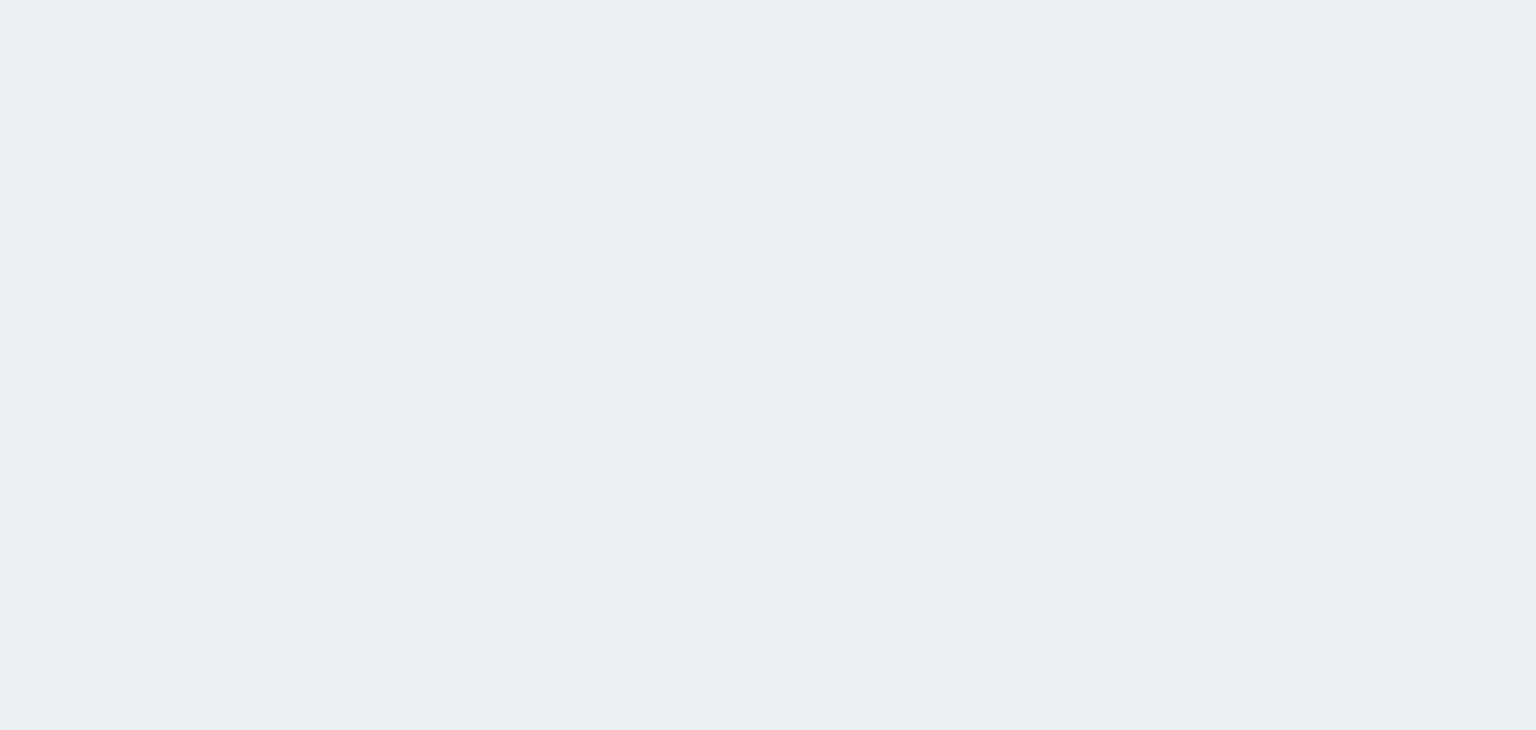 scroll, scrollTop: 0, scrollLeft: 0, axis: both 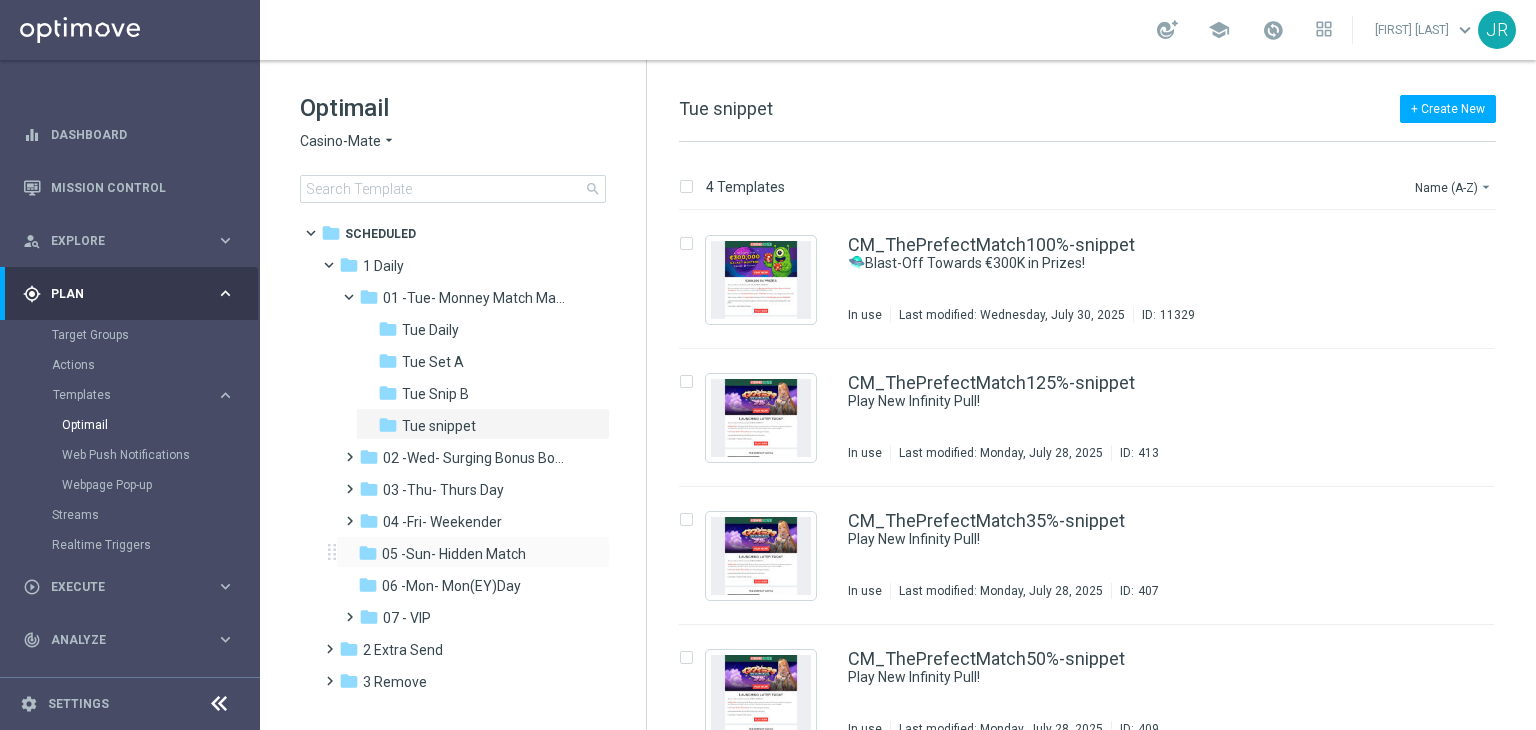 click on "folder
05 -Sun- Hidden Match
more_vert" at bounding box center [473, 552] 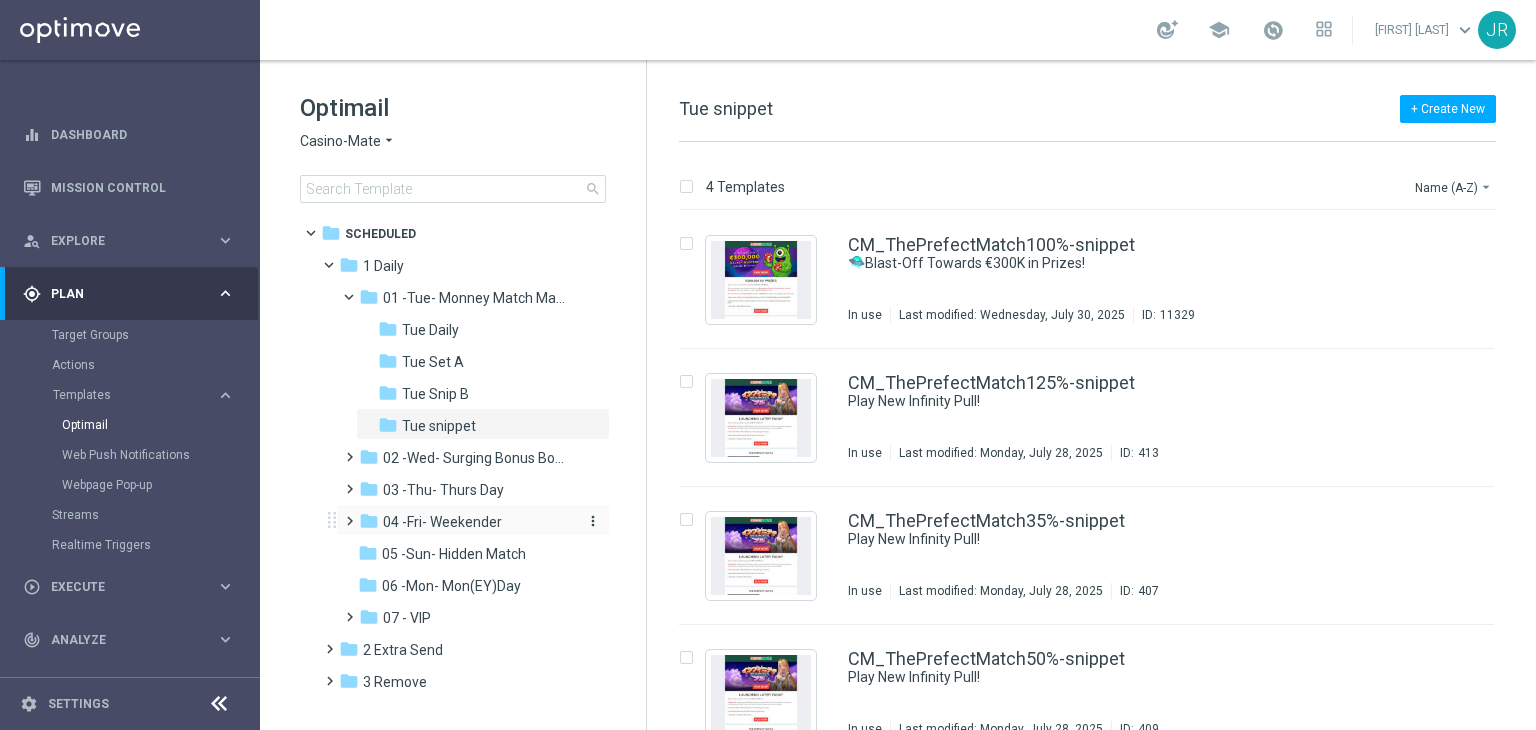 click on "04 -Fri- Weekender" at bounding box center (442, 522) 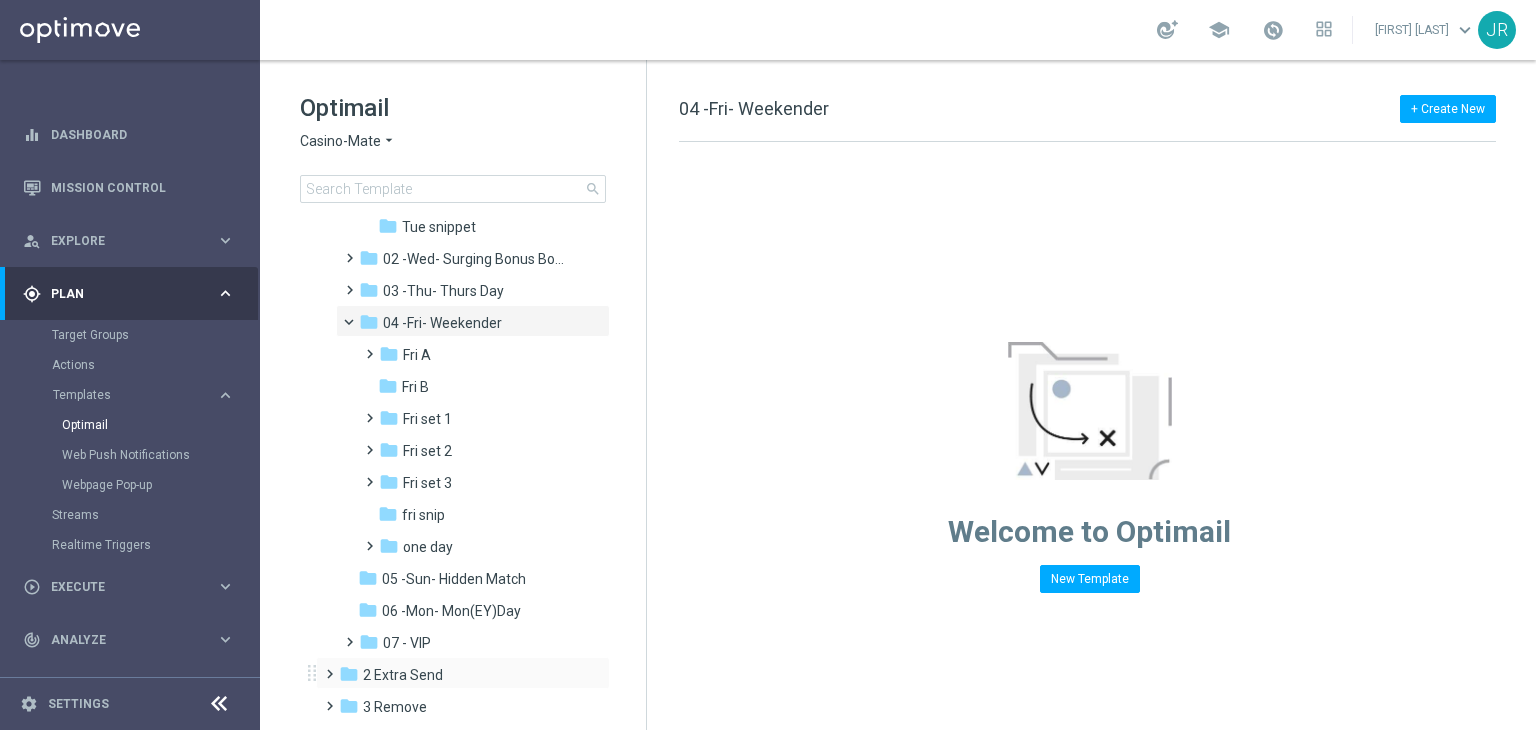 scroll, scrollTop: 200, scrollLeft: 0, axis: vertical 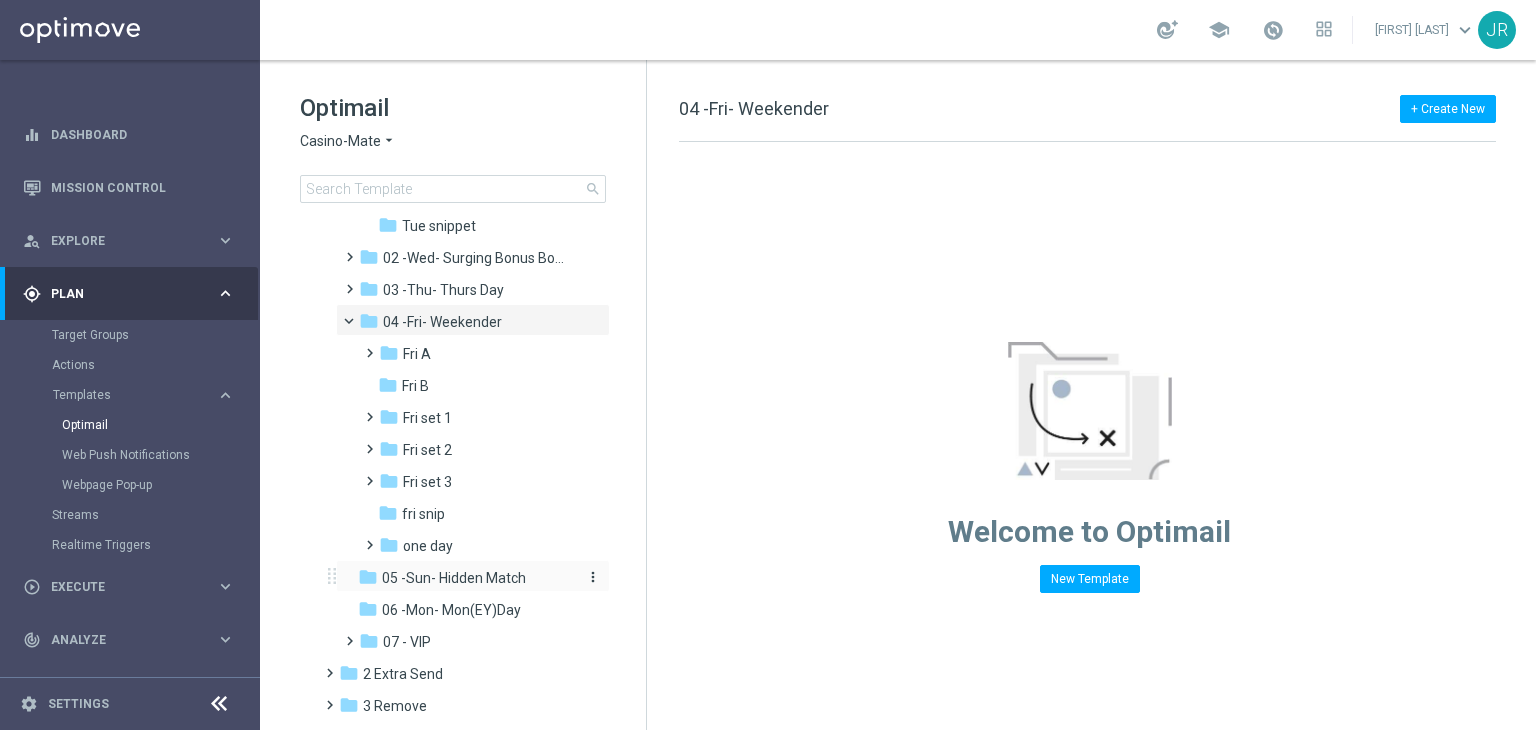 click on "05 -Sun- Hidden Match" at bounding box center [454, 578] 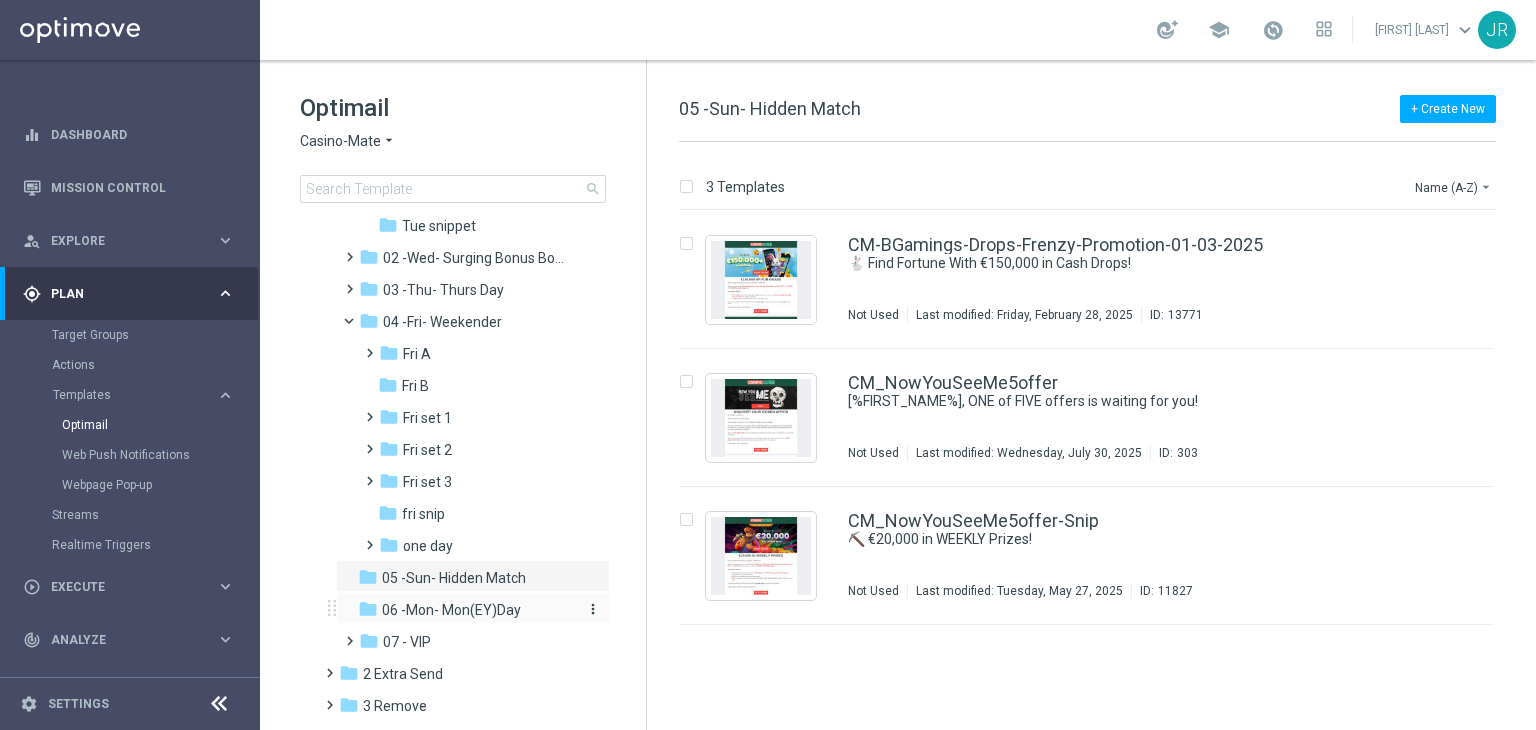 click on "06 -Mon- Mon(EY)Day" at bounding box center (451, 610) 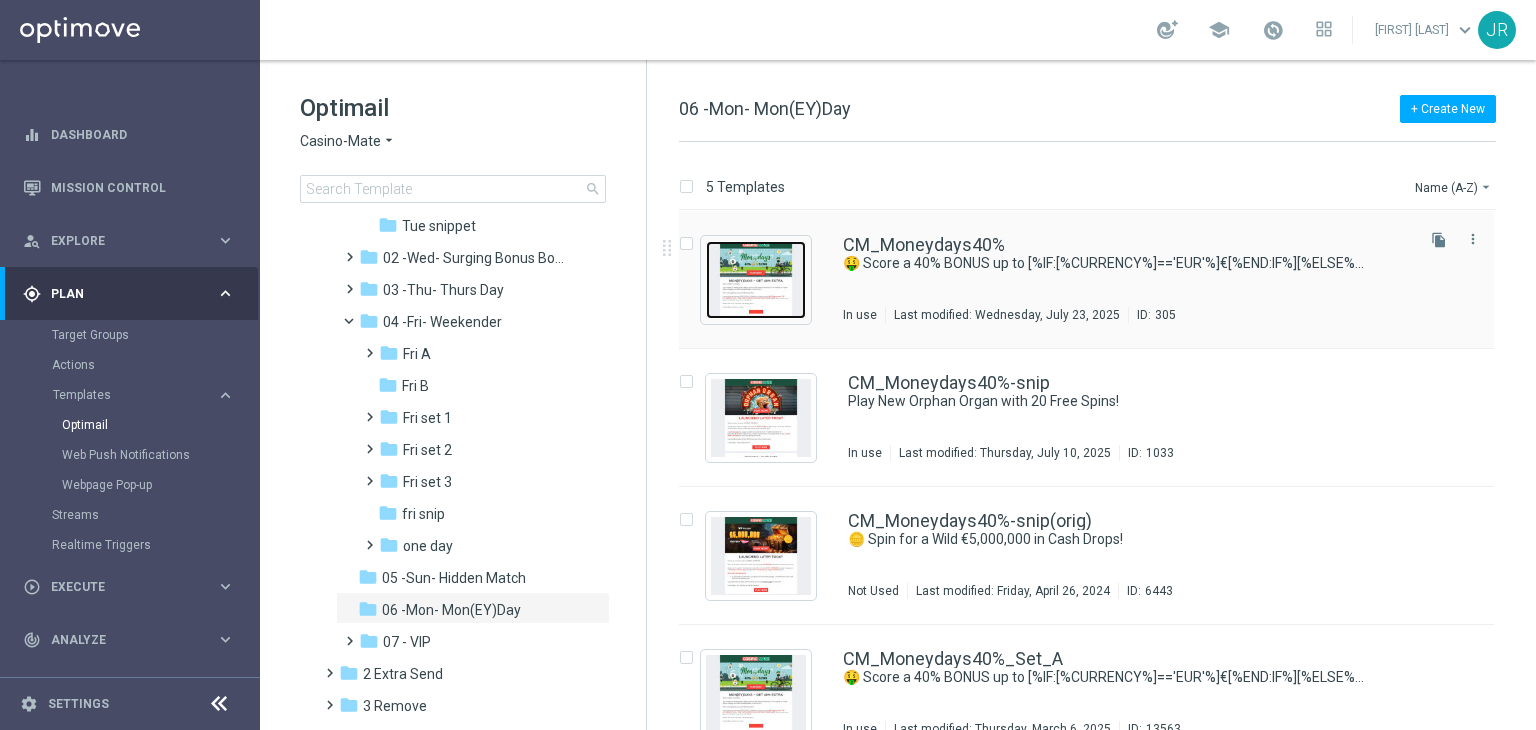 click at bounding box center [756, 280] 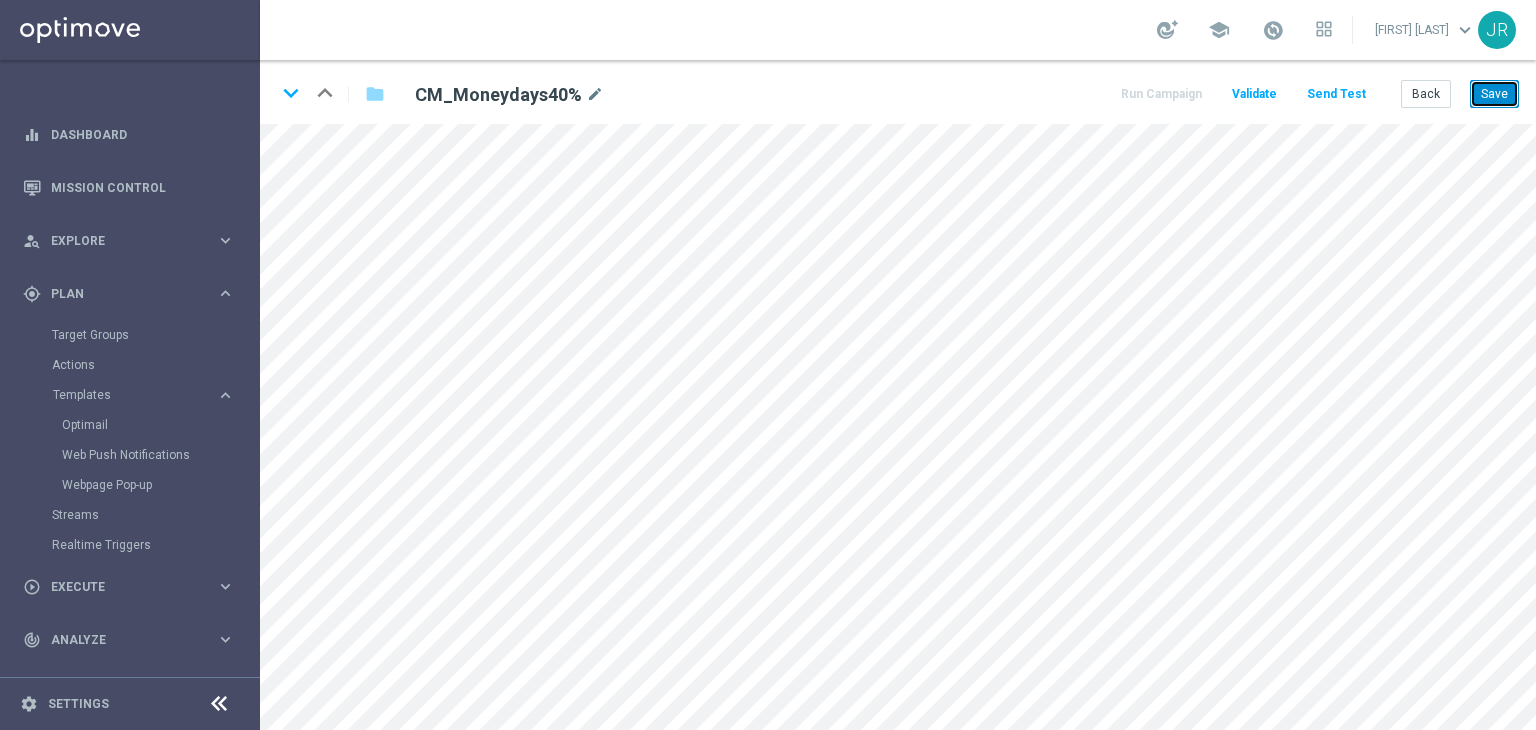 click on "Save" at bounding box center (1494, 94) 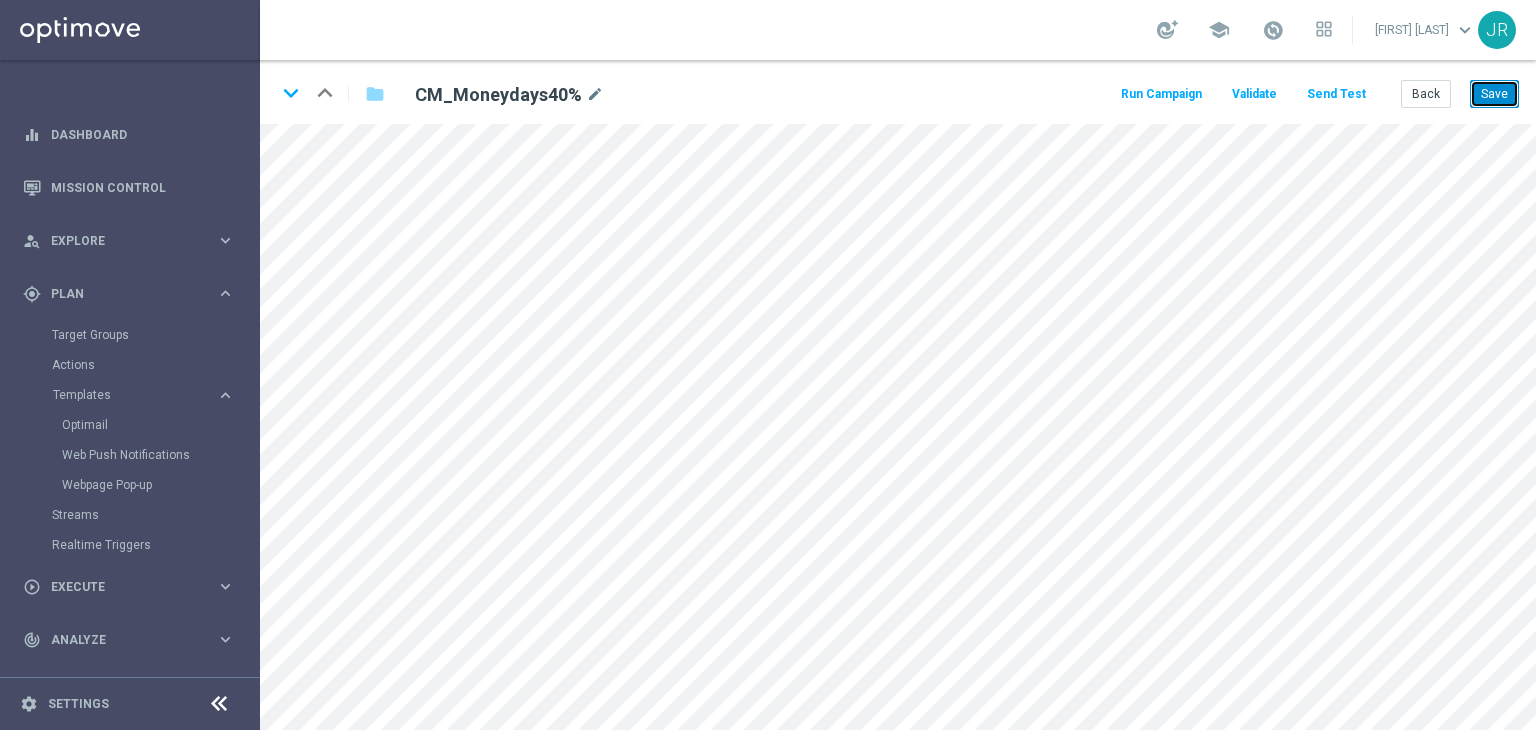 click on "Save" at bounding box center (1494, 94) 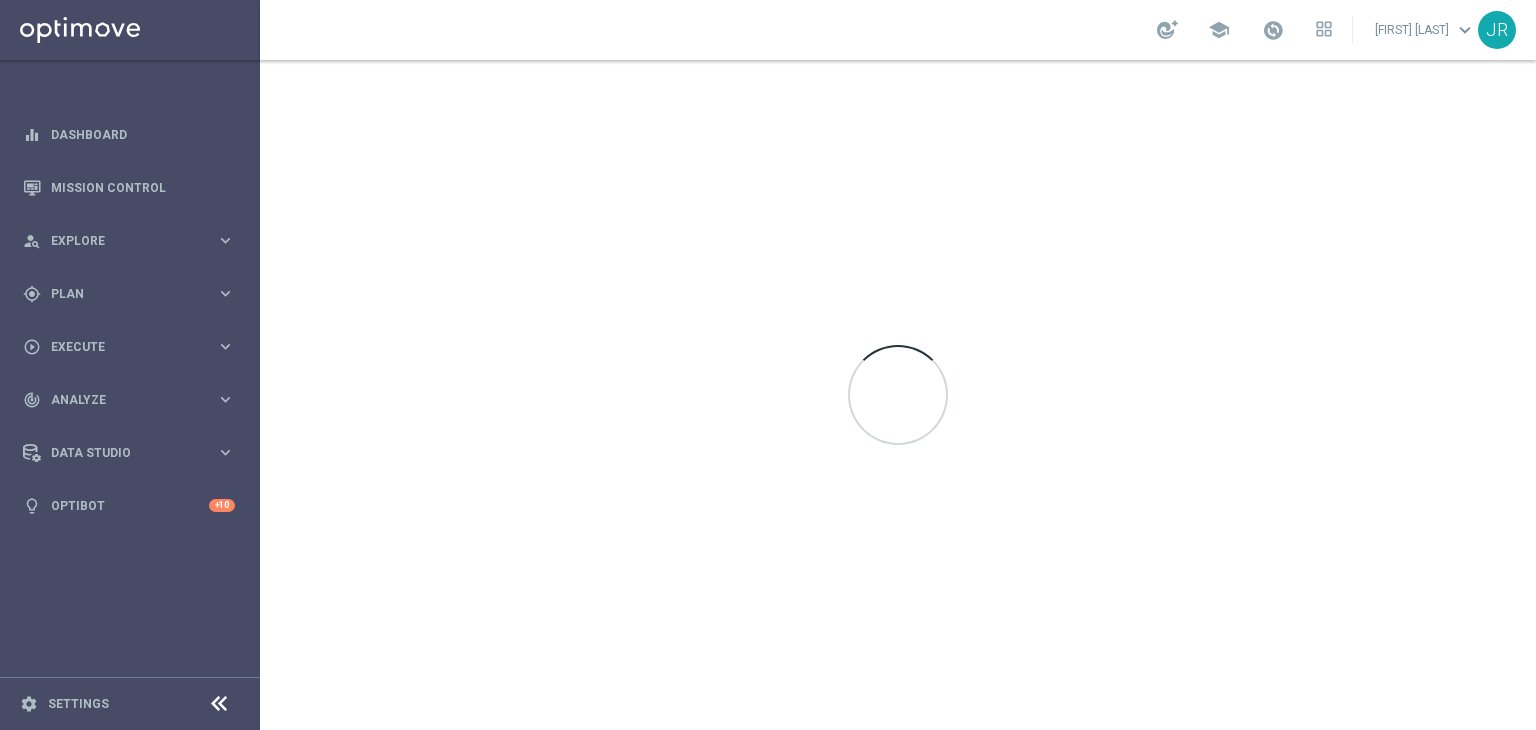 scroll, scrollTop: 0, scrollLeft: 0, axis: both 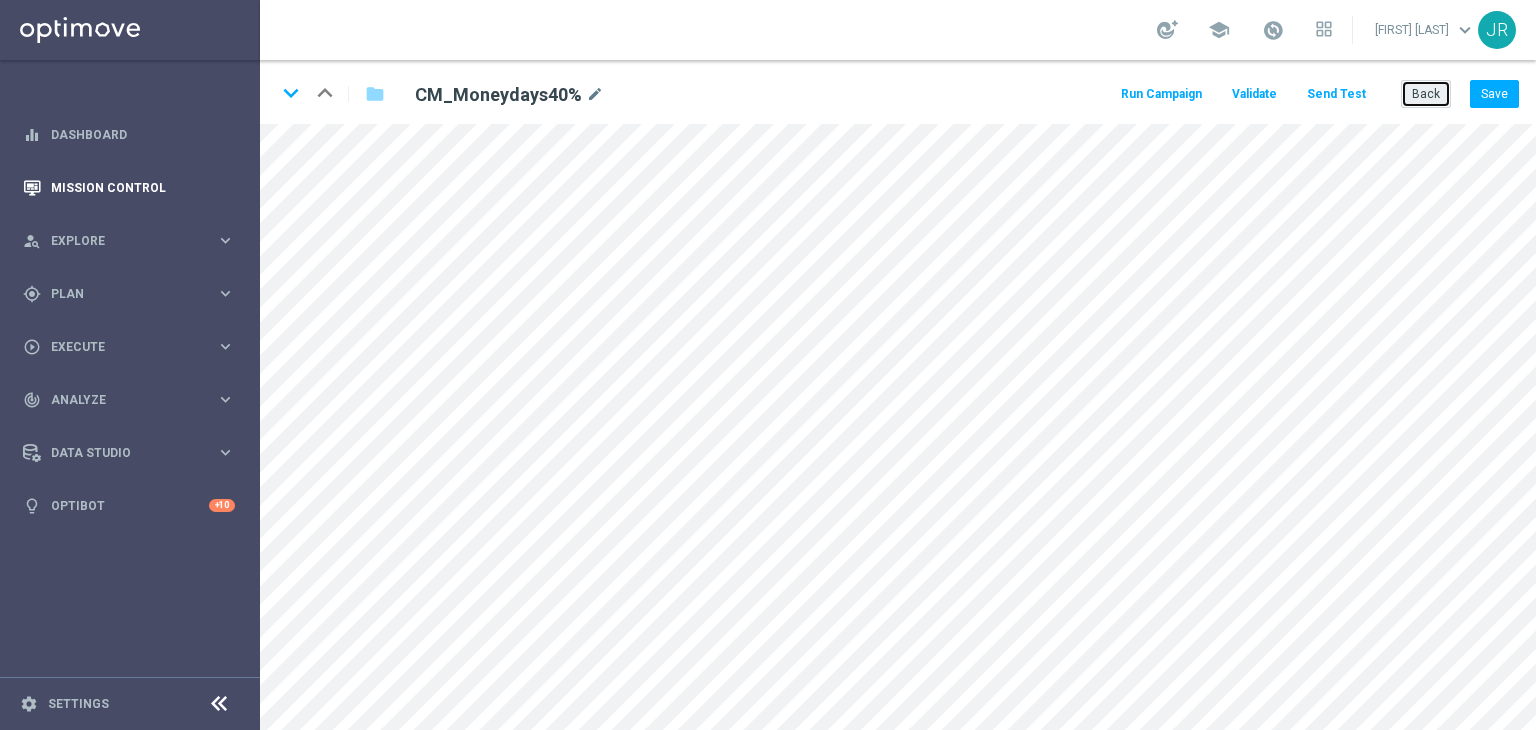 drag, startPoint x: 1424, startPoint y: 92, endPoint x: 257, endPoint y: 185, distance: 1170.6998 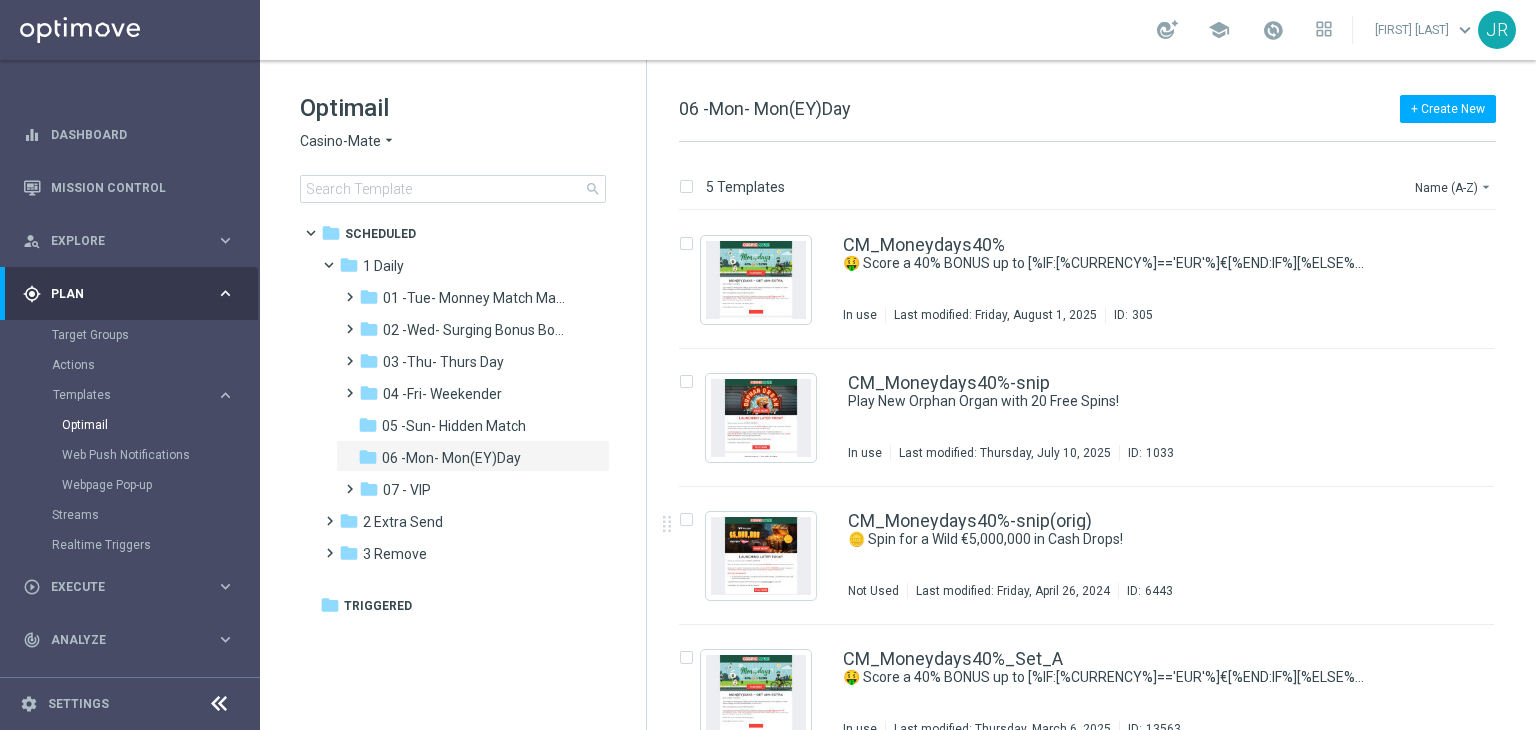 click on "Casino-Mate" 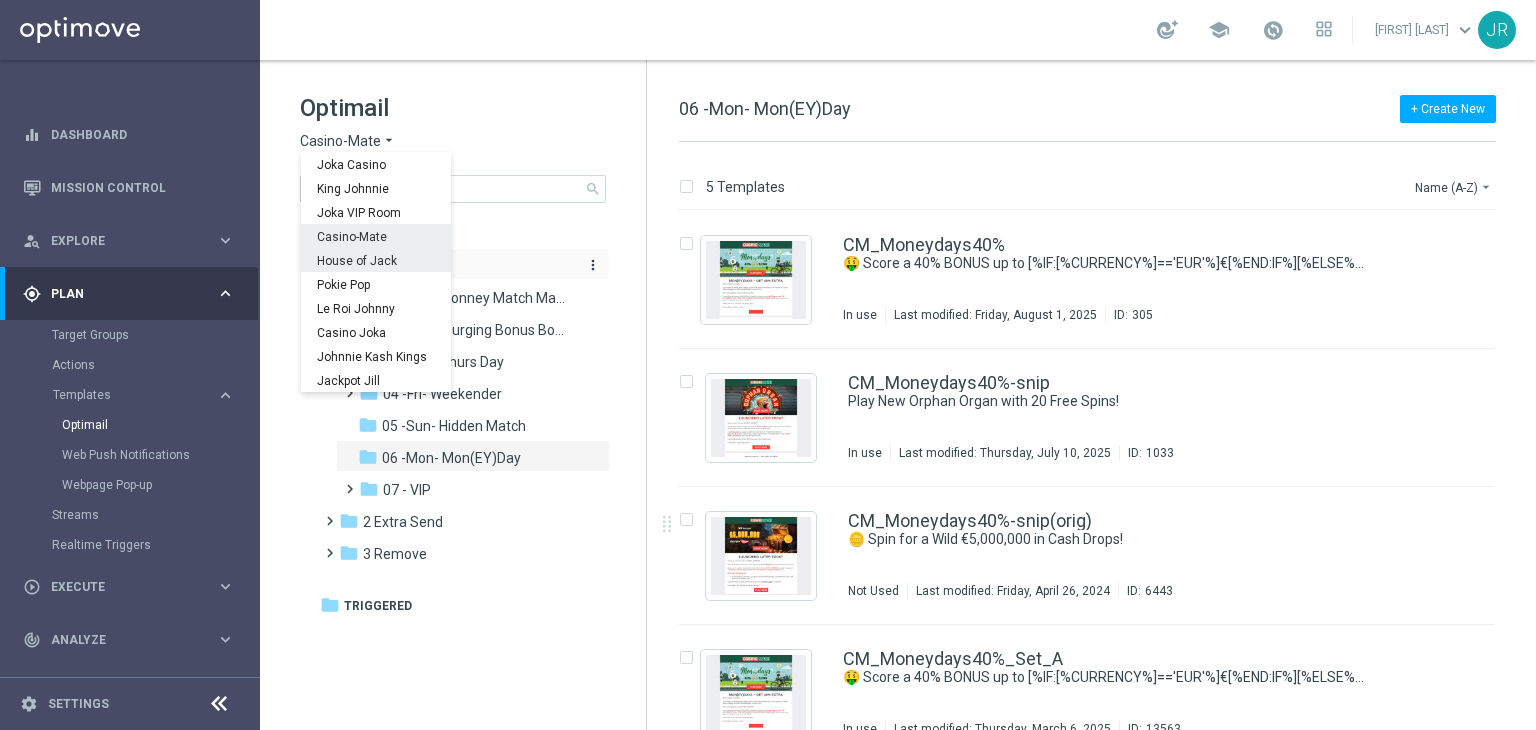 click on "House of Jack" at bounding box center (0, 0) 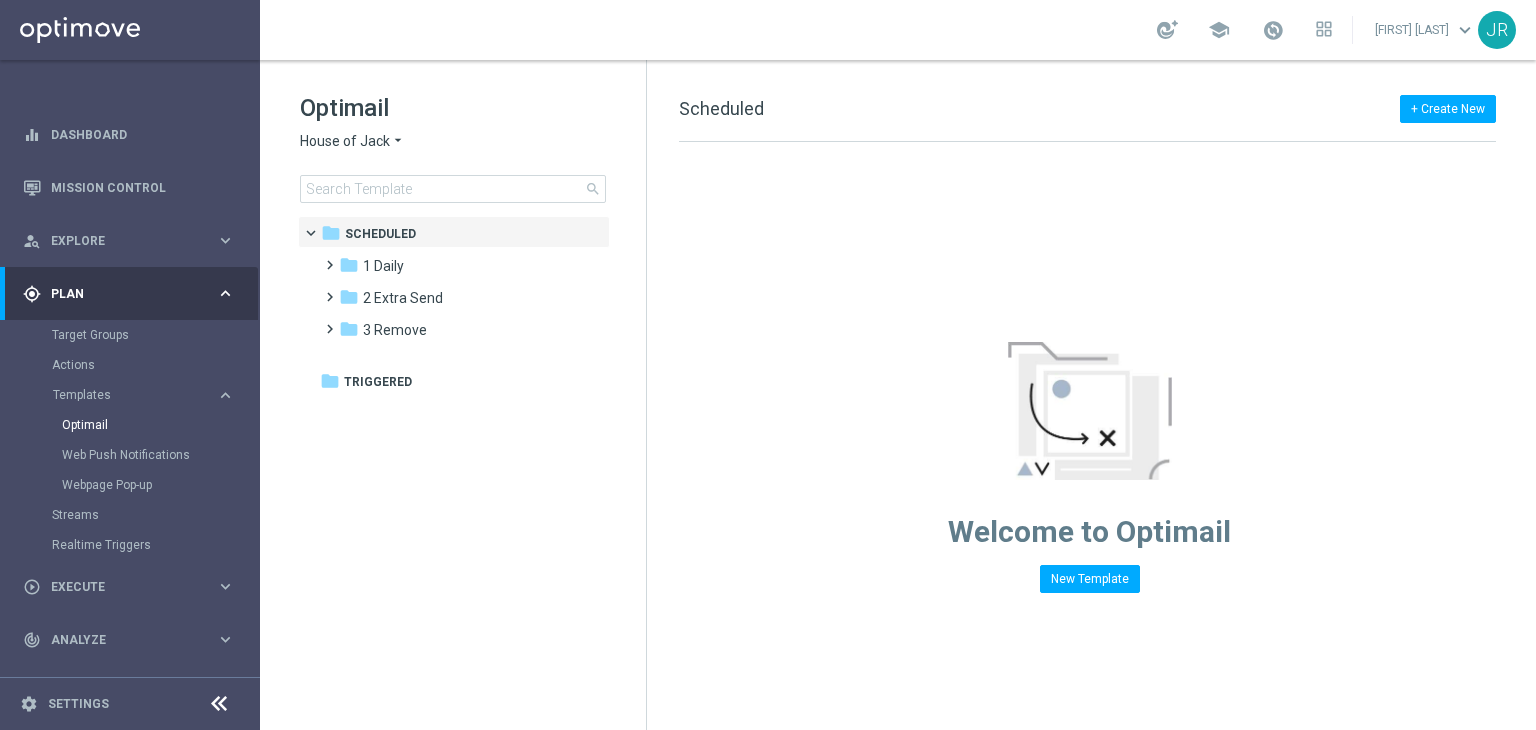 drag, startPoint x: 406, startPoint y: 275, endPoint x: 402, endPoint y: 359, distance: 84.095184 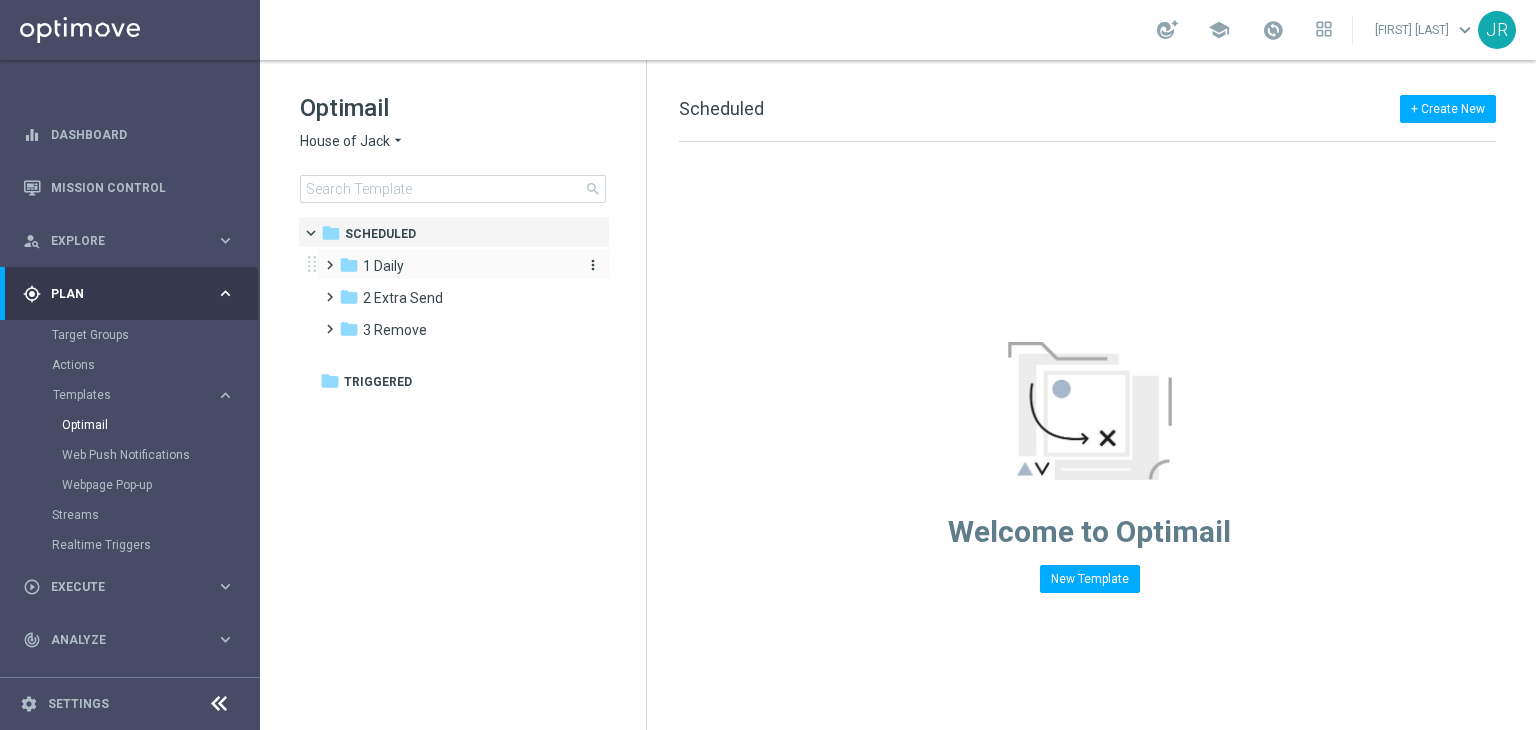 drag, startPoint x: 397, startPoint y: 261, endPoint x: 408, endPoint y: 265, distance: 11.7046995 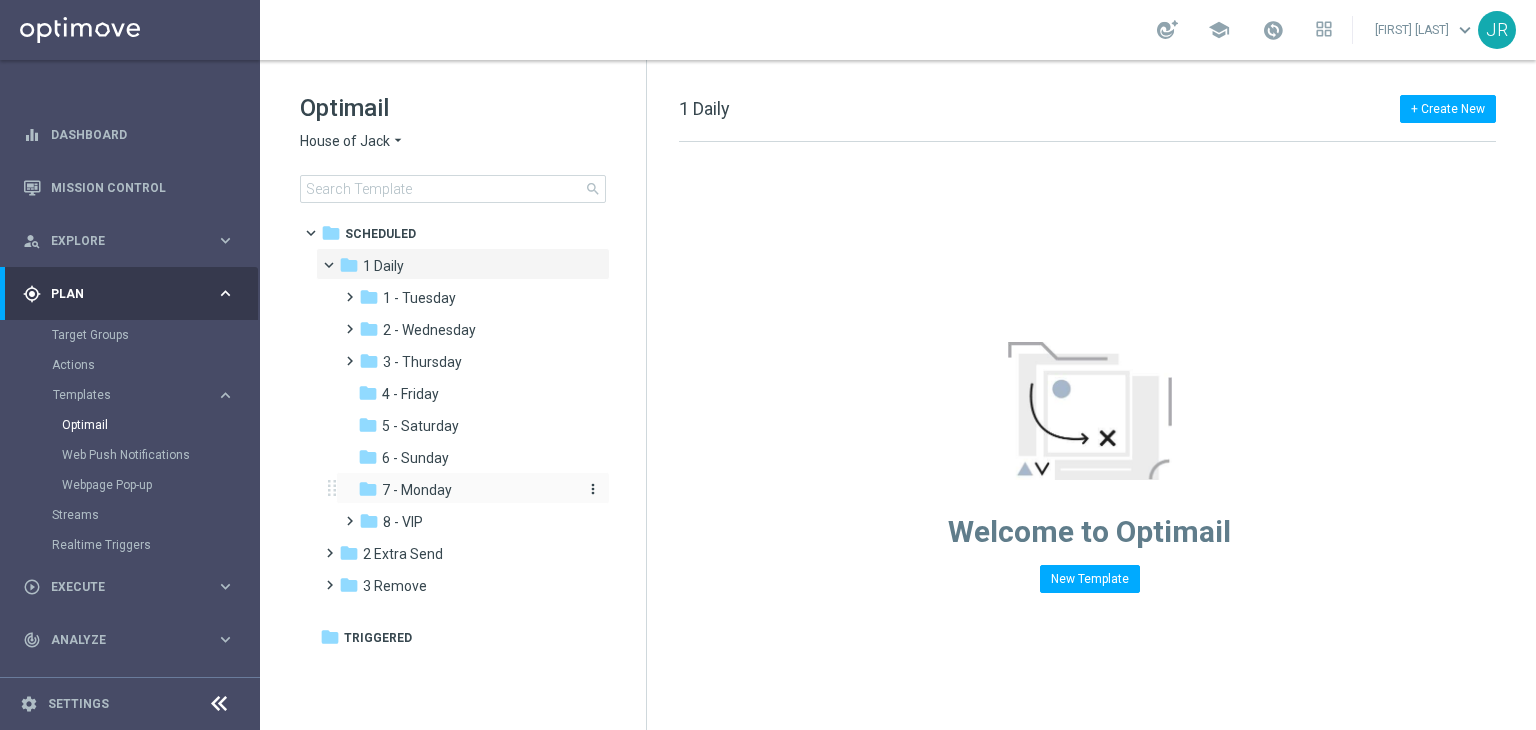 click on "7 - Monday" at bounding box center (417, 490) 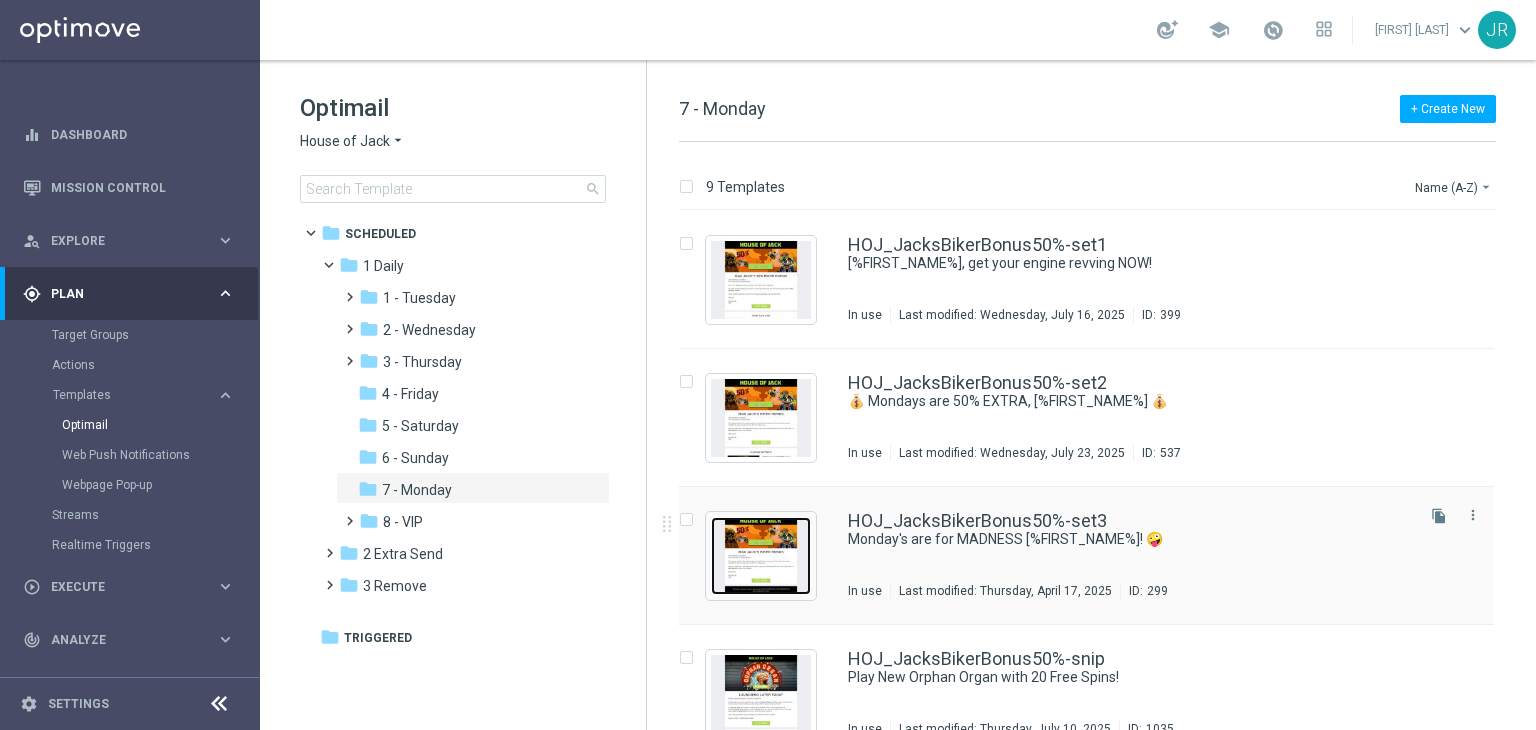 click at bounding box center (761, 556) 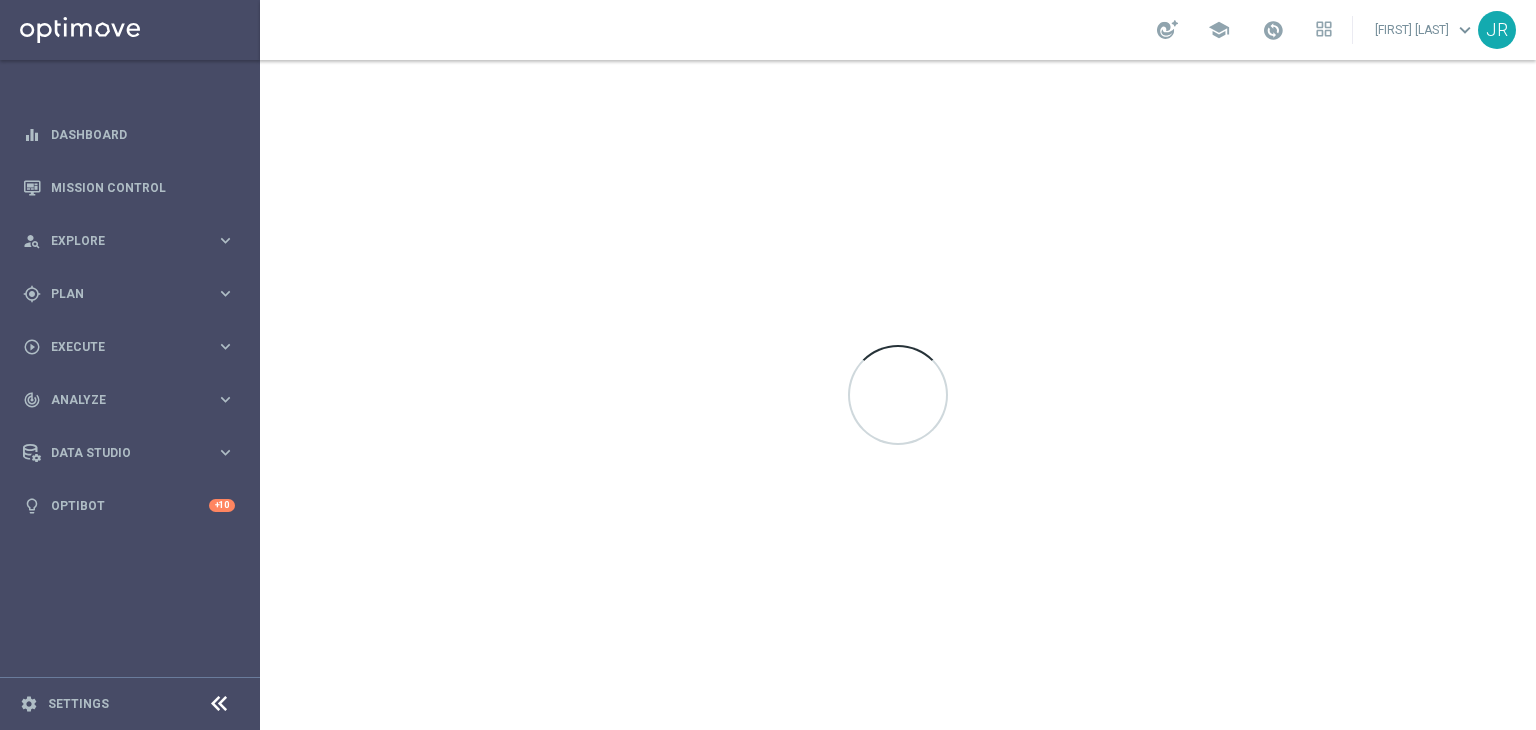 scroll, scrollTop: 0, scrollLeft: 0, axis: both 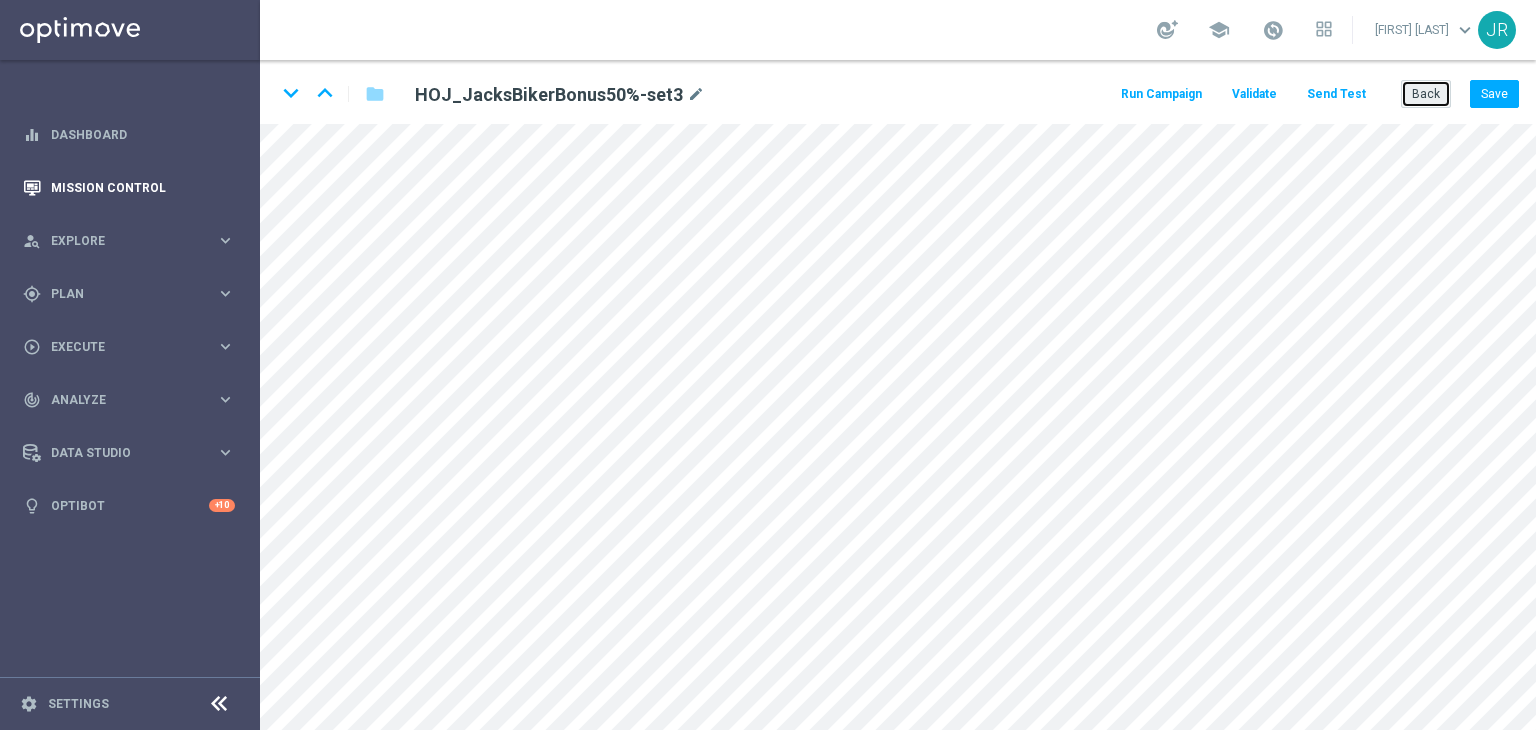 drag, startPoint x: 1417, startPoint y: 84, endPoint x: 97, endPoint y: 197, distance: 1324.8279 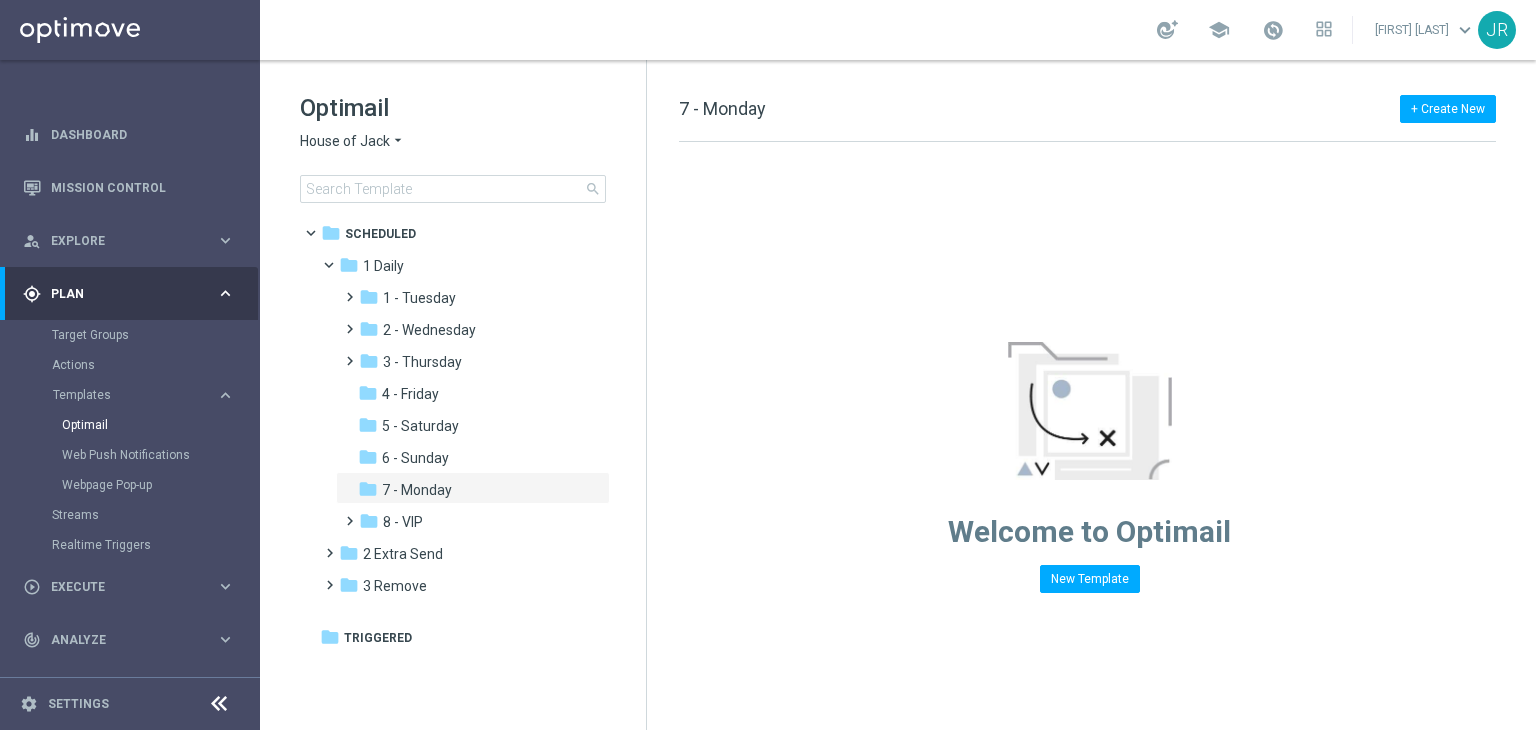 click on "House of Jack" 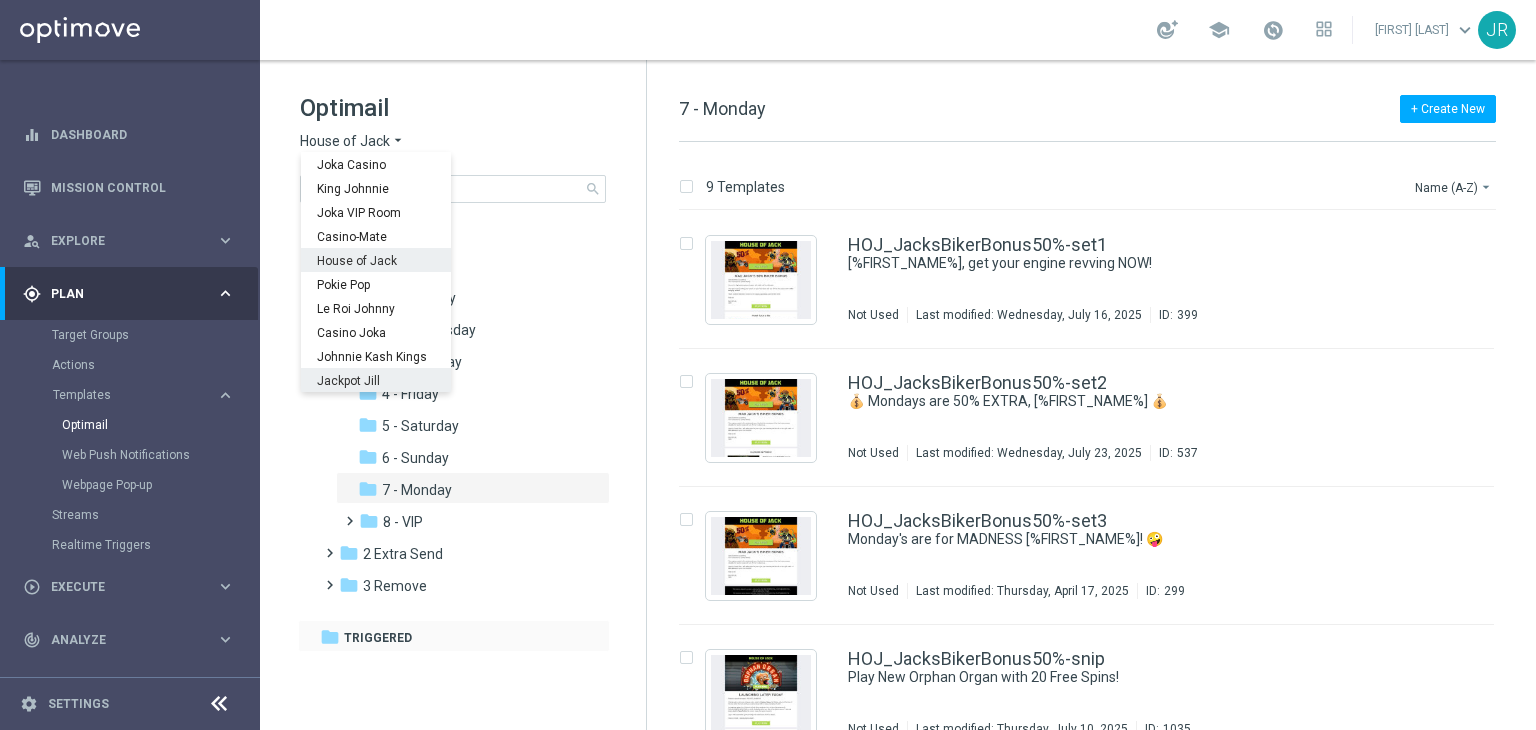 click on "folder
Triggered
more_vert" at bounding box center [454, 636] 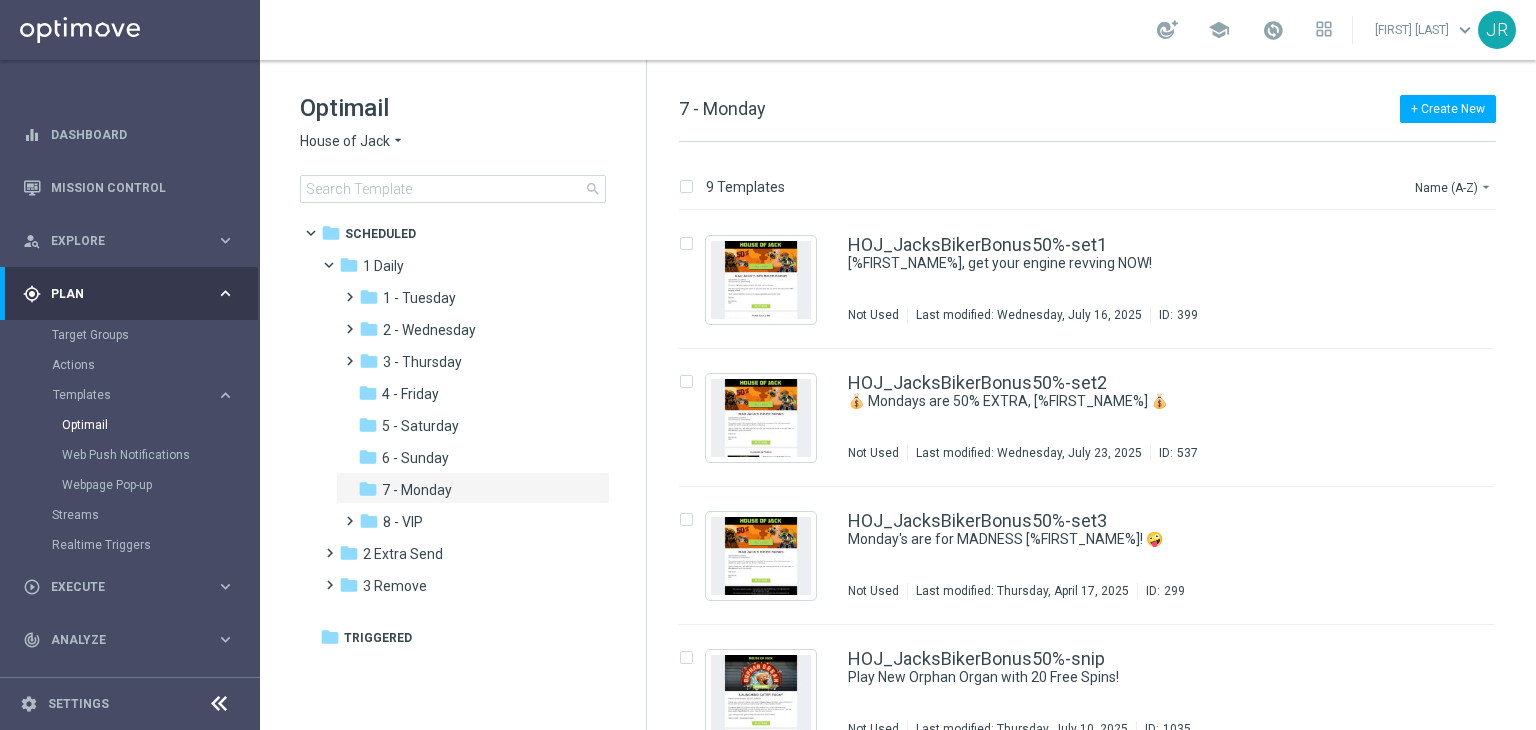 click on "House of Jack" 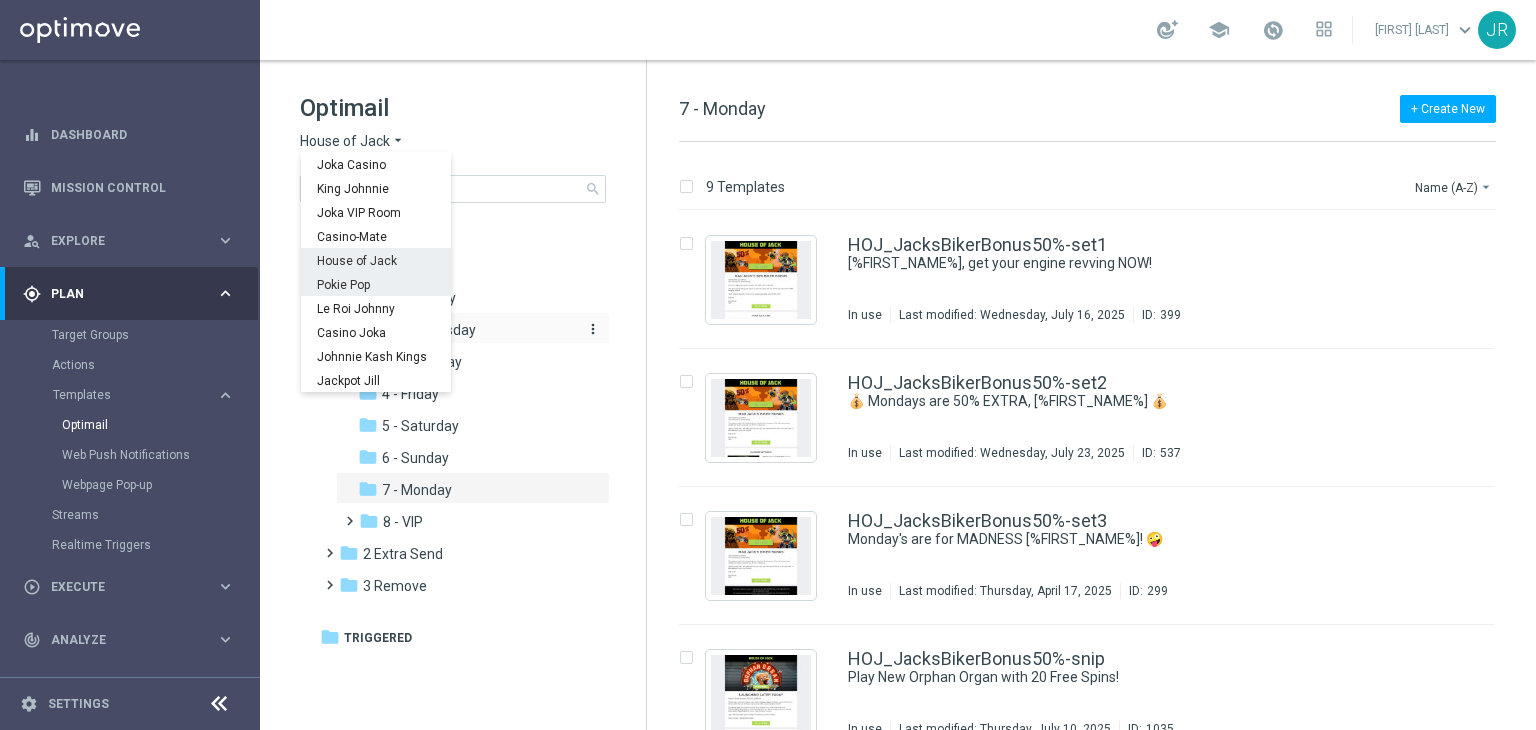 drag, startPoint x: 350, startPoint y: 289, endPoint x: 386, endPoint y: 320, distance: 47.507893 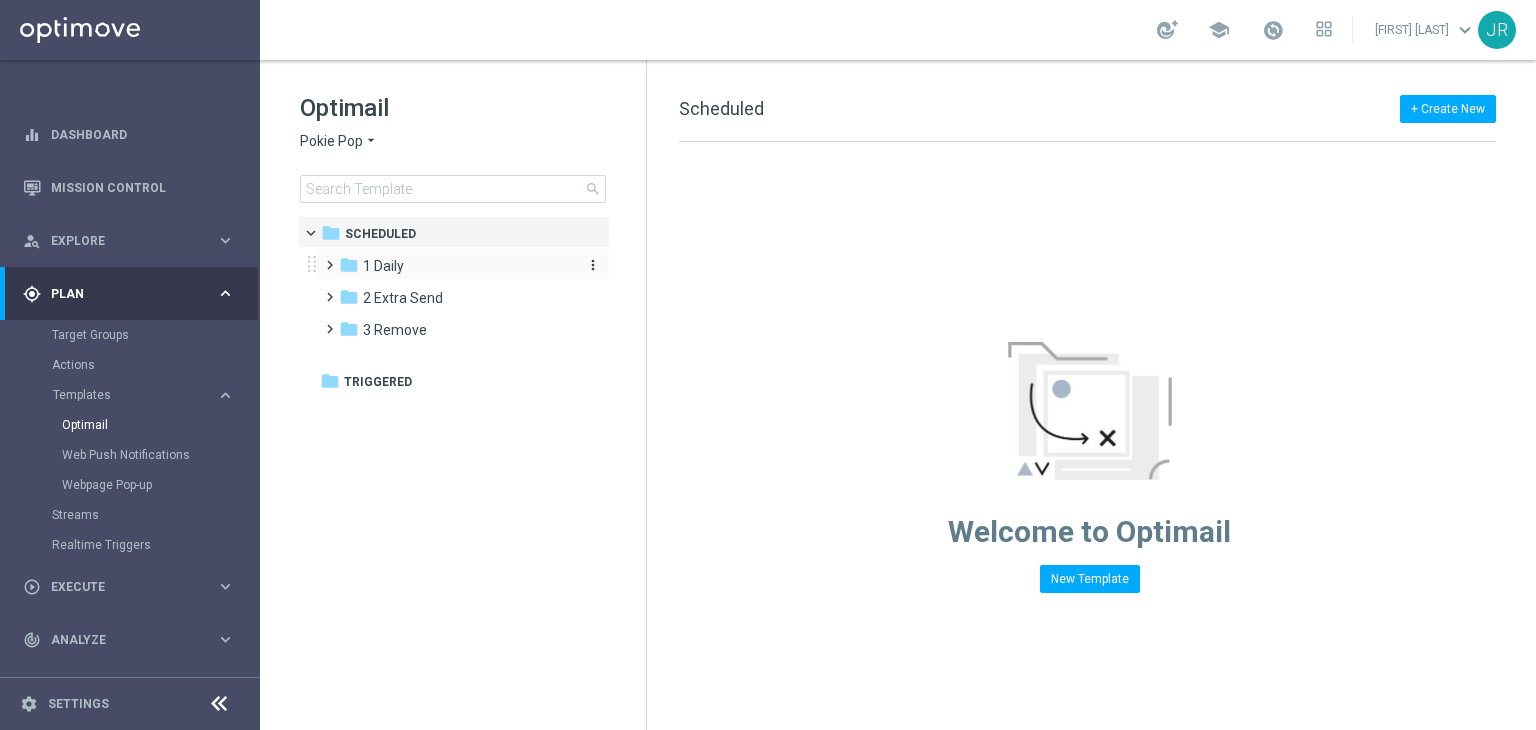 click on "folder
1 Daily" at bounding box center [454, 266] 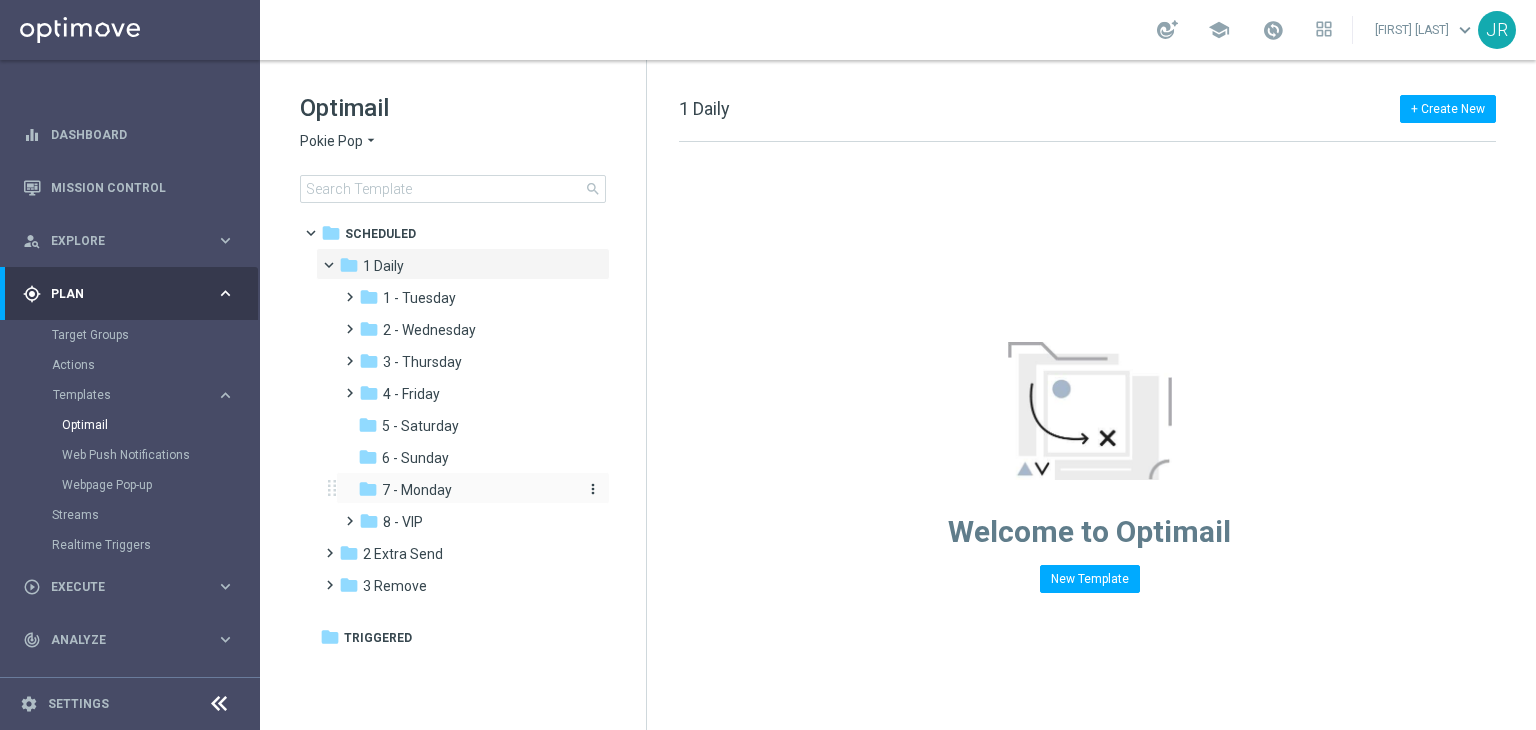 click on "7 - Monday" at bounding box center [417, 490] 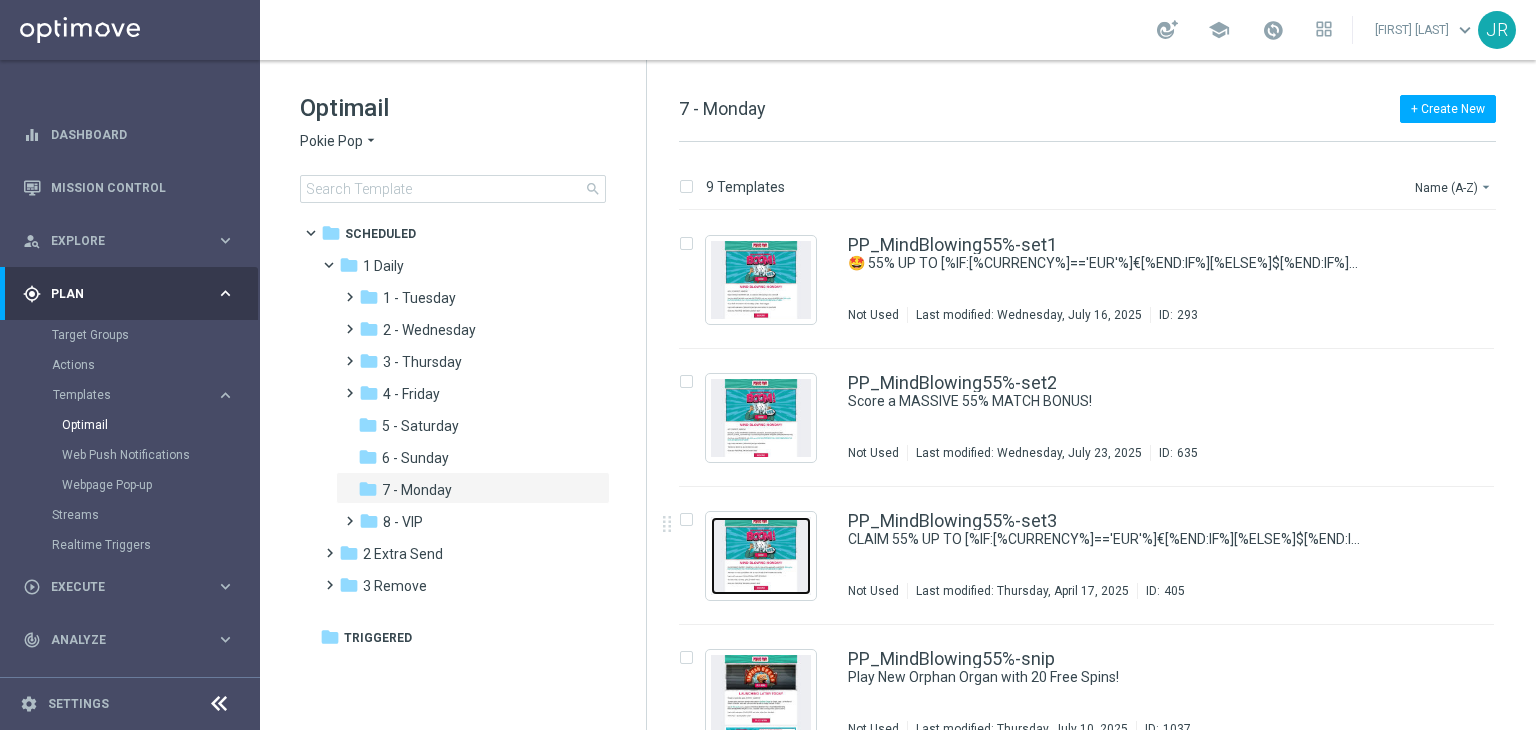 drag, startPoint x: 775, startPoint y: 545, endPoint x: 796, endPoint y: 552, distance: 22.135944 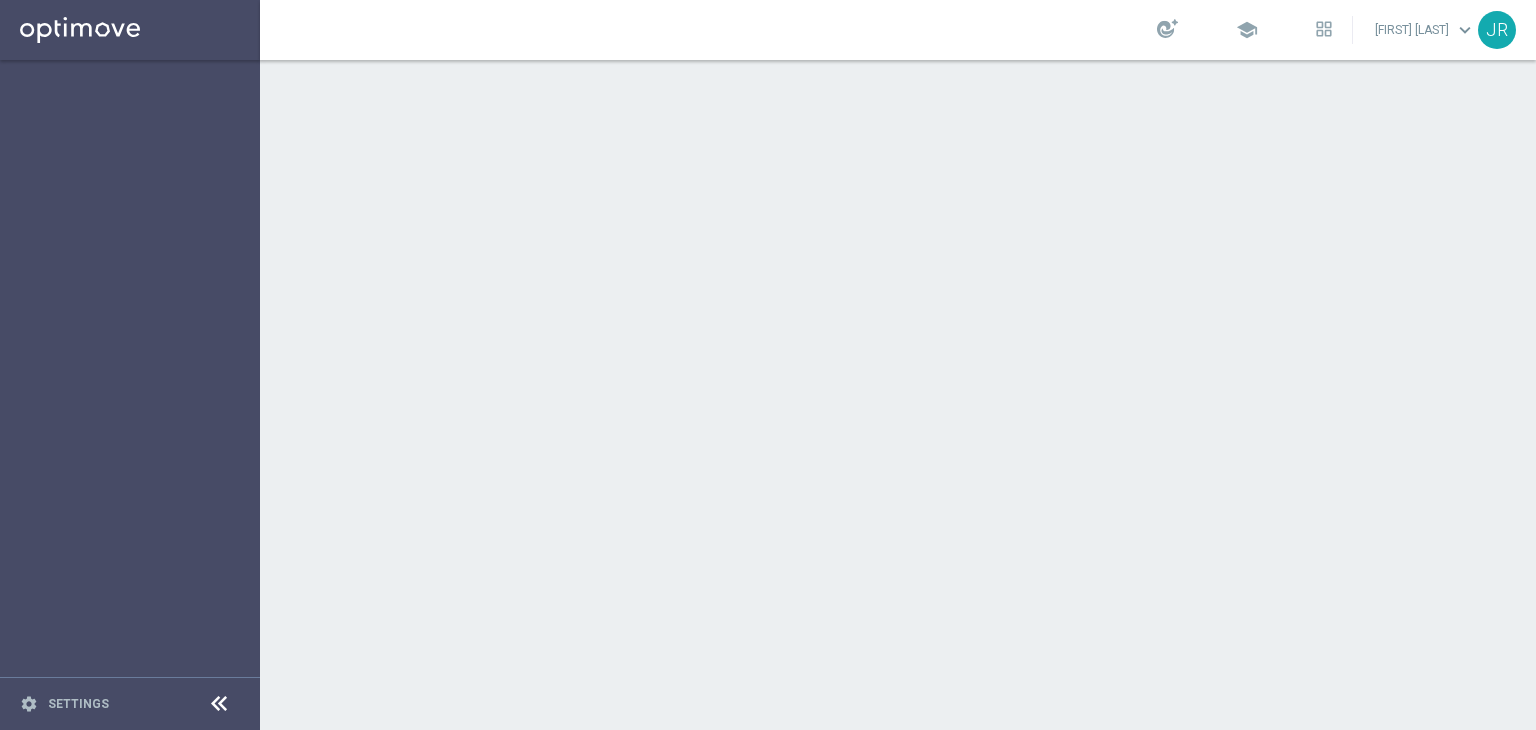 scroll, scrollTop: 0, scrollLeft: 0, axis: both 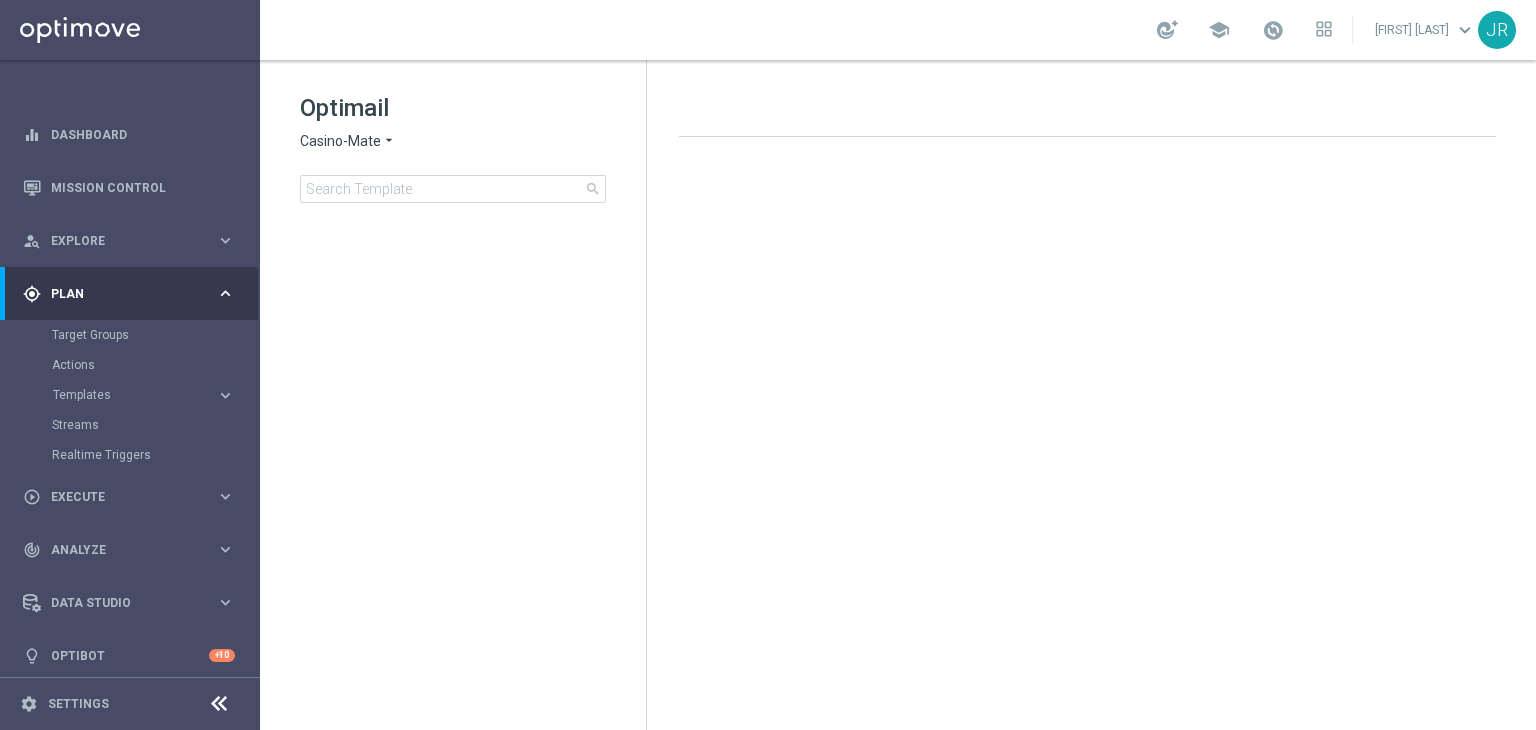 click on "gps_fixed
Plan" at bounding box center (119, 294) 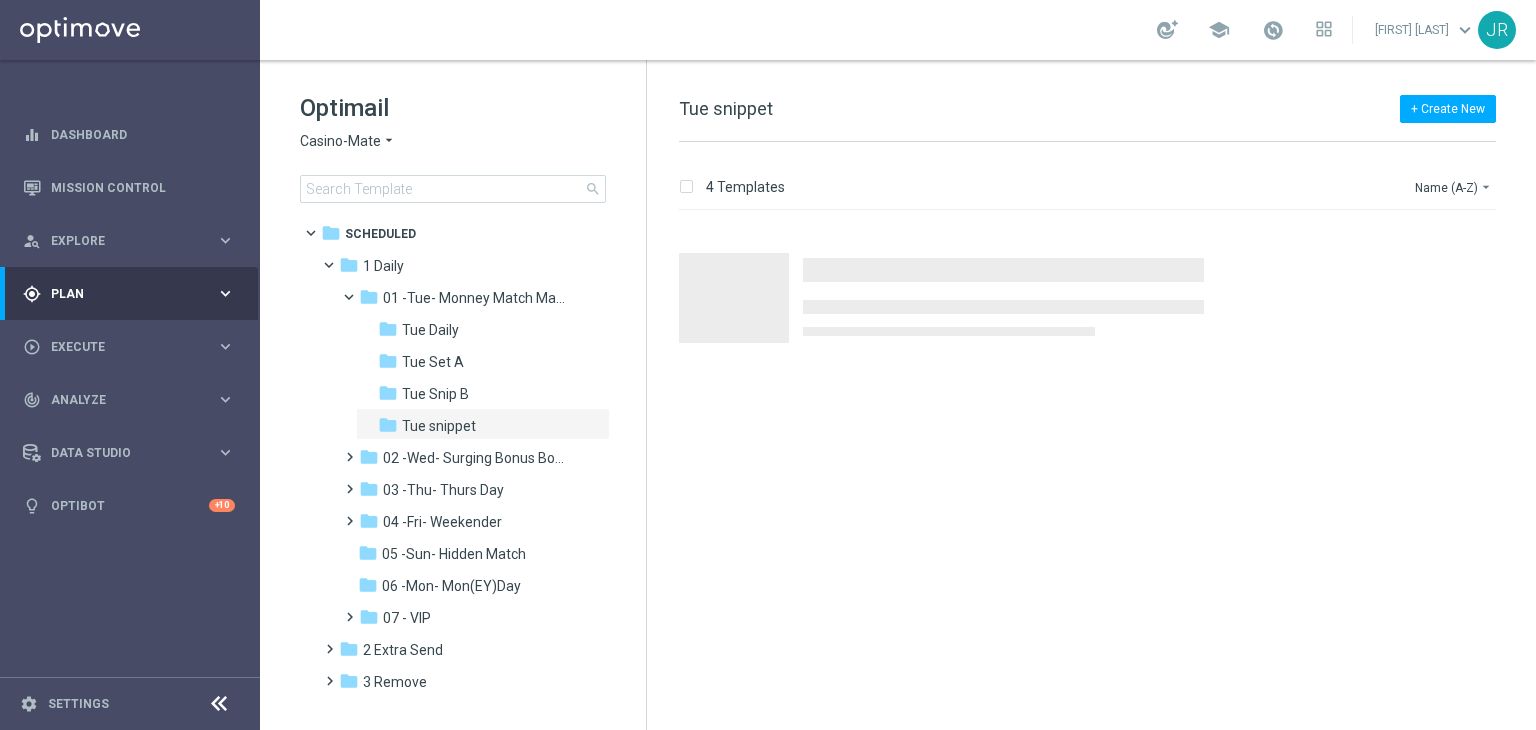 click on "Casino-Mate" 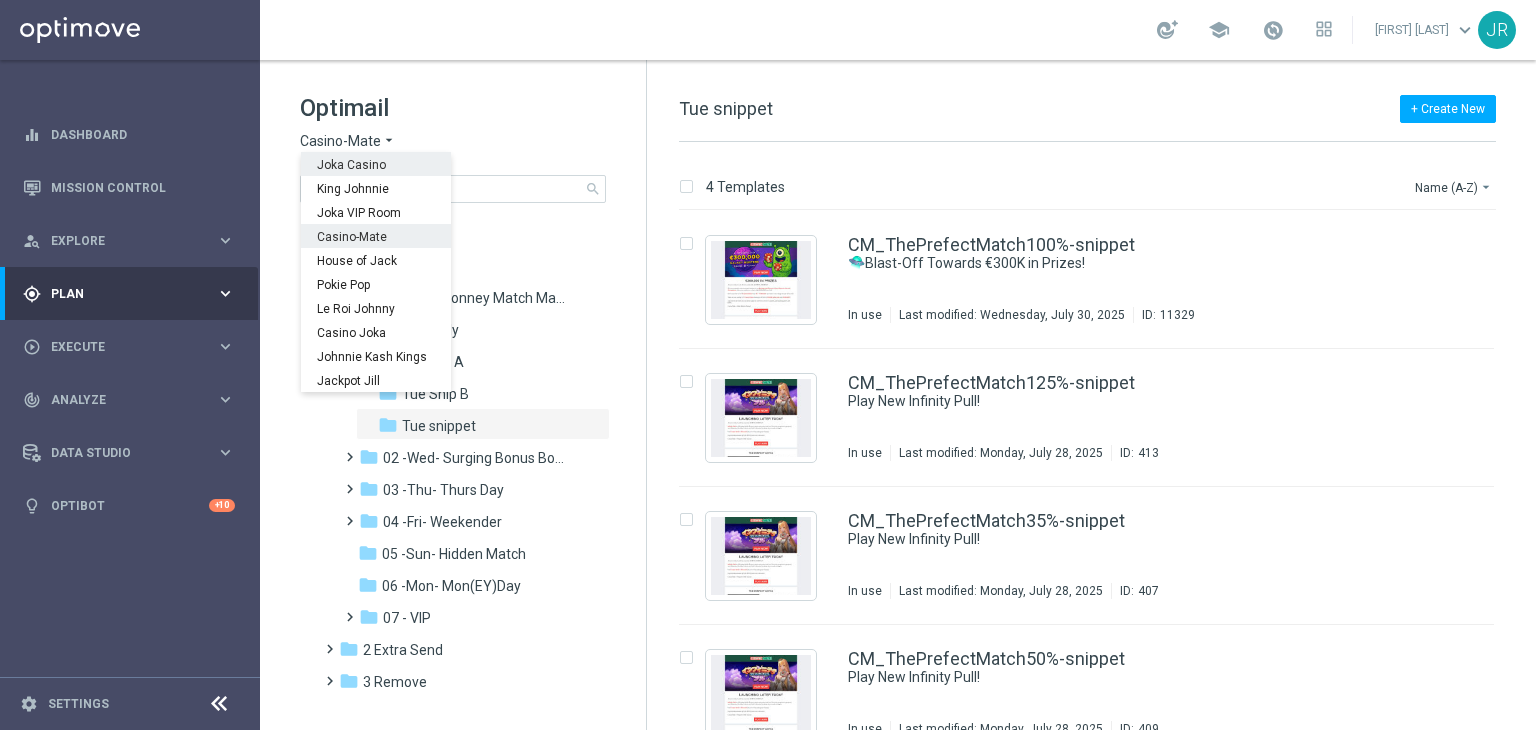click on "Joka Casino" at bounding box center (376, 164) 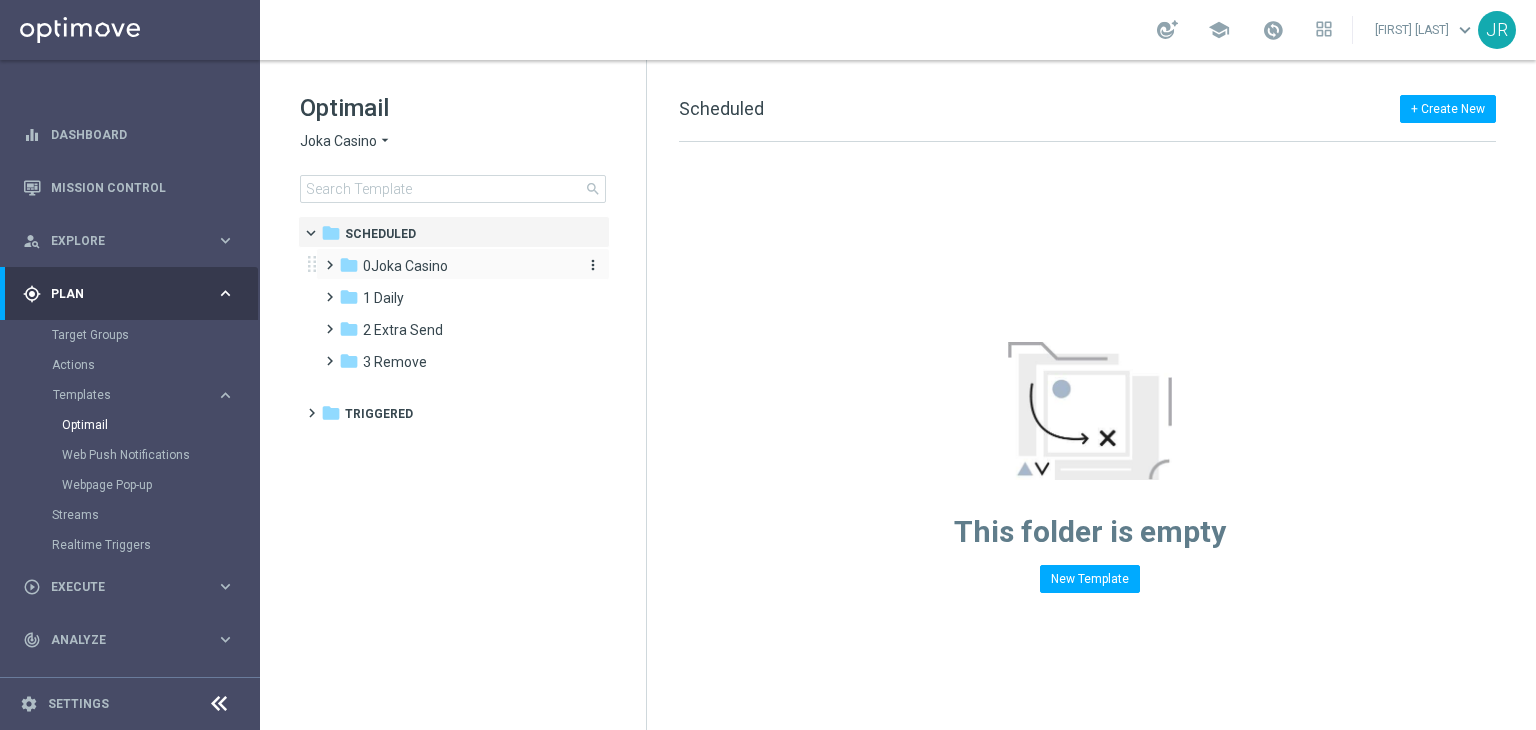 click on "0Joka Casino" at bounding box center [405, 266] 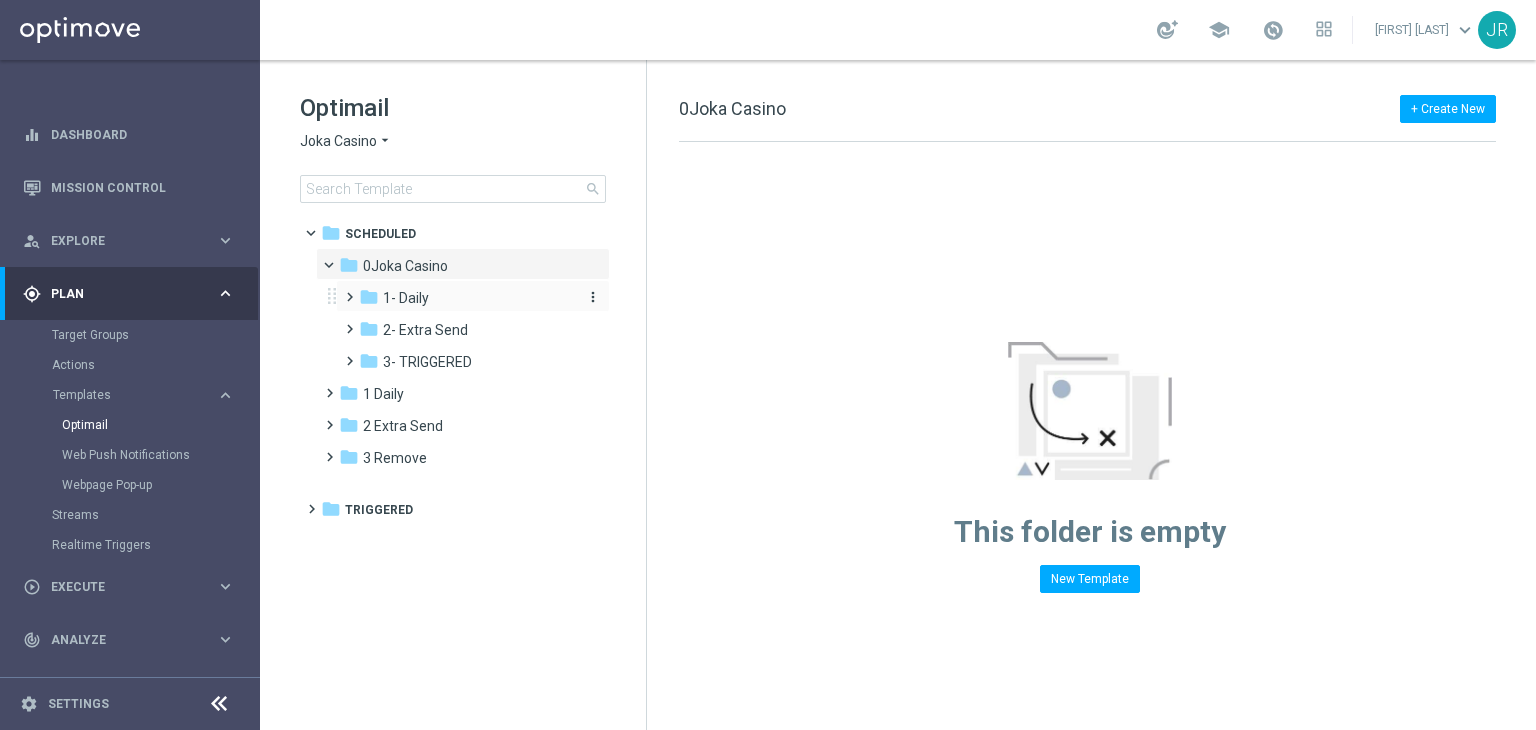 click on "1- Daily" at bounding box center (406, 298) 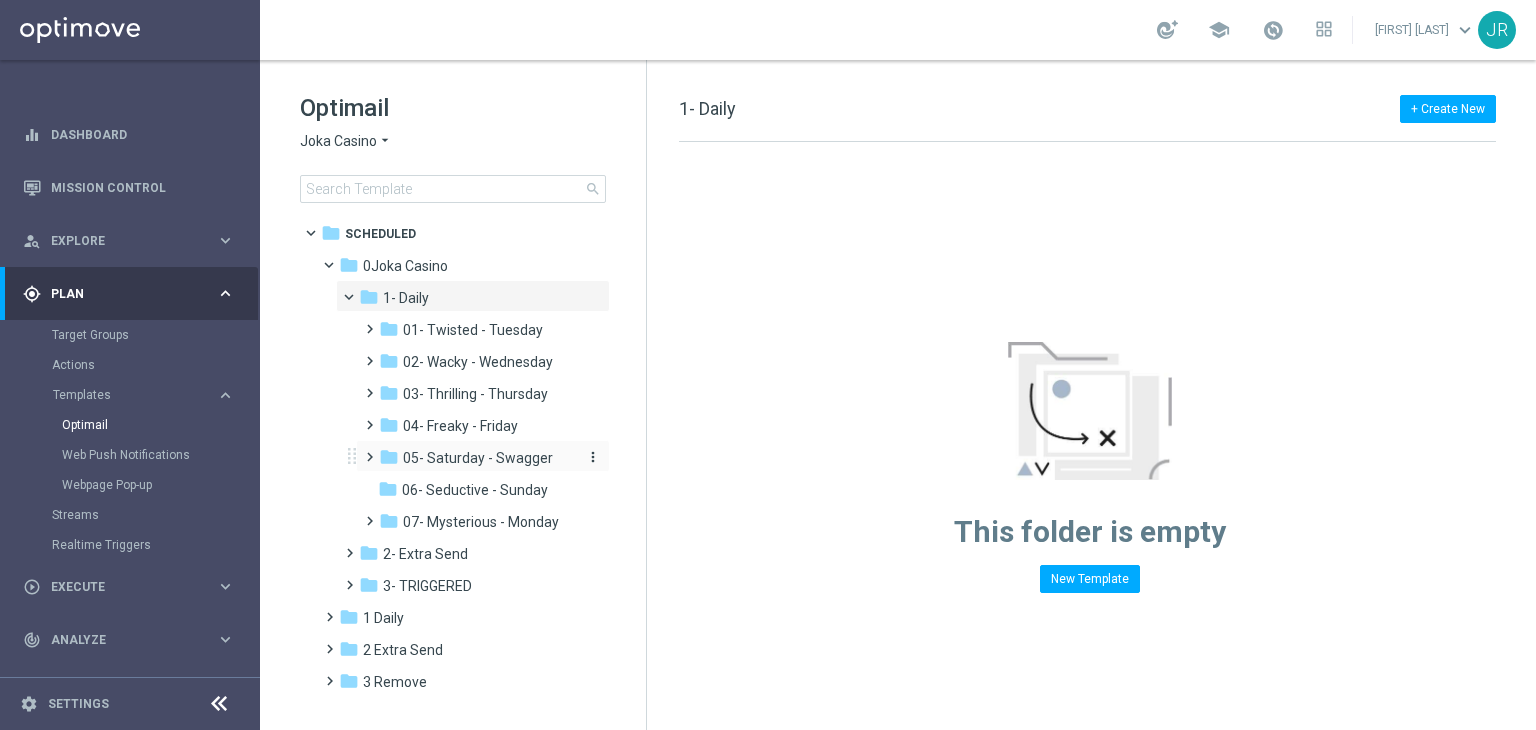 click on "05- Saturday - Swagger" at bounding box center (478, 458) 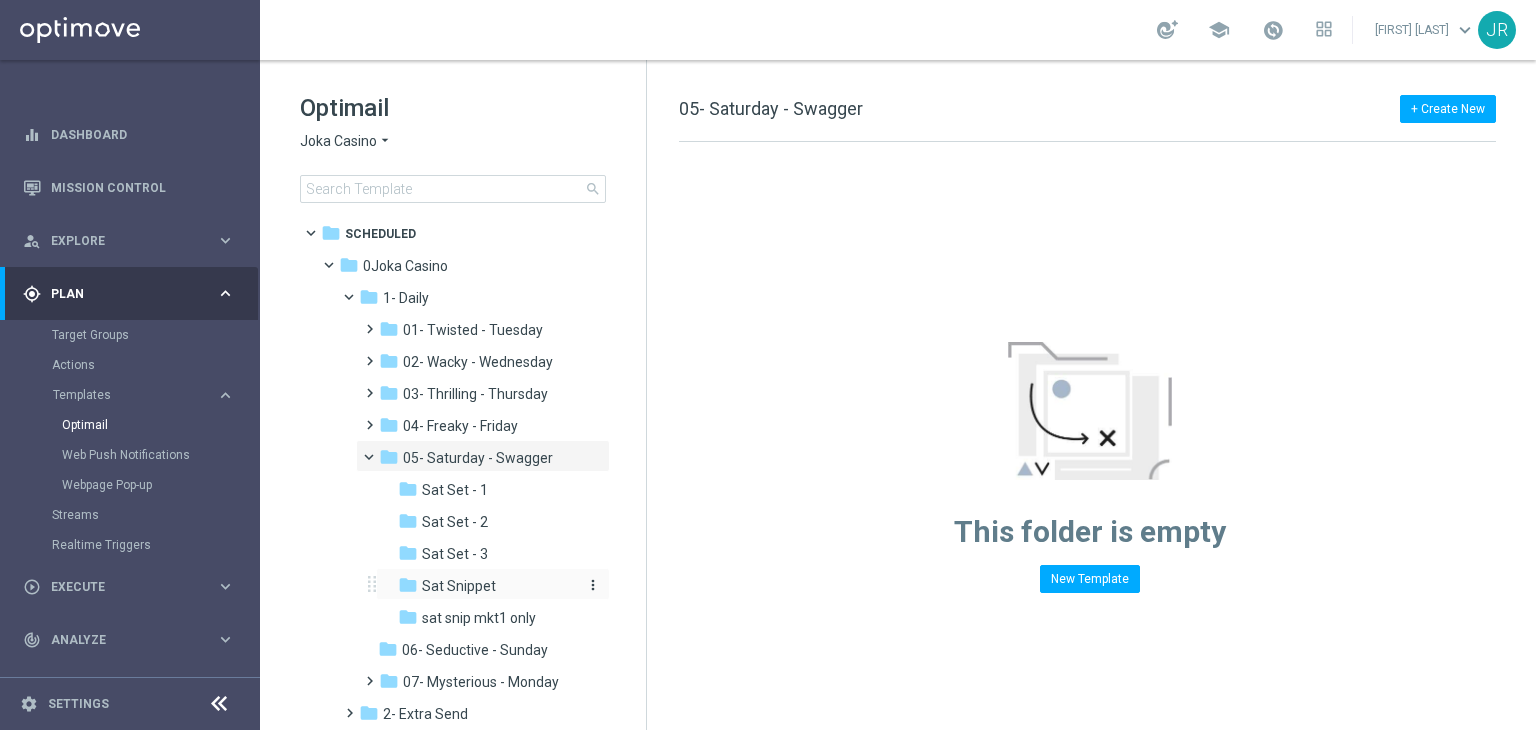 click on "Sat  Snippet" at bounding box center (459, 586) 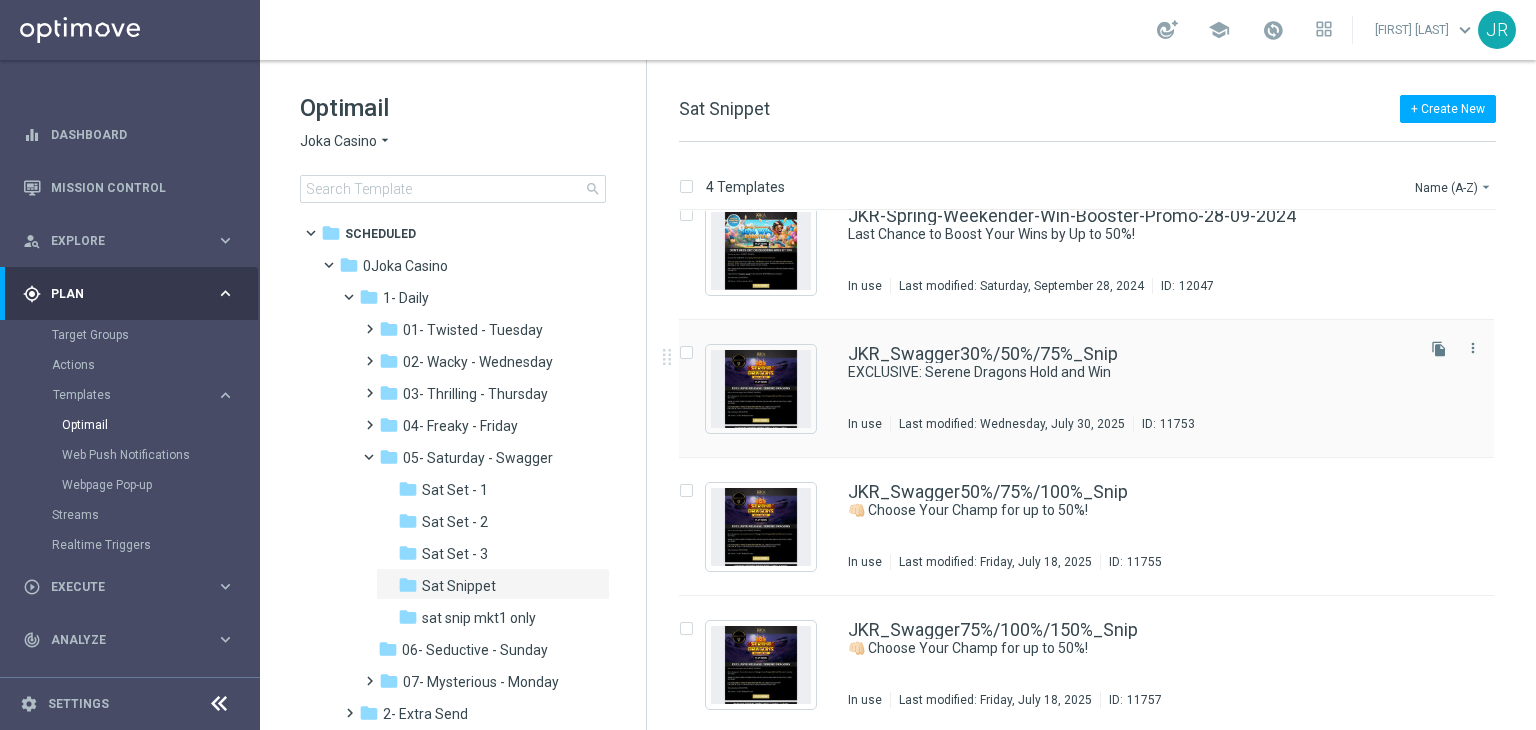 scroll, scrollTop: 32, scrollLeft: 0, axis: vertical 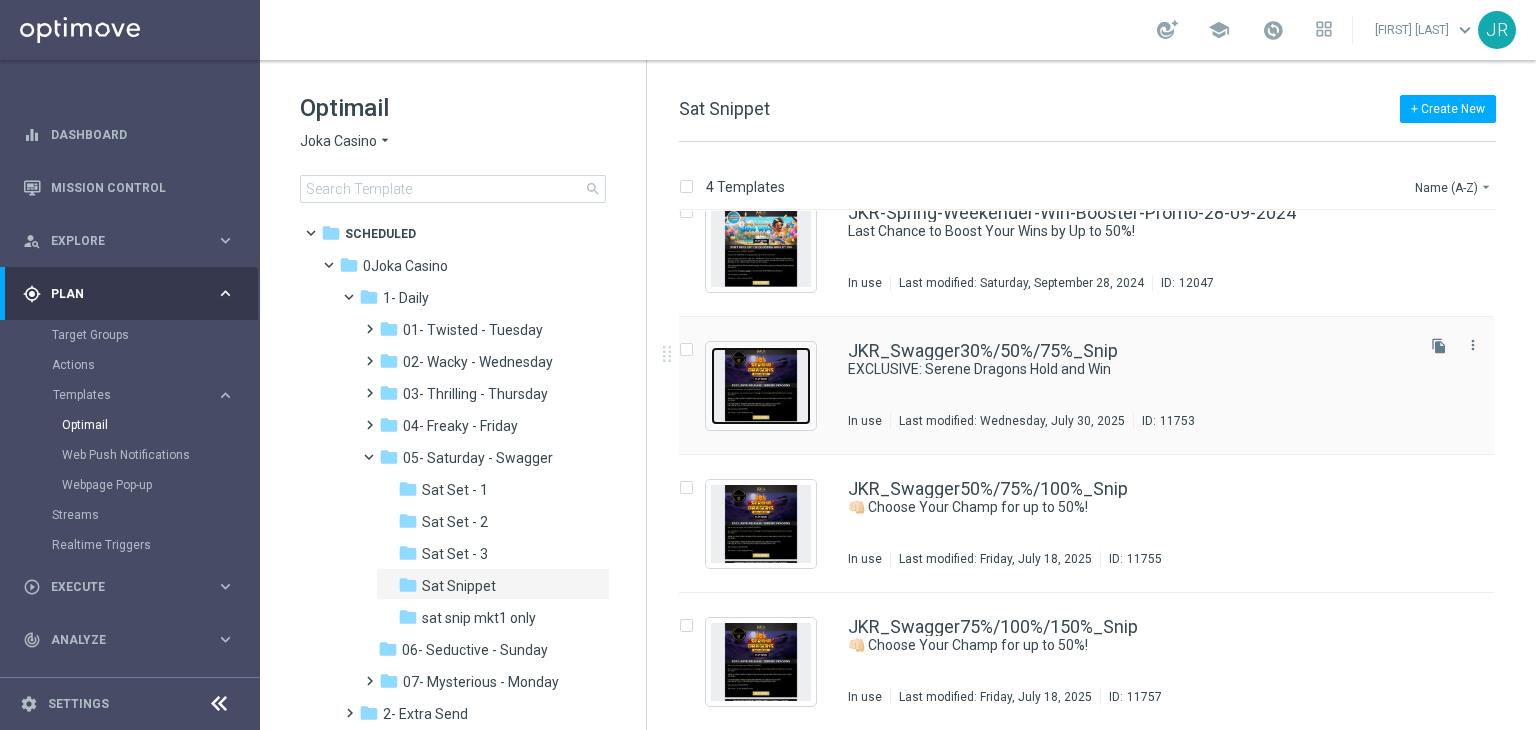 click at bounding box center (761, 386) 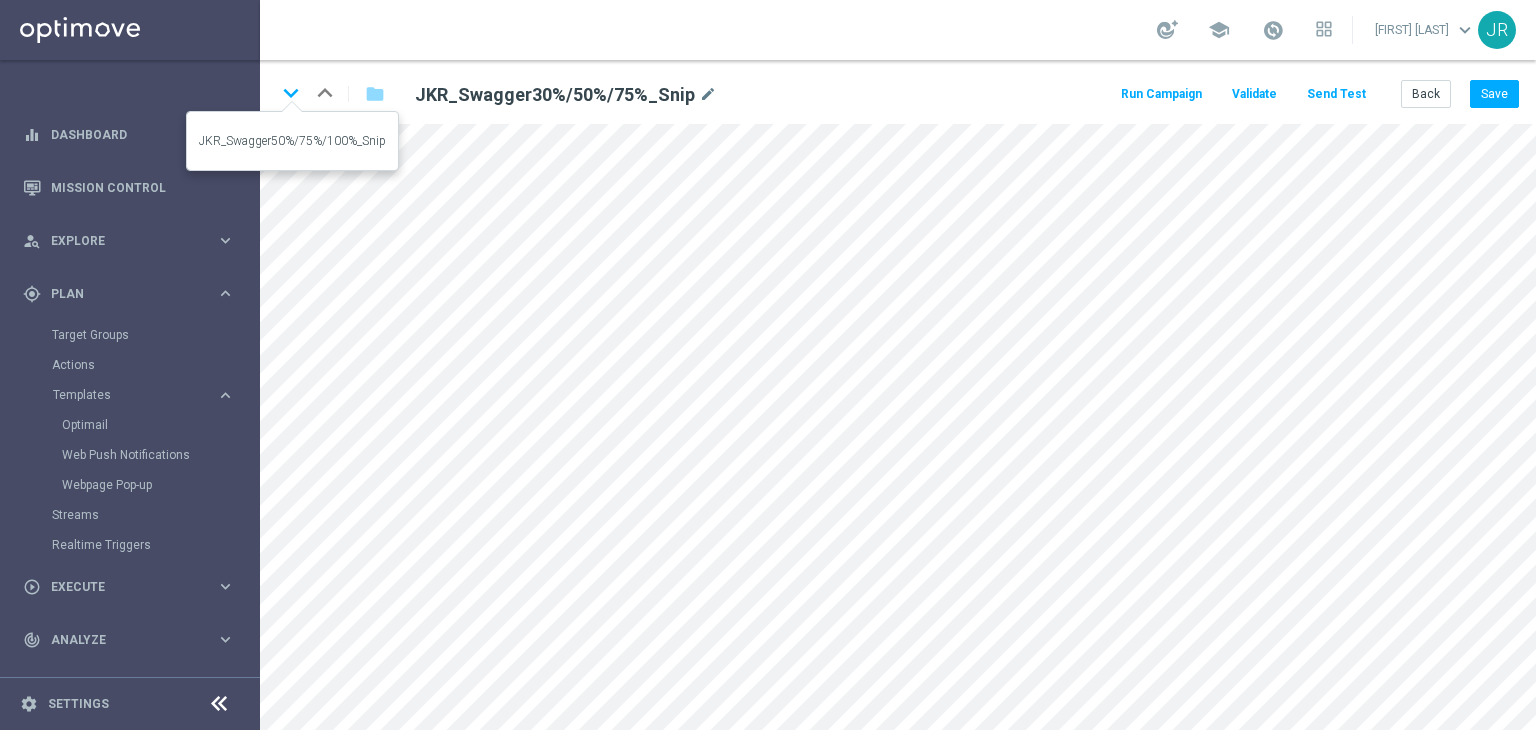 click on "keyboard_arrow_down" 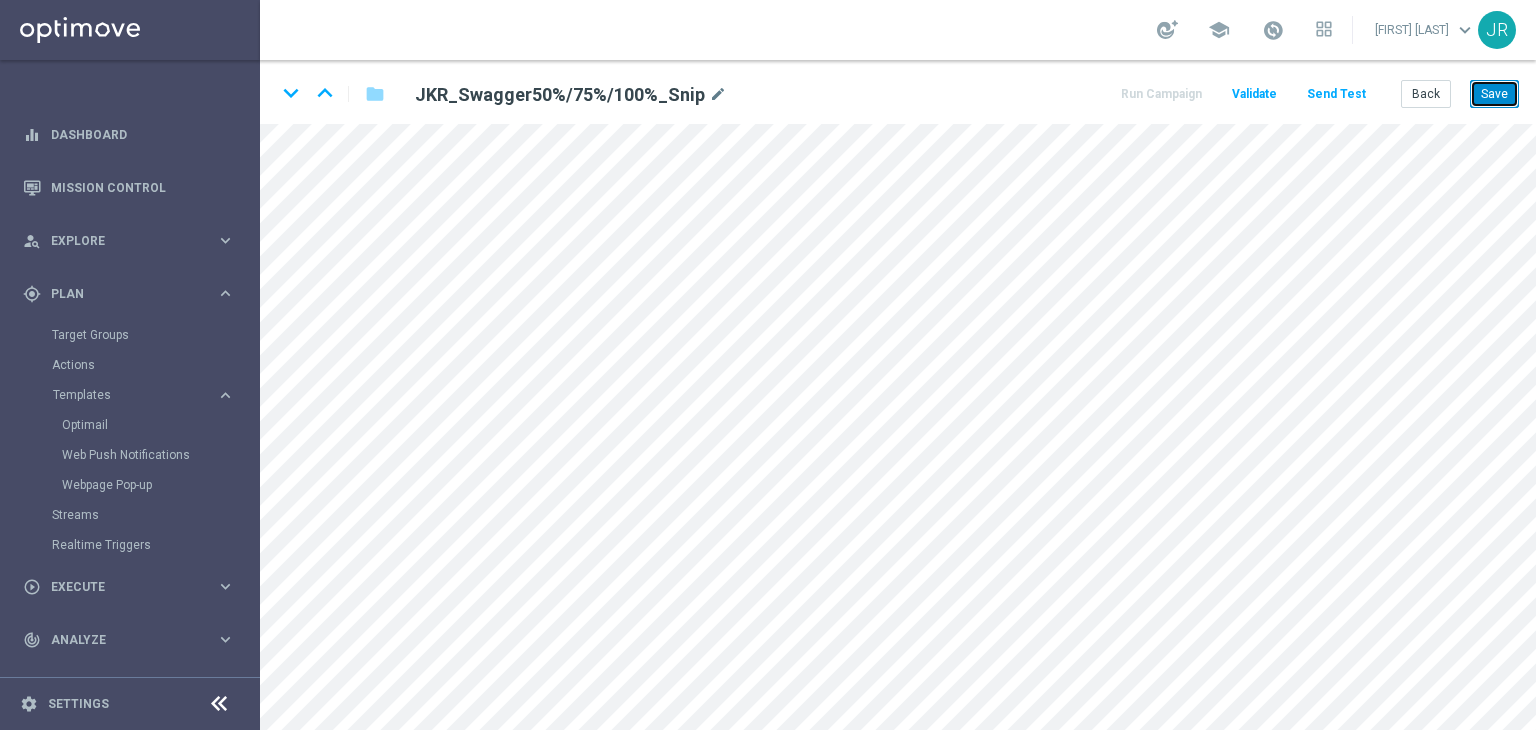 click on "Save" at bounding box center (1494, 94) 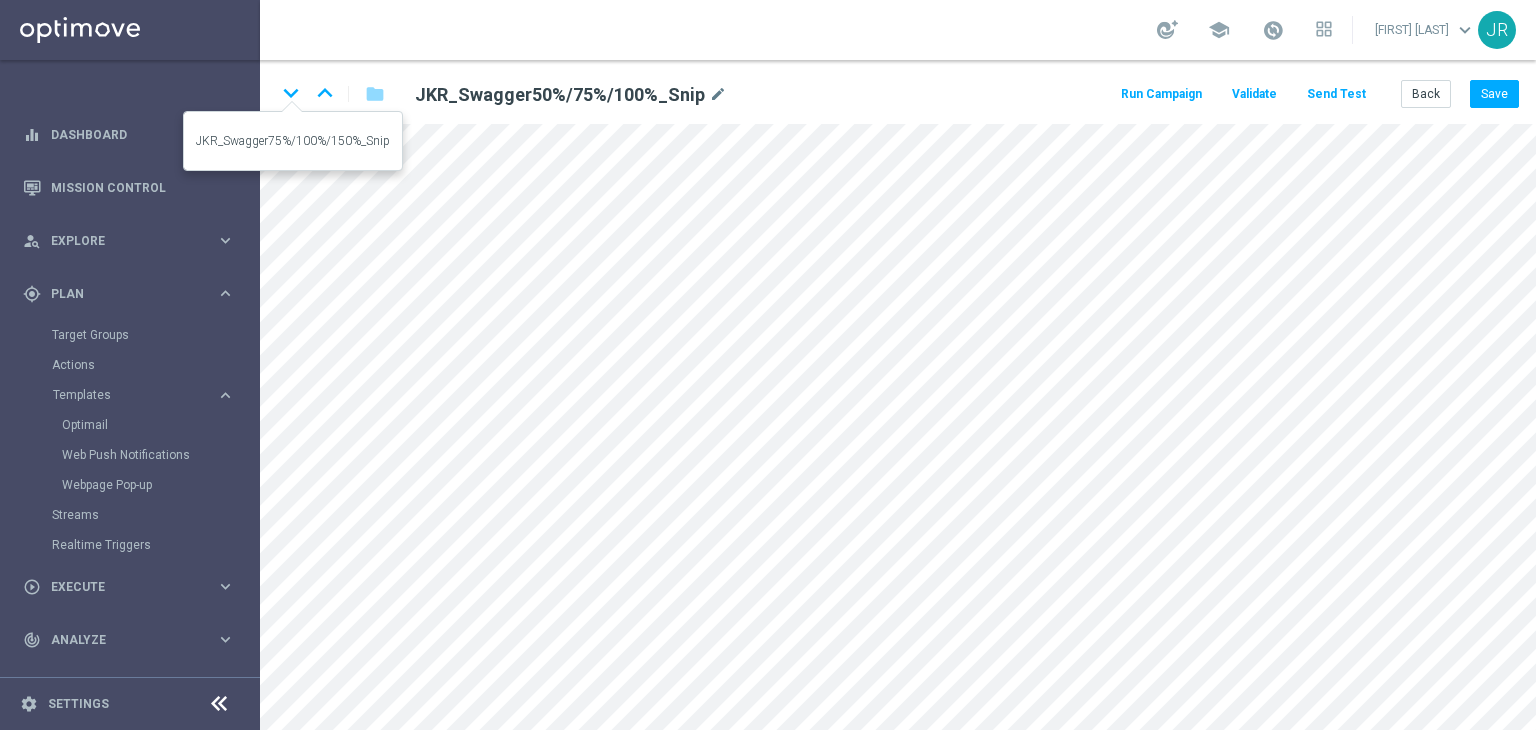 click on "keyboard_arrow_down" 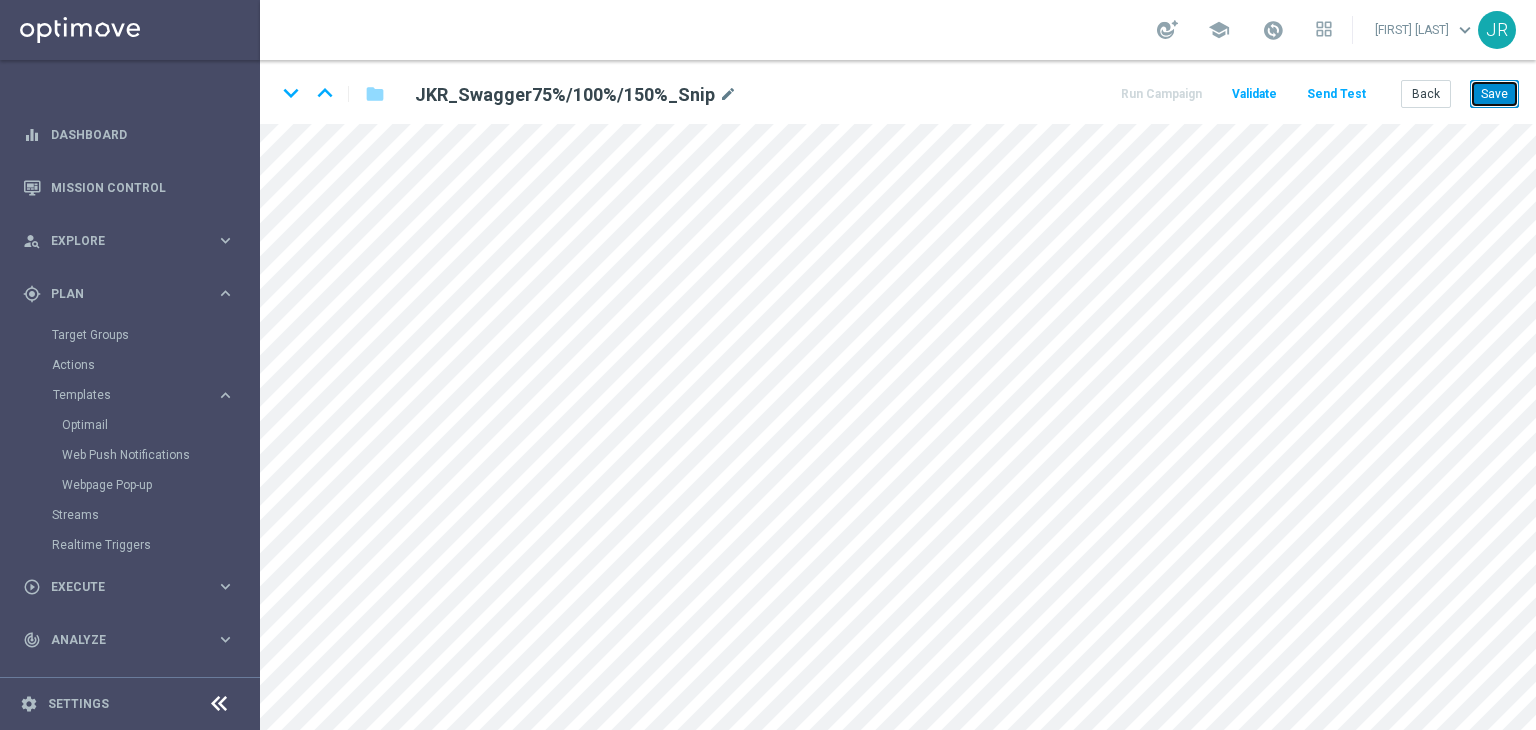 click on "Save" at bounding box center (1494, 94) 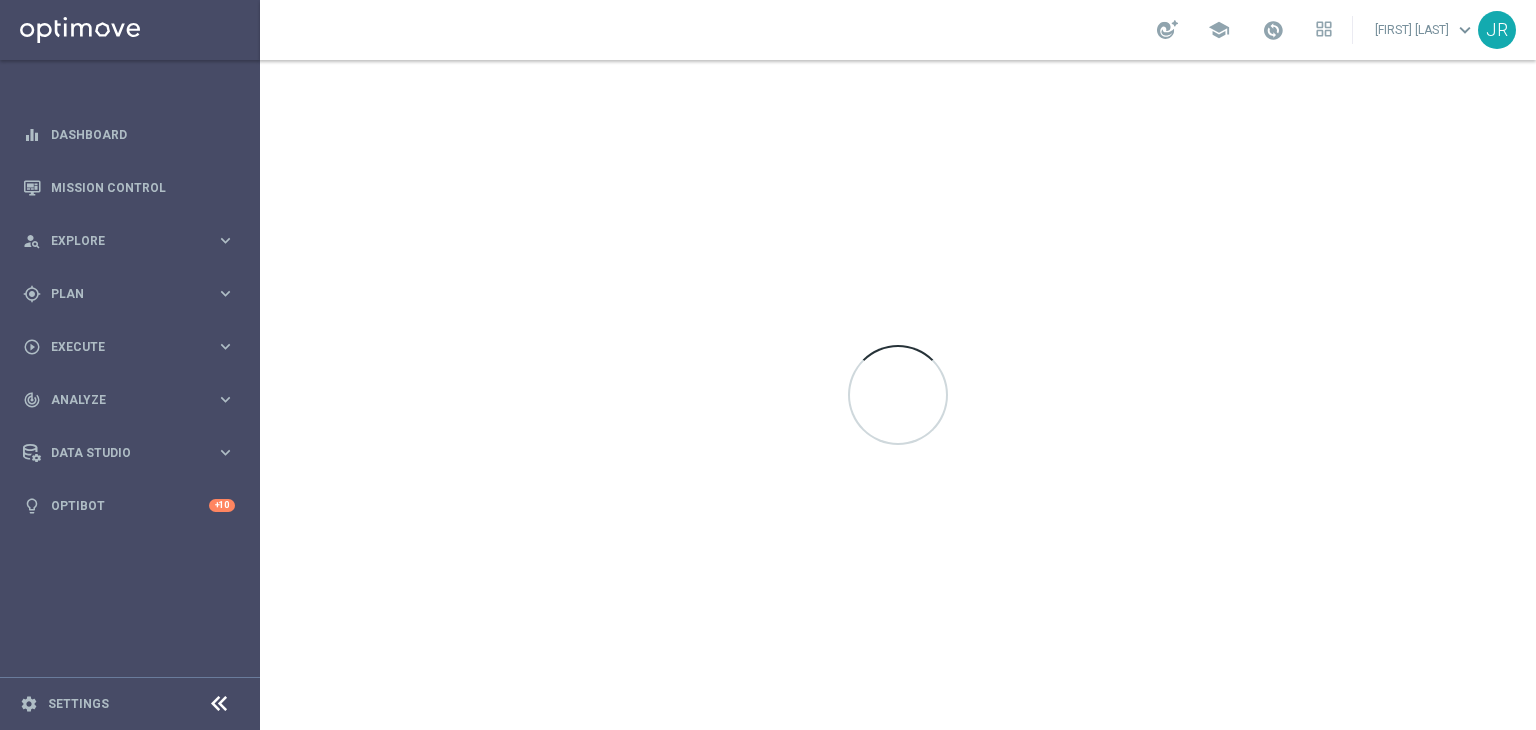 scroll, scrollTop: 0, scrollLeft: 0, axis: both 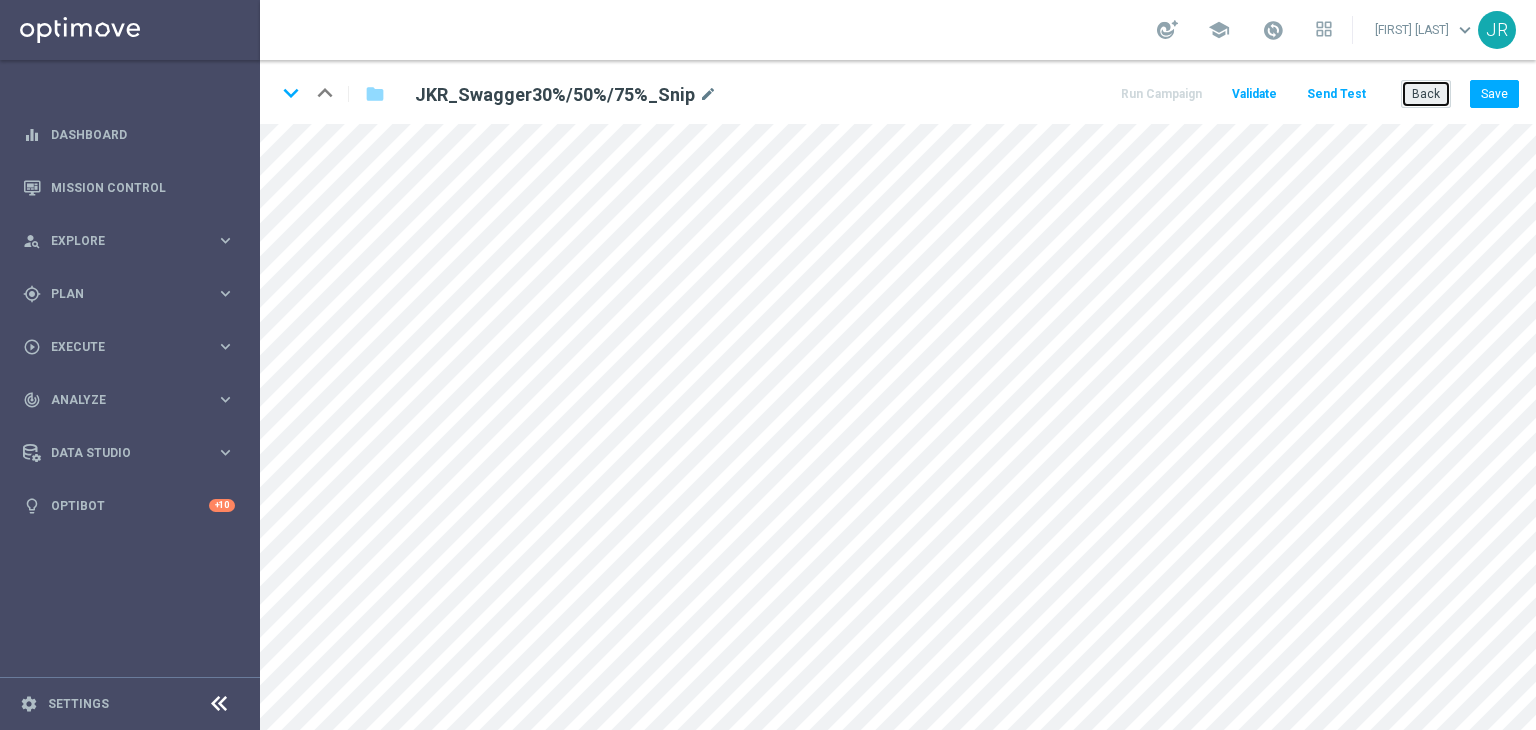 click on "Back" 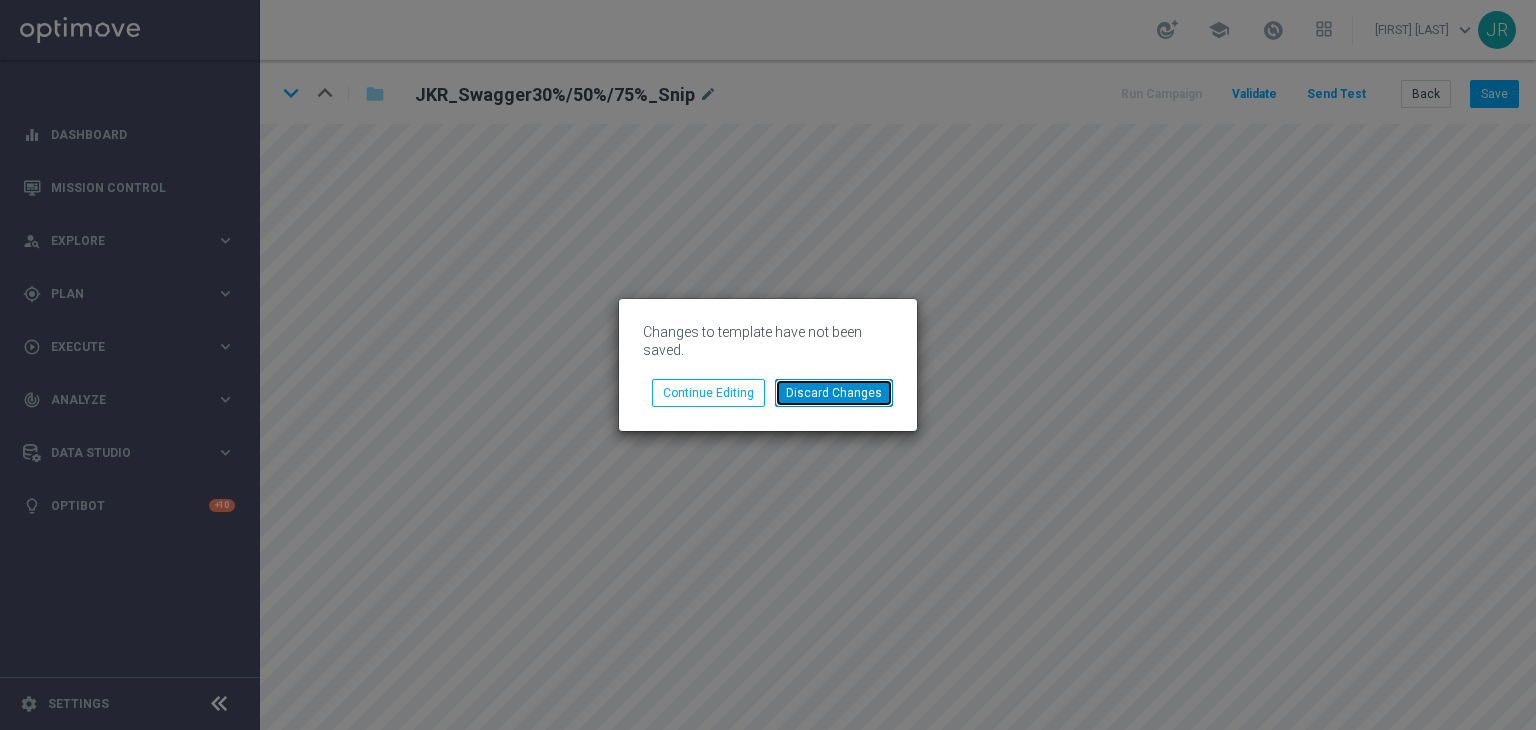 click on "Discard Changes" at bounding box center [834, 393] 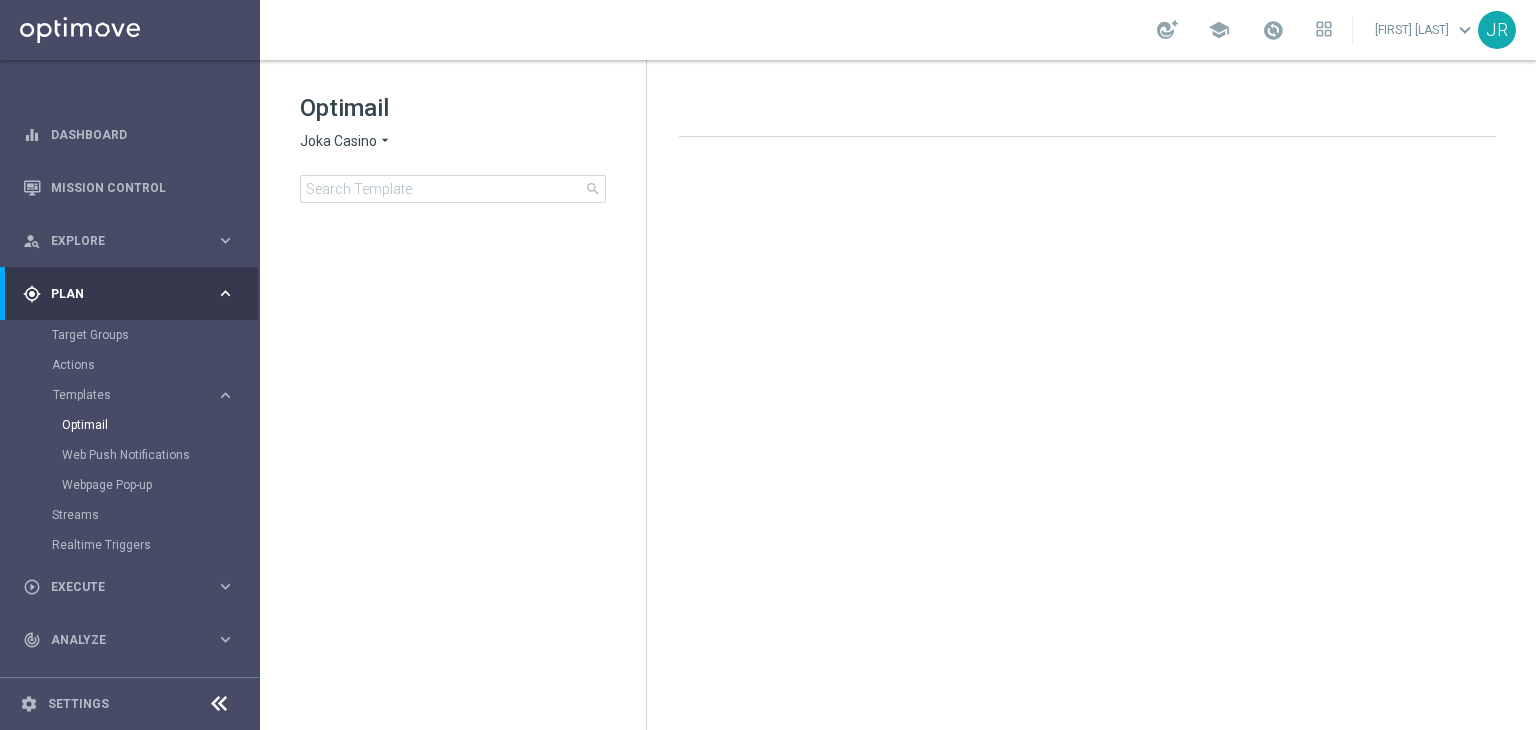 click on "Joka Casino" 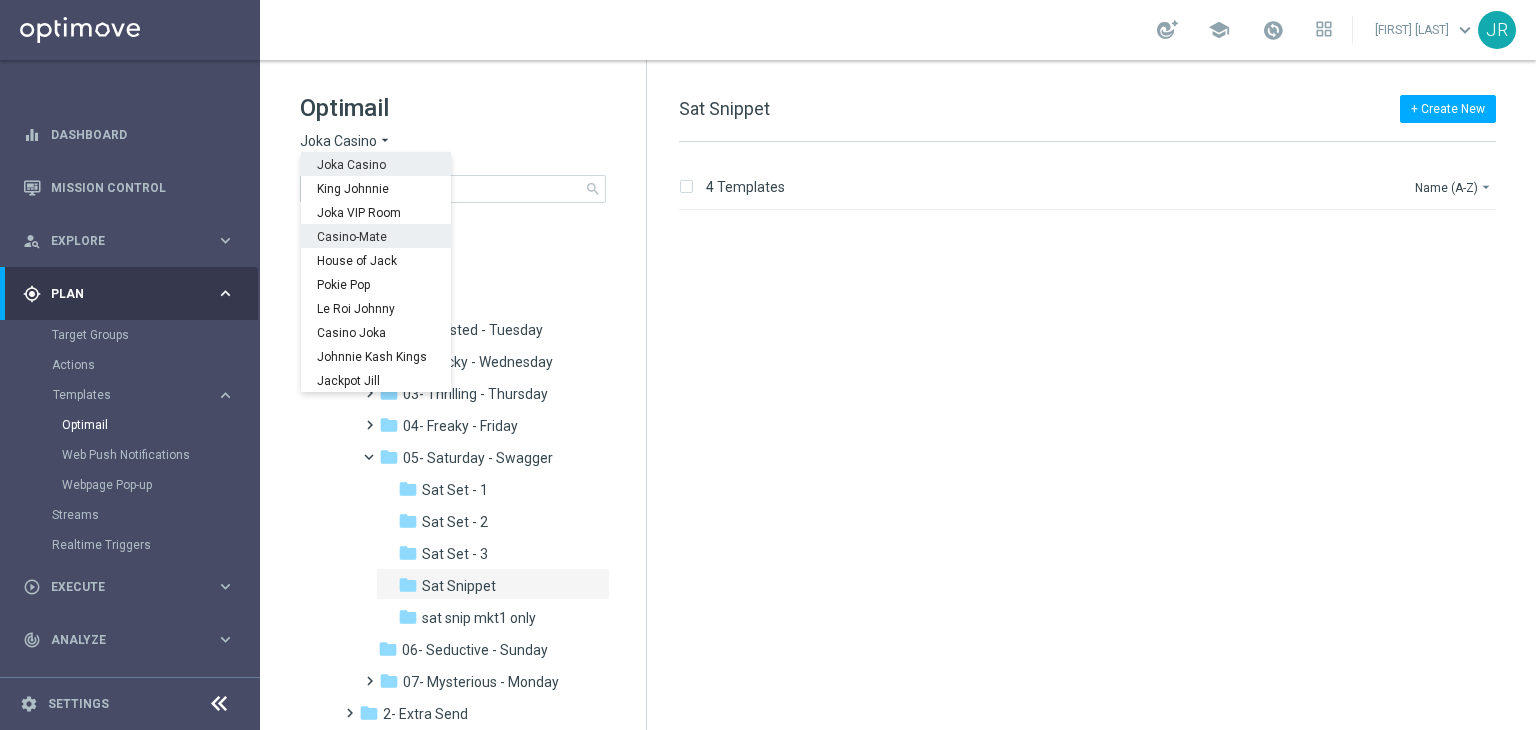 click on "Joka VIP Room" at bounding box center [0, 0] 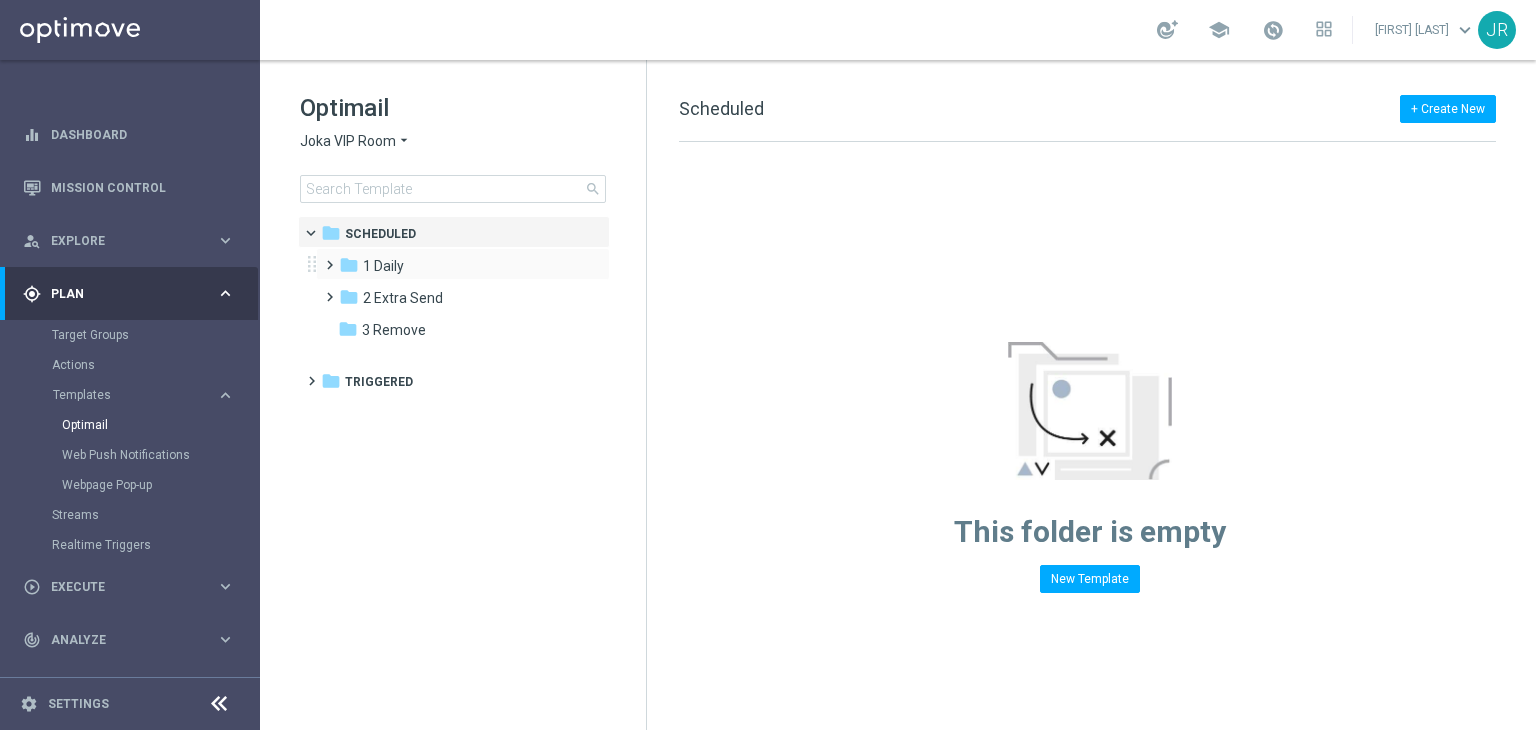 click on "folder
1 Daily
more_vert" at bounding box center (463, 264) 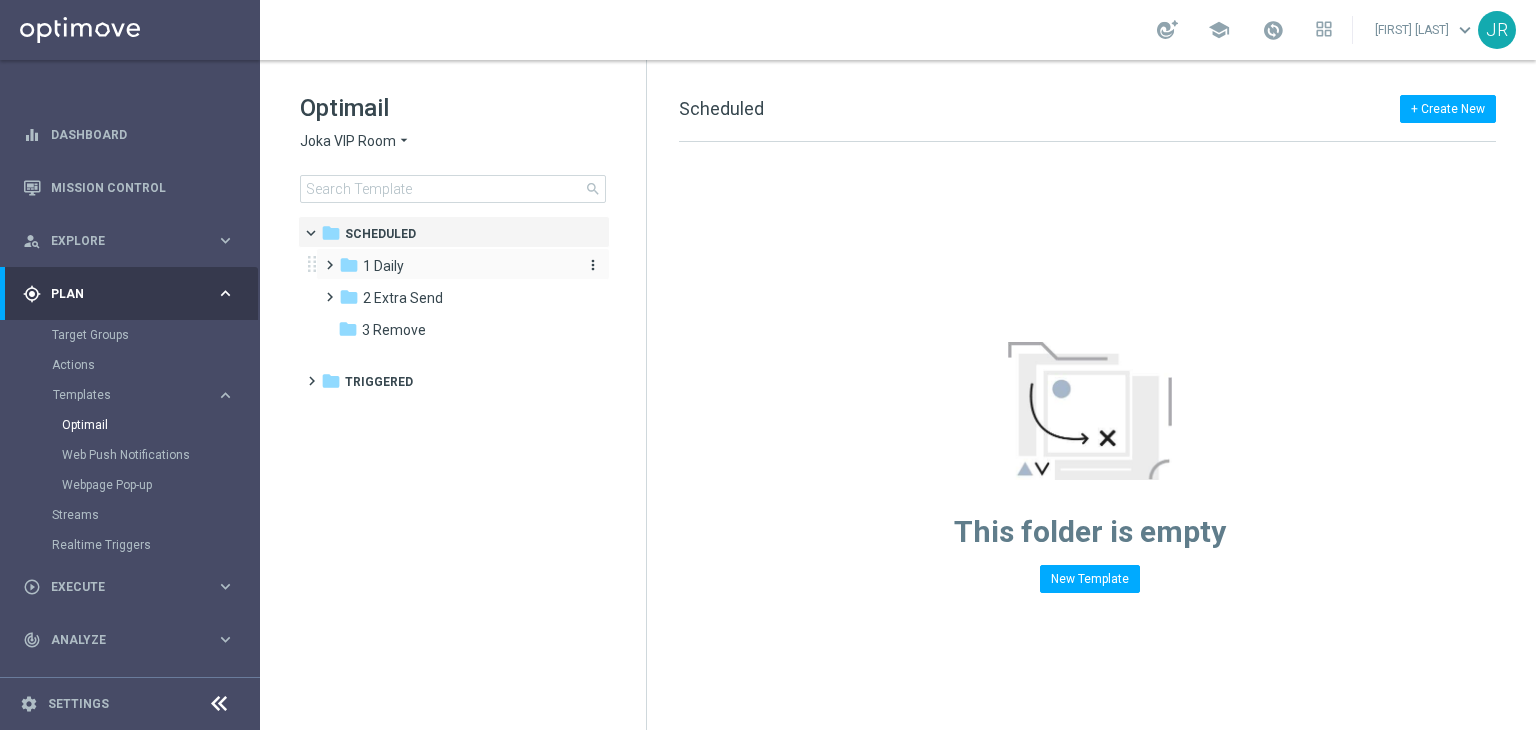 click on "folder
1 Daily" at bounding box center [454, 266] 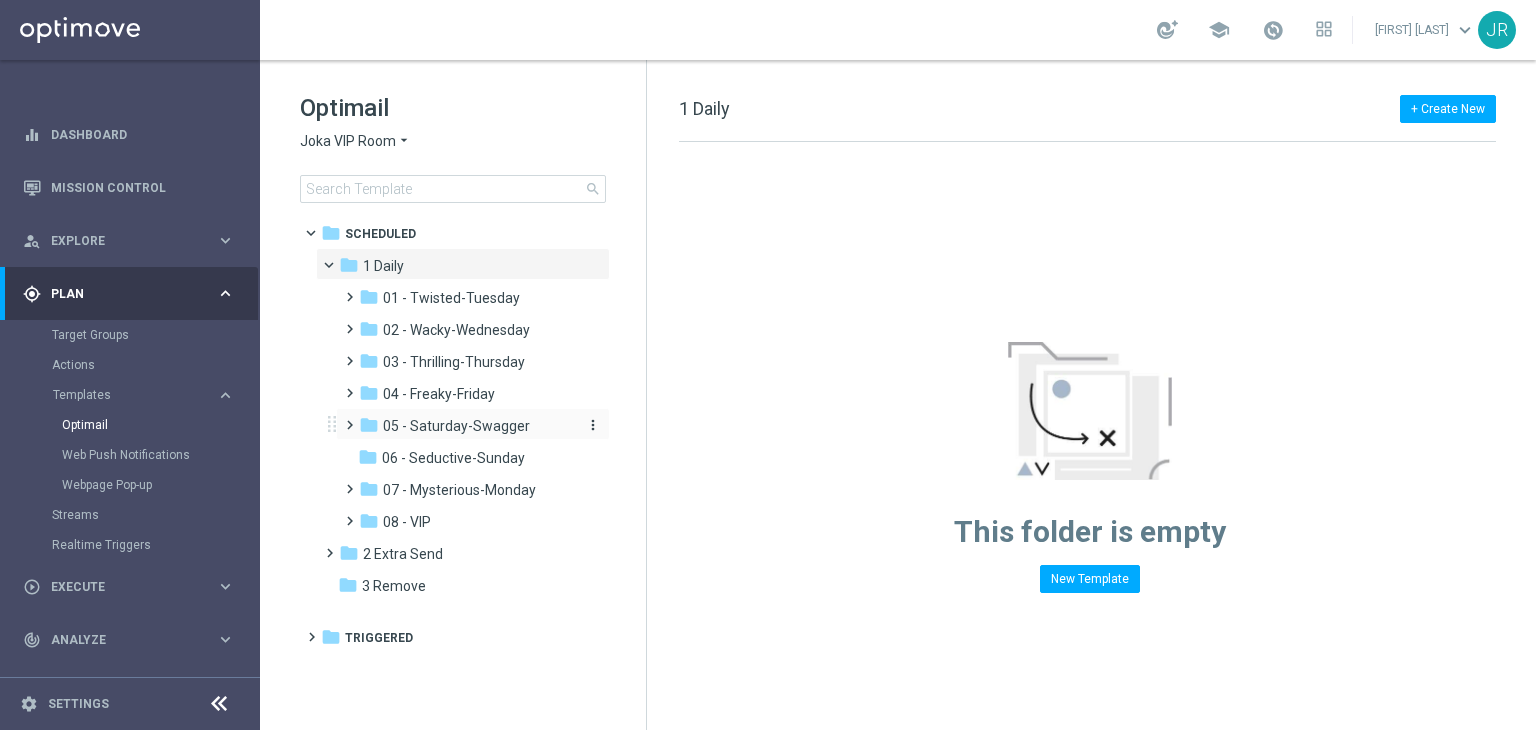 click on "05 - Saturday-Swagger" at bounding box center [456, 426] 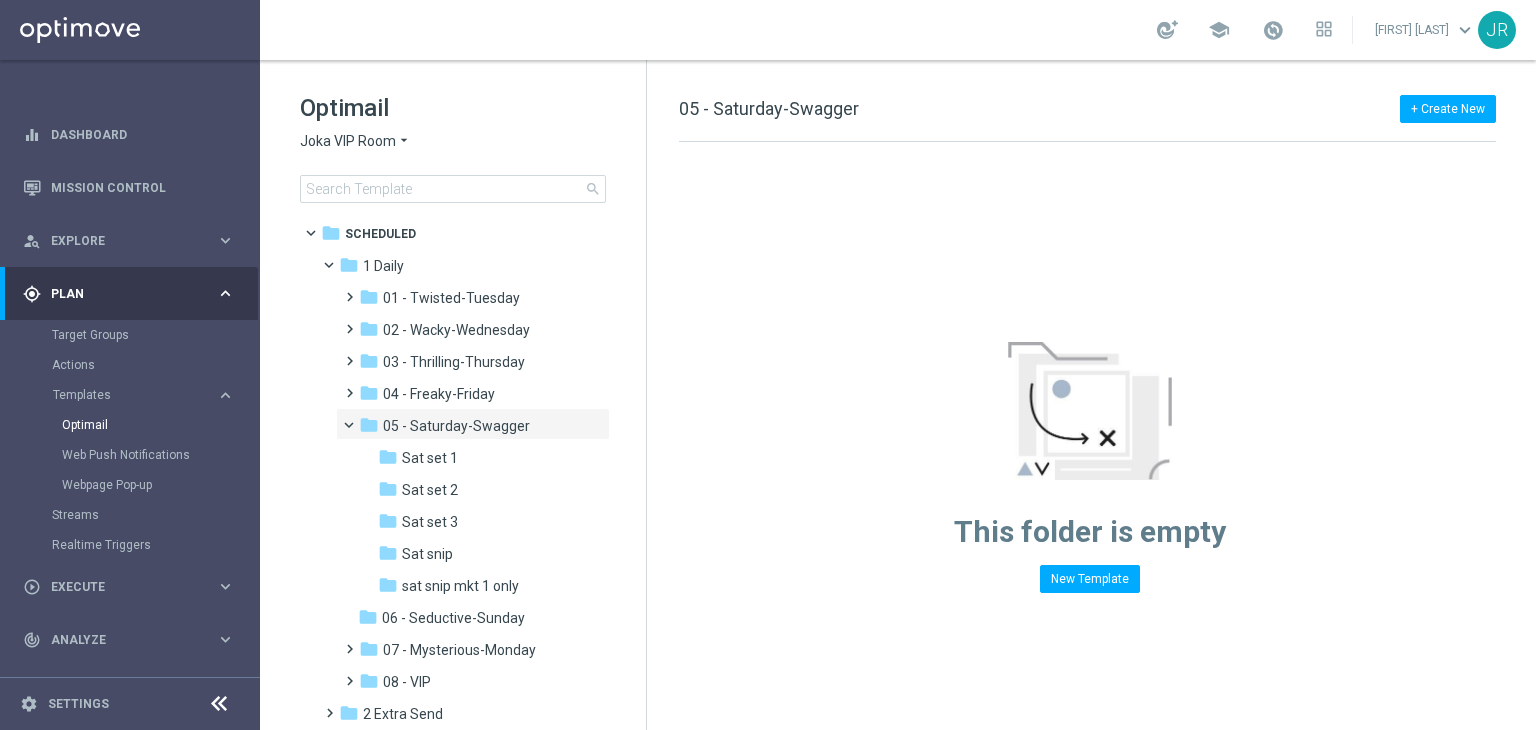 drag, startPoint x: 446, startPoint y: 546, endPoint x: 620, endPoint y: 505, distance: 178.76521 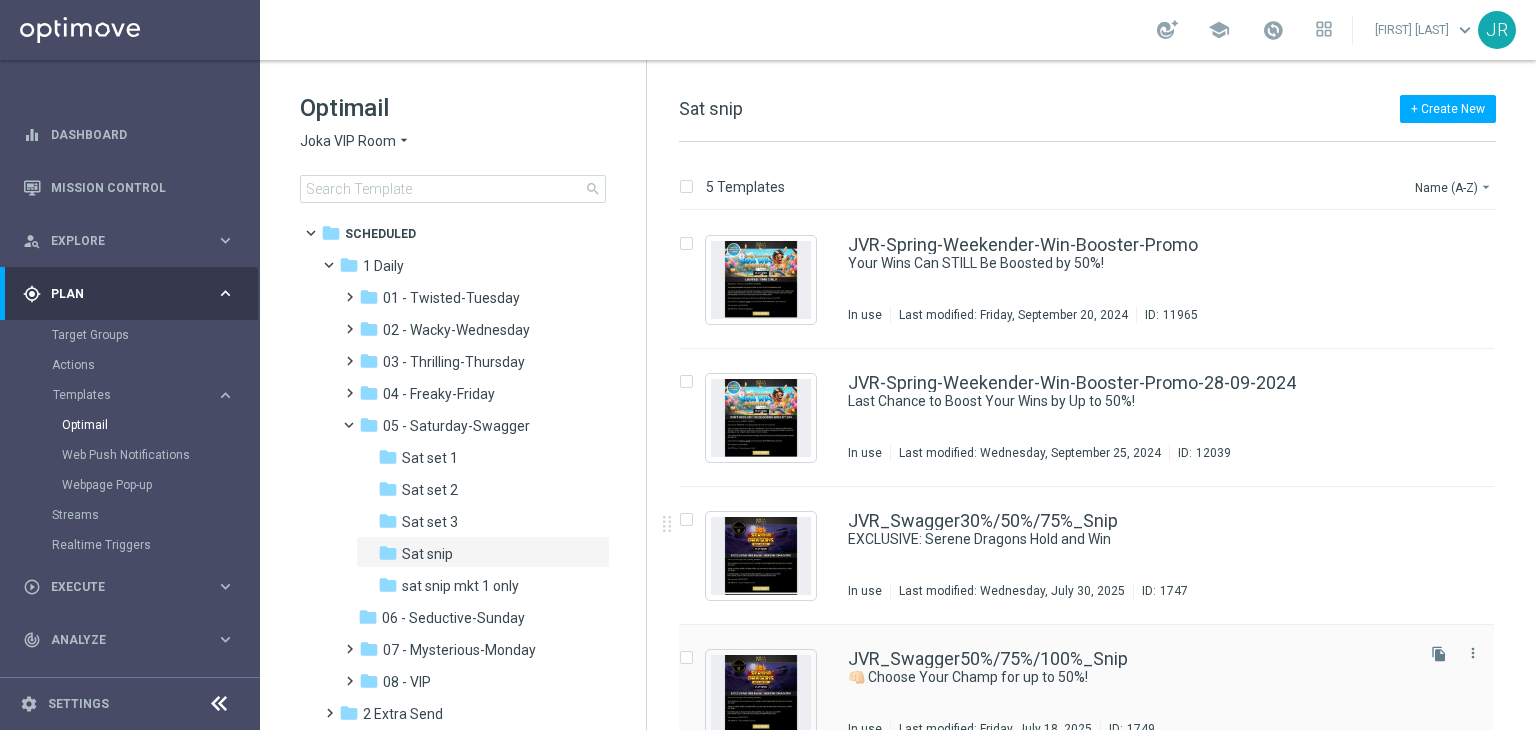 scroll, scrollTop: 171, scrollLeft: 0, axis: vertical 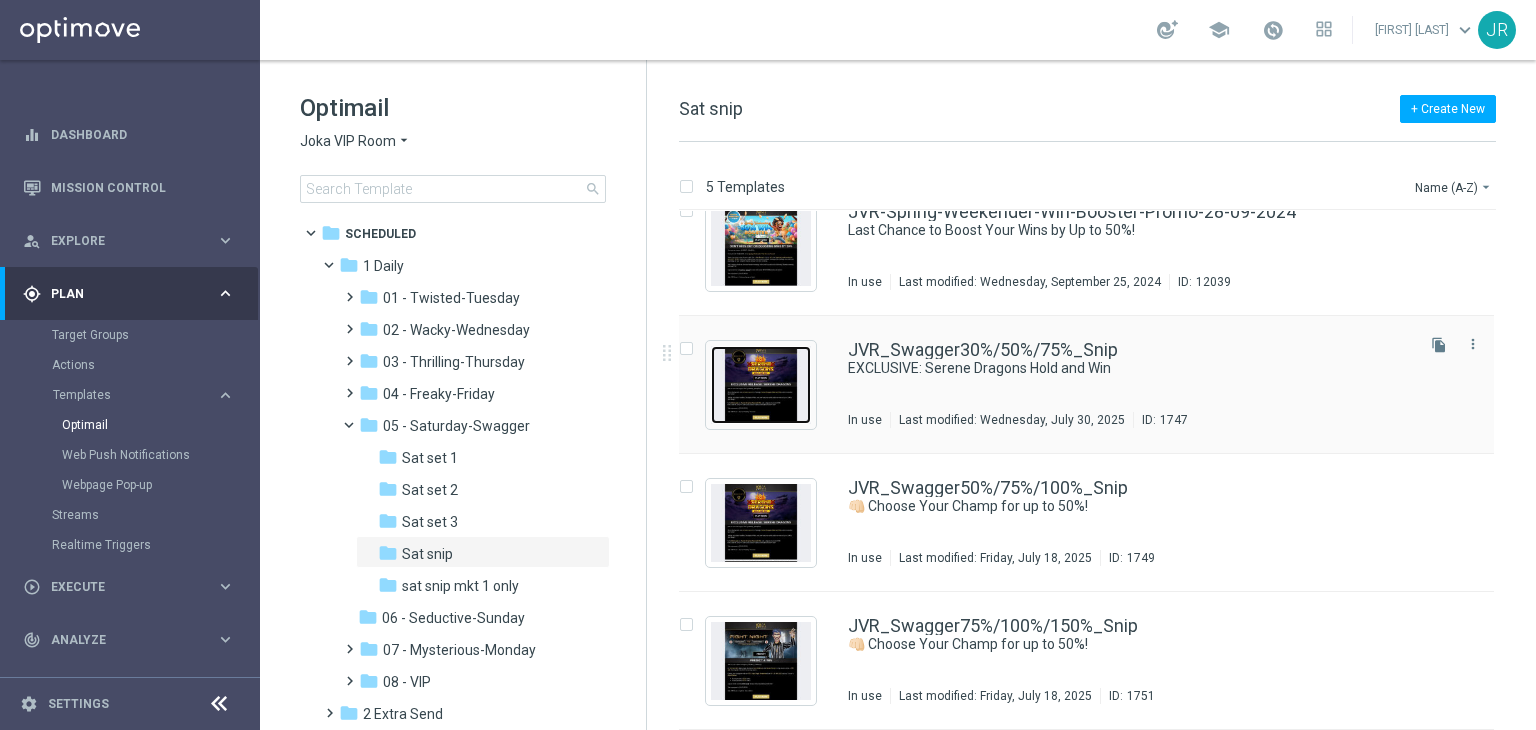 click at bounding box center (761, 385) 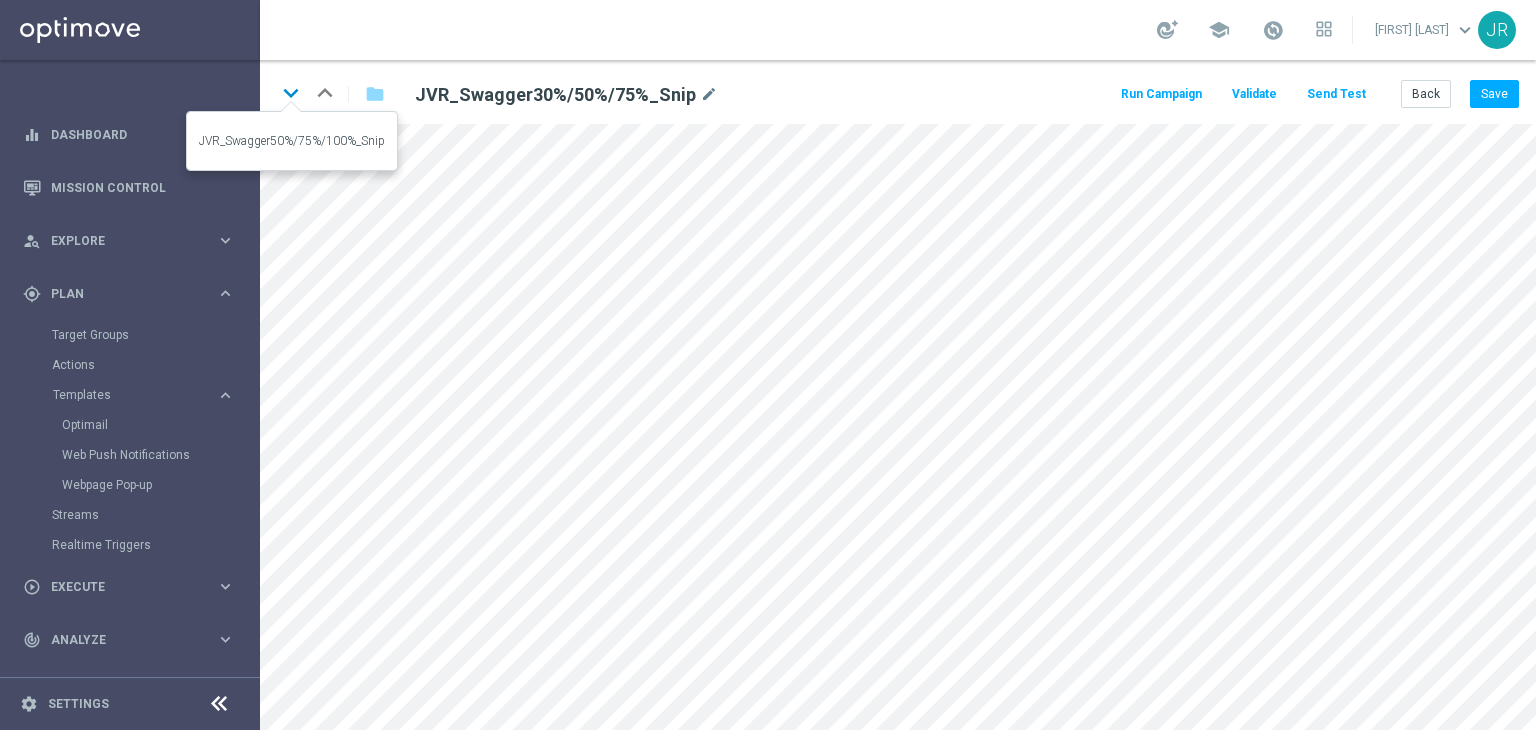 click on "keyboard_arrow_down" 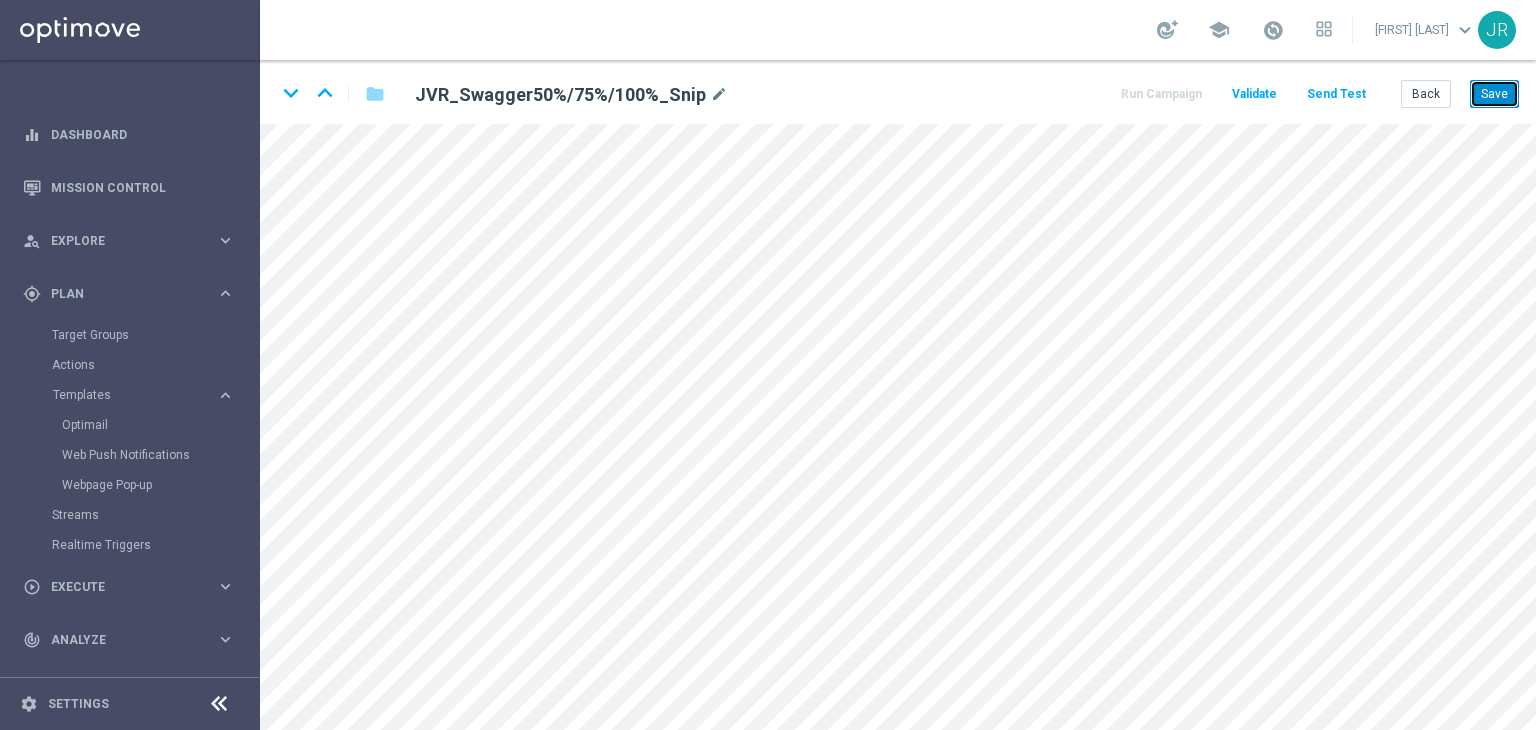 click on "Save" at bounding box center [1494, 94] 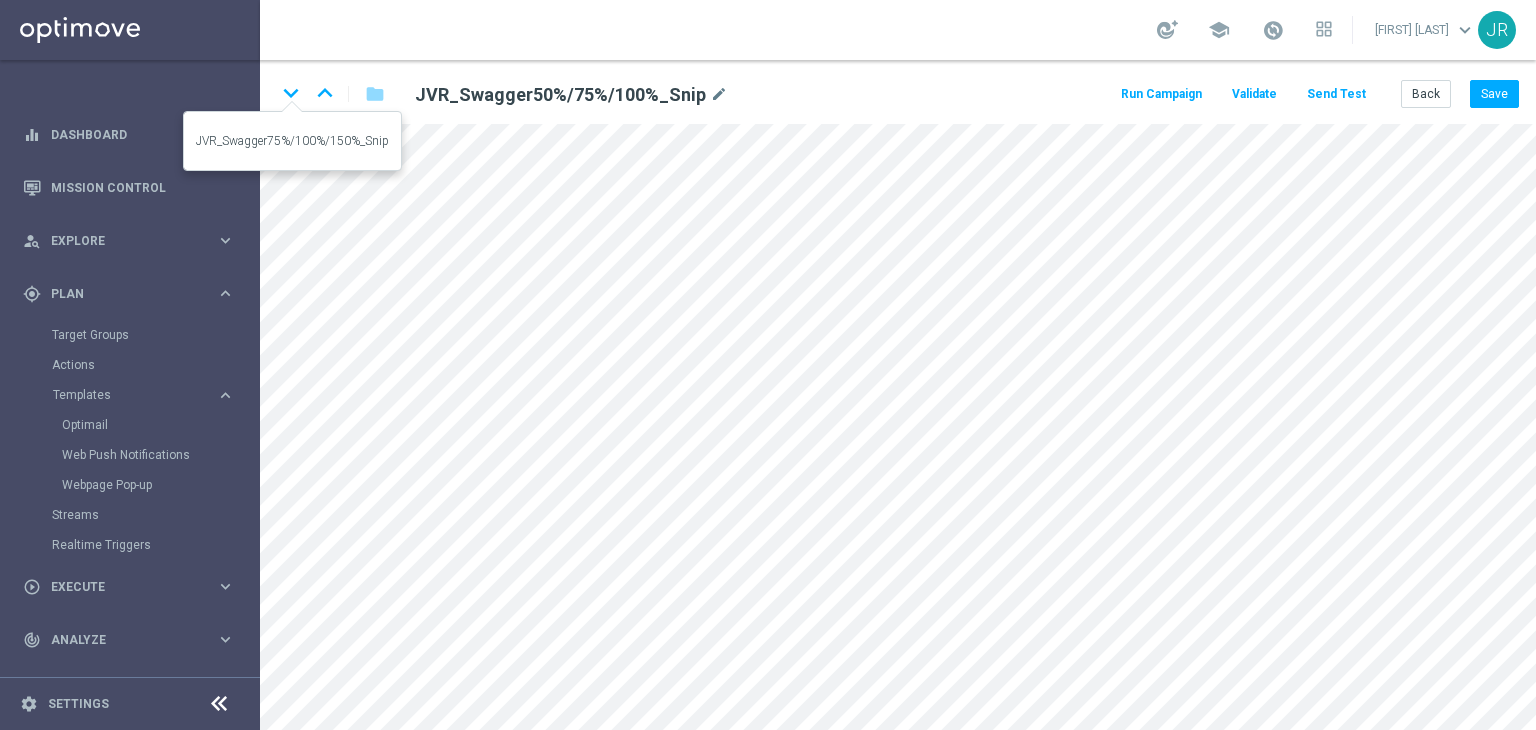 click on "keyboard_arrow_down" 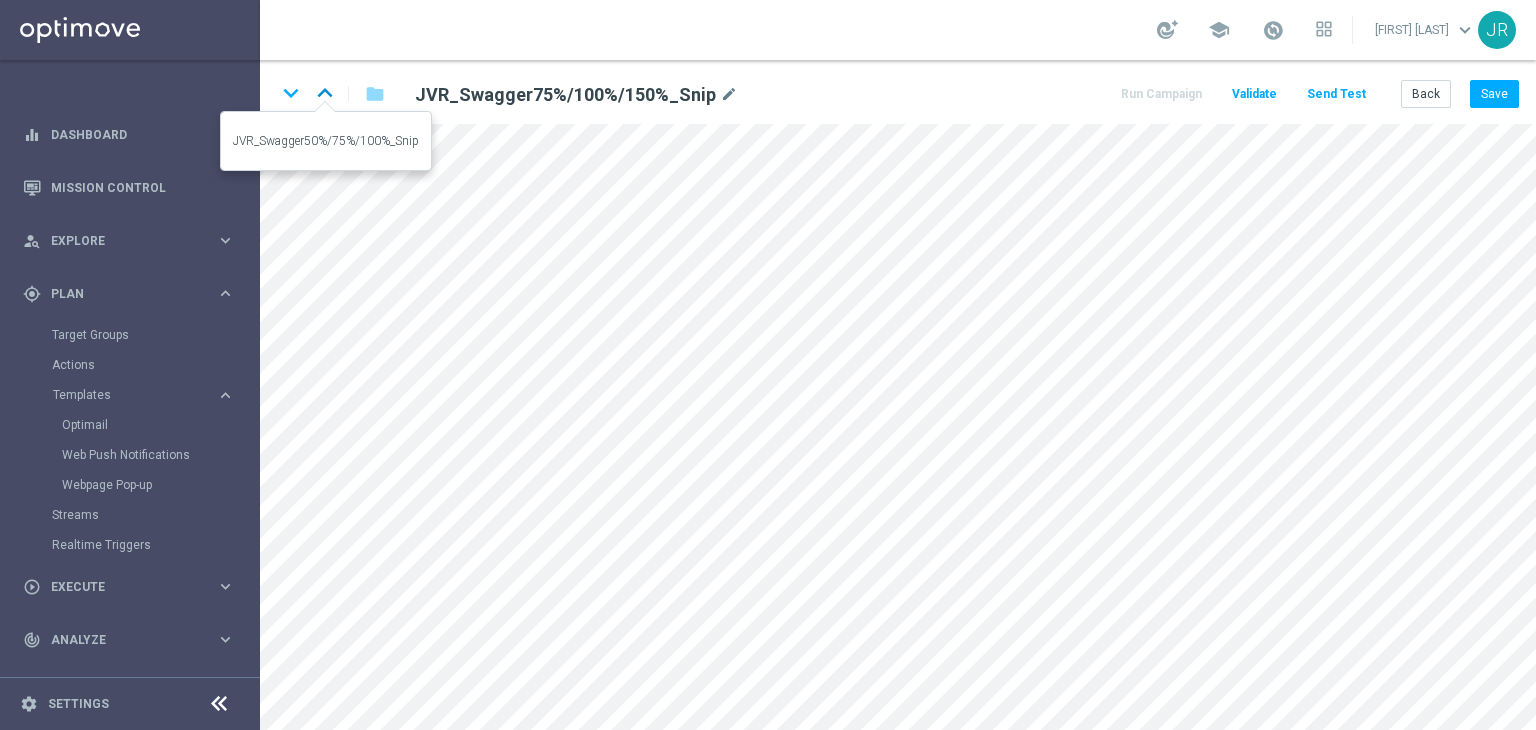 click on "keyboard_arrow_up" 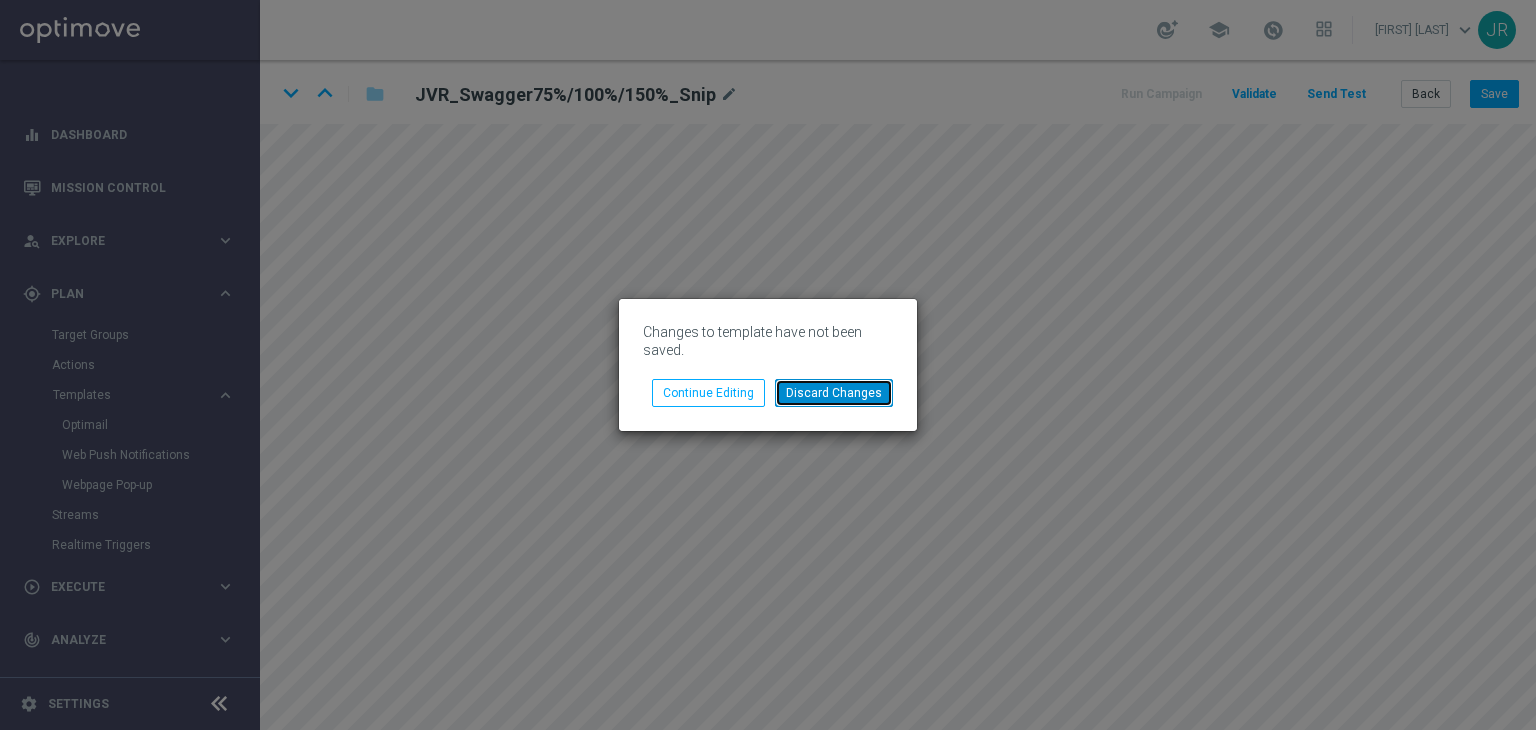 click on "Discard Changes" at bounding box center [834, 393] 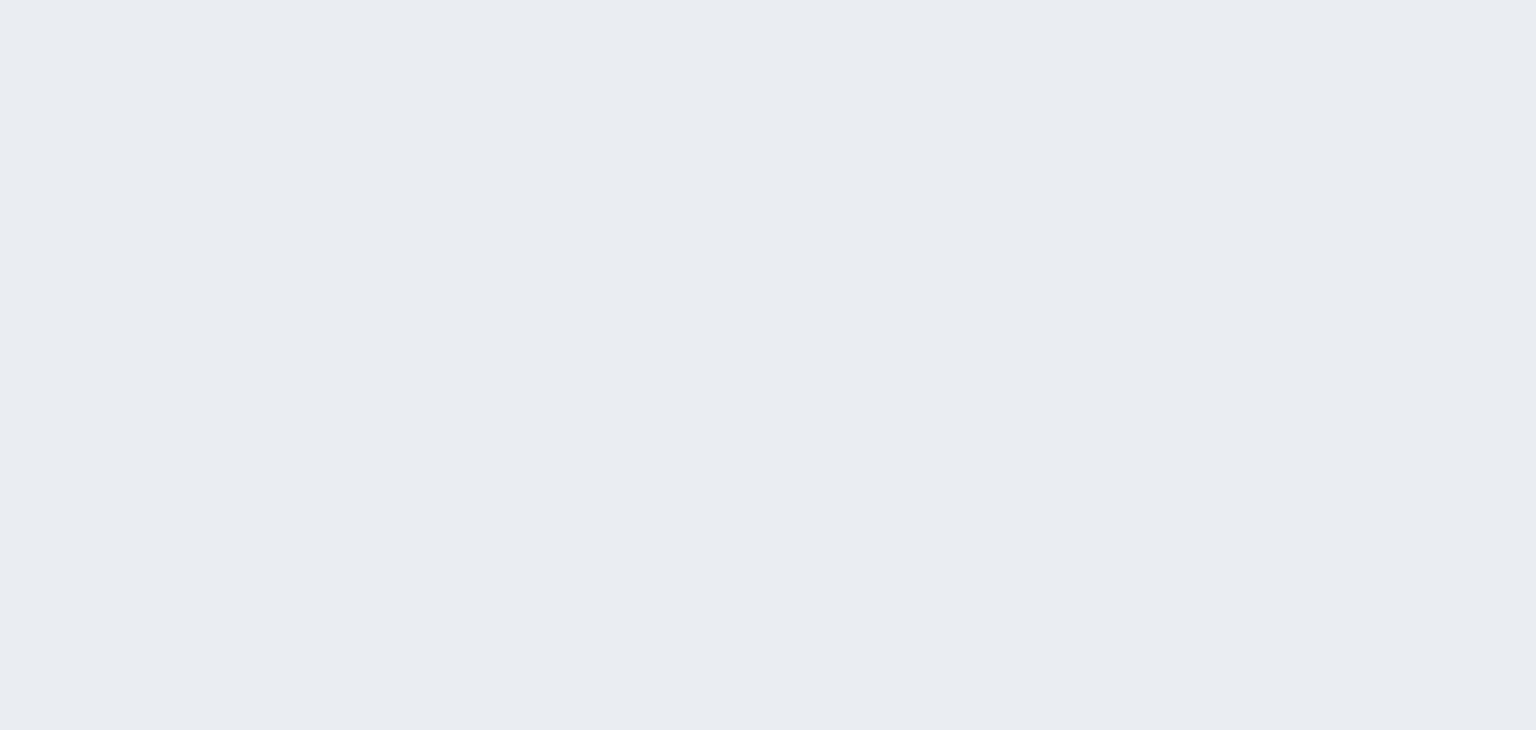 scroll, scrollTop: 0, scrollLeft: 0, axis: both 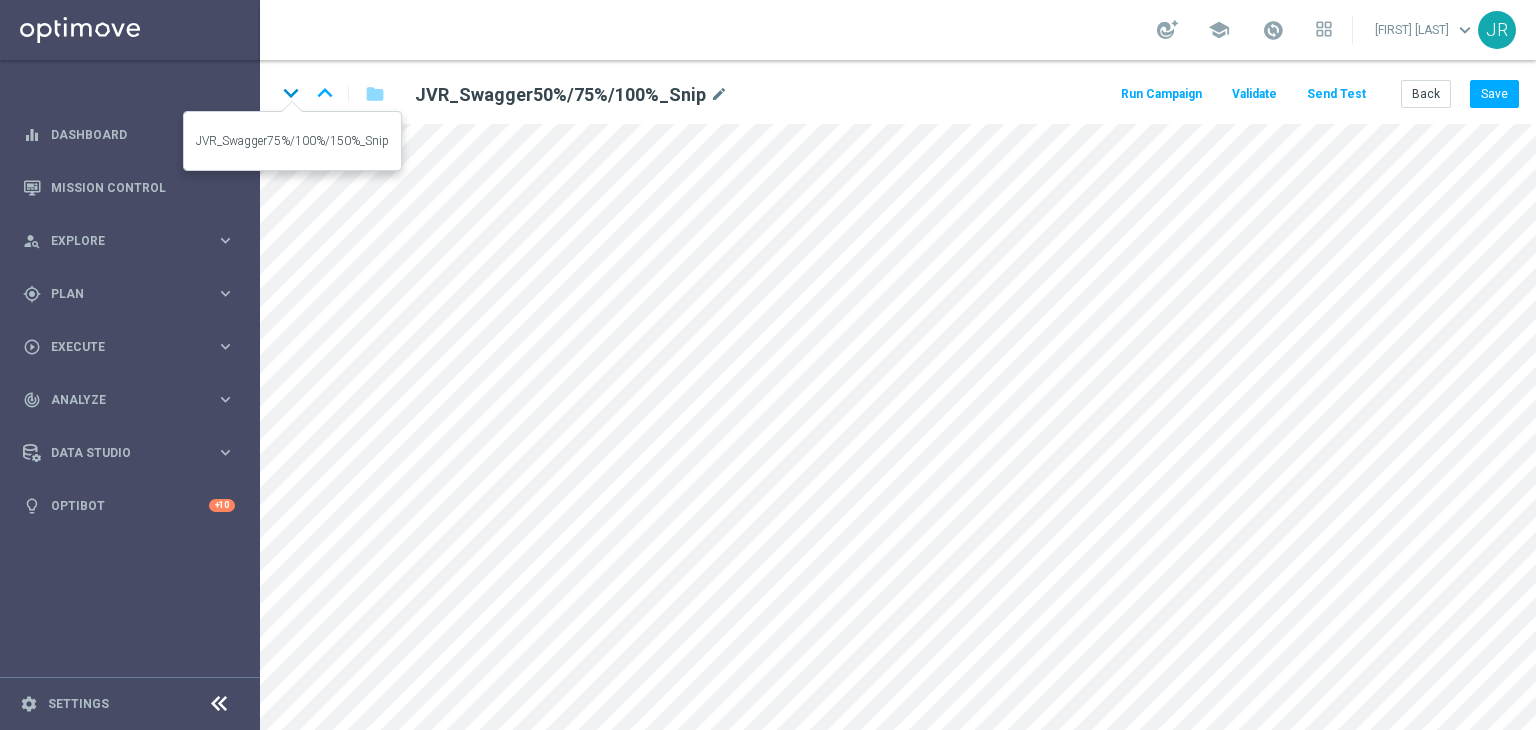 click on "keyboard_arrow_down" 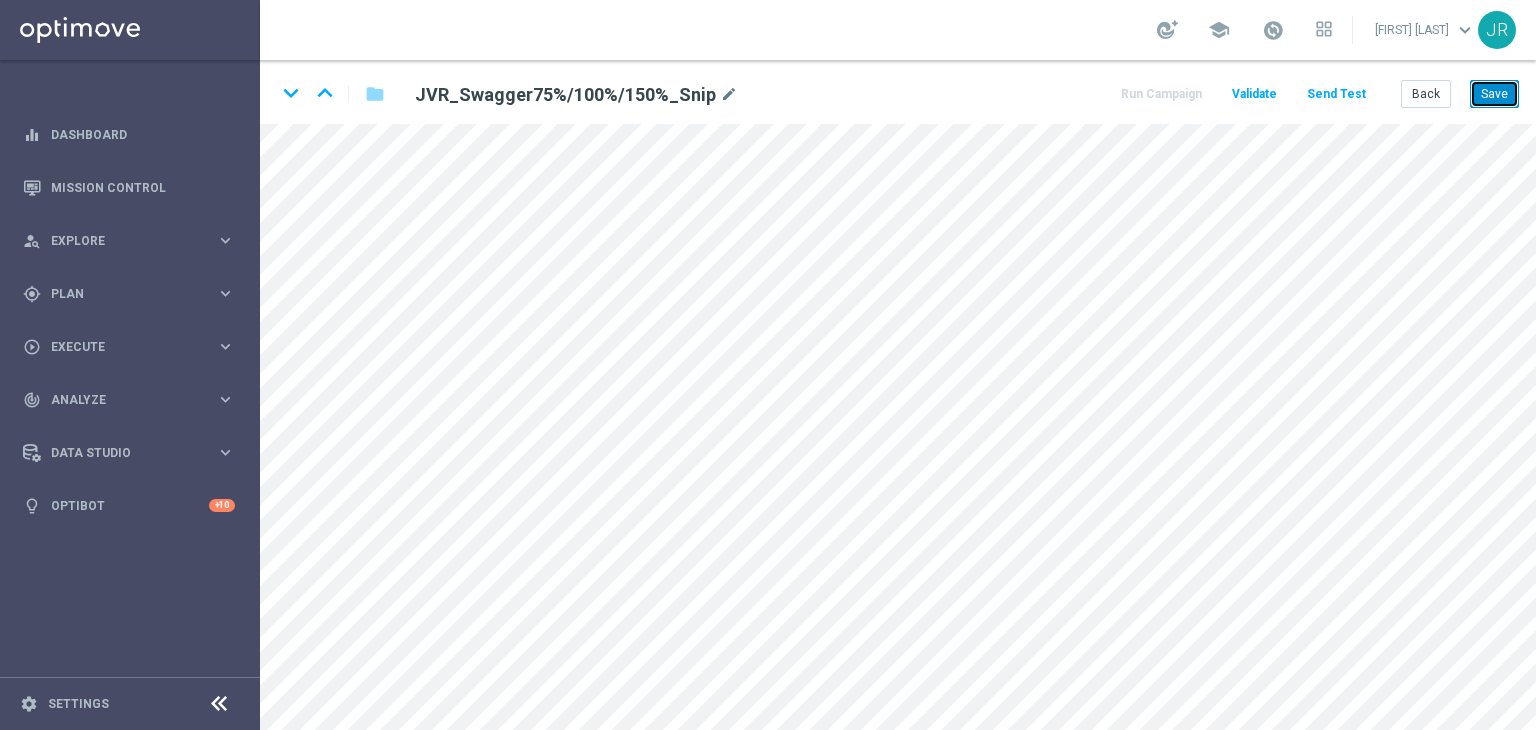 click on "Save" at bounding box center [1494, 94] 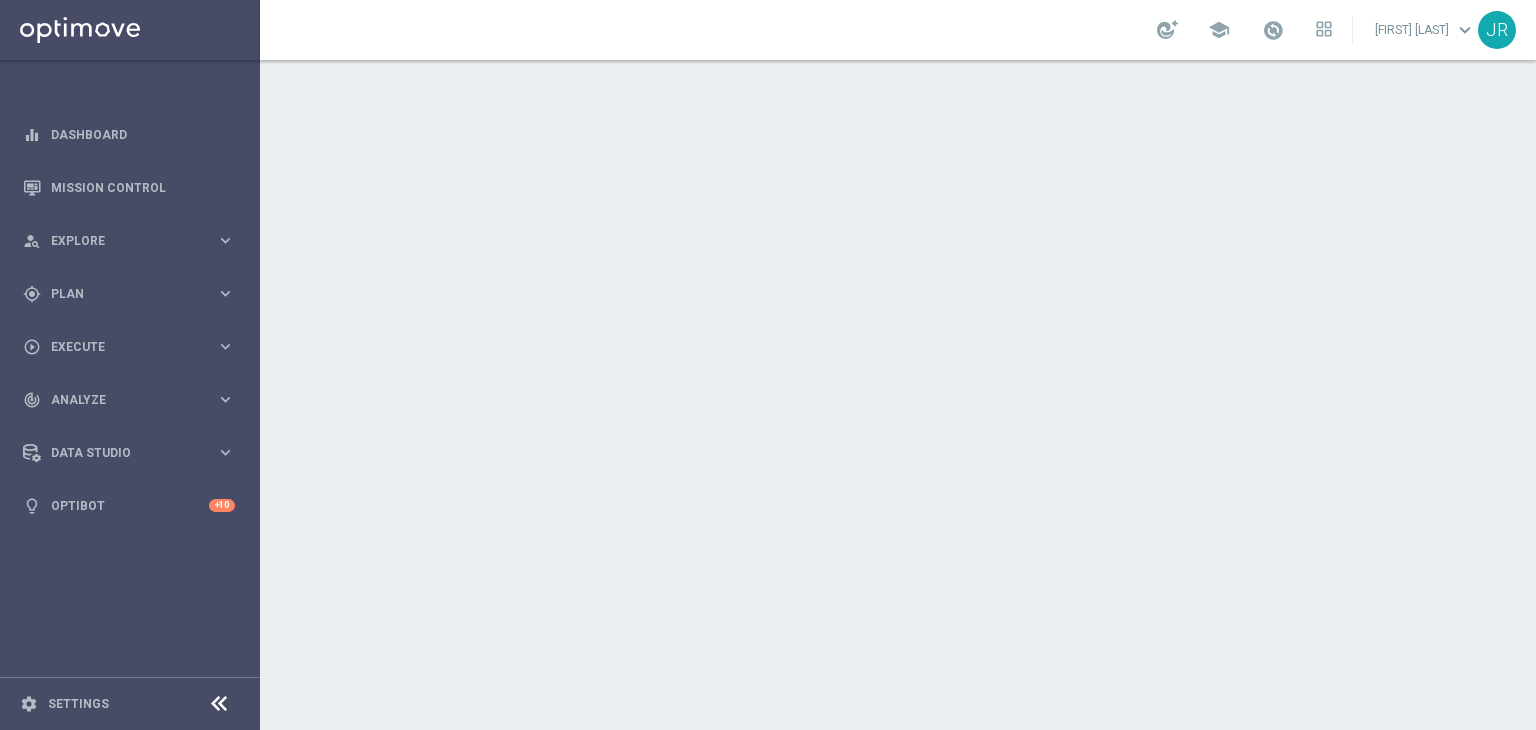 scroll, scrollTop: 0, scrollLeft: 0, axis: both 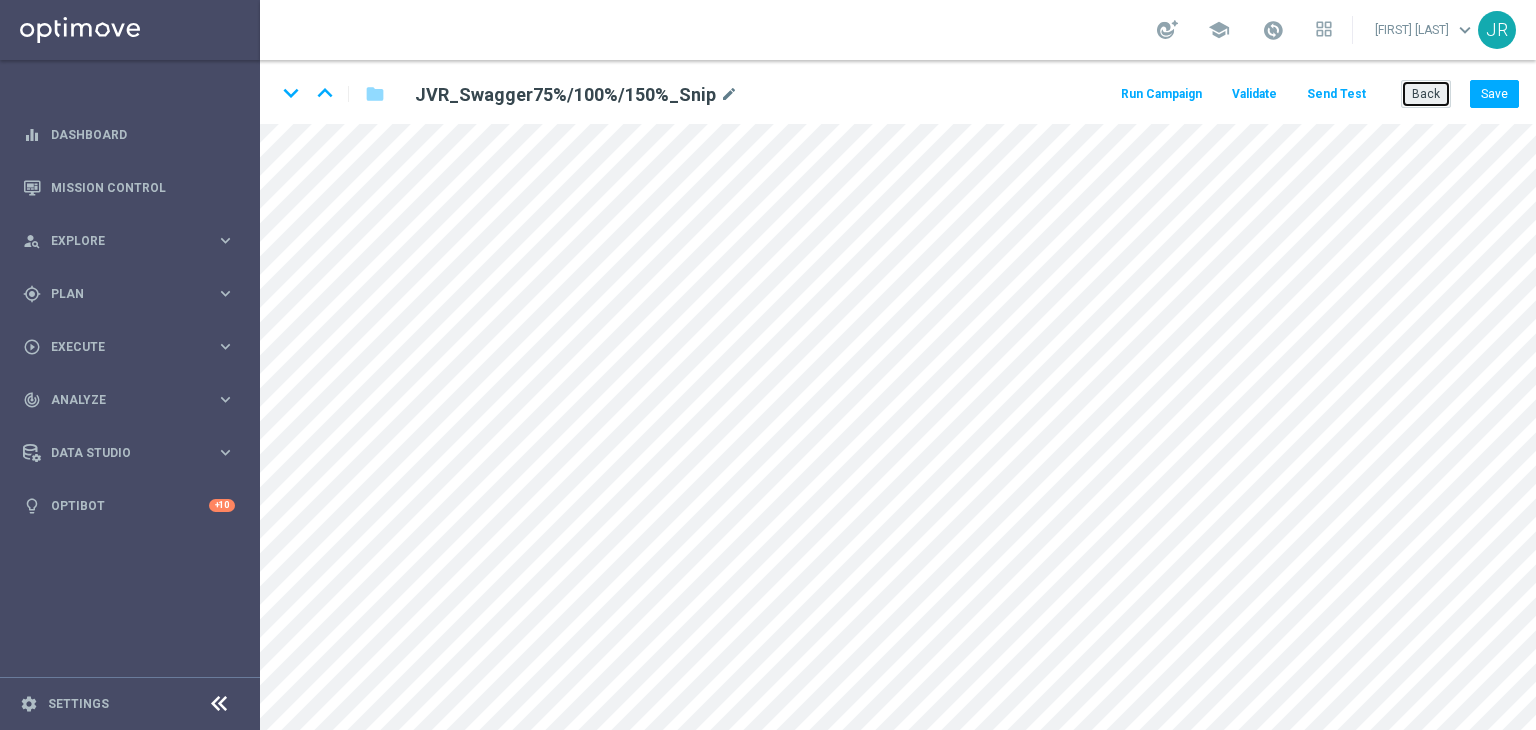 drag, startPoint x: 1428, startPoint y: 86, endPoint x: 1168, endPoint y: 85, distance: 260.00192 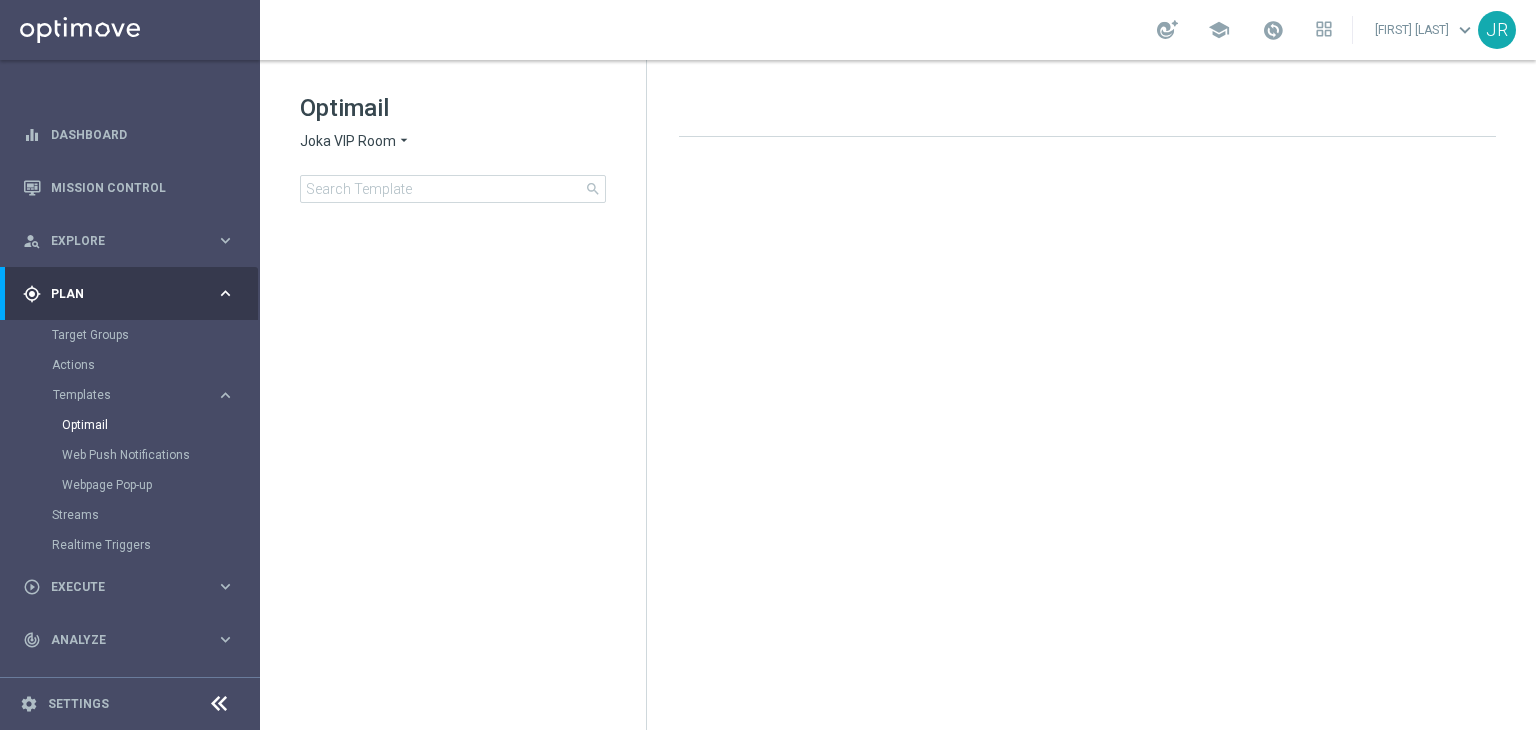 click on "Joka VIP Room" 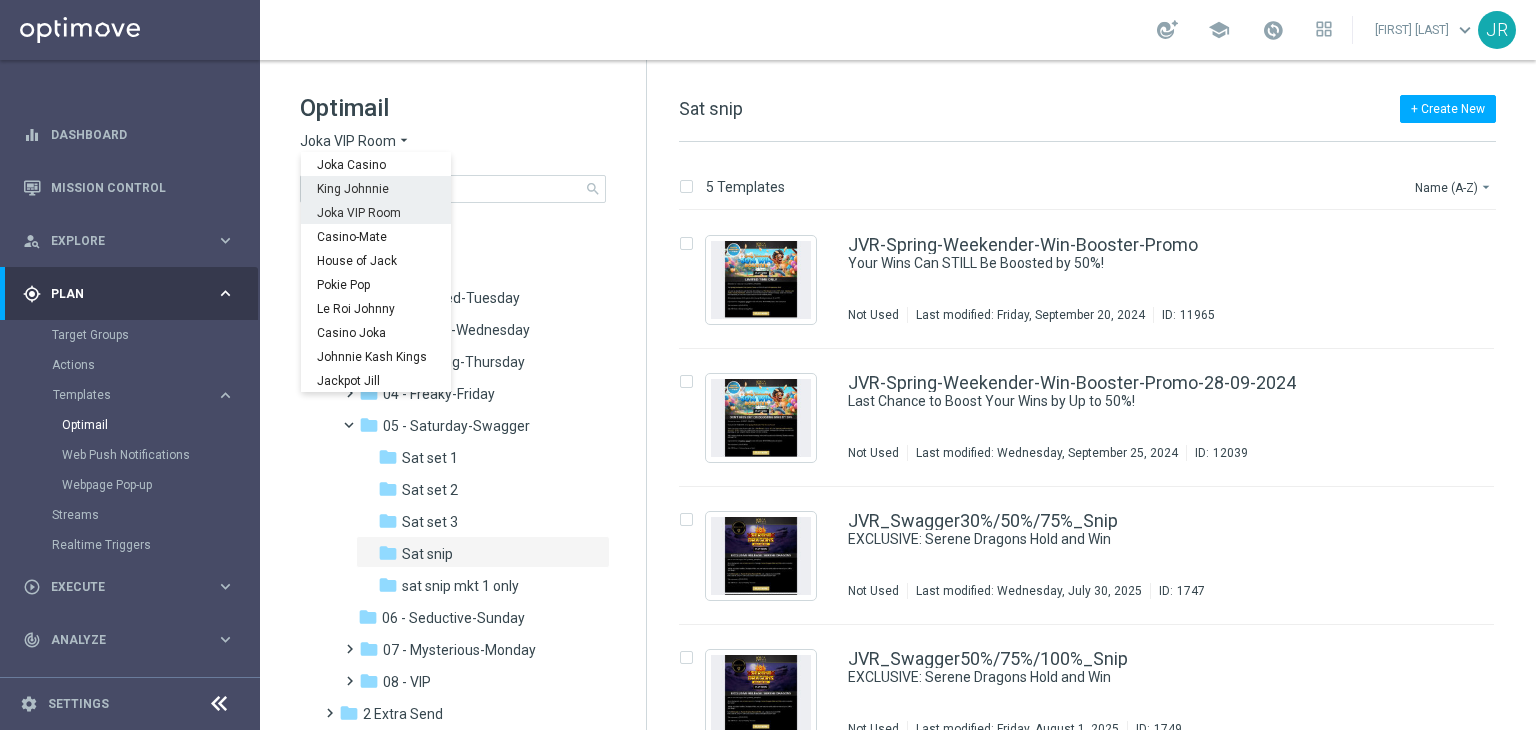 click on "King Johnnie" at bounding box center [0, 0] 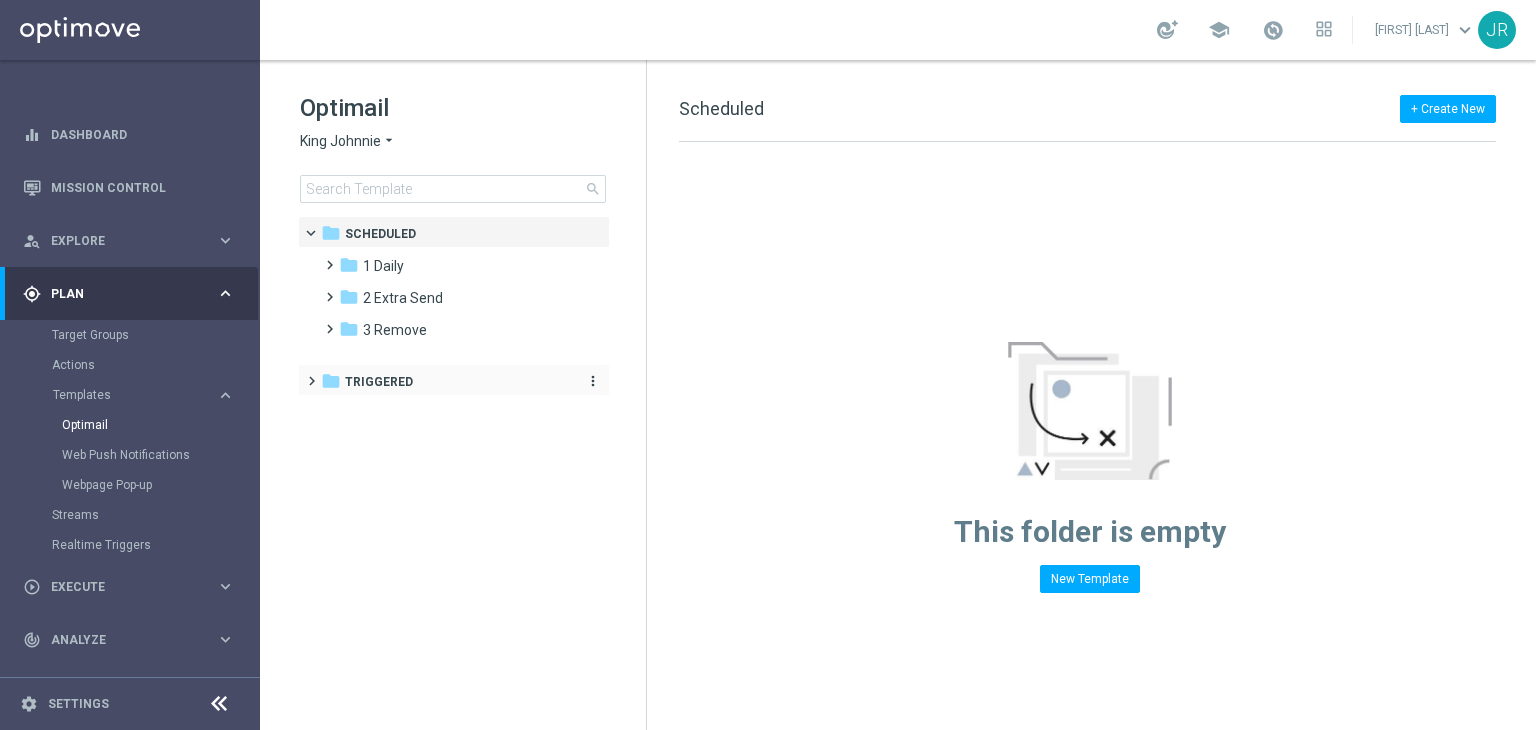 drag, startPoint x: 427, startPoint y: 266, endPoint x: 525, endPoint y: 381, distance: 151.09268 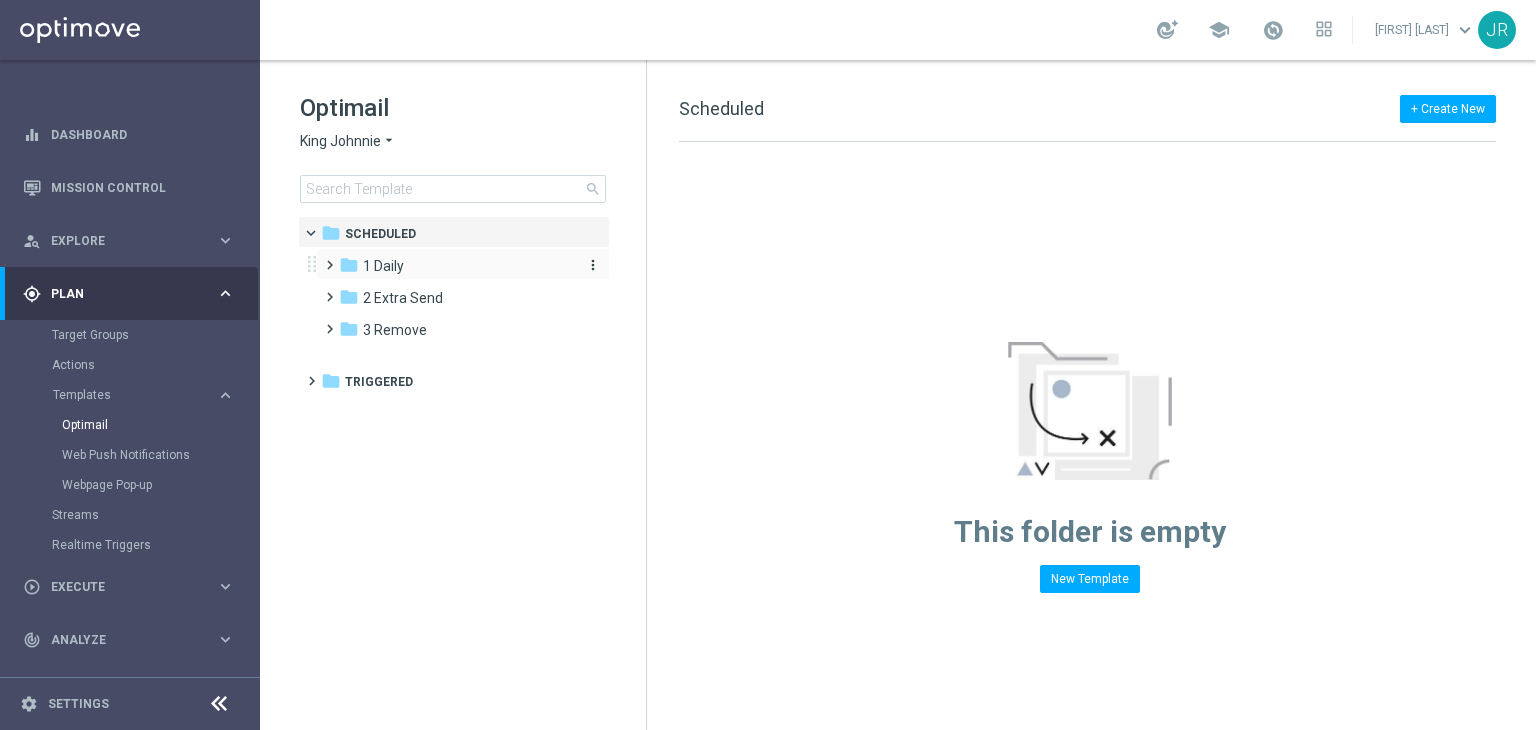 click on "1 Daily" at bounding box center [383, 266] 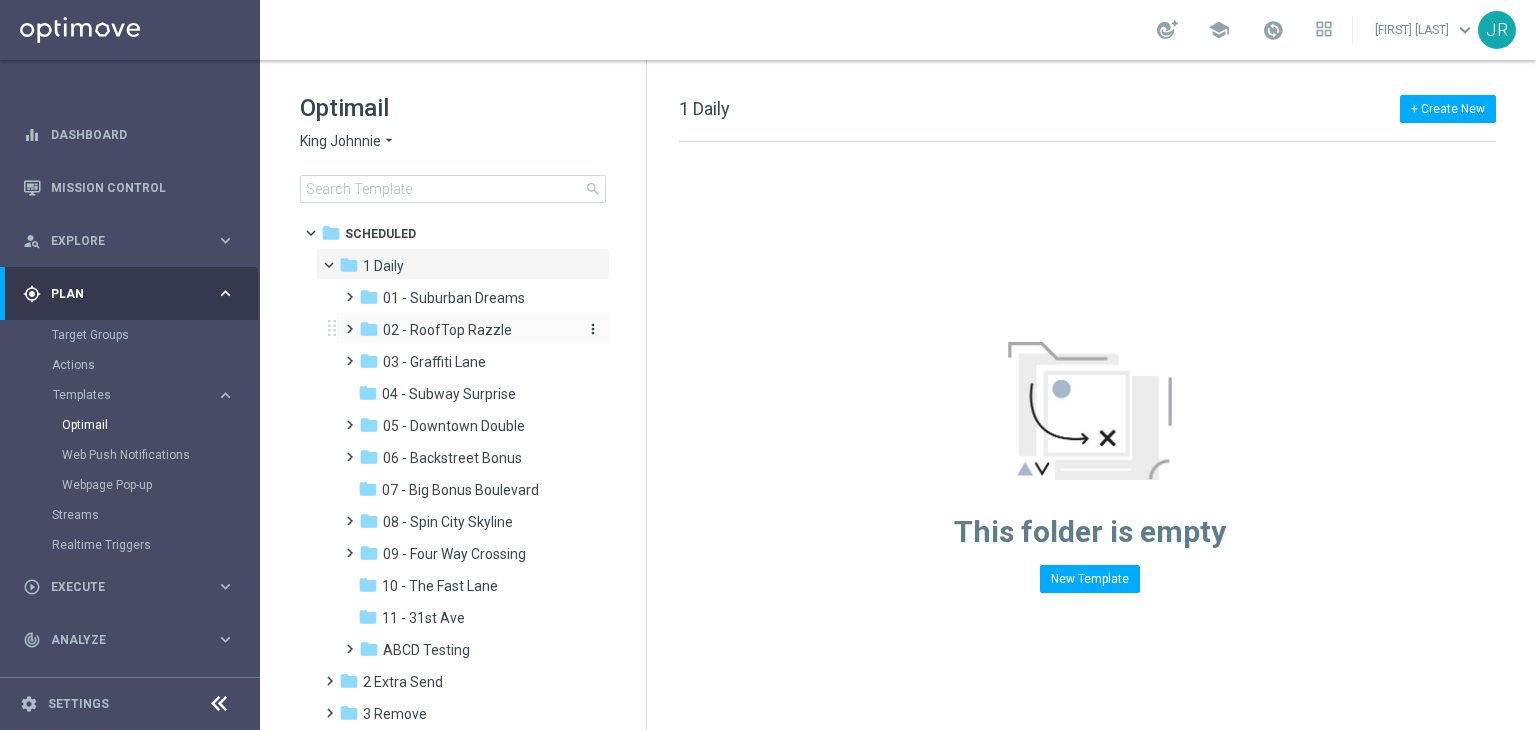 click on "02 - RoofTop Razzle" at bounding box center (447, 330) 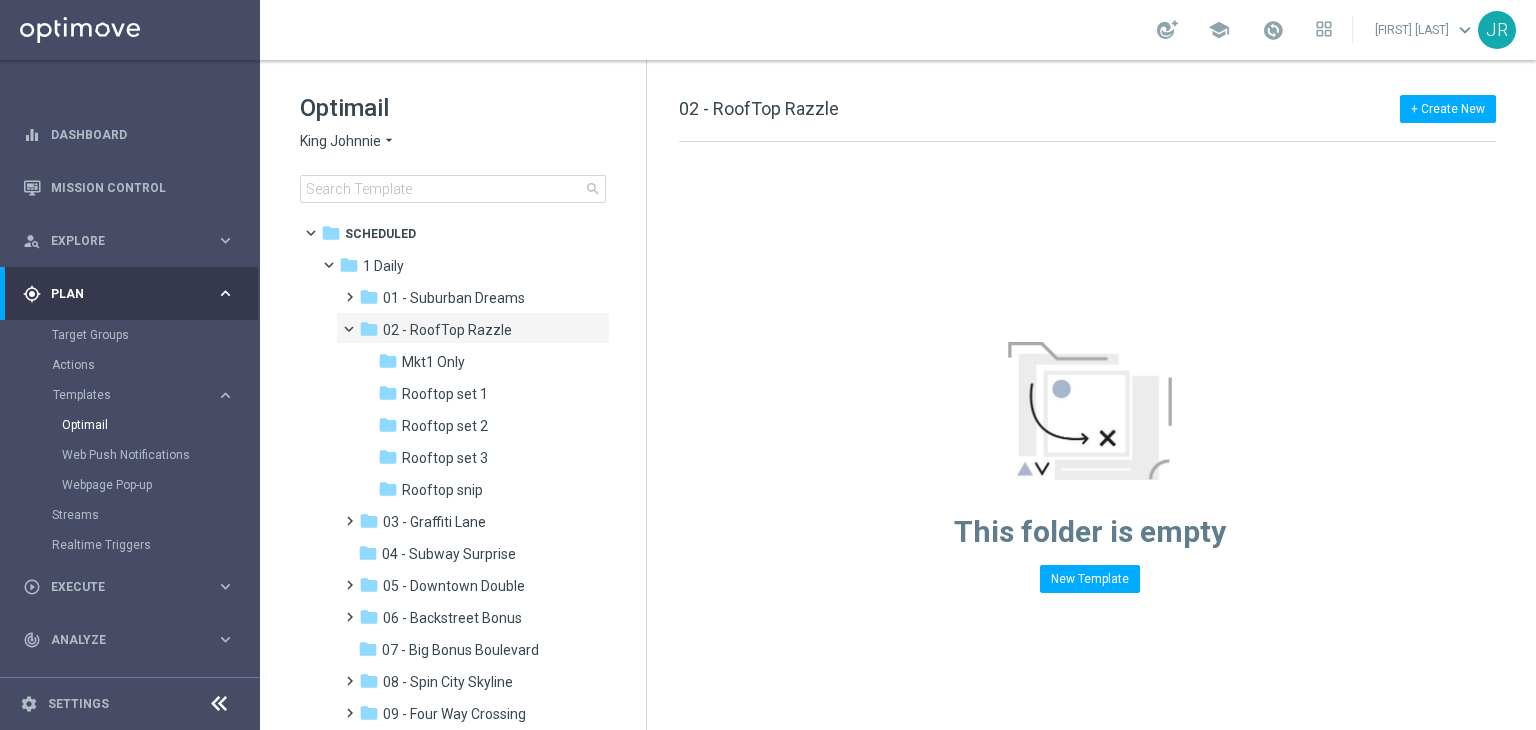 drag, startPoint x: 428, startPoint y: 496, endPoint x: 705, endPoint y: 526, distance: 278.6198 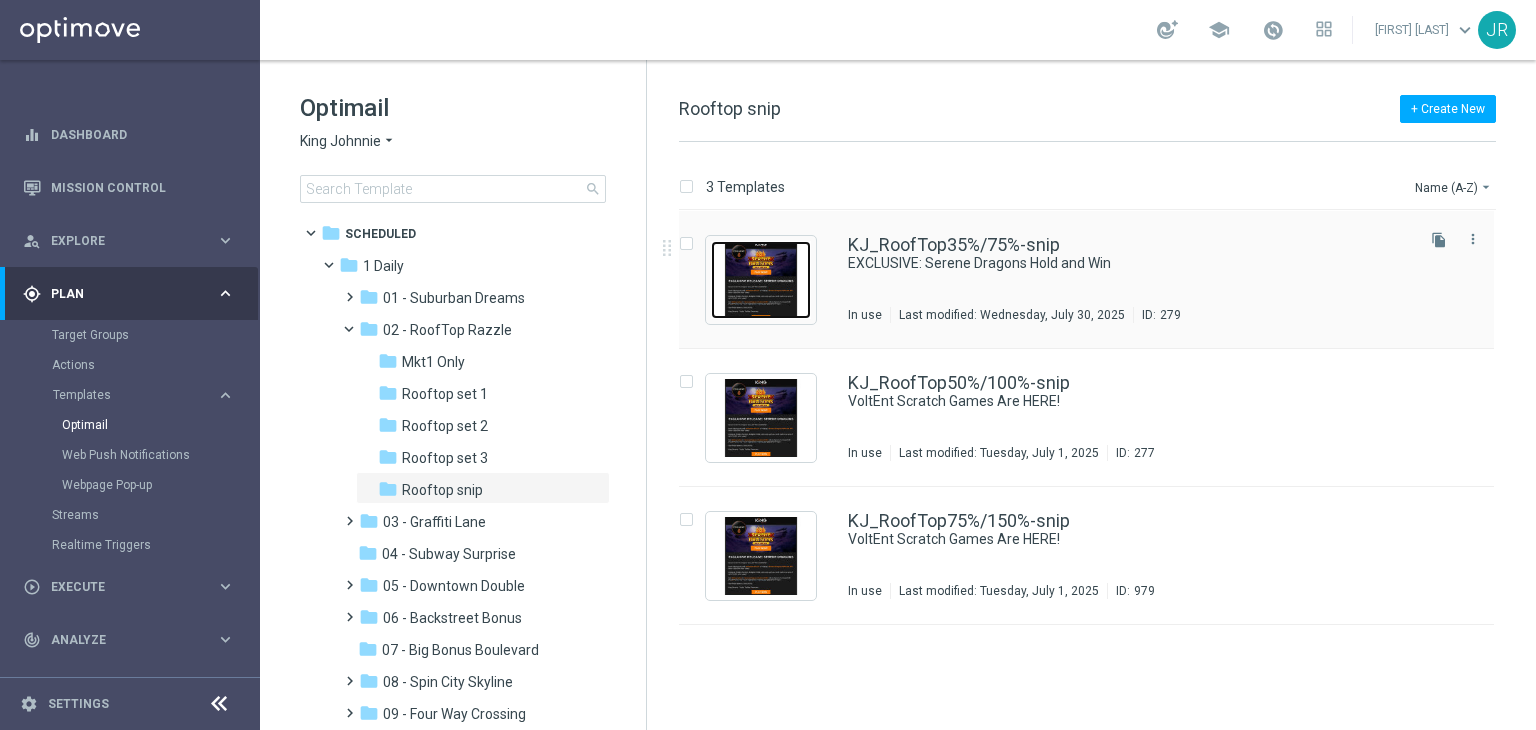 click at bounding box center (761, 280) 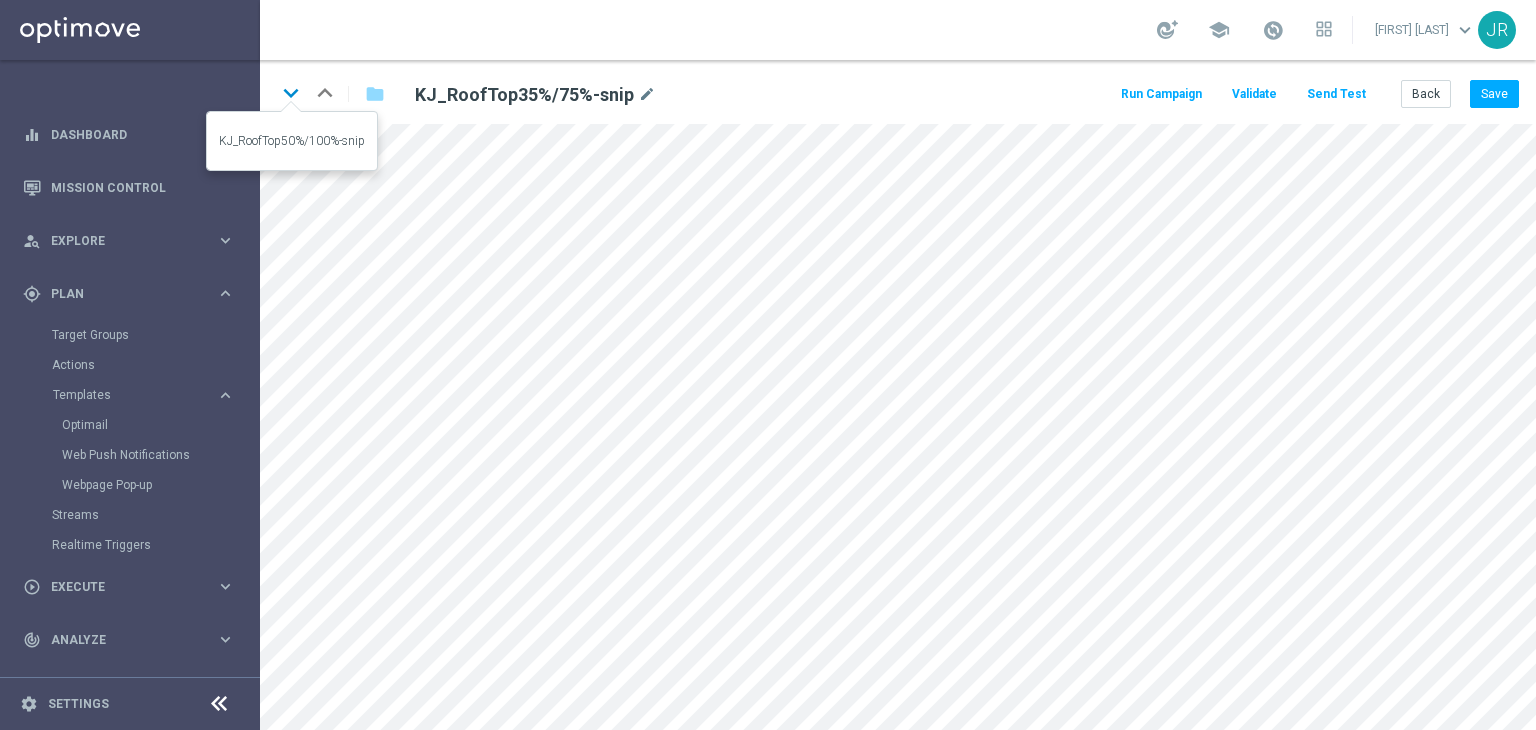 click on "keyboard_arrow_down" 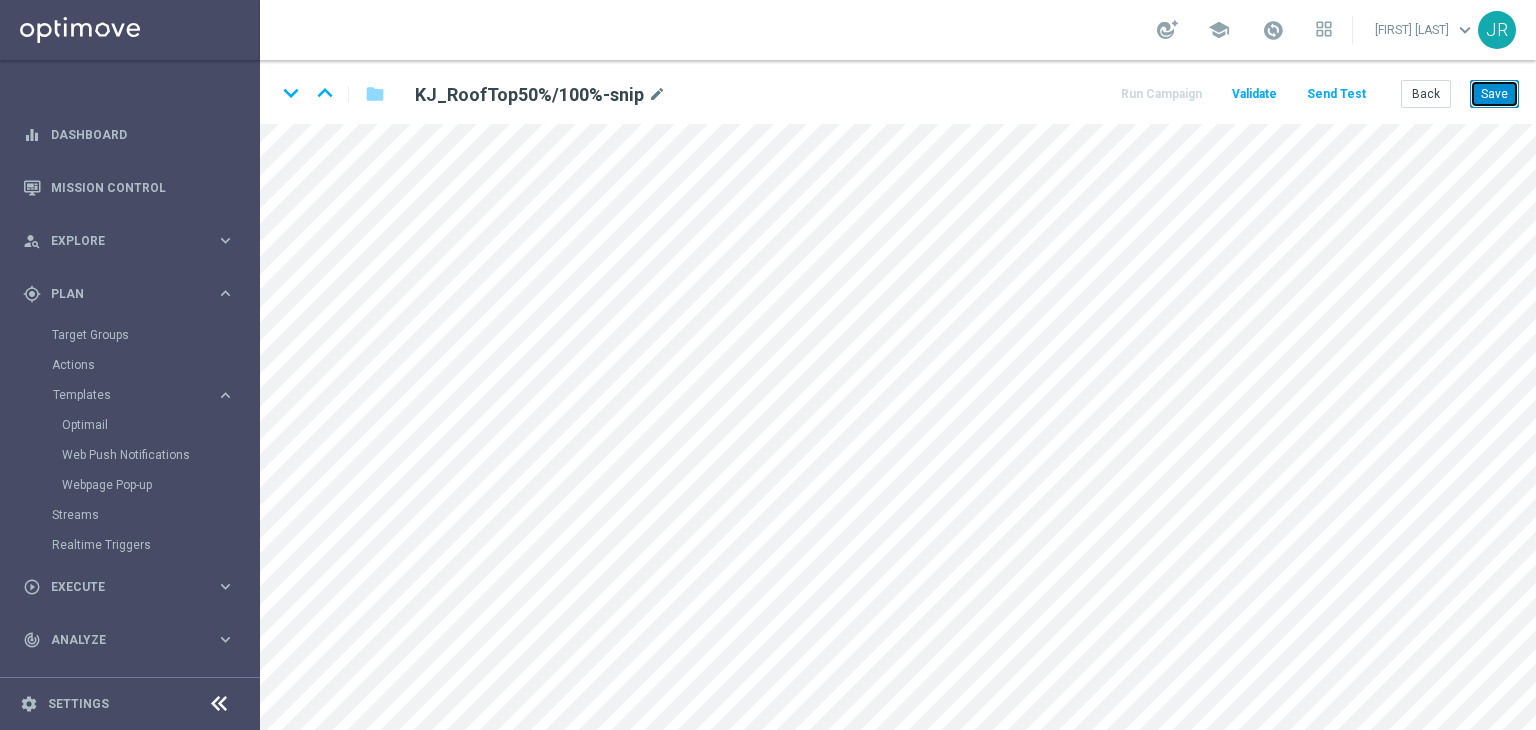 click on "Save" at bounding box center (1494, 94) 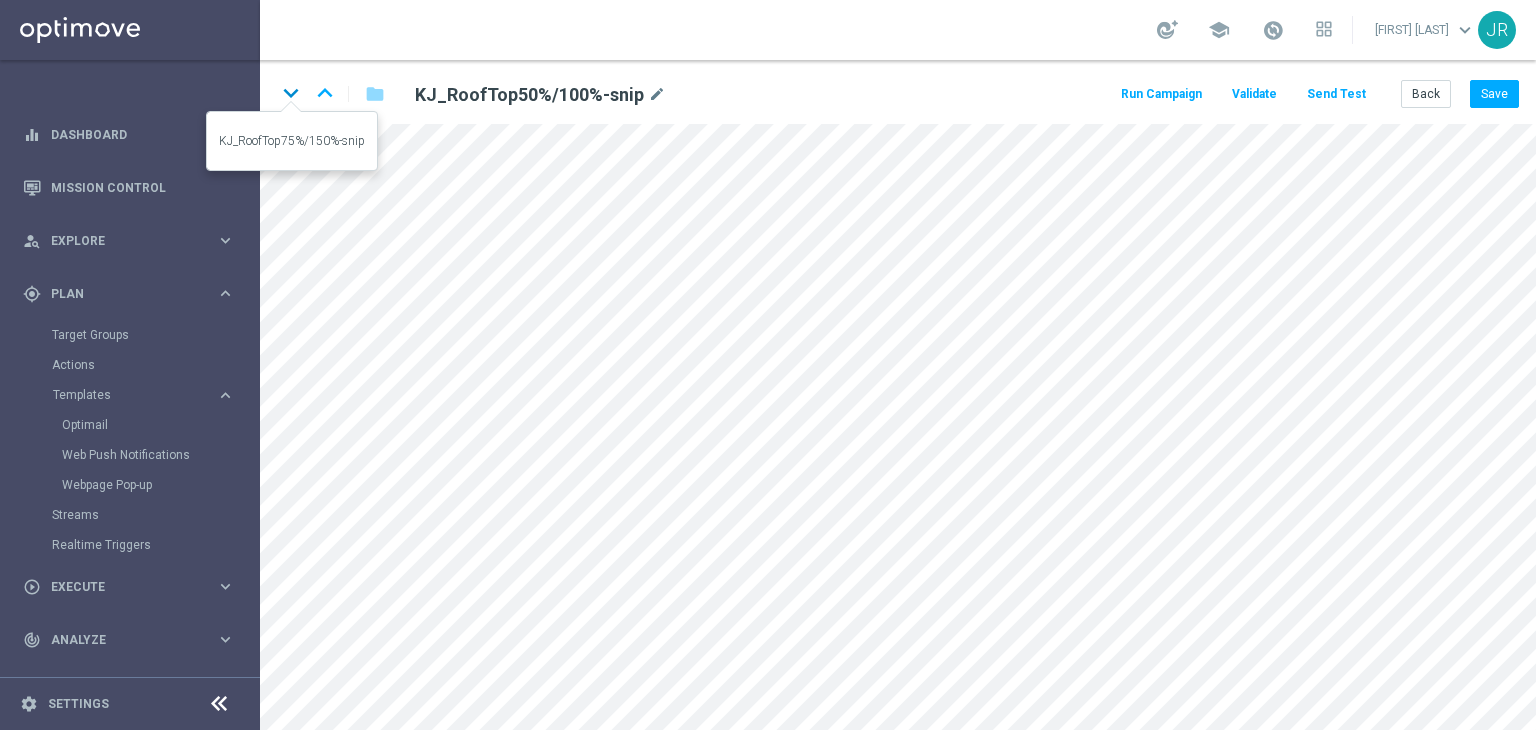 click on "keyboard_arrow_down" 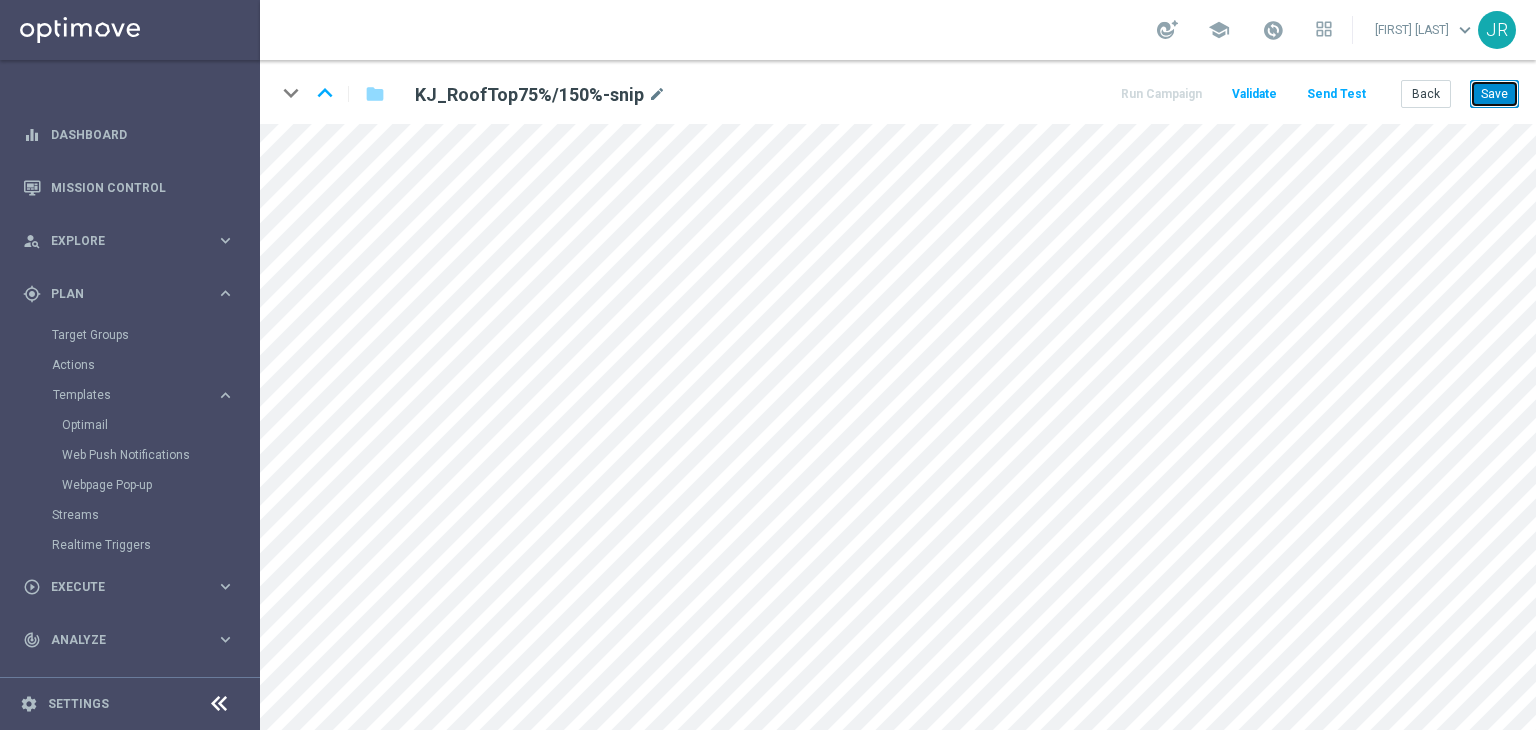 click on "Save" at bounding box center (1494, 94) 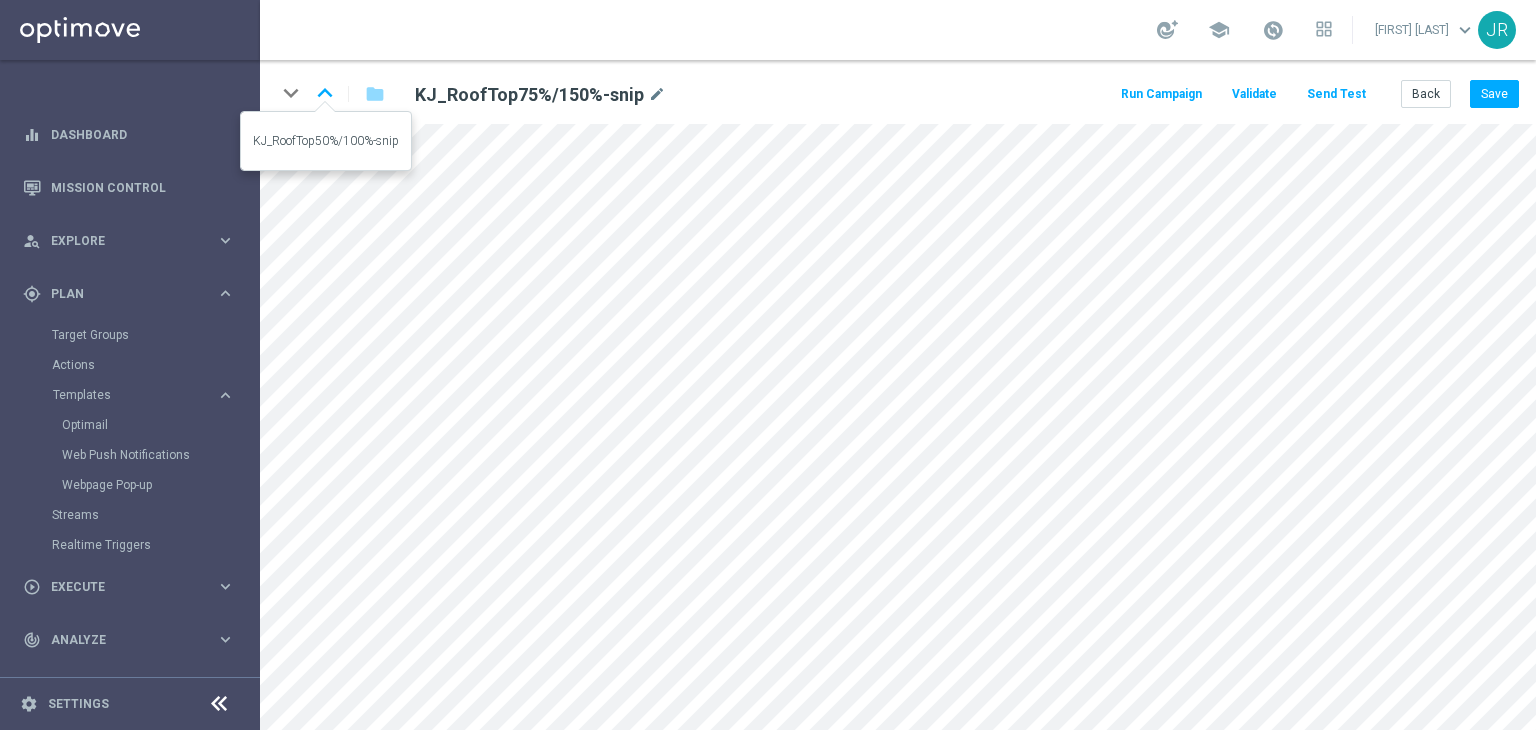 drag, startPoint x: 321, startPoint y: 96, endPoint x: 456, endPoint y: 197, distance: 168.60011 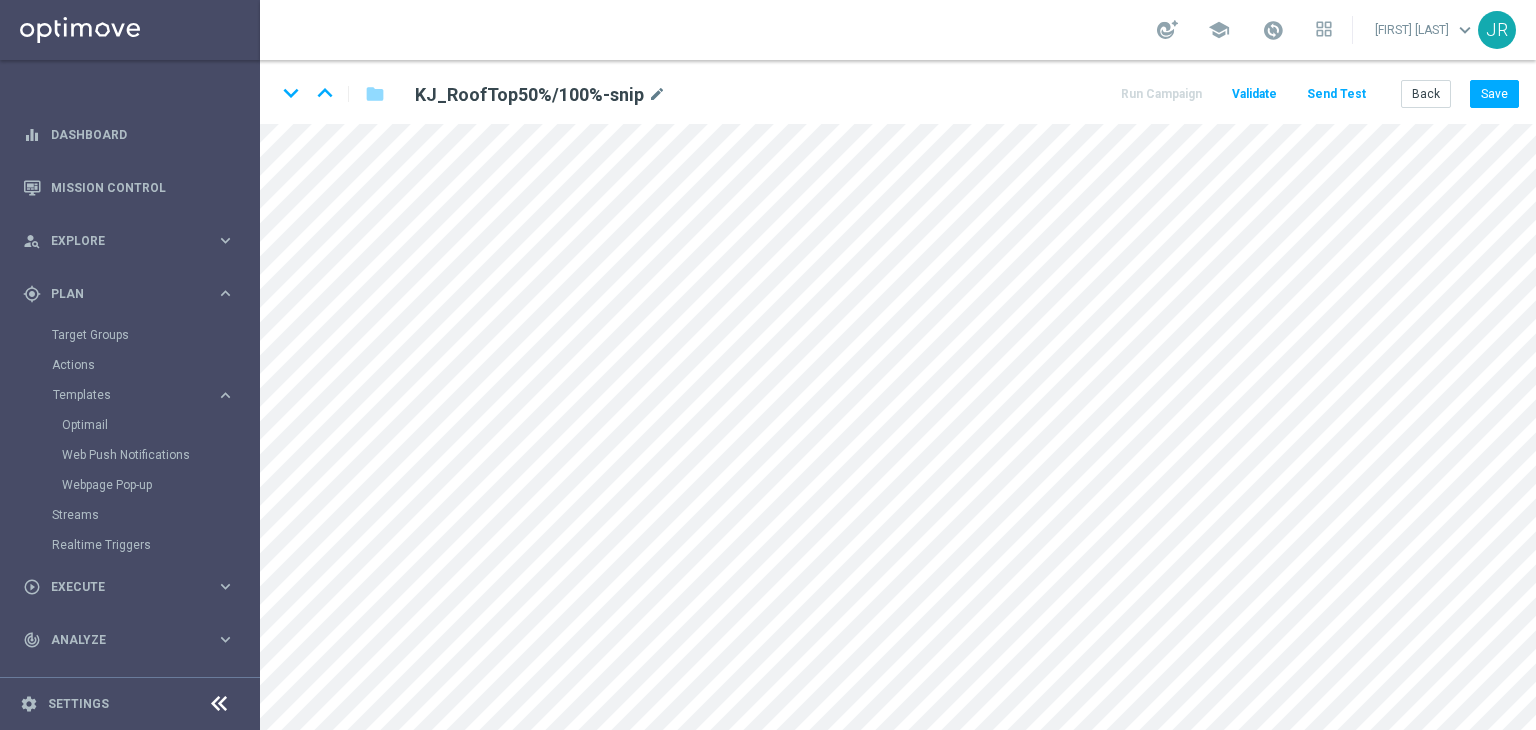 click on "keyboard_arrow_down
keyboard_arrow_up
folder
KJ_RoofTop50%/100%-snip
mode_edit
Run Campaign
Validate
Send Test
Back
Save" 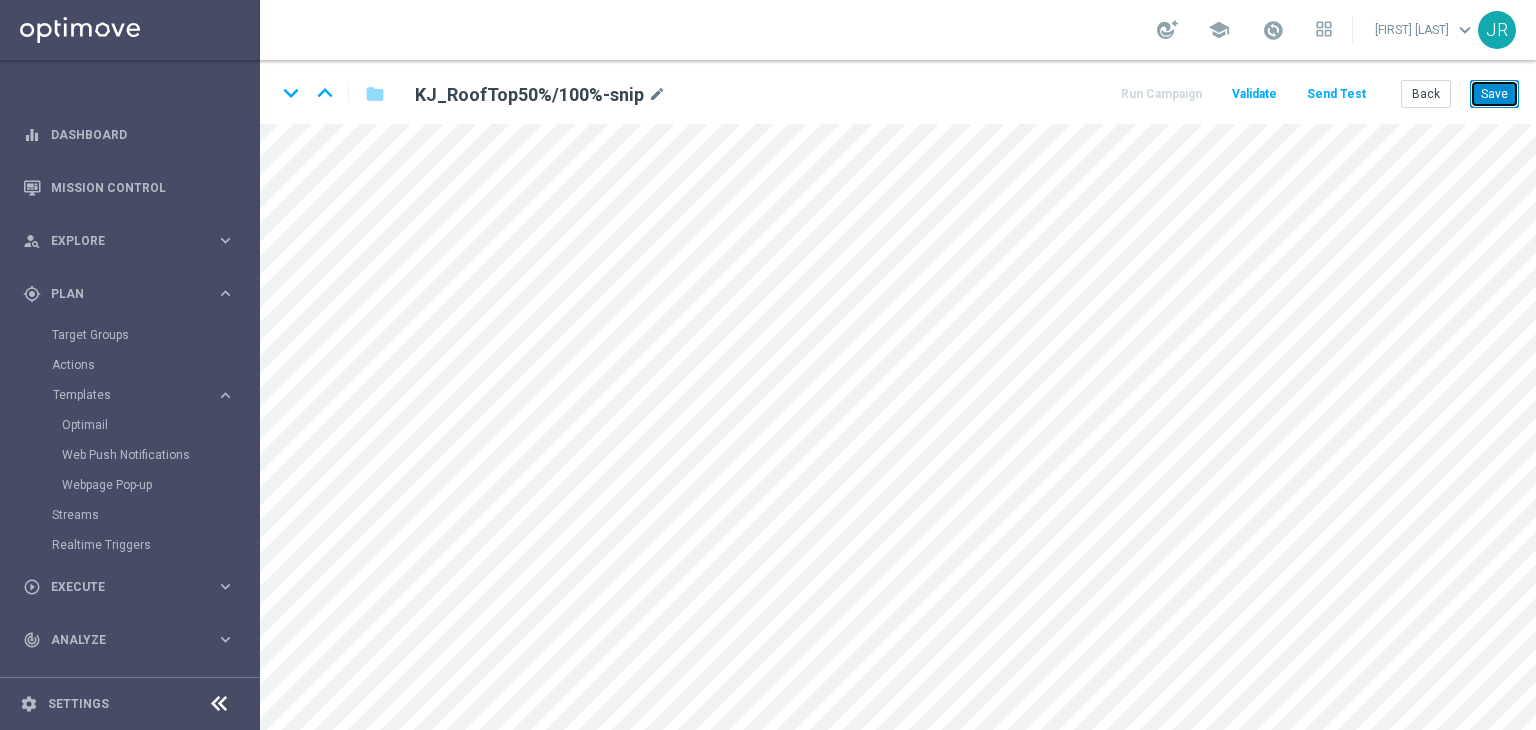 click on "Save" at bounding box center (1494, 94) 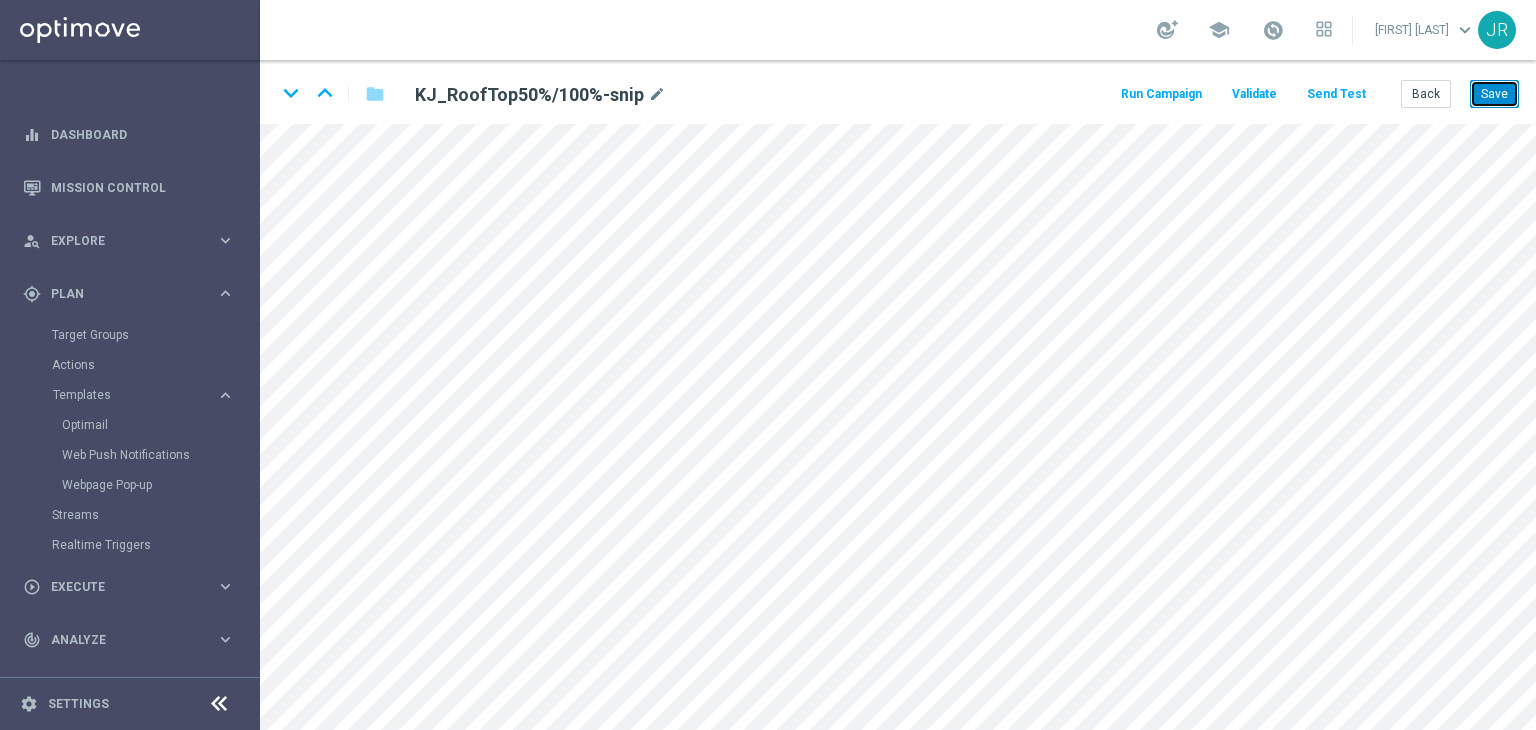 click on "Save" at bounding box center [1494, 94] 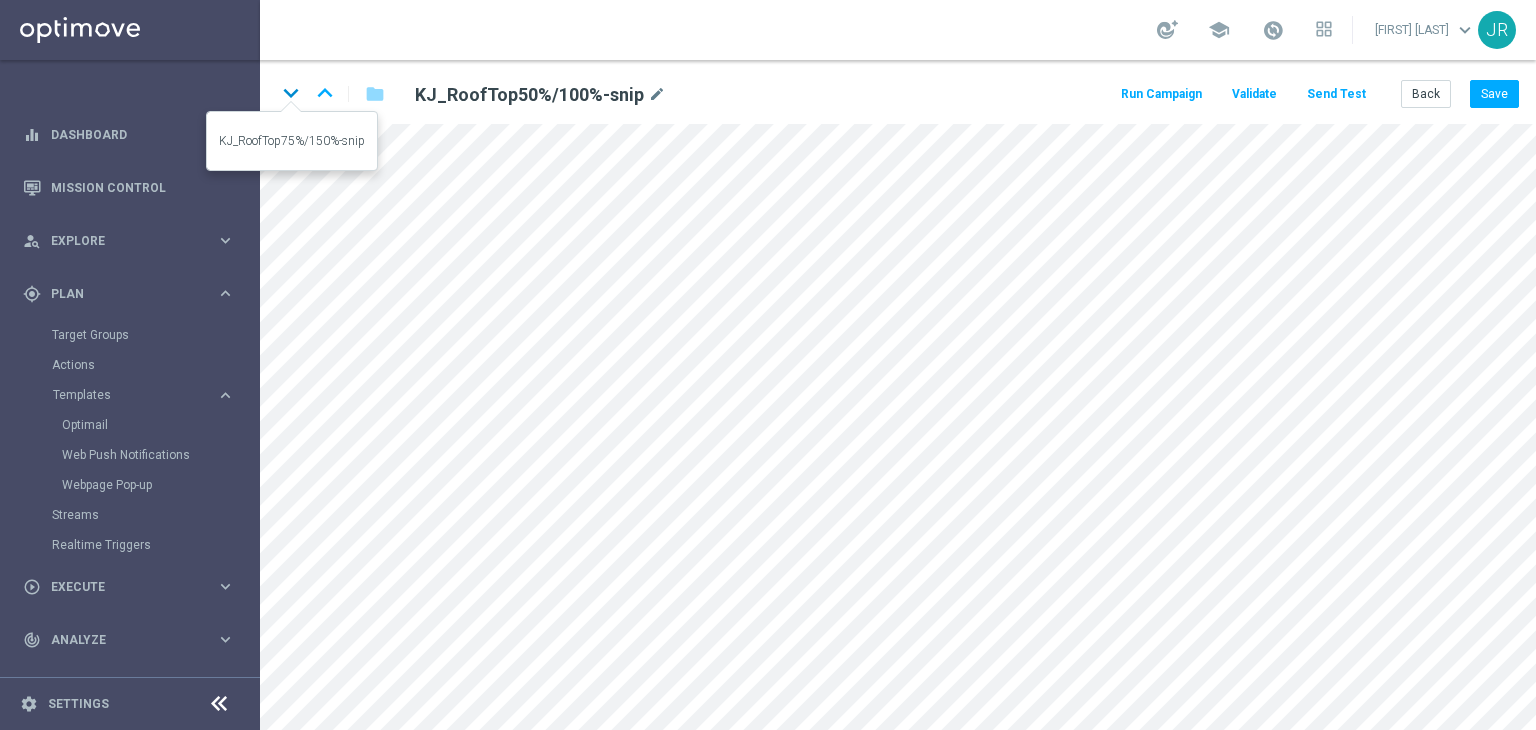 click on "keyboard_arrow_down" 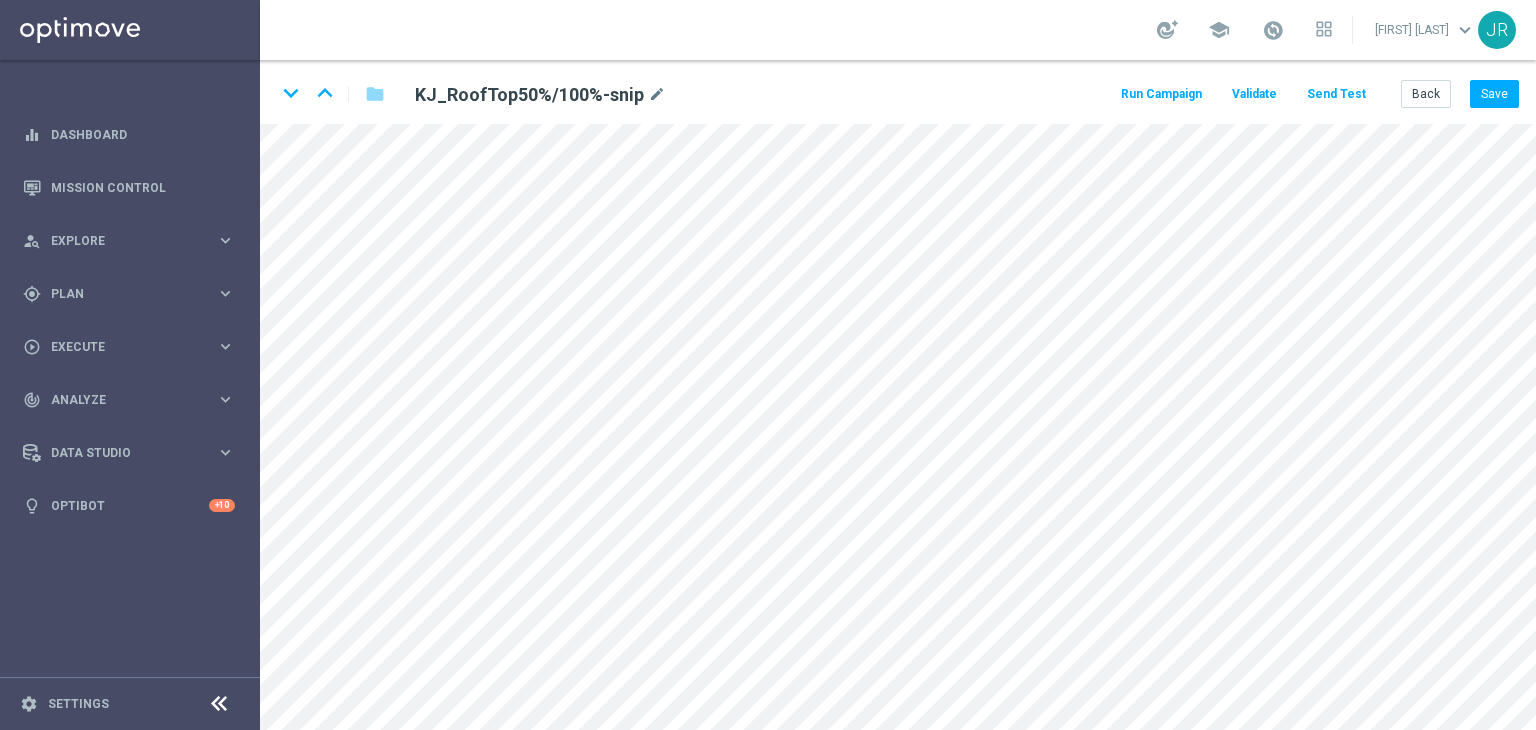 scroll, scrollTop: 0, scrollLeft: 0, axis: both 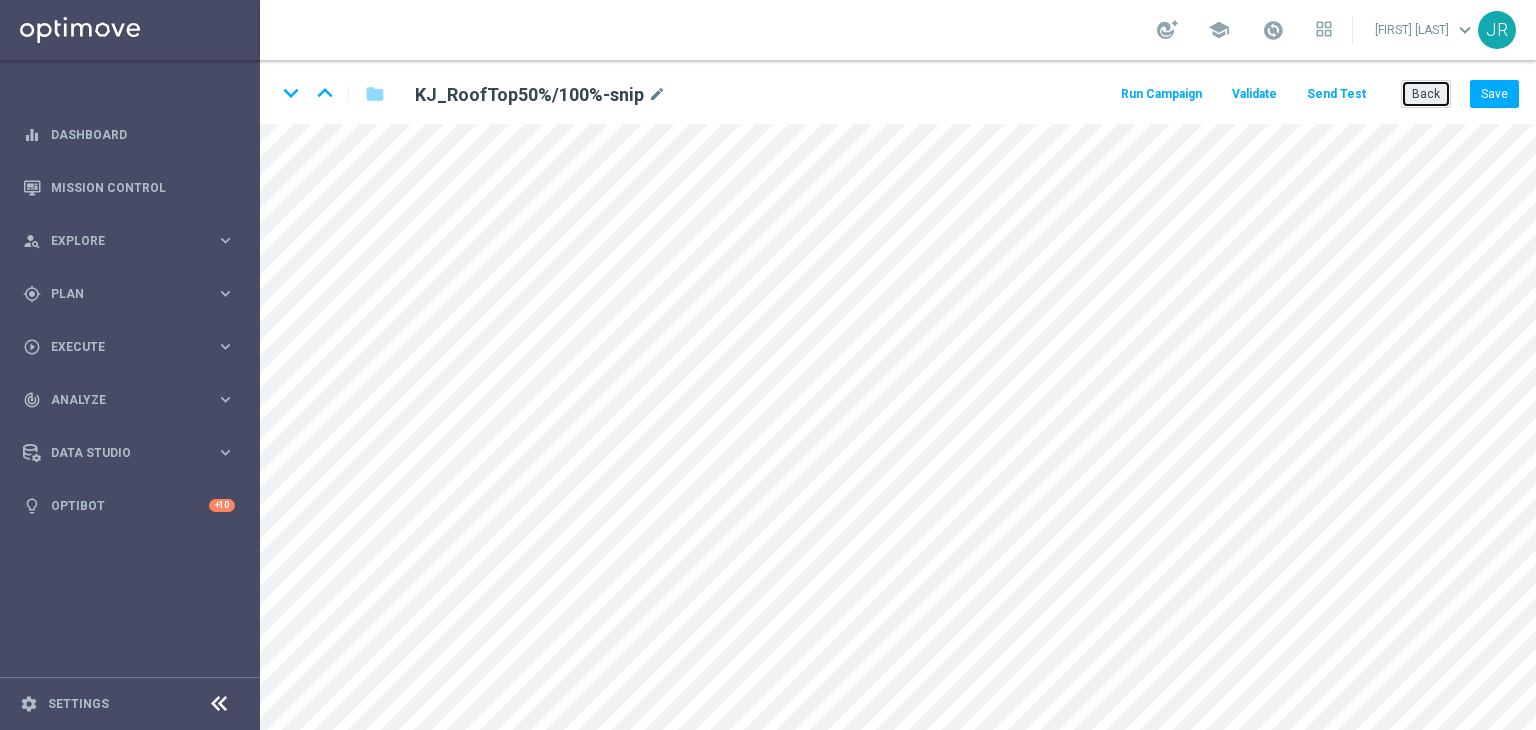 click on "Back" 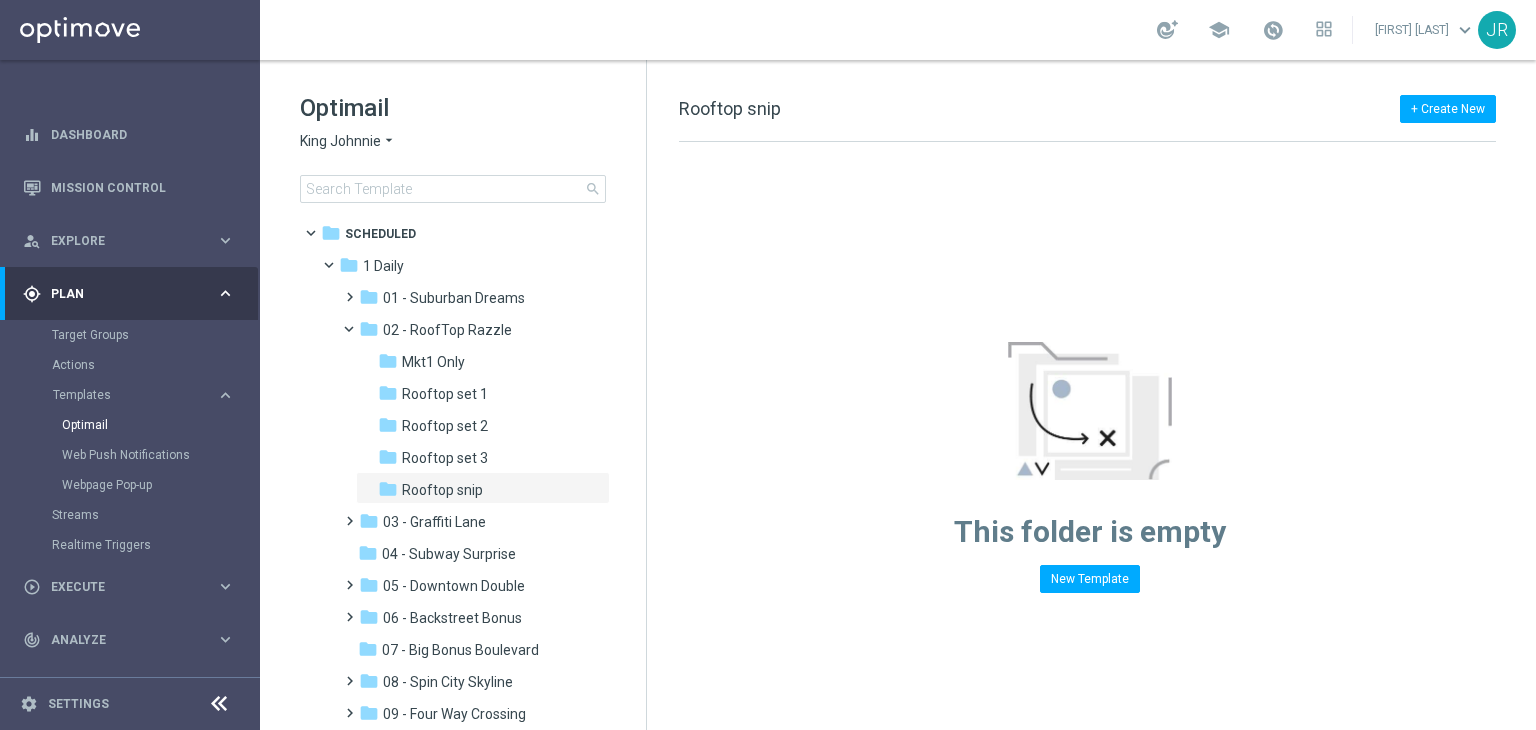 click on "King Johnnie" 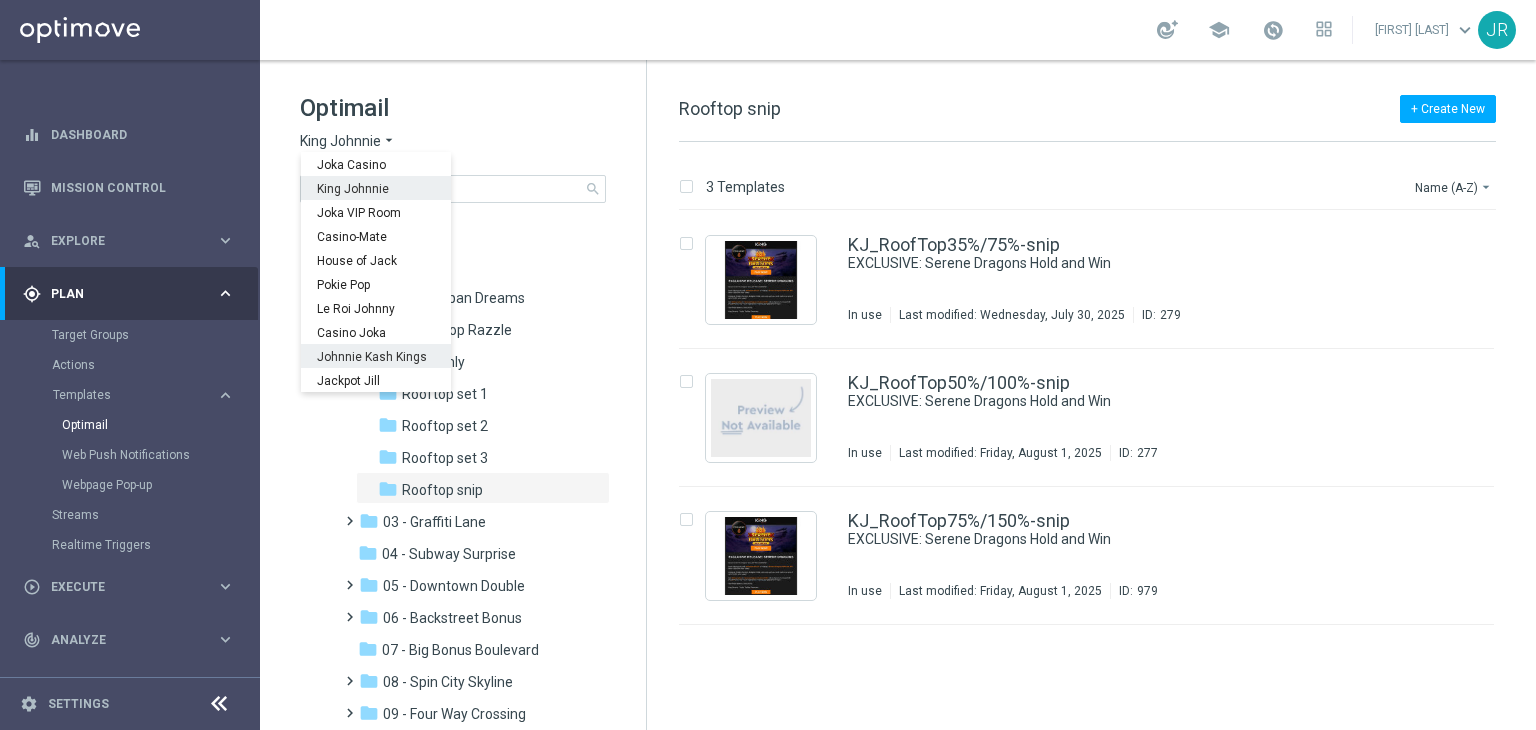 click on "Johnnie Kash Kings" at bounding box center [376, 356] 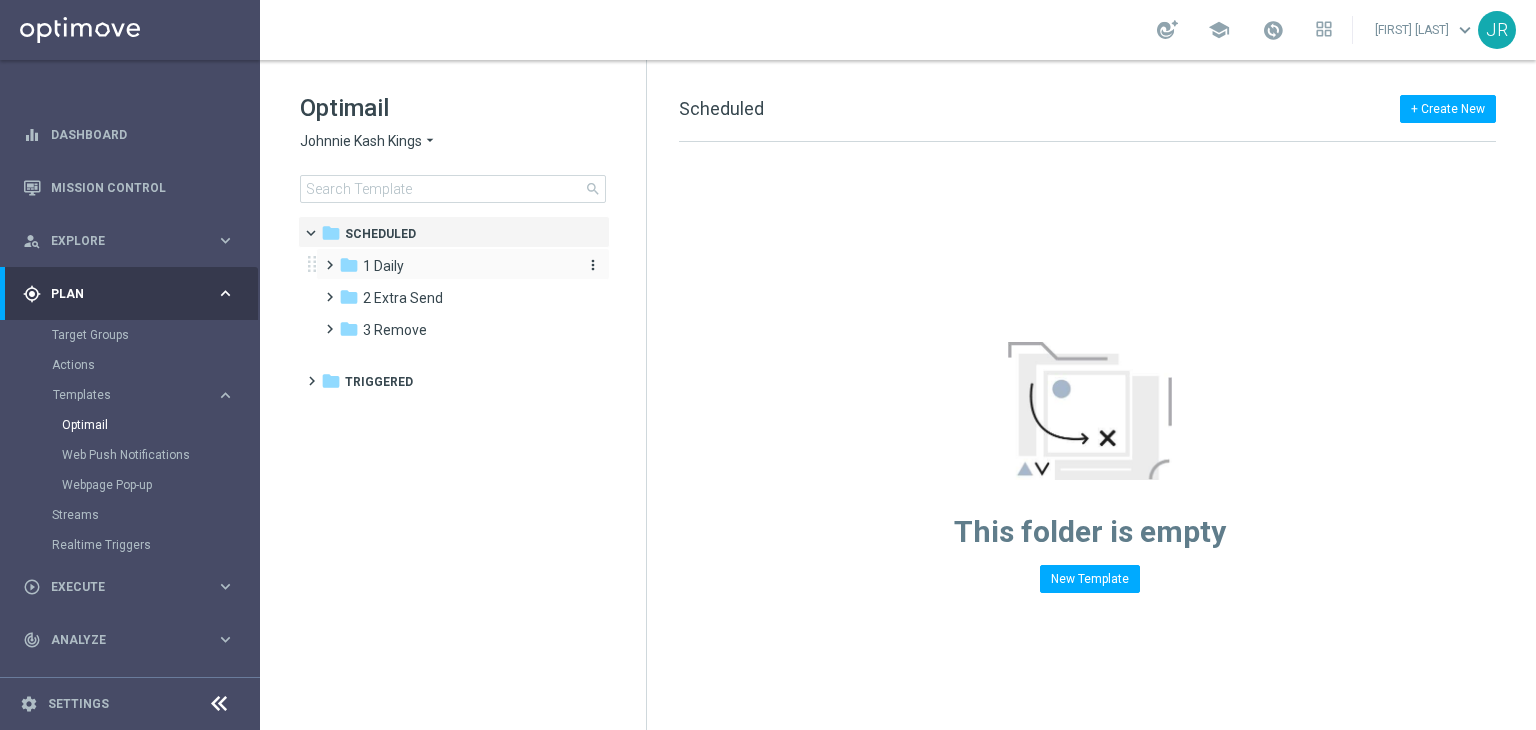 click on "1 Daily" at bounding box center (383, 266) 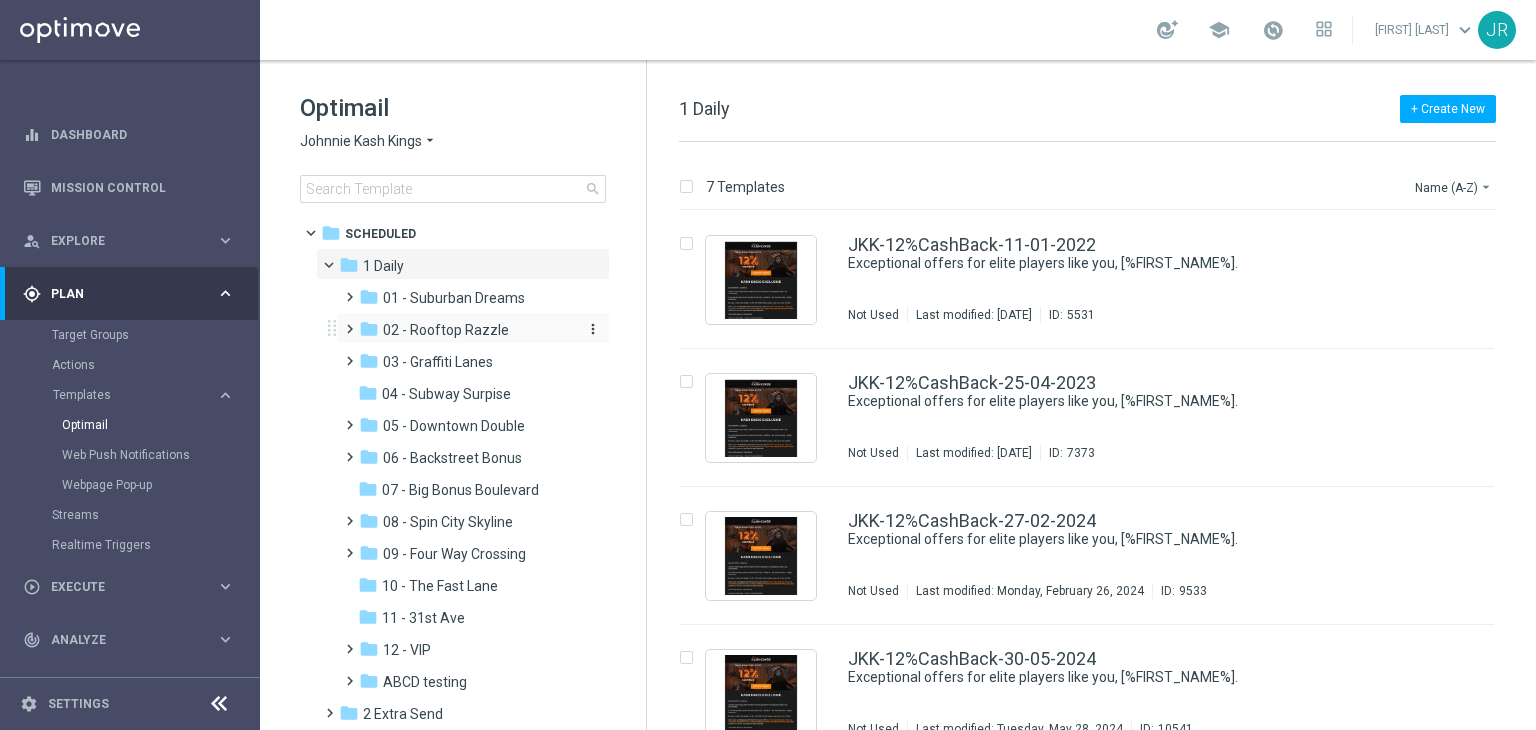 click on "folder
02 - Rooftop Razzle" at bounding box center (465, 330) 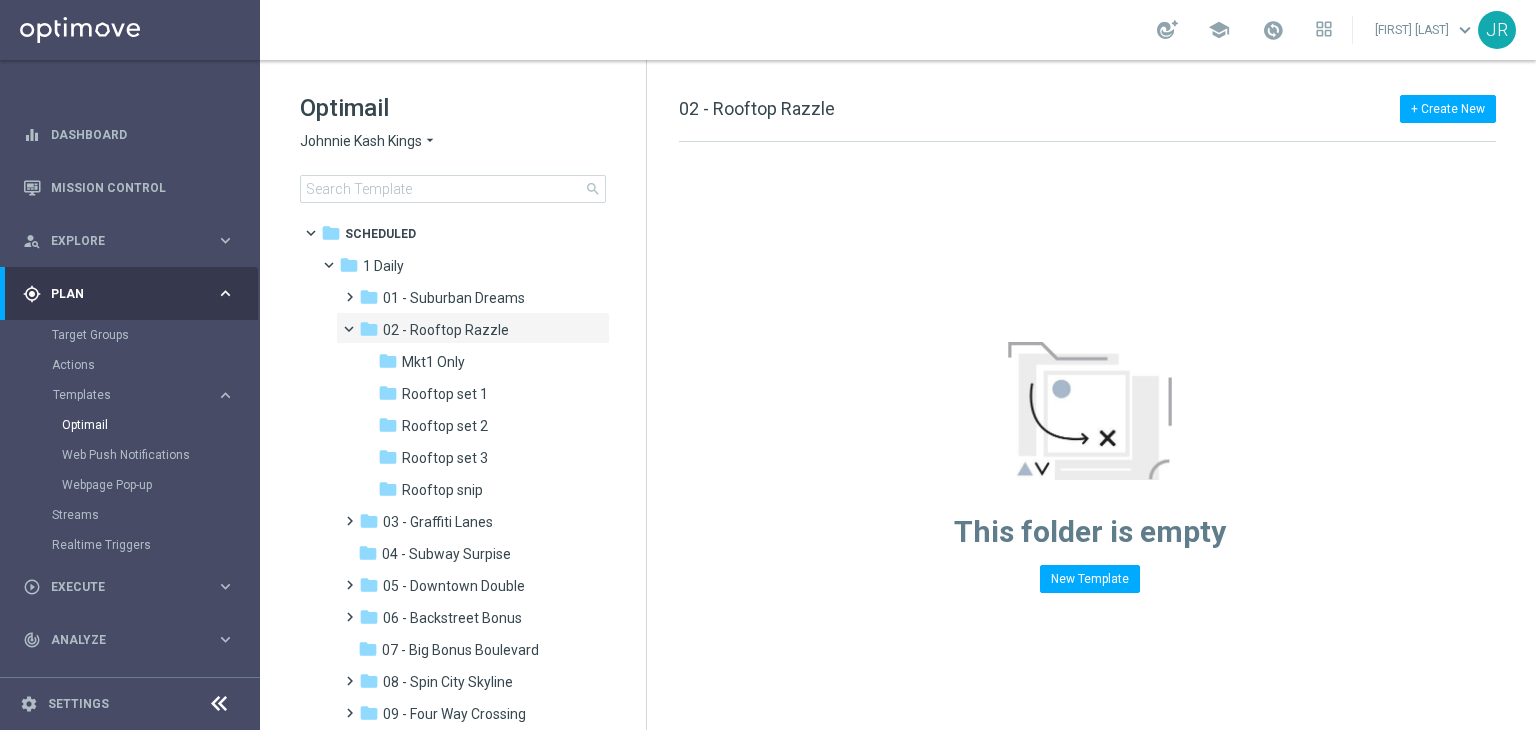 drag, startPoint x: 435, startPoint y: 492, endPoint x: 626, endPoint y: 133, distance: 406.64728 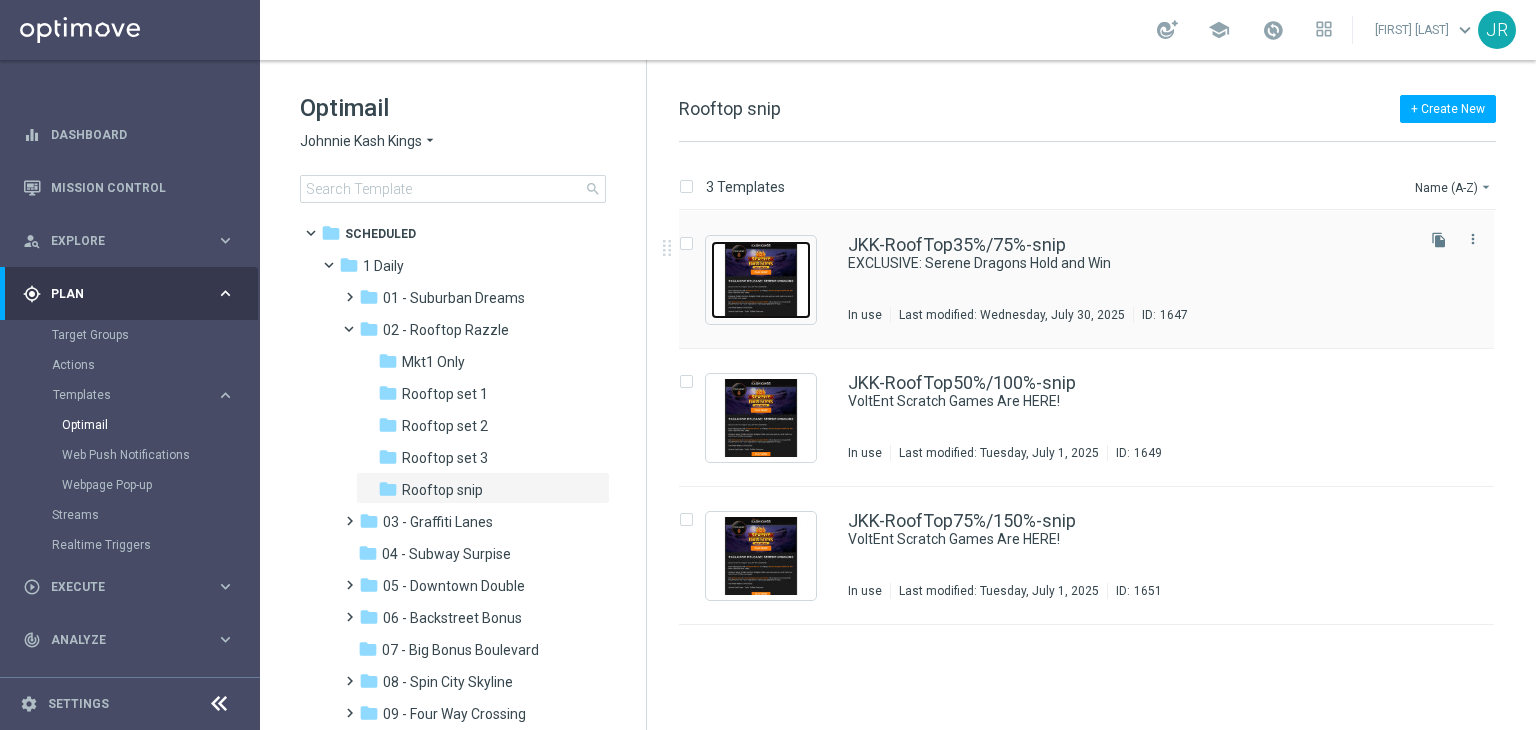 click at bounding box center [761, 280] 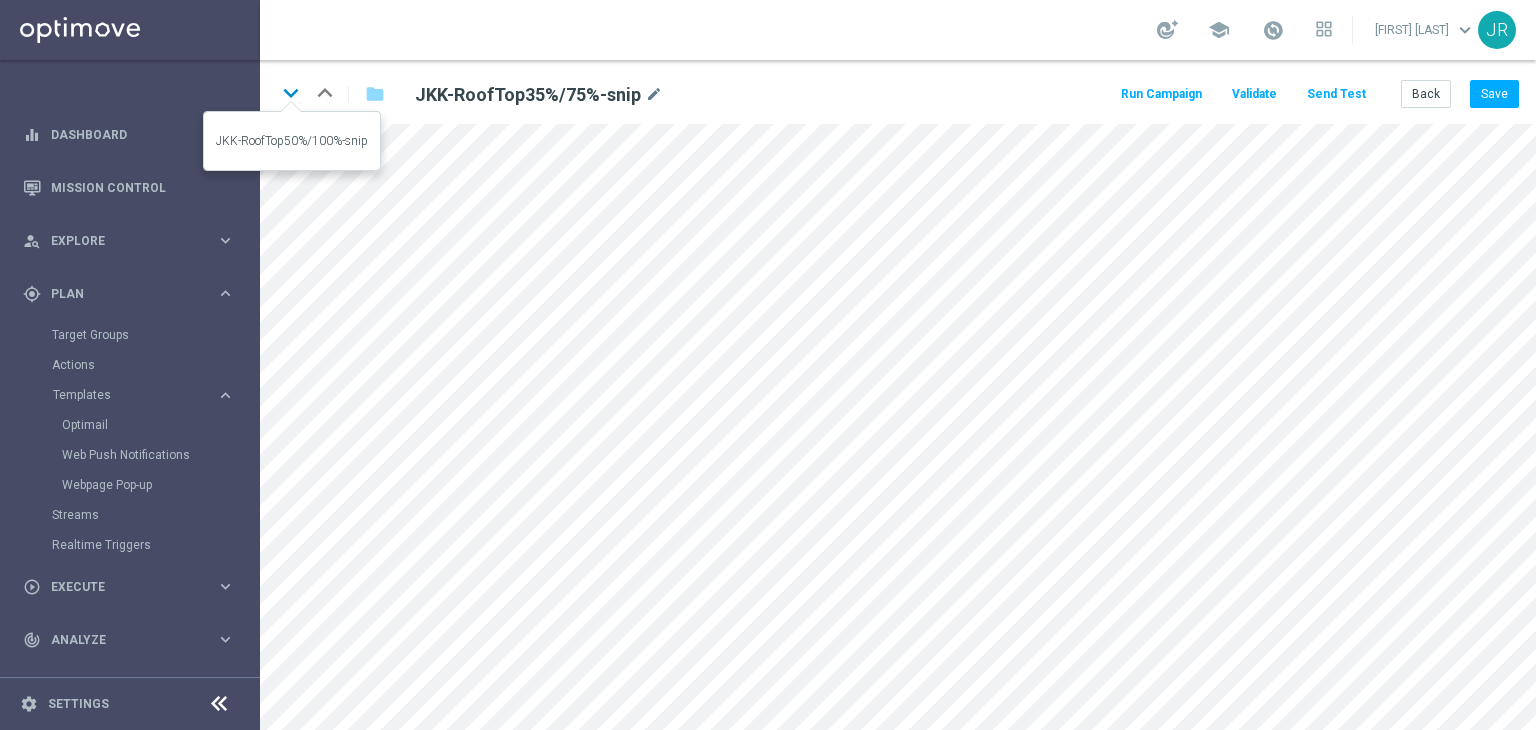 click on "keyboard_arrow_down" 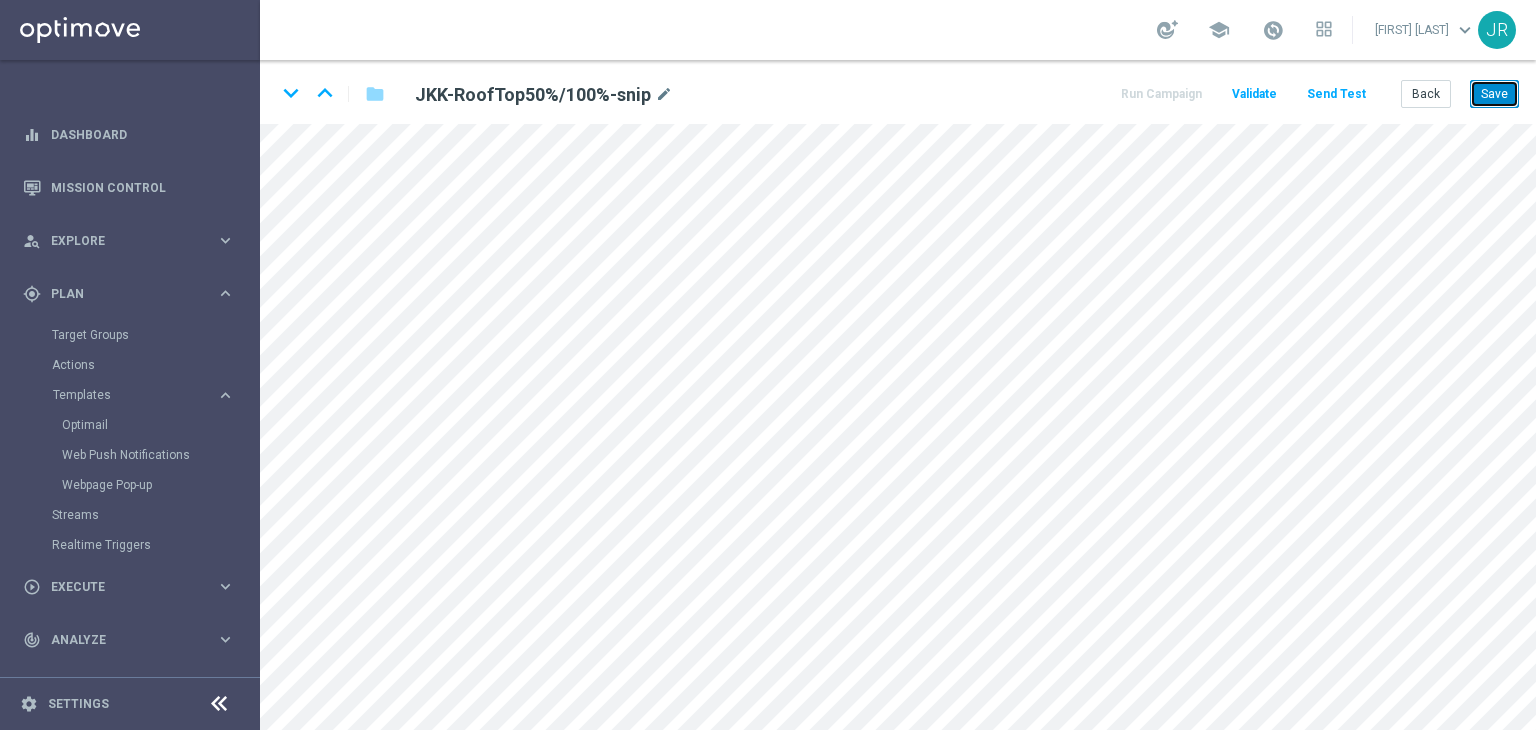 click on "Save" at bounding box center (1494, 94) 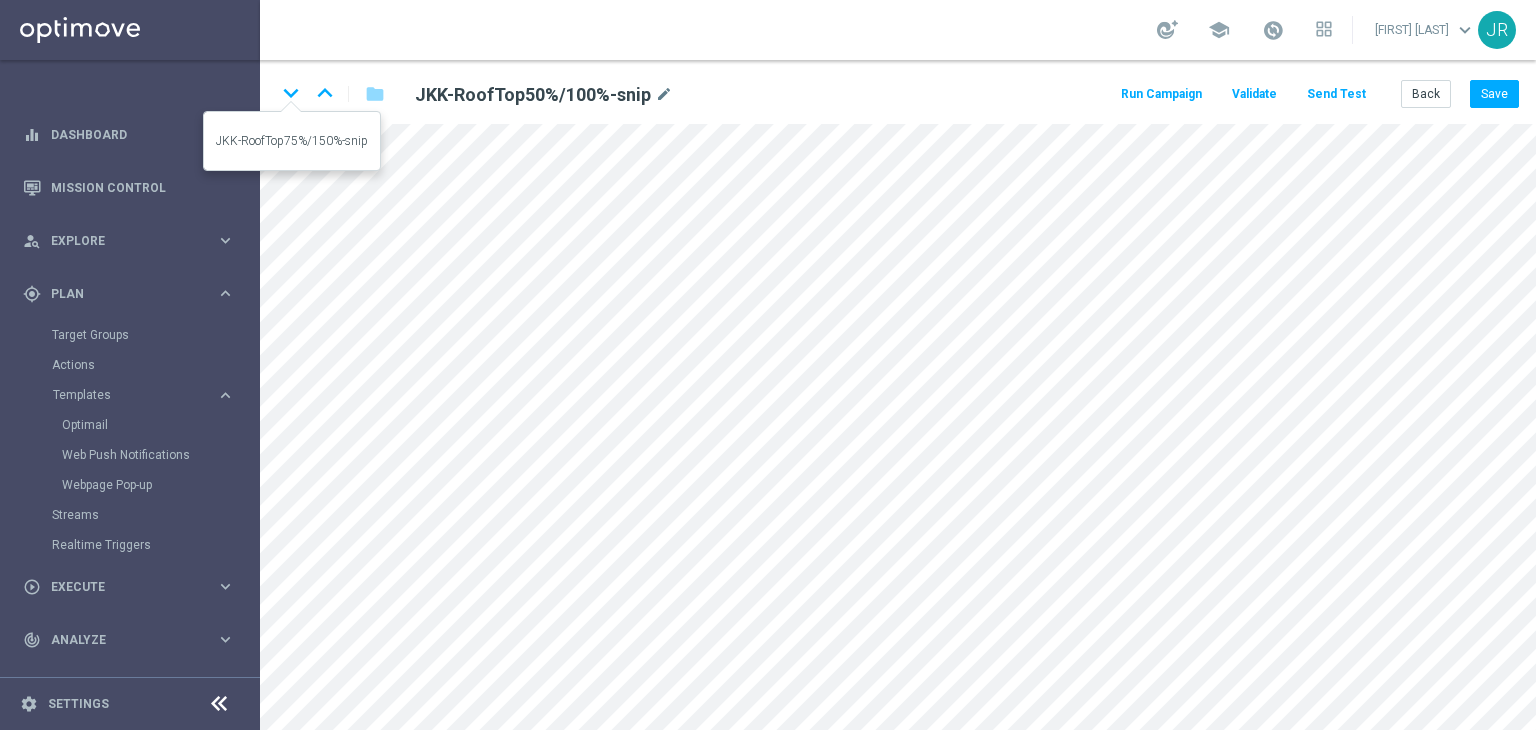 drag, startPoint x: 293, startPoint y: 83, endPoint x: 392, endPoint y: 159, distance: 124.80785 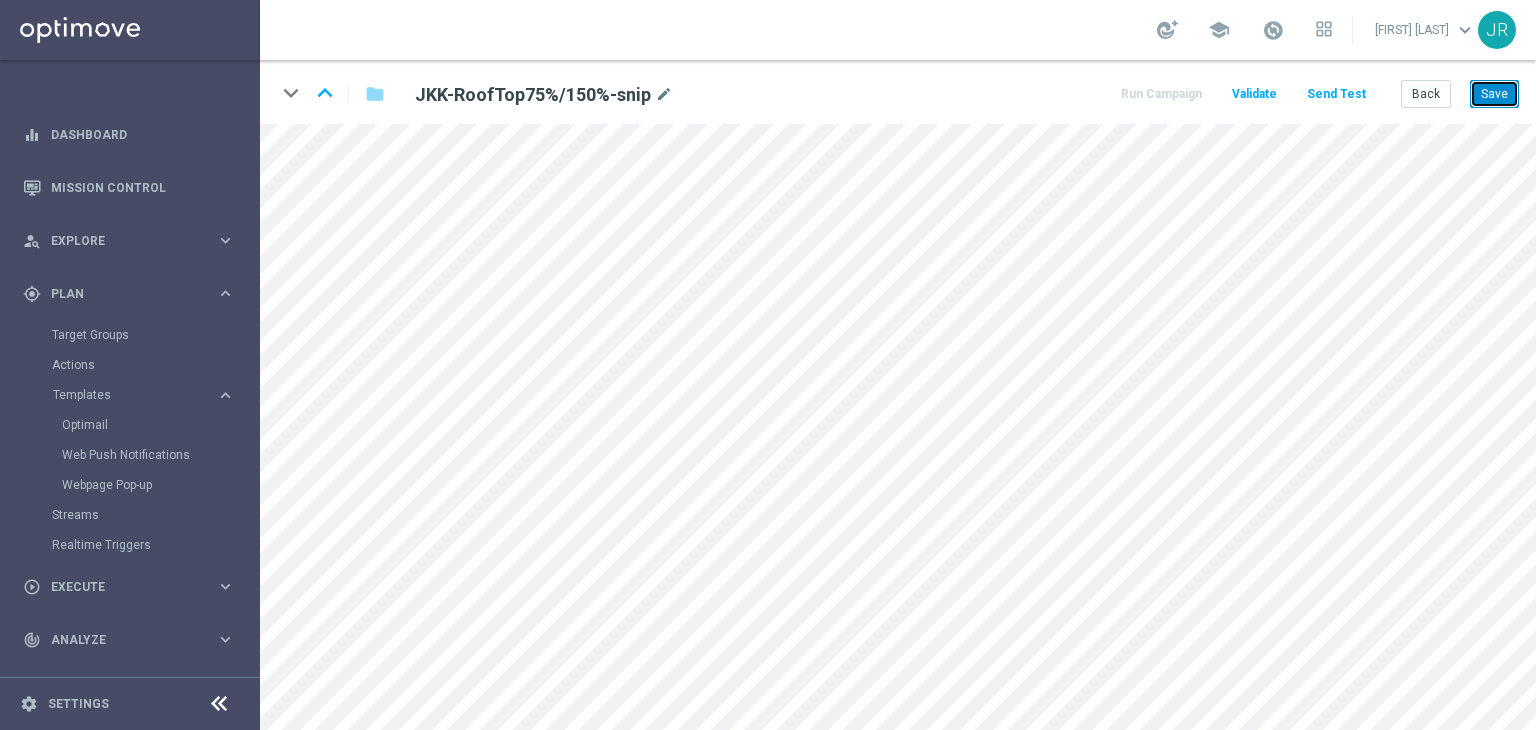 click on "Save" at bounding box center (1494, 94) 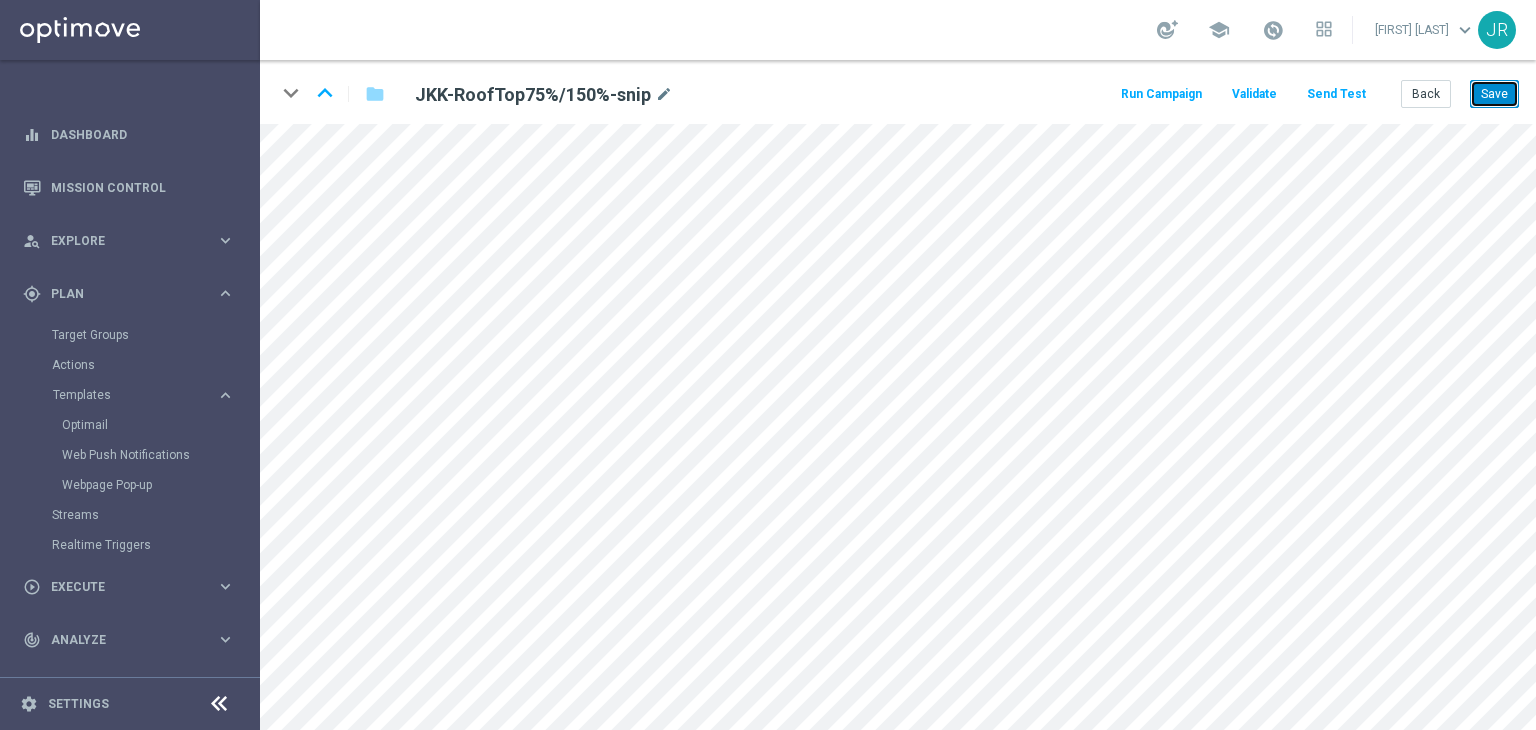 click on "Save" at bounding box center [1494, 94] 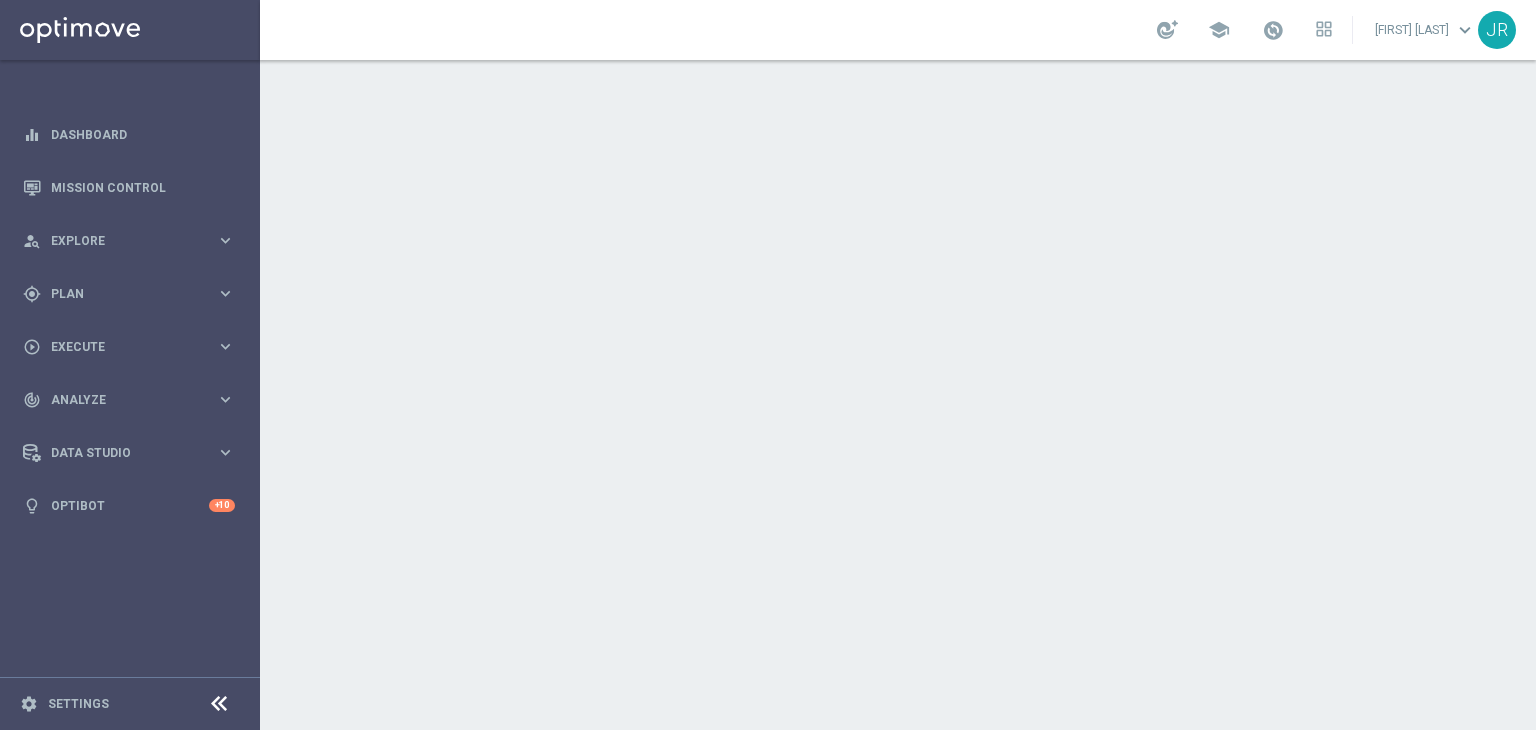 scroll, scrollTop: 0, scrollLeft: 0, axis: both 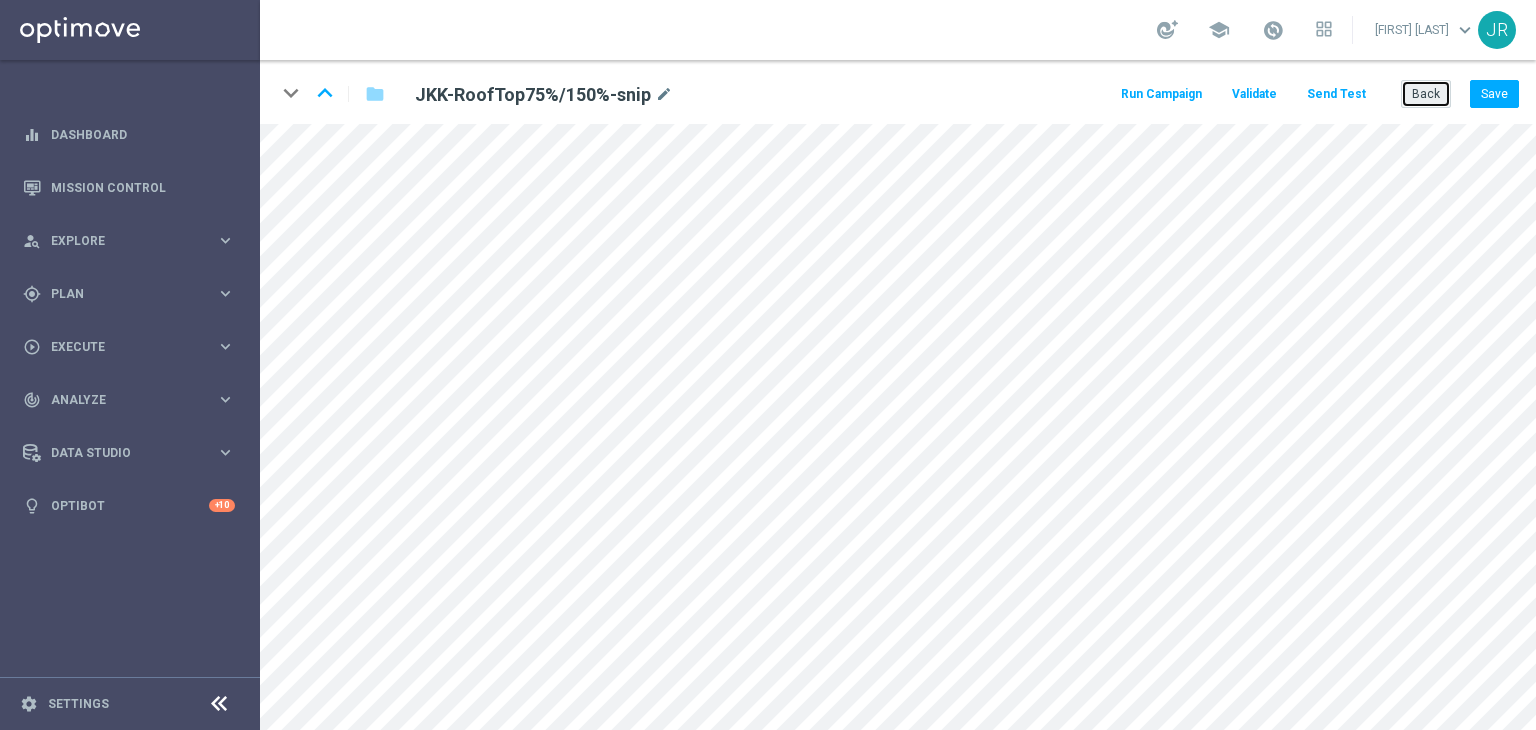 click on "Back" 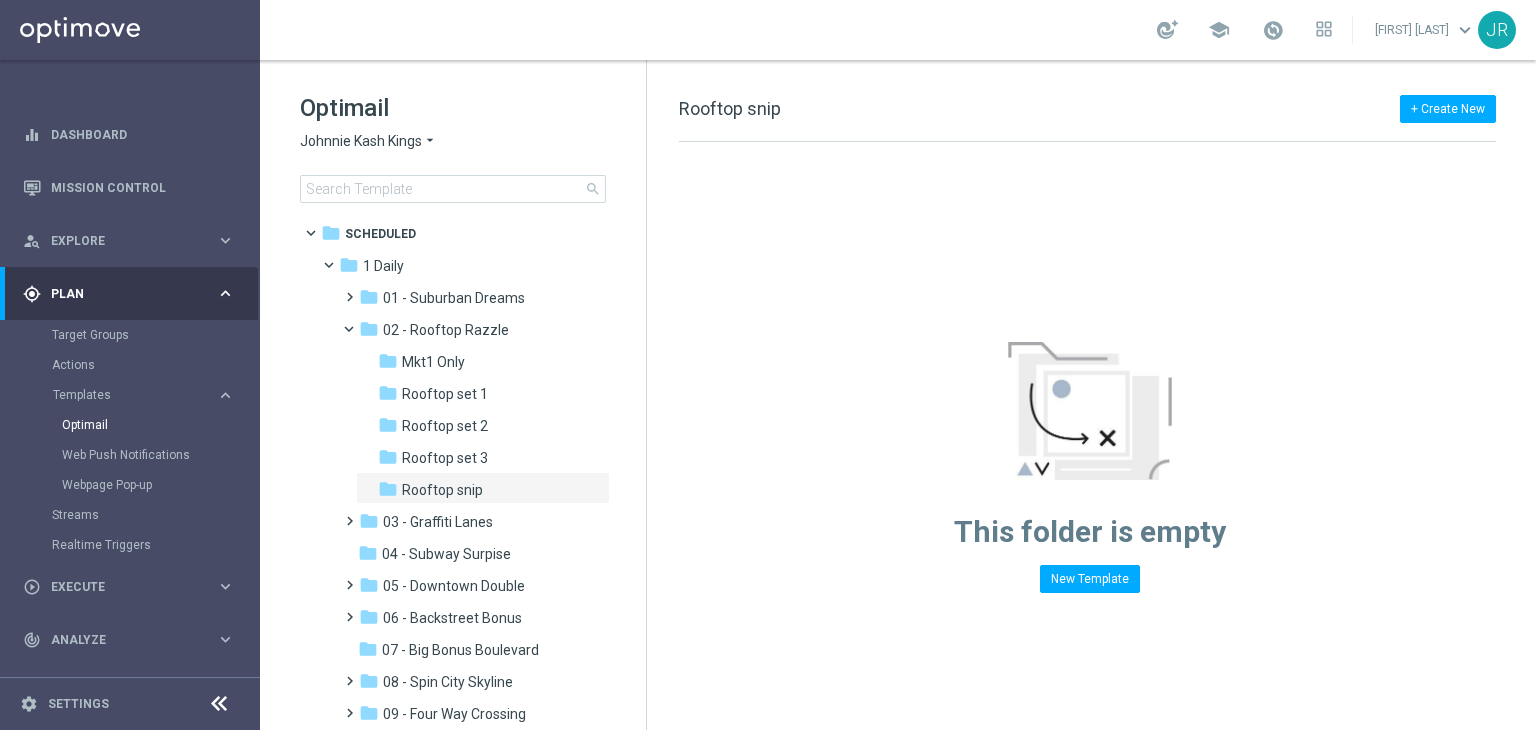 click on "Johnnie Kash Kings" 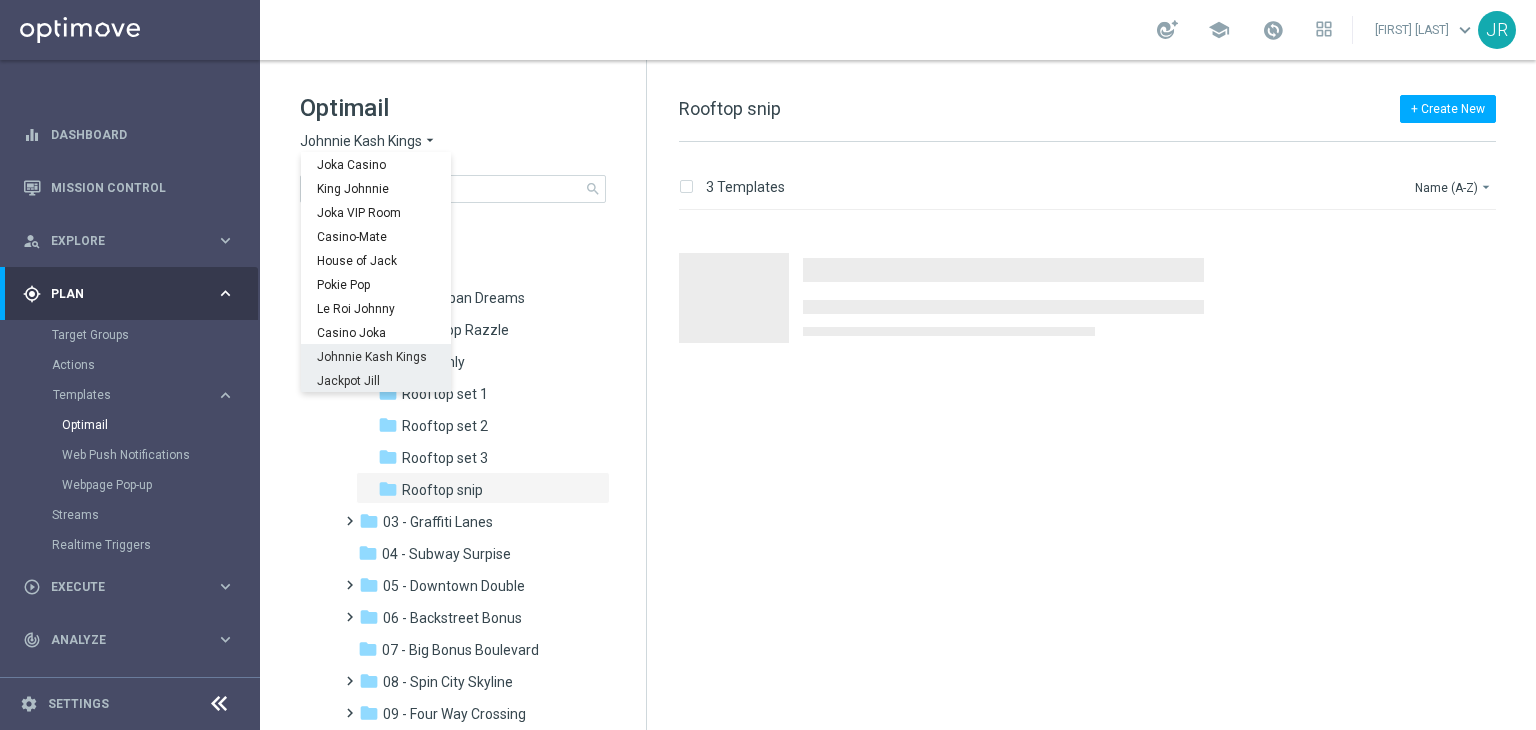 click on "Jackpot Jill" at bounding box center [376, 380] 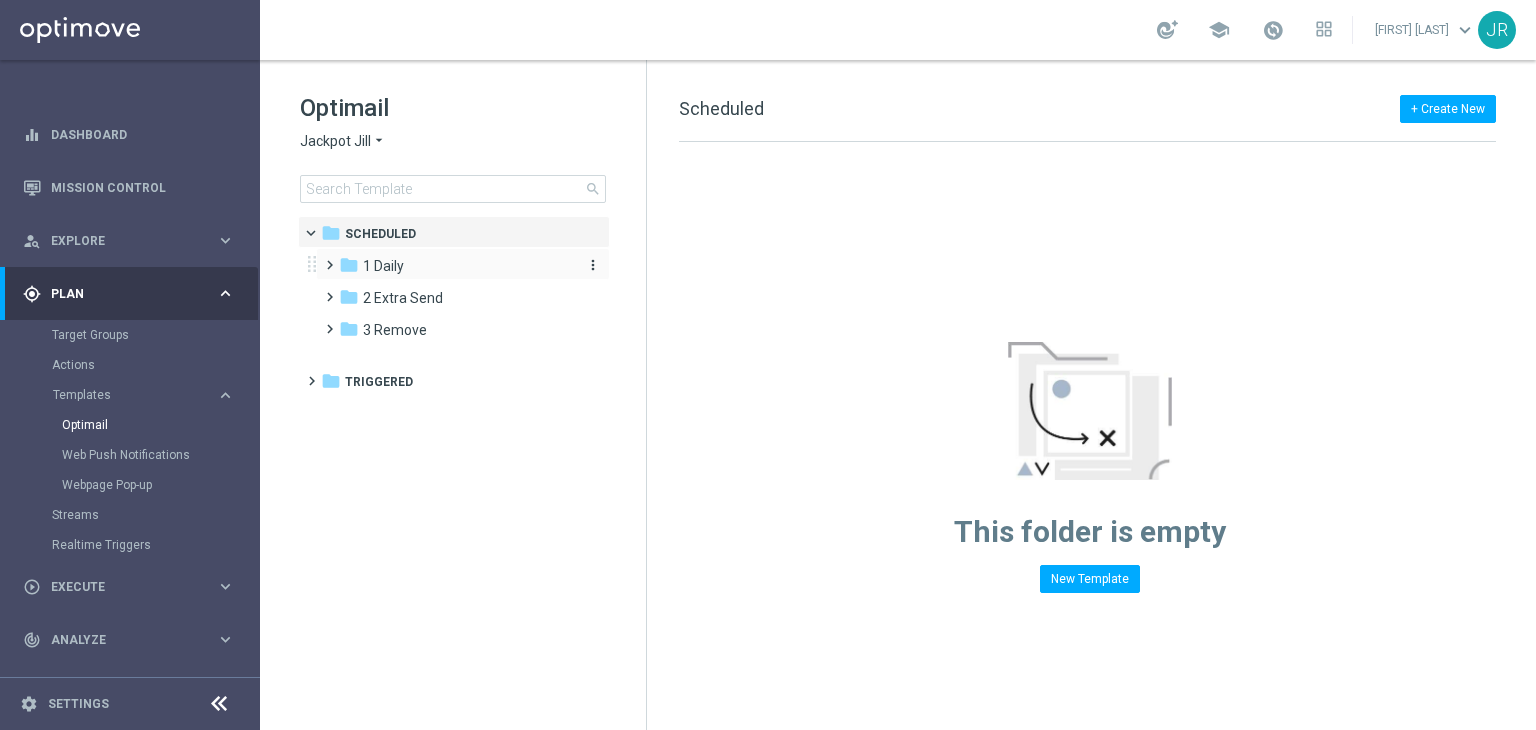 click on "1 Daily" at bounding box center (383, 266) 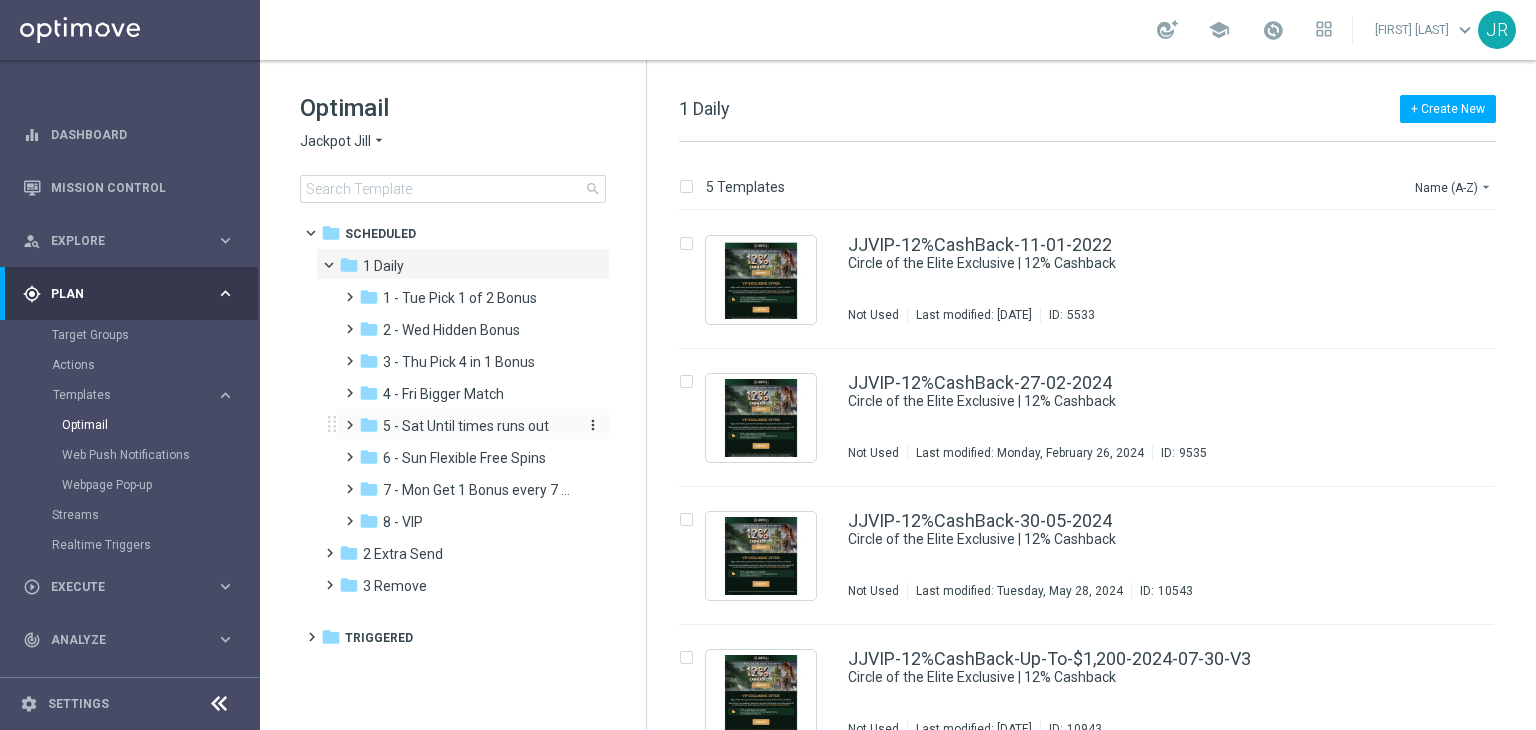click on "5 - Sat Until times runs out" at bounding box center [466, 426] 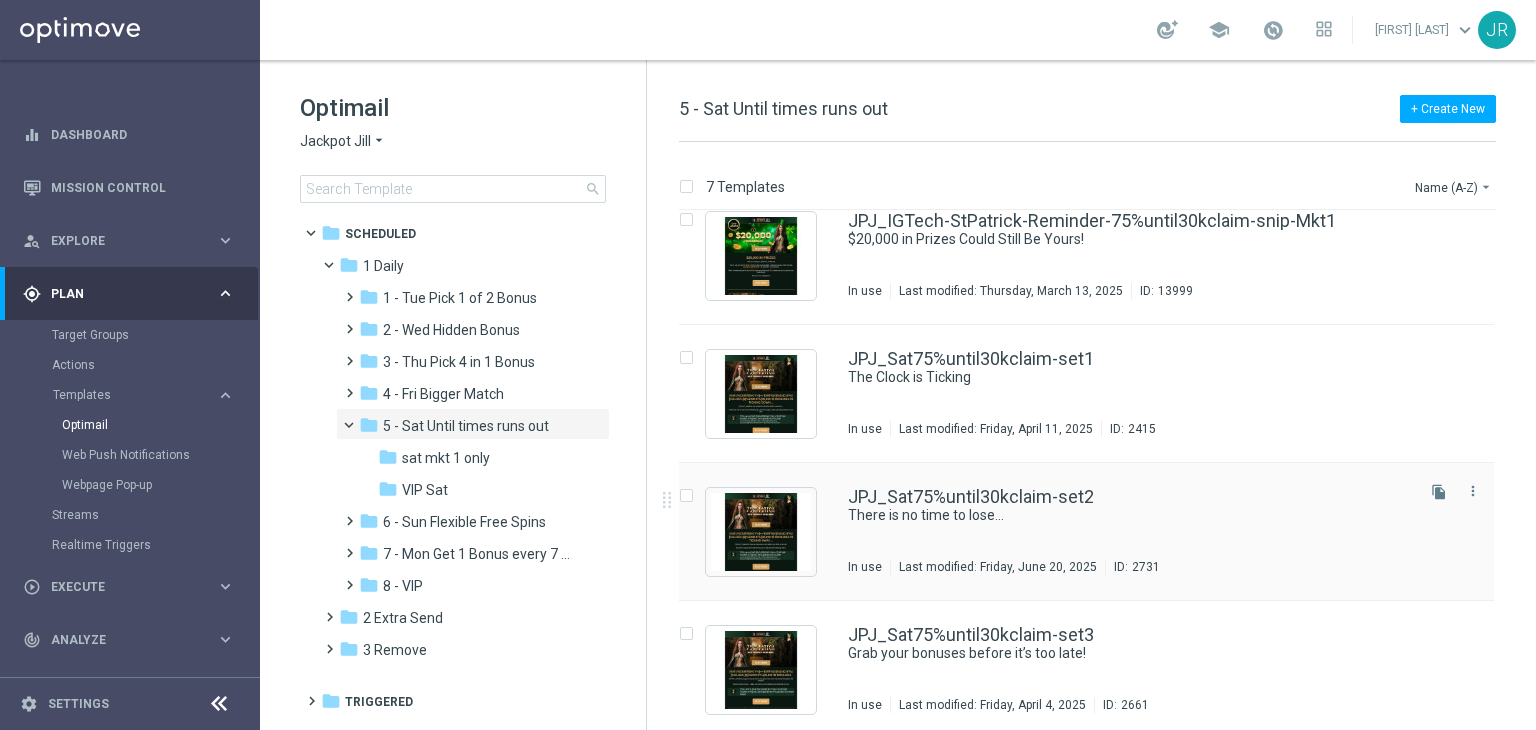 scroll, scrollTop: 447, scrollLeft: 0, axis: vertical 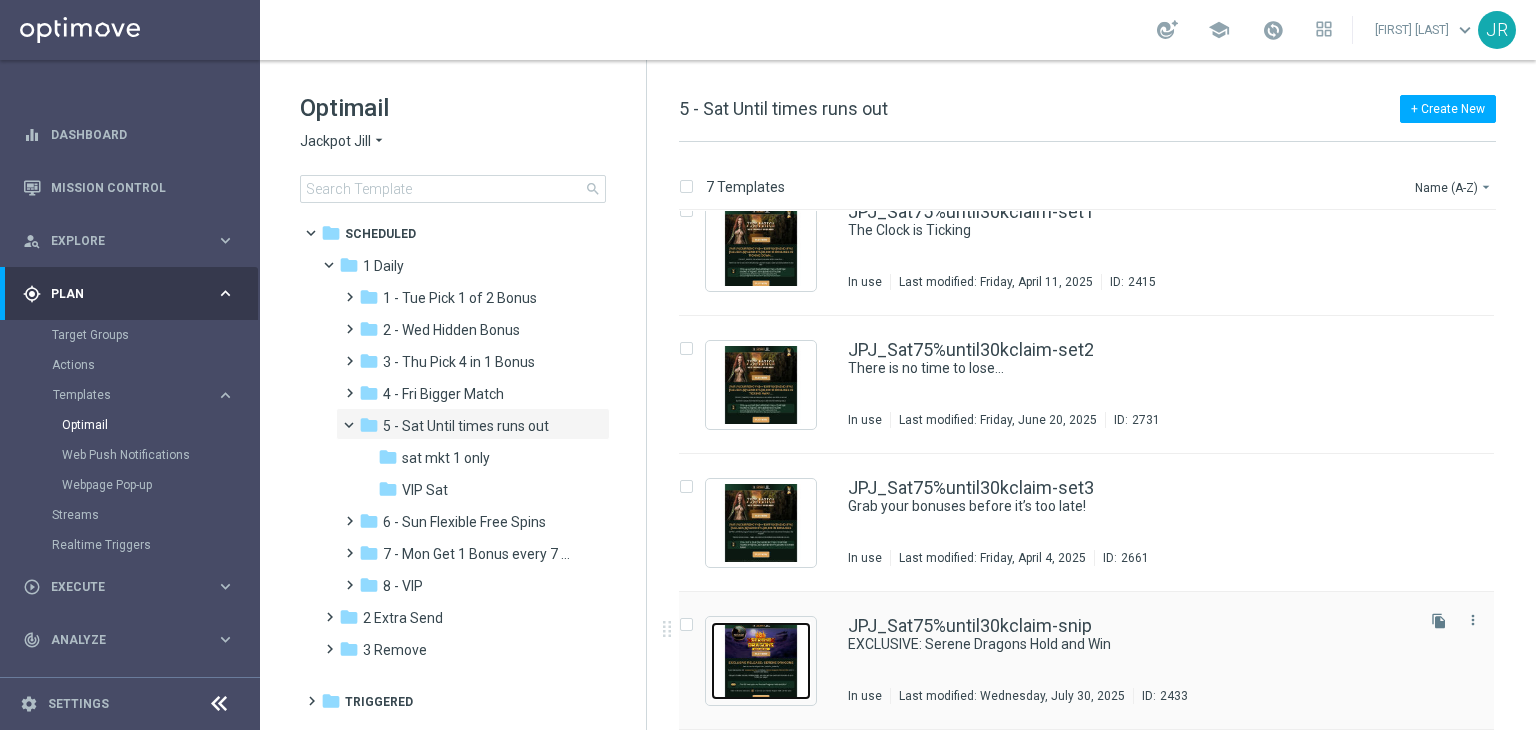 click at bounding box center (761, 661) 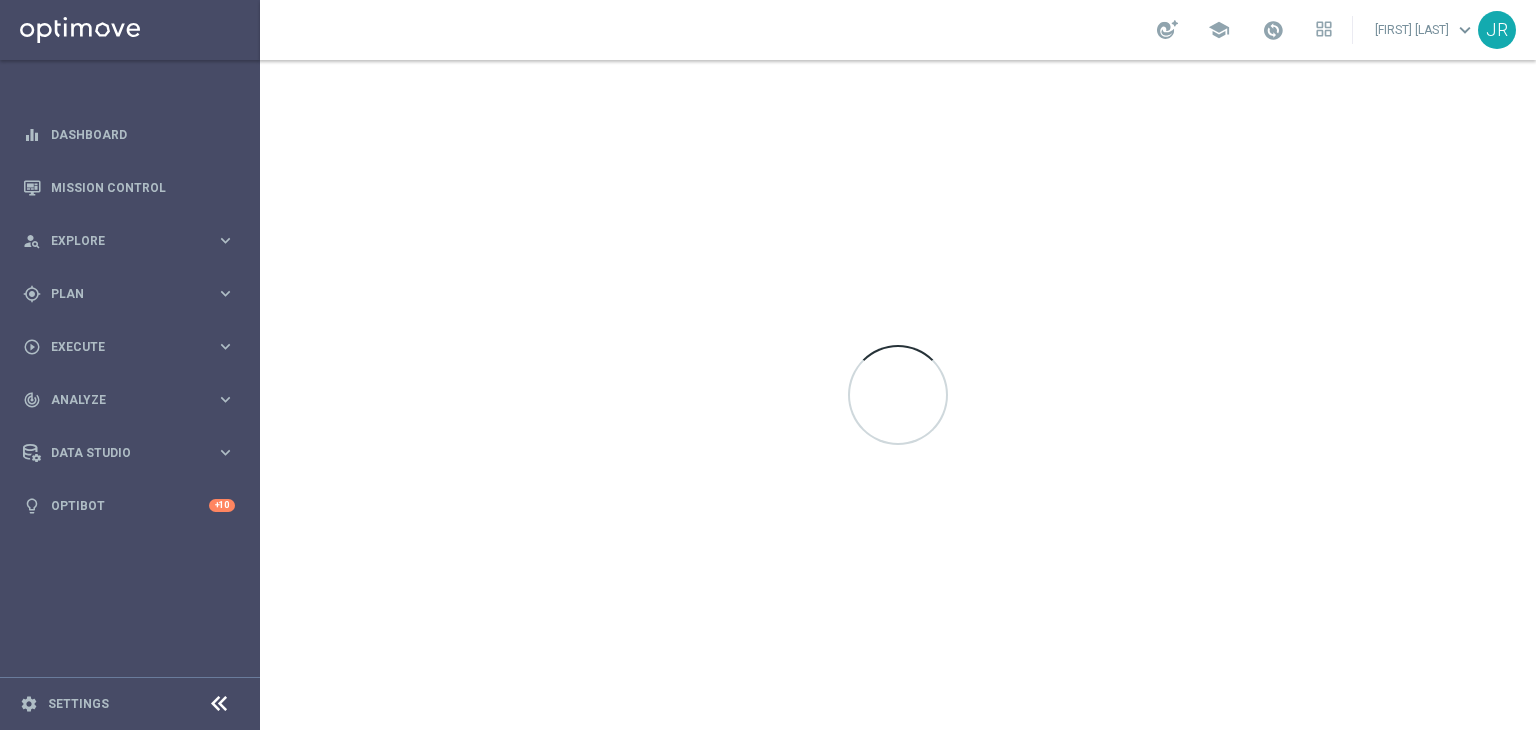 scroll, scrollTop: 0, scrollLeft: 0, axis: both 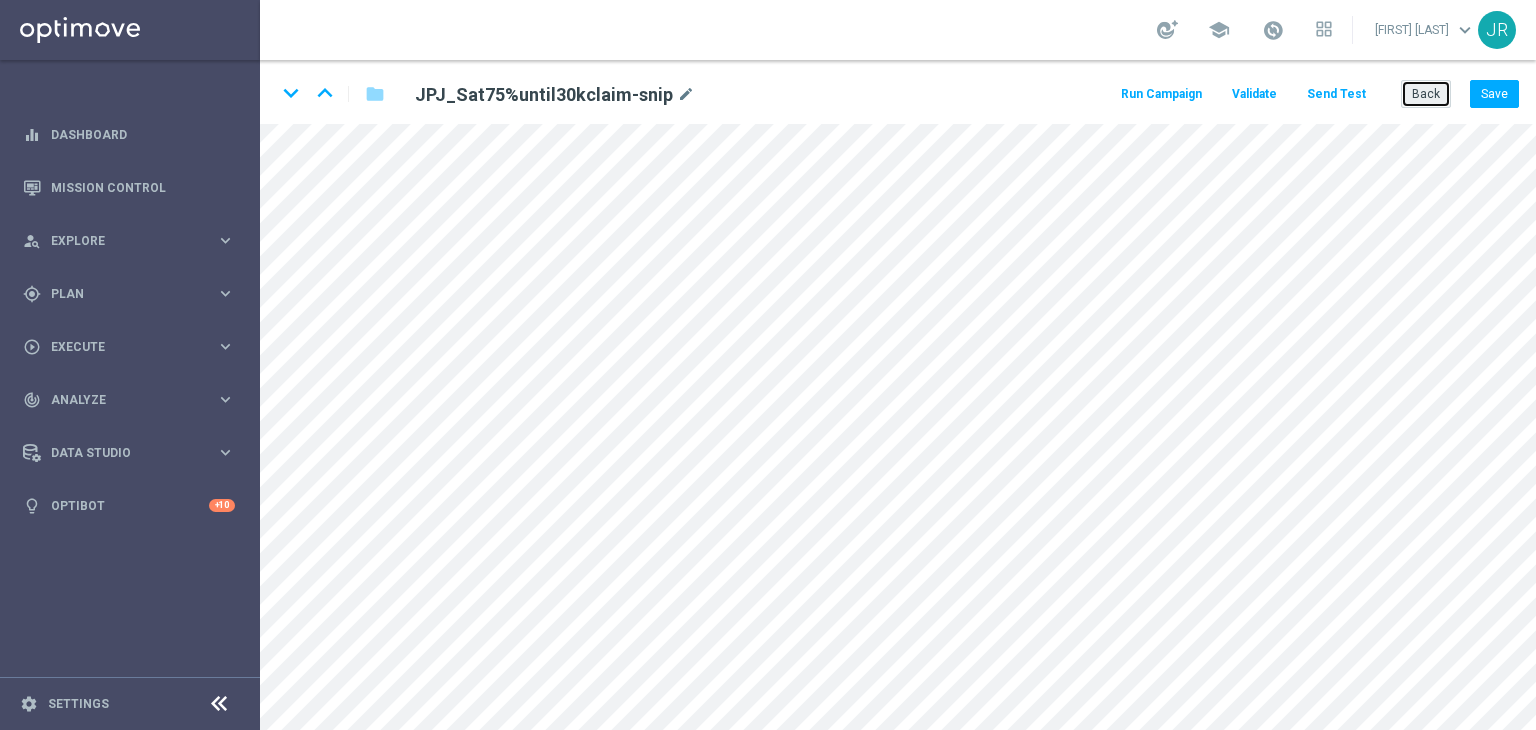click on "Back" 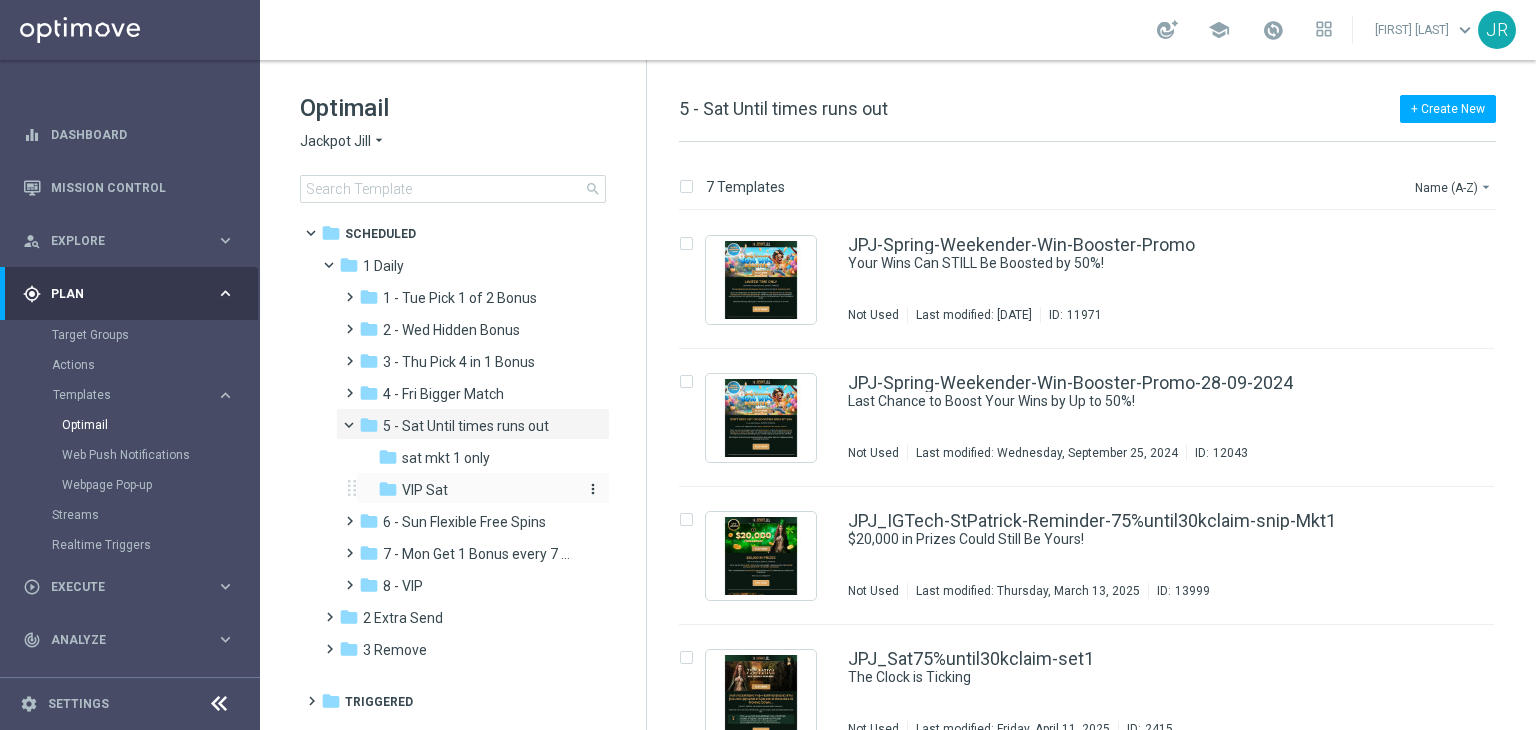 click on "VIP Sat" at bounding box center [425, 490] 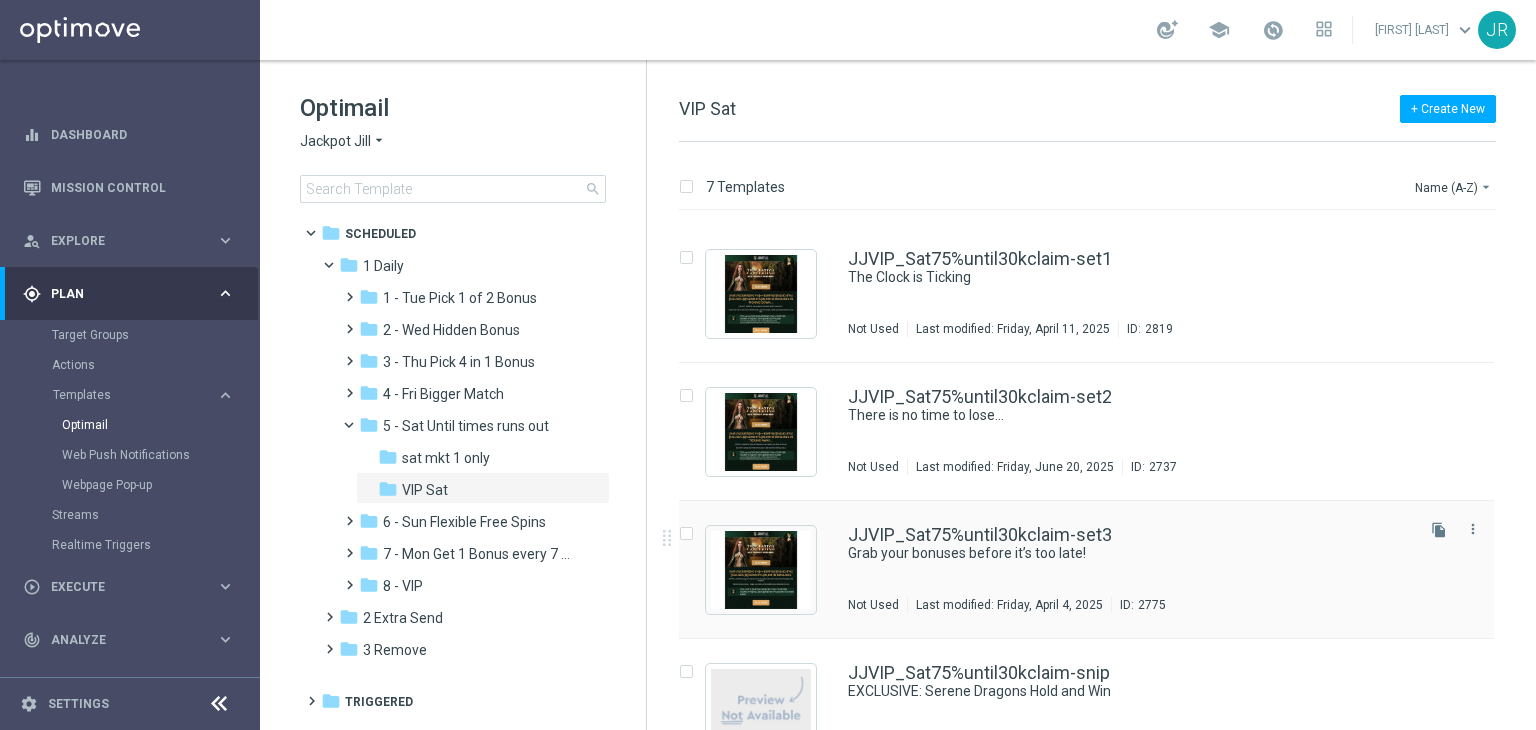 scroll, scrollTop: 447, scrollLeft: 0, axis: vertical 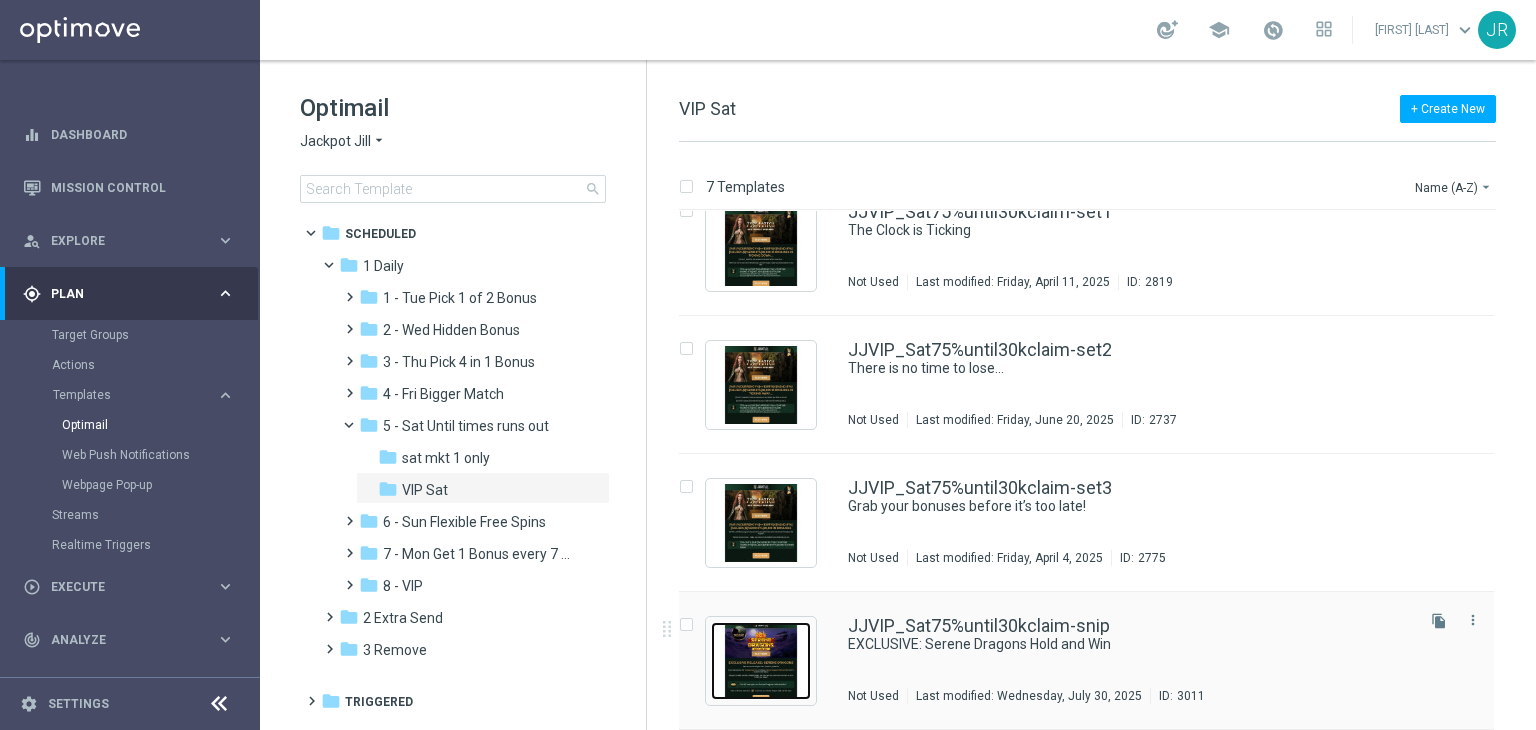 click at bounding box center [761, 661] 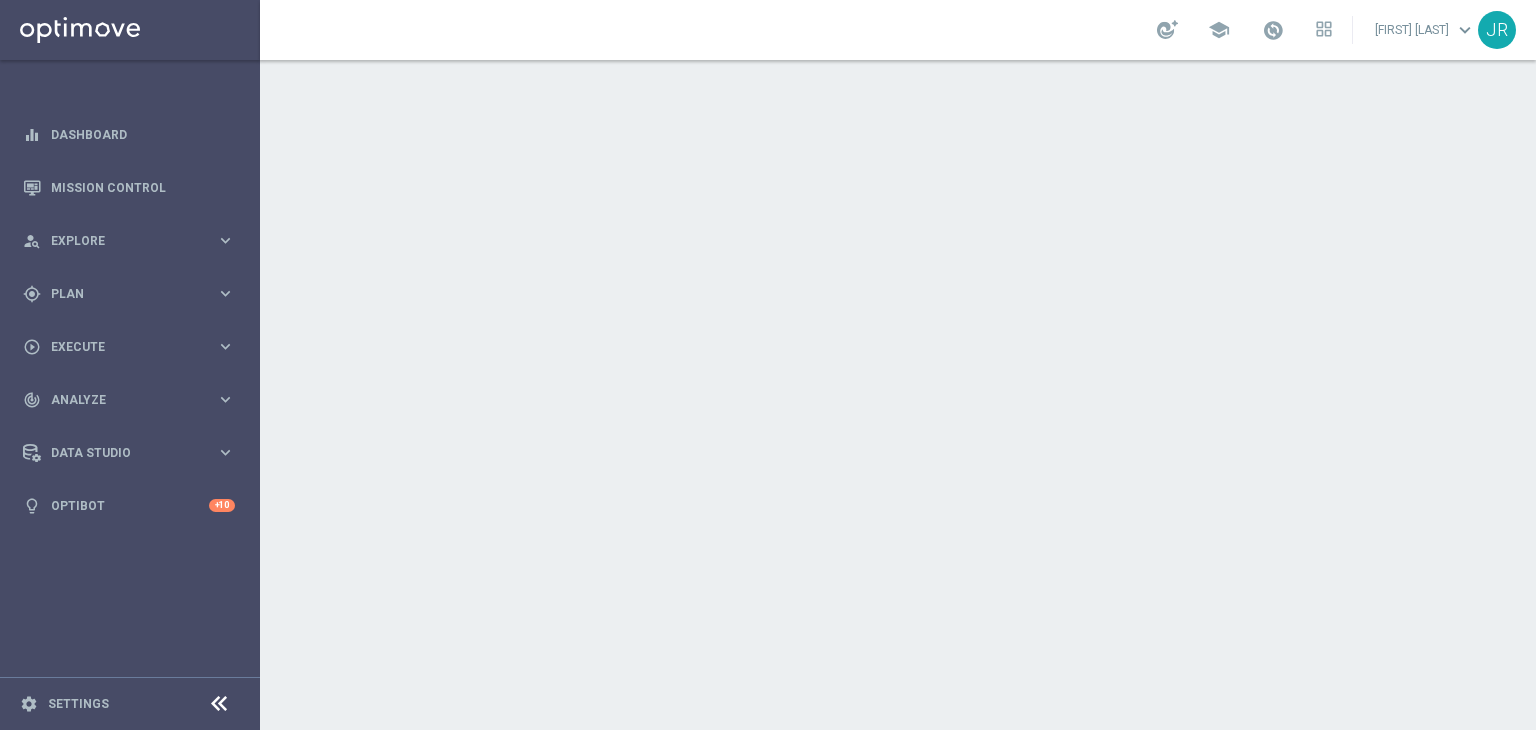 scroll, scrollTop: 0, scrollLeft: 0, axis: both 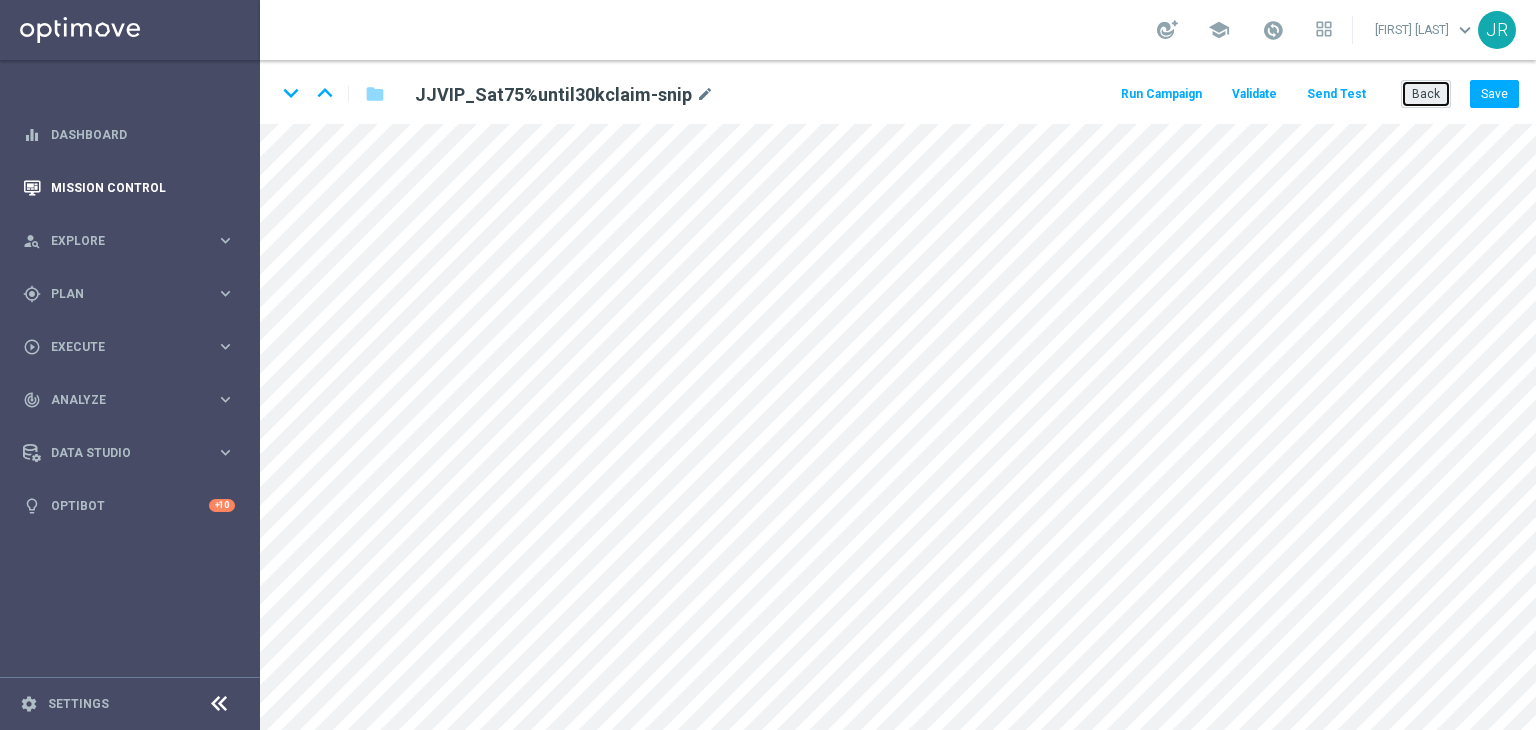 drag, startPoint x: 1432, startPoint y: 95, endPoint x: 180, endPoint y: 167, distance: 1254.0686 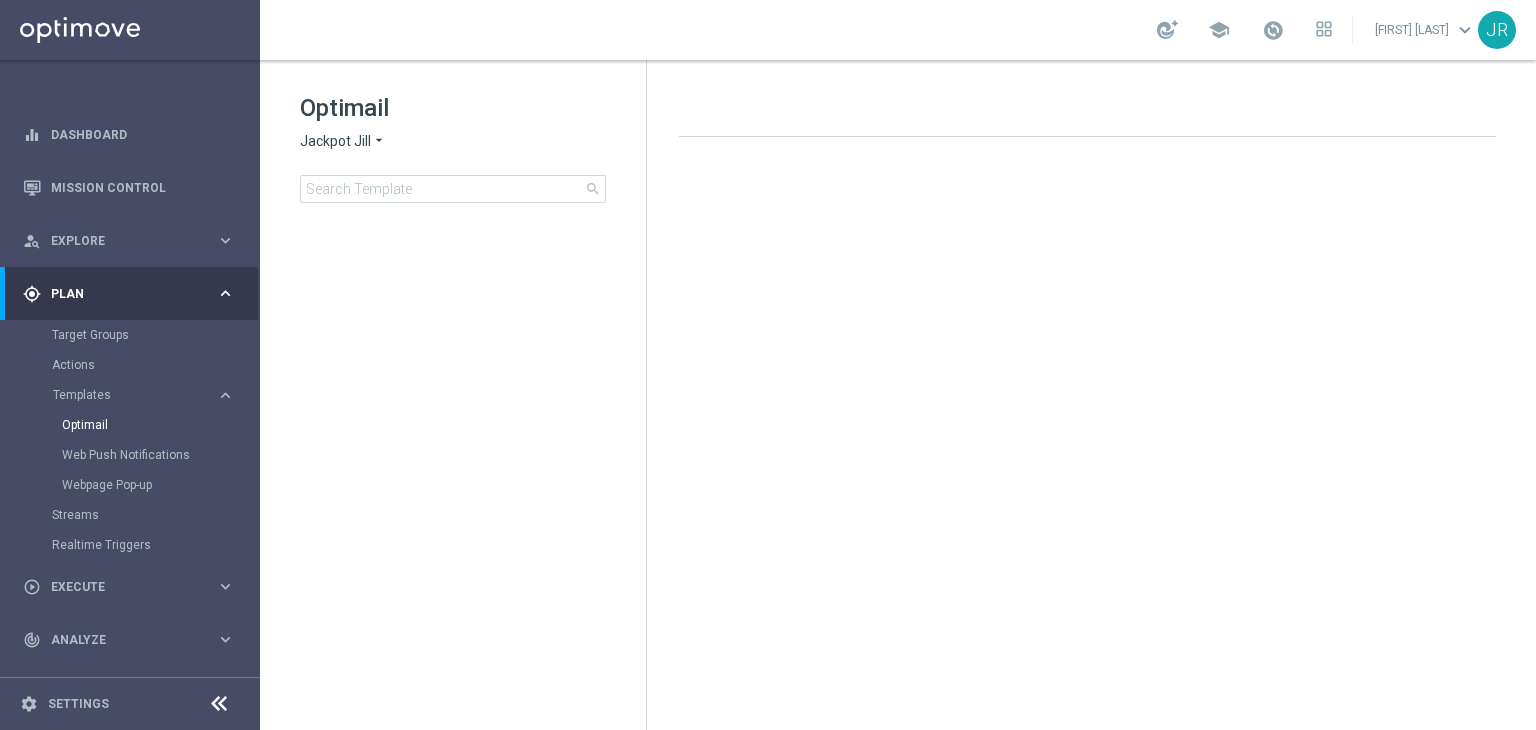 click on "Jackpot Jill" 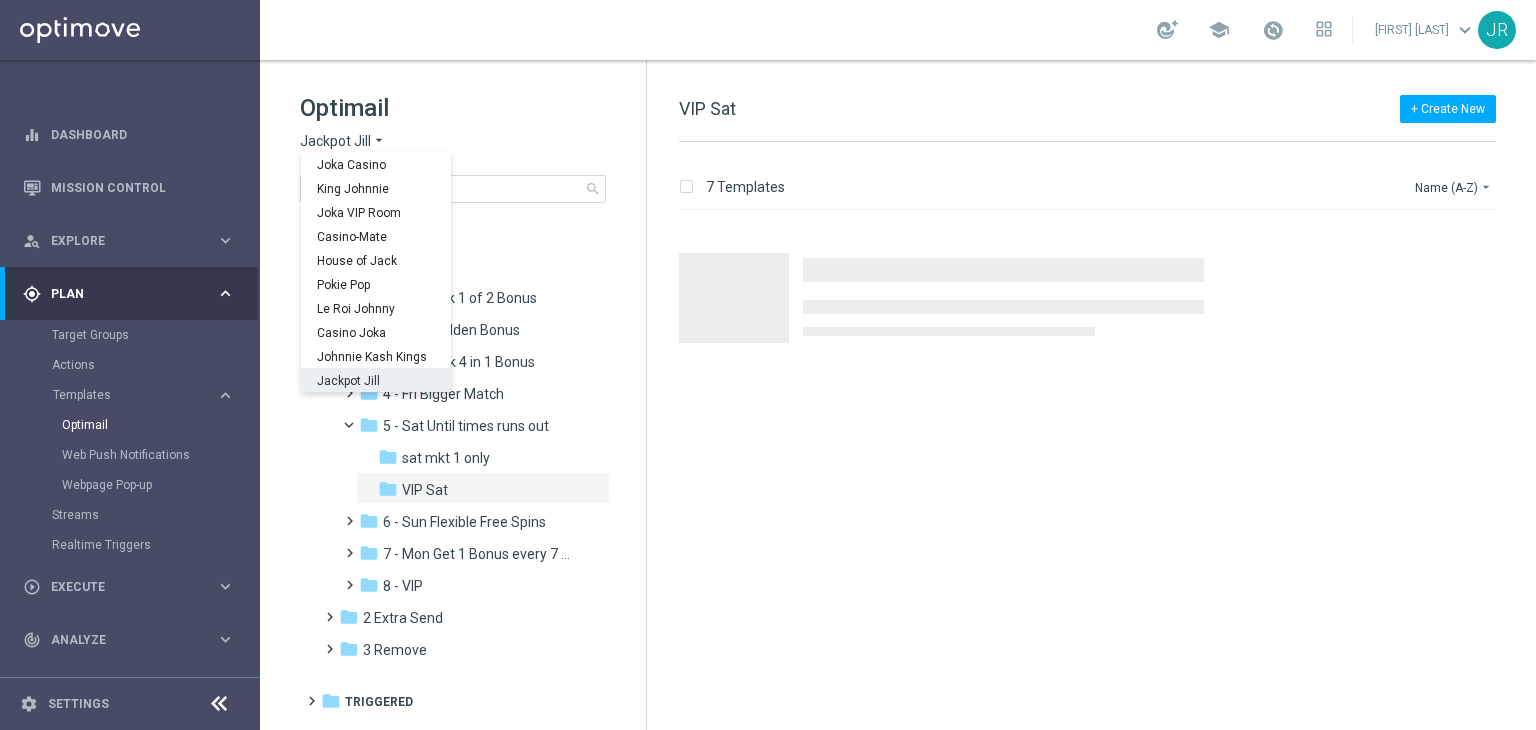 scroll, scrollTop: 72, scrollLeft: 0, axis: vertical 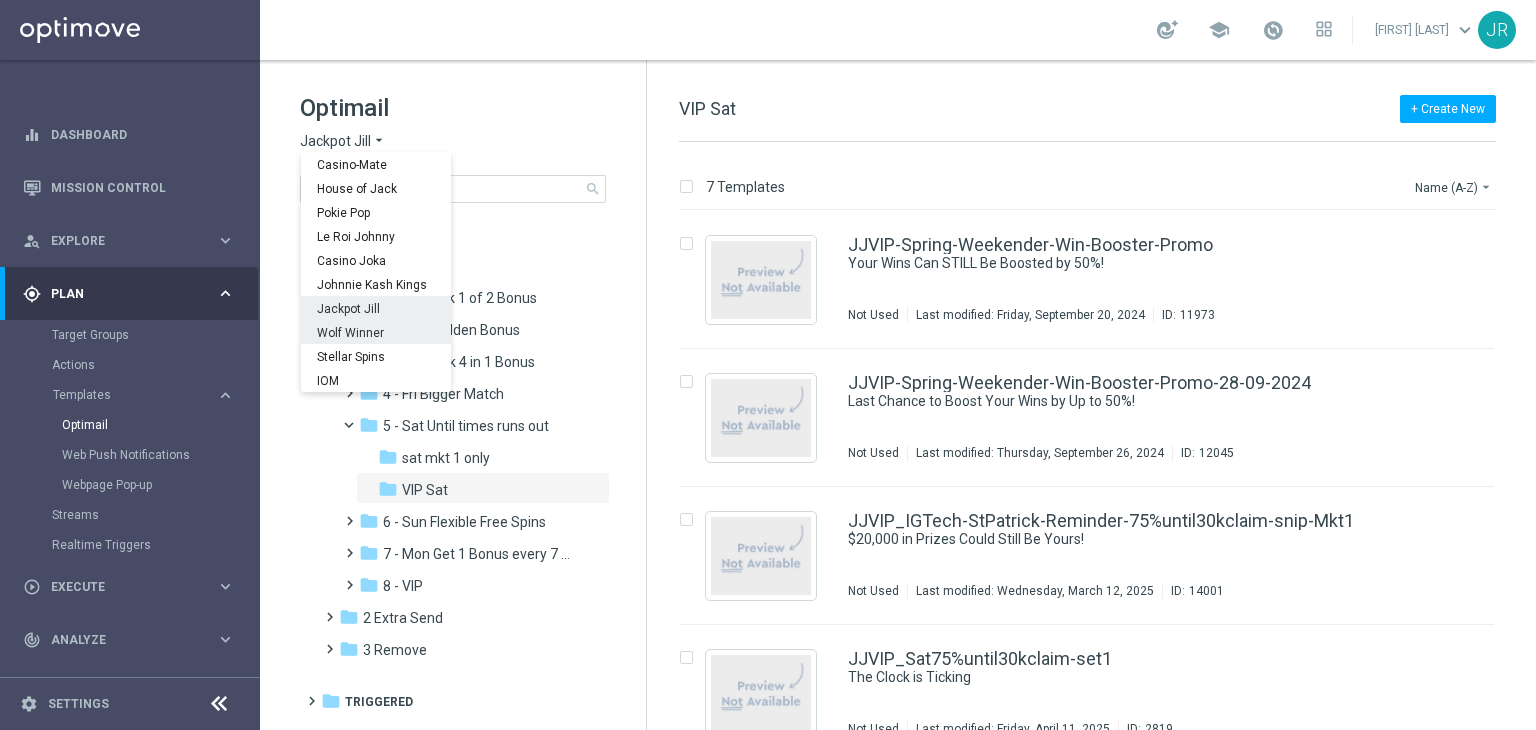 click on "Wolf Winner" at bounding box center [0, 0] 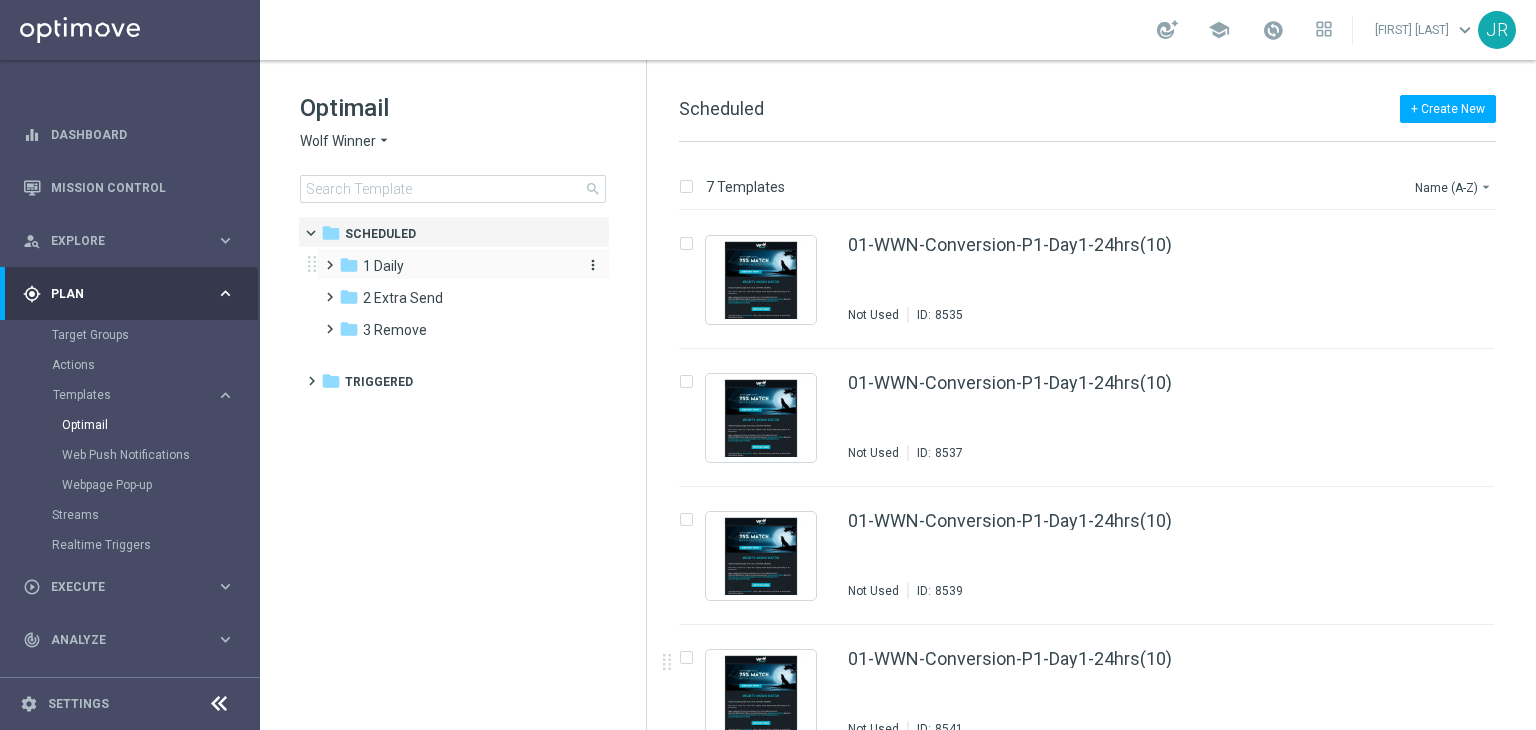 click on "1 Daily" at bounding box center [383, 266] 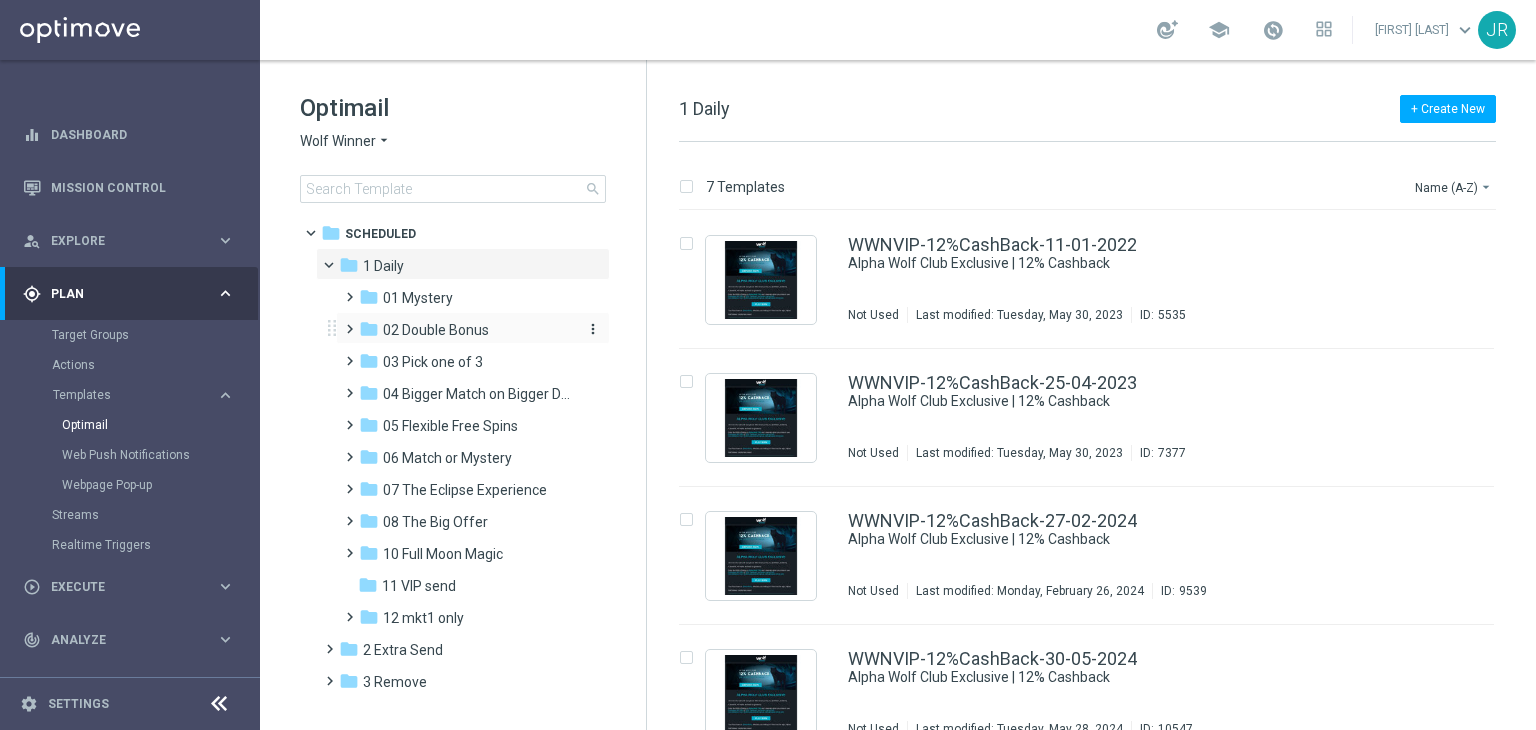 click on "02 Double Bonus" at bounding box center [436, 330] 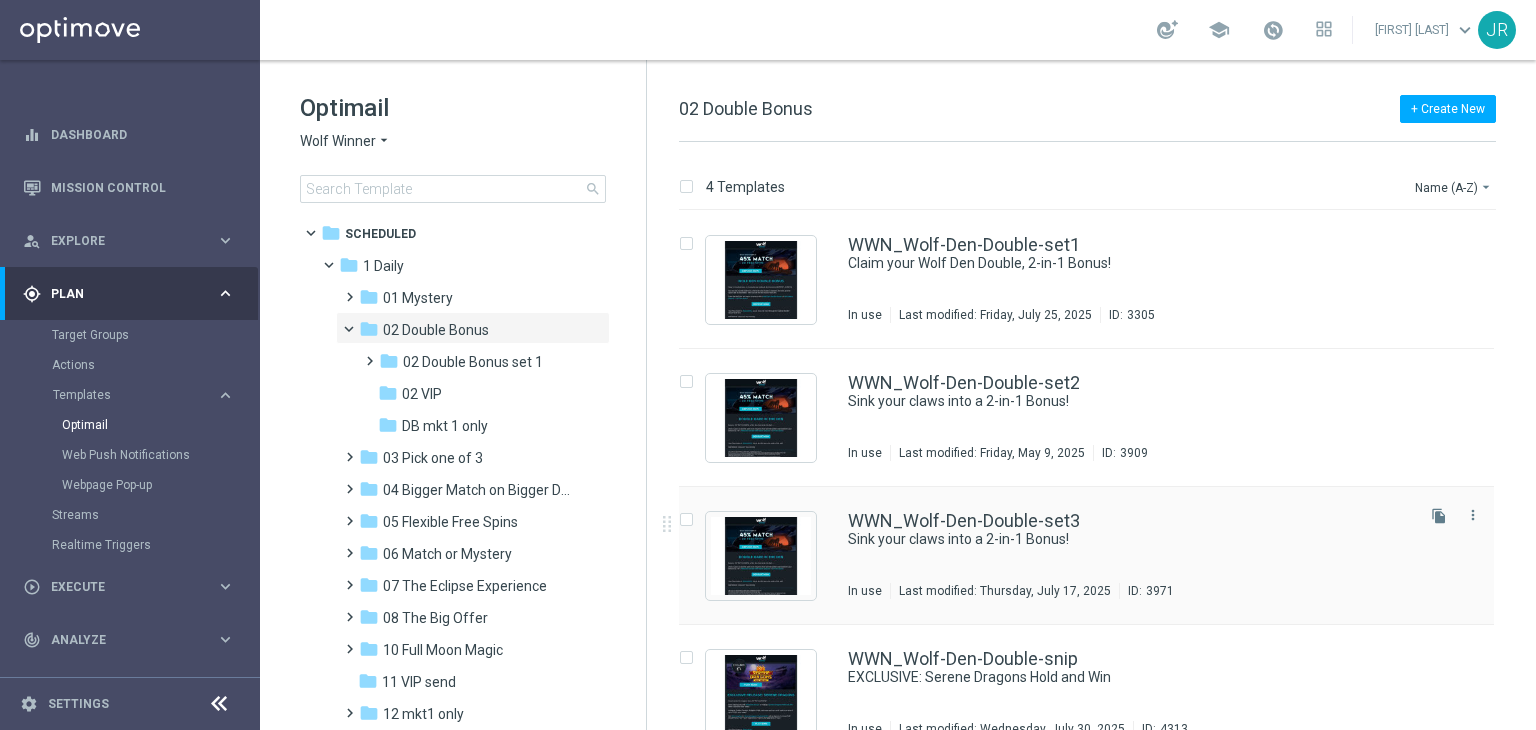 scroll, scrollTop: 32, scrollLeft: 0, axis: vertical 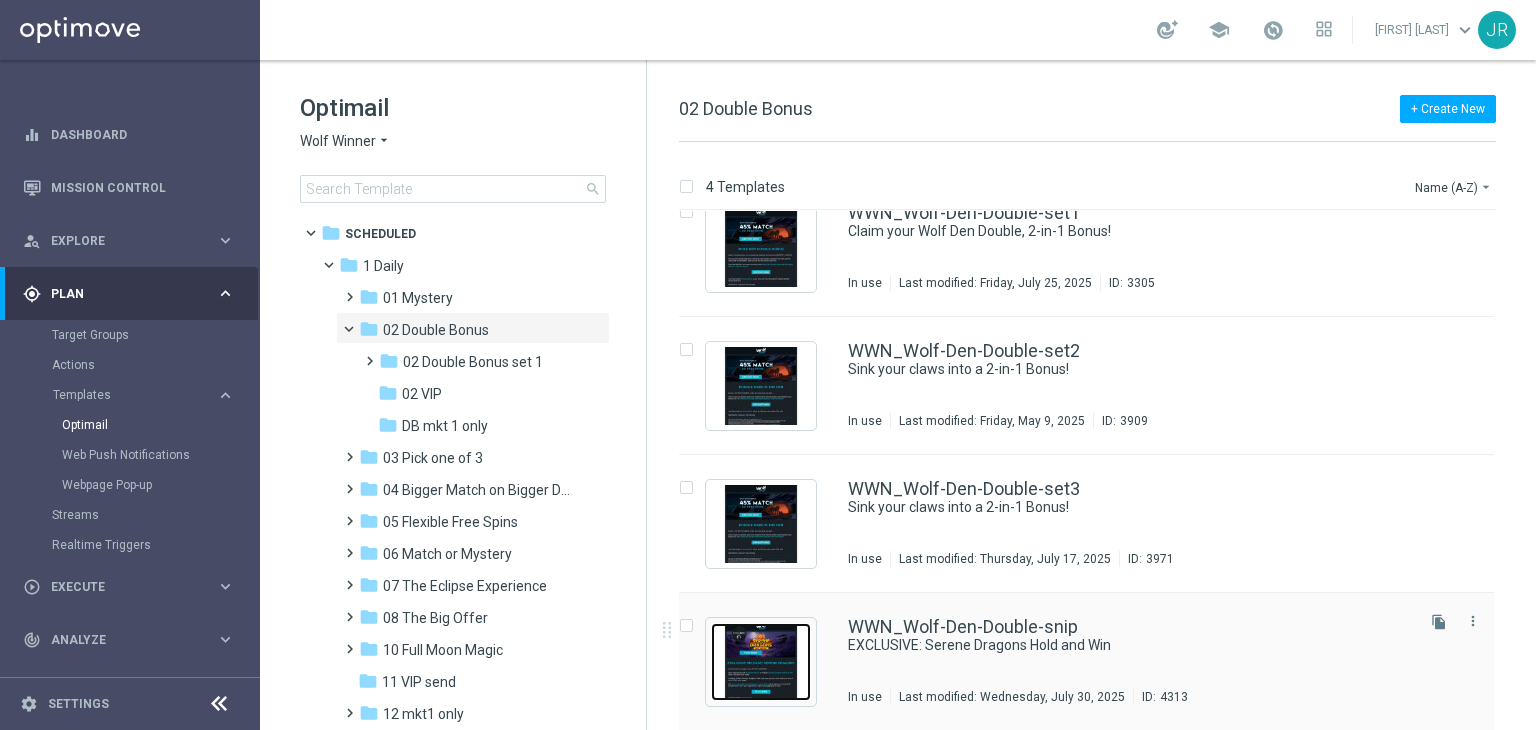 click at bounding box center (761, 662) 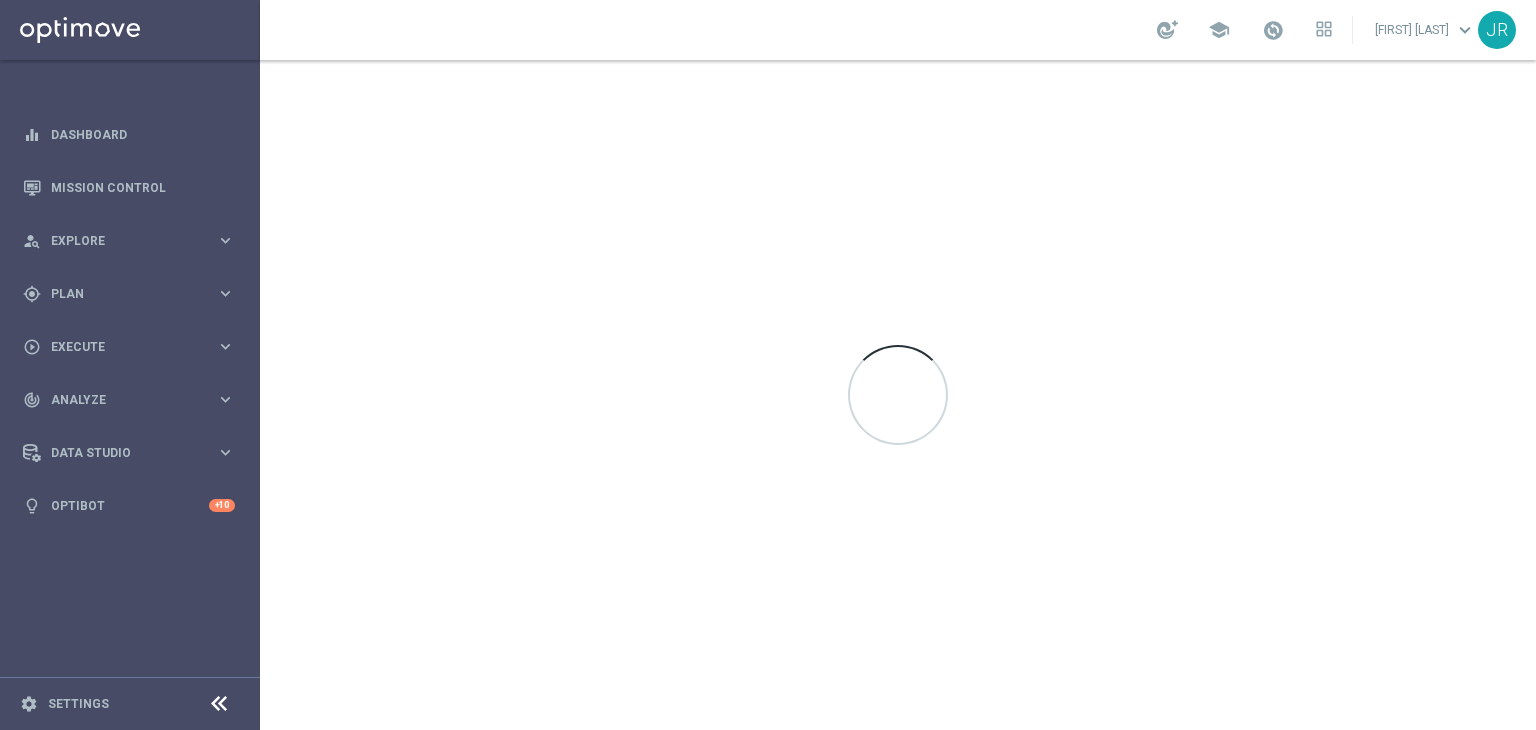 scroll, scrollTop: 0, scrollLeft: 0, axis: both 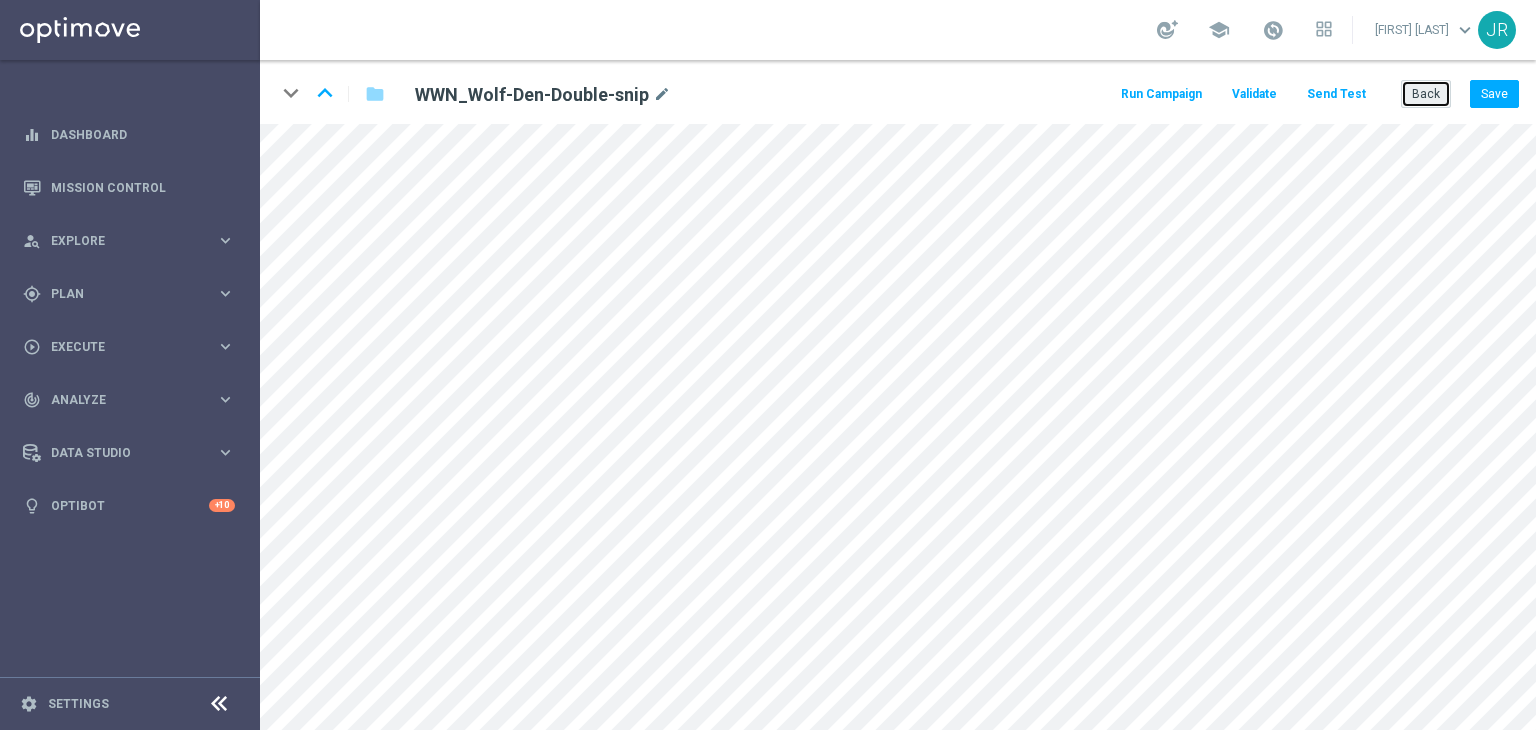 click on "Back" 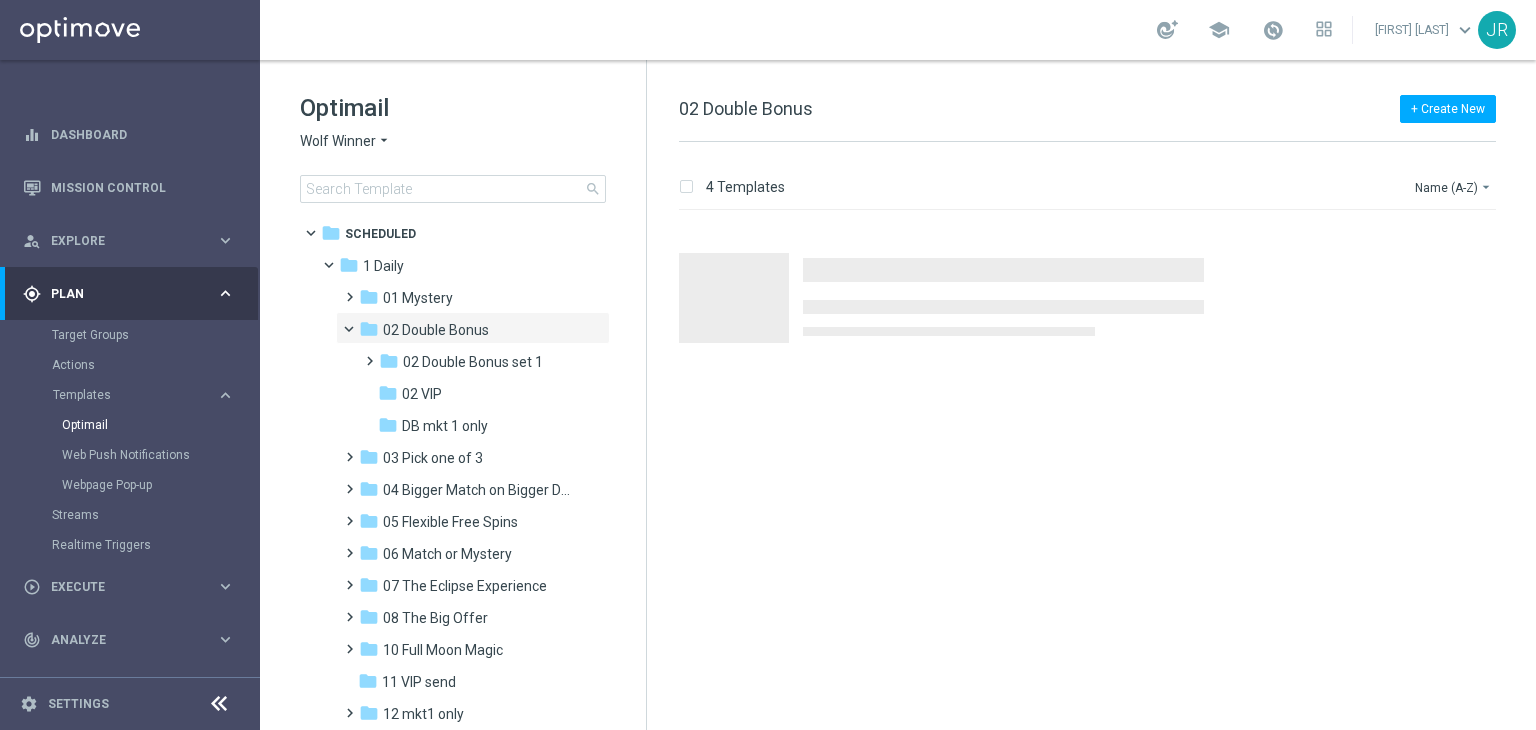 drag, startPoint x: 448, startPoint y: 395, endPoint x: 873, endPoint y: 478, distance: 433.02887 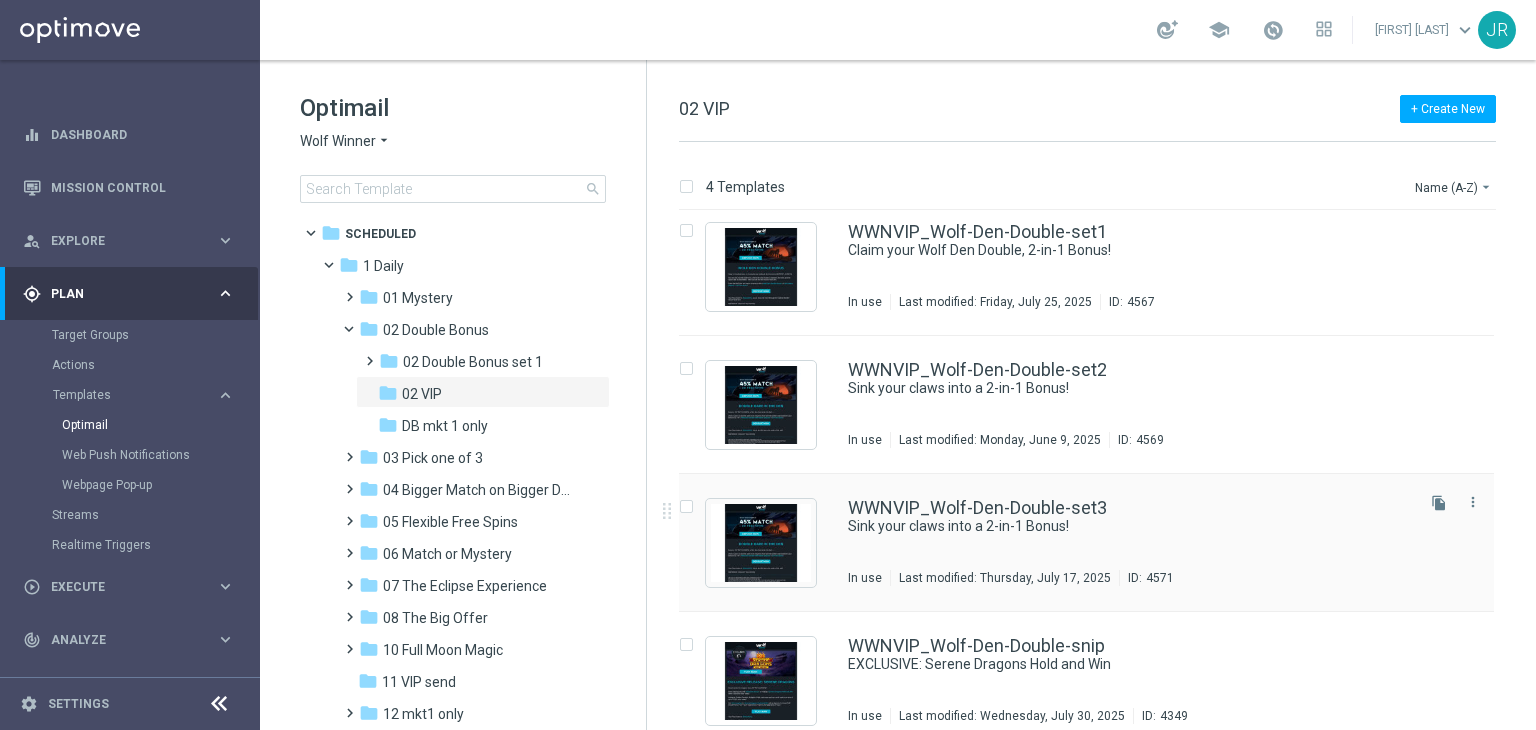 scroll, scrollTop: 32, scrollLeft: 0, axis: vertical 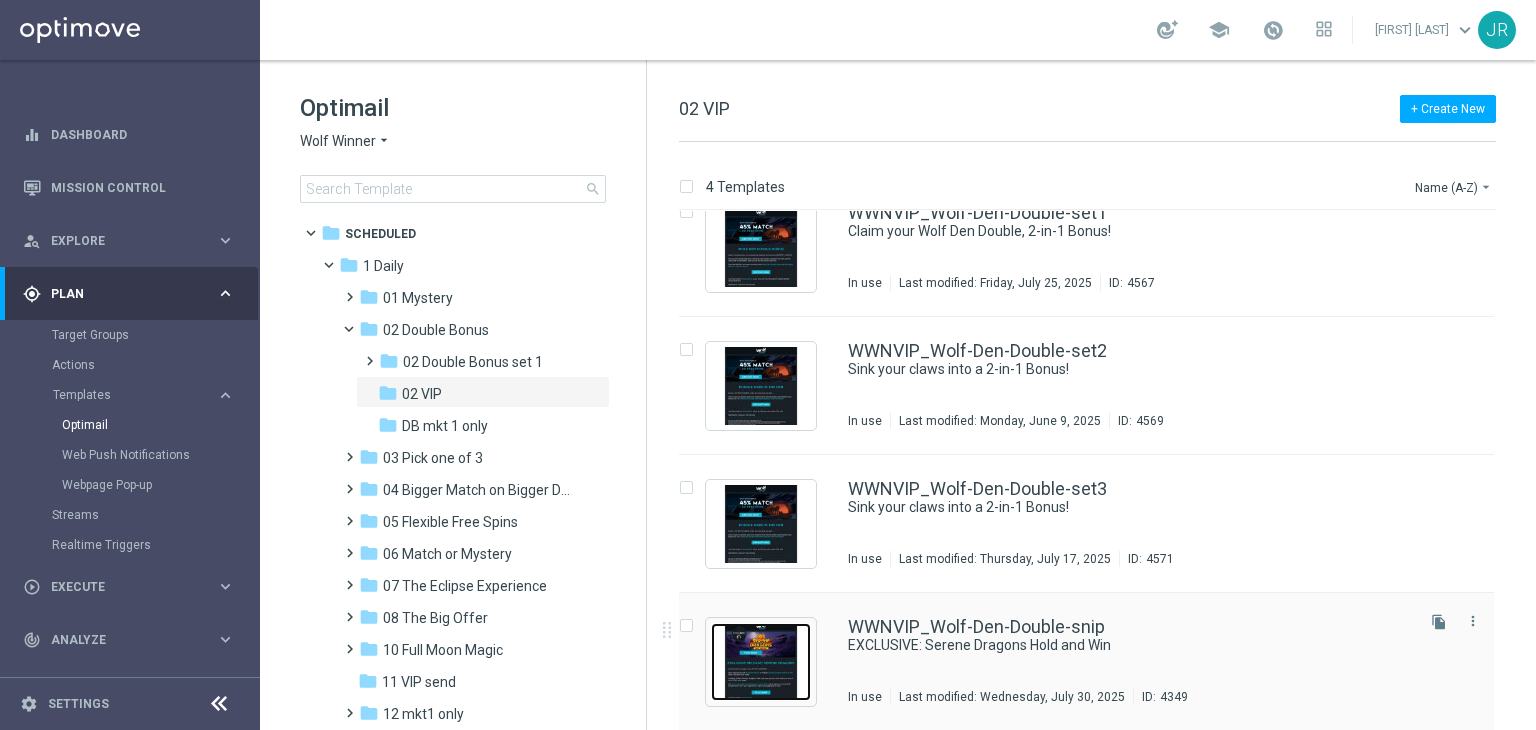 click at bounding box center (761, 662) 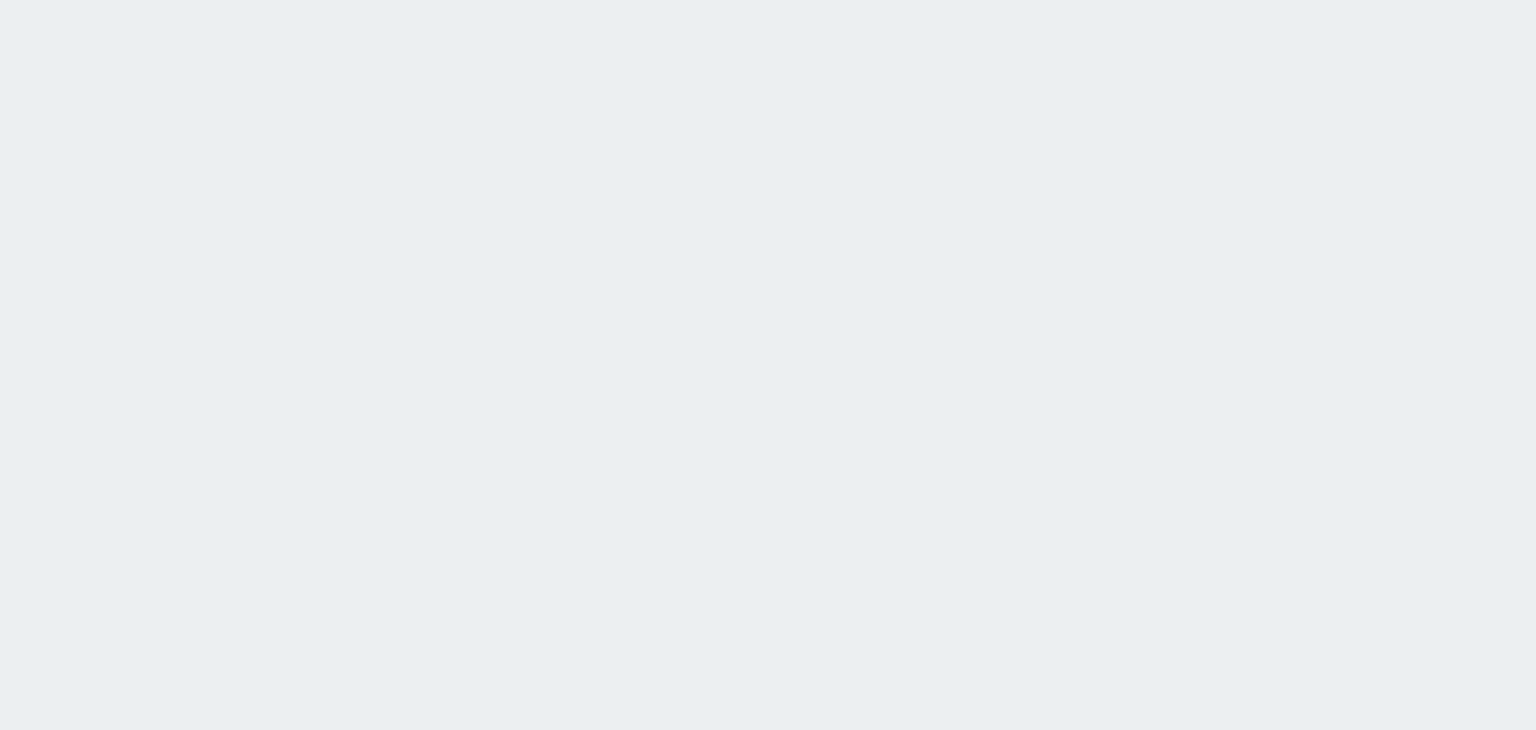 scroll, scrollTop: 0, scrollLeft: 0, axis: both 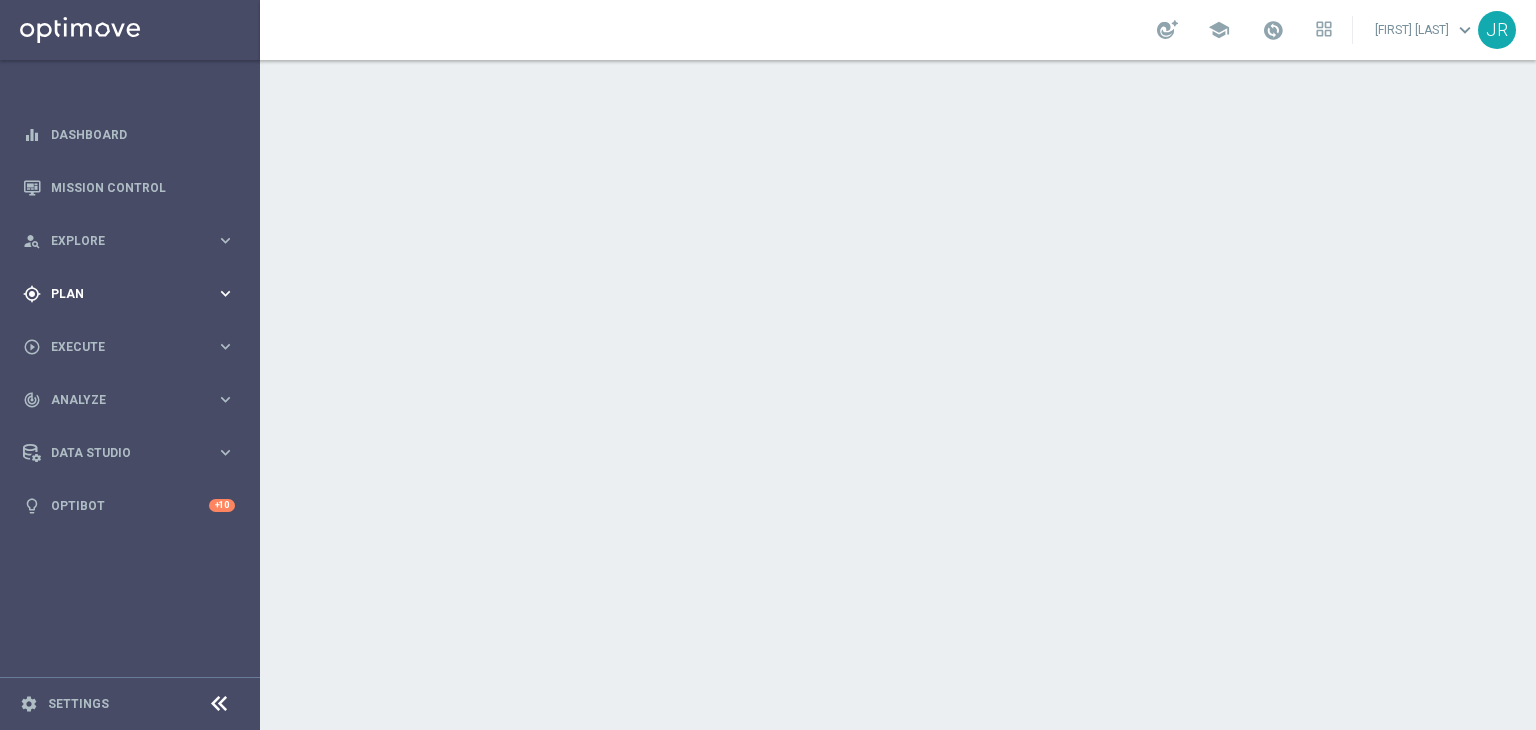 click on "gps_fixed
Plan
keyboard_arrow_right" at bounding box center [129, 293] 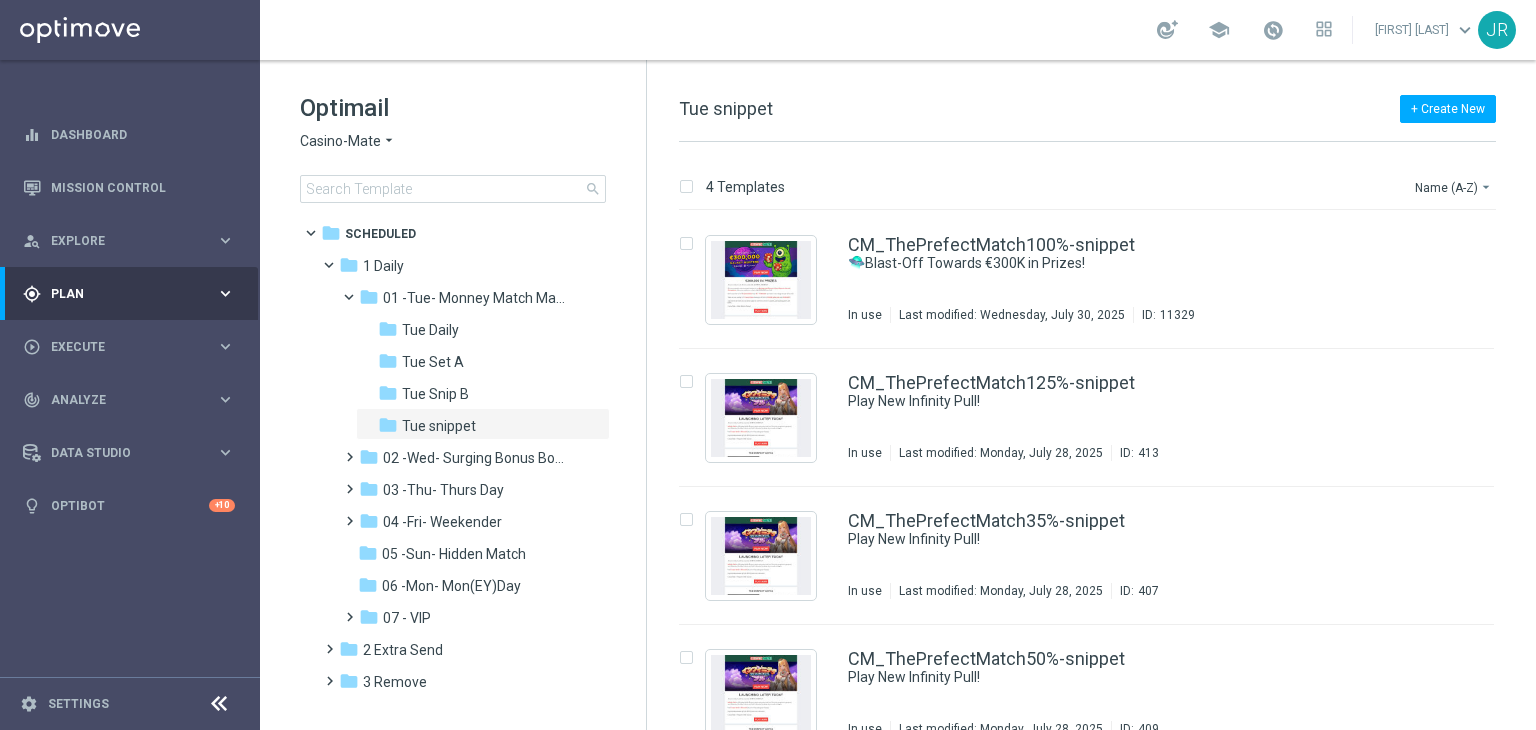 click on "Casino-Mate" 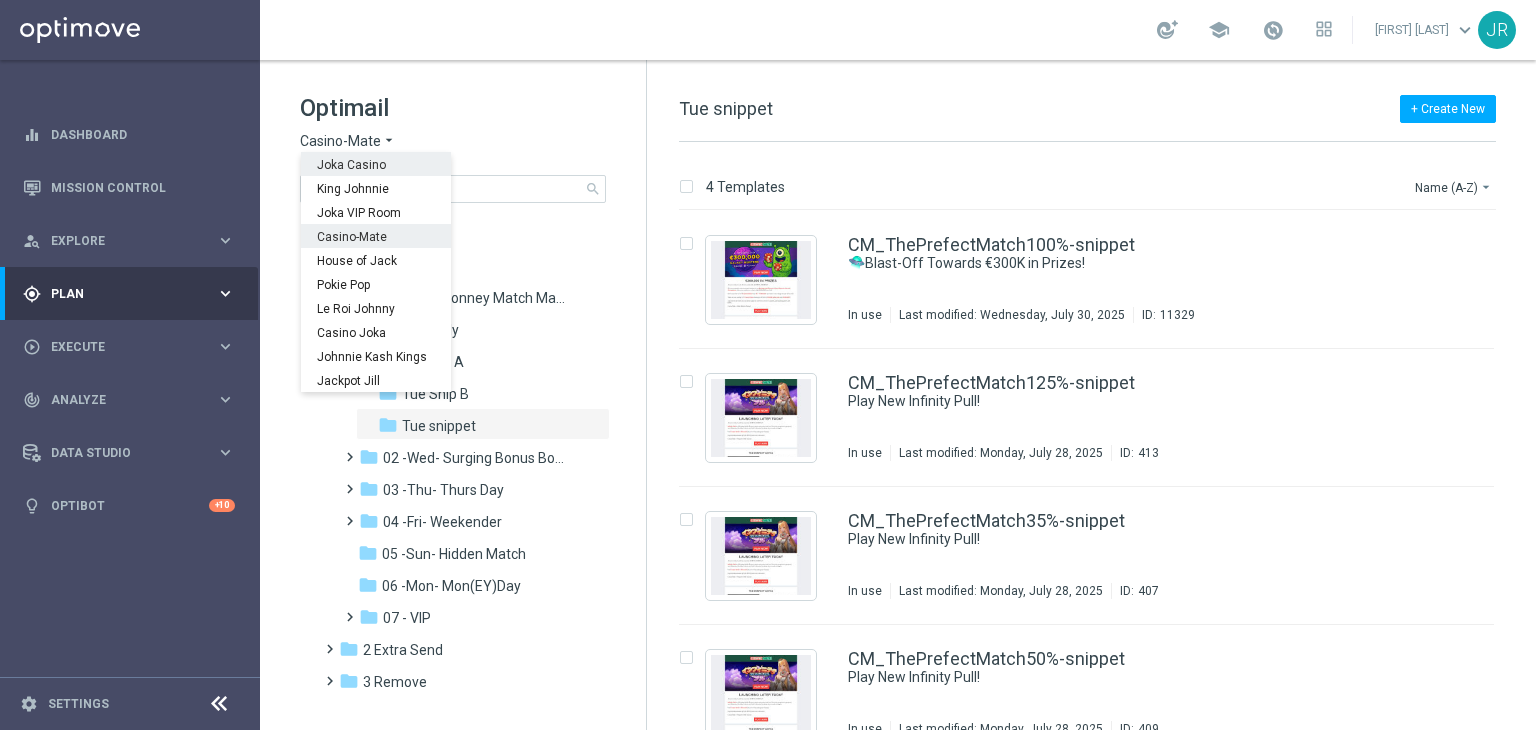 click on "Joka Casino" at bounding box center [0, 0] 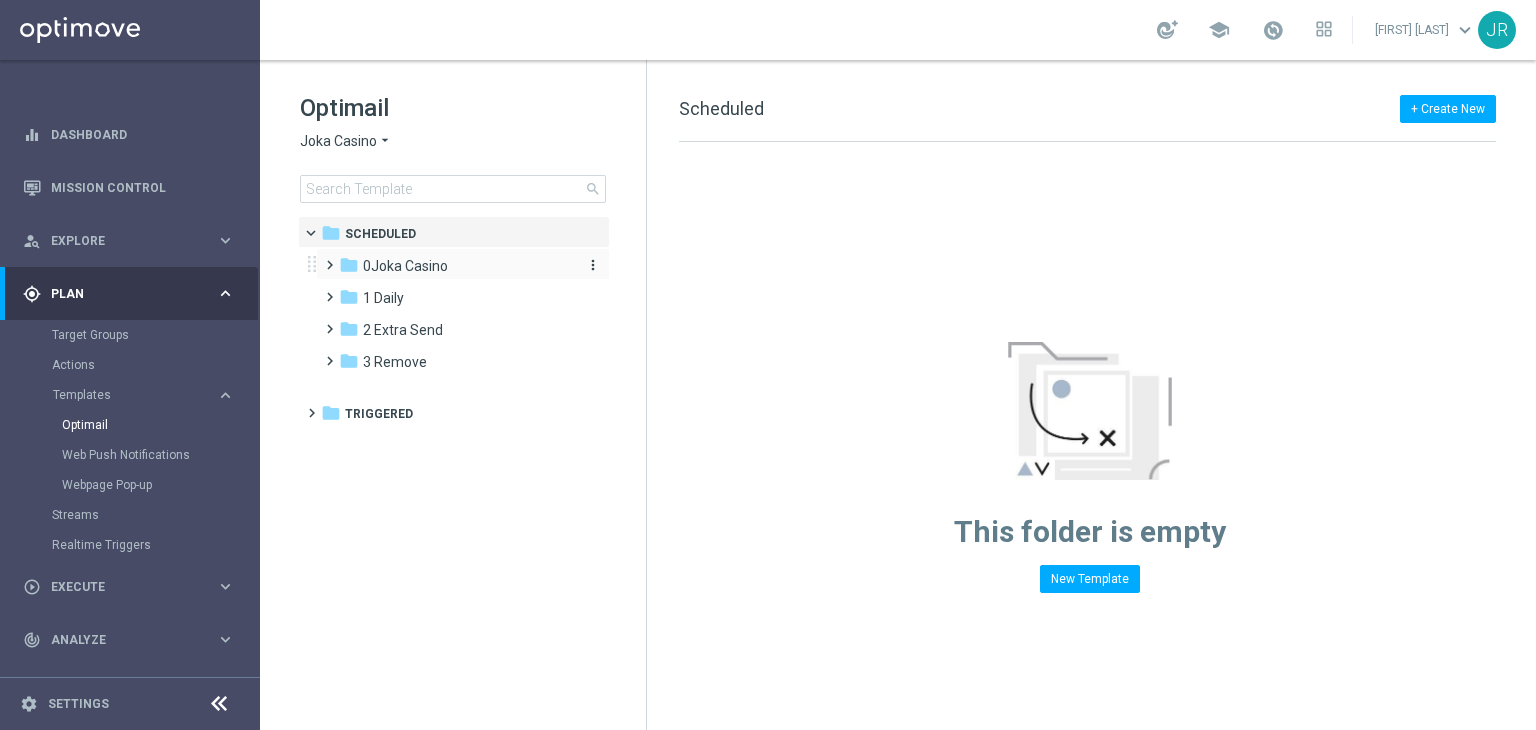 click on "0Joka Casino" at bounding box center [405, 266] 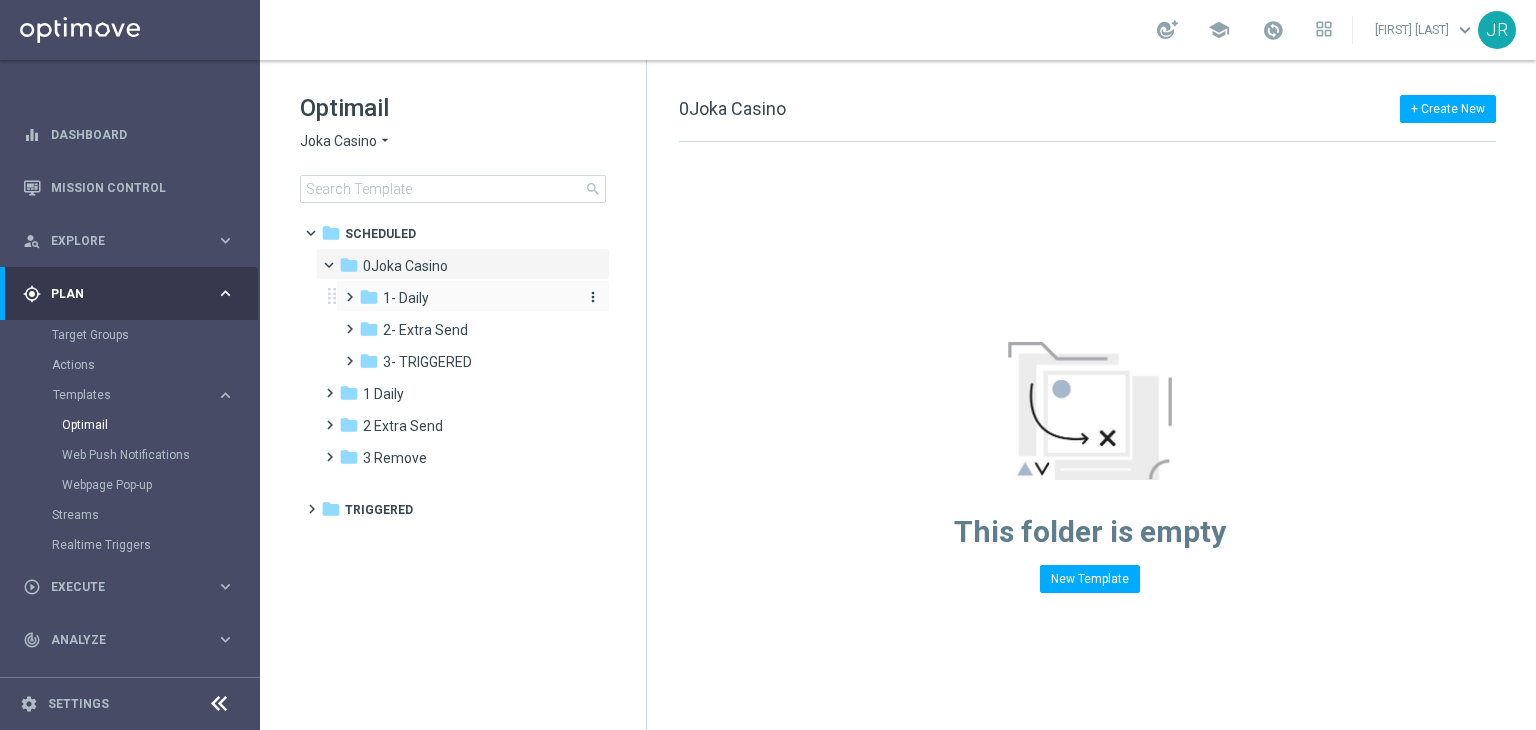 click on "1- Daily" at bounding box center [406, 298] 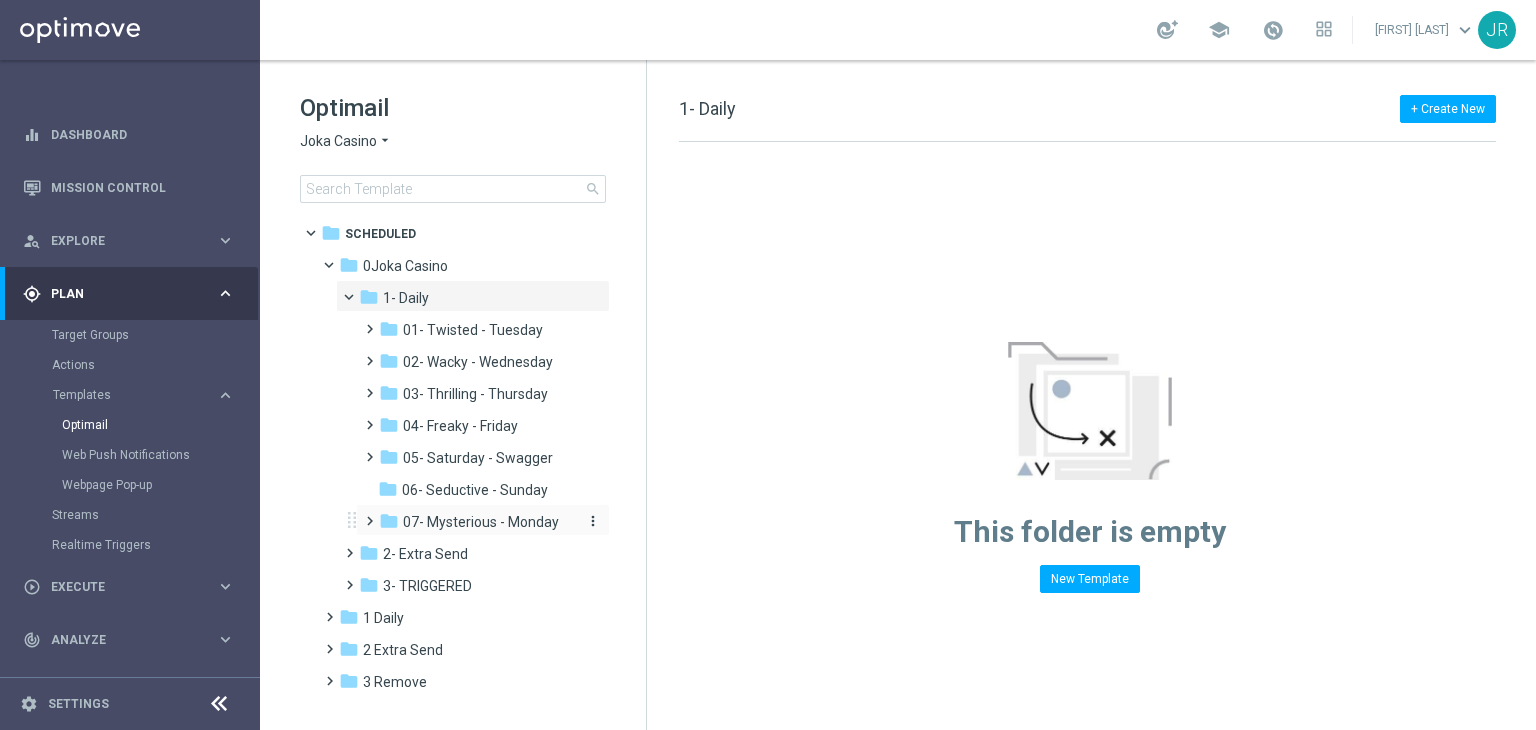 click on "07- Mysterious - Monday" 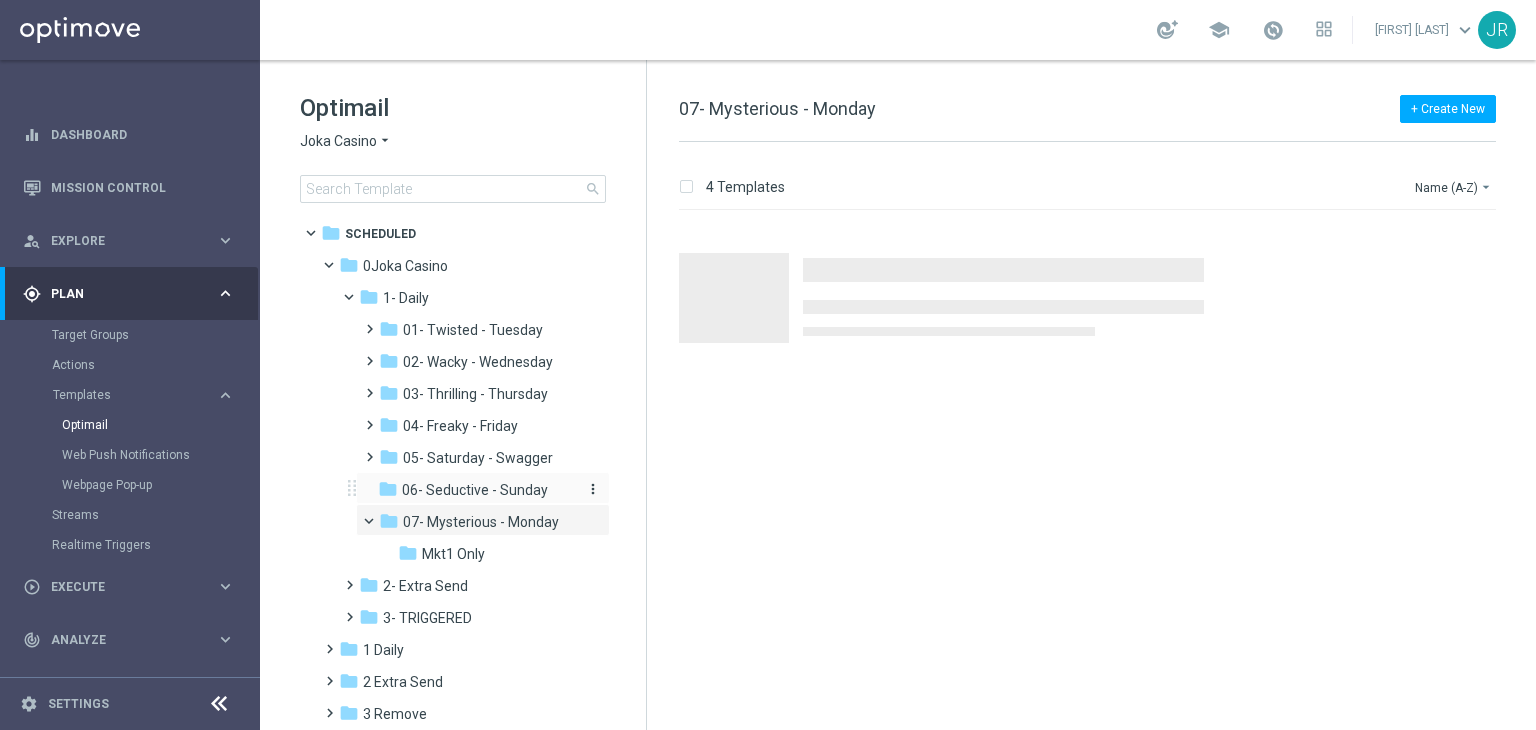 click on "06- Seductive - Sunday" 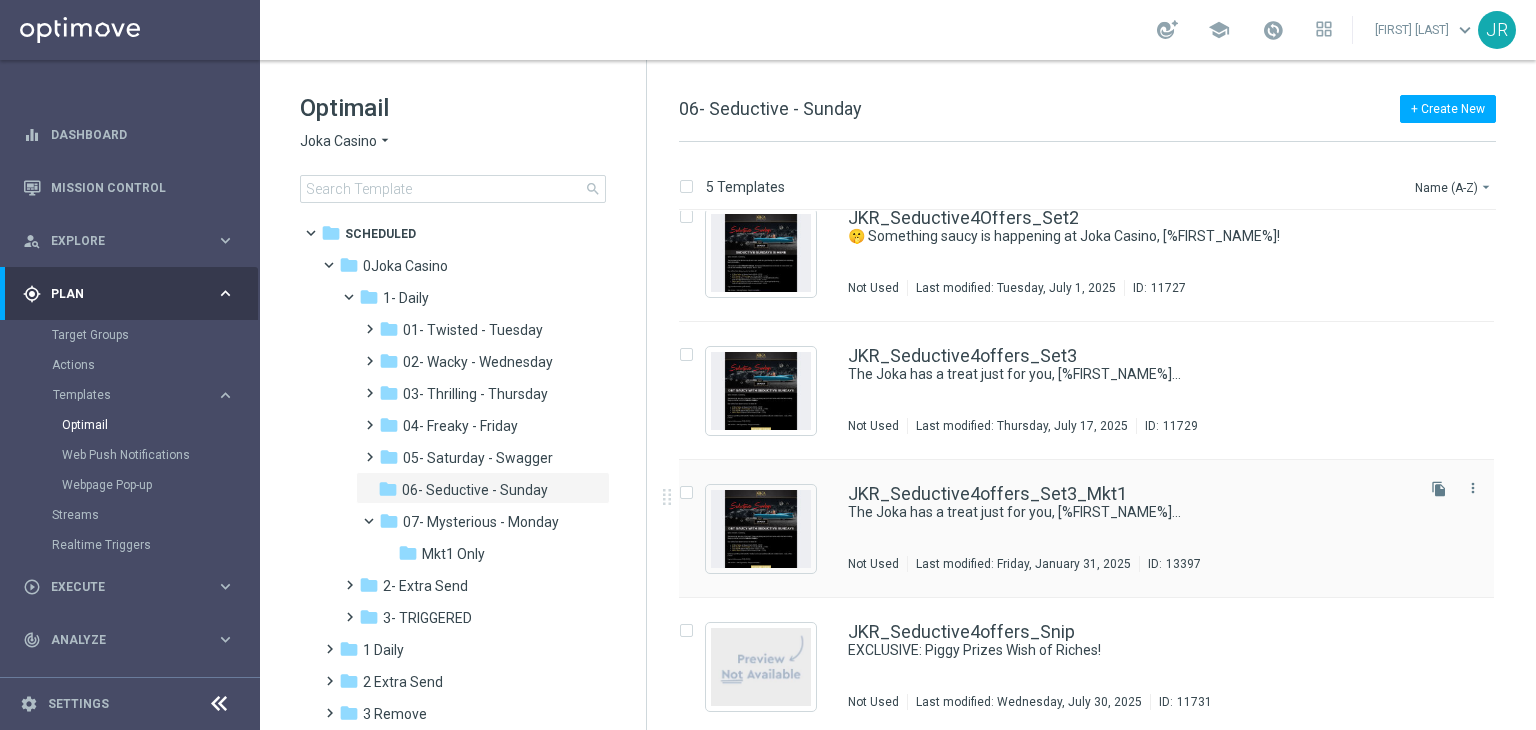 scroll, scrollTop: 171, scrollLeft: 0, axis: vertical 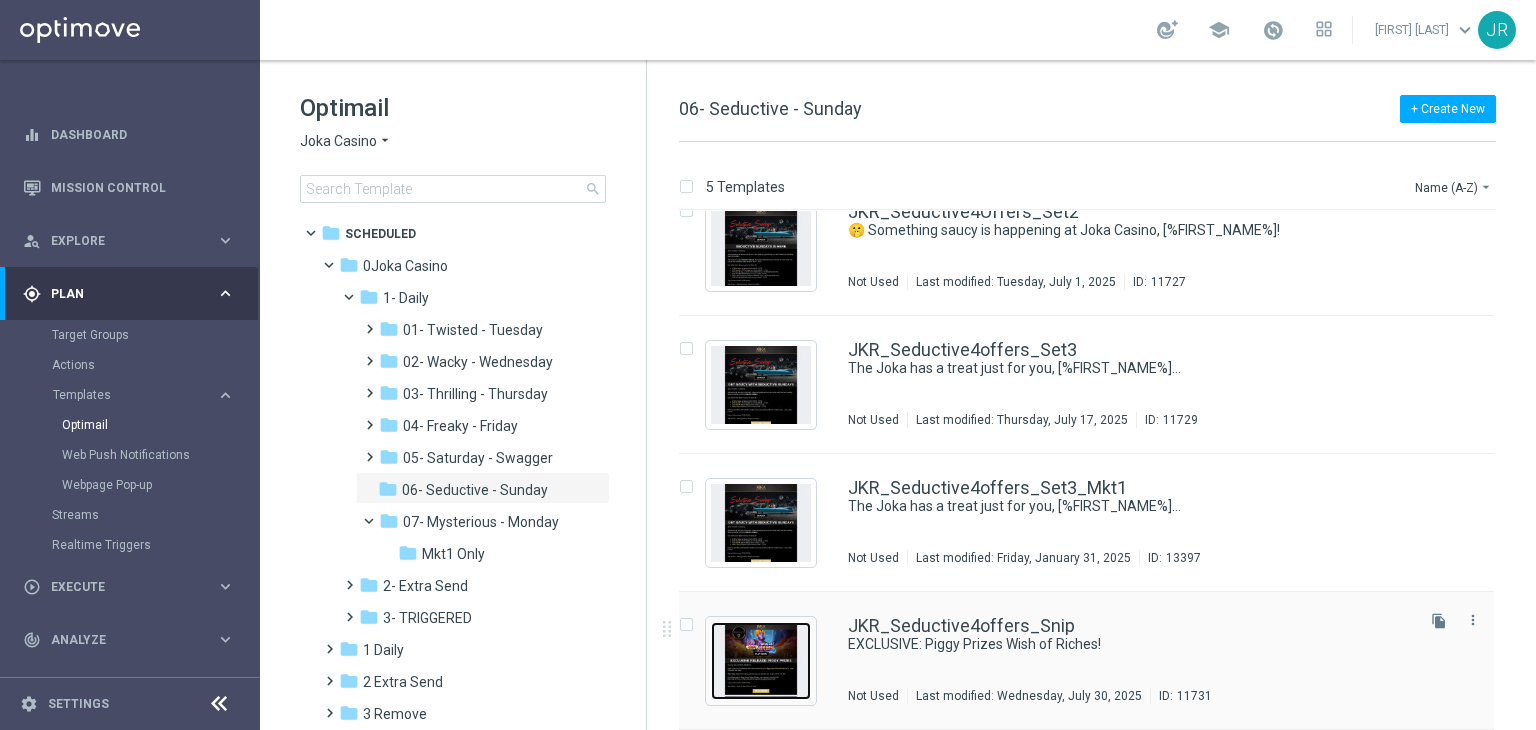 click 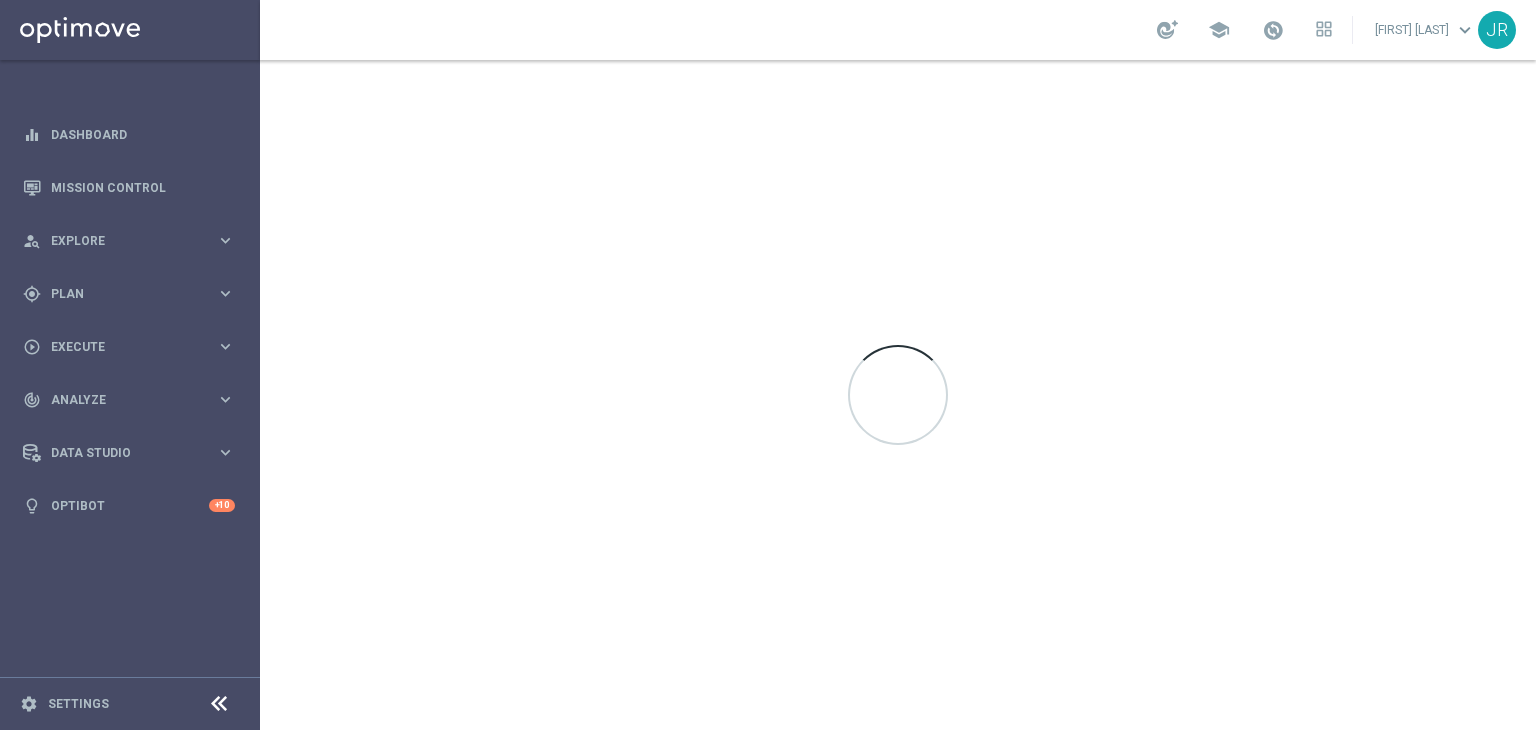 scroll, scrollTop: 0, scrollLeft: 0, axis: both 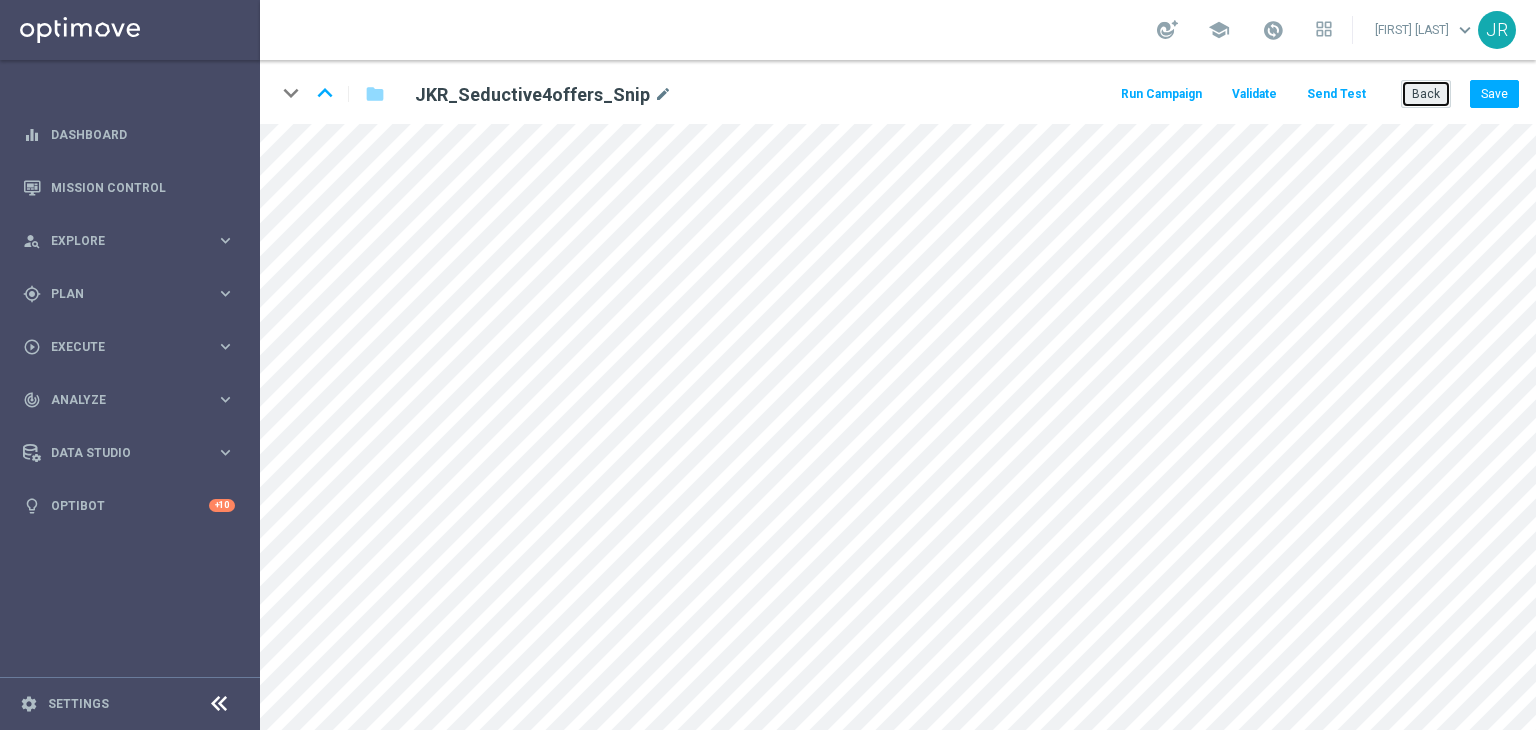 click on "Back" 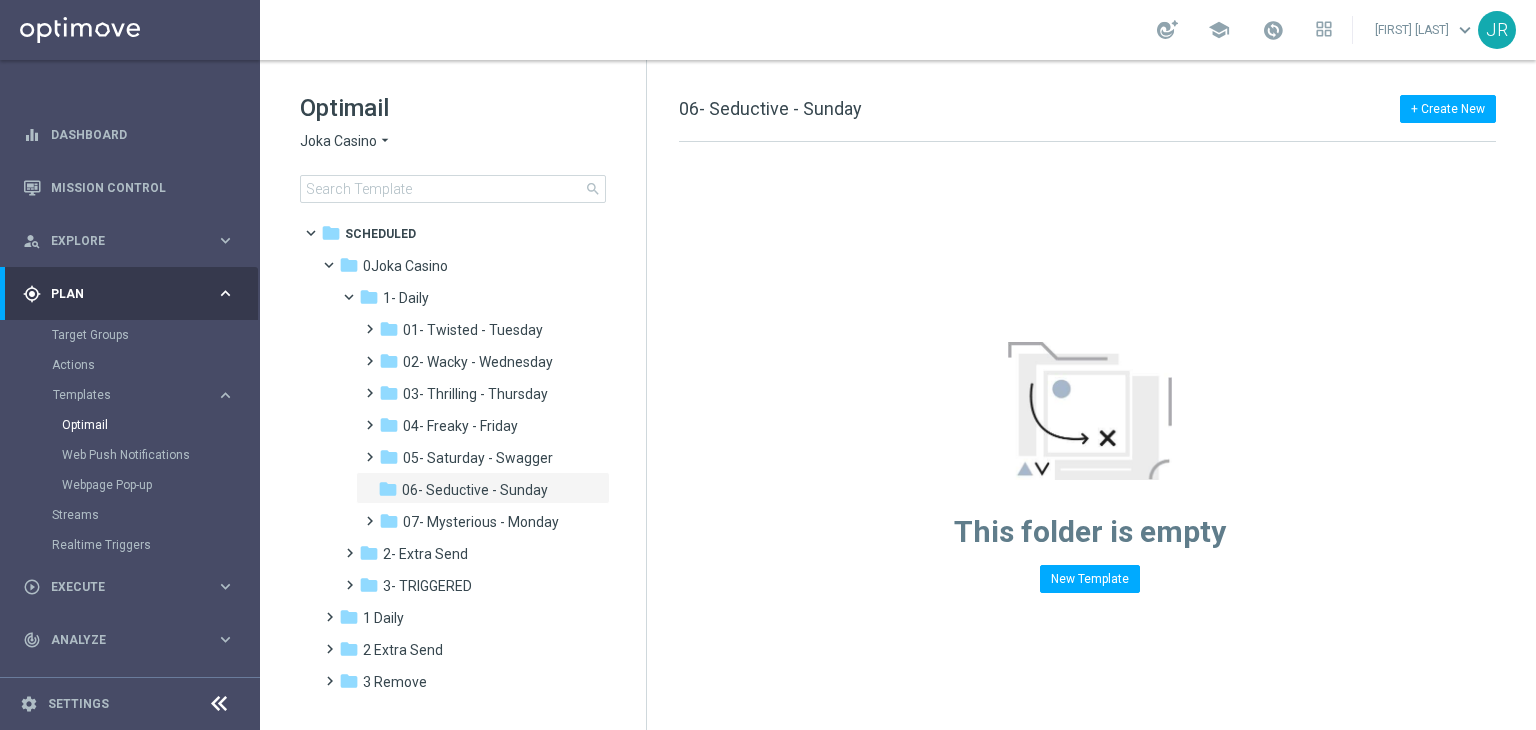 click on "Joka Casino" 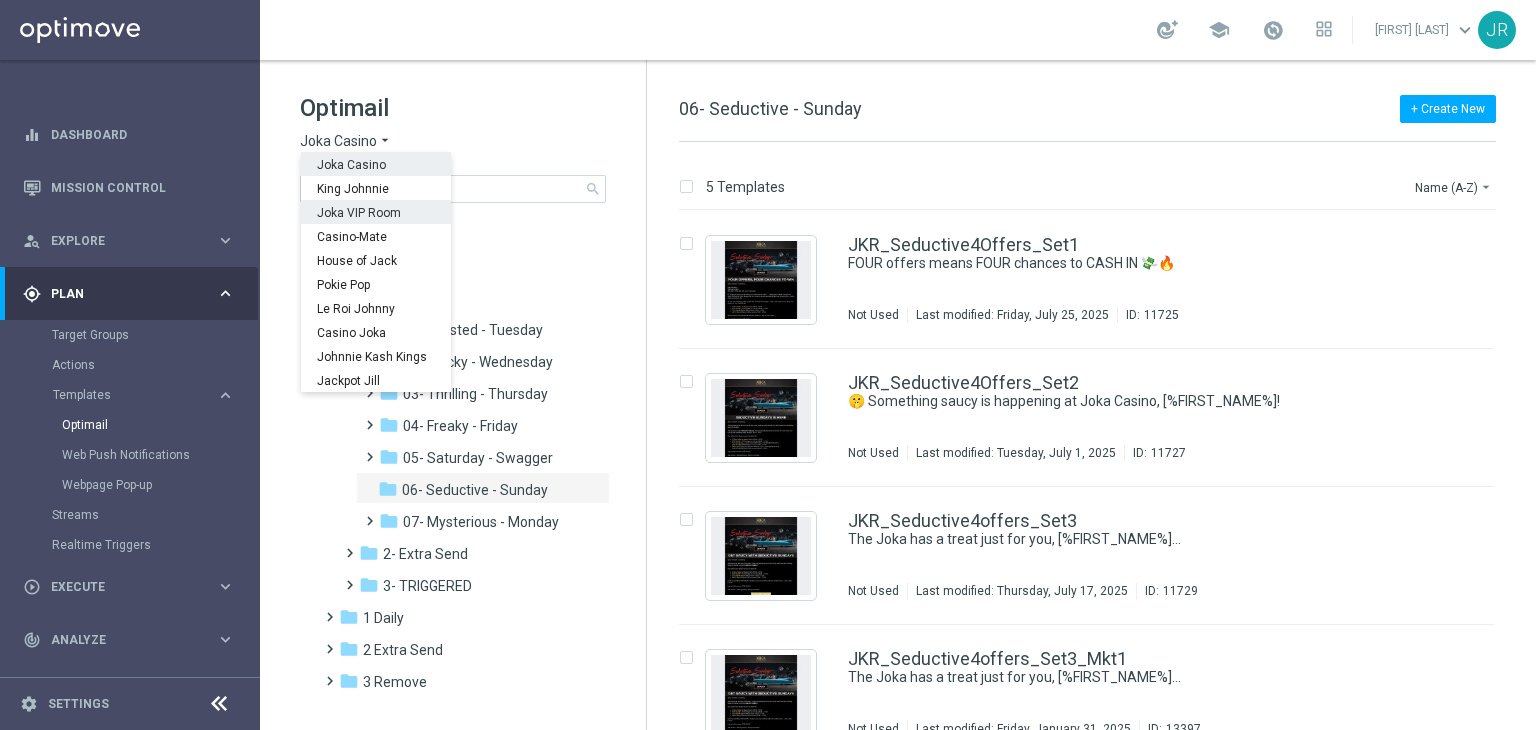 click on "Joka VIP Room" at bounding box center (0, 0) 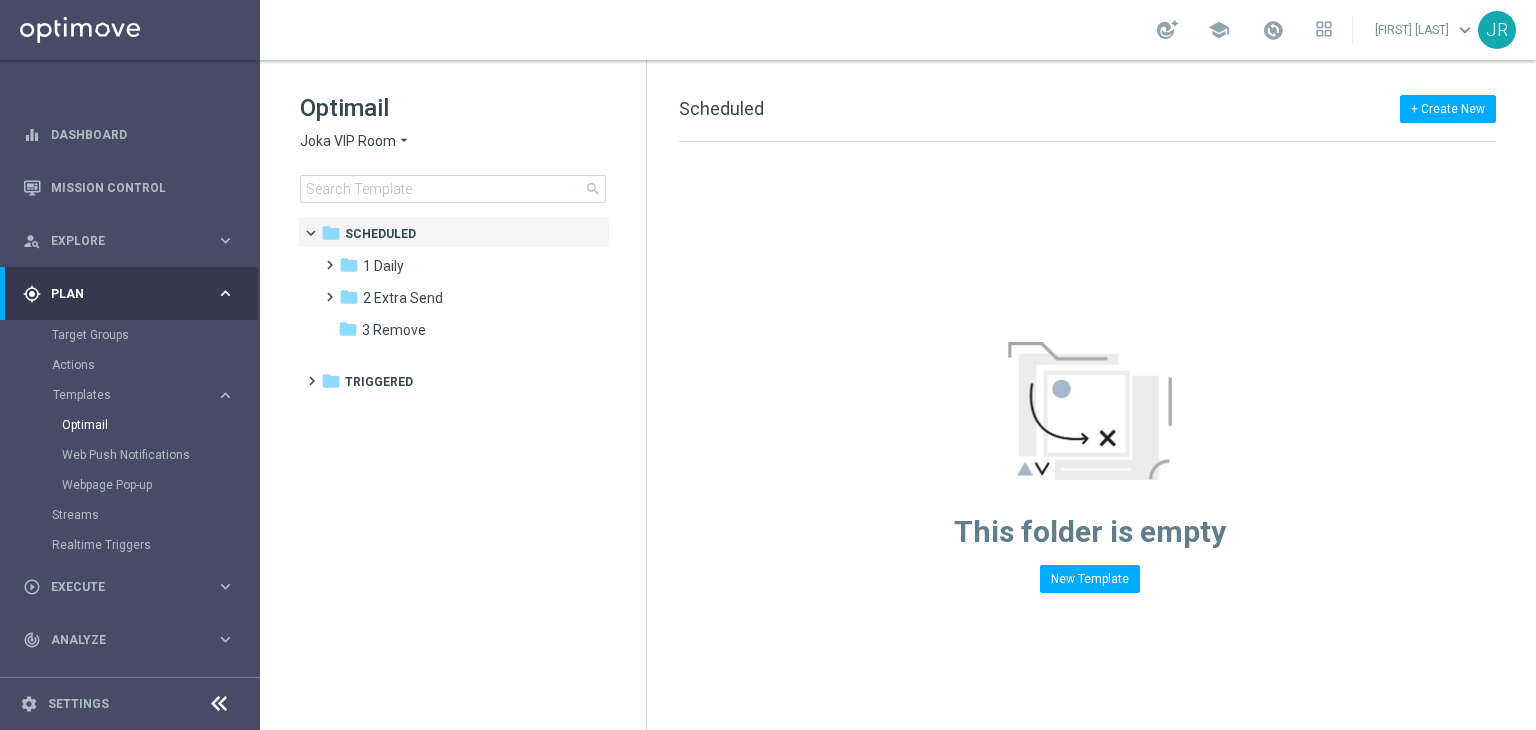 drag, startPoint x: 396, startPoint y: 257, endPoint x: 984, endPoint y: 293, distance: 589.101 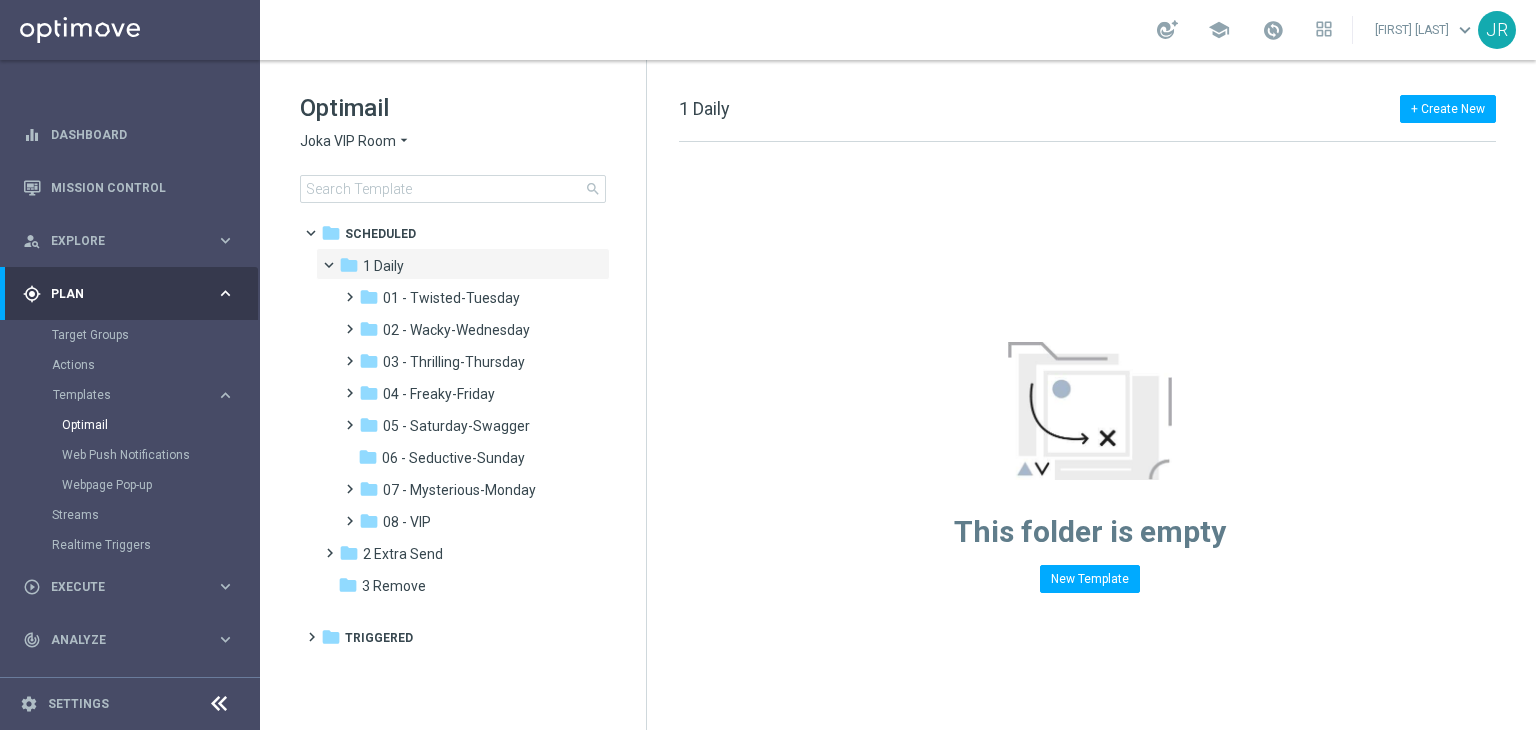 drag, startPoint x: 436, startPoint y: 459, endPoint x: 857, endPoint y: 510, distance: 424.07782 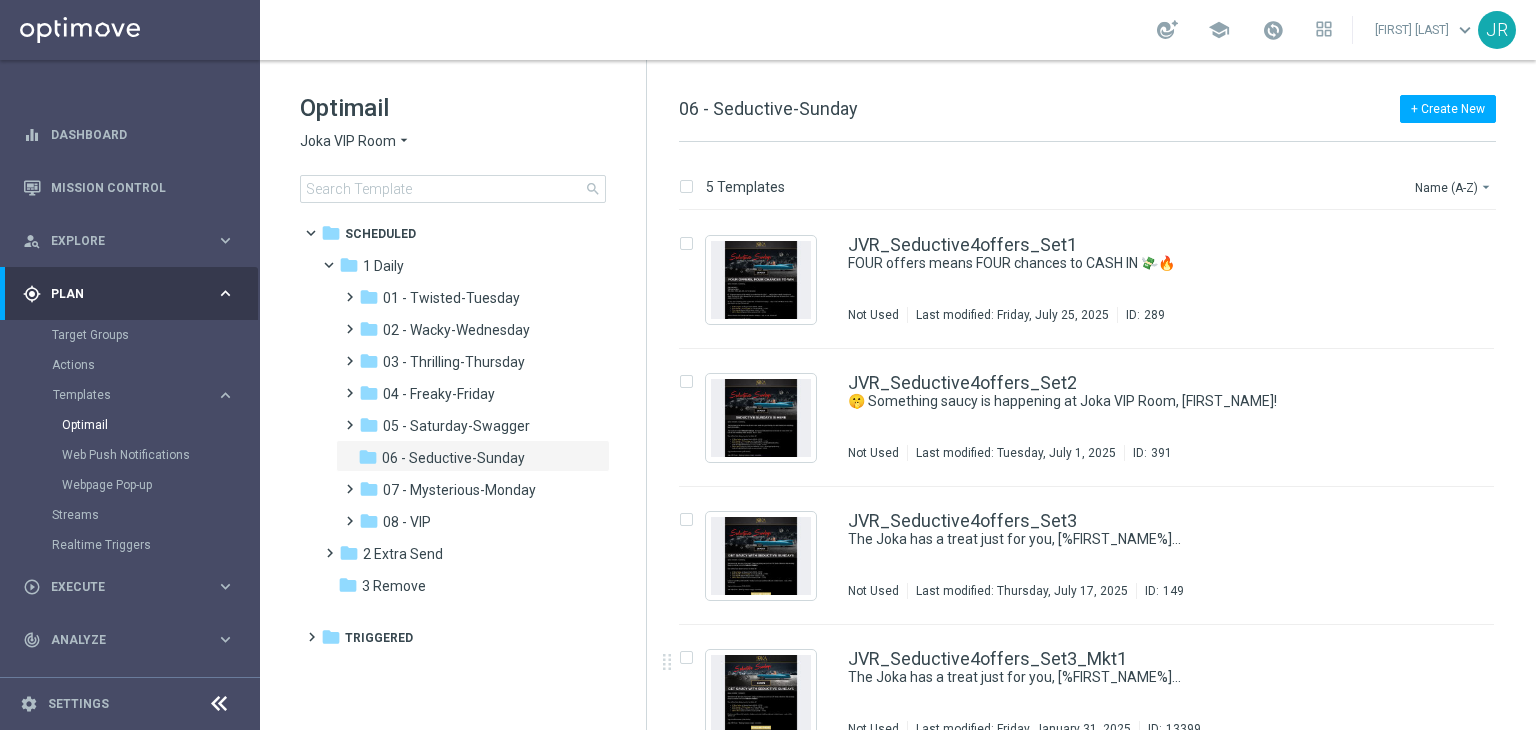 scroll, scrollTop: 171, scrollLeft: 0, axis: vertical 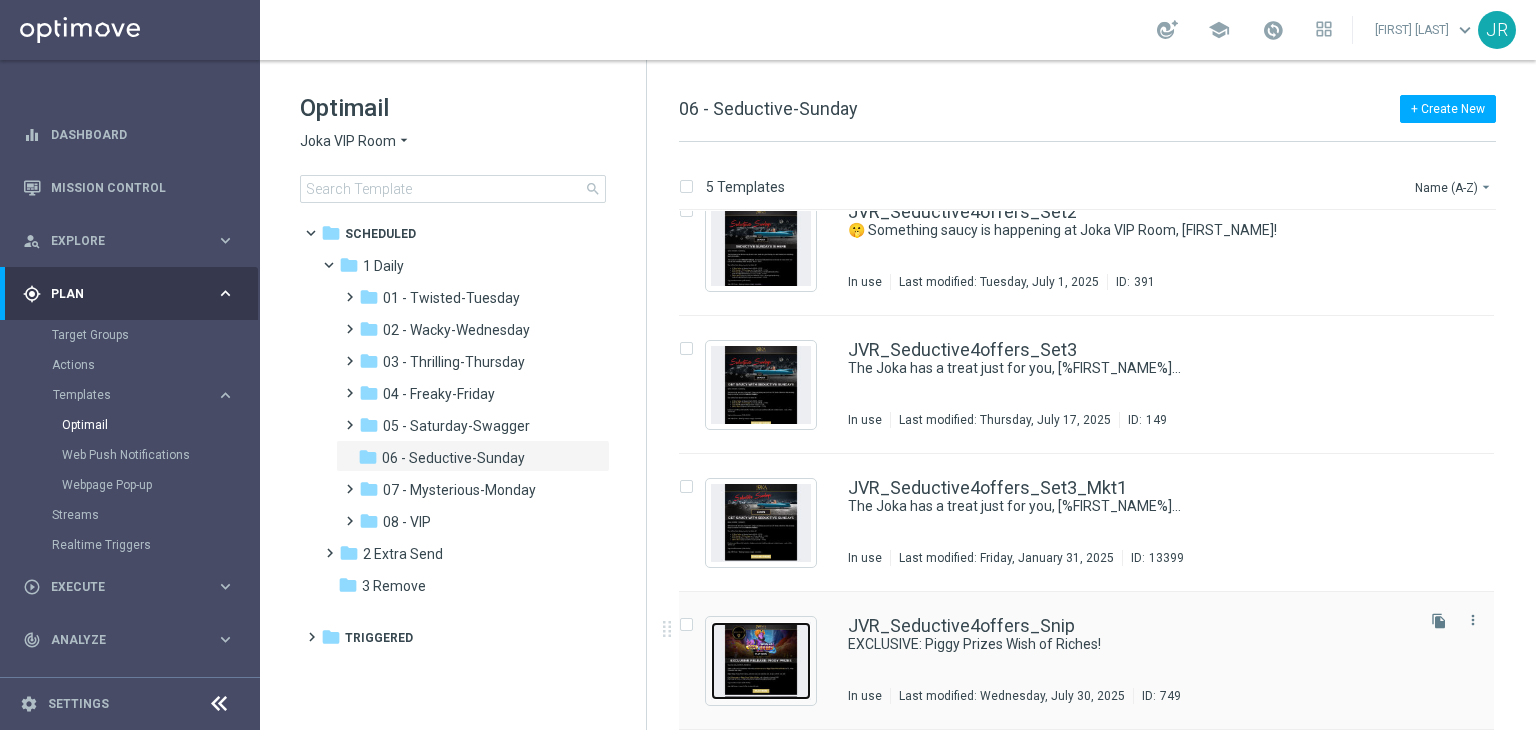 click at bounding box center (761, 661) 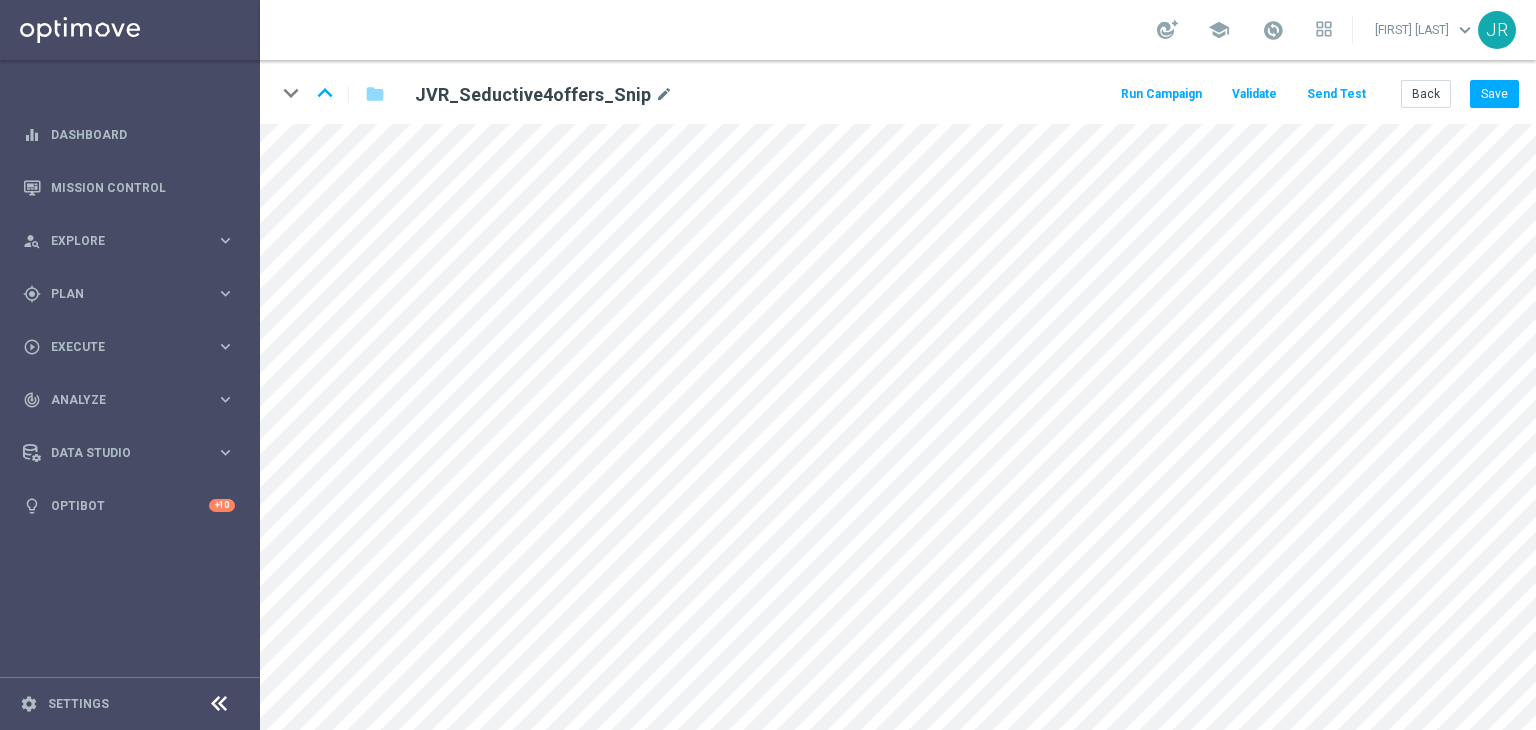 scroll, scrollTop: 0, scrollLeft: 0, axis: both 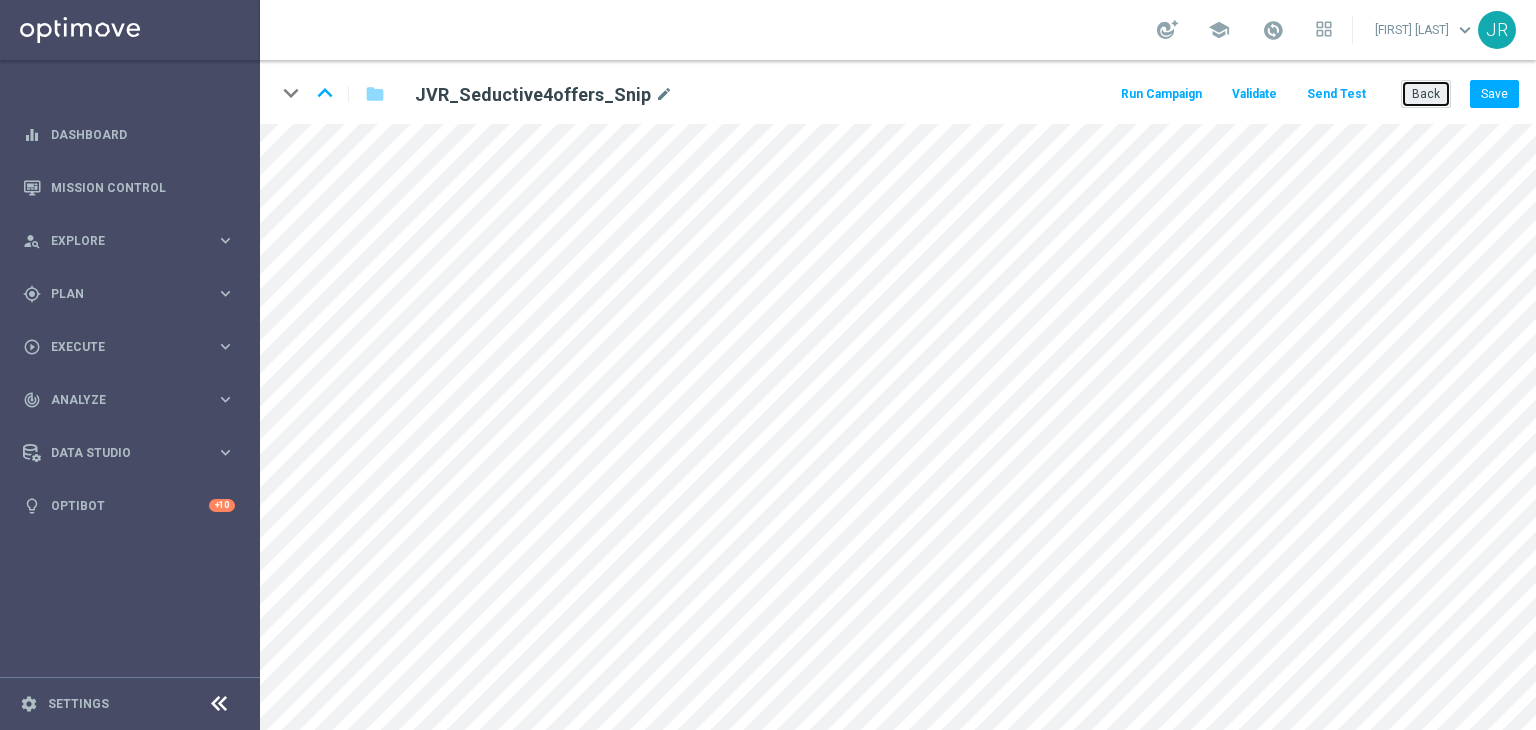 click on "Back" 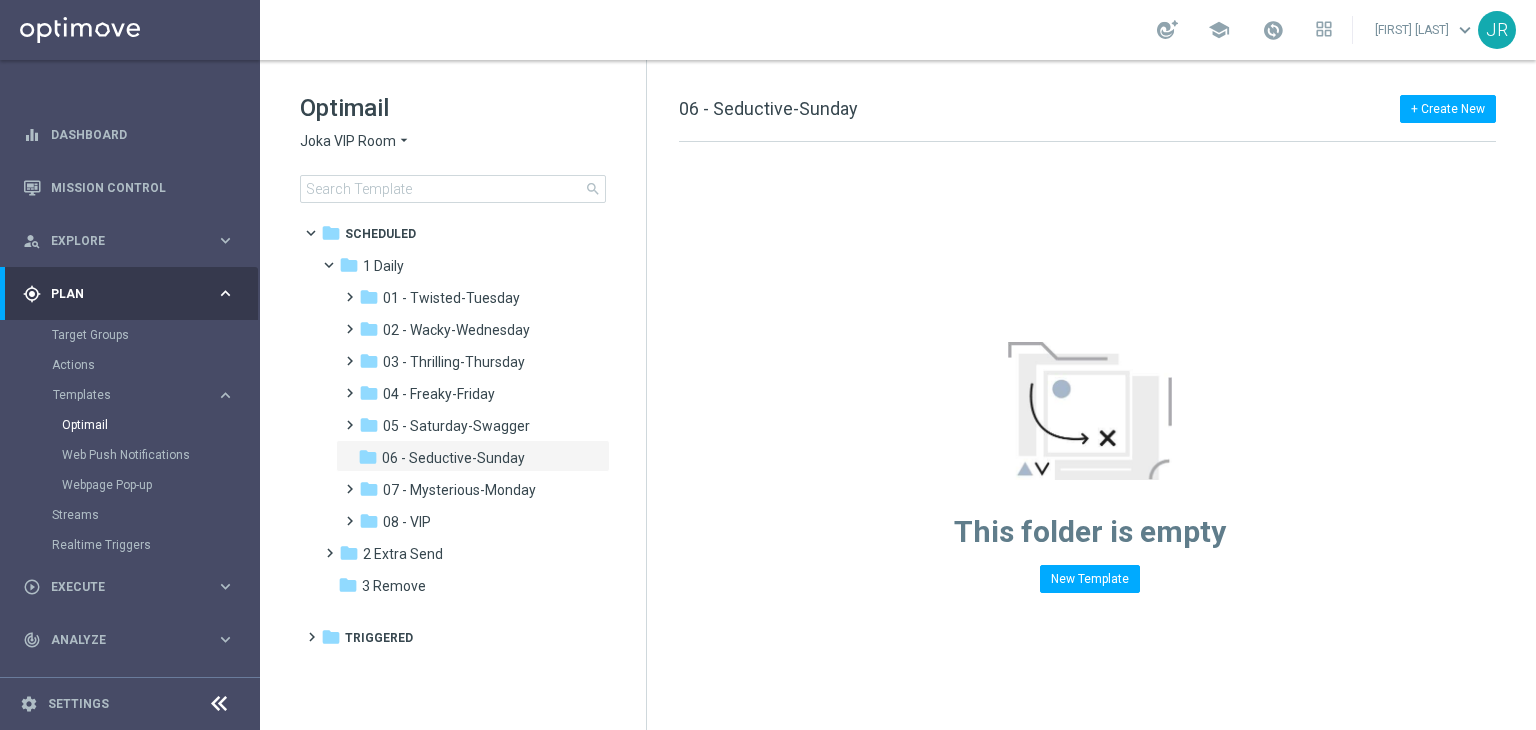 click on "Joka VIP Room" 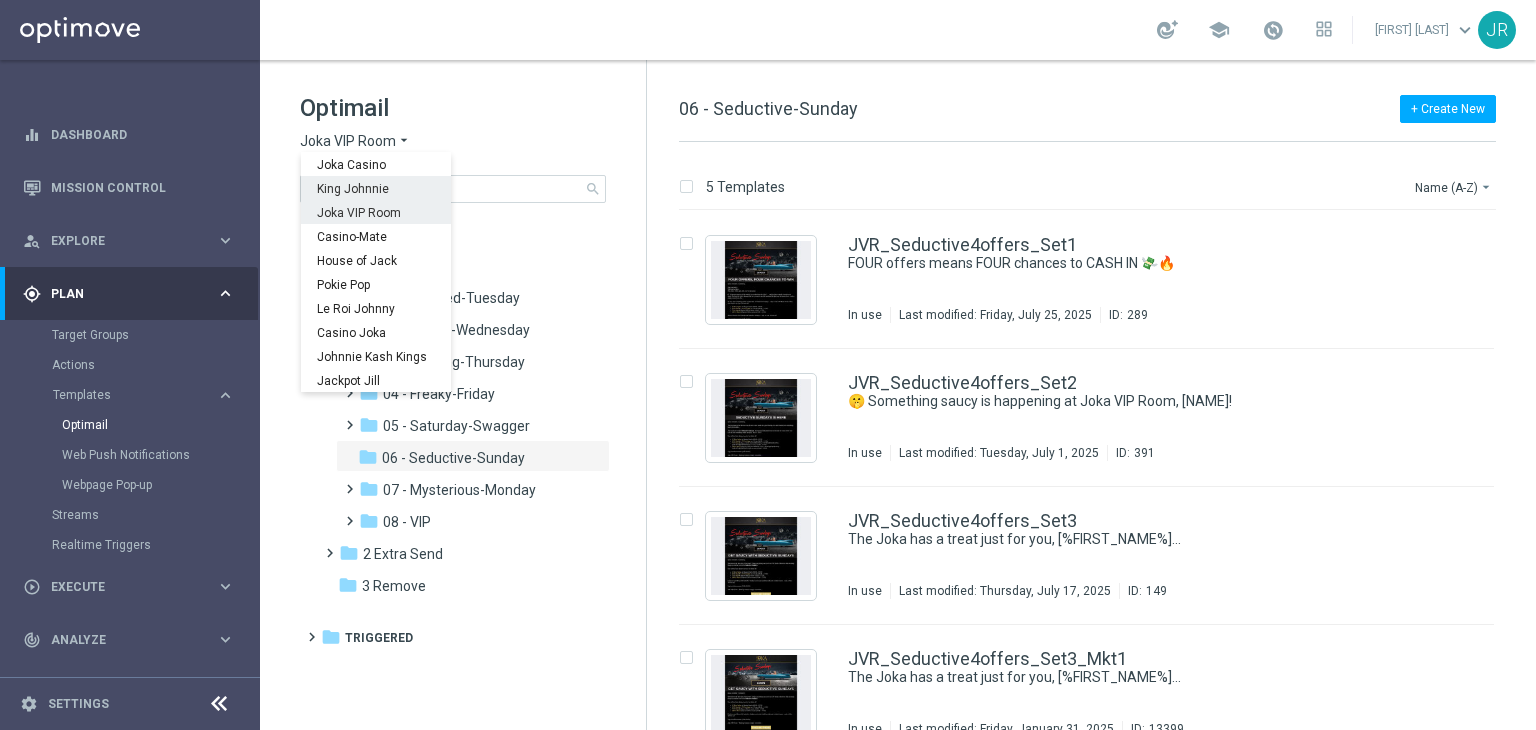 click on "King Johnnie" at bounding box center (0, 0) 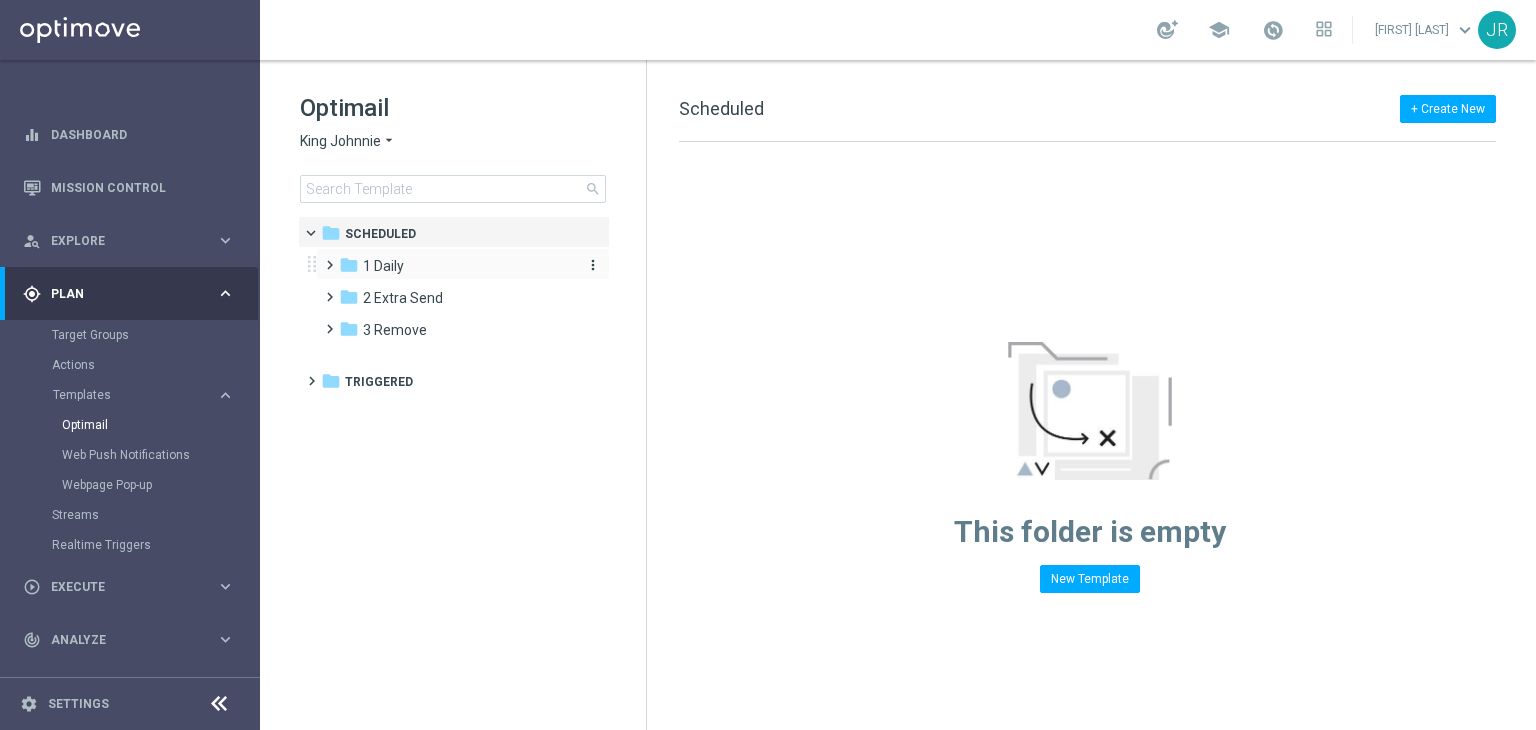 click on "folder
1 Daily" at bounding box center [454, 266] 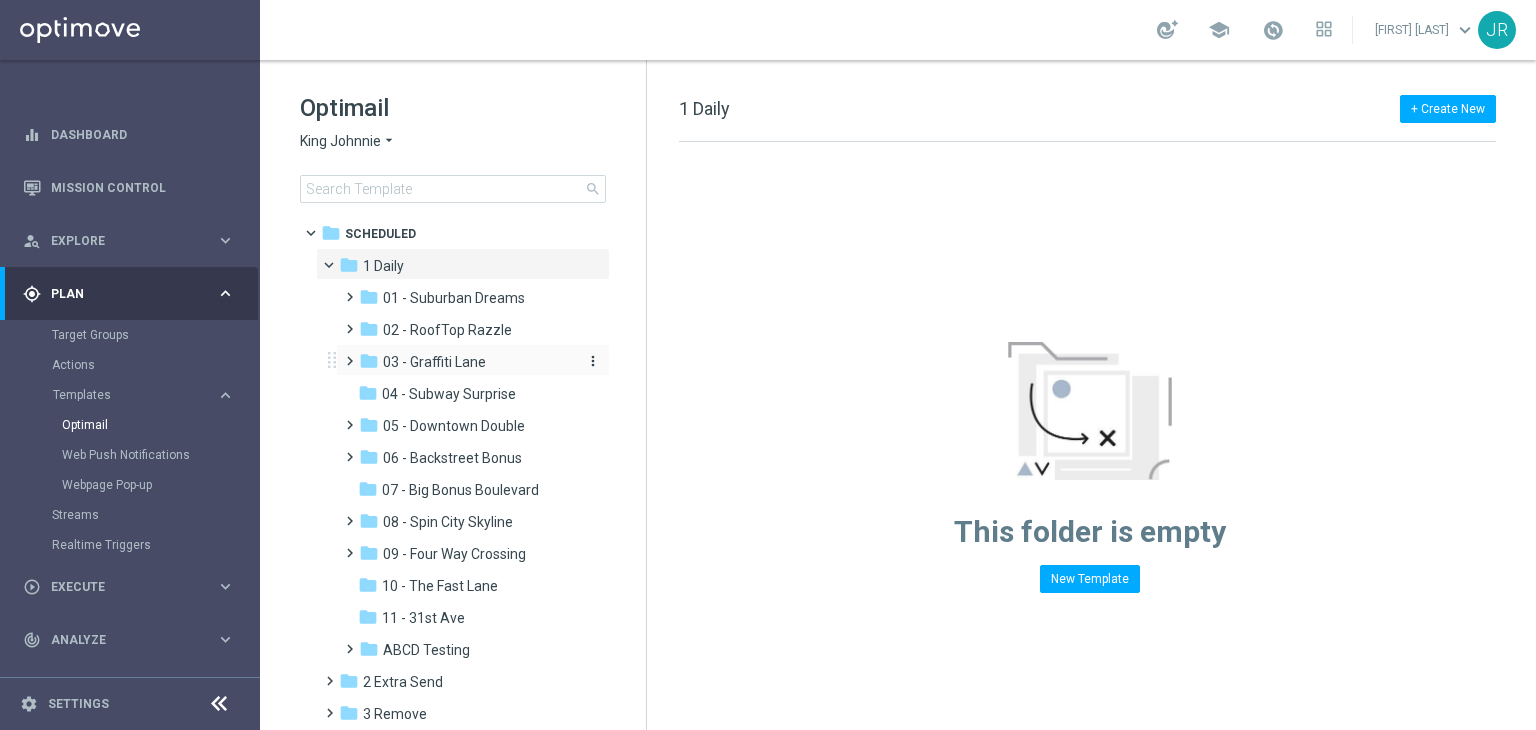 click on "folder
03 - Graffiti Lane" at bounding box center [465, 362] 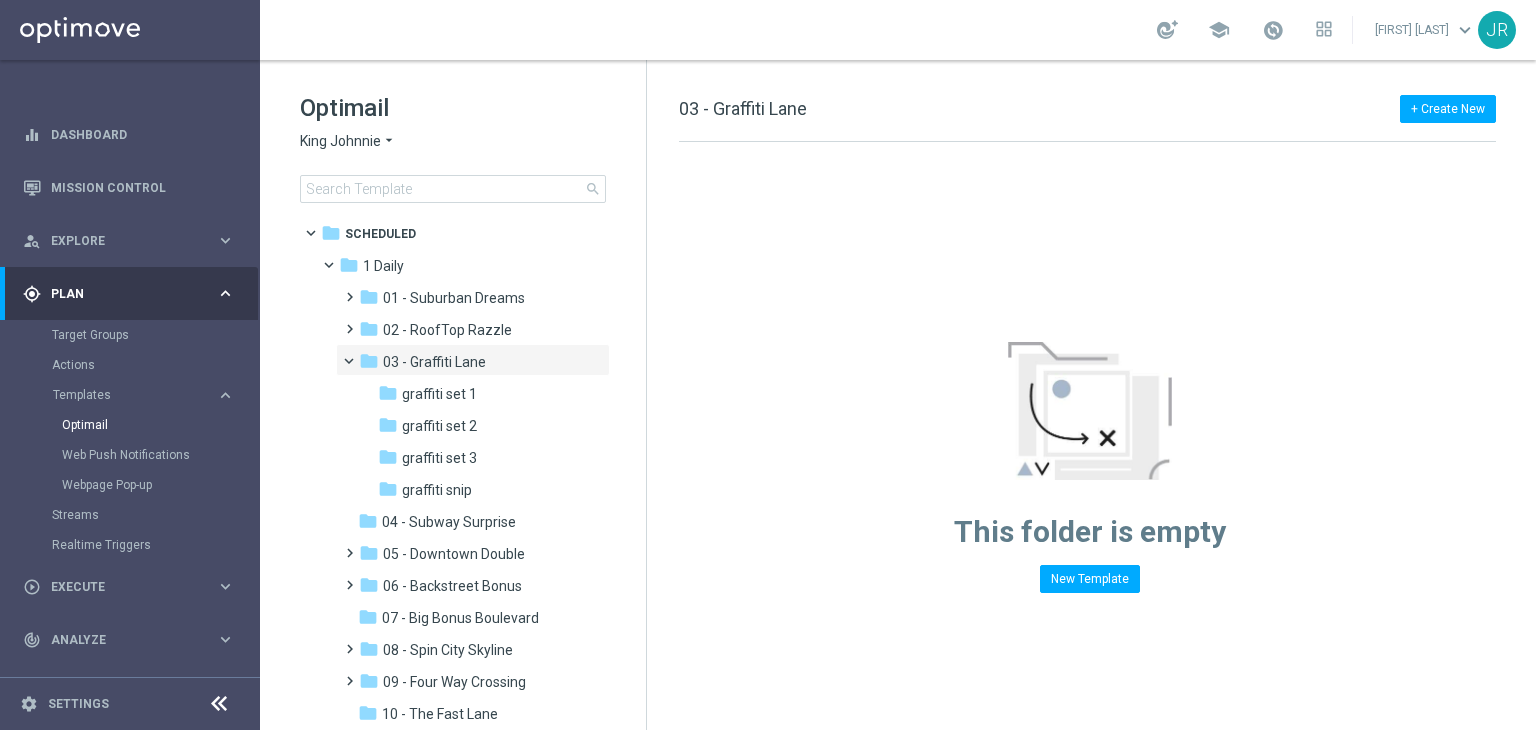 drag, startPoint x: 492, startPoint y: 489, endPoint x: 1126, endPoint y: 436, distance: 636.2114 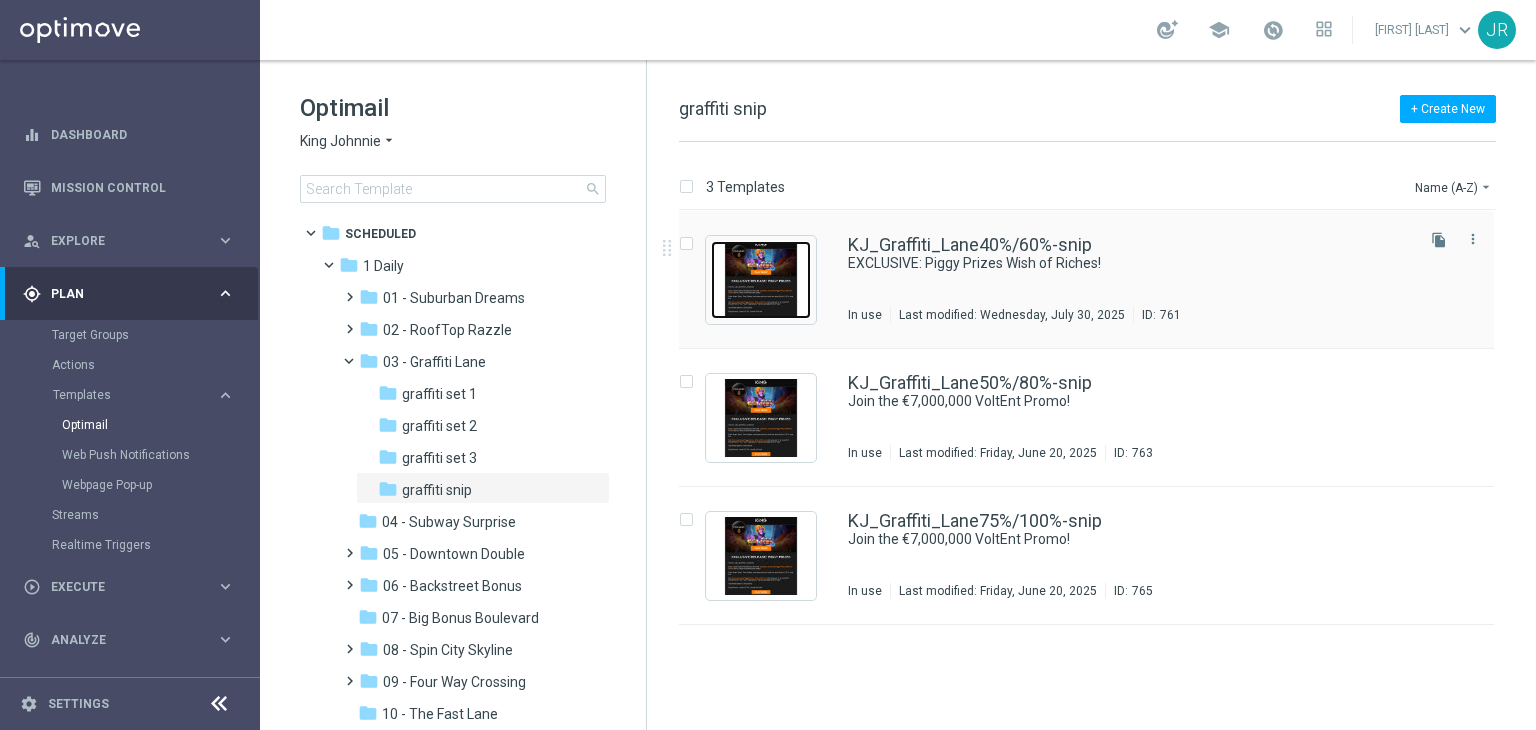 click at bounding box center (761, 280) 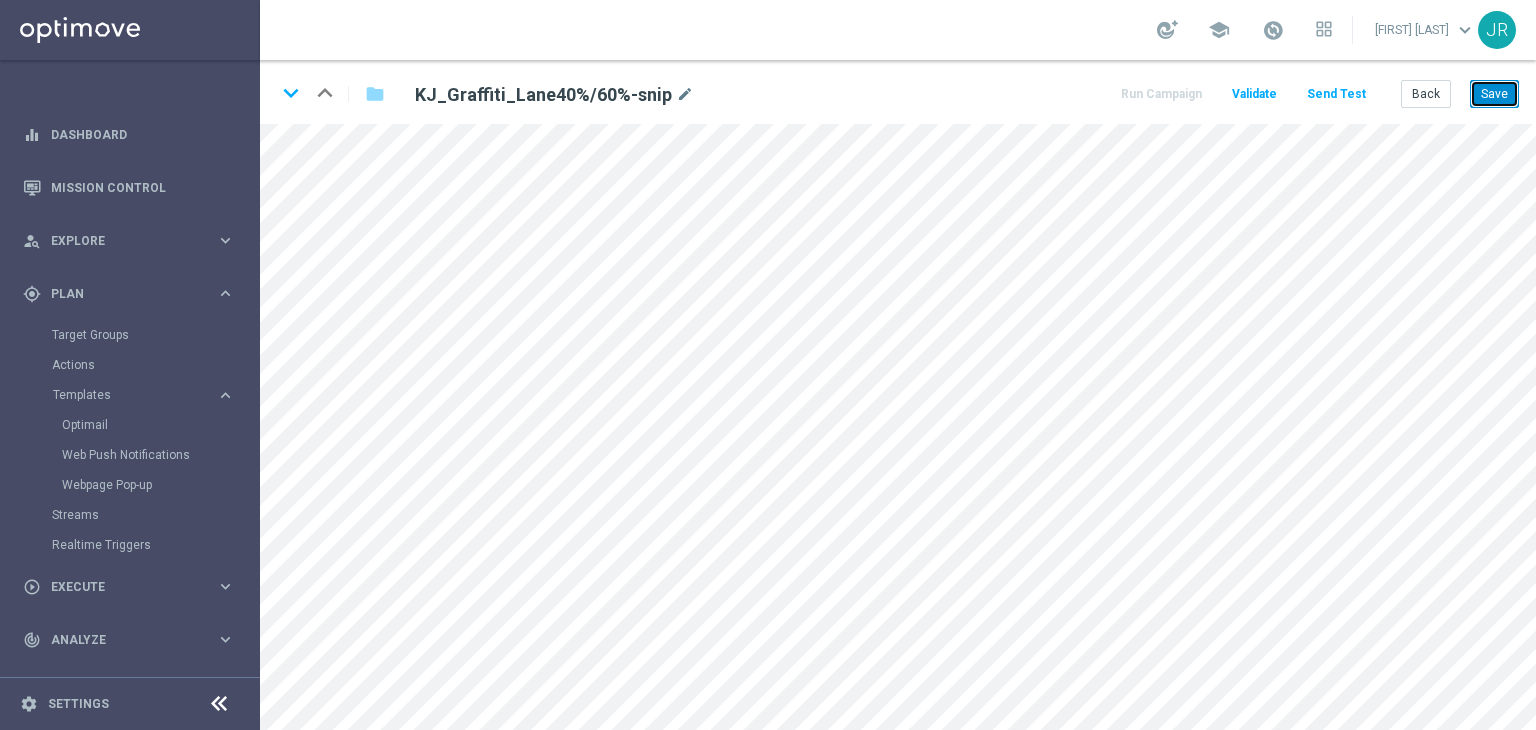 click on "Save" at bounding box center (1494, 94) 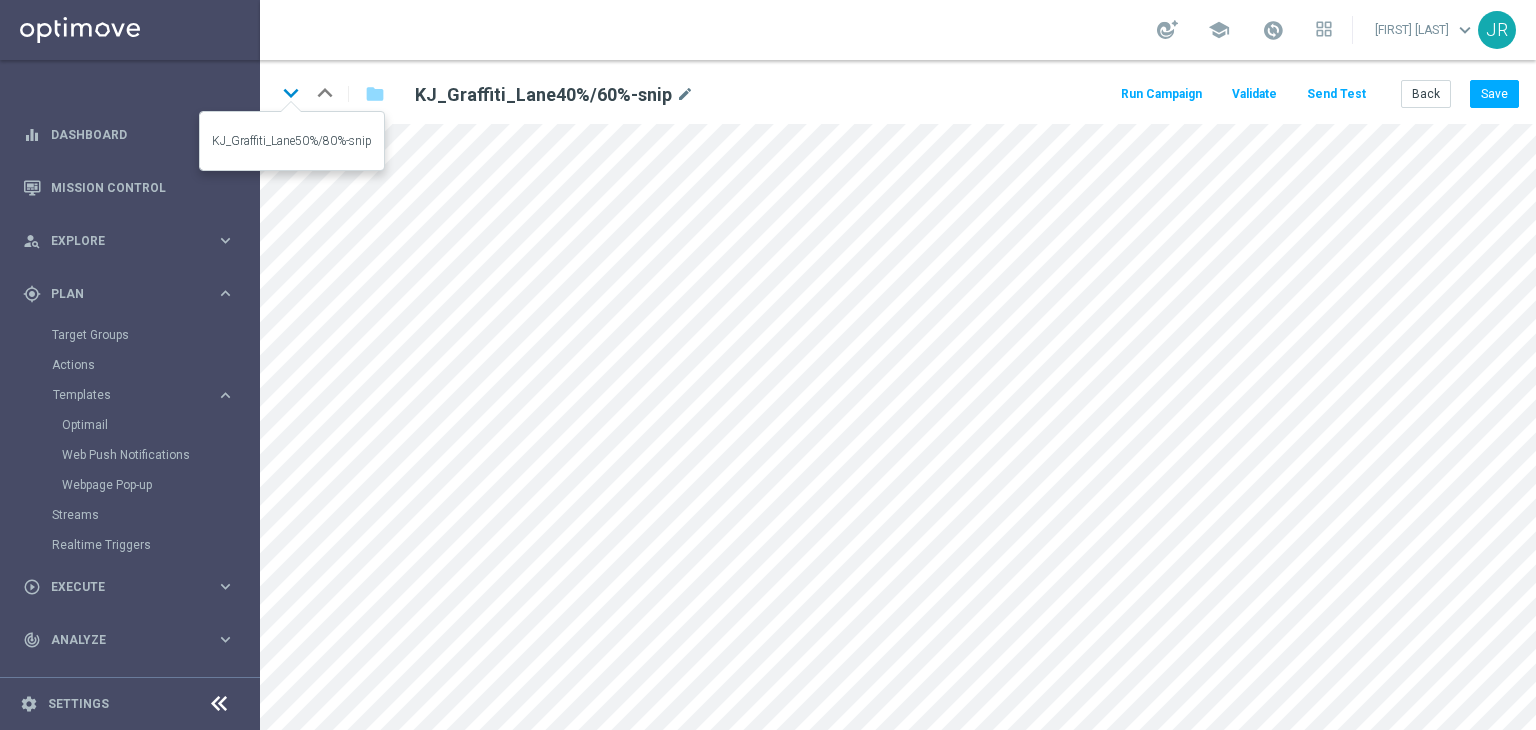 click on "keyboard_arrow_down" 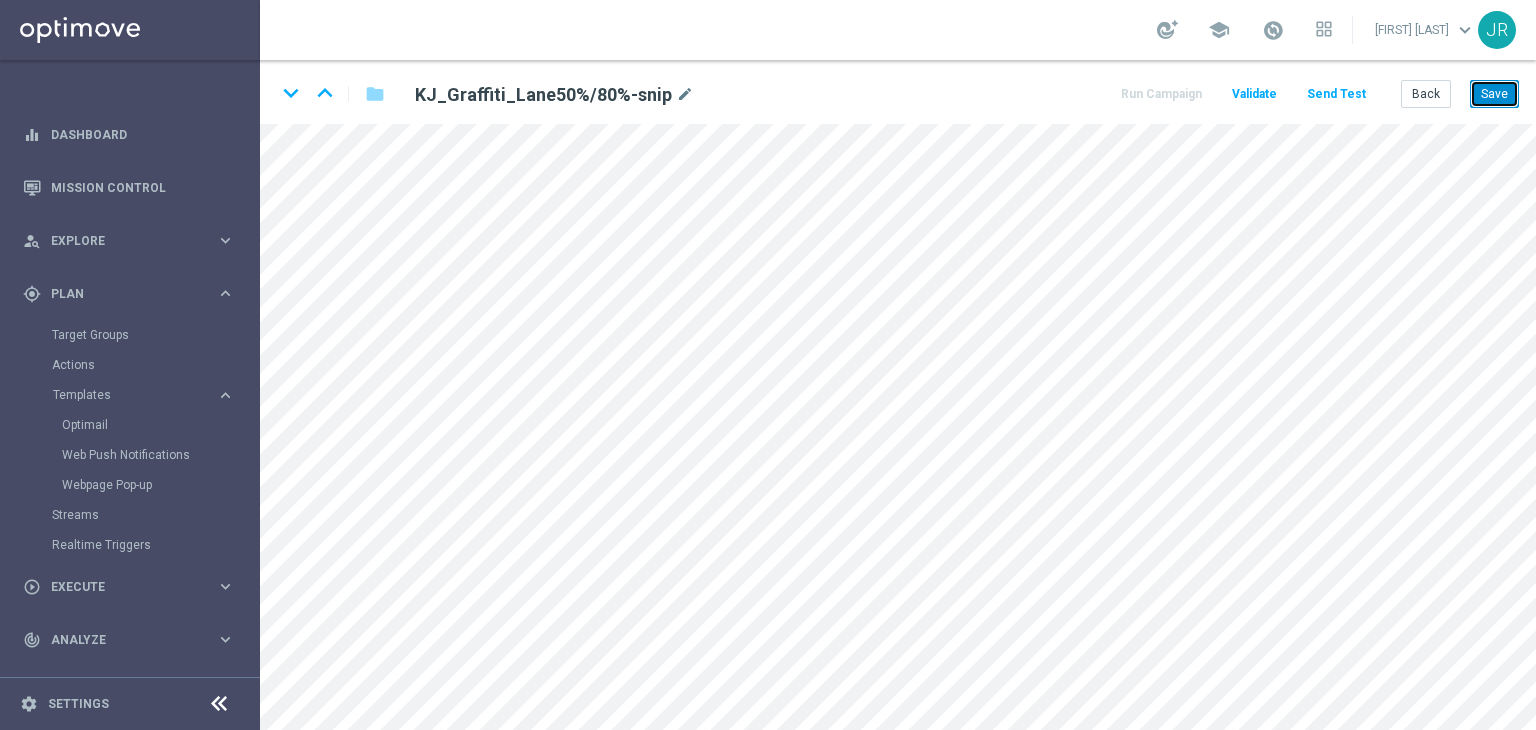 click on "Save" at bounding box center [1494, 94] 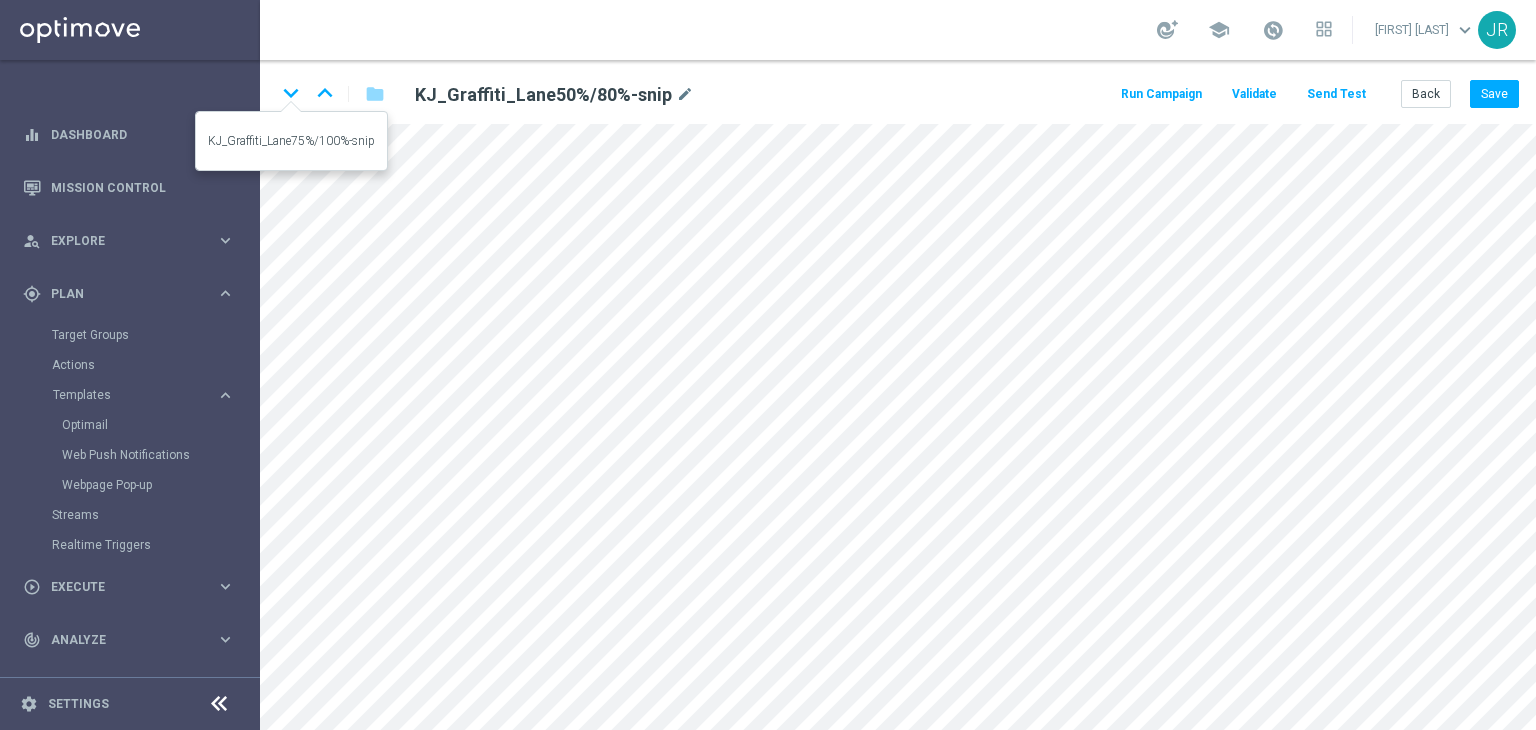 drag, startPoint x: 287, startPoint y: 92, endPoint x: 344, endPoint y: 136, distance: 72.00694 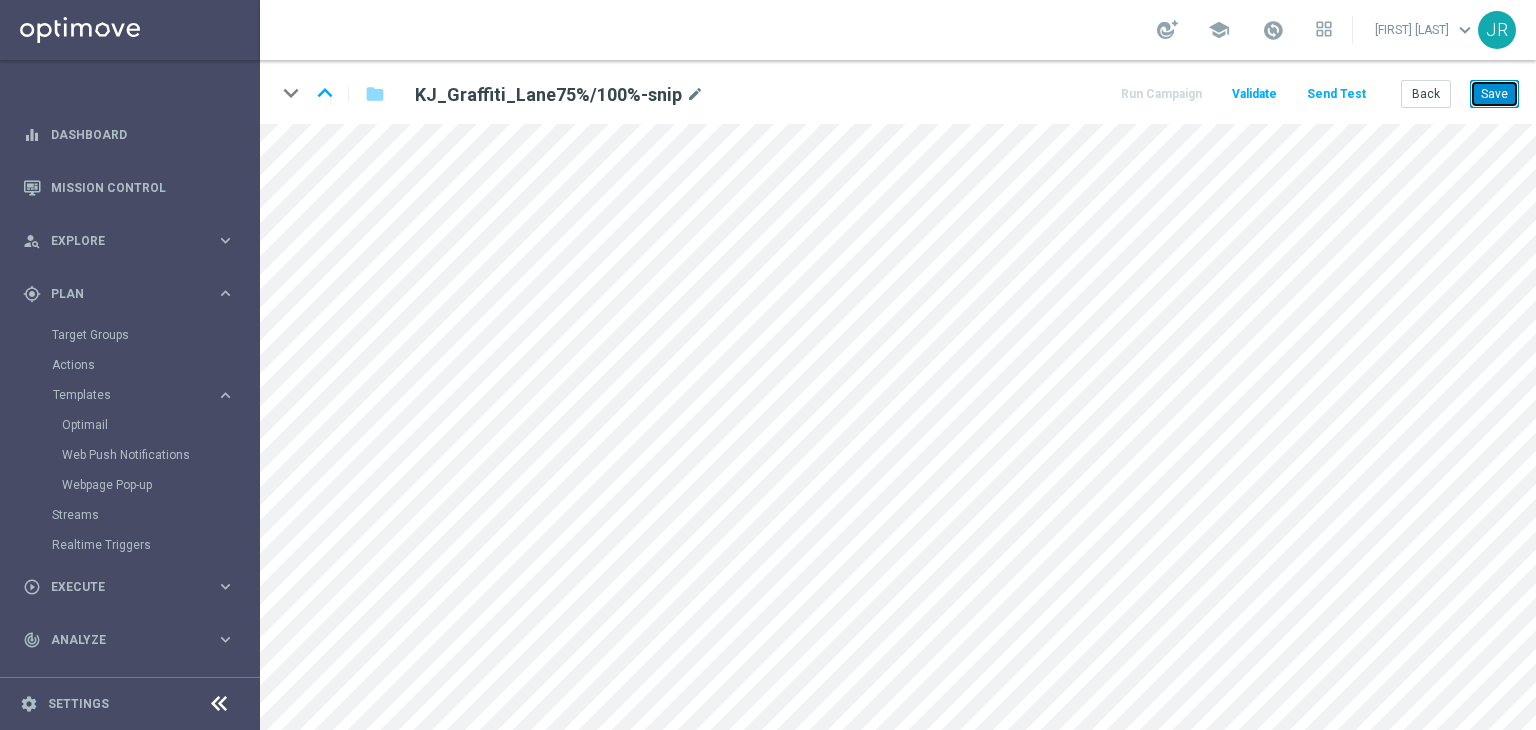 click on "Save" at bounding box center (1494, 94) 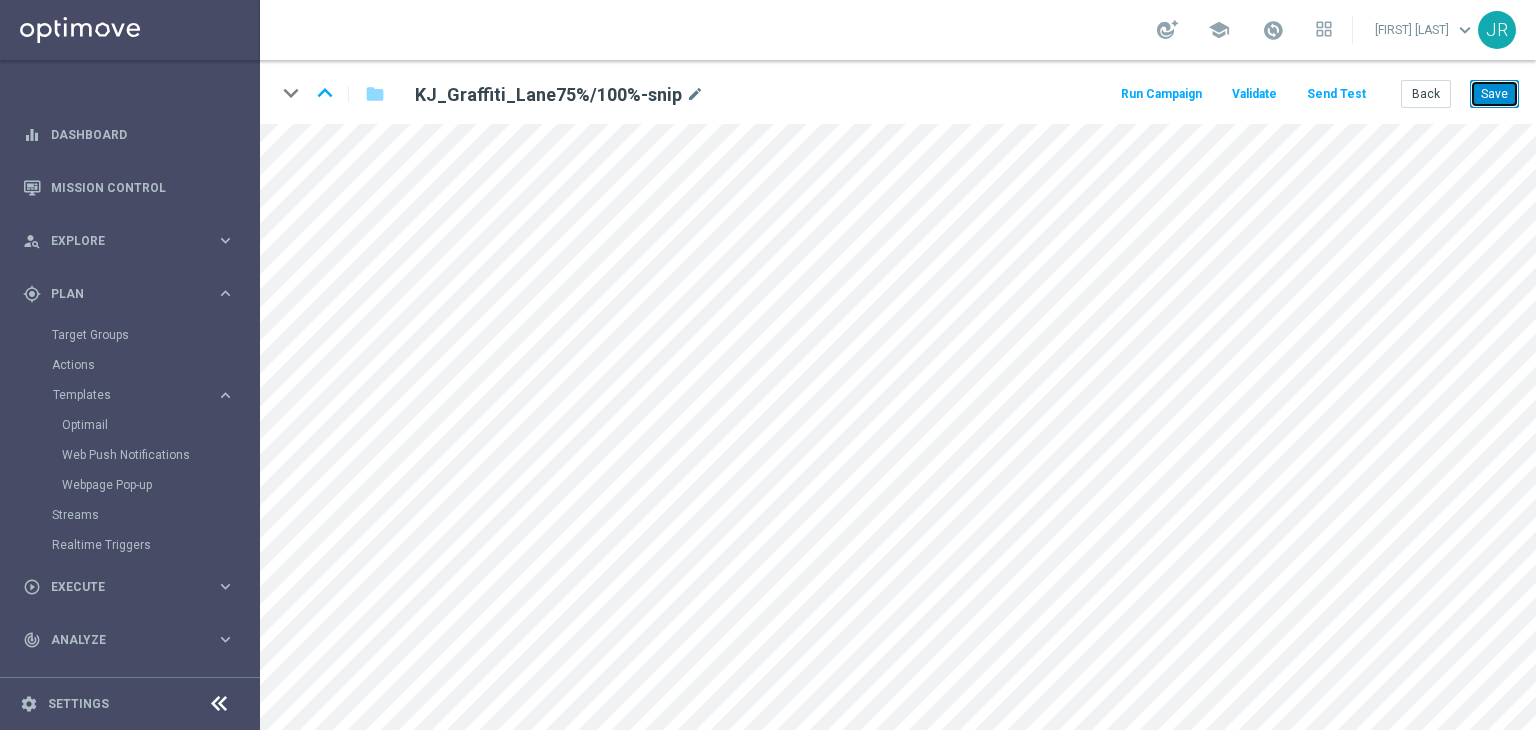 click on "Save" at bounding box center (1494, 94) 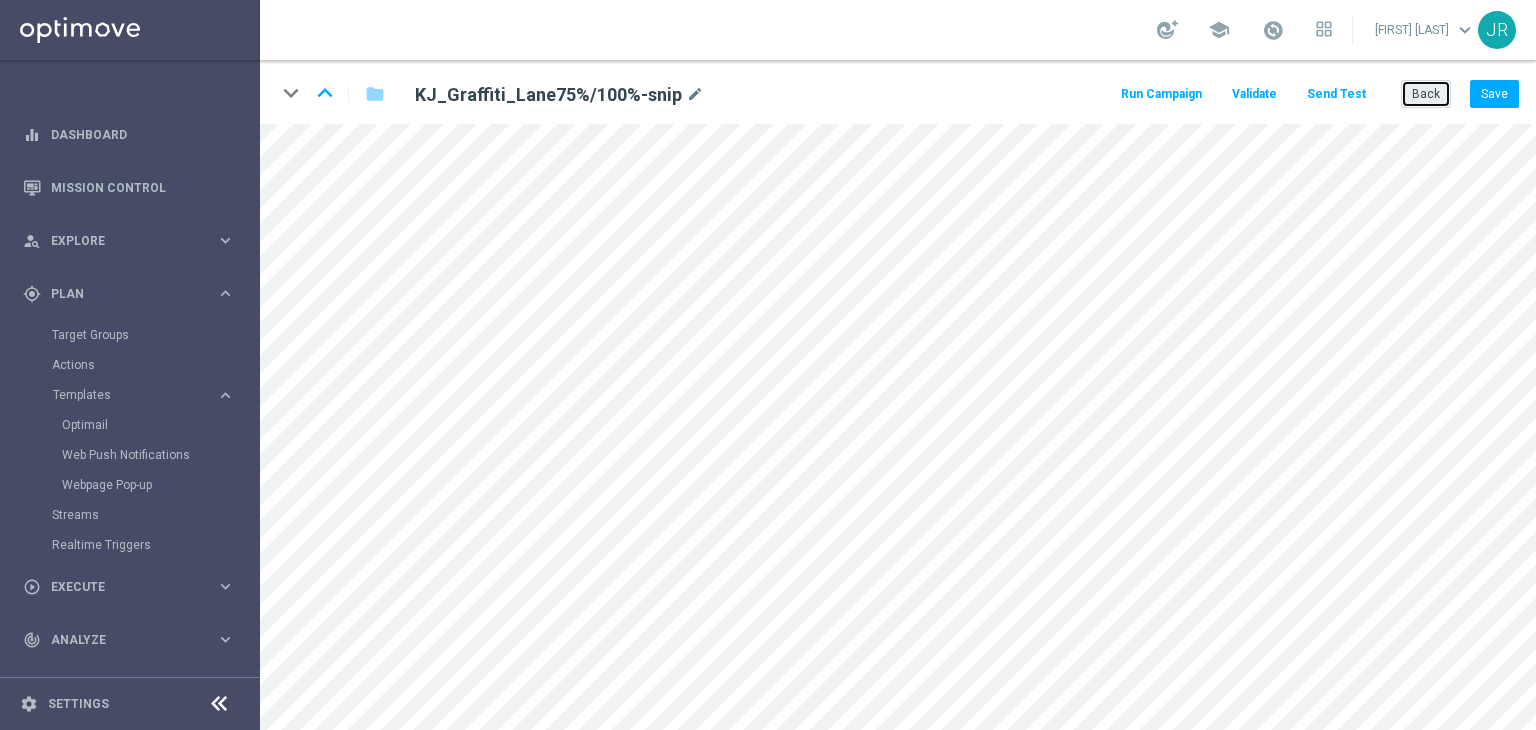 click on "Back" 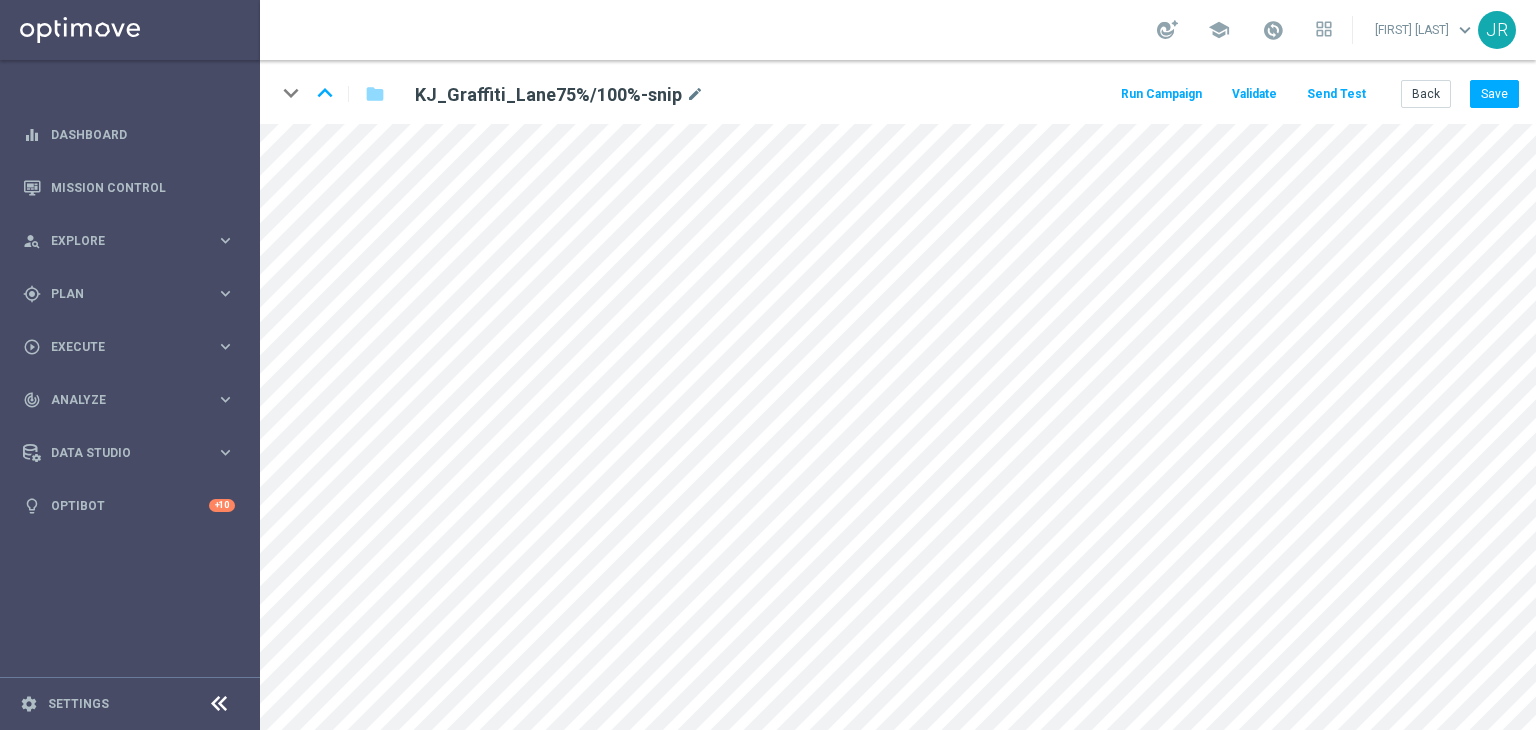 scroll, scrollTop: 0, scrollLeft: 0, axis: both 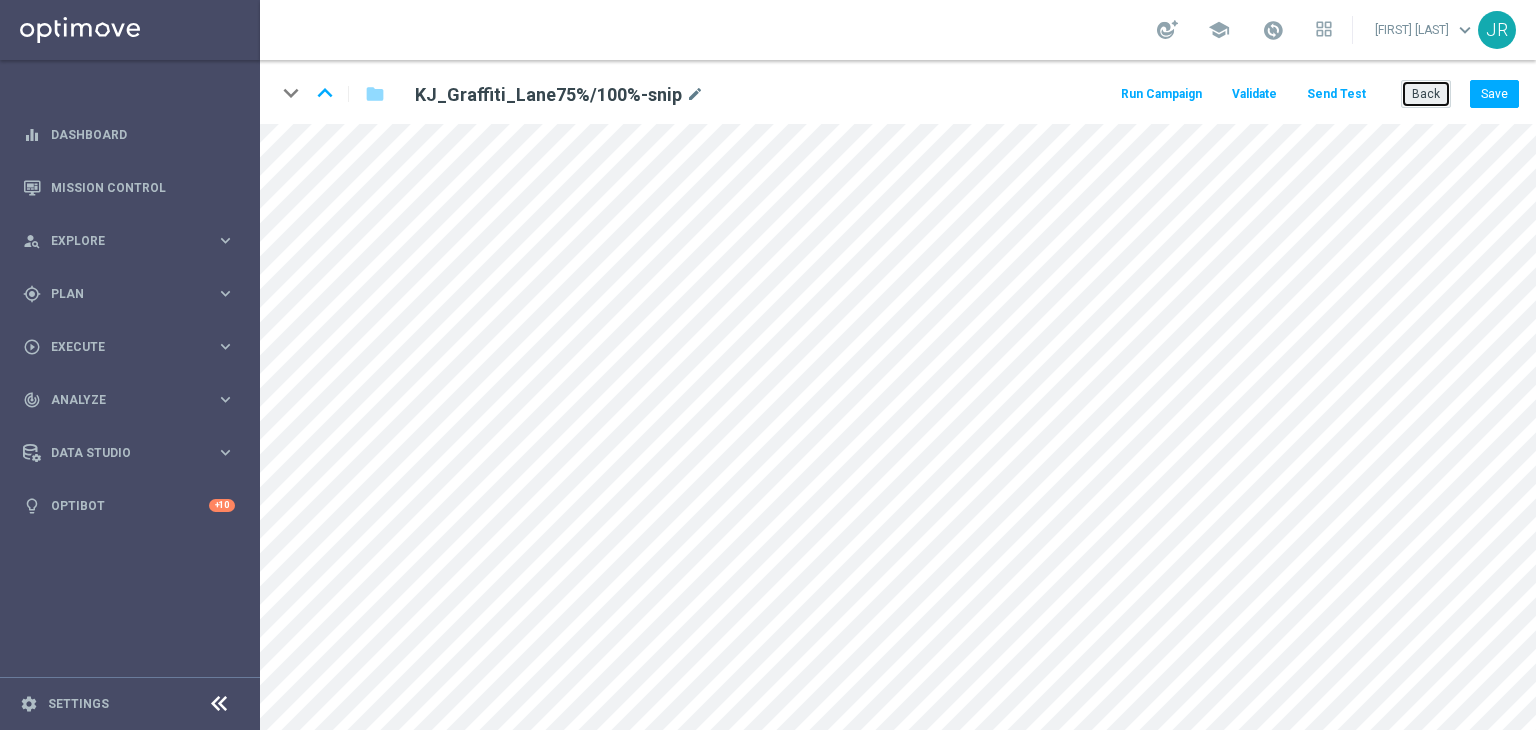 click on "Back" 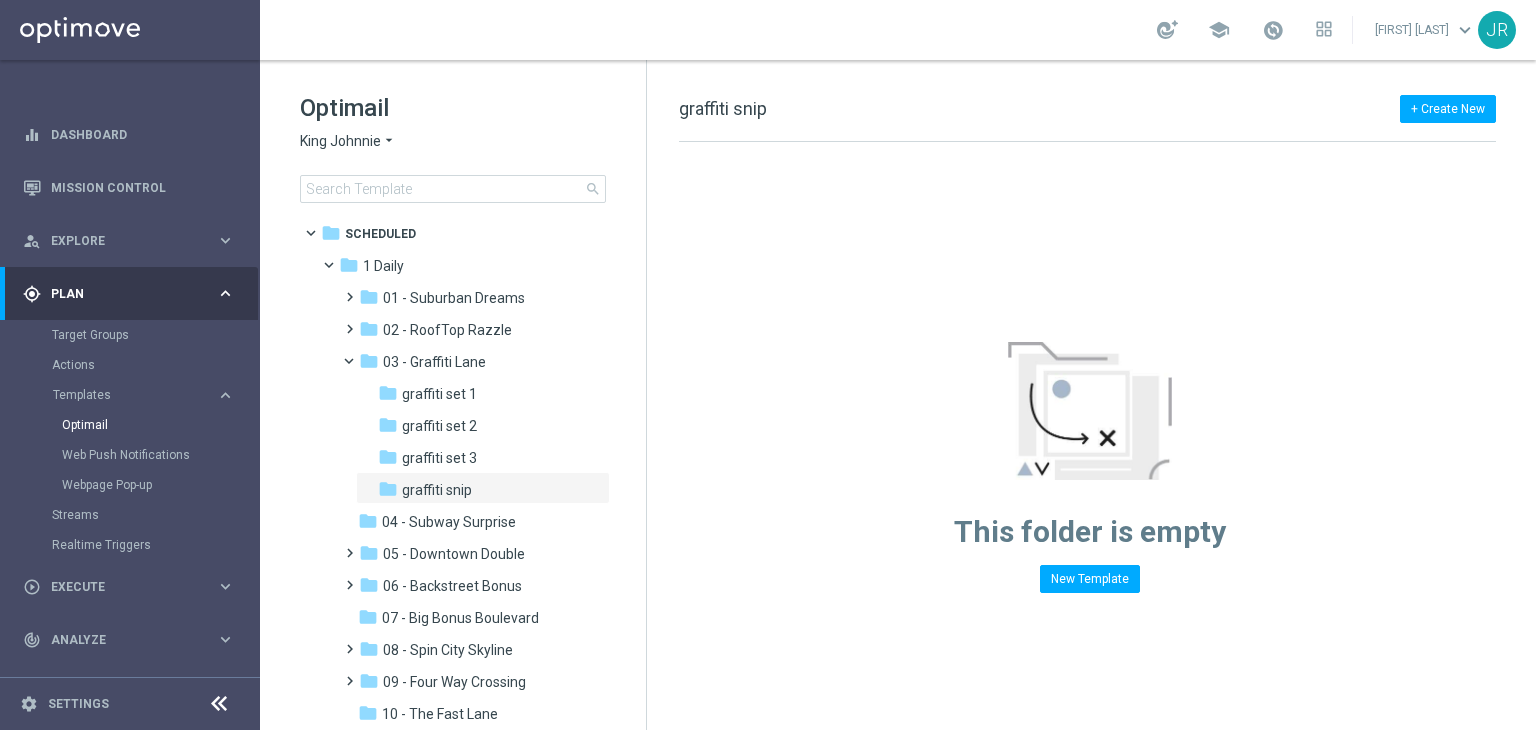 click on "King Johnnie" 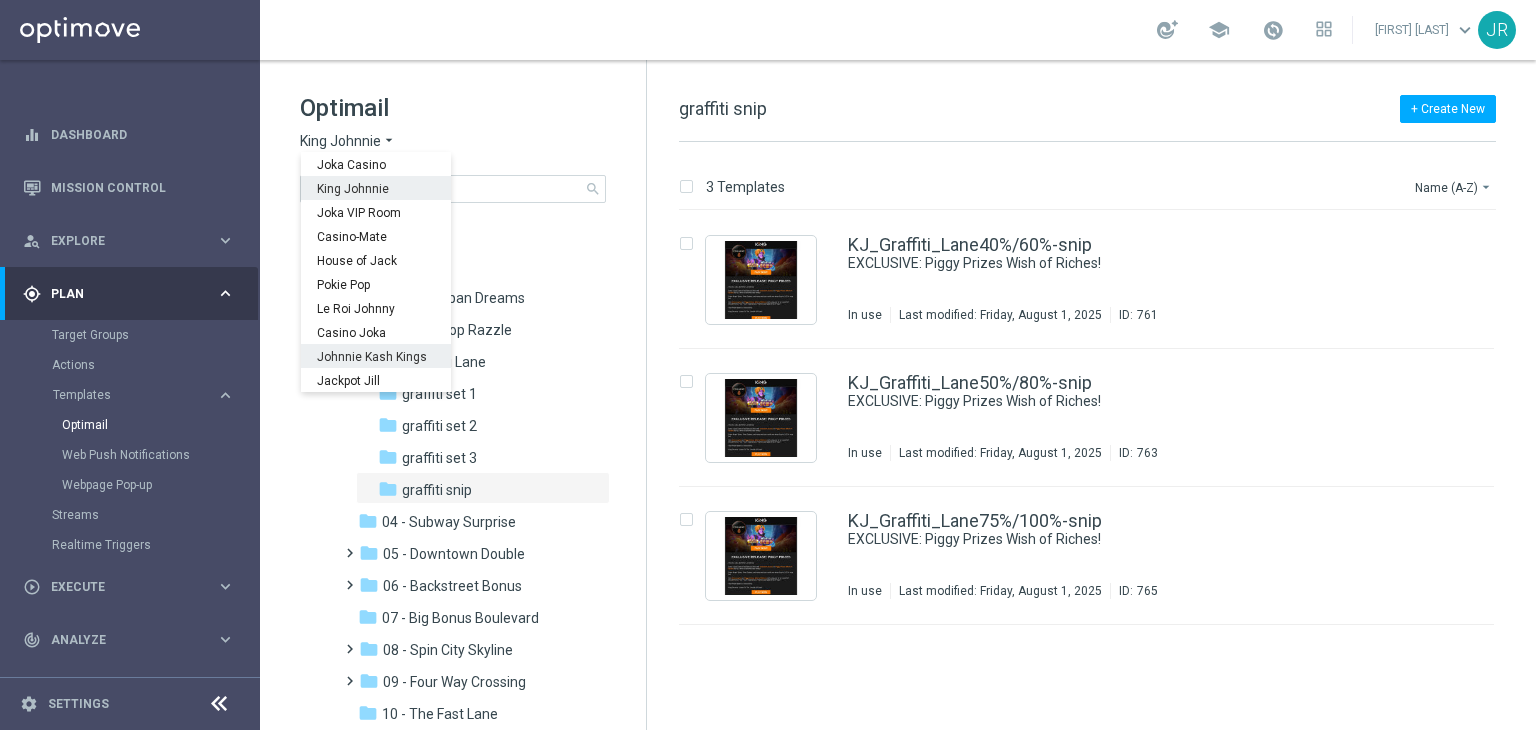 click on "Johnnie Kash Kings" at bounding box center [0, 0] 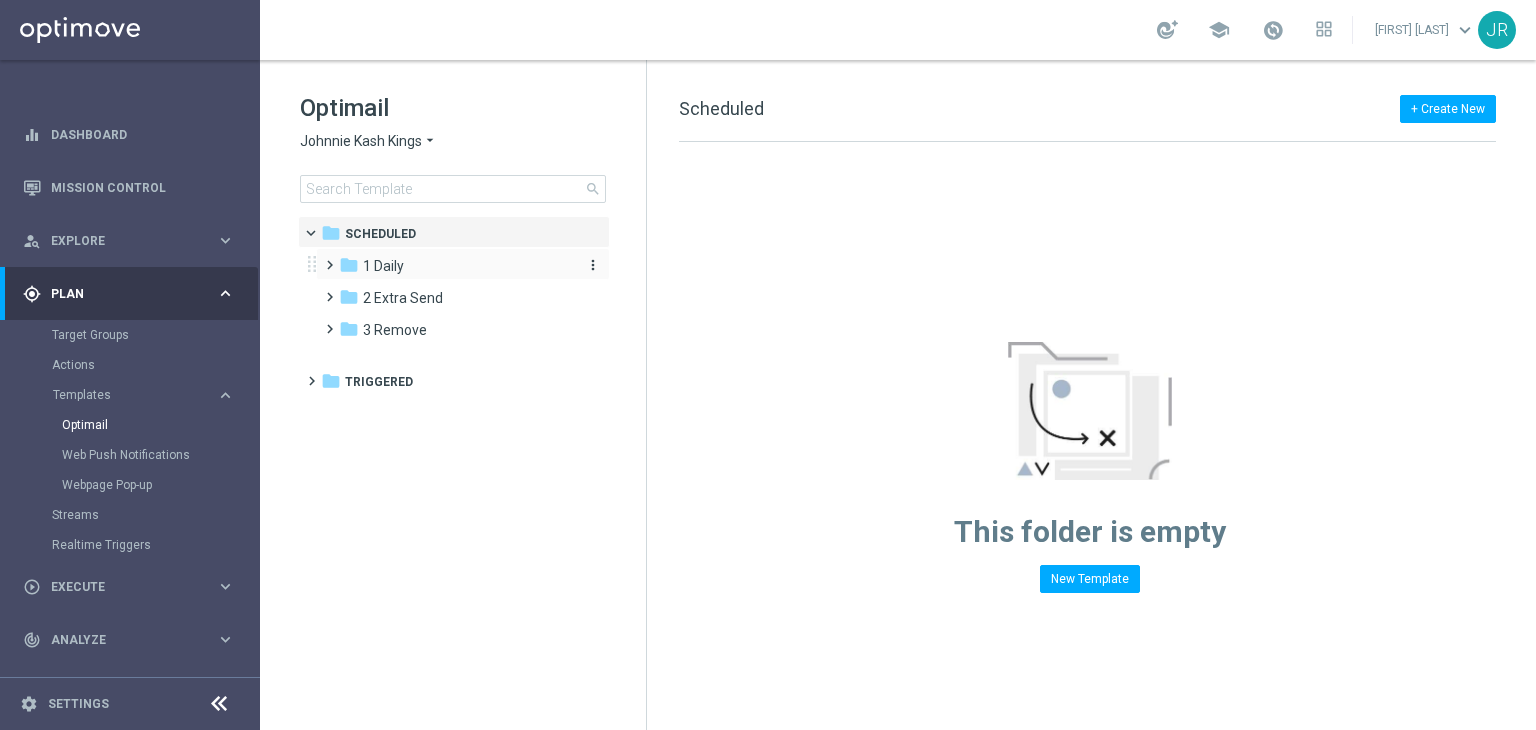 click on "folder
1 Daily" at bounding box center (454, 266) 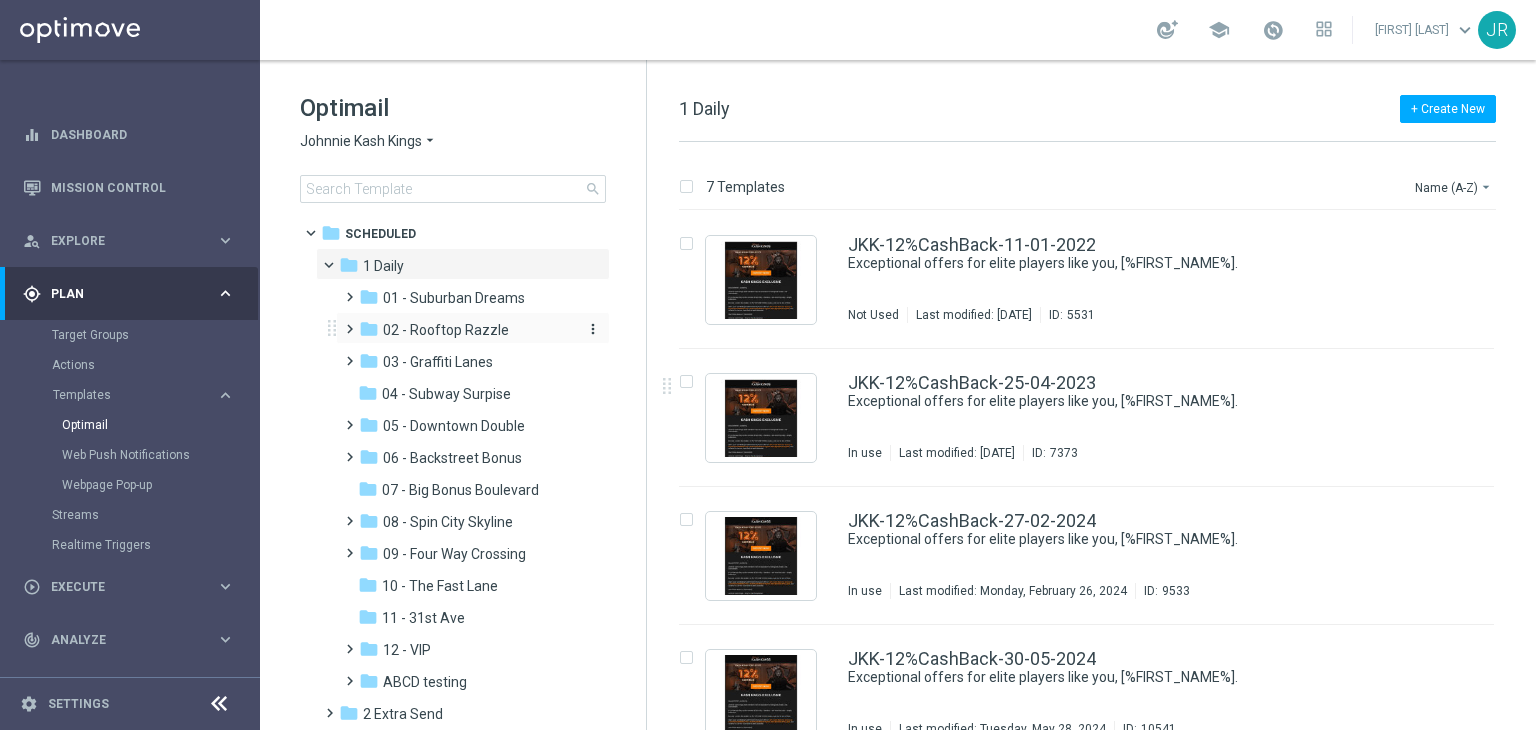 click on "02 - Rooftop Razzle" at bounding box center [446, 330] 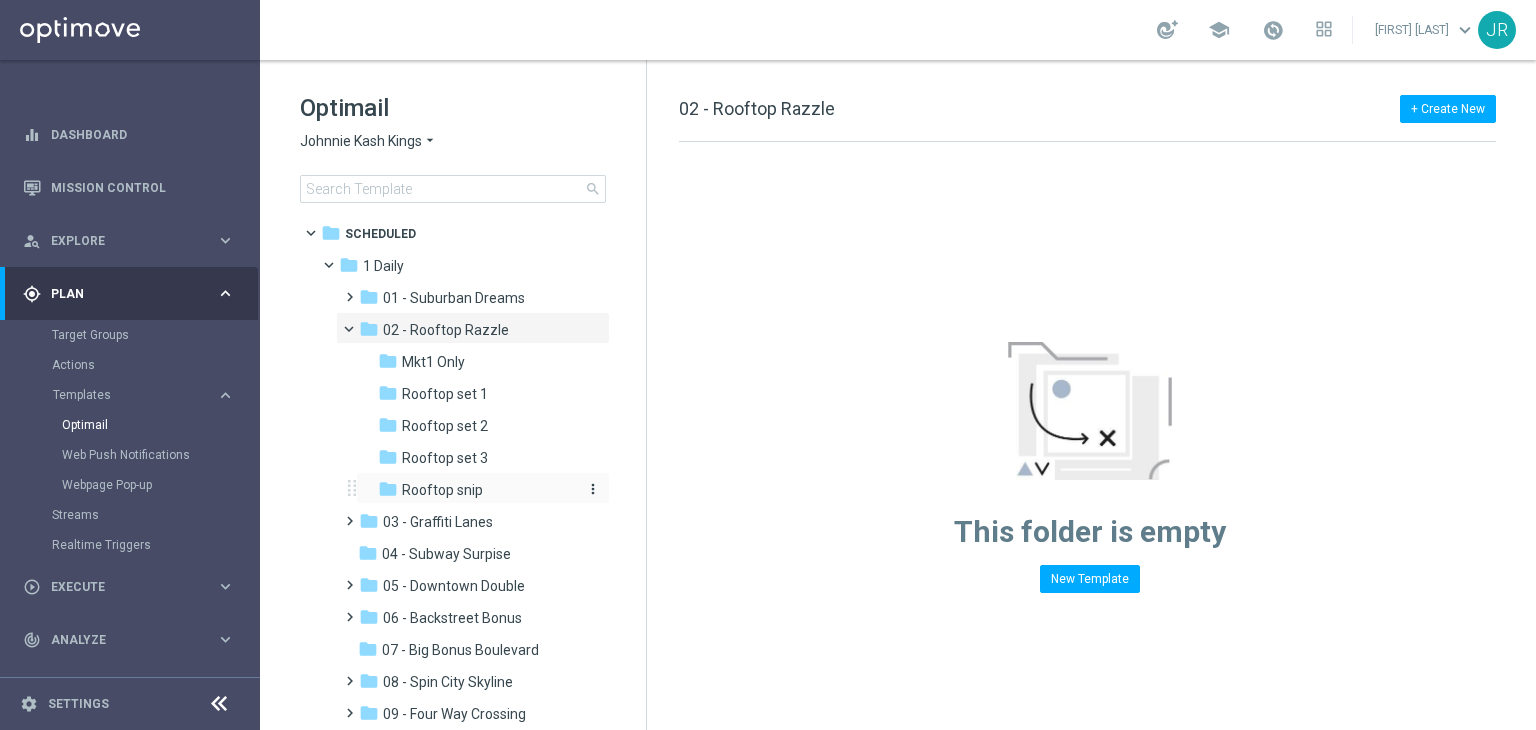 click on "Rooftop snip" at bounding box center [442, 490] 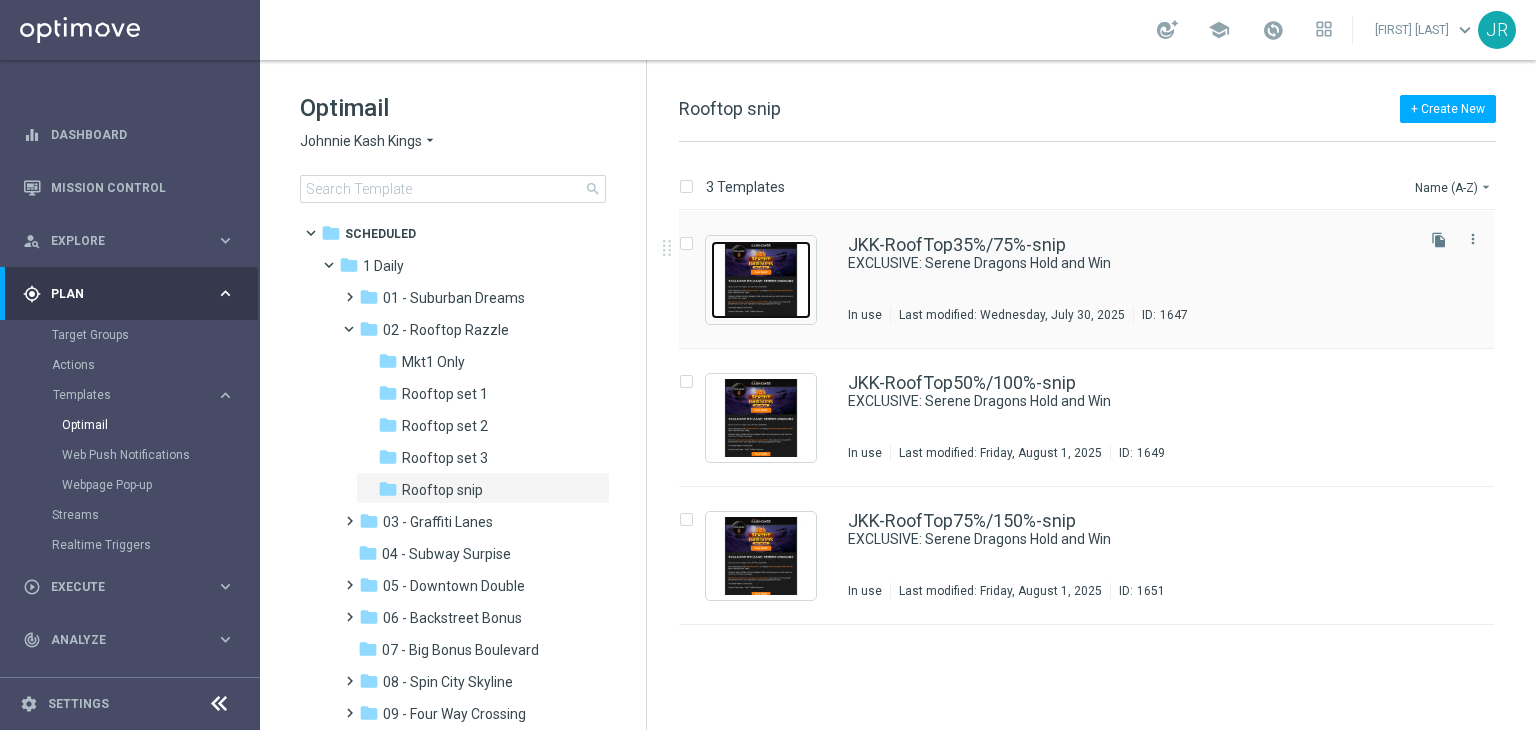 click at bounding box center [761, 280] 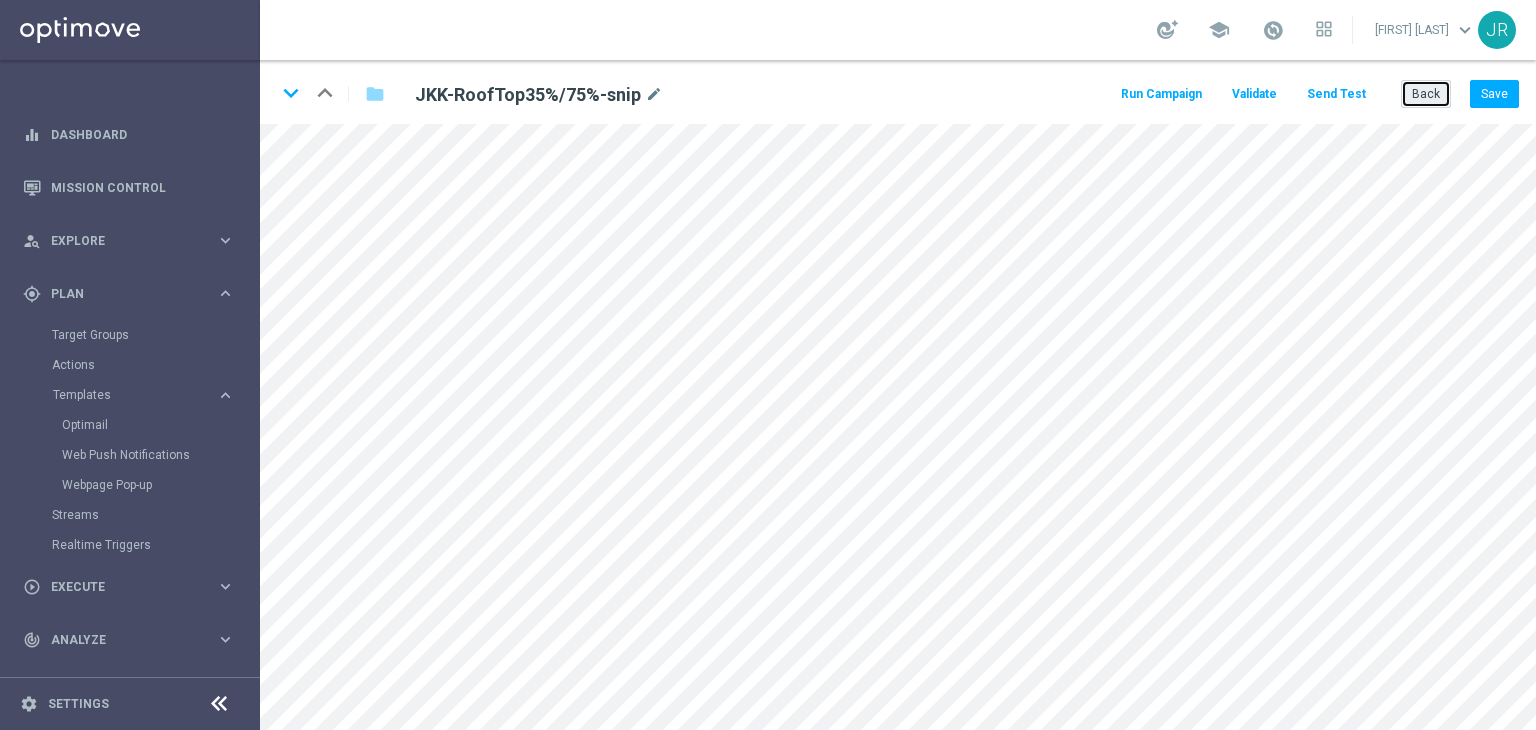 click on "Back" 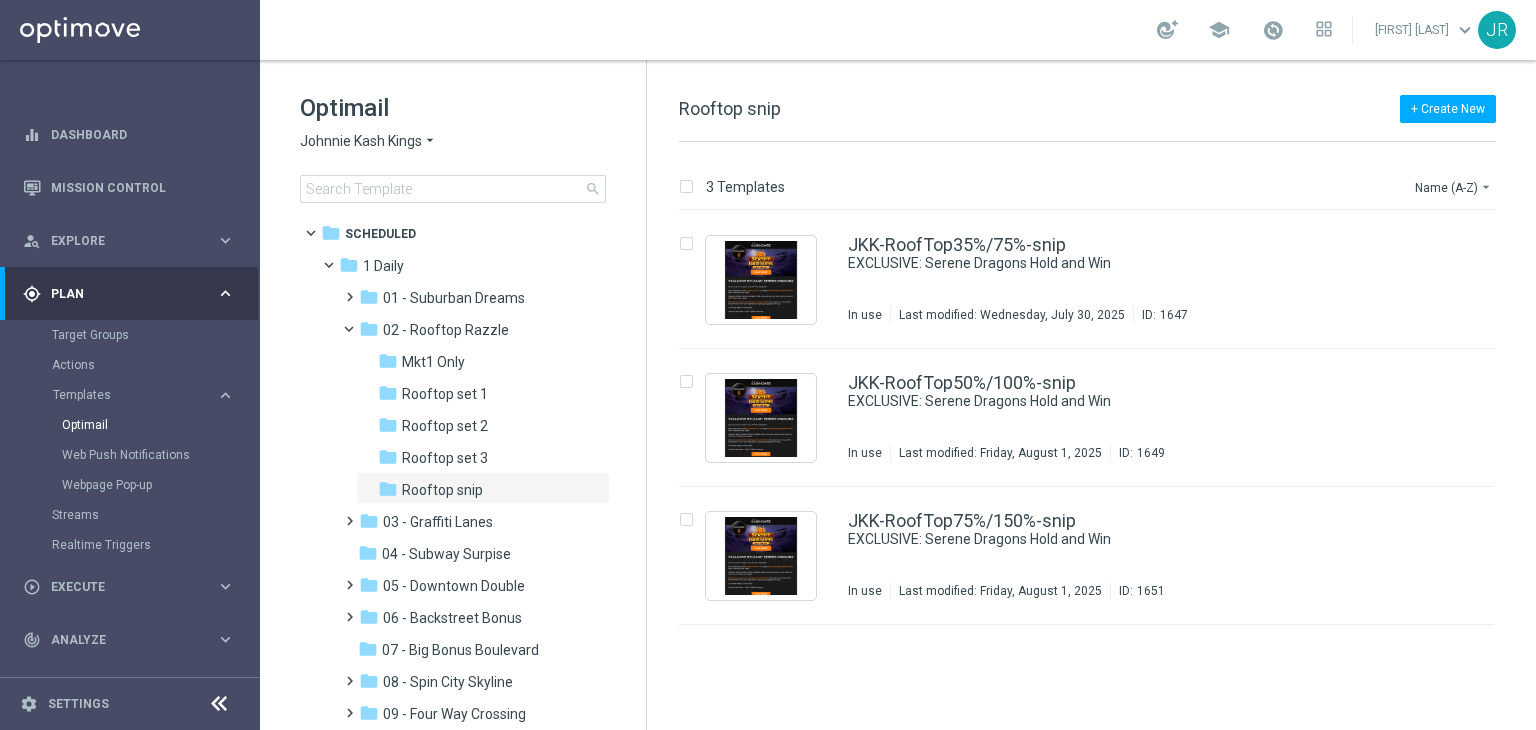 drag, startPoint x: 437, startPoint y: 524, endPoint x: 945, endPoint y: 561, distance: 509.34567 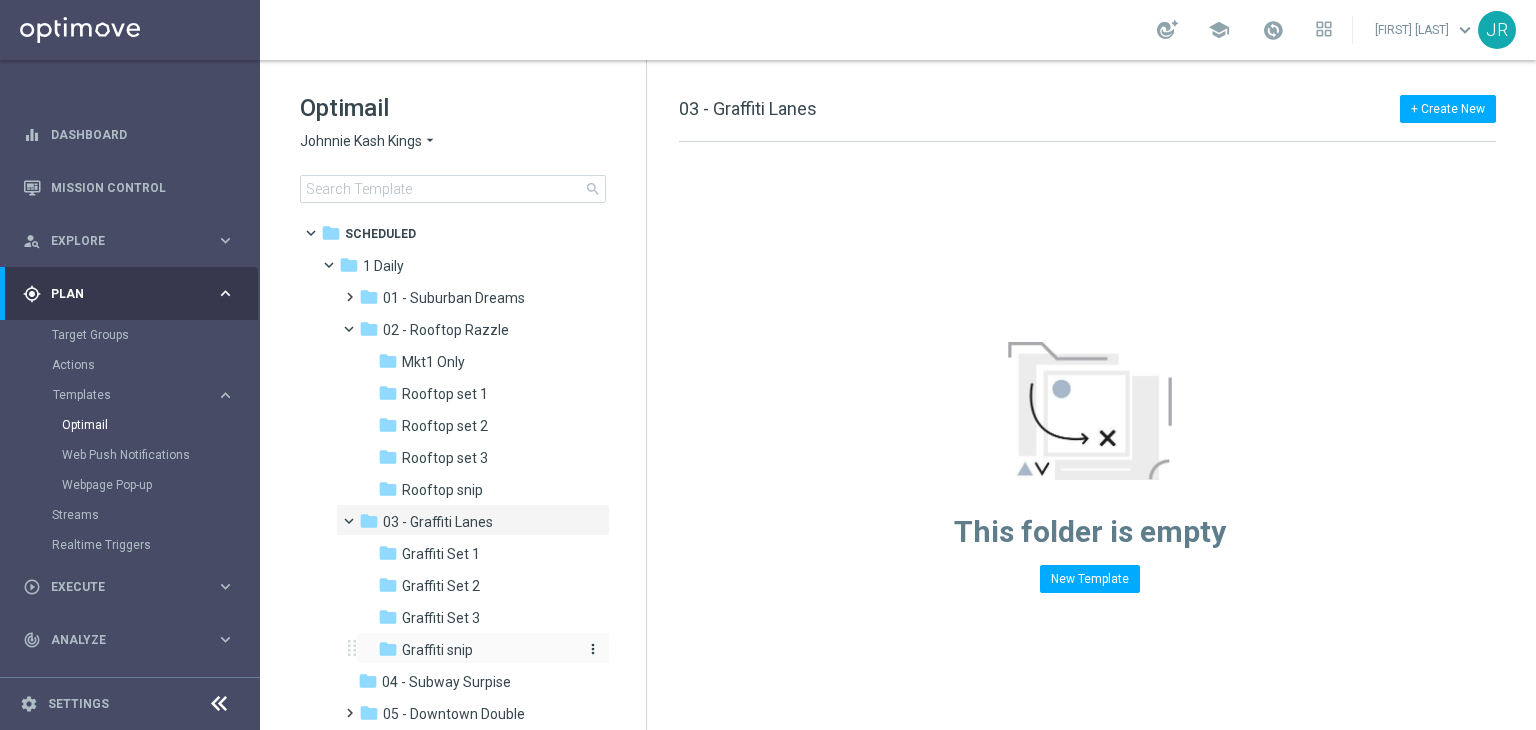 click on "folder
Graffiti snip" at bounding box center [476, 650] 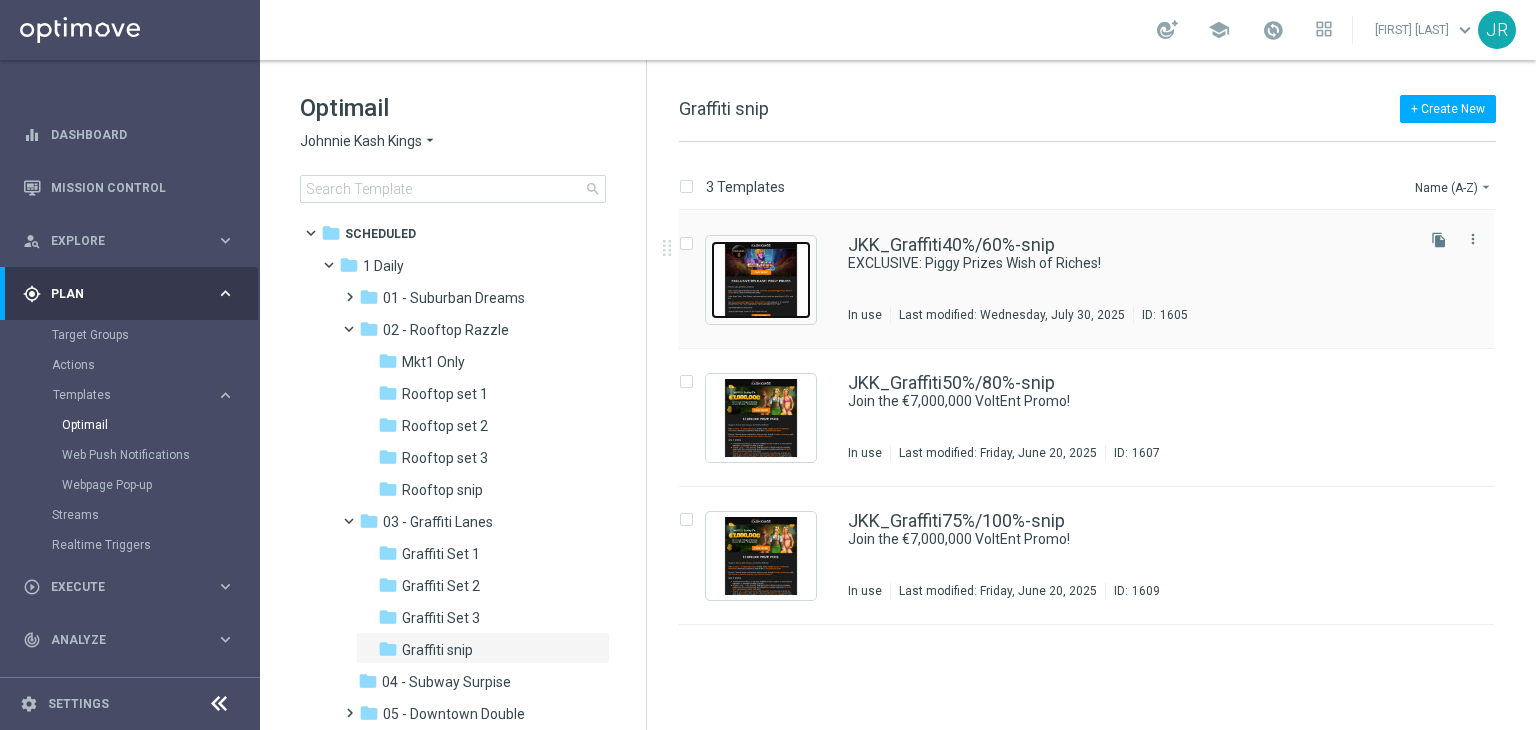 click at bounding box center [761, 280] 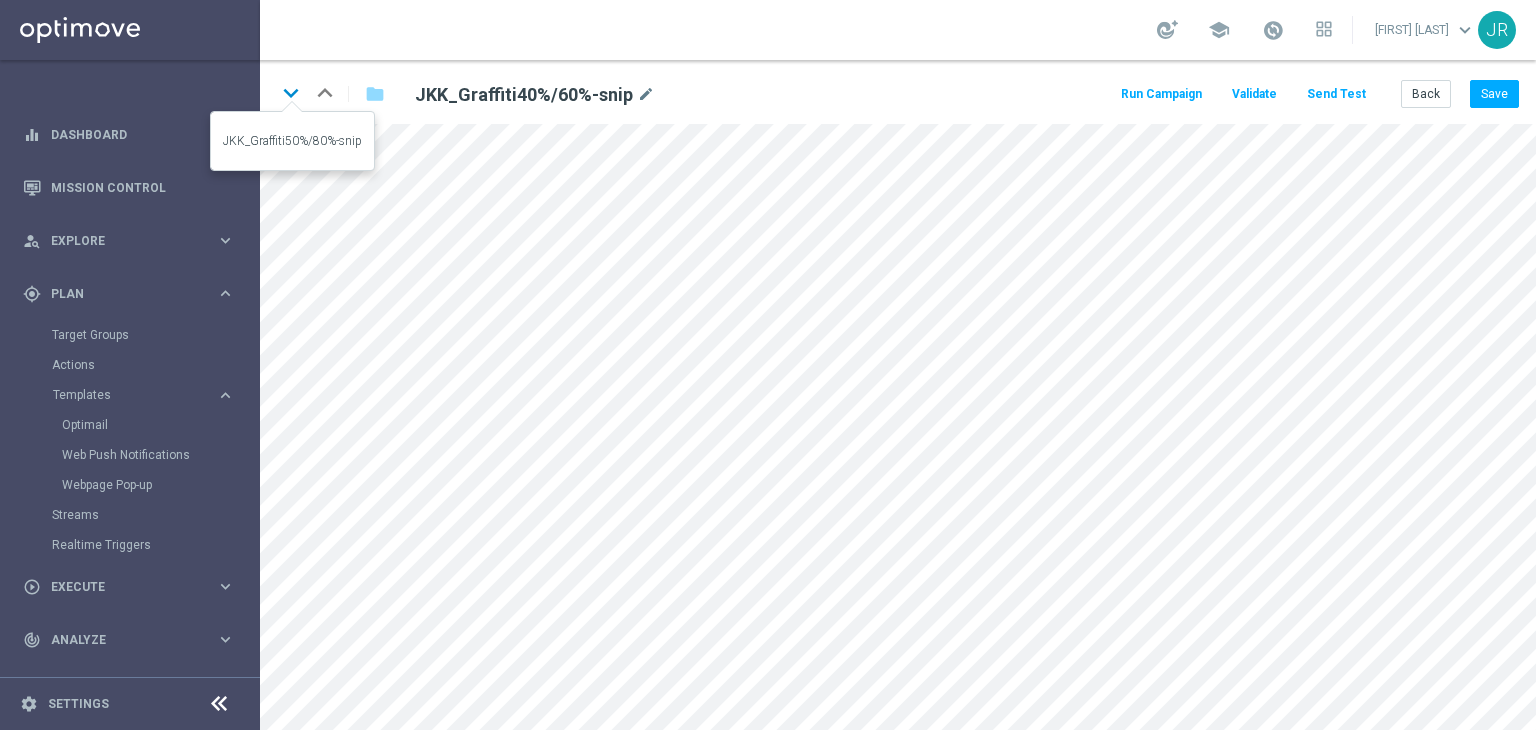 click on "keyboard_arrow_down" 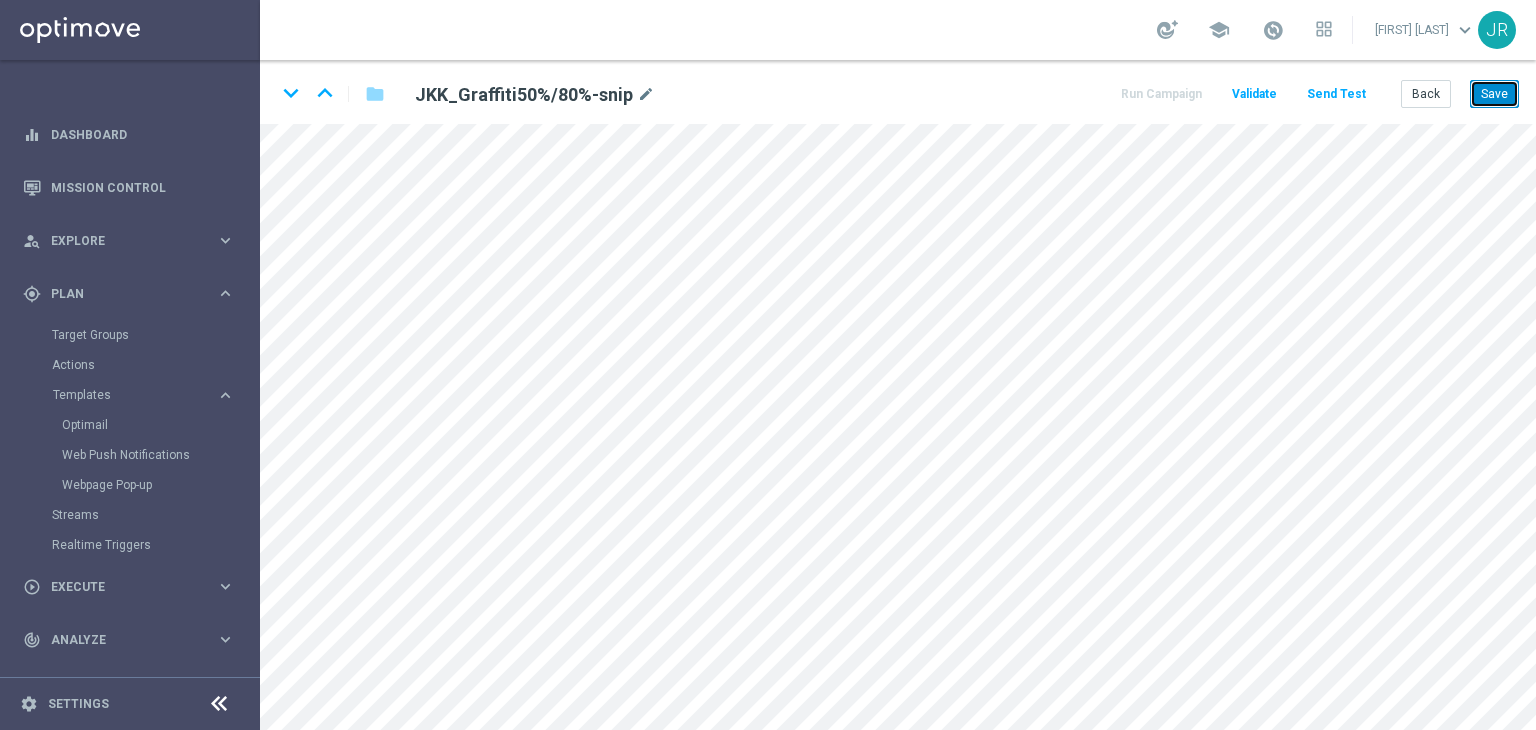 click on "Save" at bounding box center (1494, 94) 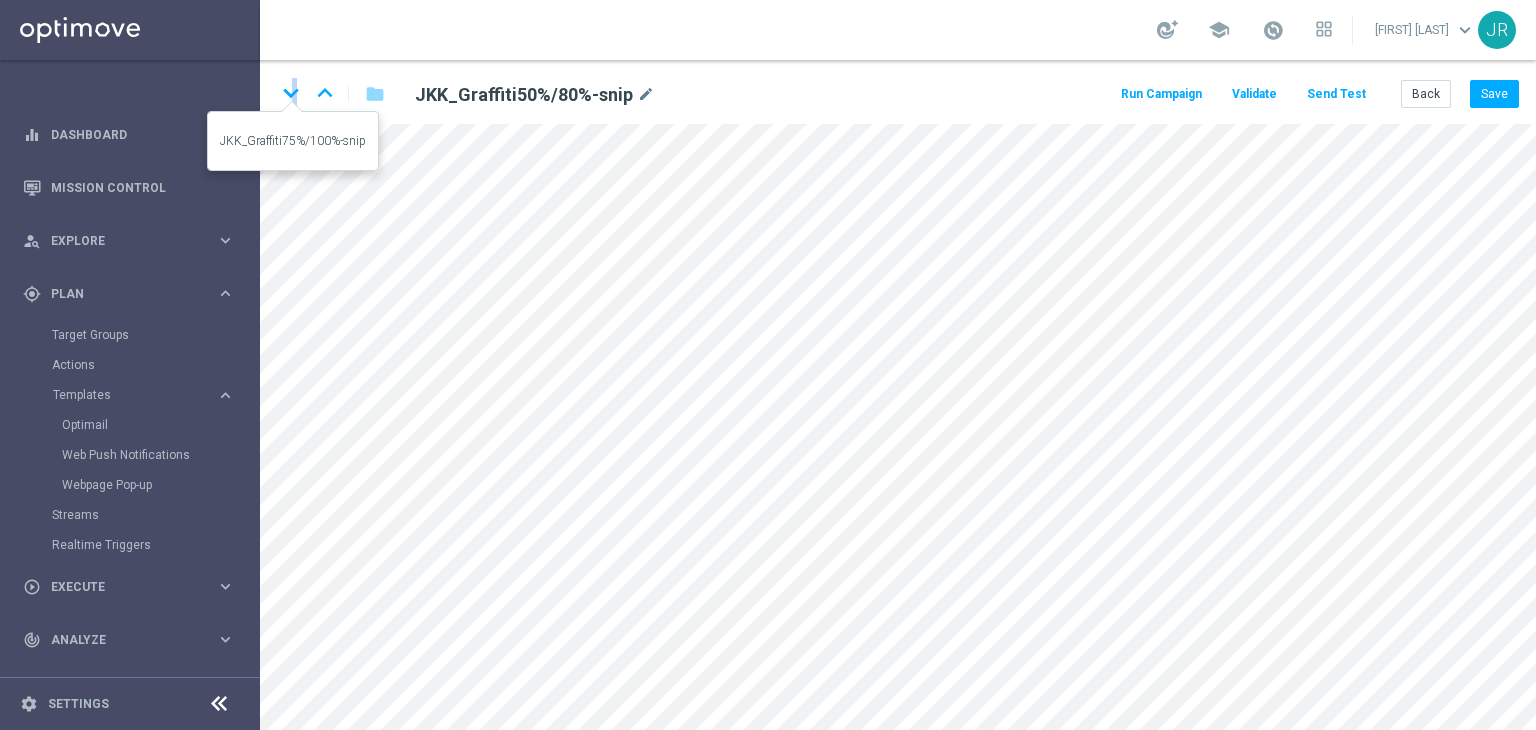 drag, startPoint x: 296, startPoint y: 93, endPoint x: 569, endPoint y: 236, distance: 308.185 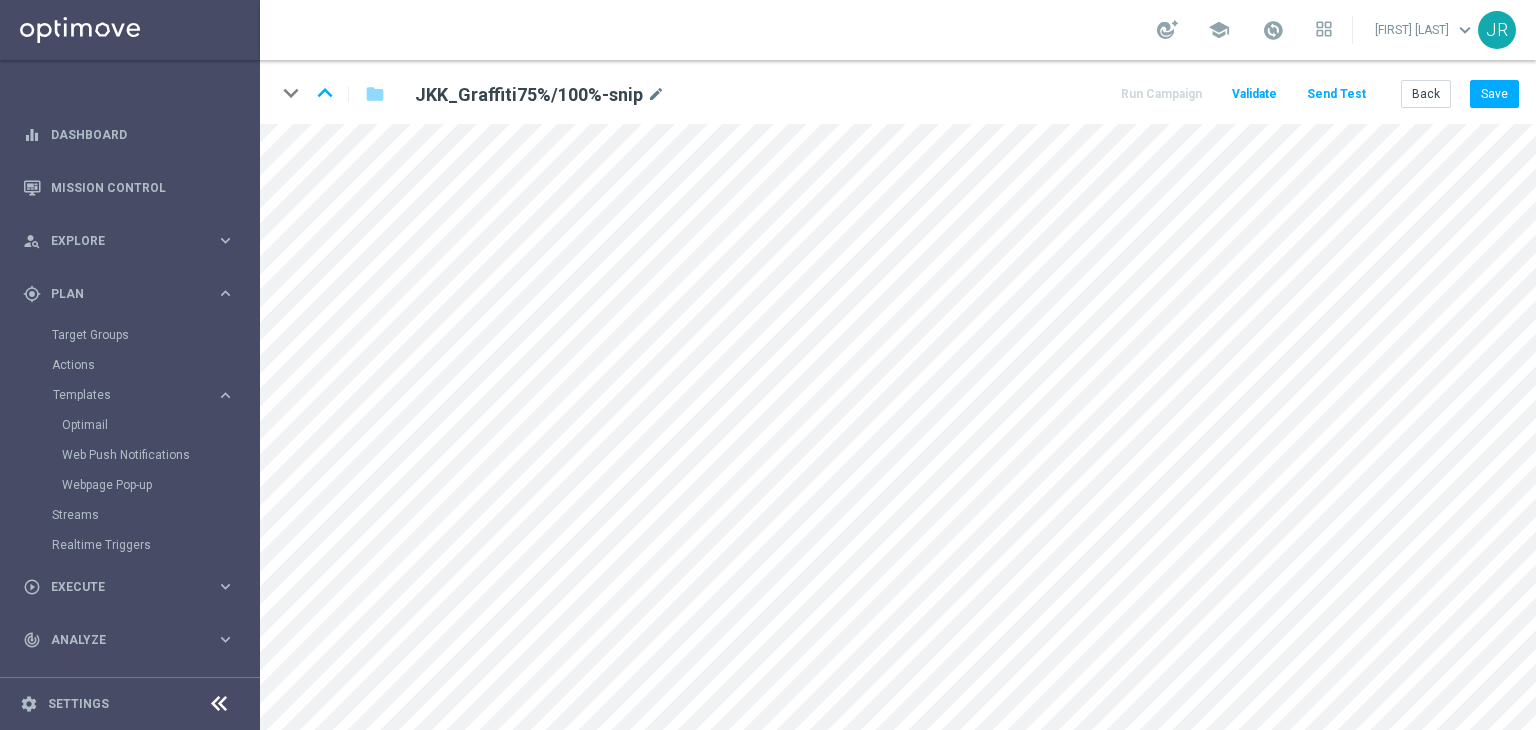 click on "equalizer
Dashboard
Mission Control" at bounding box center [768, 365] 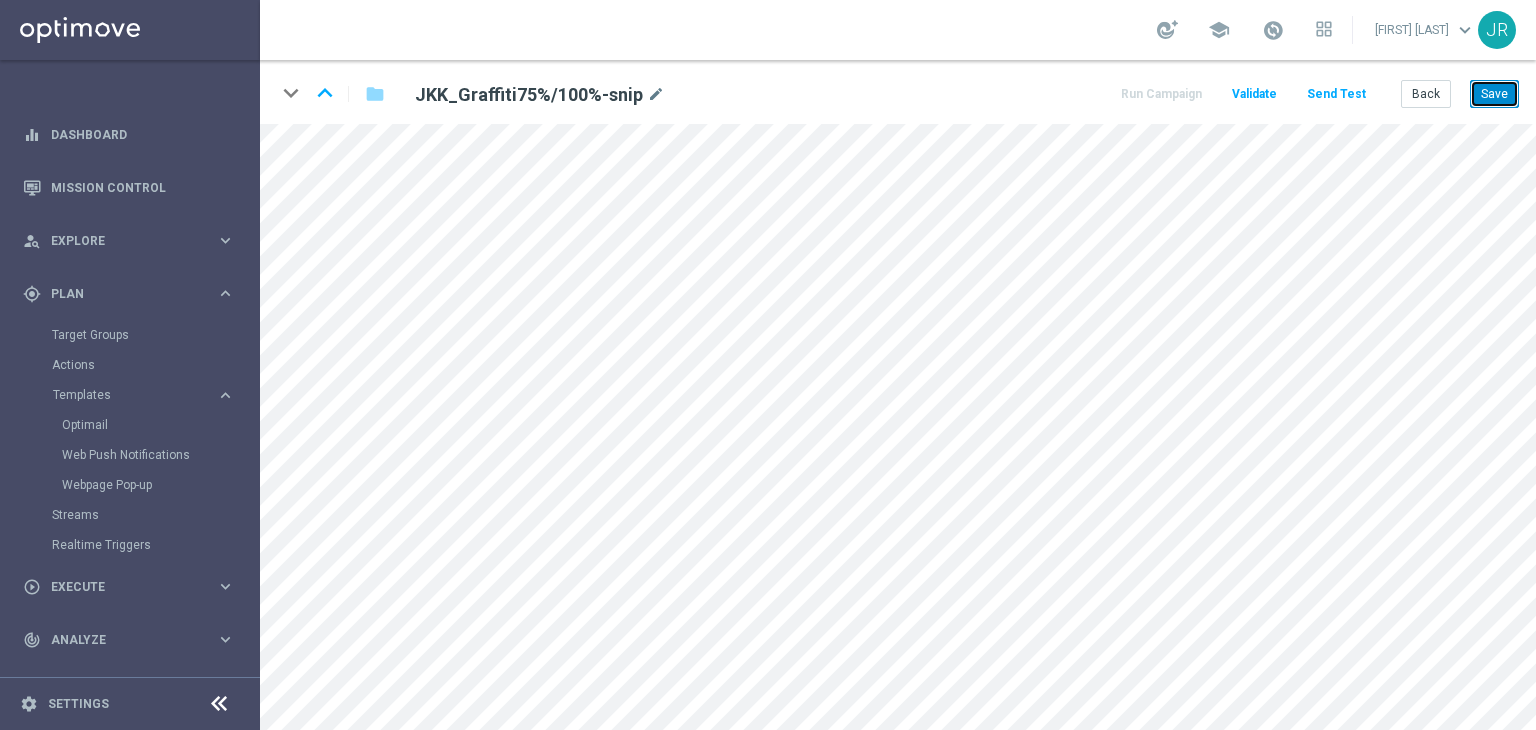 click on "Save" at bounding box center (1494, 94) 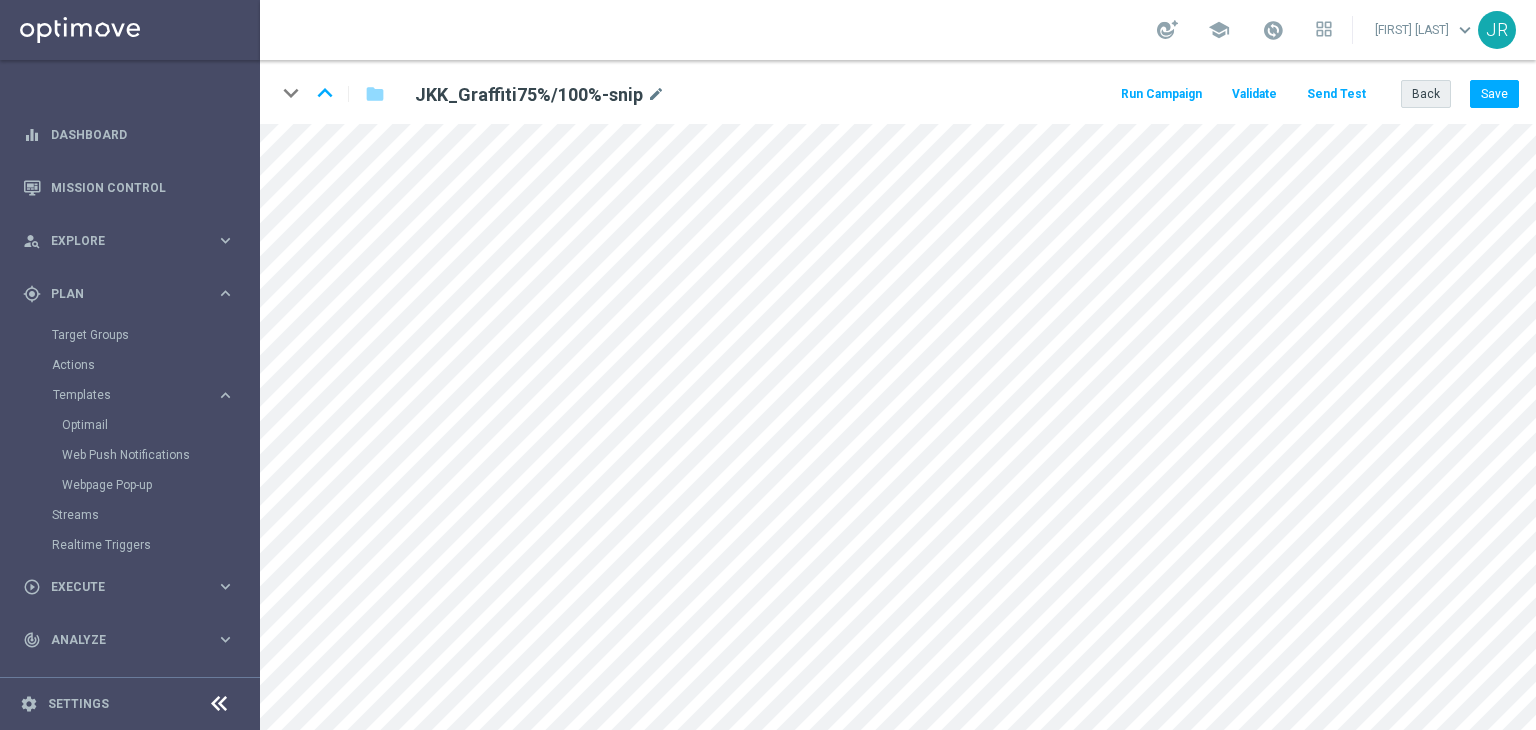 click on "keyboard_arrow_down
keyboard_arrow_up
folder
JKK_Graffiti75%/100%-snip
mode_edit
Run Campaign
Validate
Send Test
Back
Save" 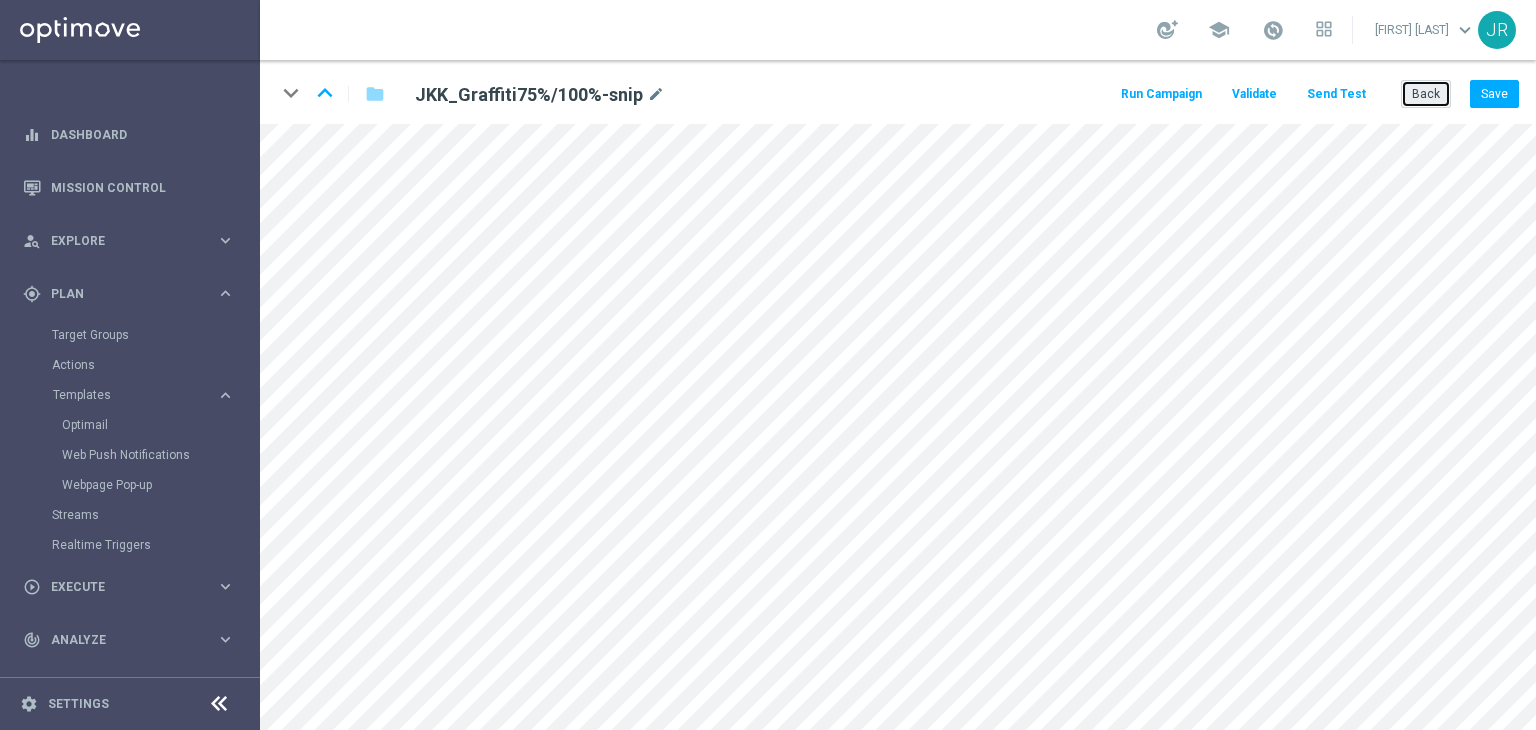 click on "Back" 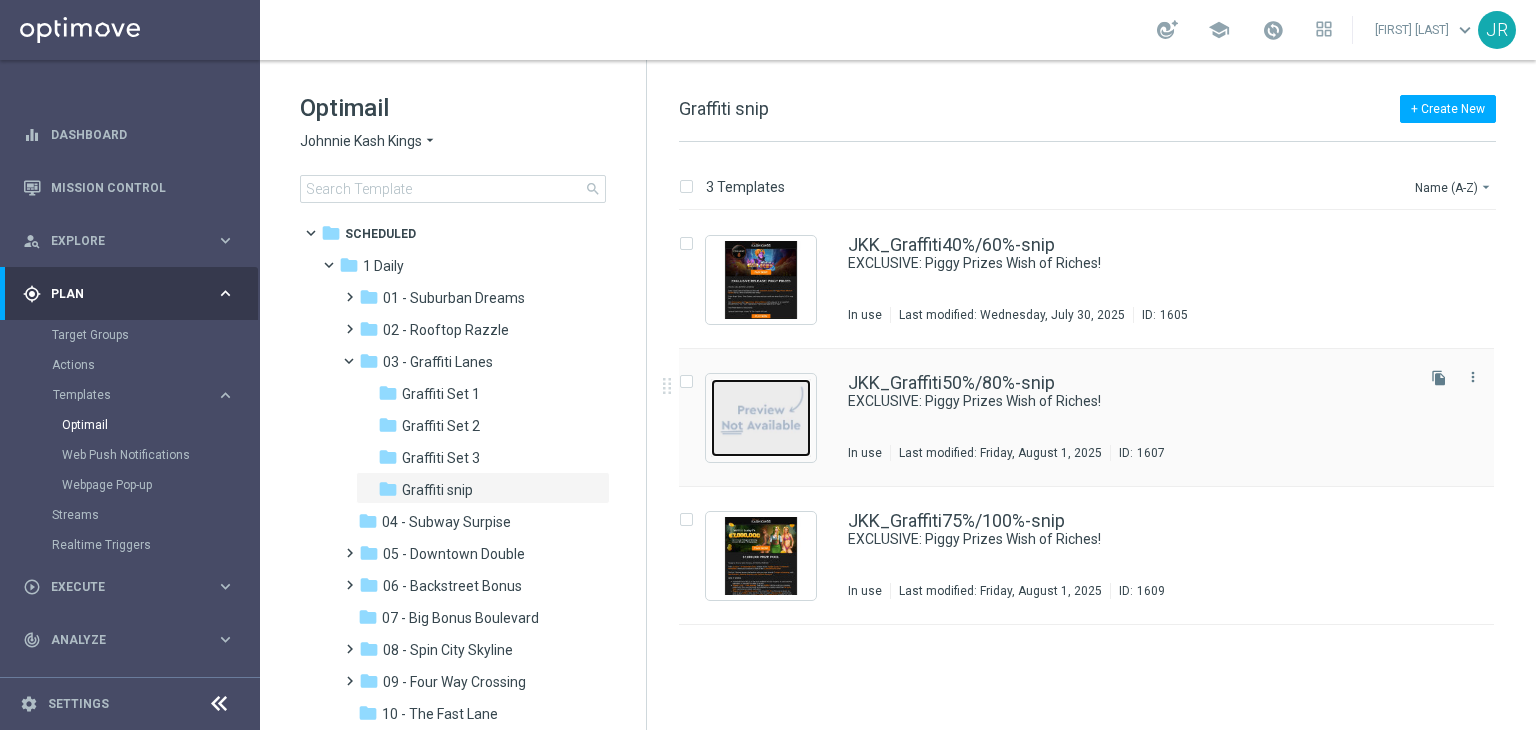 click at bounding box center [761, 418] 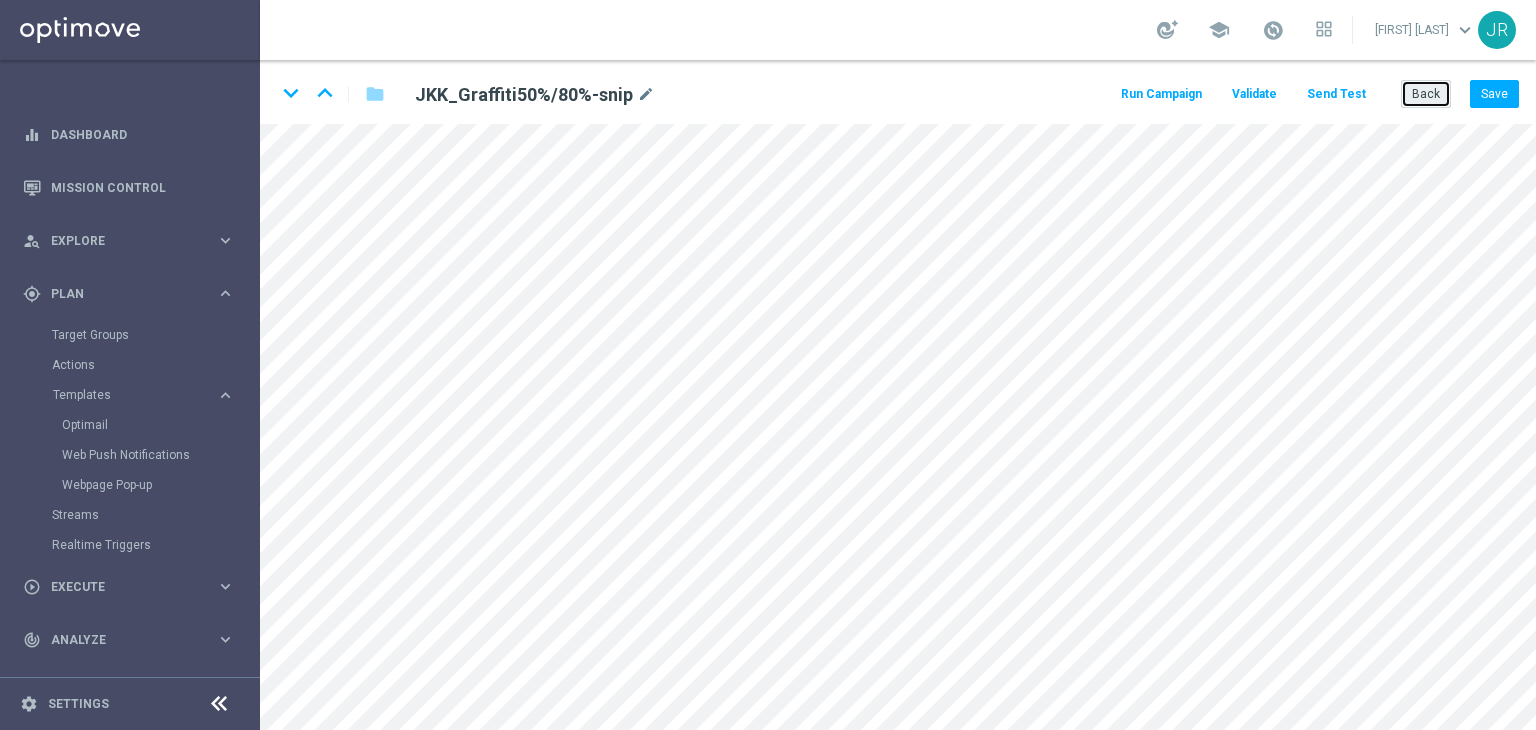 drag, startPoint x: 1424, startPoint y: 94, endPoint x: 1444, endPoint y: 114, distance: 28.284271 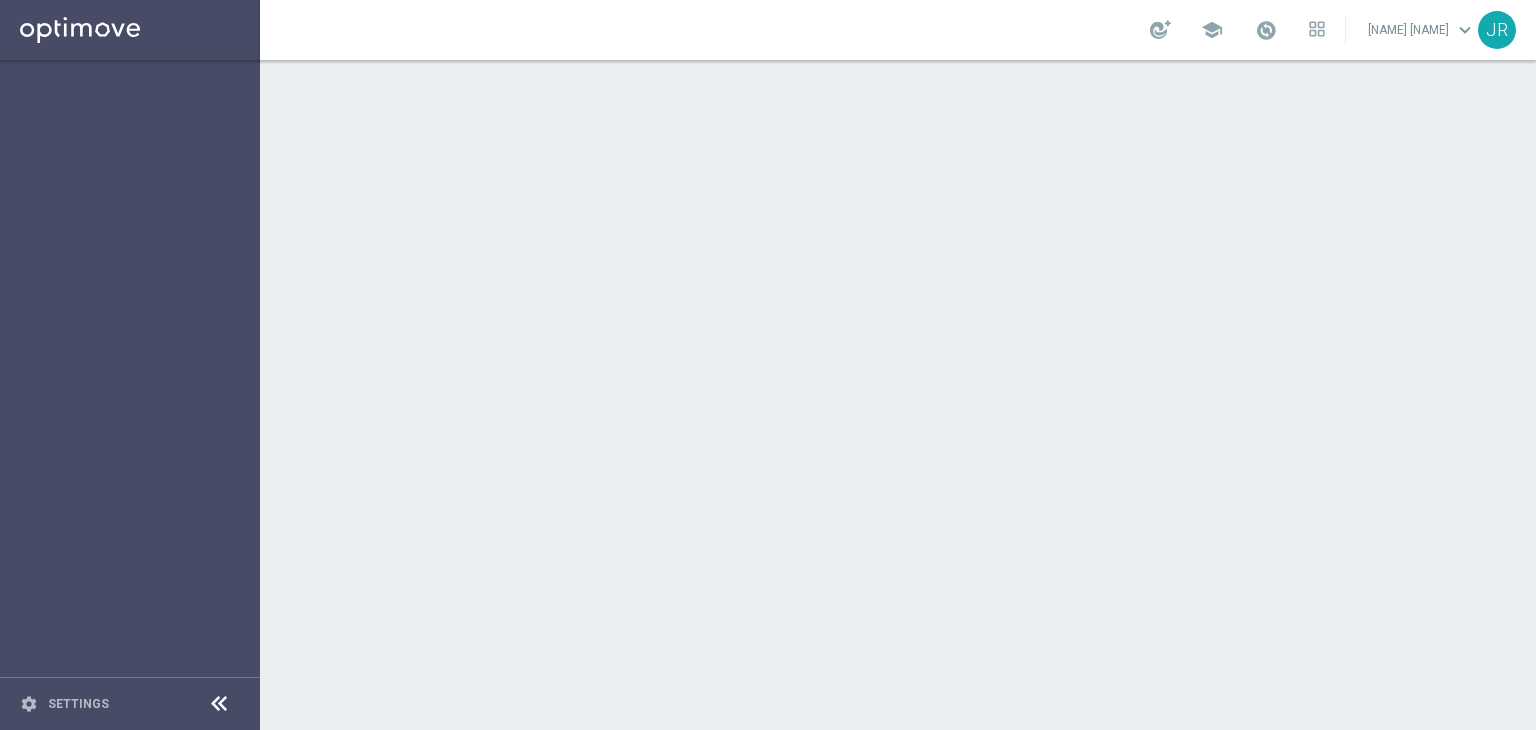 scroll, scrollTop: 0, scrollLeft: 0, axis: both 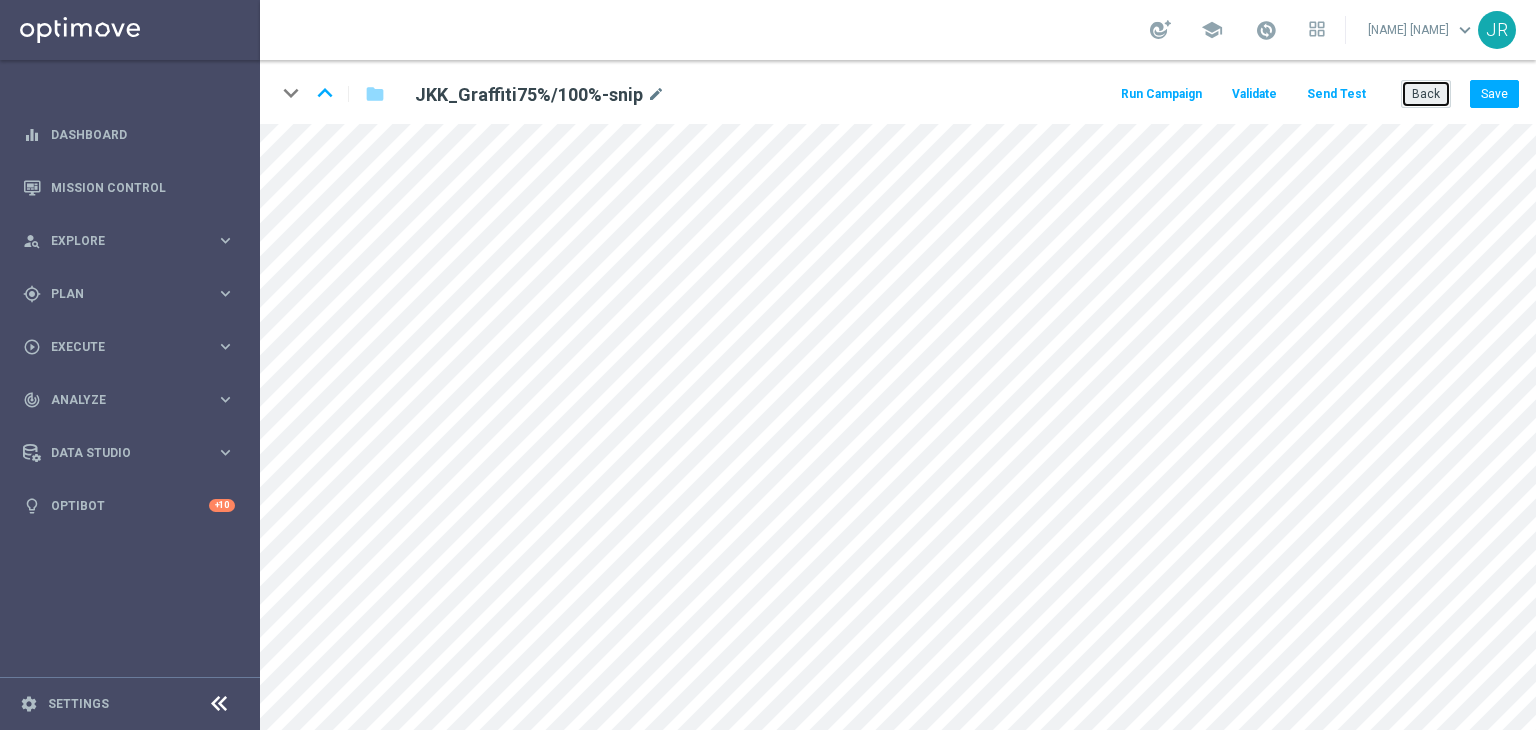 click on "Back" 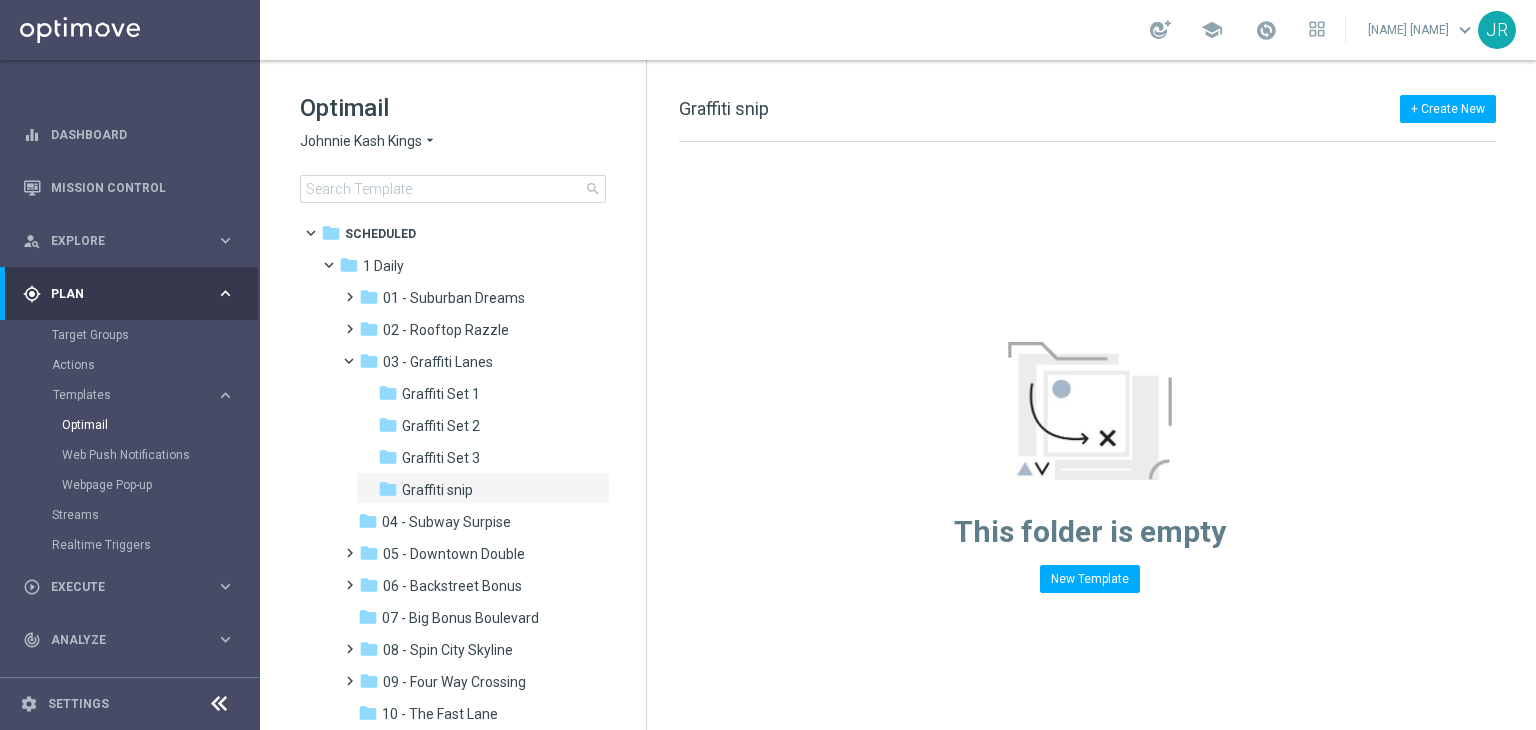 click on "Optimail
Johnnie Kash Kings
arrow_drop_down
× Johnnie Kash Kings
search" 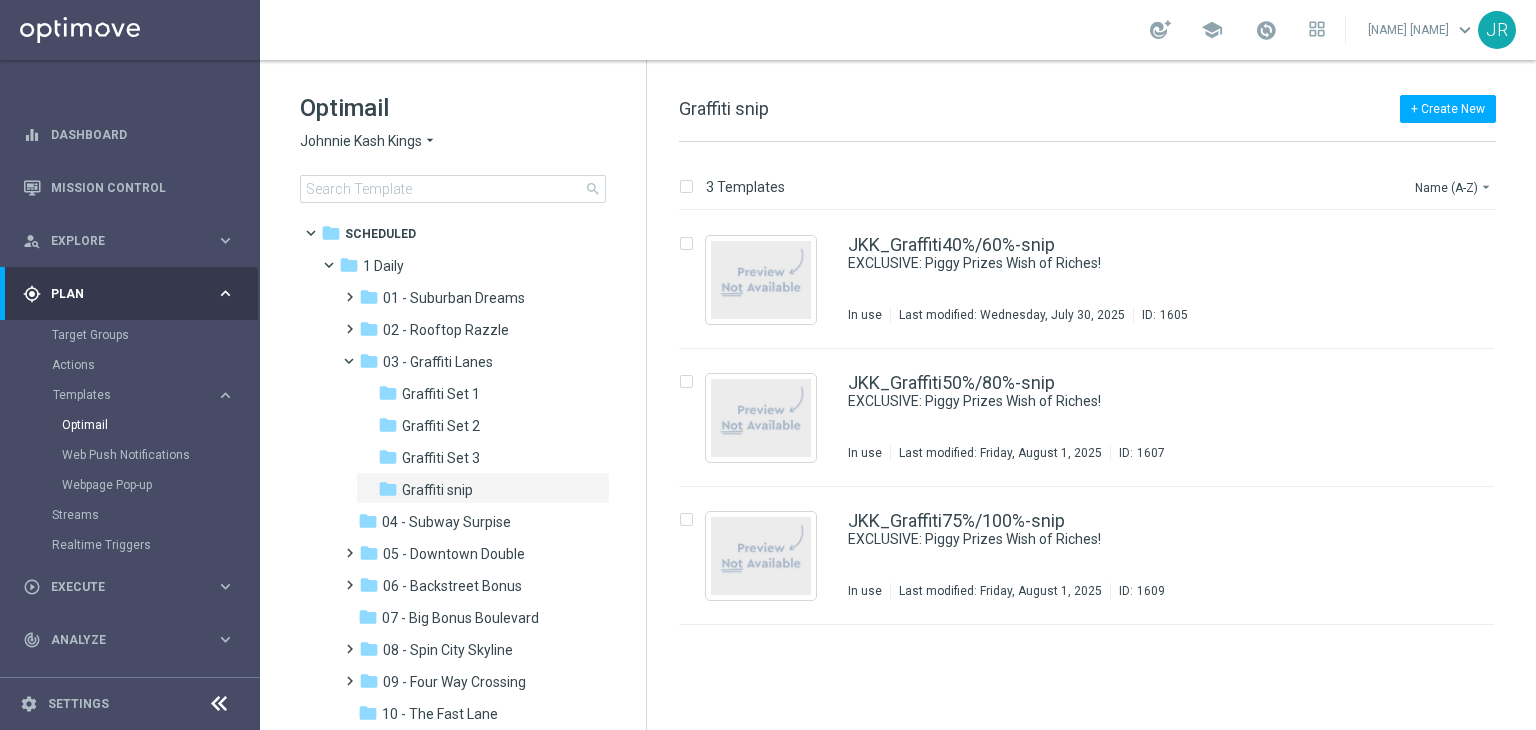 click on "Johnnie Kash Kings" 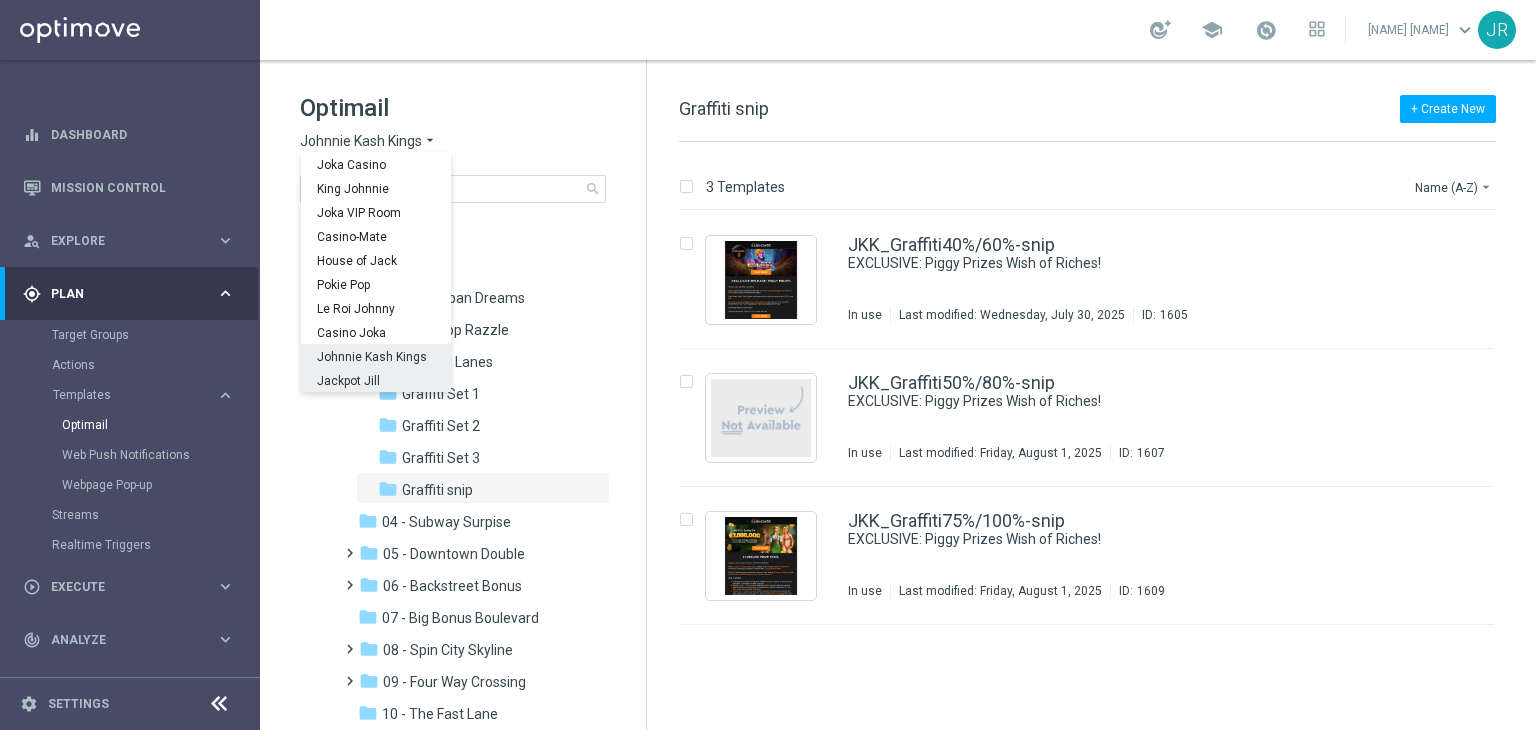 click on "Jackpot Jill" at bounding box center [0, 0] 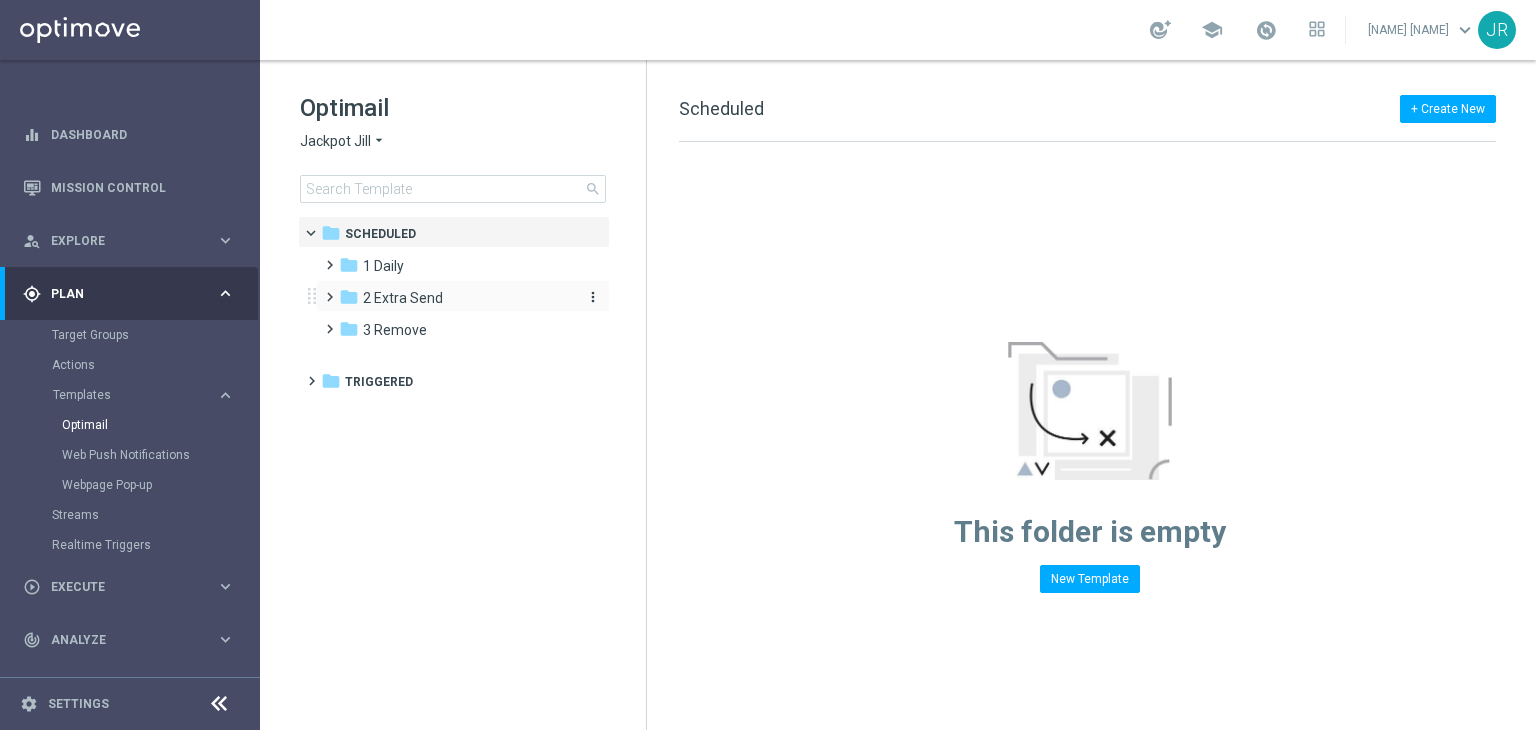 drag, startPoint x: 403, startPoint y: 273, endPoint x: 409, endPoint y: 300, distance: 27.658634 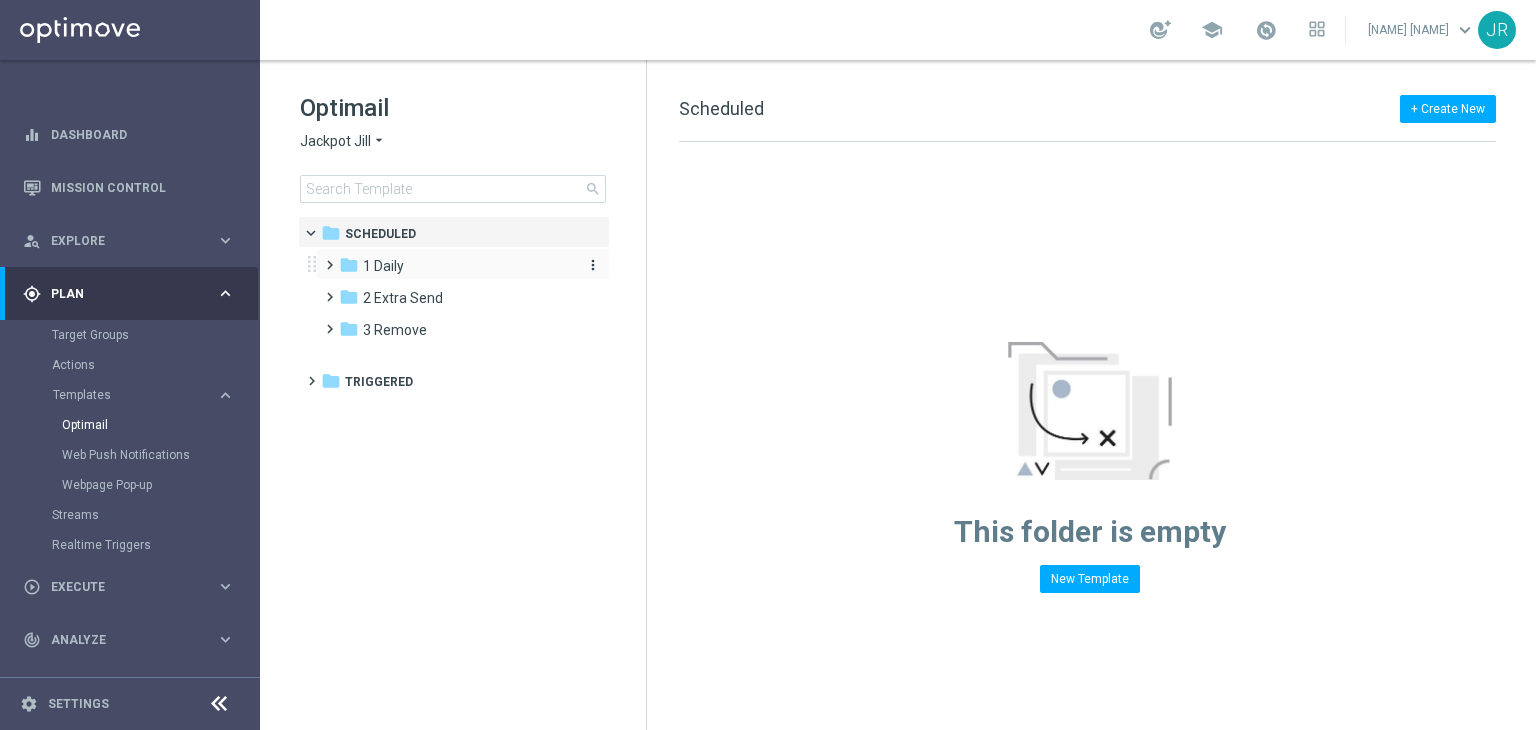 click on "folder
1 Daily" at bounding box center [454, 266] 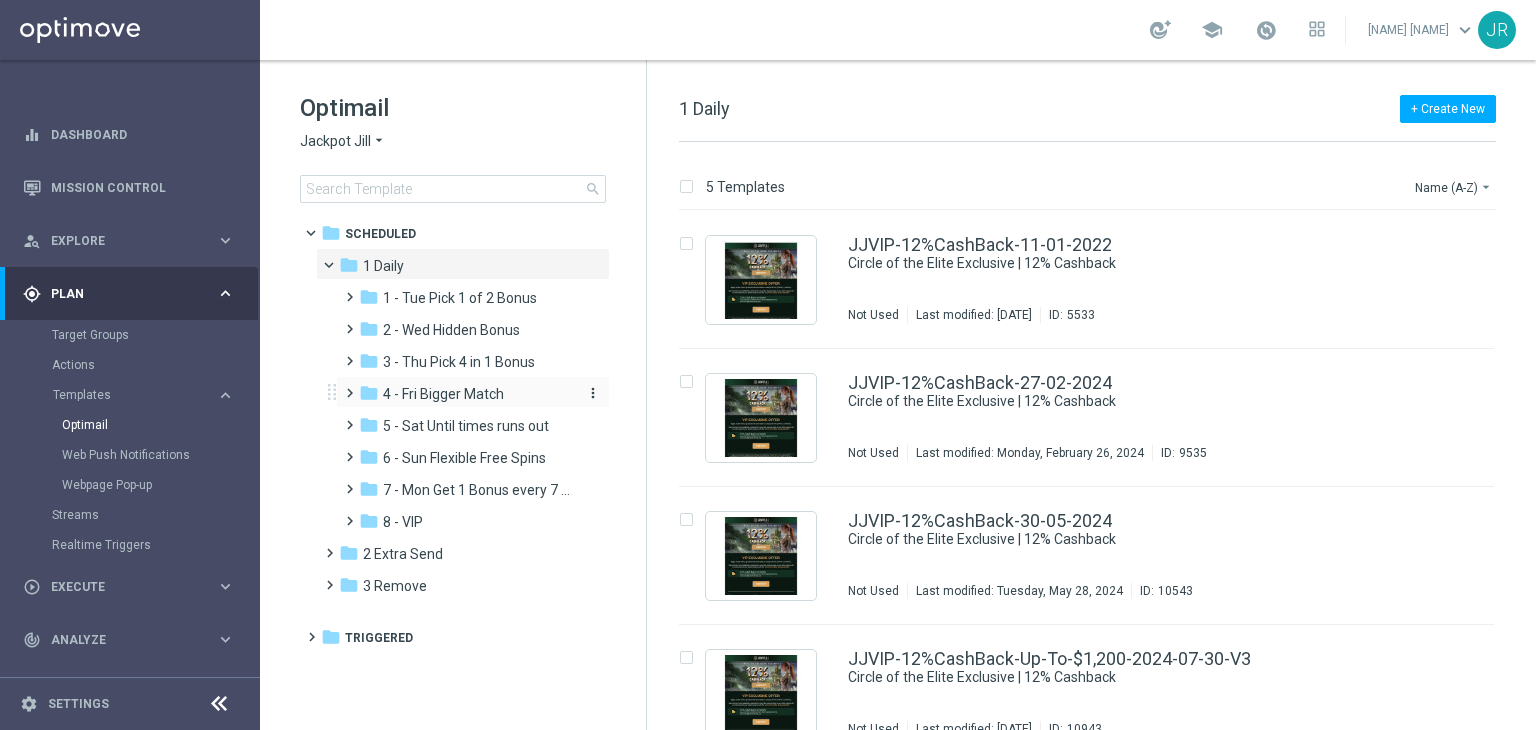 click on "4 - Fri Bigger Match" at bounding box center (443, 394) 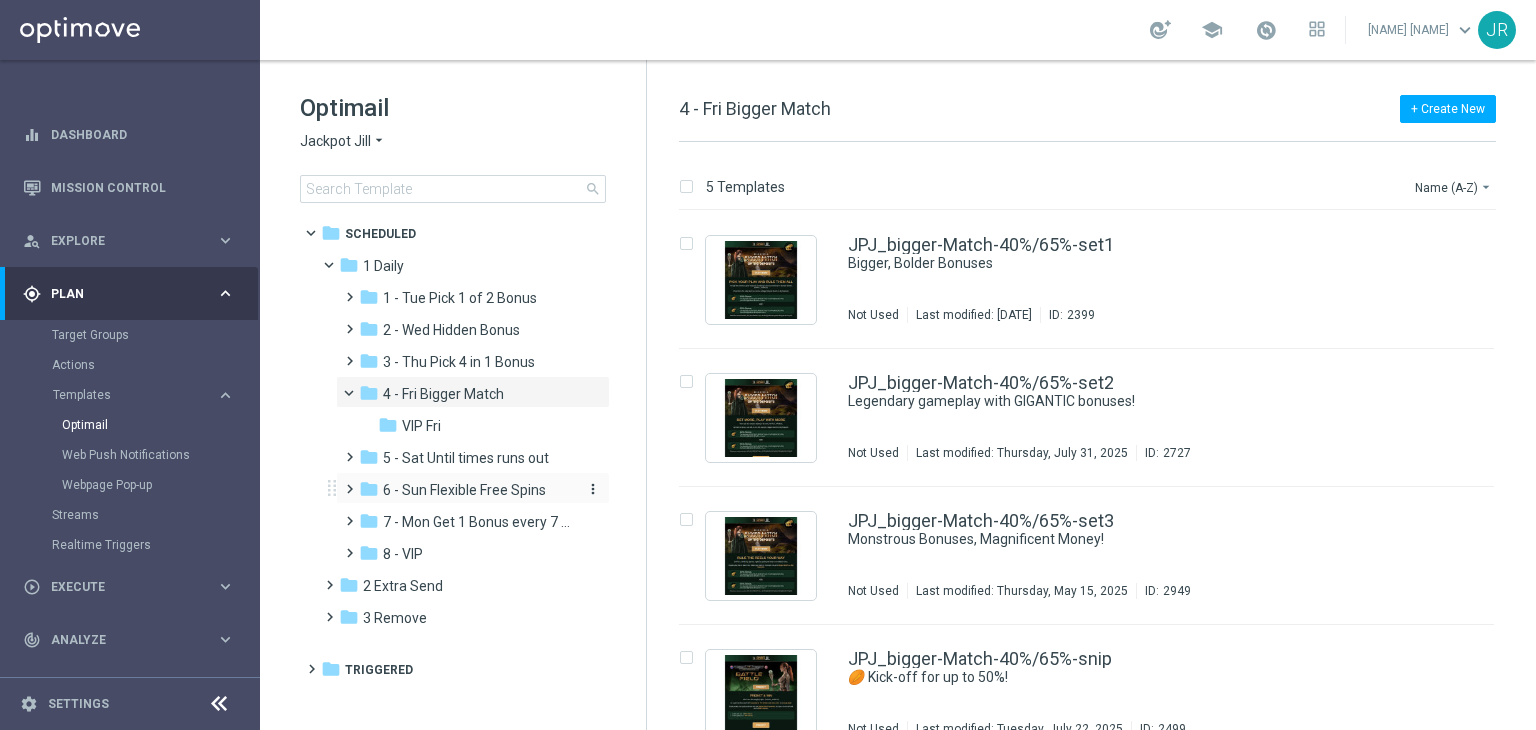 click on "6 - Sun Flexible Free Spins" at bounding box center [464, 490] 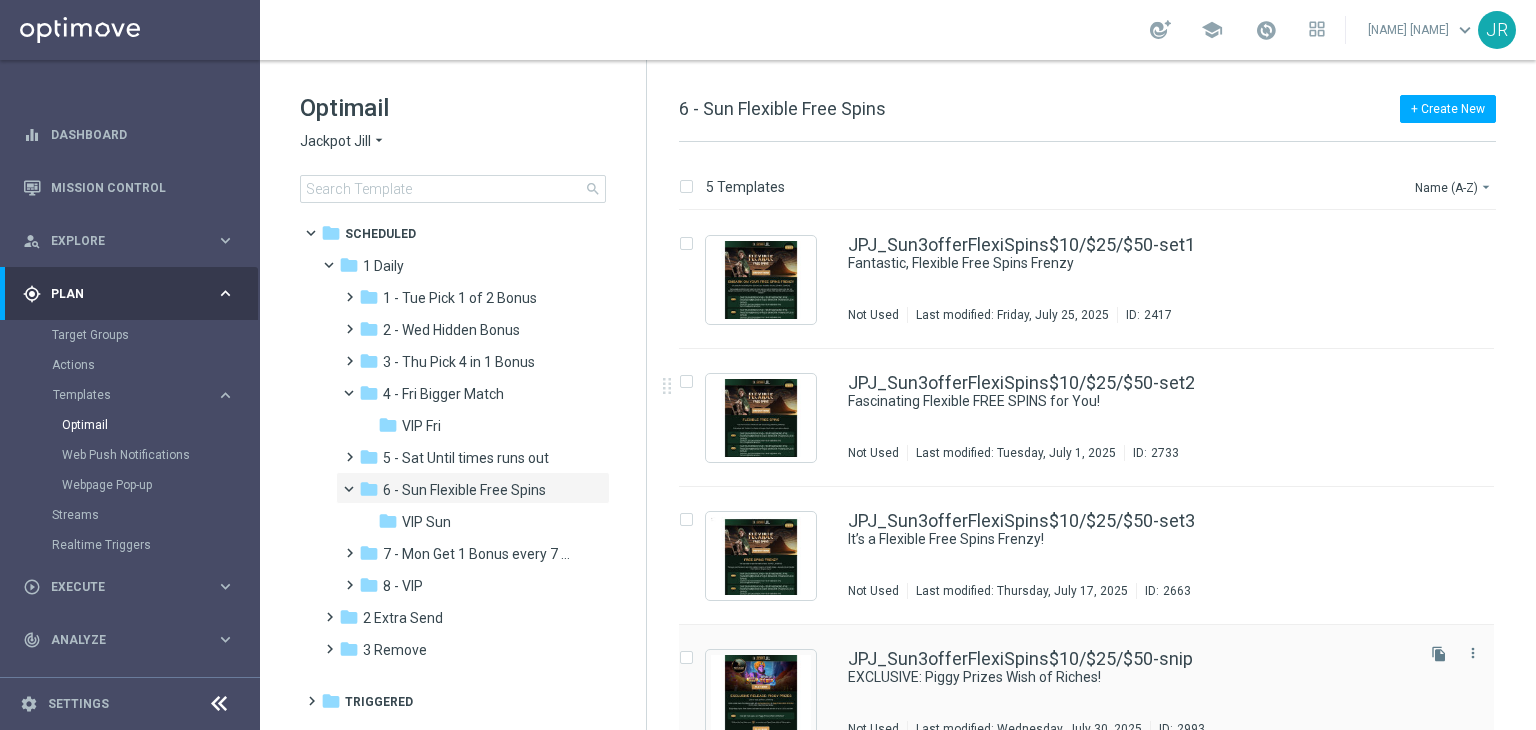 scroll, scrollTop: 171, scrollLeft: 0, axis: vertical 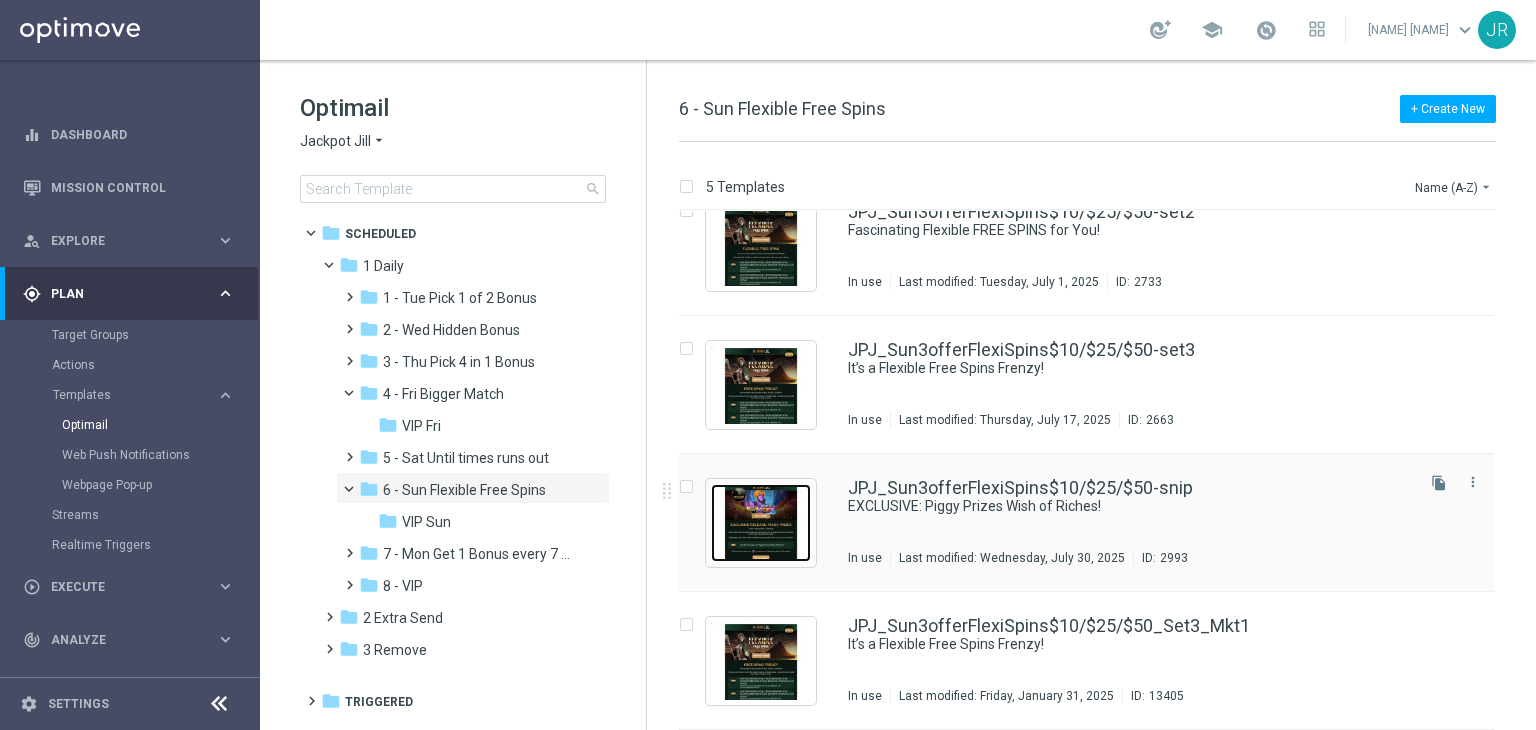 click at bounding box center [761, 523] 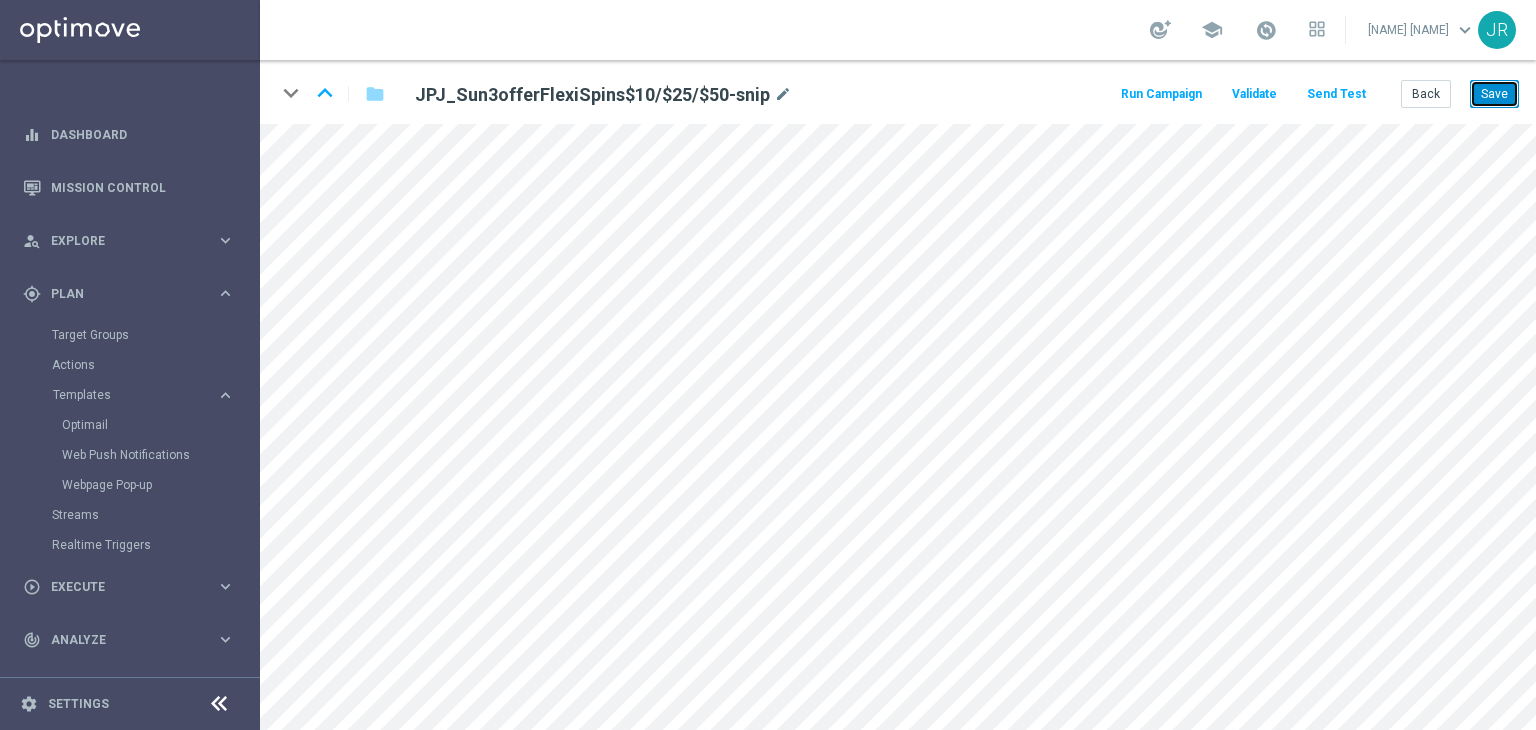 click on "Save" at bounding box center [1494, 94] 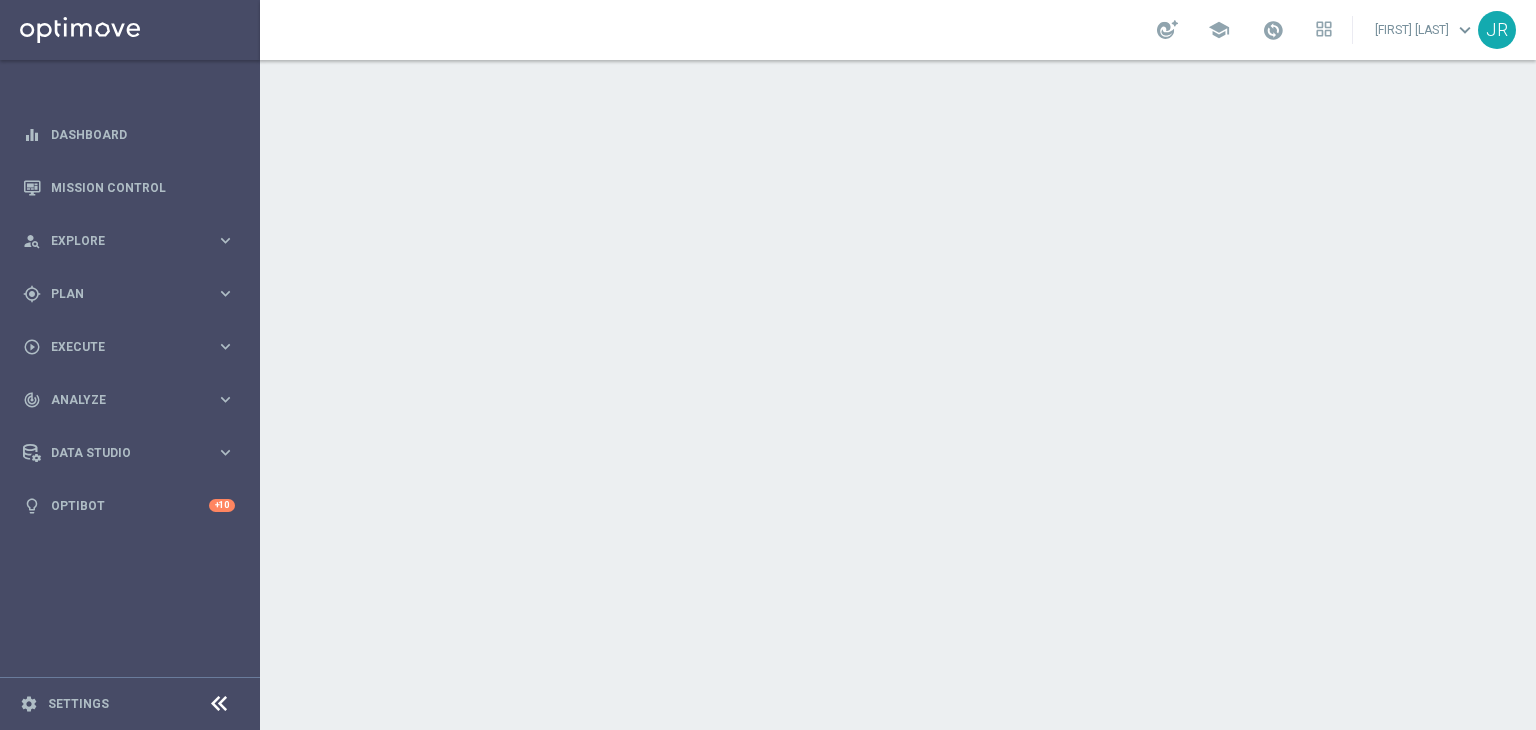 scroll, scrollTop: 0, scrollLeft: 0, axis: both 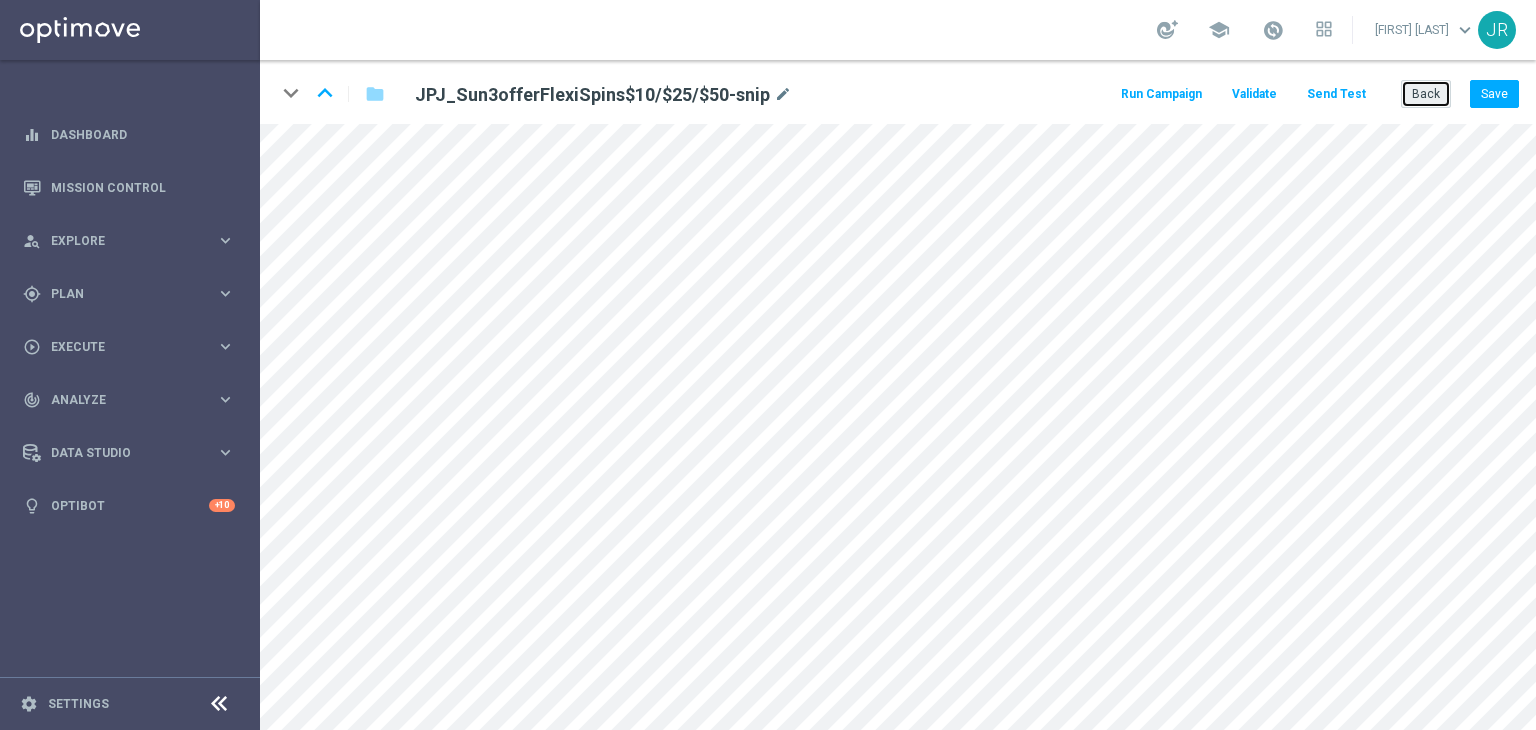 click on "Back" 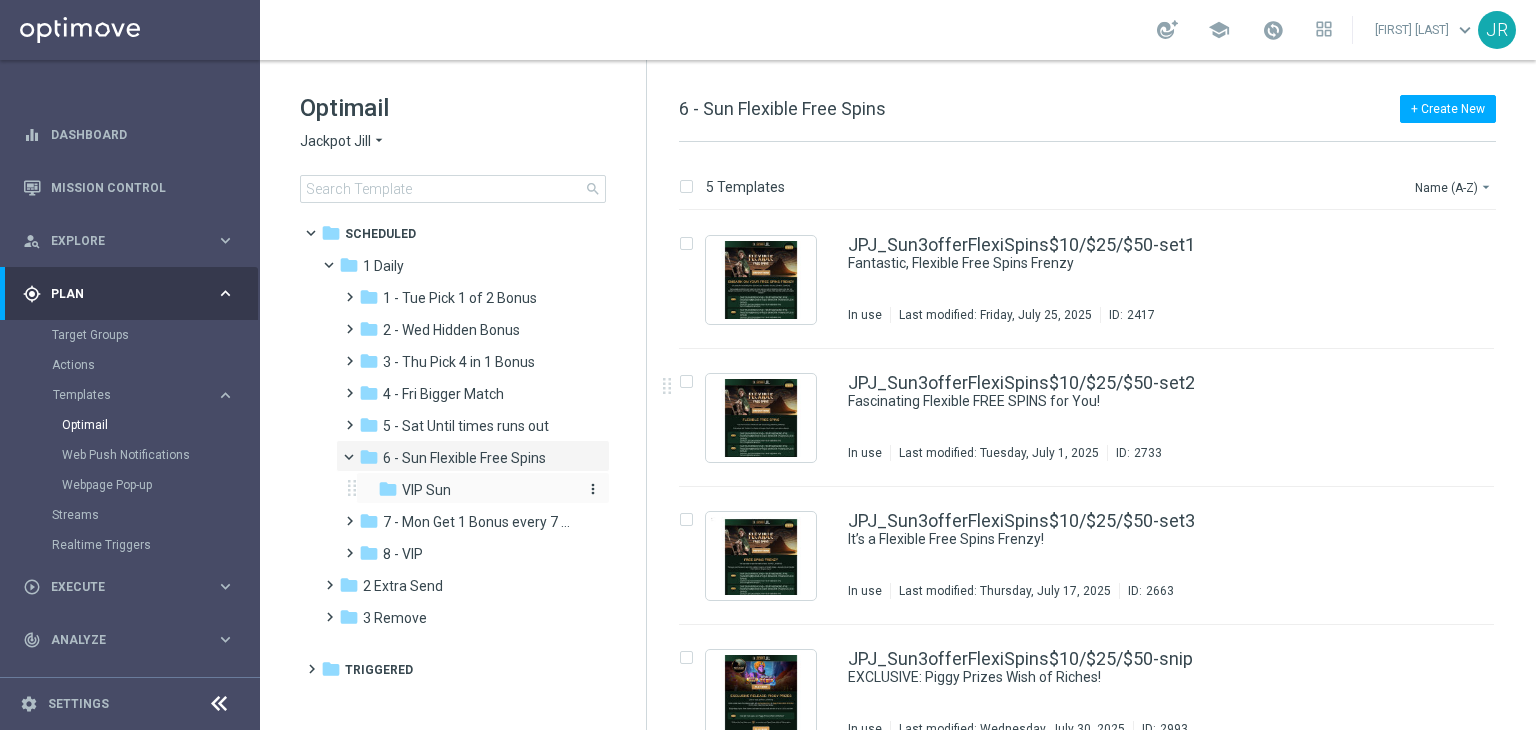 click on "folder
VIP Sun" at bounding box center (476, 490) 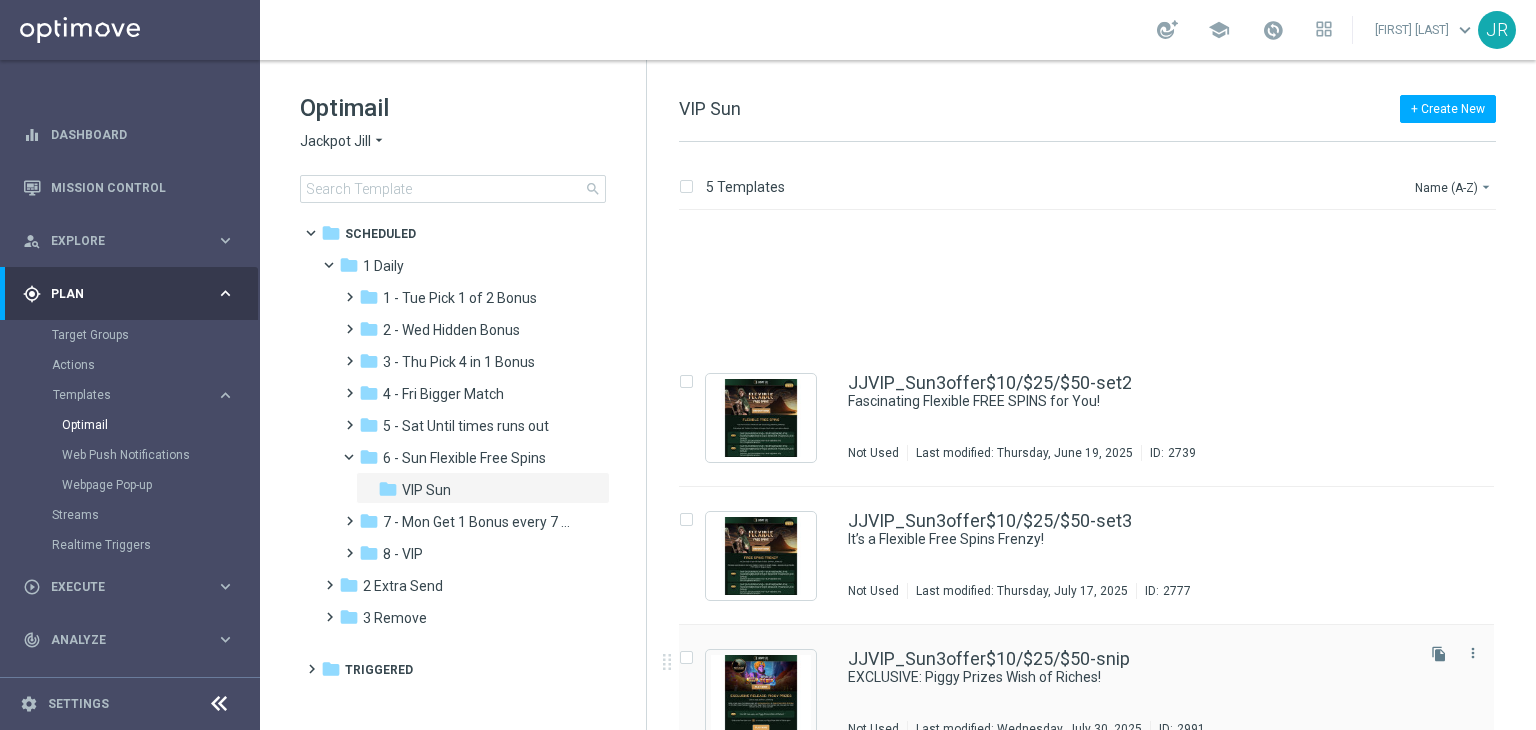 scroll, scrollTop: 171, scrollLeft: 0, axis: vertical 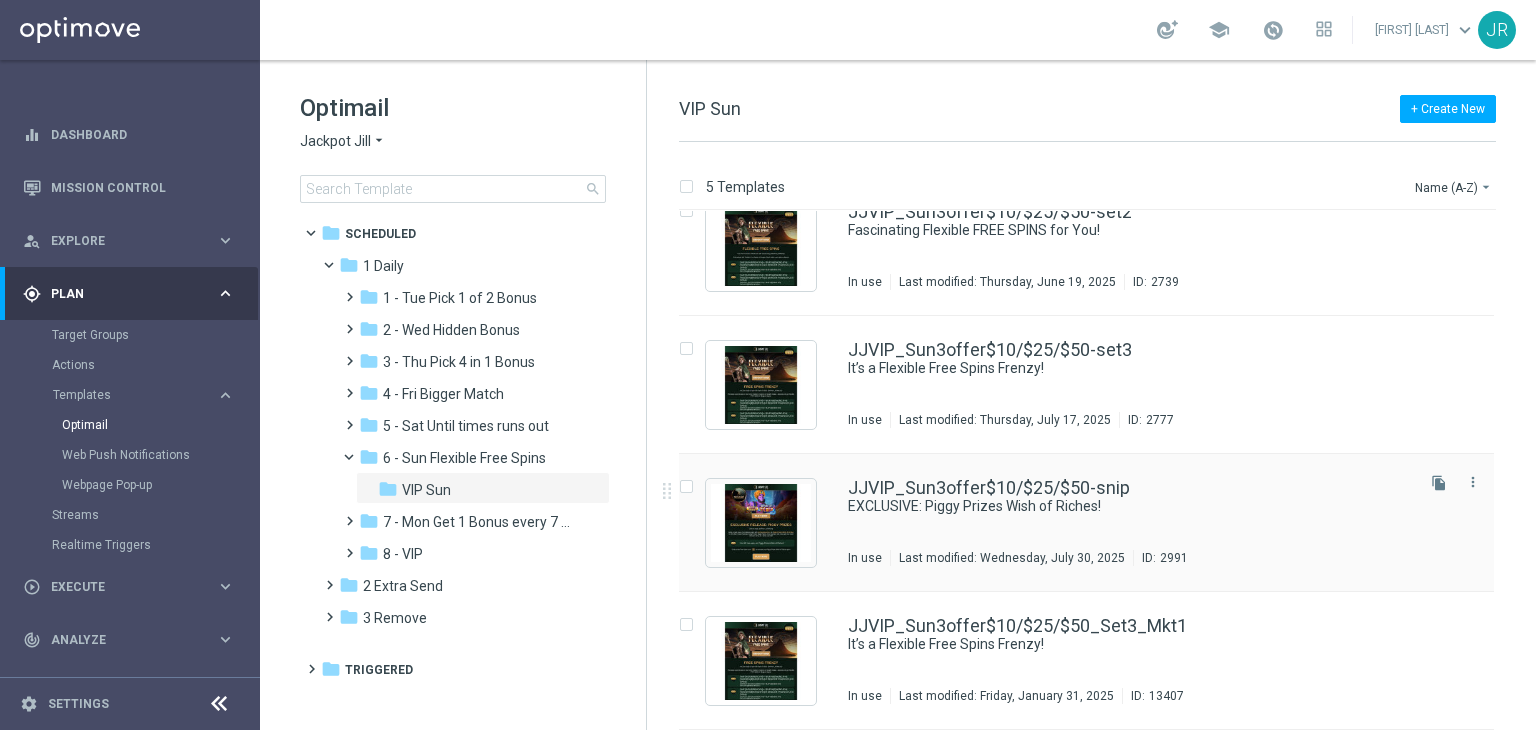 click on "JJVIP_Sun3offer$10/$25/$50-snip
EXCLUSIVE: Piggy Prizes Wish of Riches!
In use
Last modified: [DATE] [MONTH], [DAY], [YEAR]
ID:
2991" at bounding box center (1129, 522) 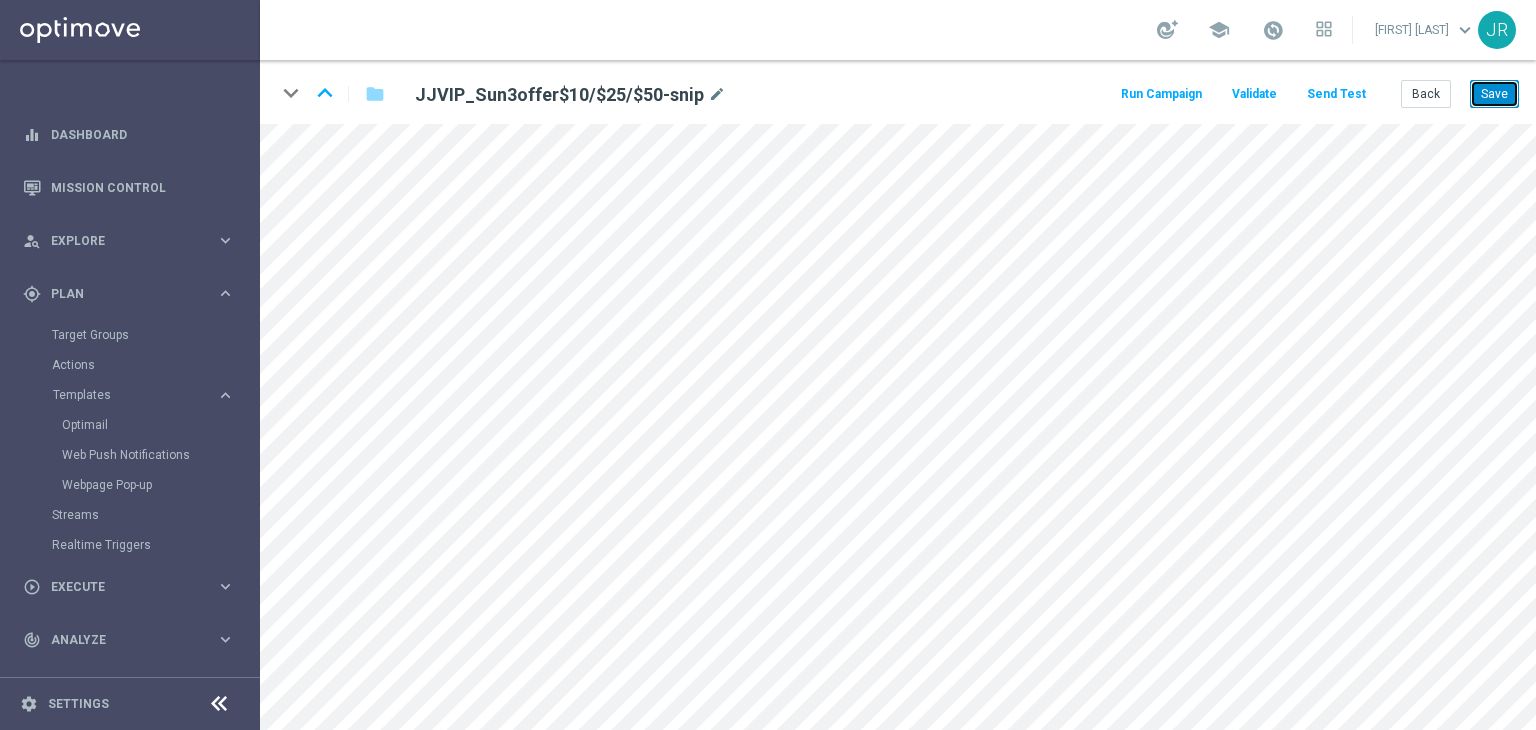 click on "Save" at bounding box center (1494, 94) 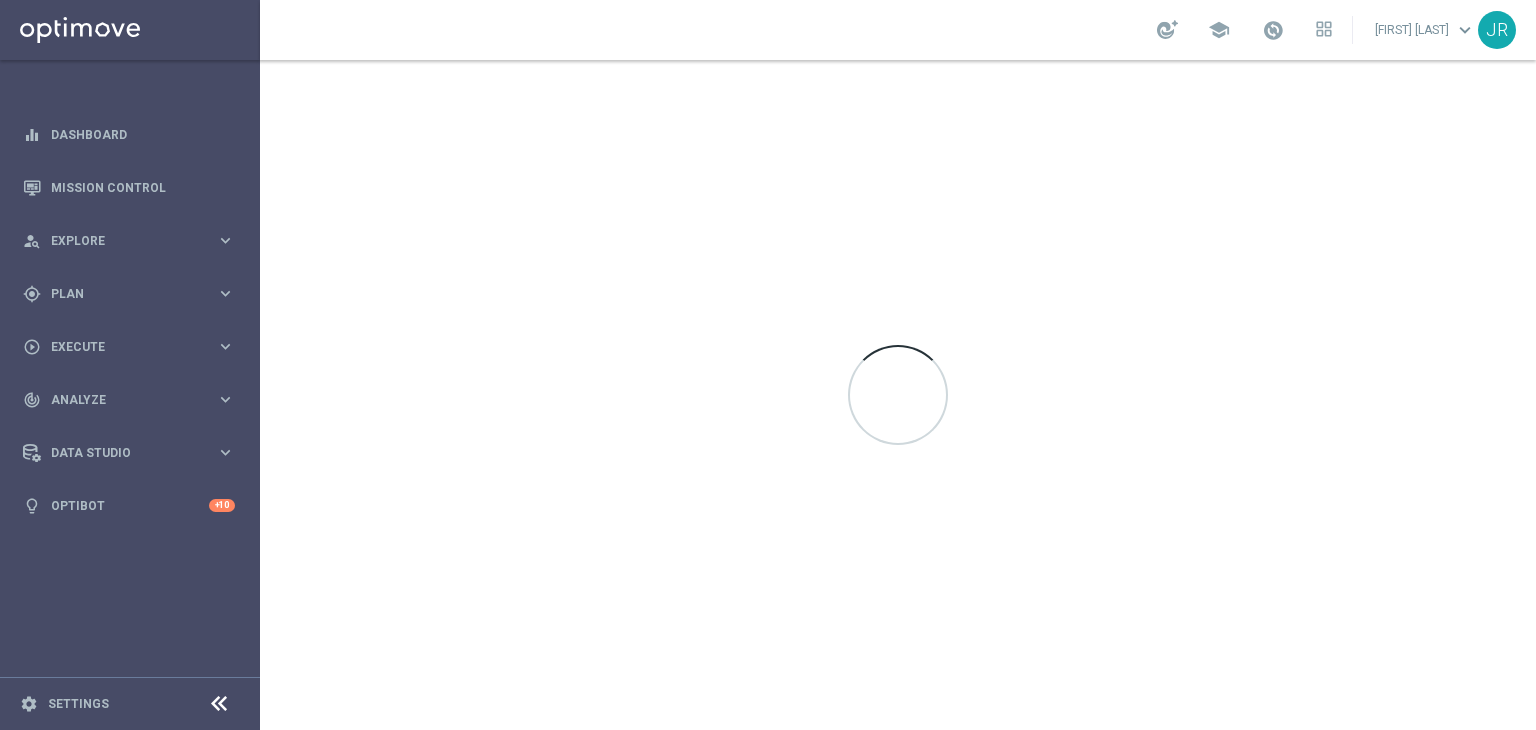 scroll, scrollTop: 0, scrollLeft: 0, axis: both 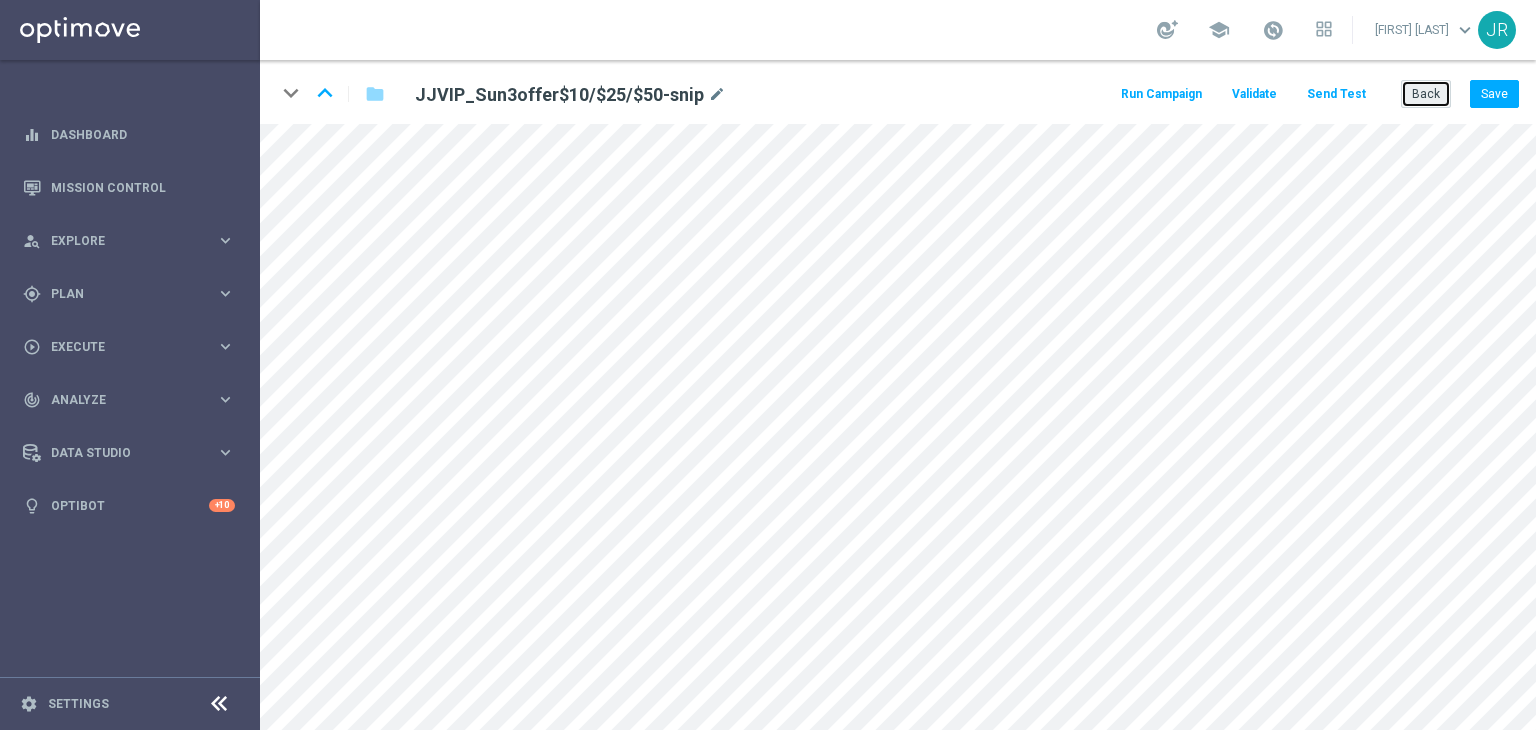 click on "Back" 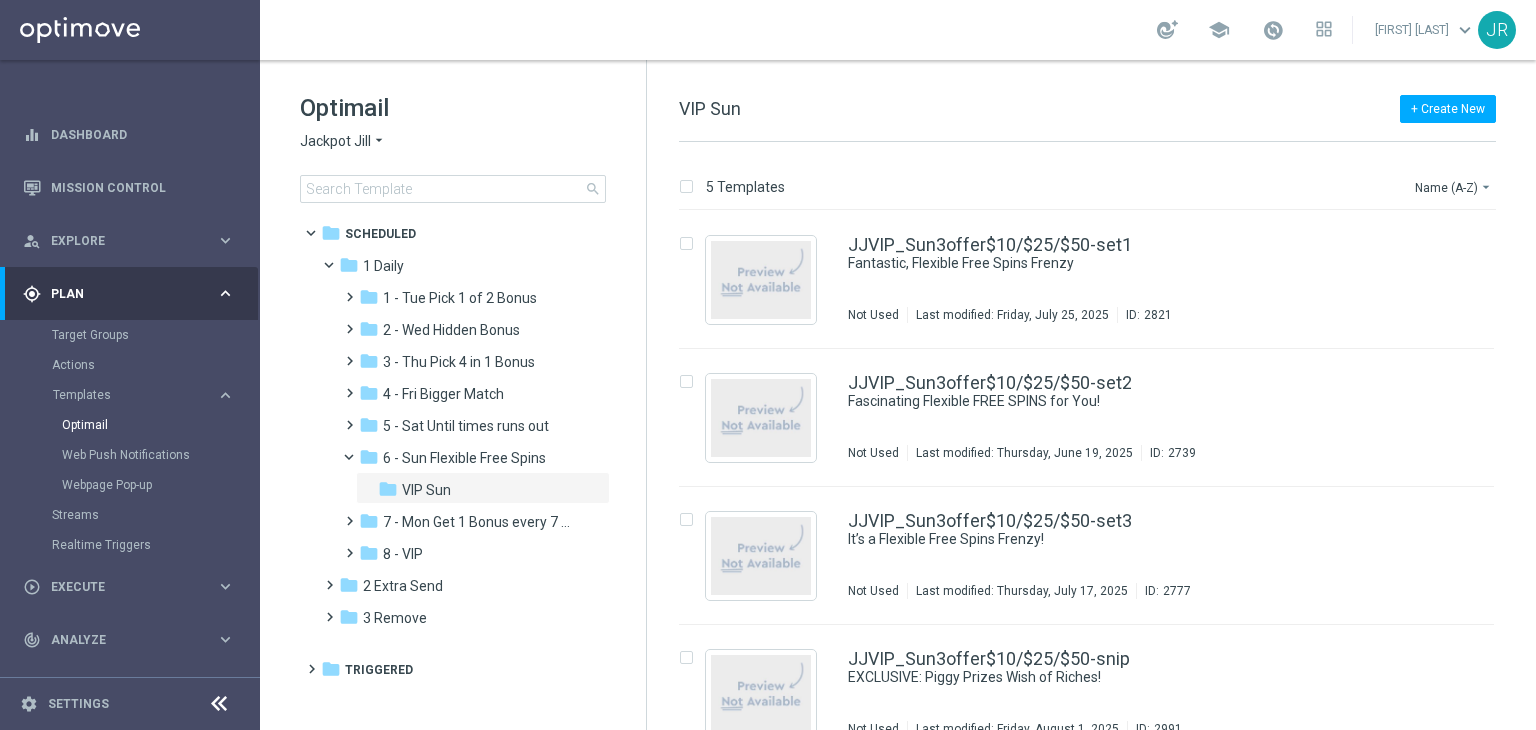 click on "Jackpot Jill" 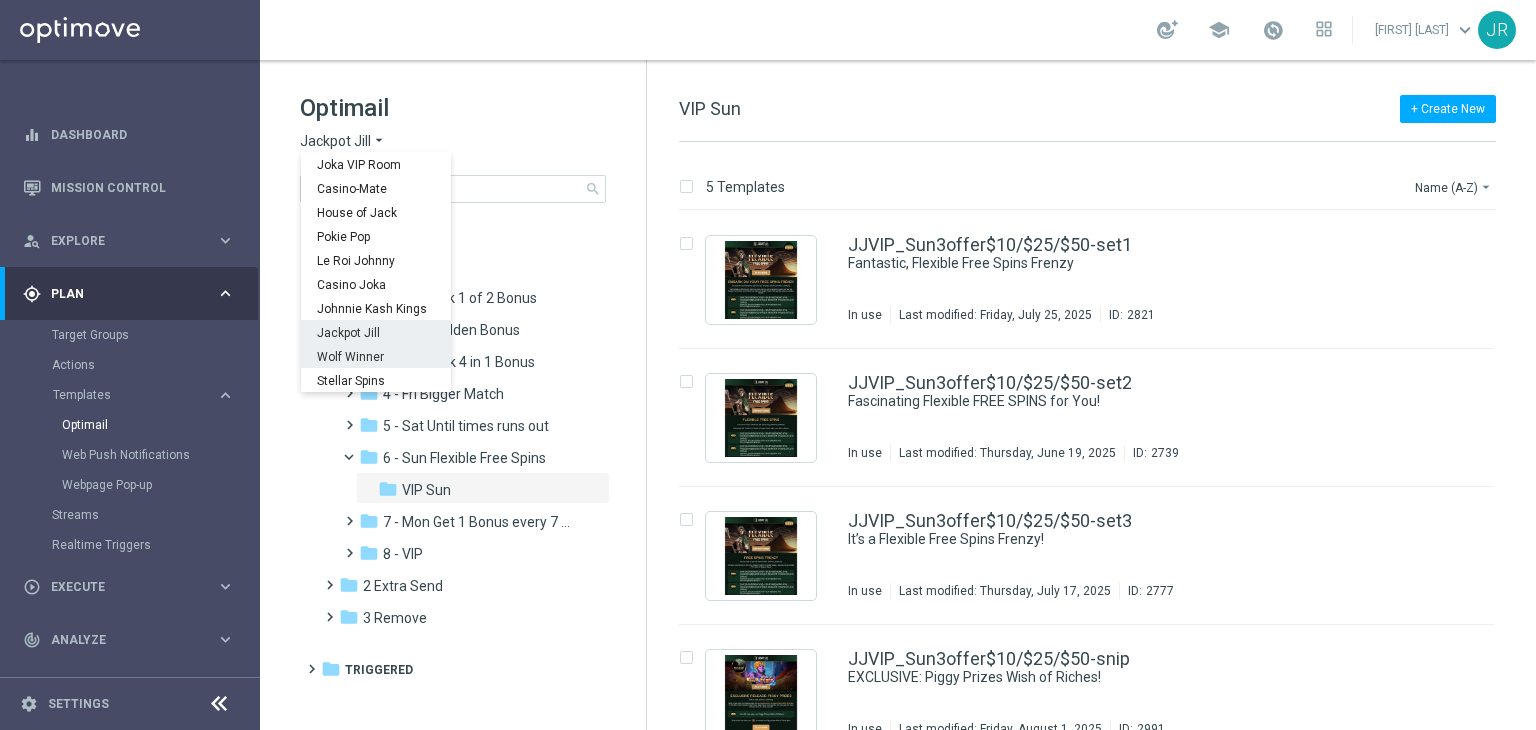 scroll, scrollTop: 72, scrollLeft: 0, axis: vertical 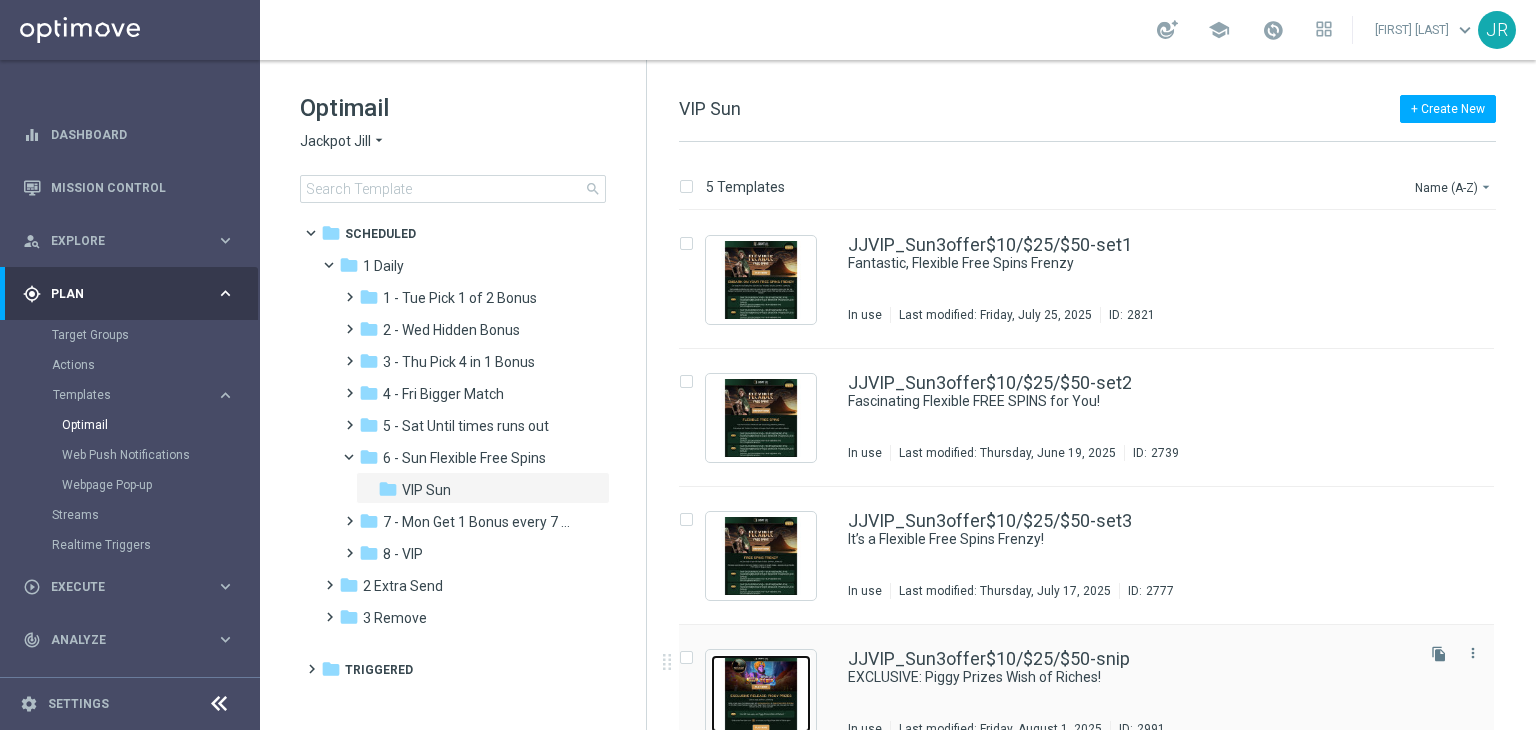 click at bounding box center [761, 694] 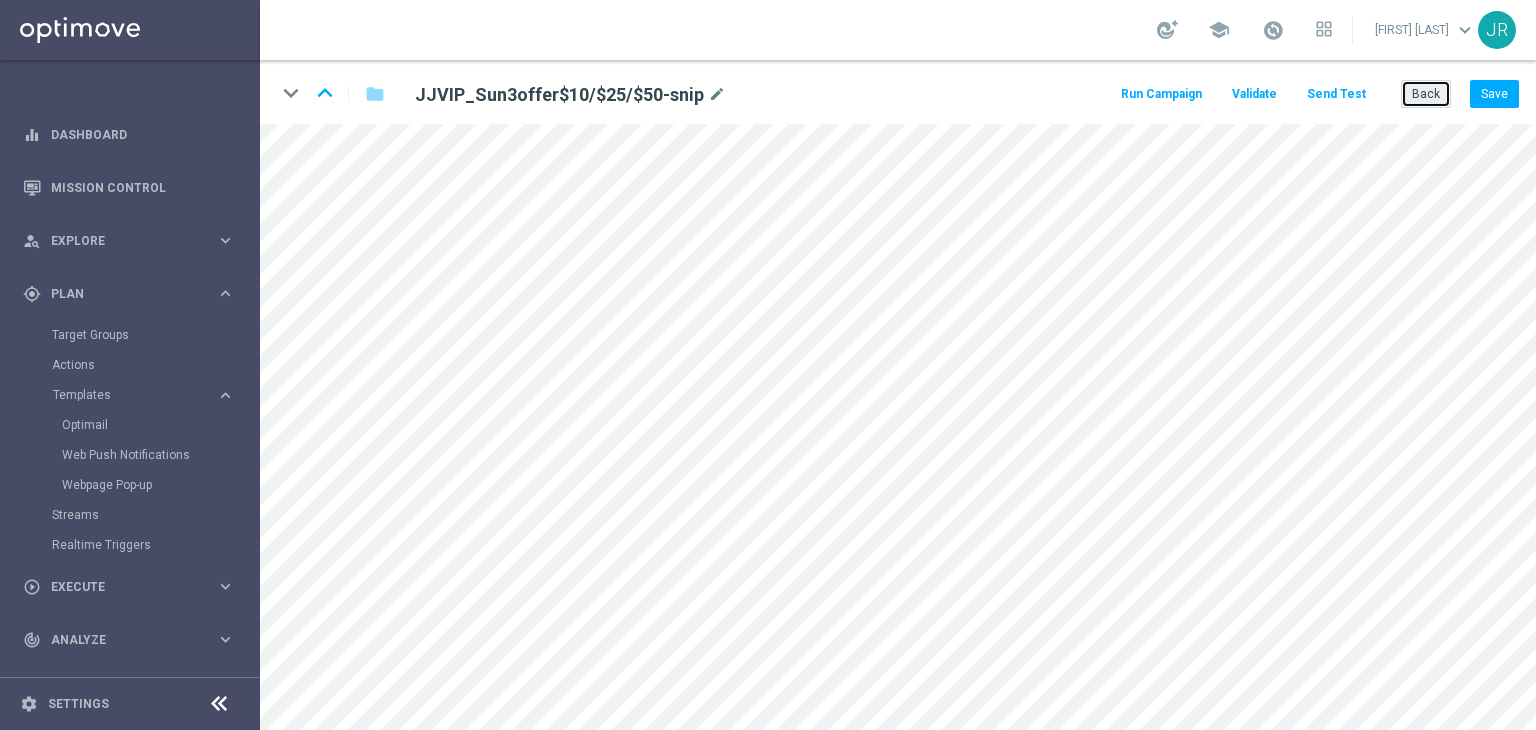click on "Back" 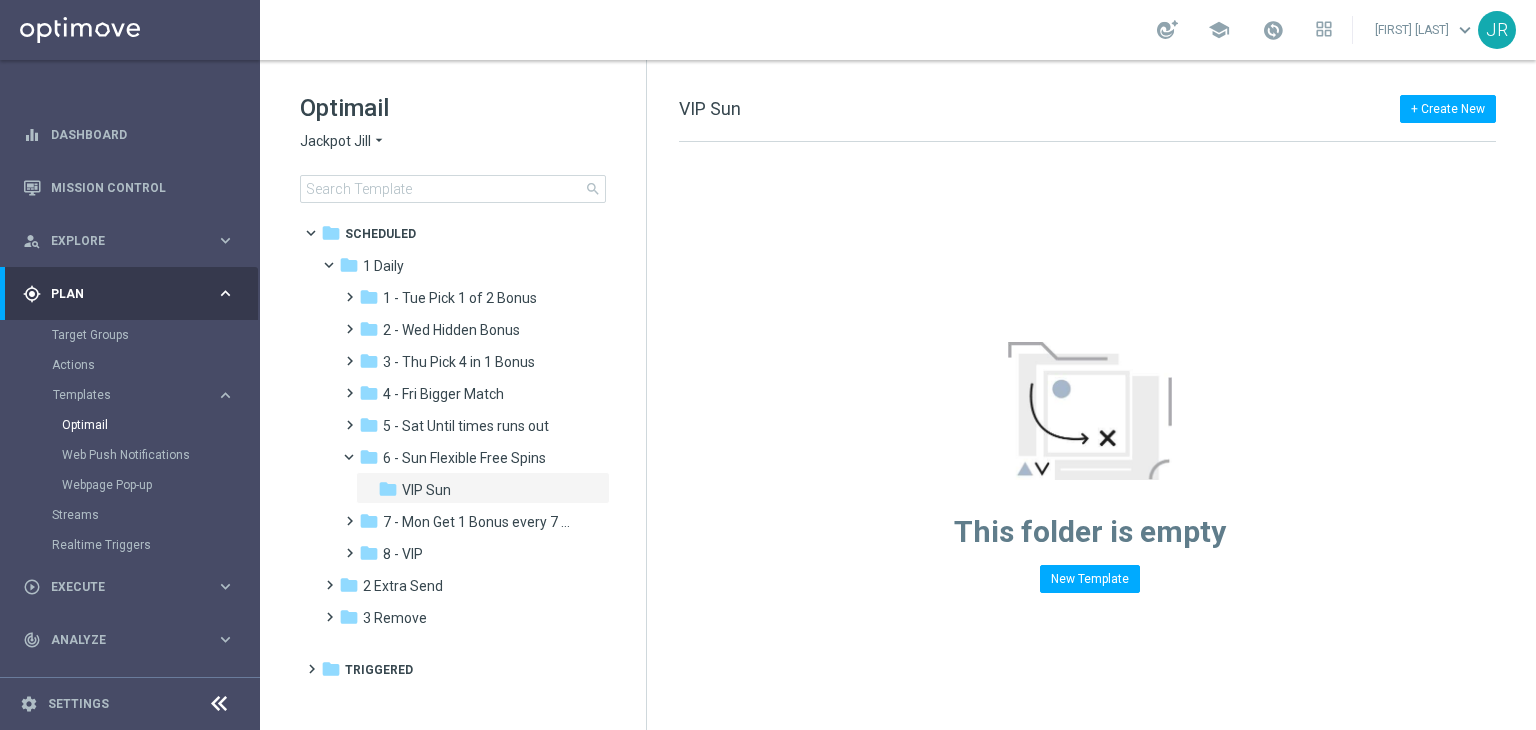 click on "Jackpot Jill" 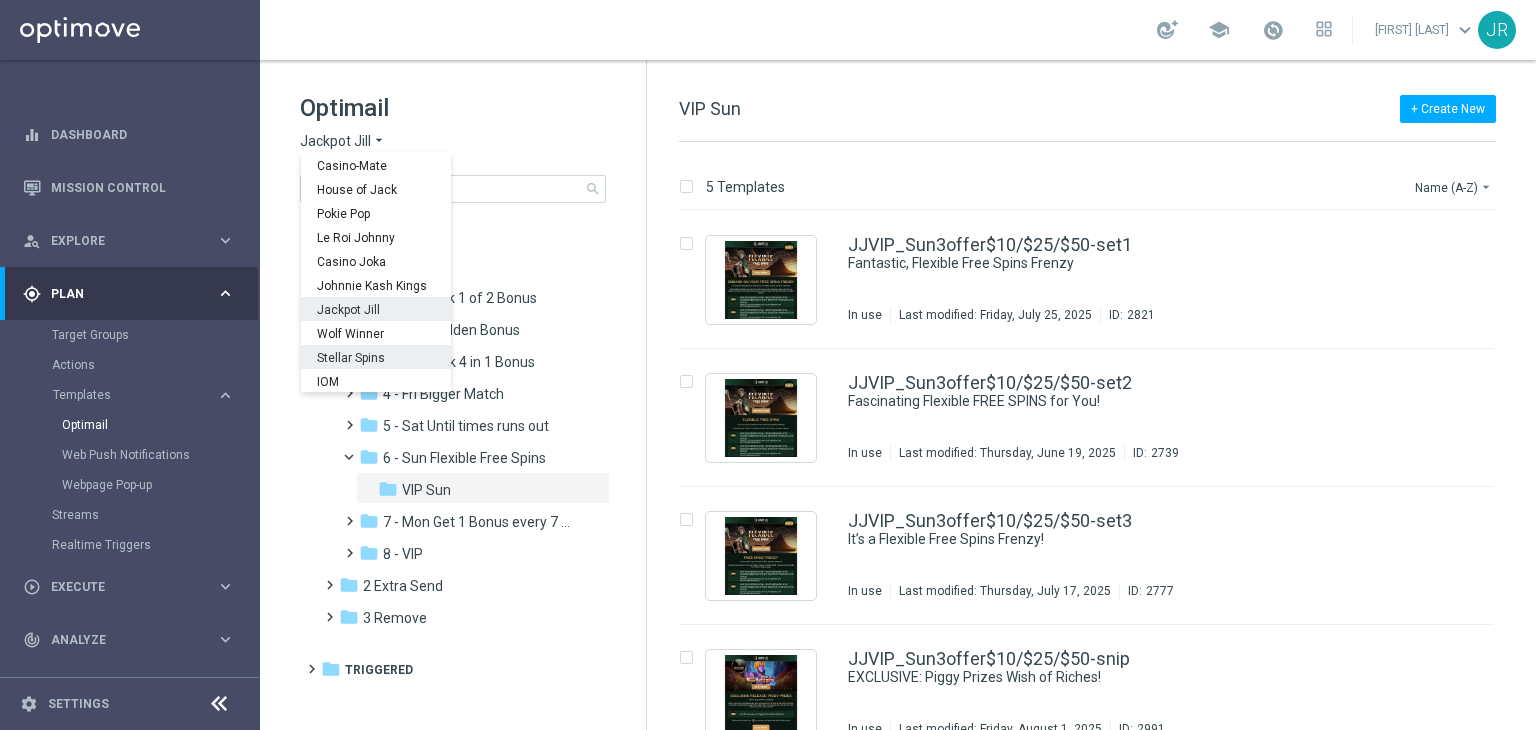 scroll, scrollTop: 72, scrollLeft: 0, axis: vertical 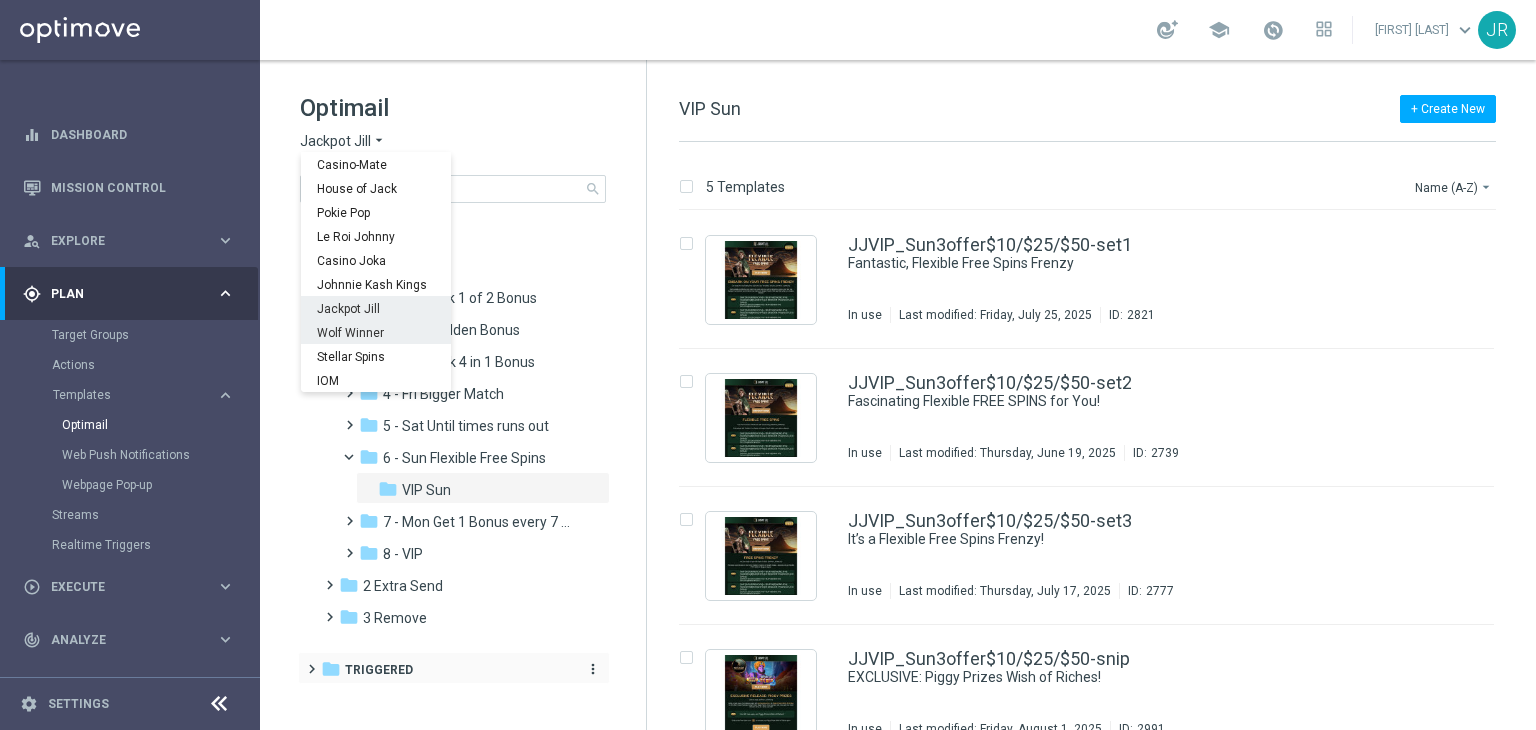 drag, startPoint x: 340, startPoint y: 333, endPoint x: 582, endPoint y: 667, distance: 412.45605 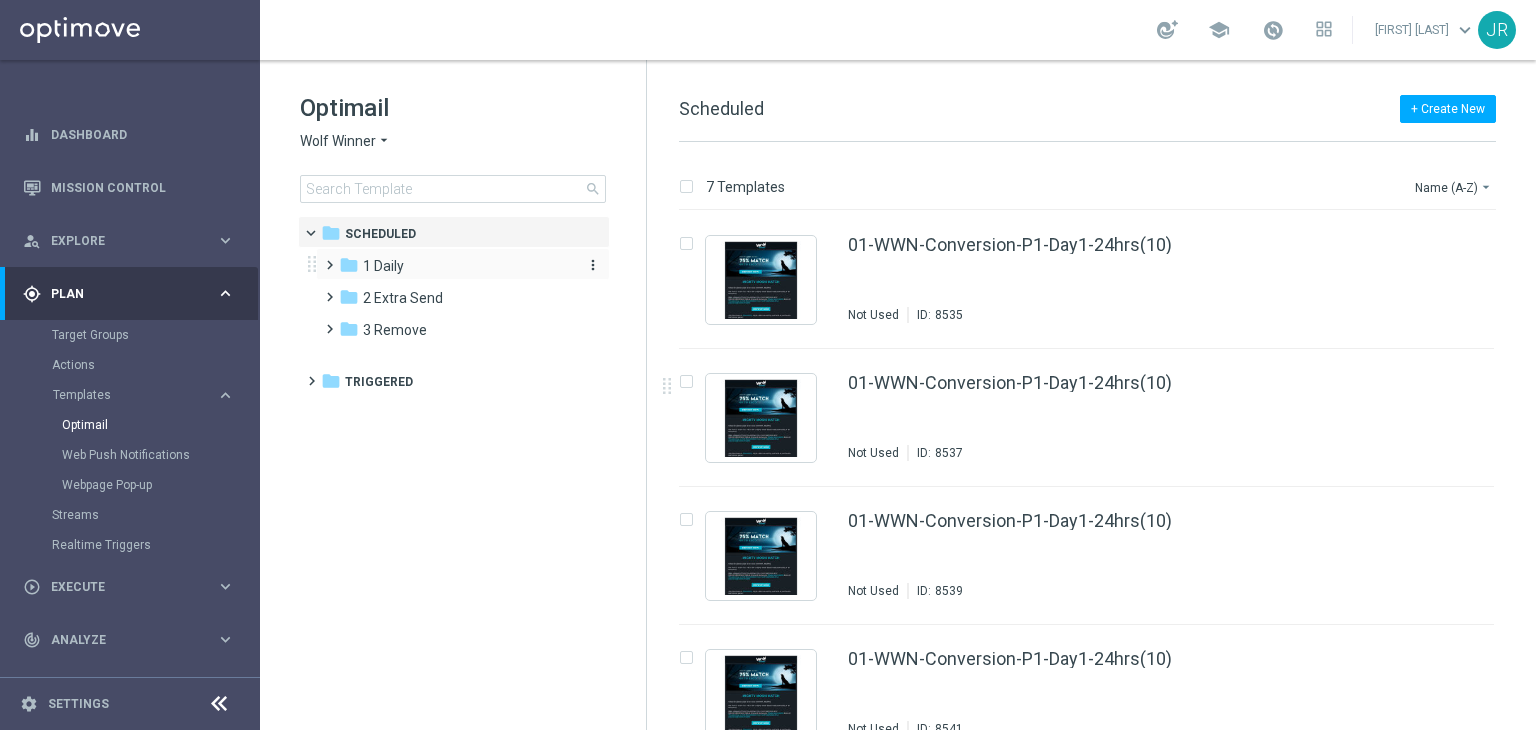 click on "1 Daily" at bounding box center (383, 266) 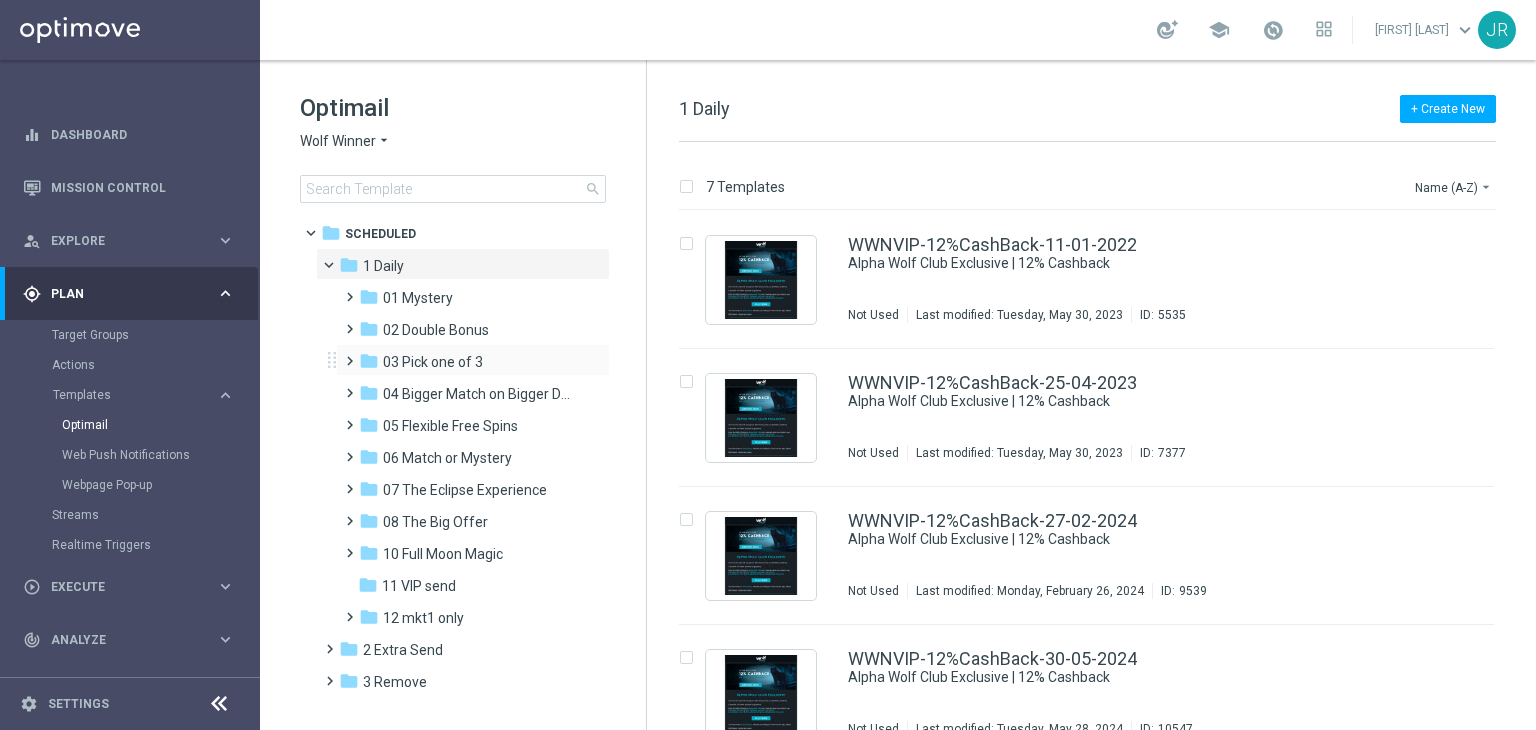 click on "folder
03 Pick one of 3
more_vert" at bounding box center (473, 360) 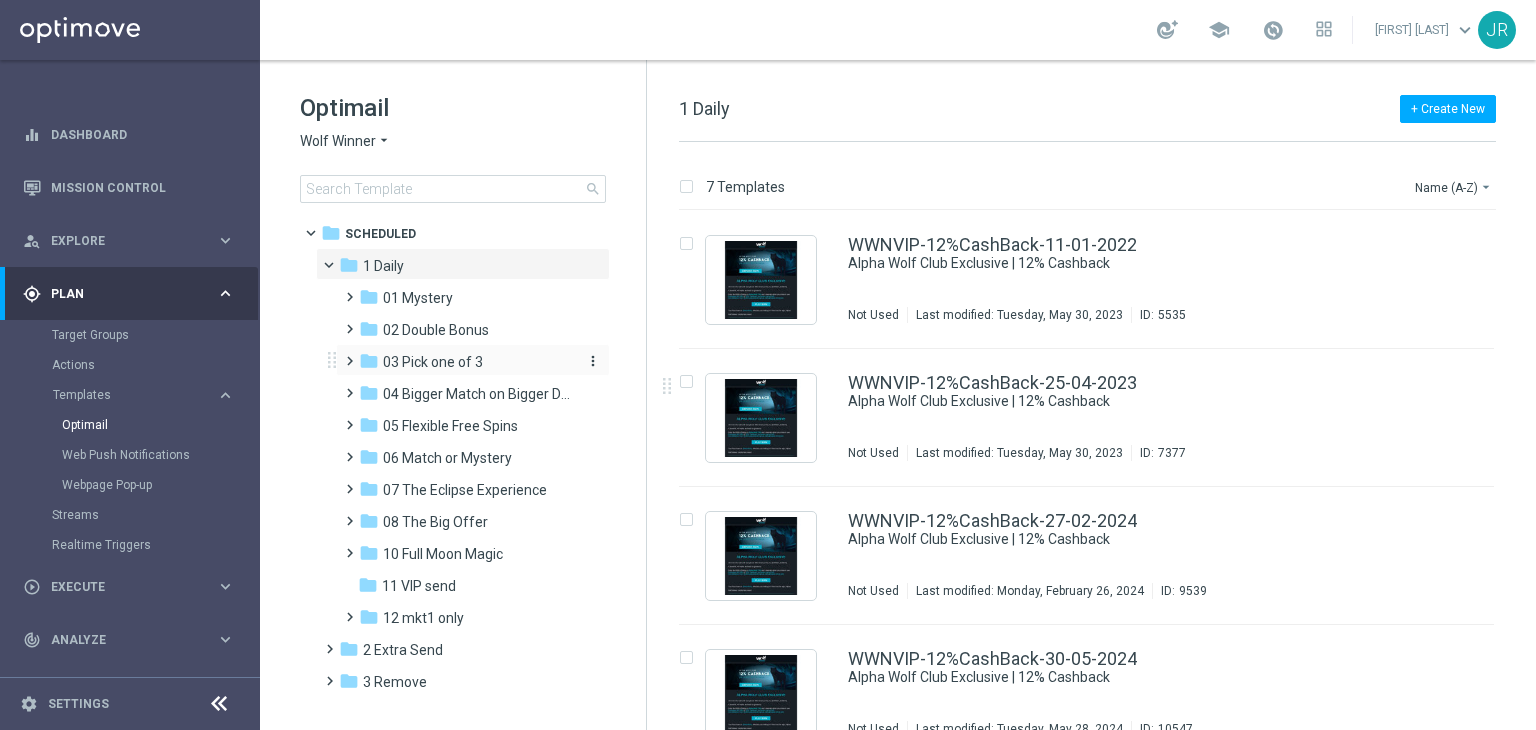 click on "03 Pick one of 3" at bounding box center [433, 362] 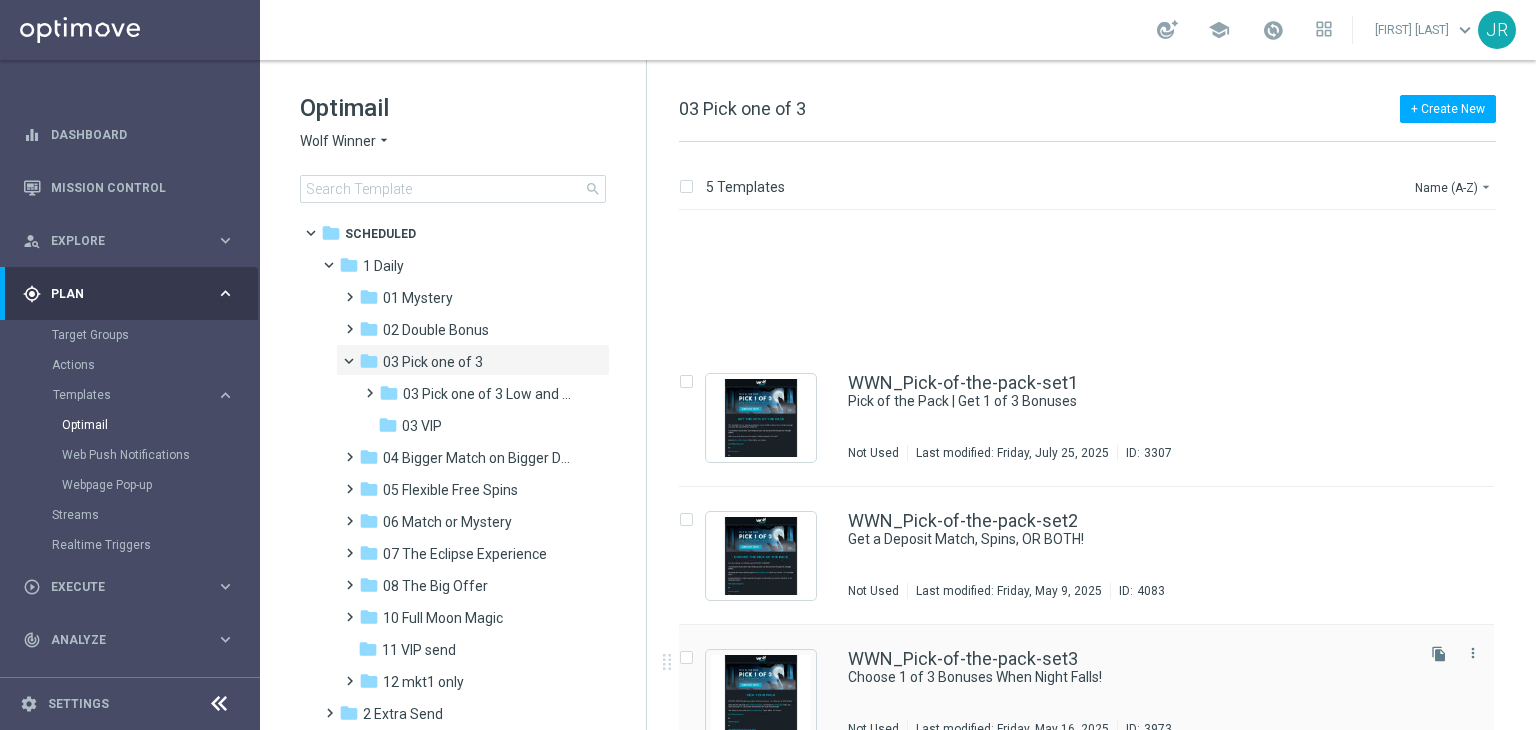scroll, scrollTop: 171, scrollLeft: 0, axis: vertical 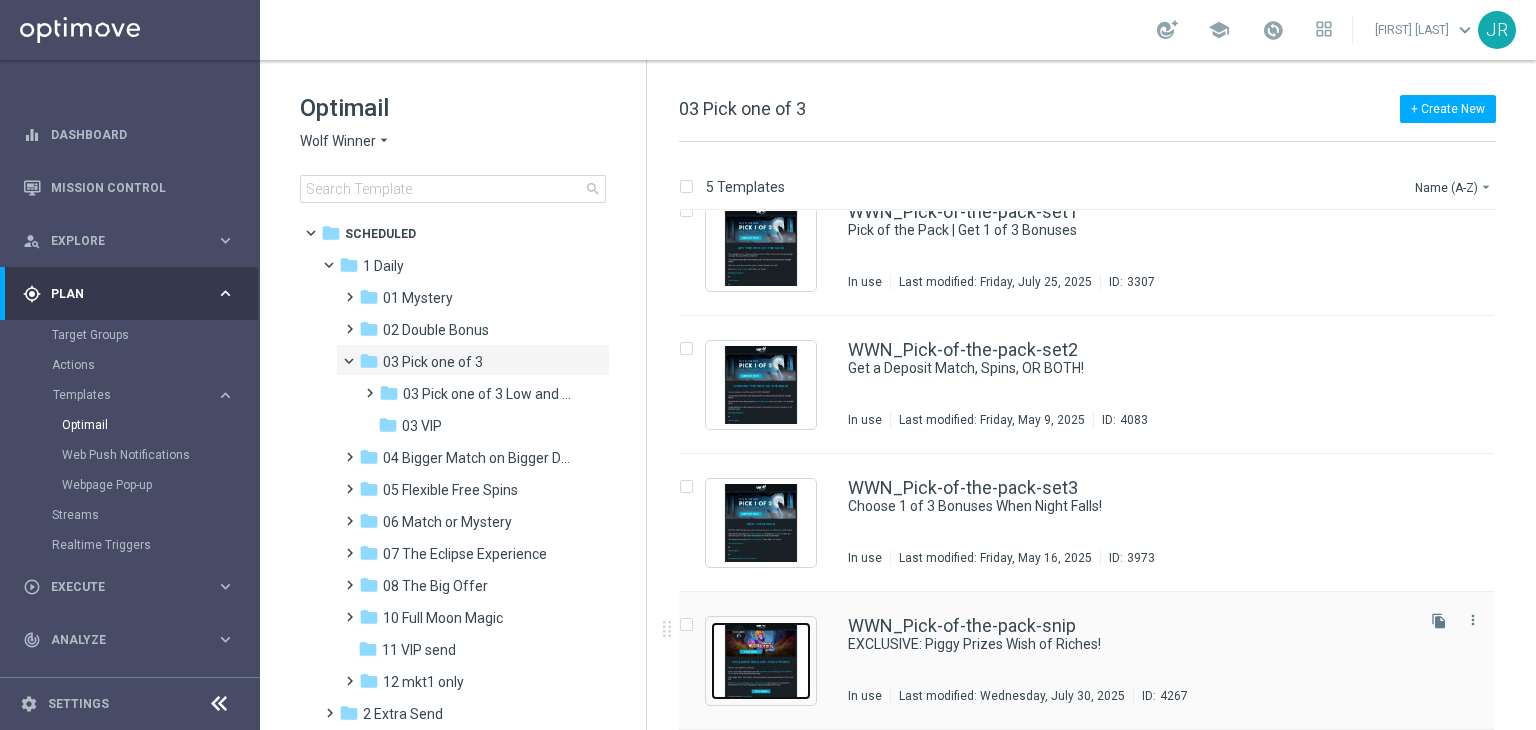 click at bounding box center [761, 661] 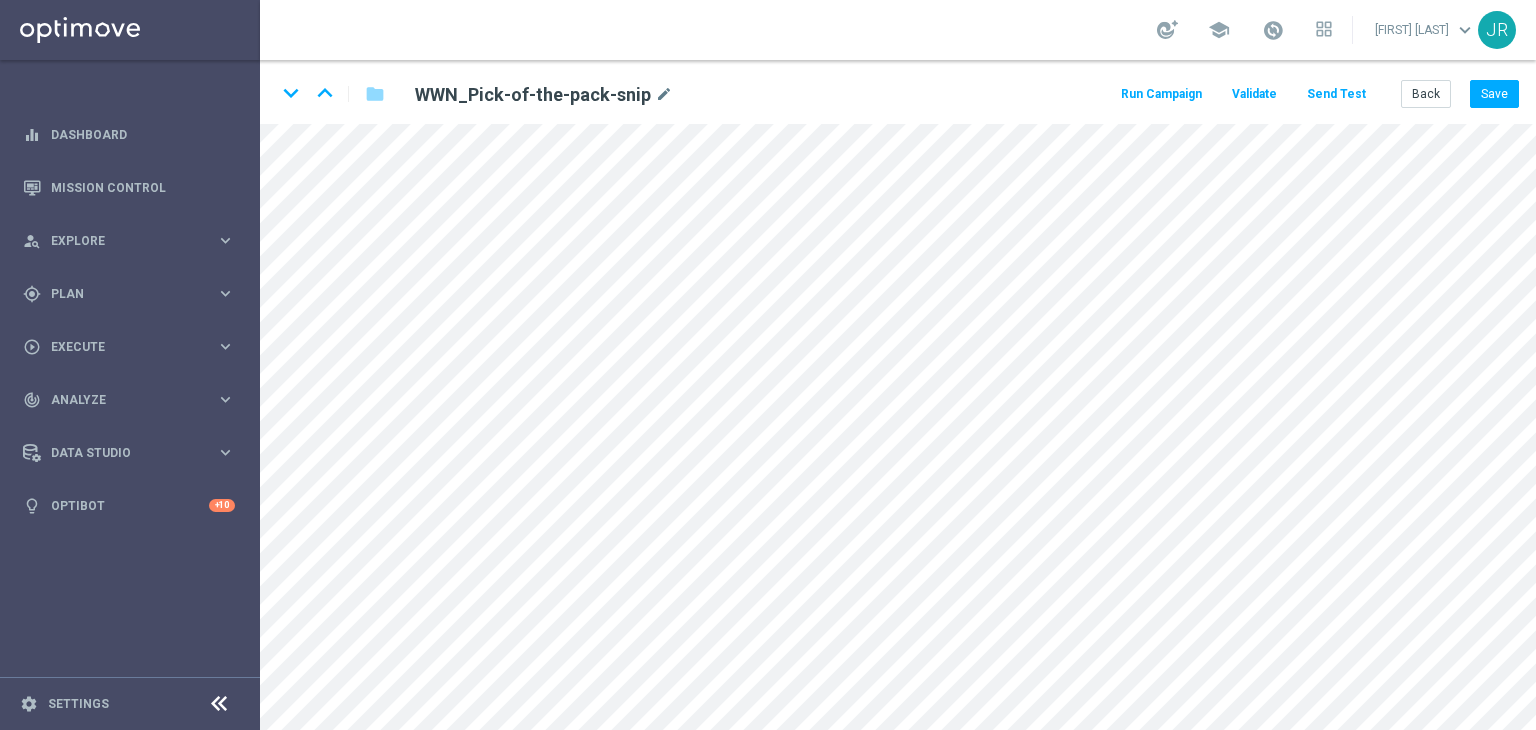 scroll, scrollTop: 0, scrollLeft: 0, axis: both 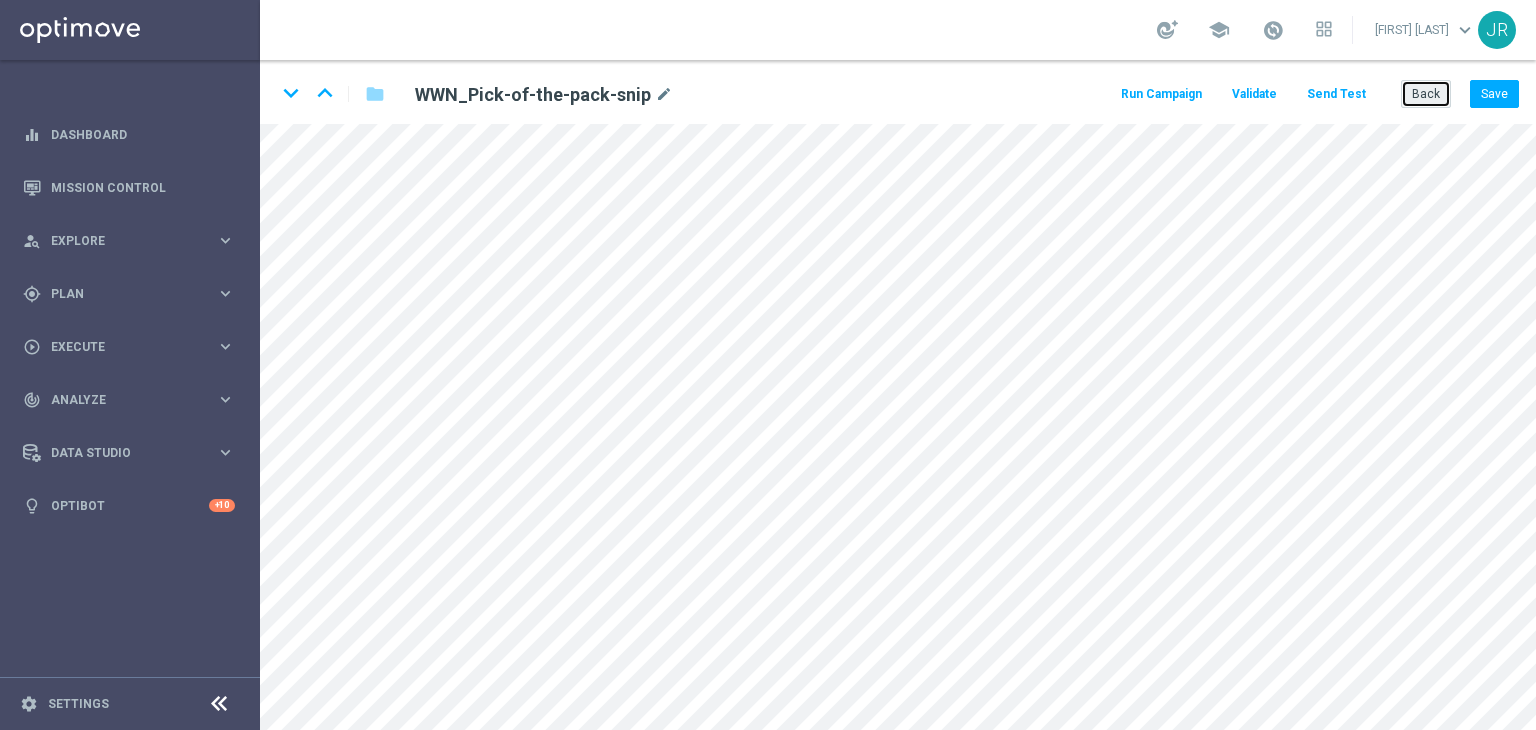 click on "Back" 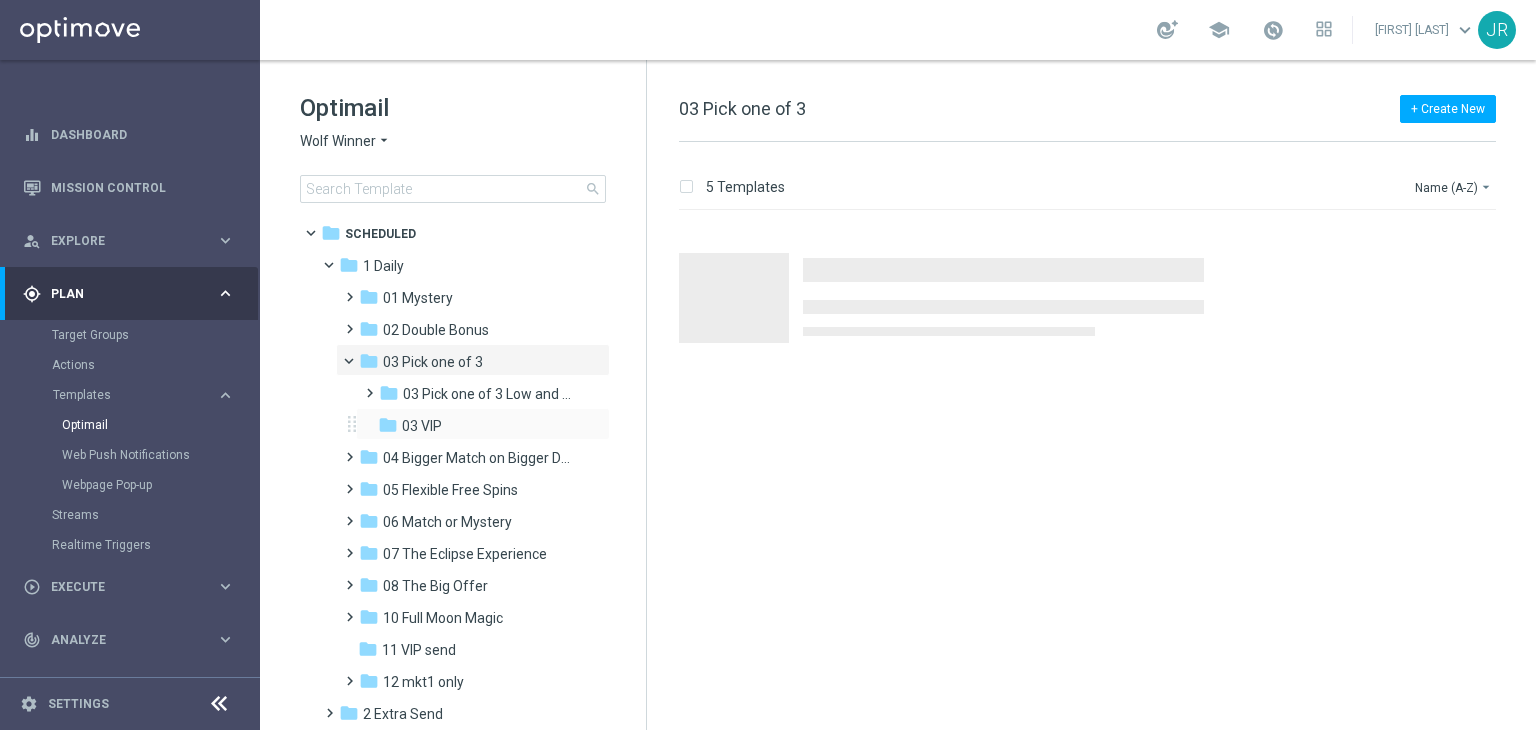 click on "folder
03 VIP
more_vert" at bounding box center (483, 424) 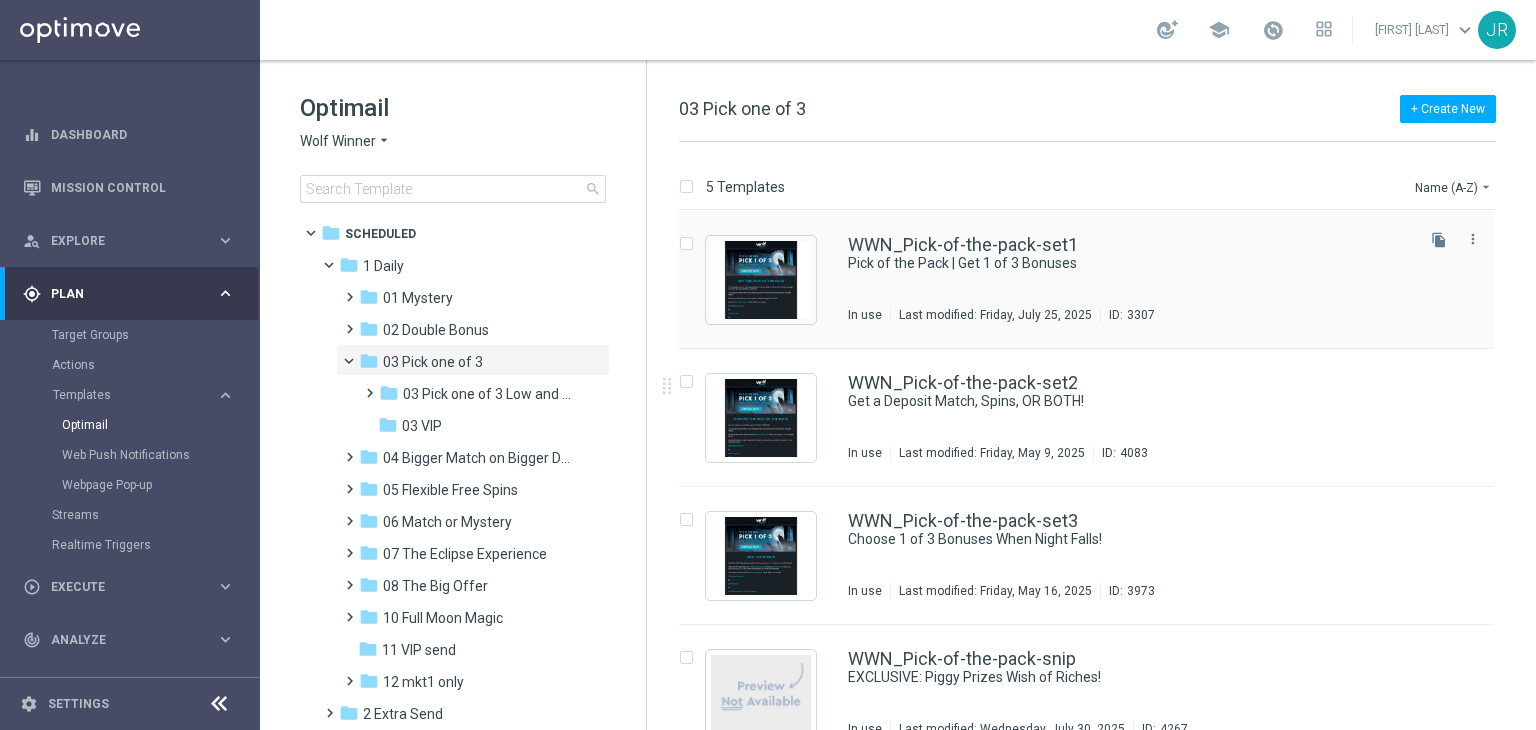 scroll, scrollTop: 171, scrollLeft: 0, axis: vertical 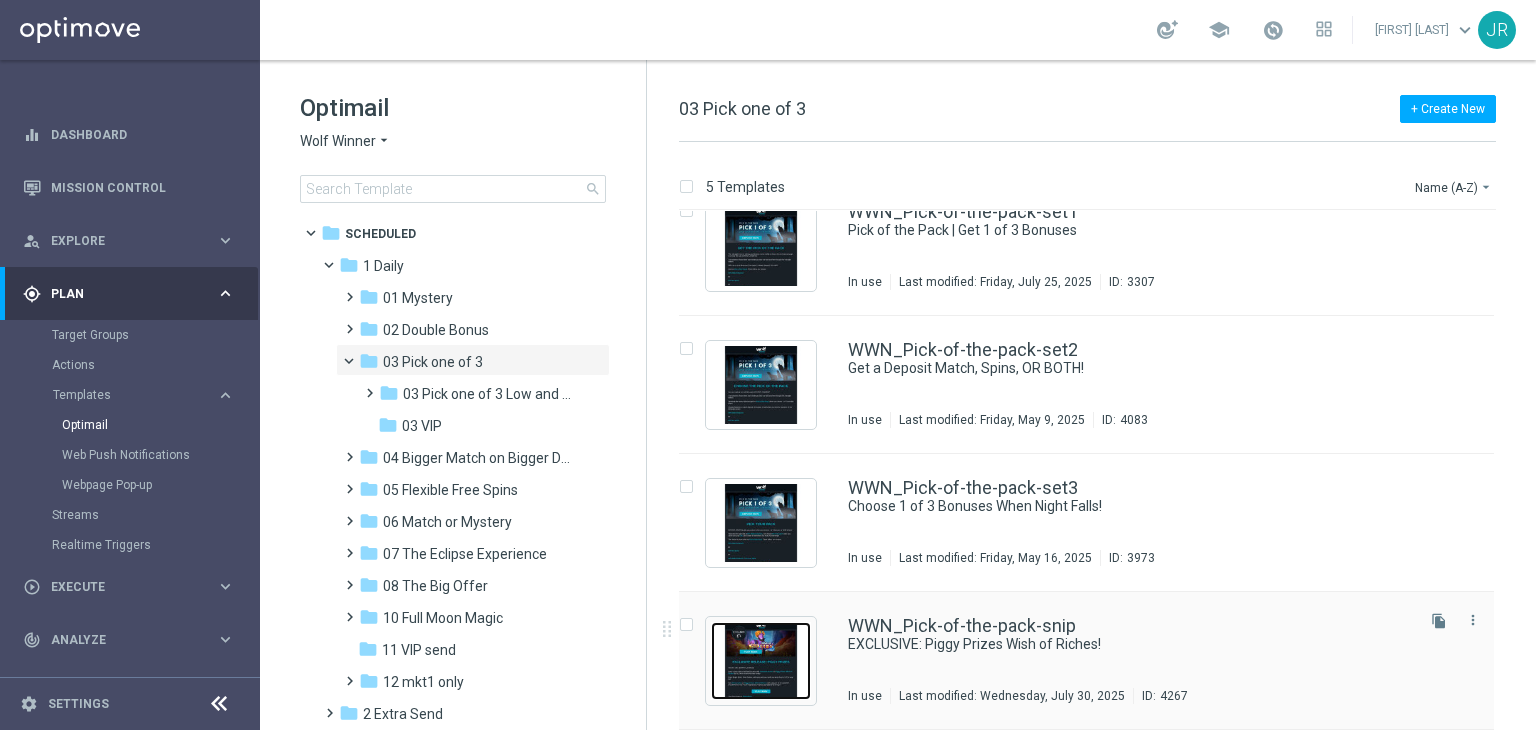 click at bounding box center [761, 661] 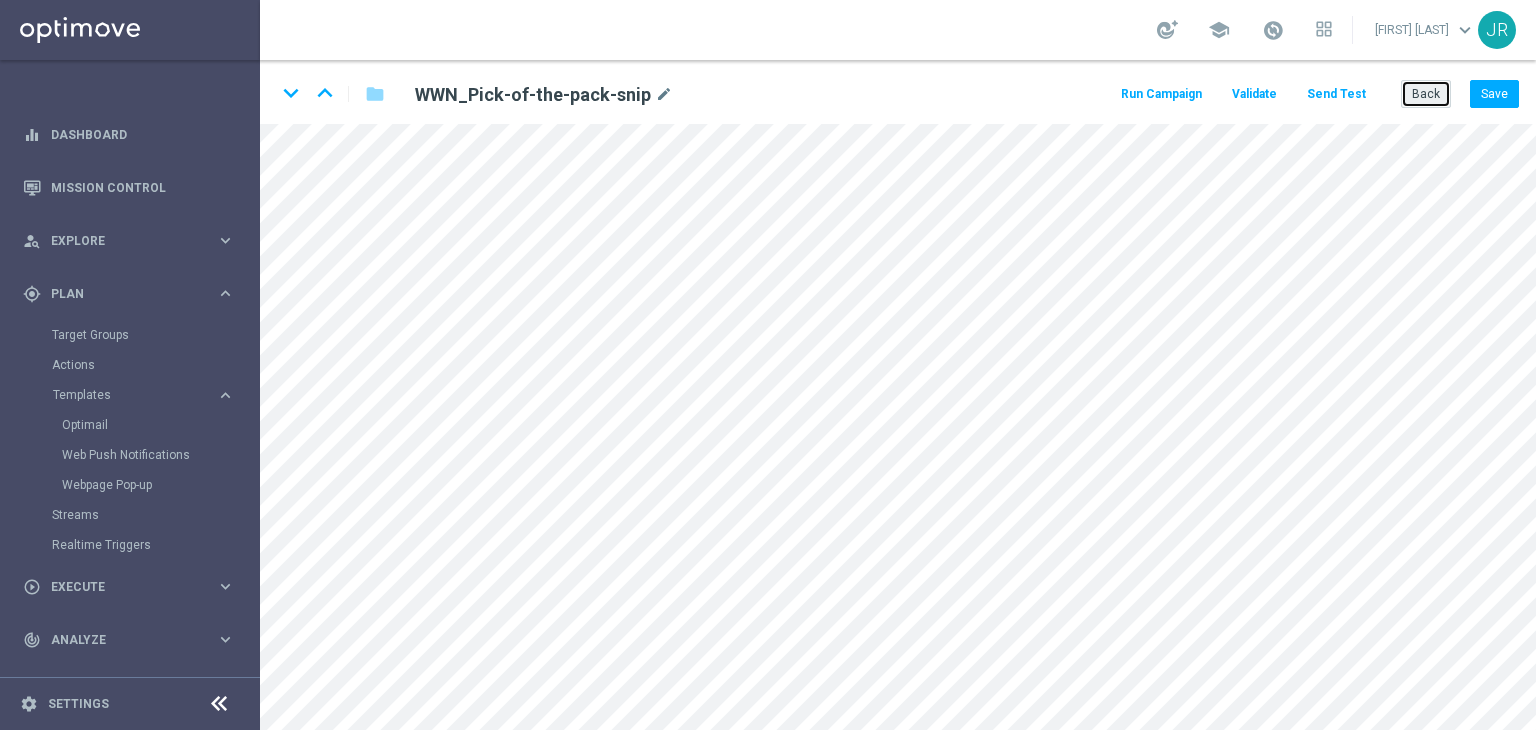 click on "Back" 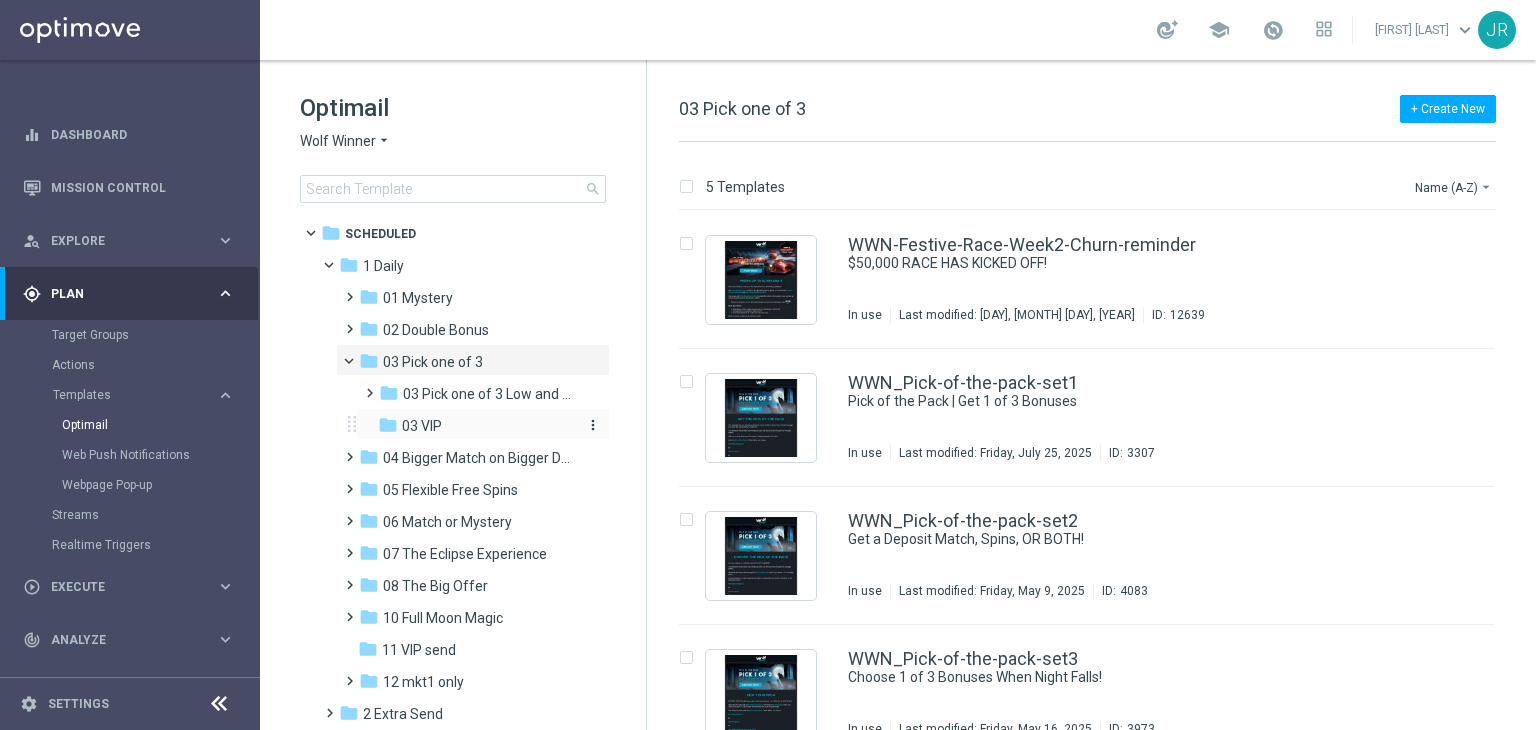 click on "folder
03 VIP" at bounding box center [476, 426] 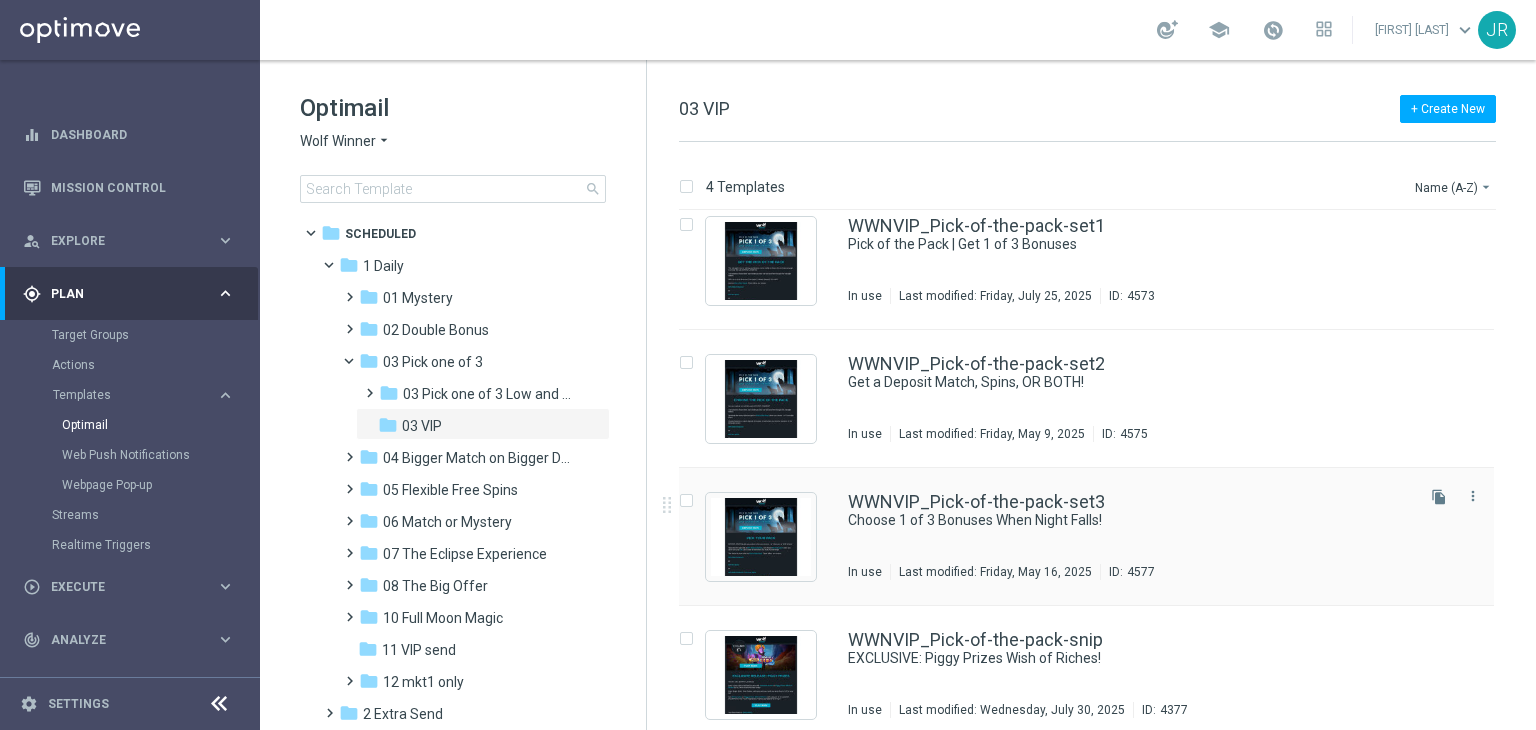 scroll, scrollTop: 32, scrollLeft: 0, axis: vertical 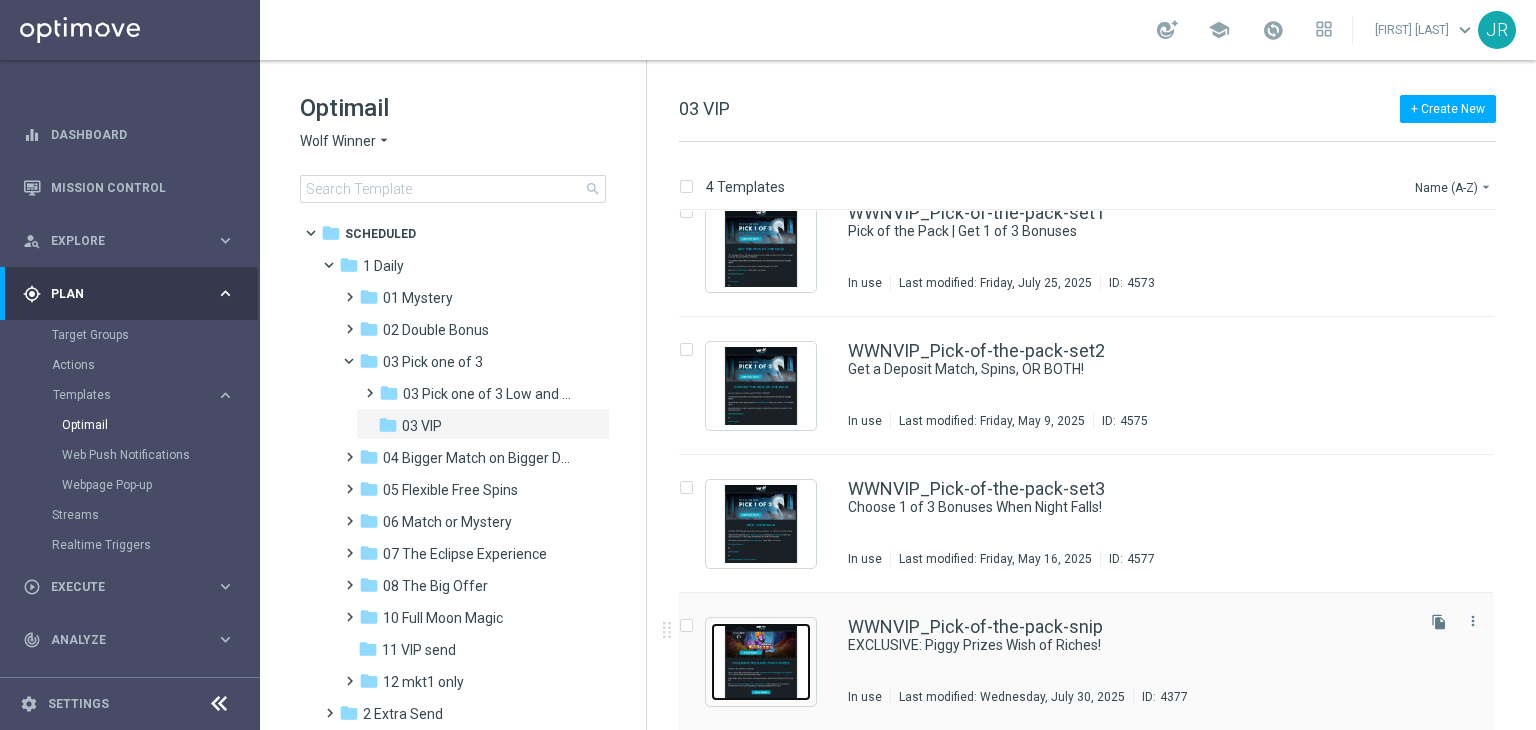 click at bounding box center [761, 662] 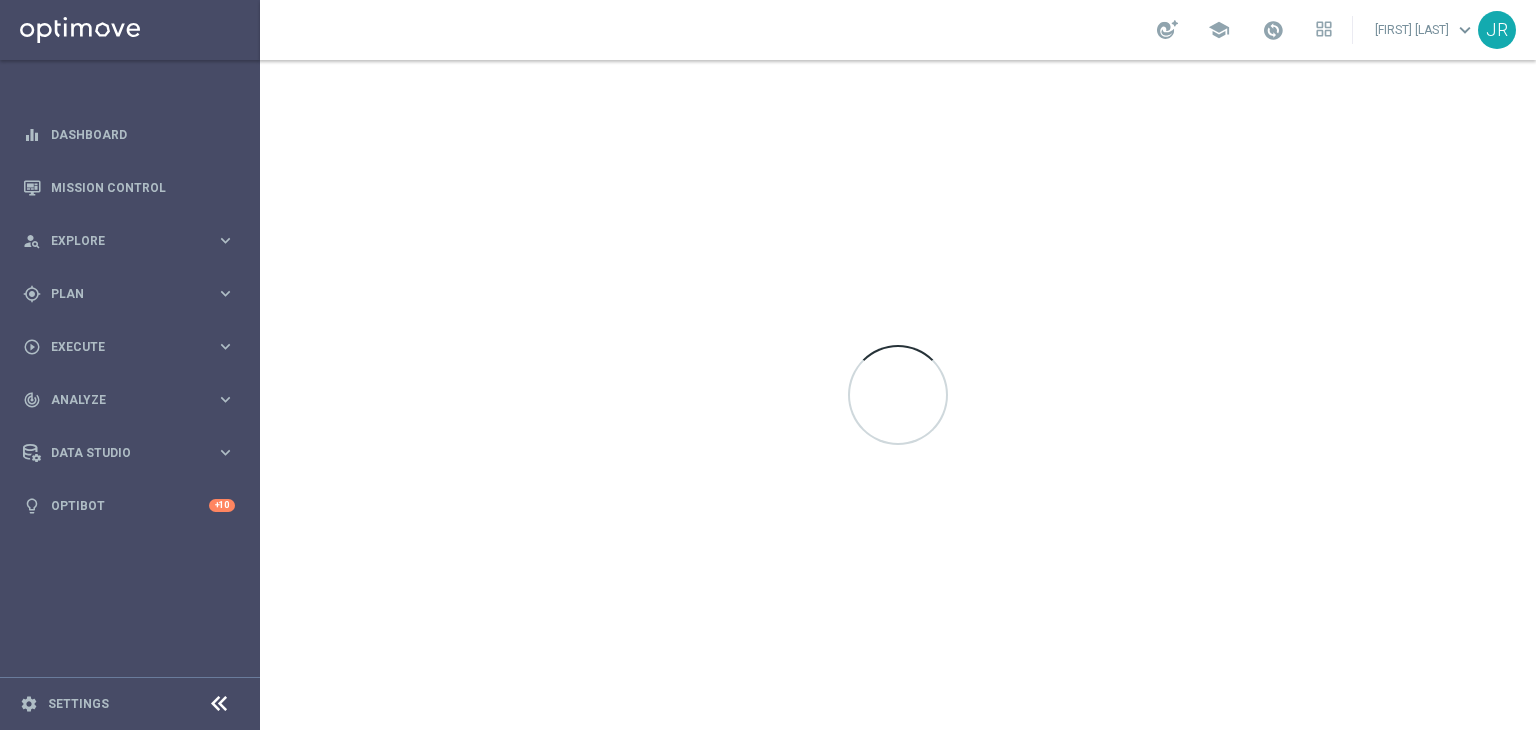 scroll, scrollTop: 0, scrollLeft: 0, axis: both 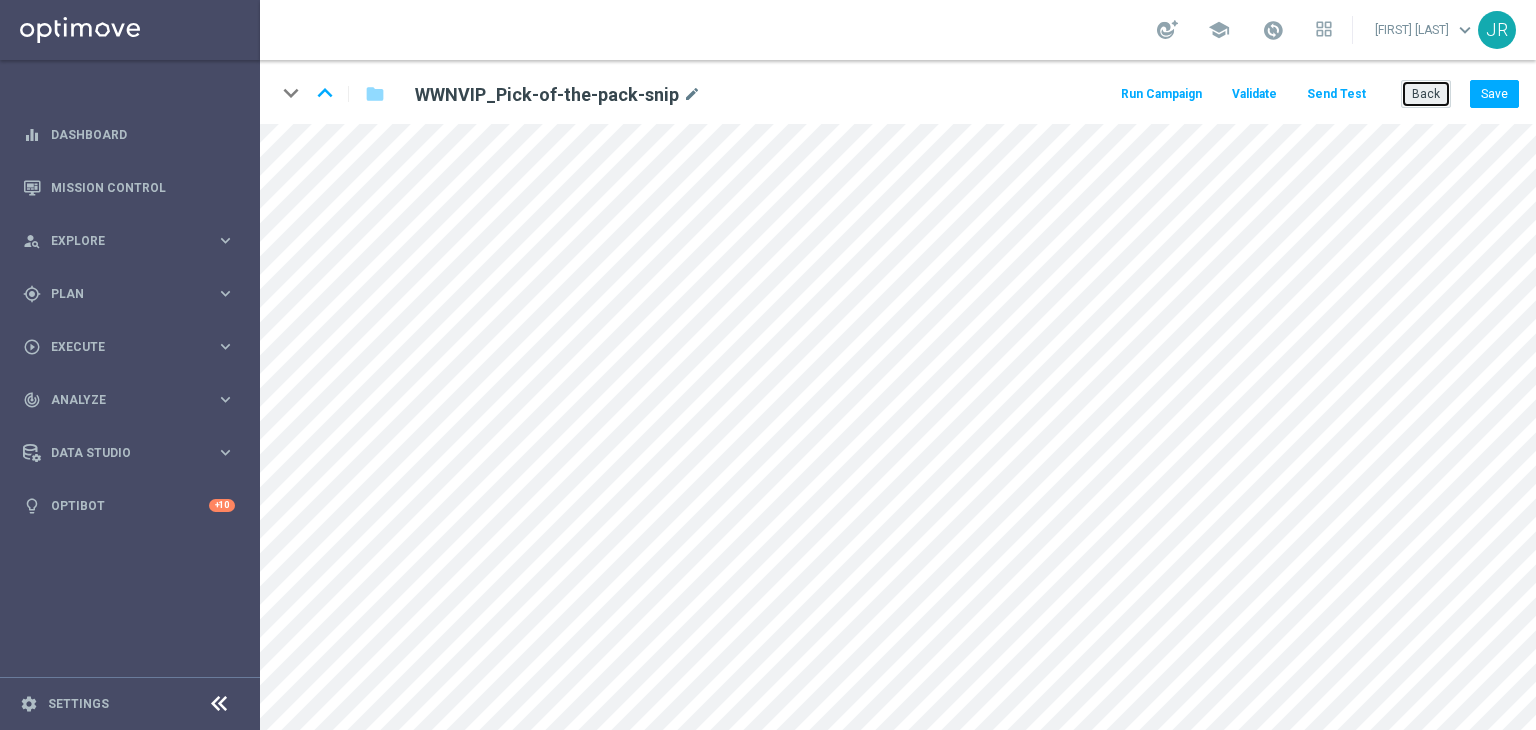 click on "Back" 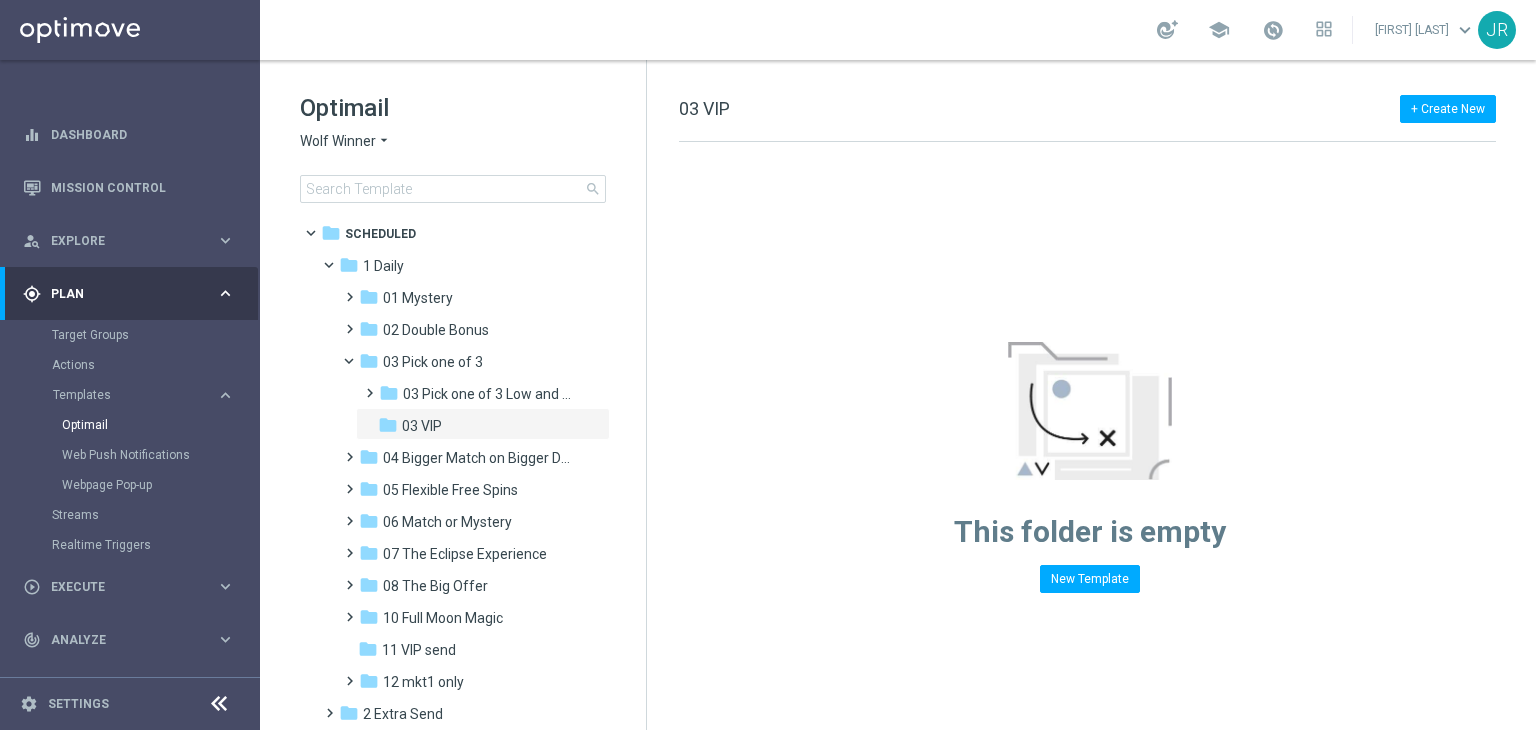 click on "Wolf Winner" 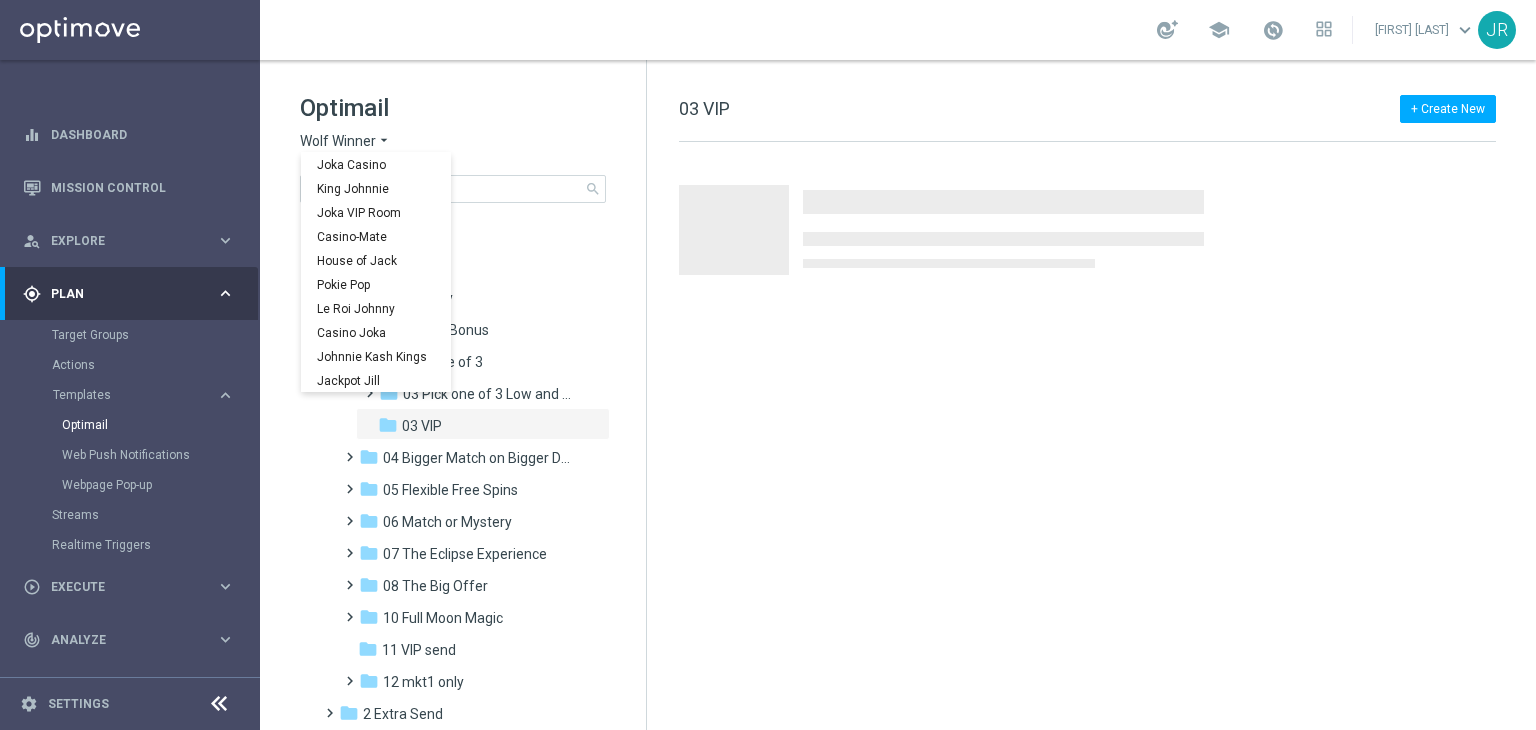 scroll, scrollTop: 72, scrollLeft: 0, axis: vertical 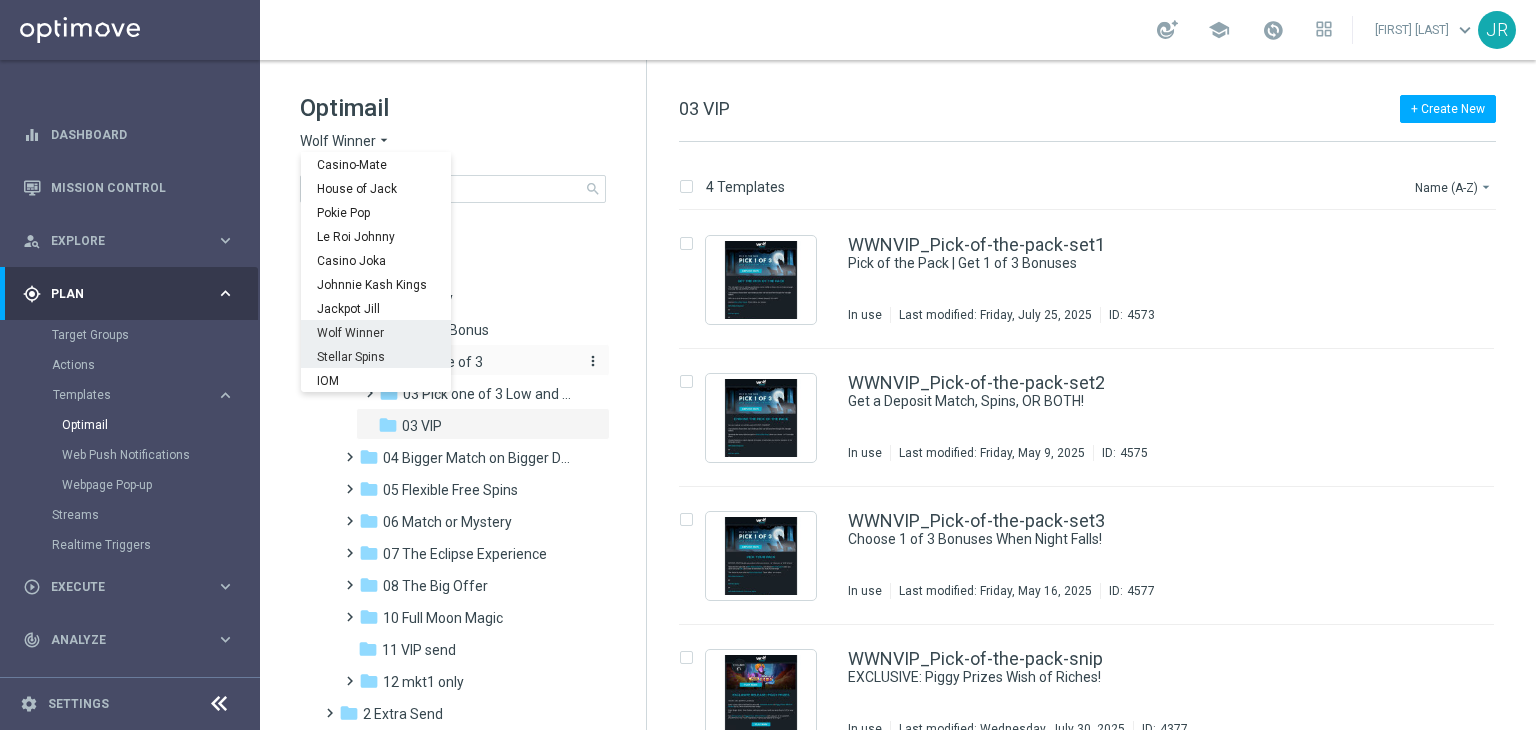 drag, startPoint x: 348, startPoint y: 357, endPoint x: 362, endPoint y: 362, distance: 14.866069 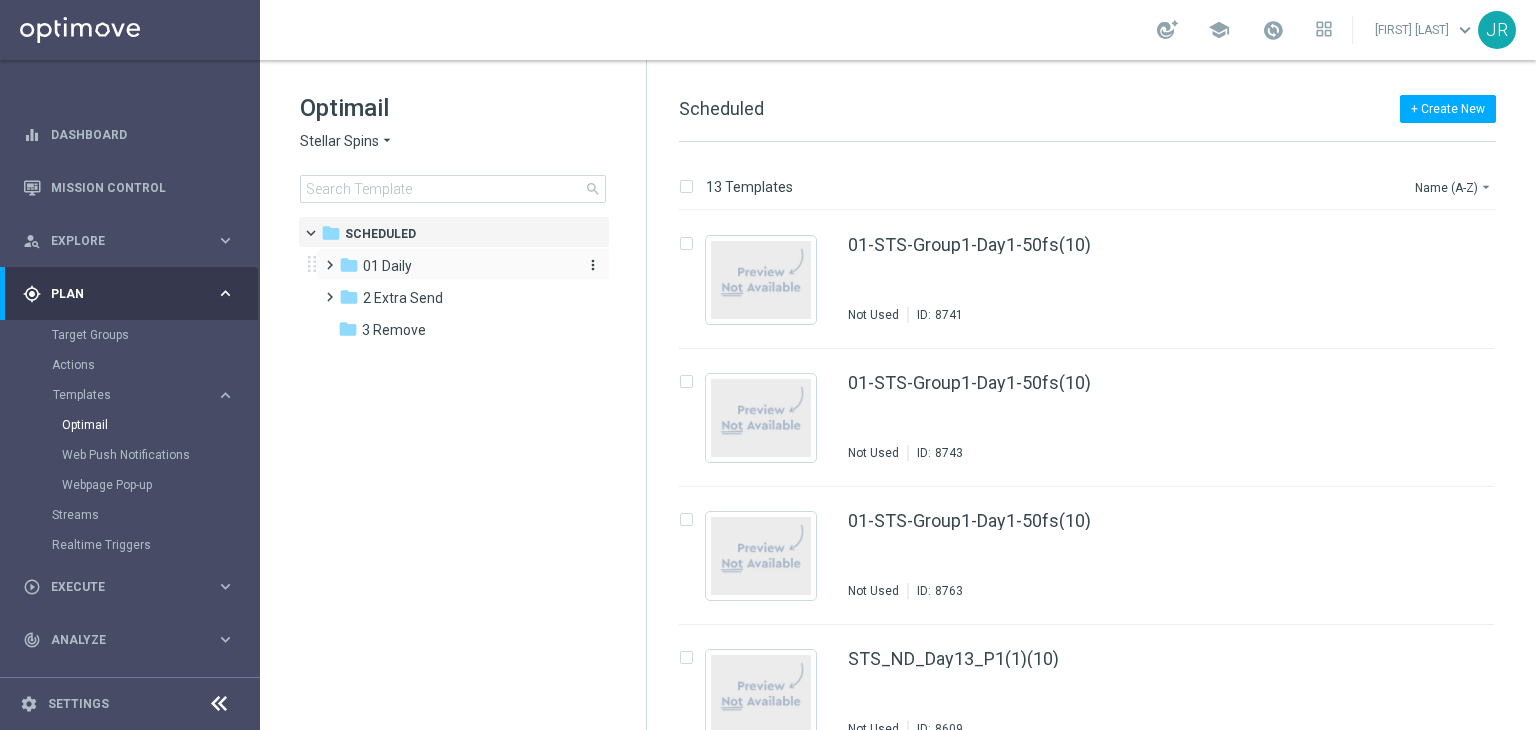 click on "01 Daily" at bounding box center [387, 266] 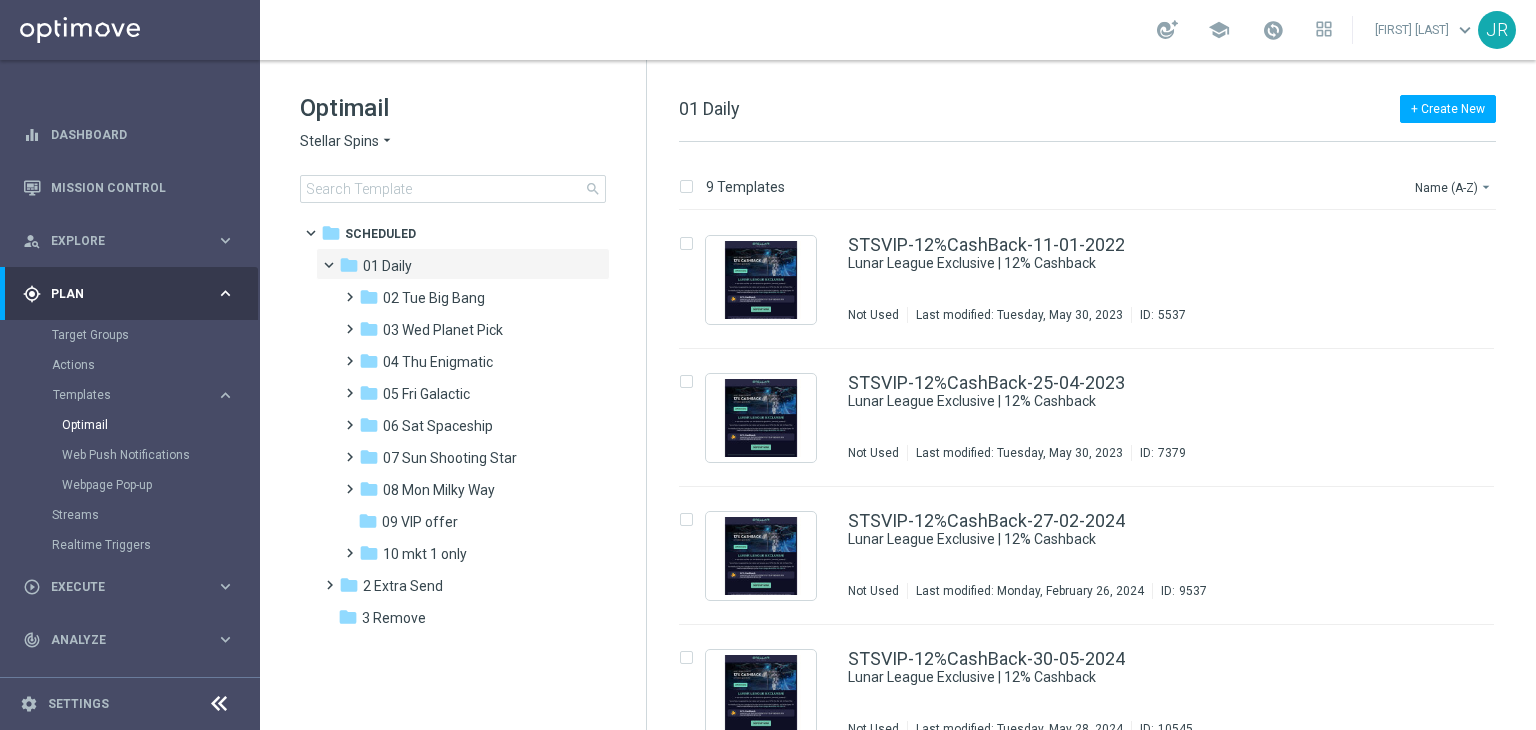 drag, startPoint x: 432, startPoint y: 457, endPoint x: 1066, endPoint y: 421, distance: 635.02124 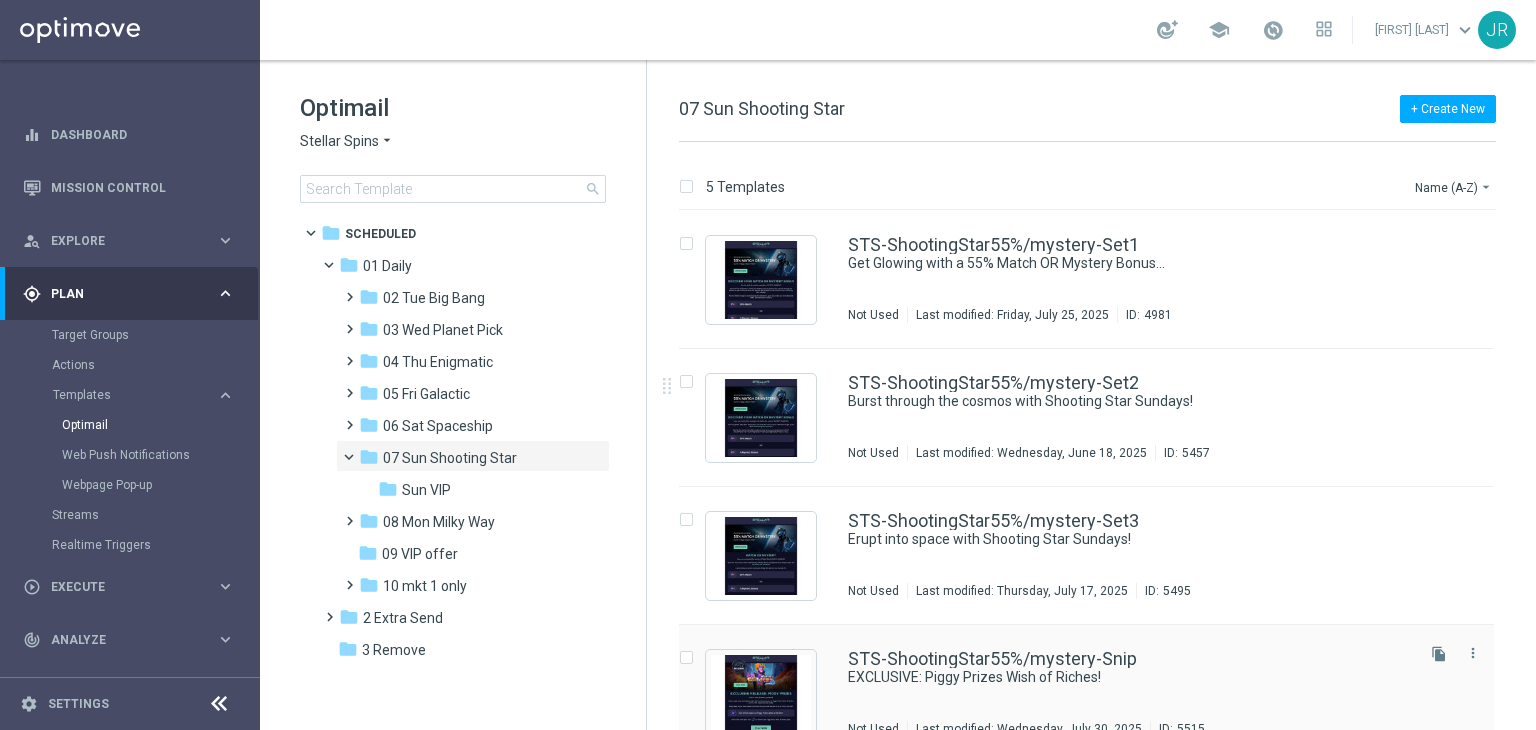scroll, scrollTop: 171, scrollLeft: 0, axis: vertical 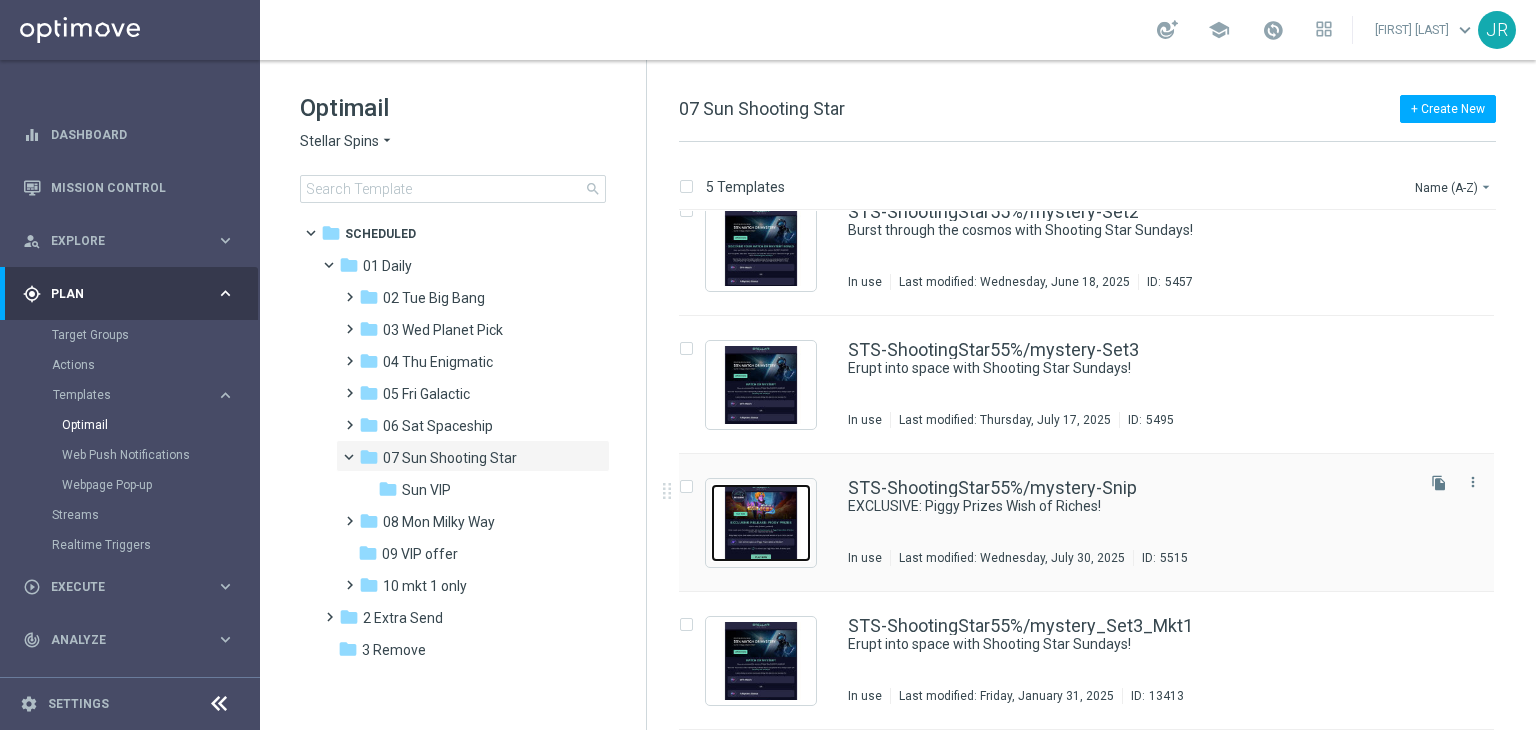 click at bounding box center [761, 523] 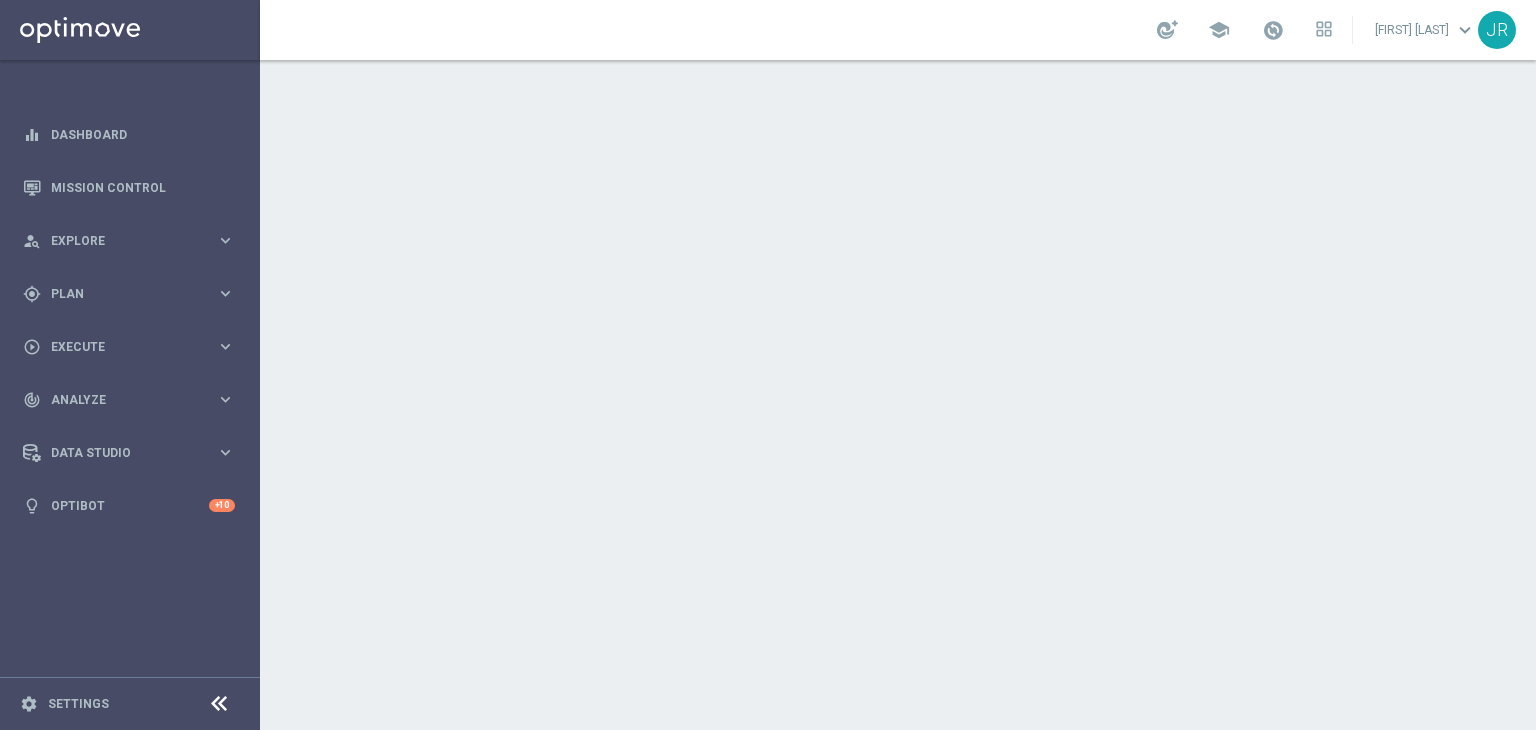 scroll, scrollTop: 0, scrollLeft: 0, axis: both 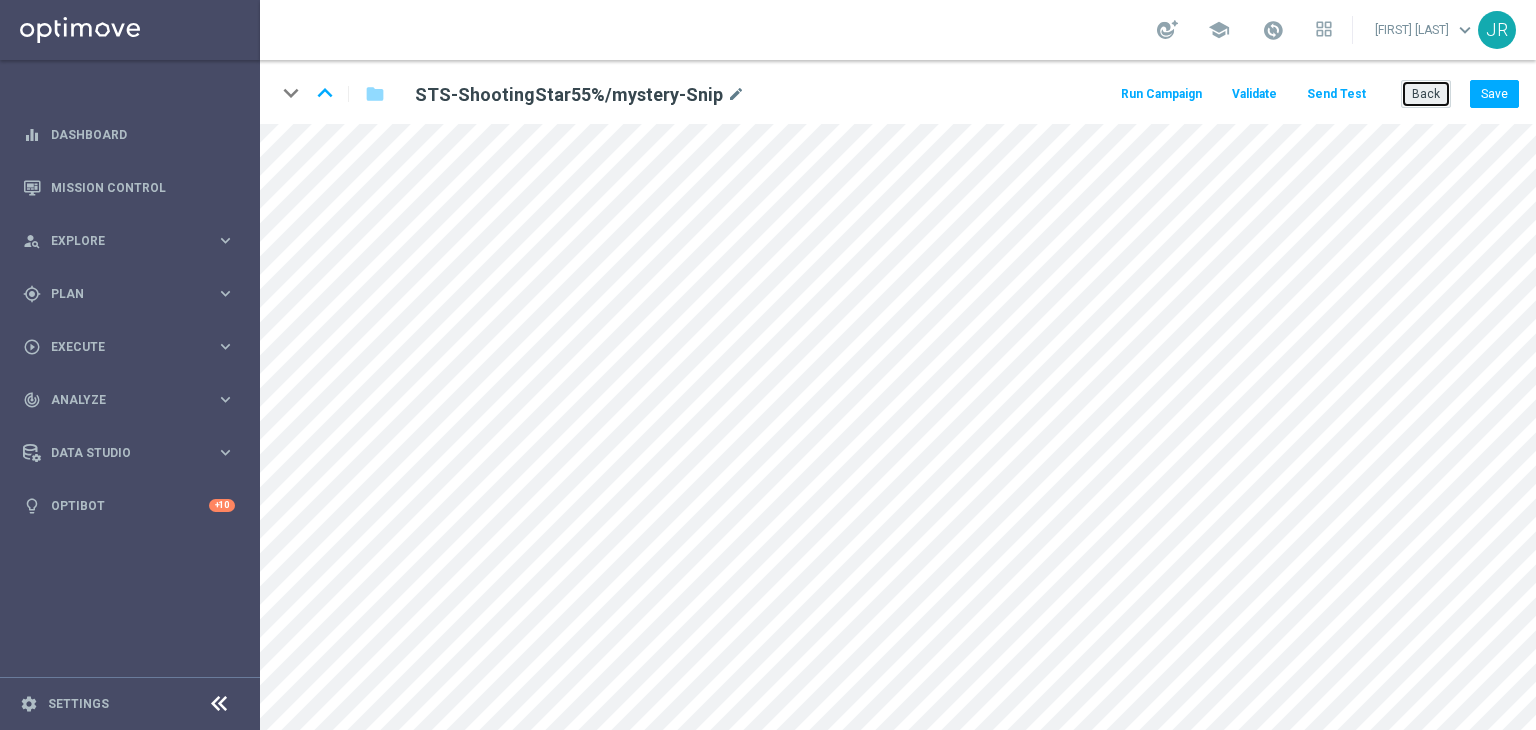 click on "Back" 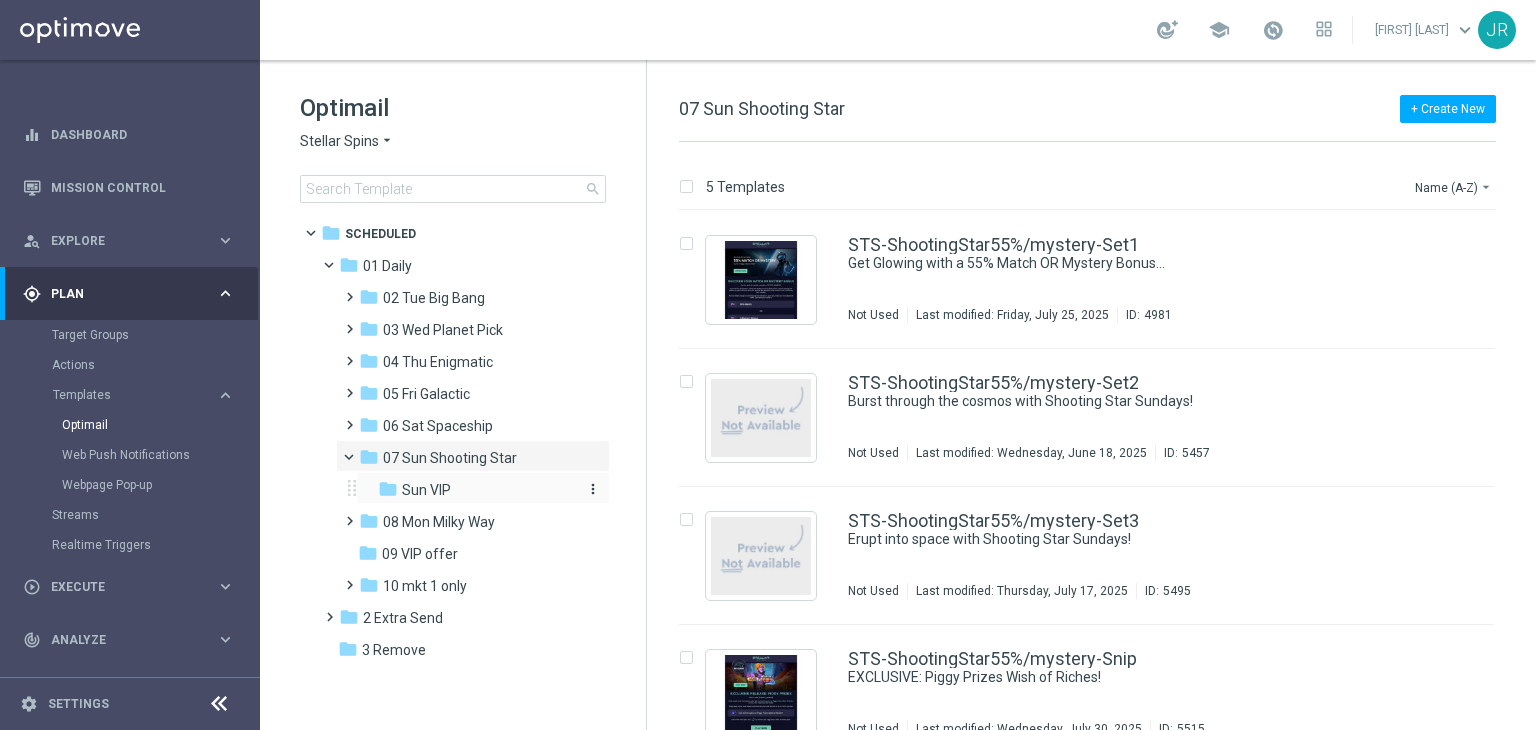 click on "Sun VIP" at bounding box center [426, 490] 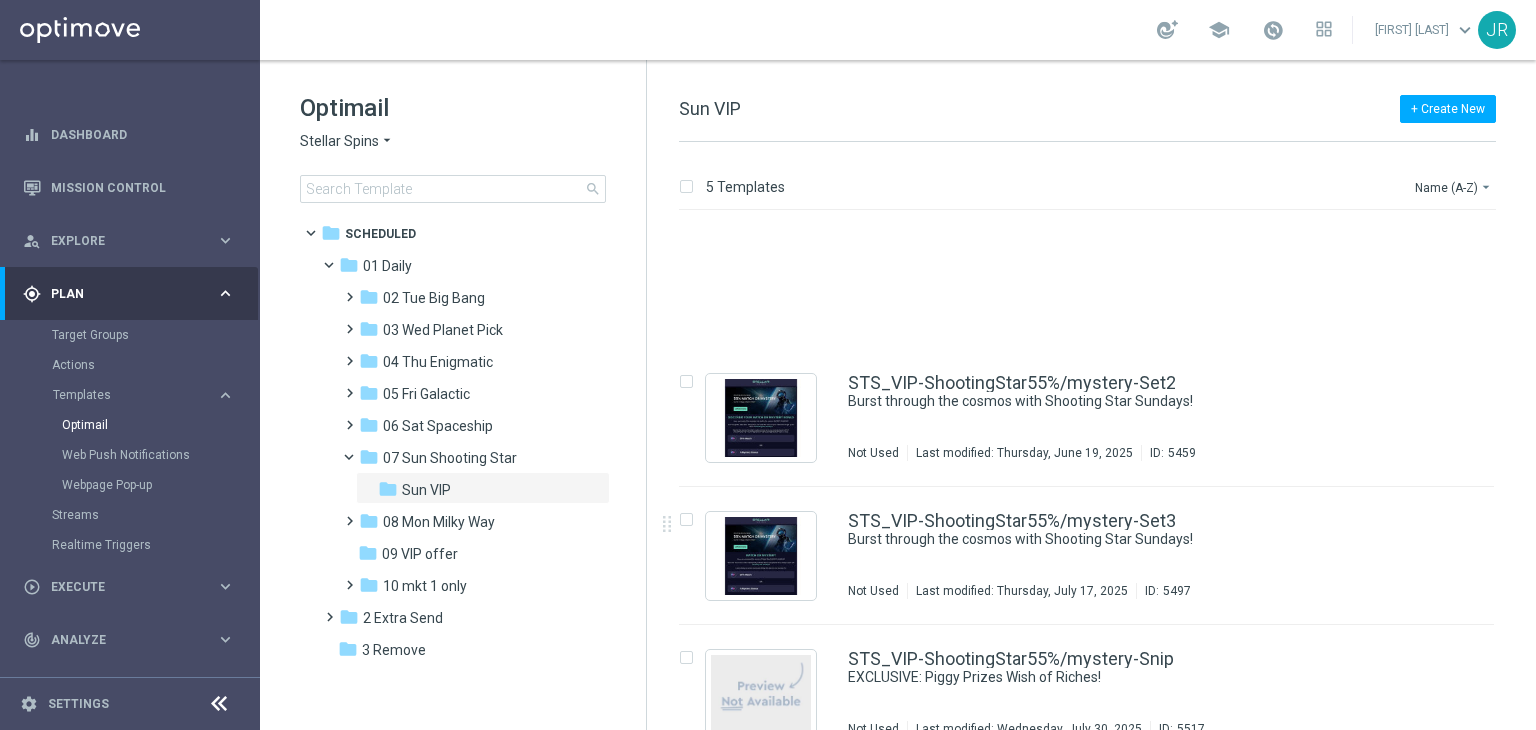 scroll, scrollTop: 171, scrollLeft: 0, axis: vertical 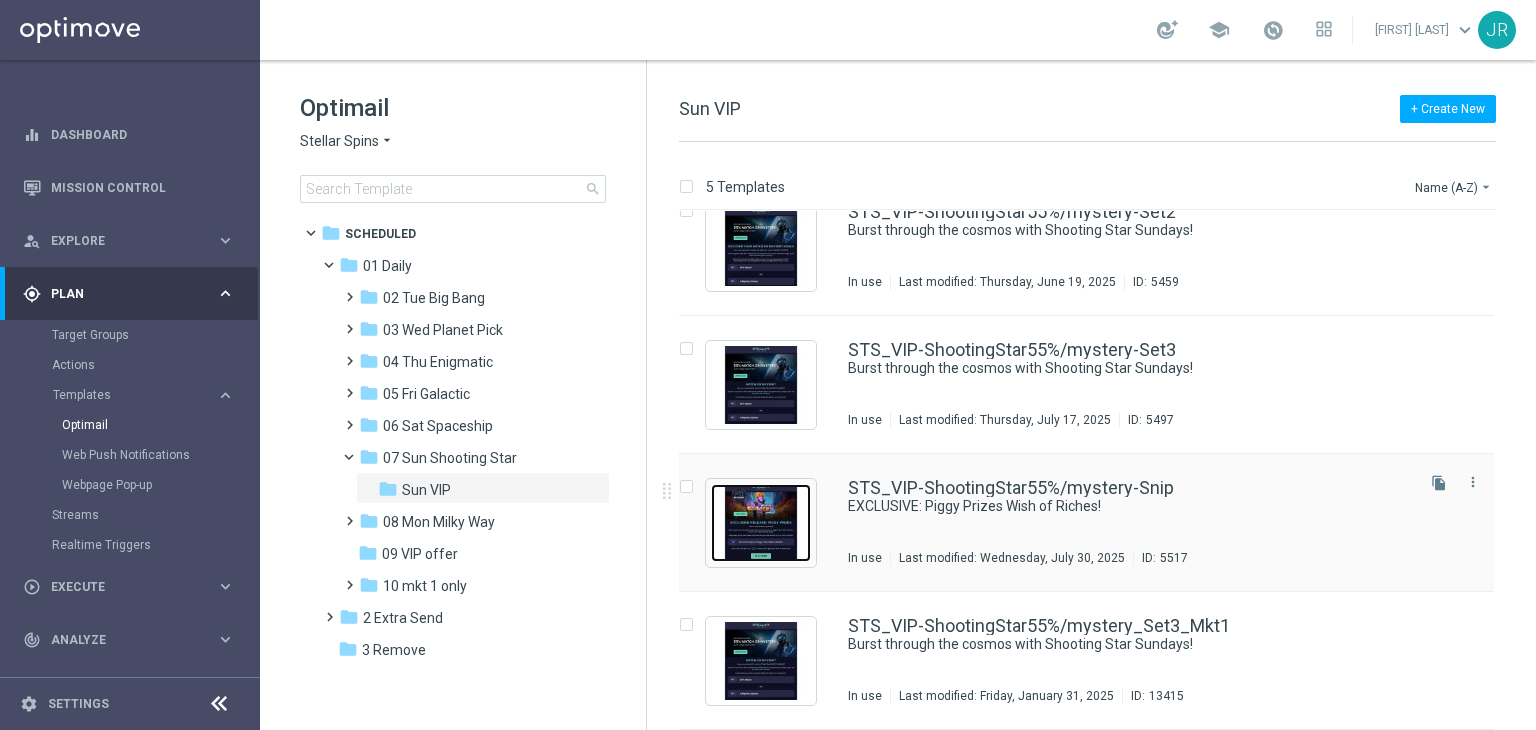click at bounding box center (761, 523) 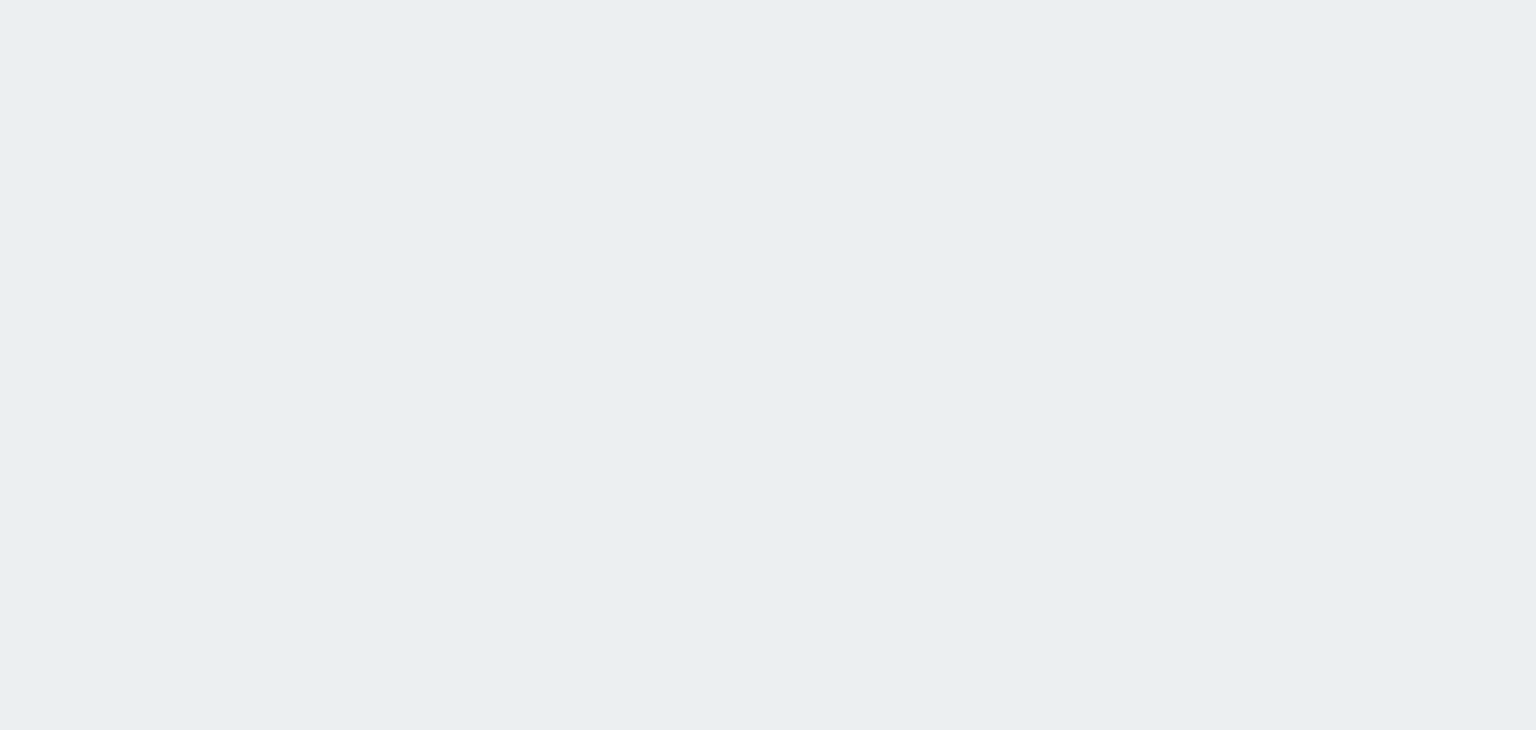 scroll, scrollTop: 0, scrollLeft: 0, axis: both 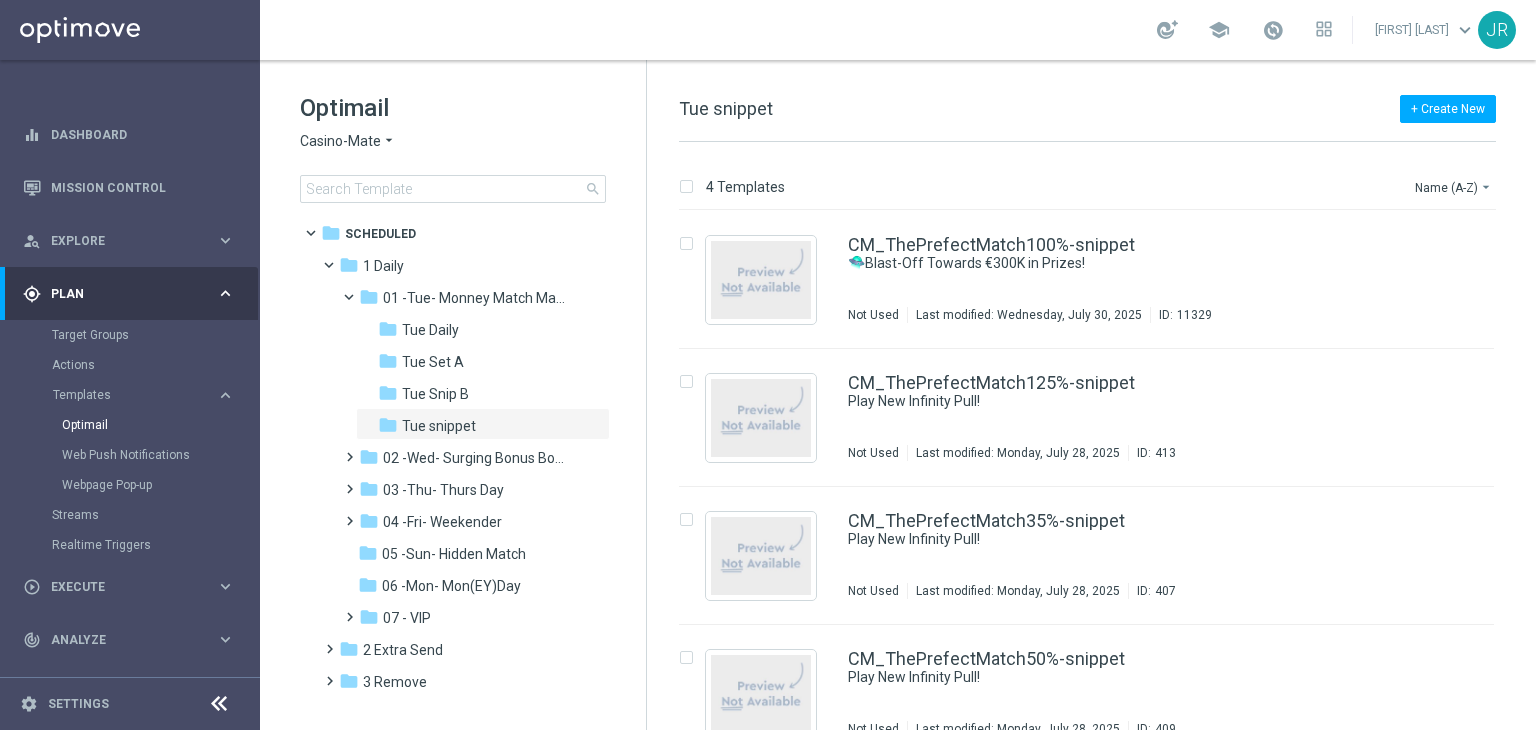 click on "Casino-Mate" 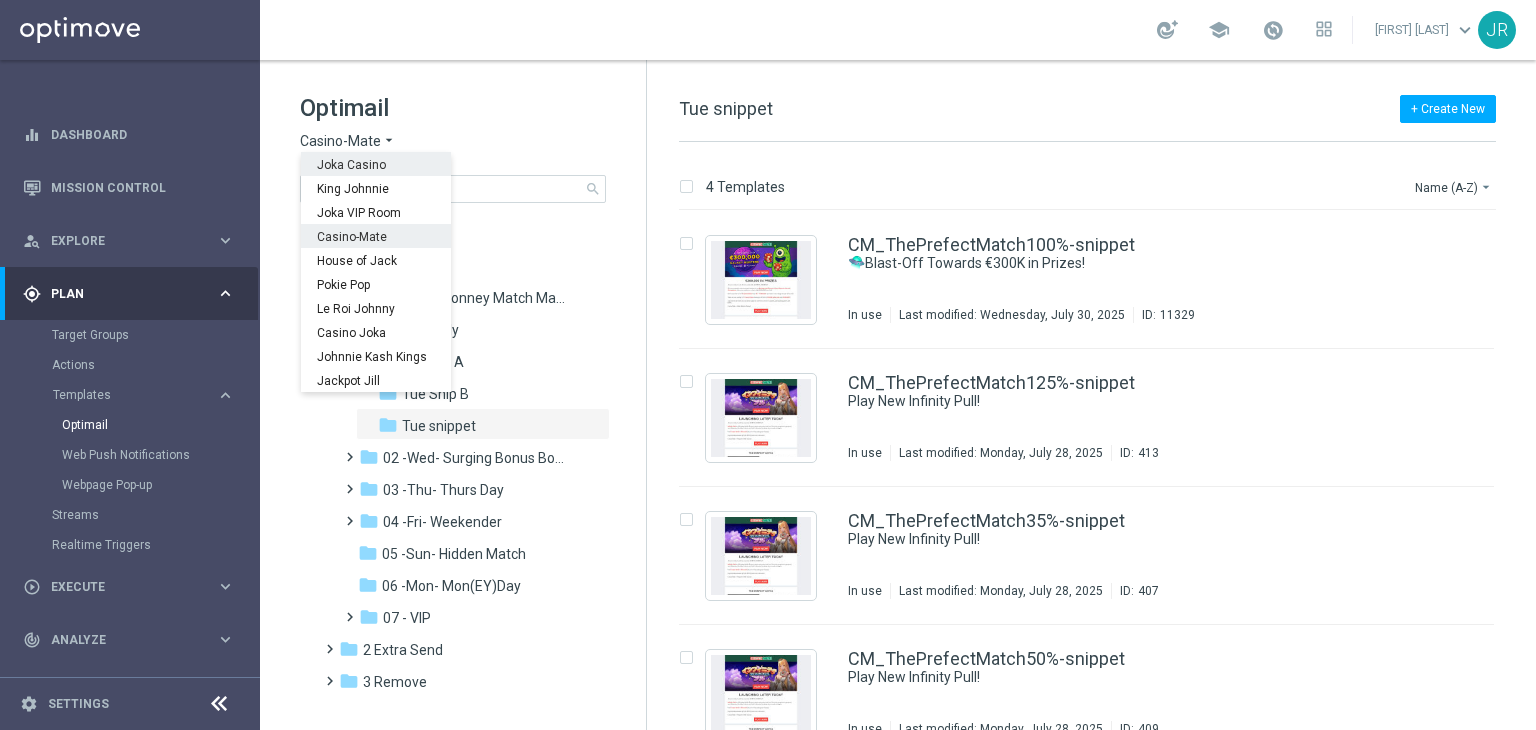 click on "Joka Casino" at bounding box center [376, 164] 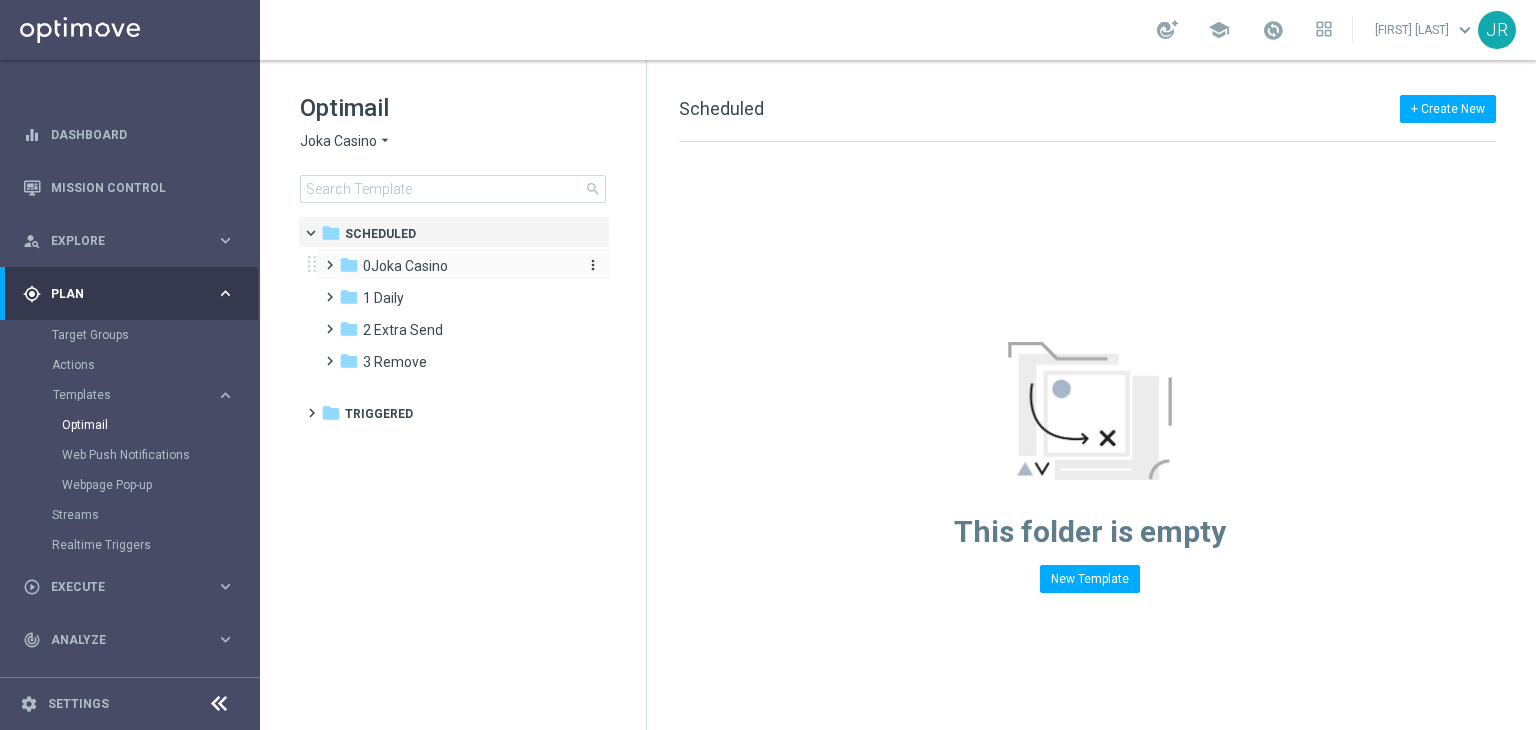 click on "0Joka Casino" at bounding box center (405, 266) 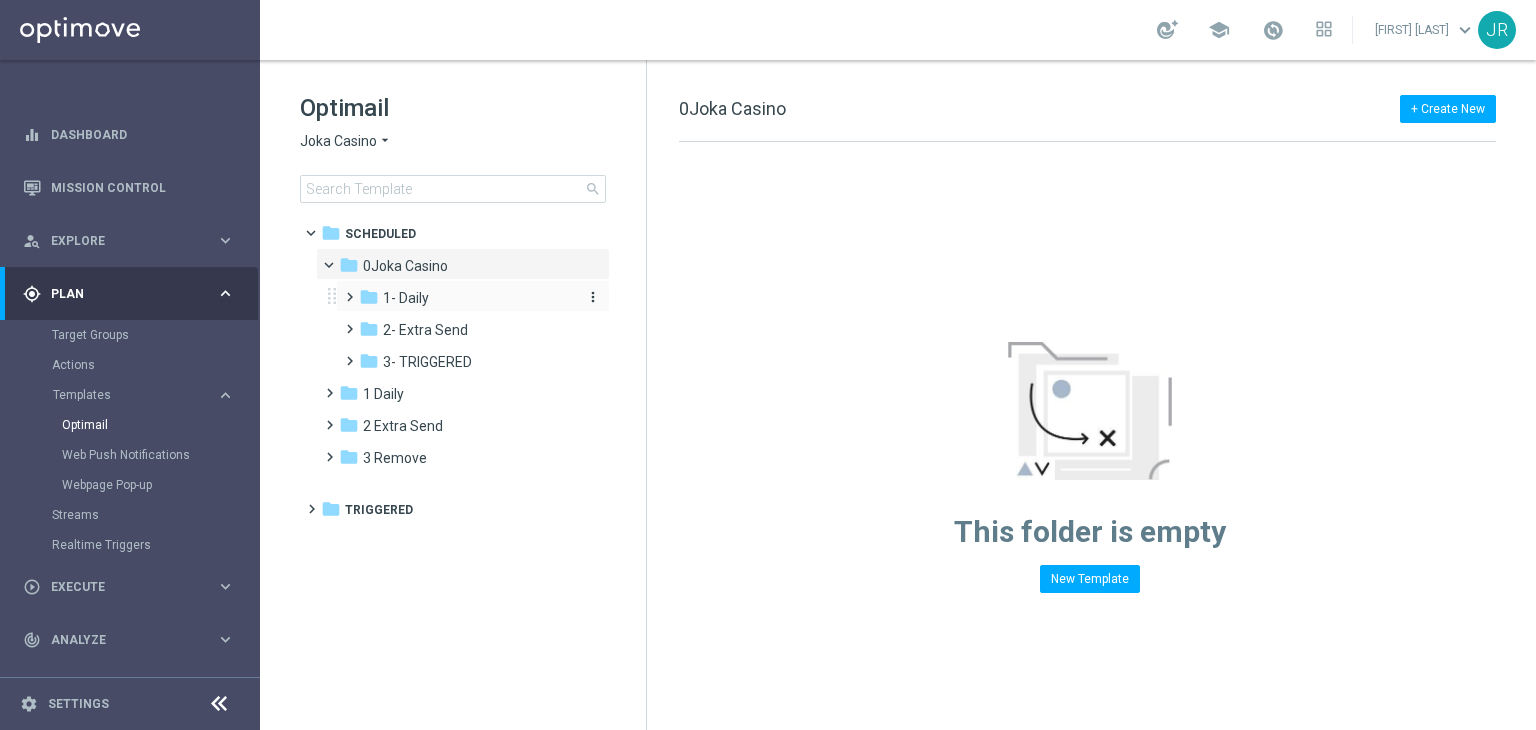 click on "1- Daily" at bounding box center [406, 298] 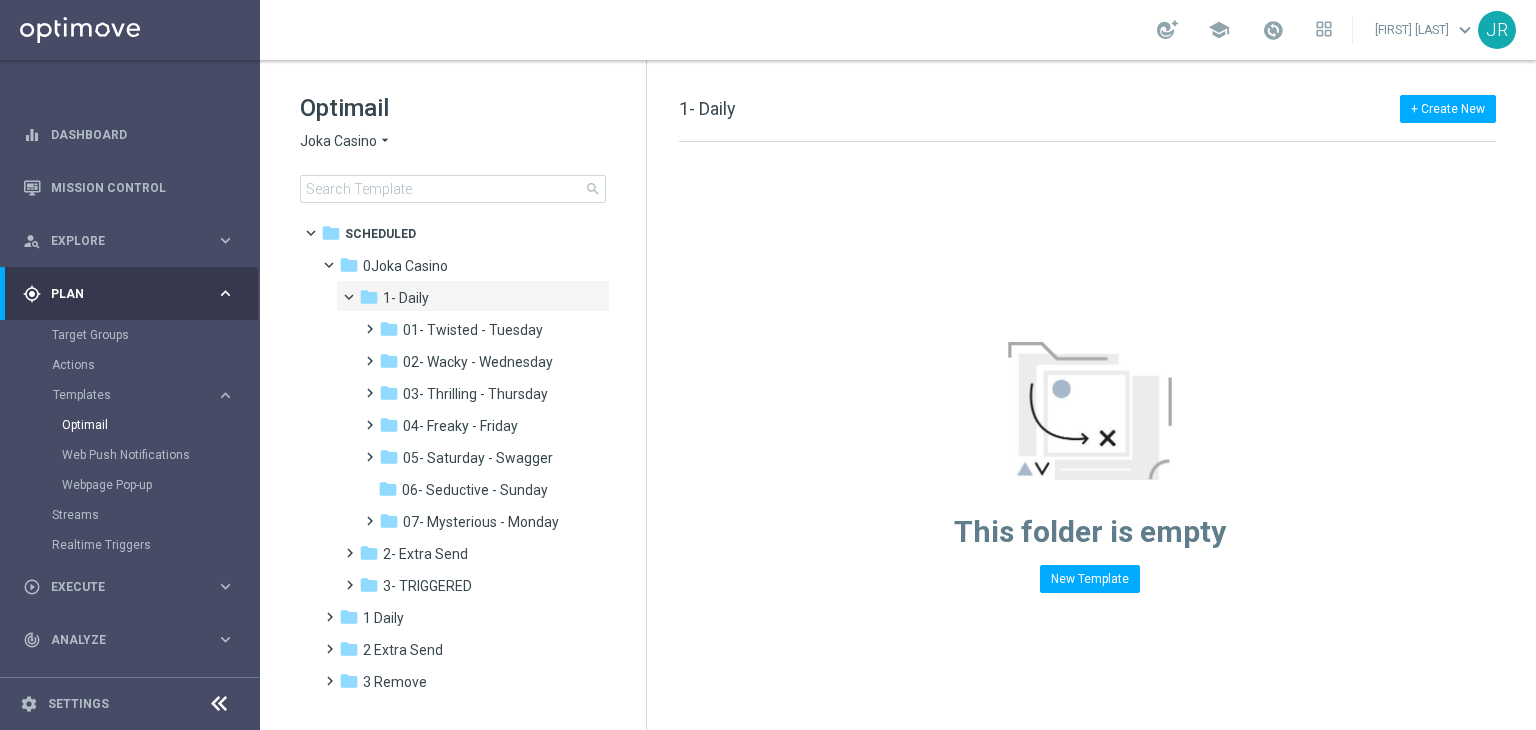 drag, startPoint x: 483, startPoint y: 521, endPoint x: 812, endPoint y: 479, distance: 331.67 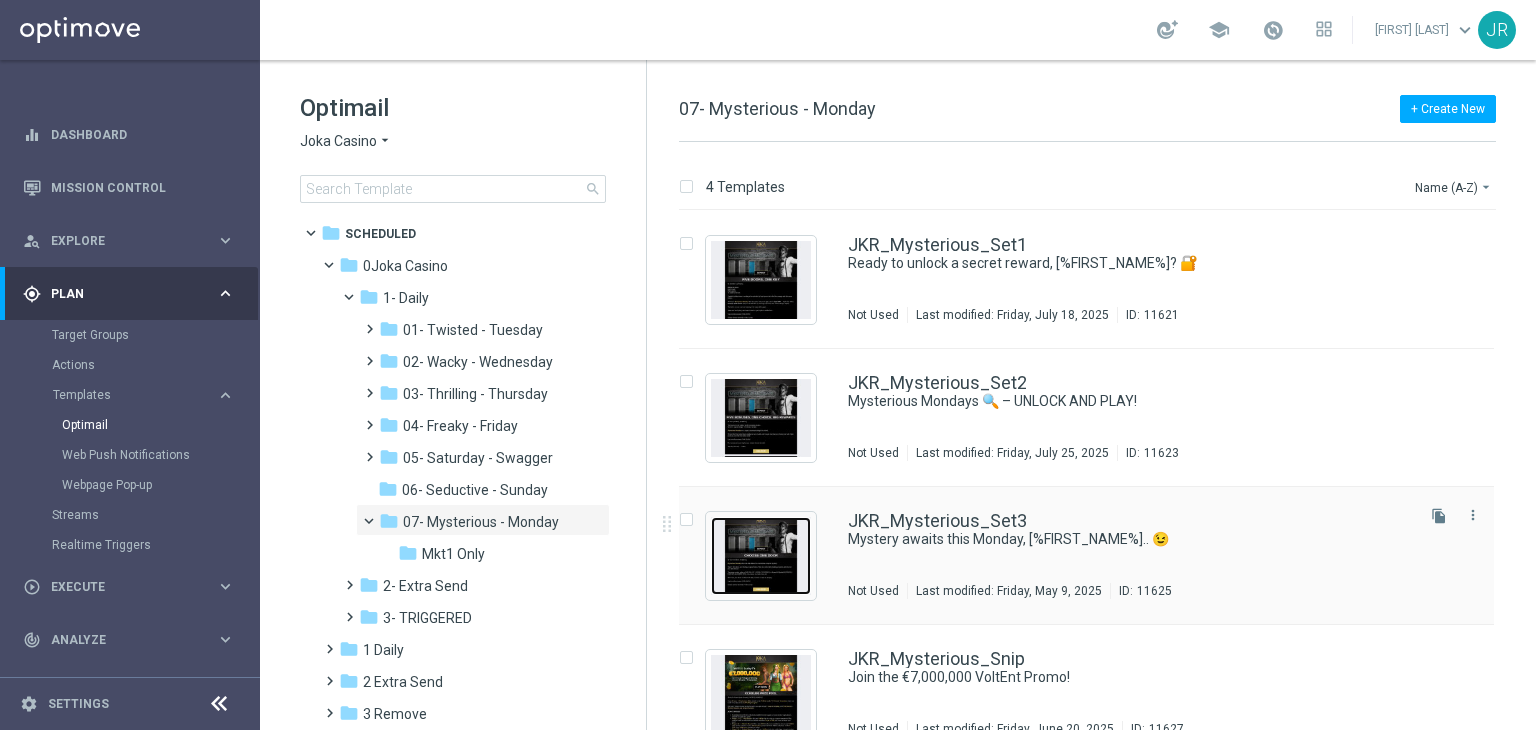 click at bounding box center [761, 556] 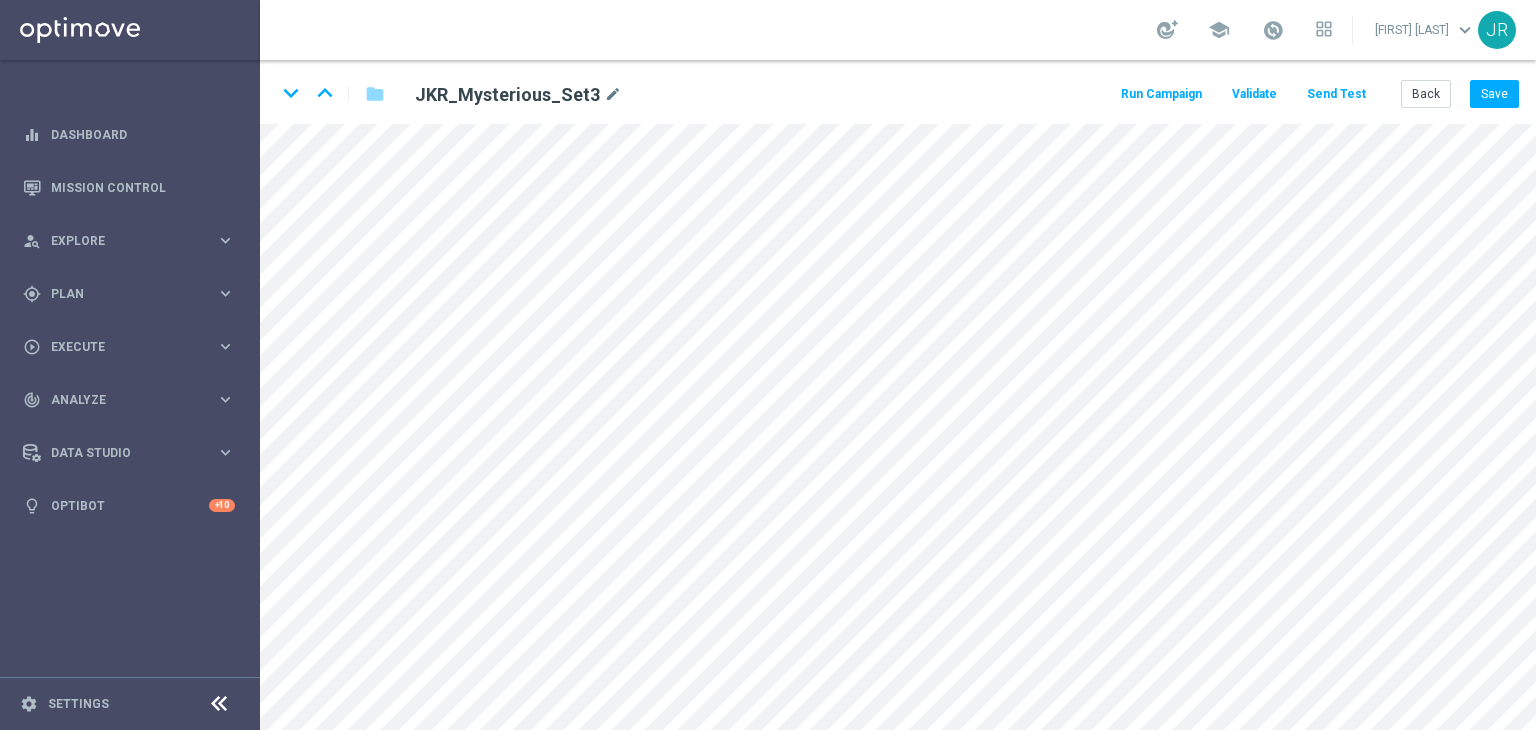 scroll, scrollTop: 0, scrollLeft: 0, axis: both 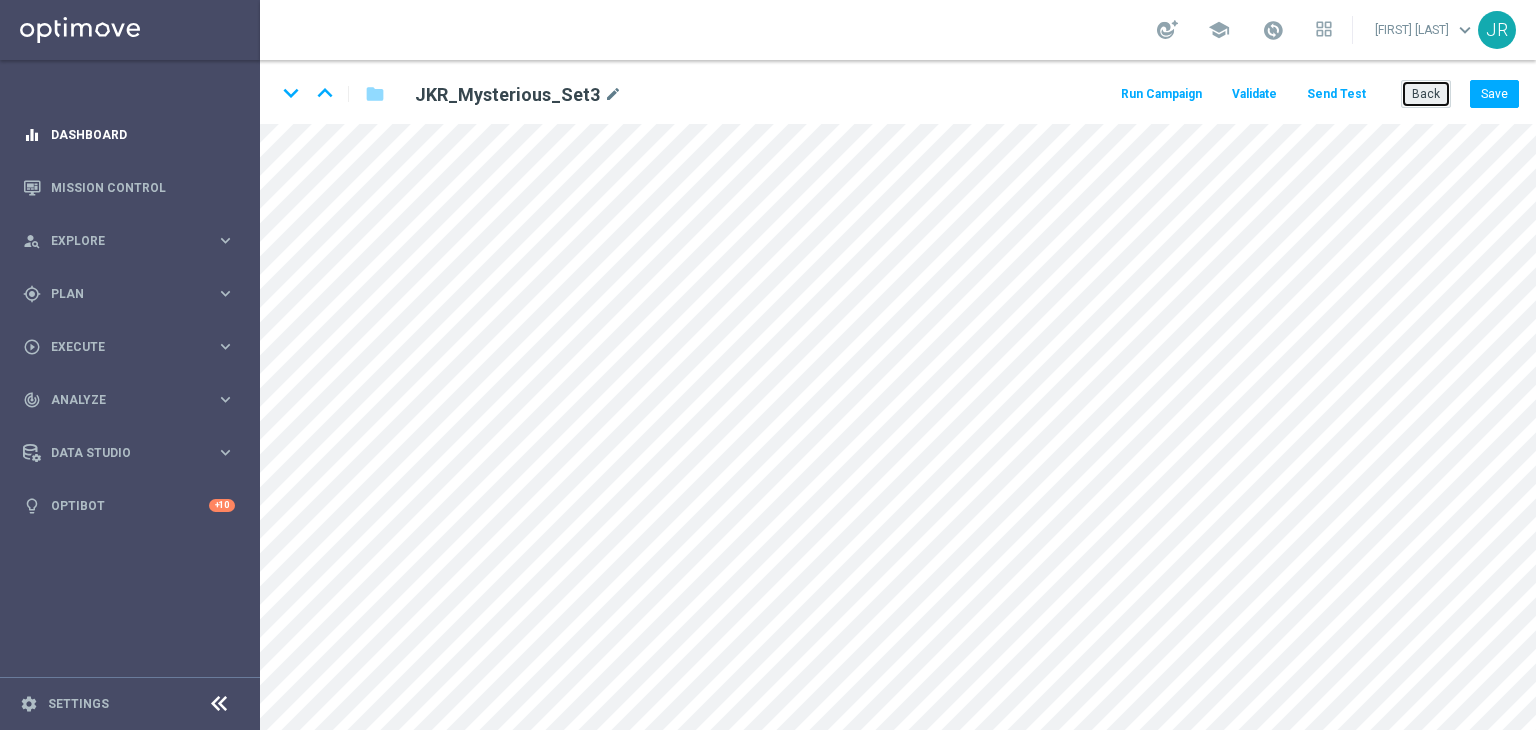 drag, startPoint x: 1437, startPoint y: 97, endPoint x: 140, endPoint y: 153, distance: 1298.2084 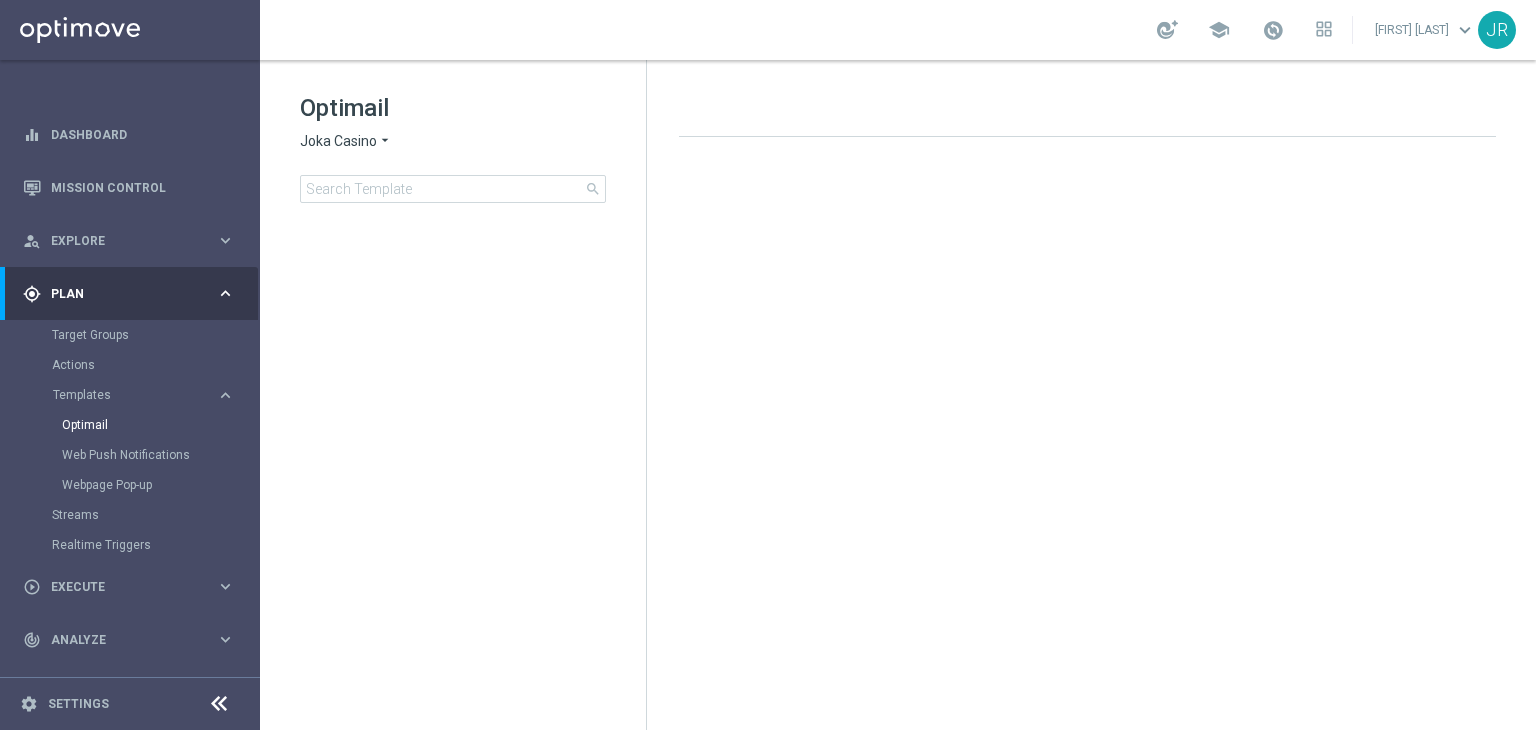 click on "Joka Casino" 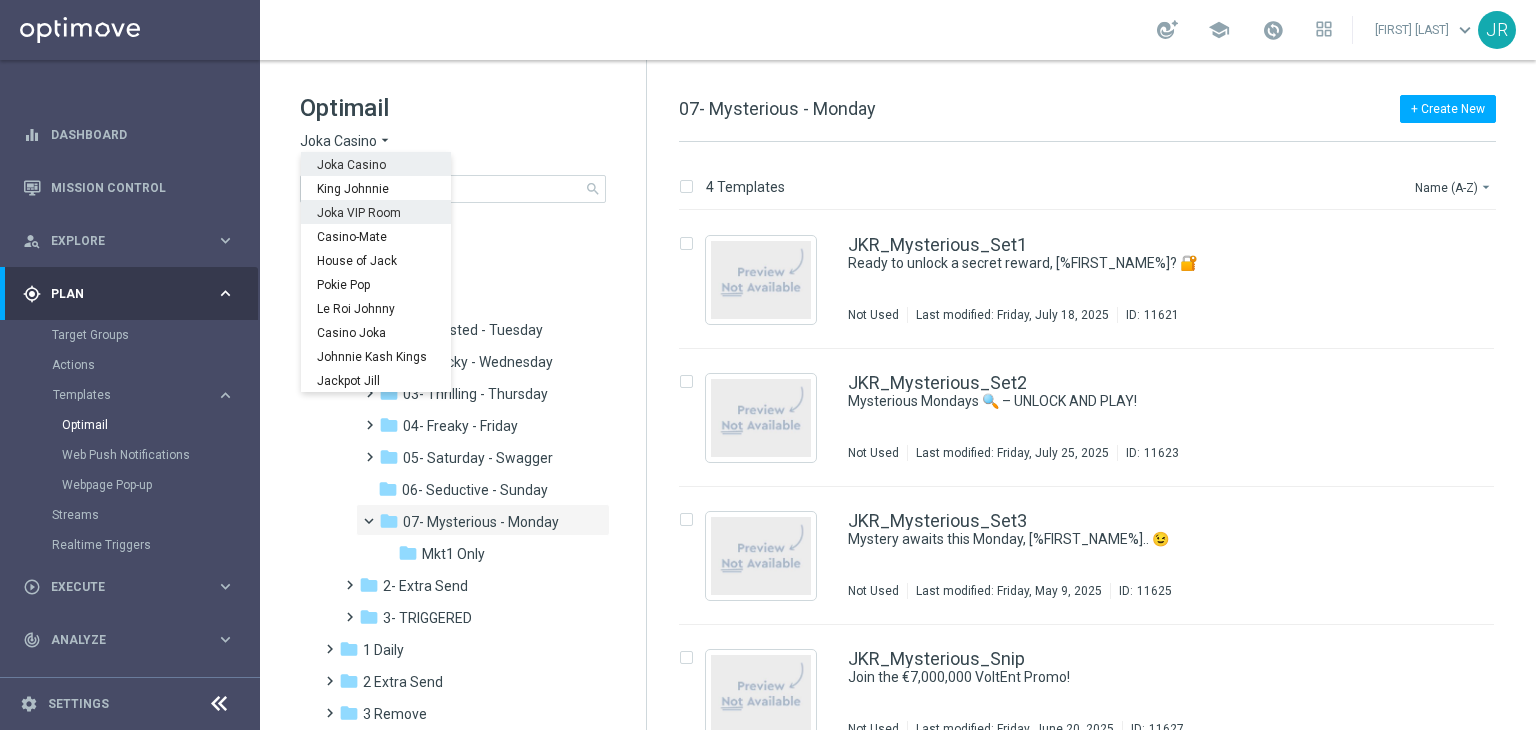 click on "Joka VIP Room" at bounding box center (0, 0) 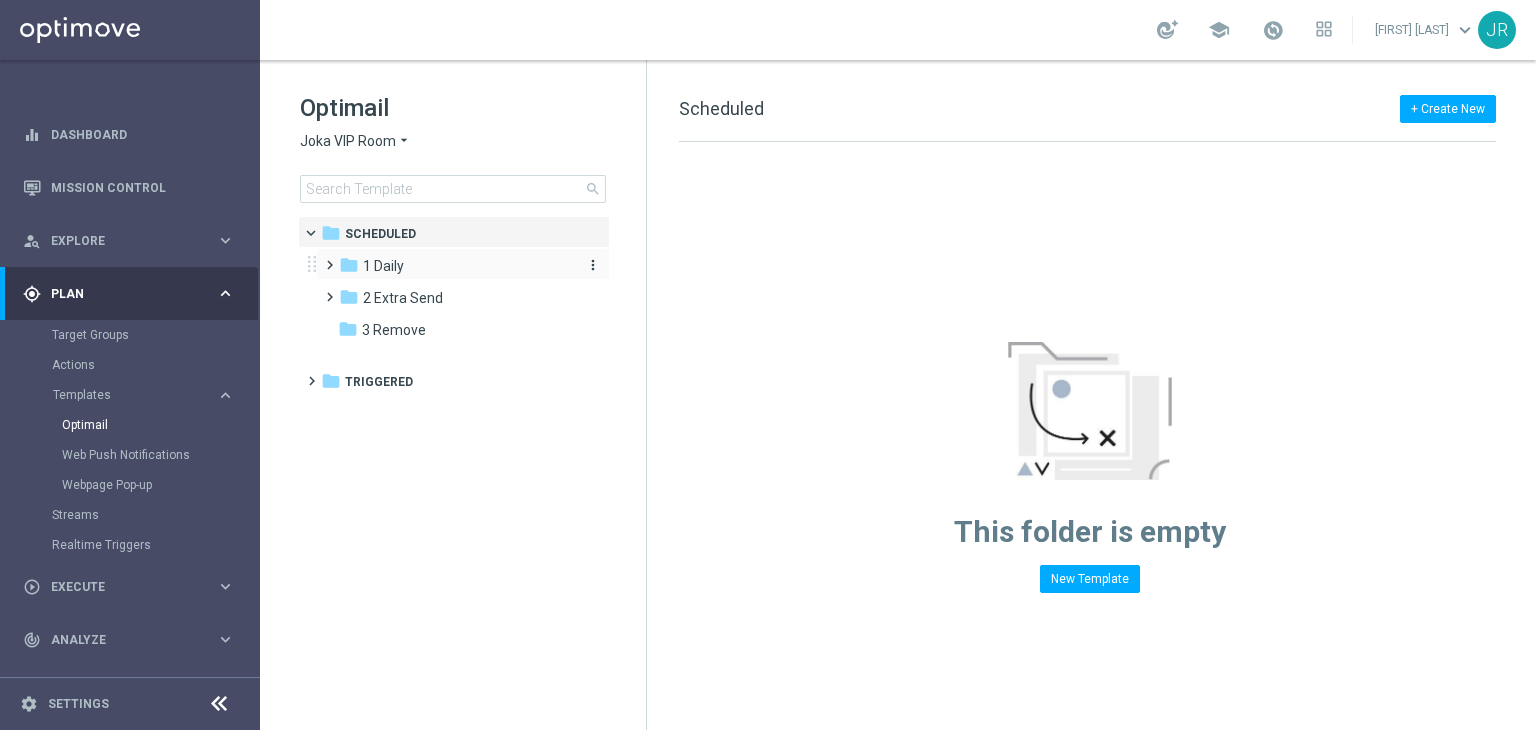 click on "folder
1 Daily" at bounding box center [454, 266] 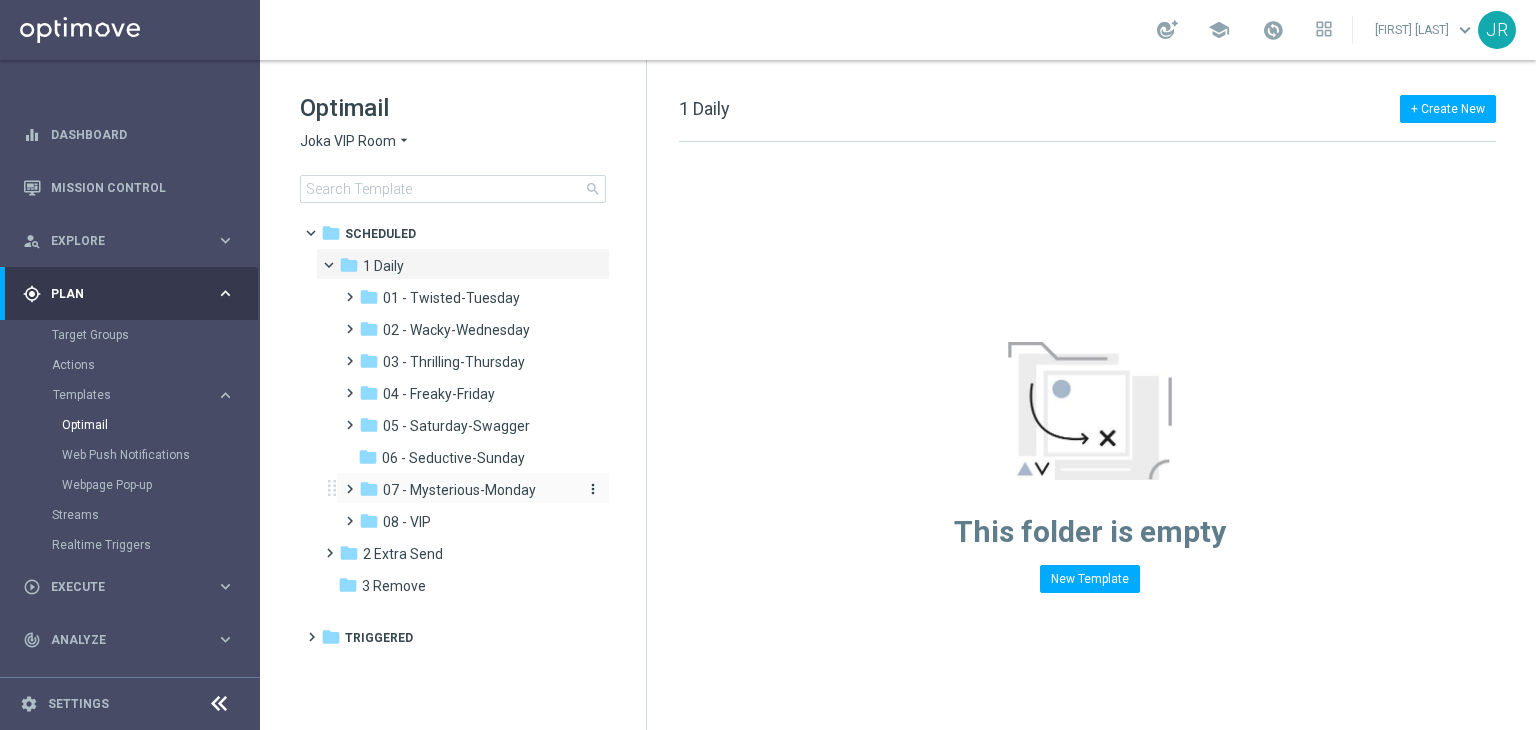click on "07 - Mysterious-Monday" at bounding box center [459, 490] 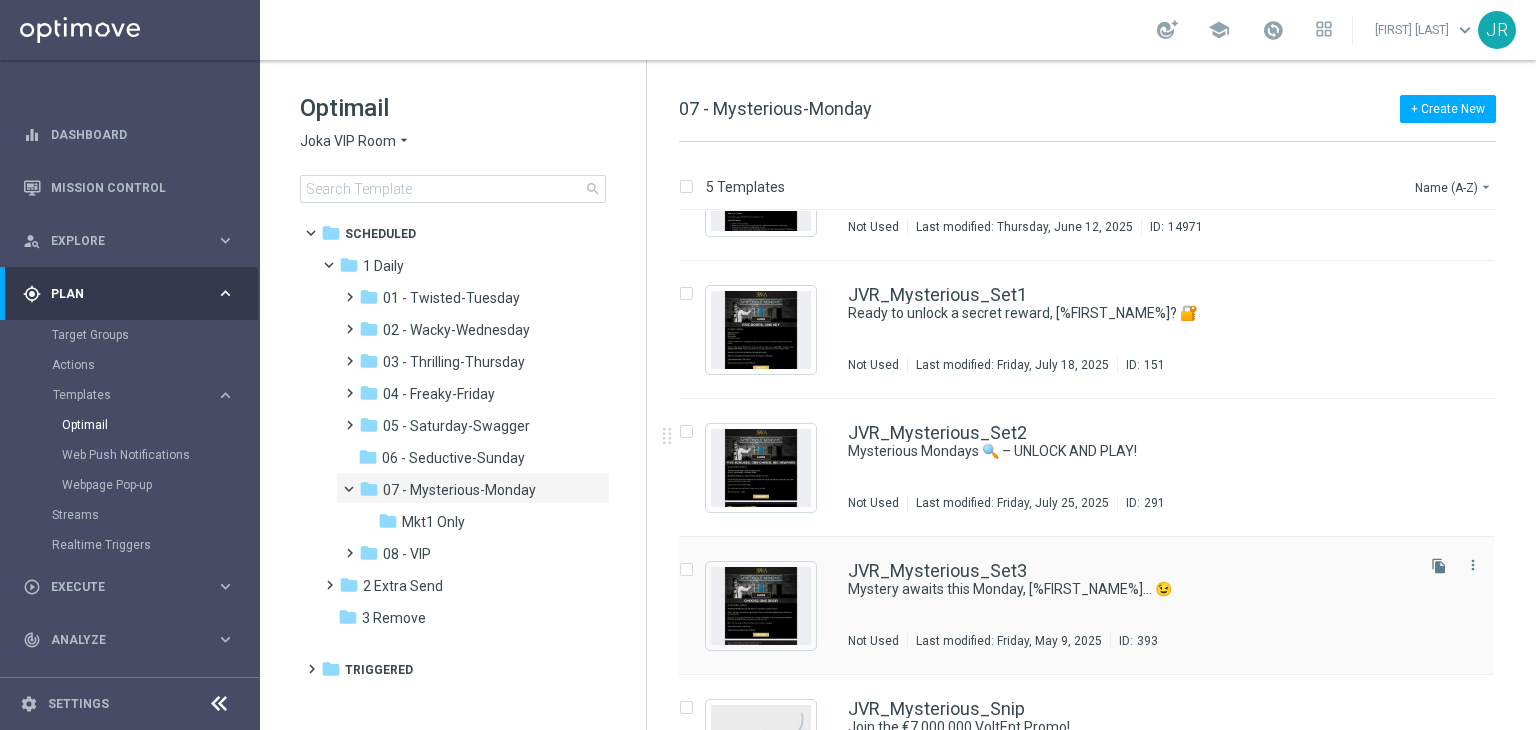 scroll, scrollTop: 100, scrollLeft: 0, axis: vertical 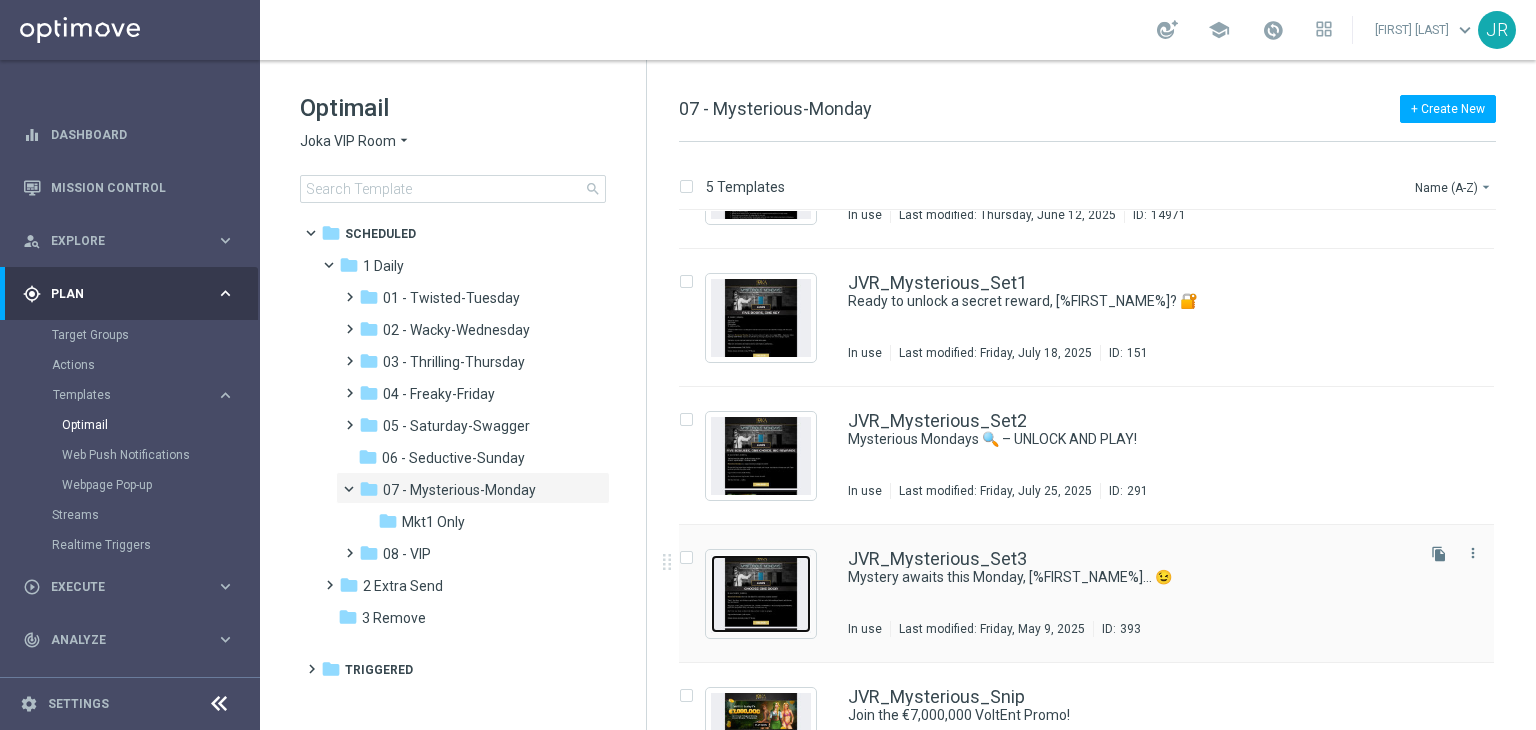 click at bounding box center [761, 594] 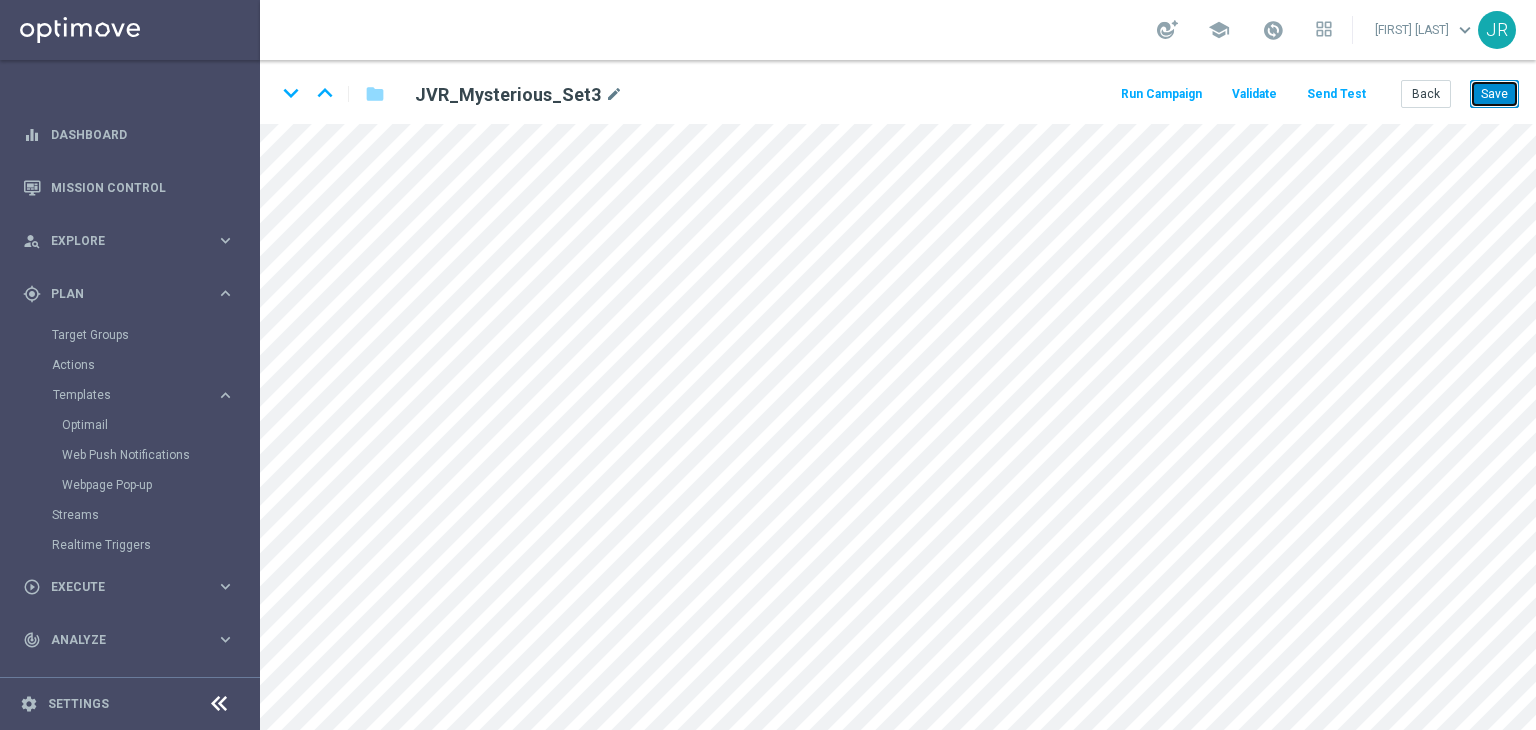 click on "Save" at bounding box center [1494, 94] 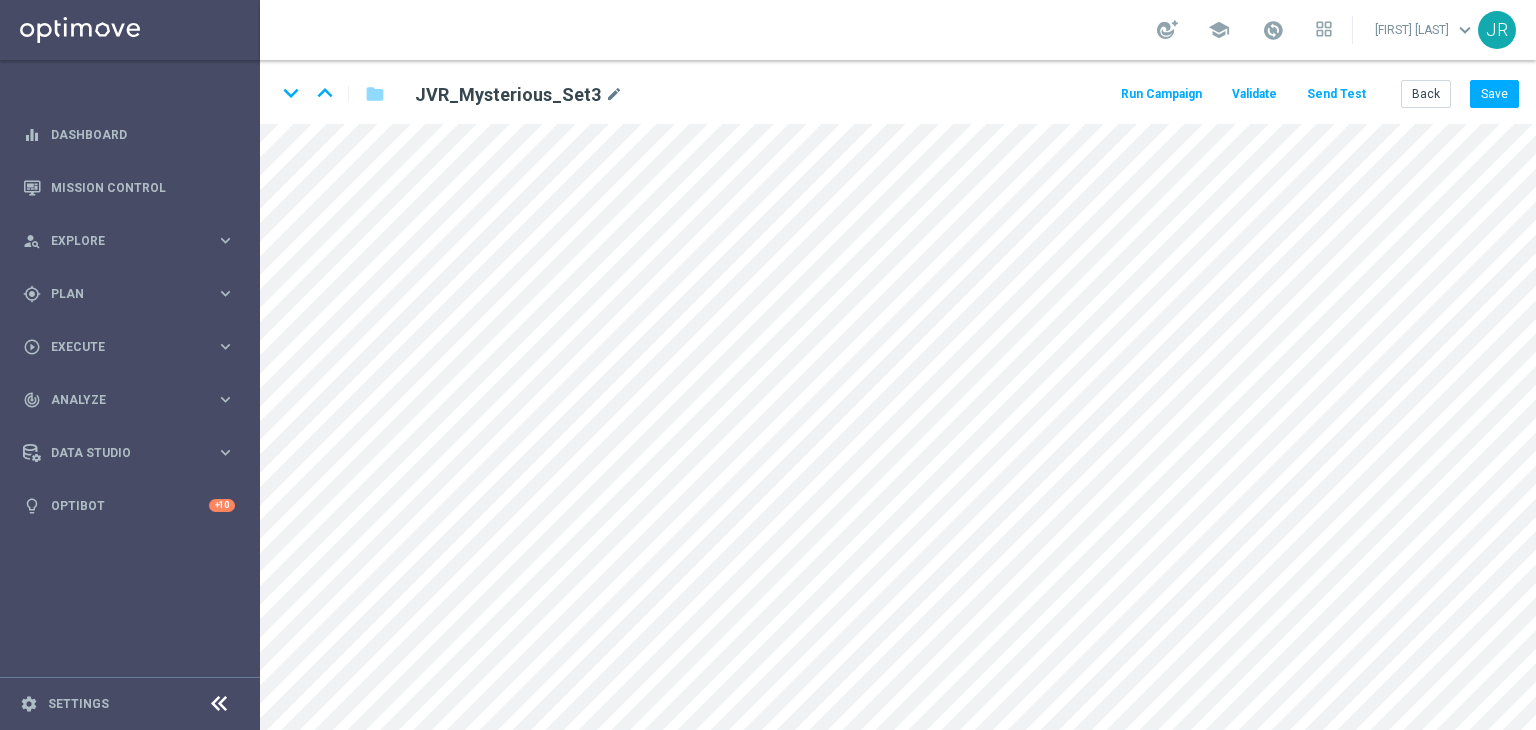 scroll, scrollTop: 0, scrollLeft: 0, axis: both 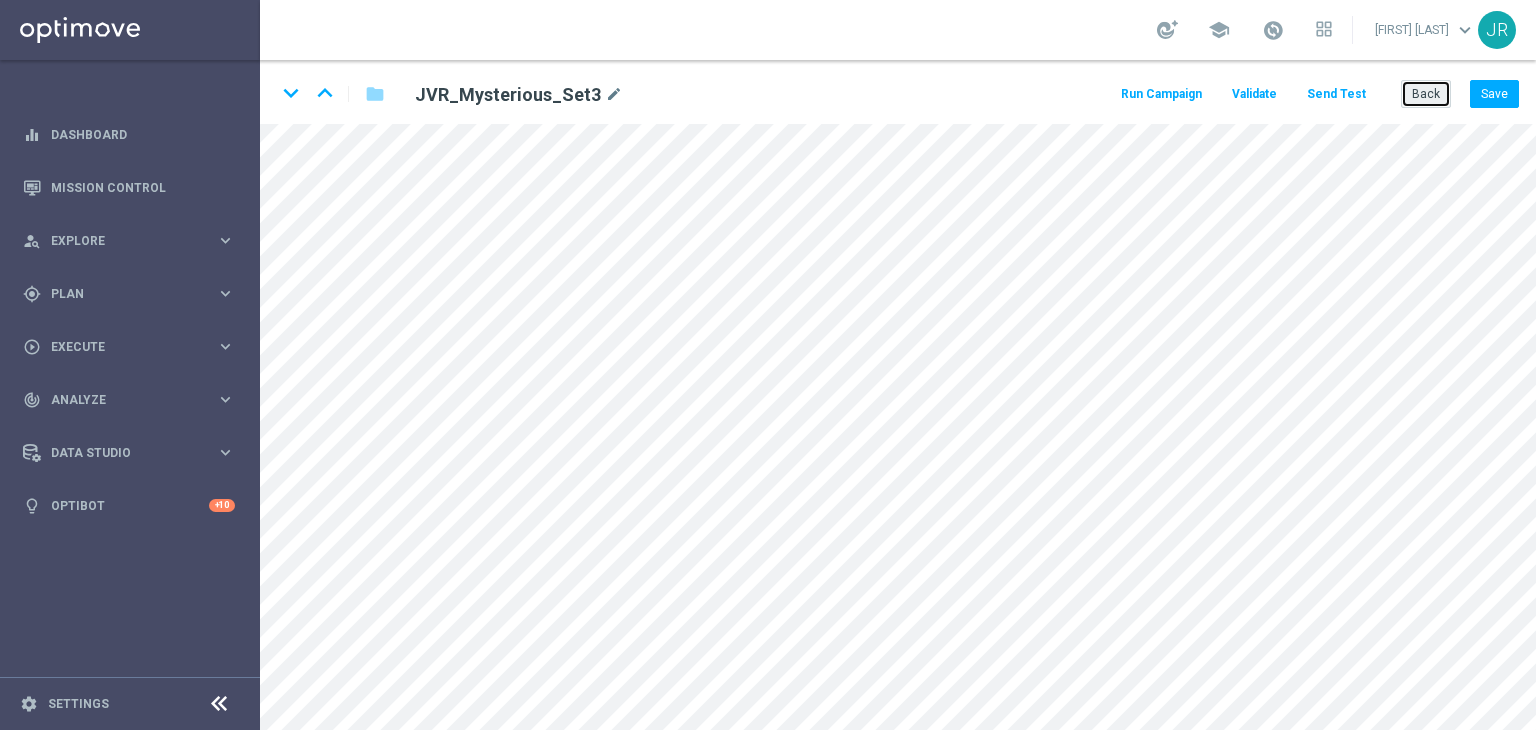 click on "Back" 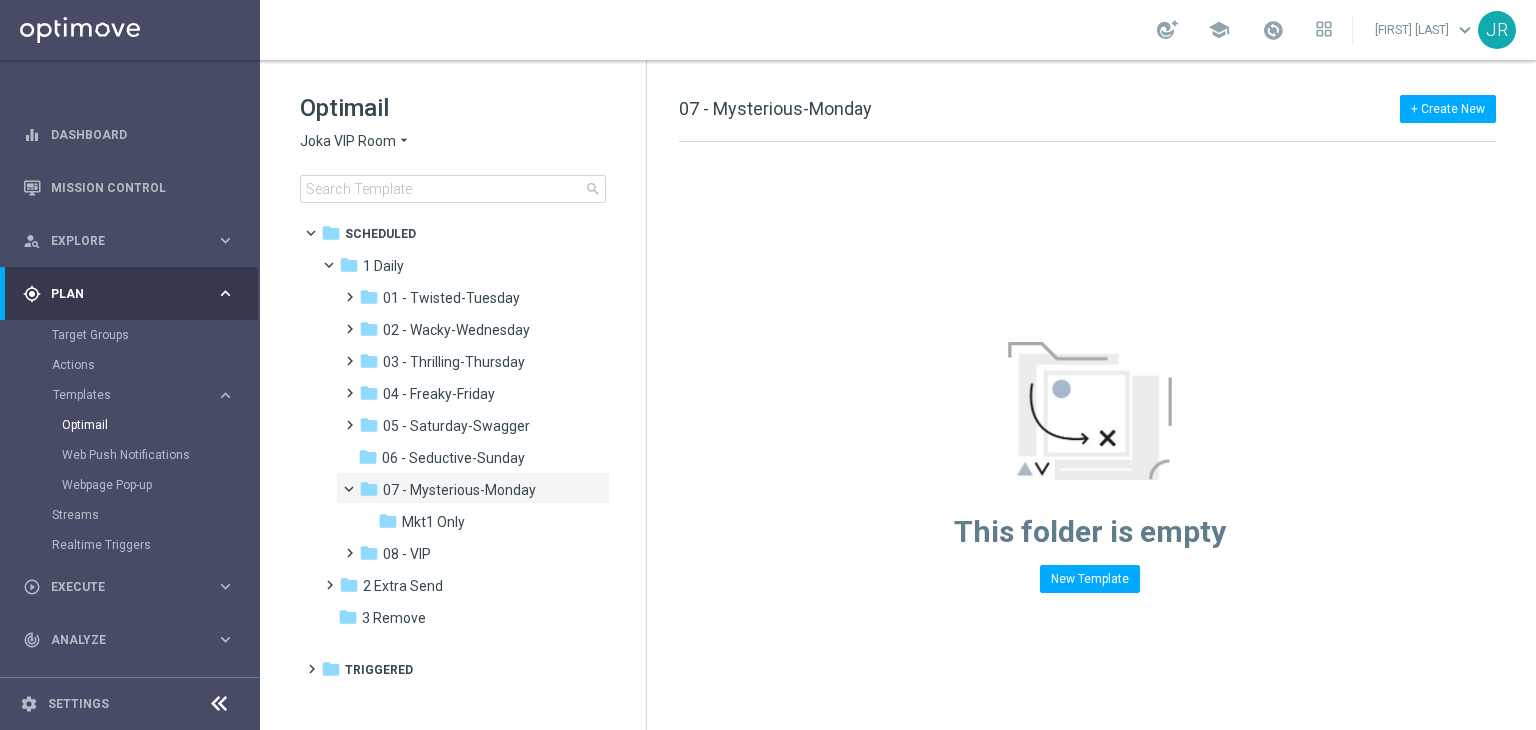 click on "Joka VIP Room" 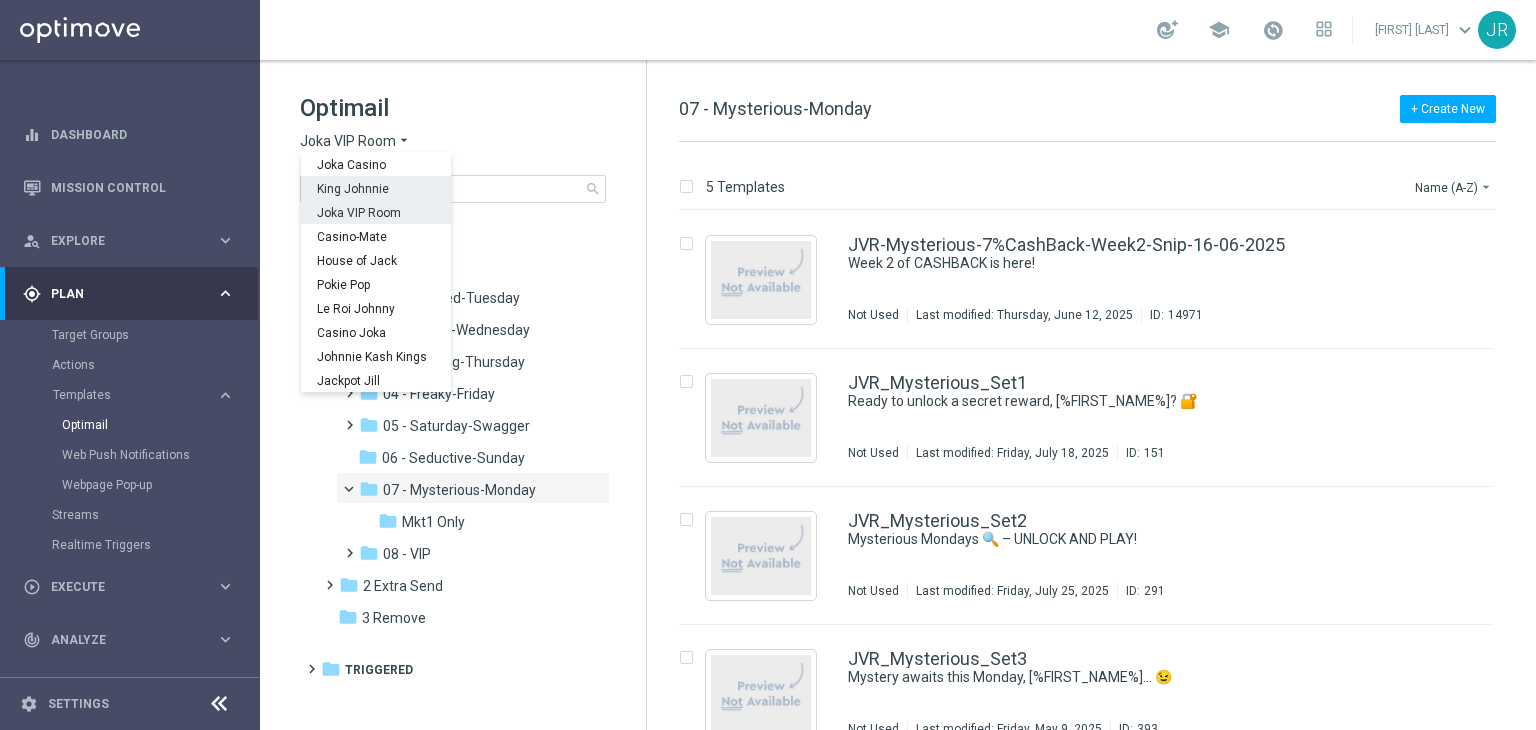 click on "King Johnnie" at bounding box center [0, 0] 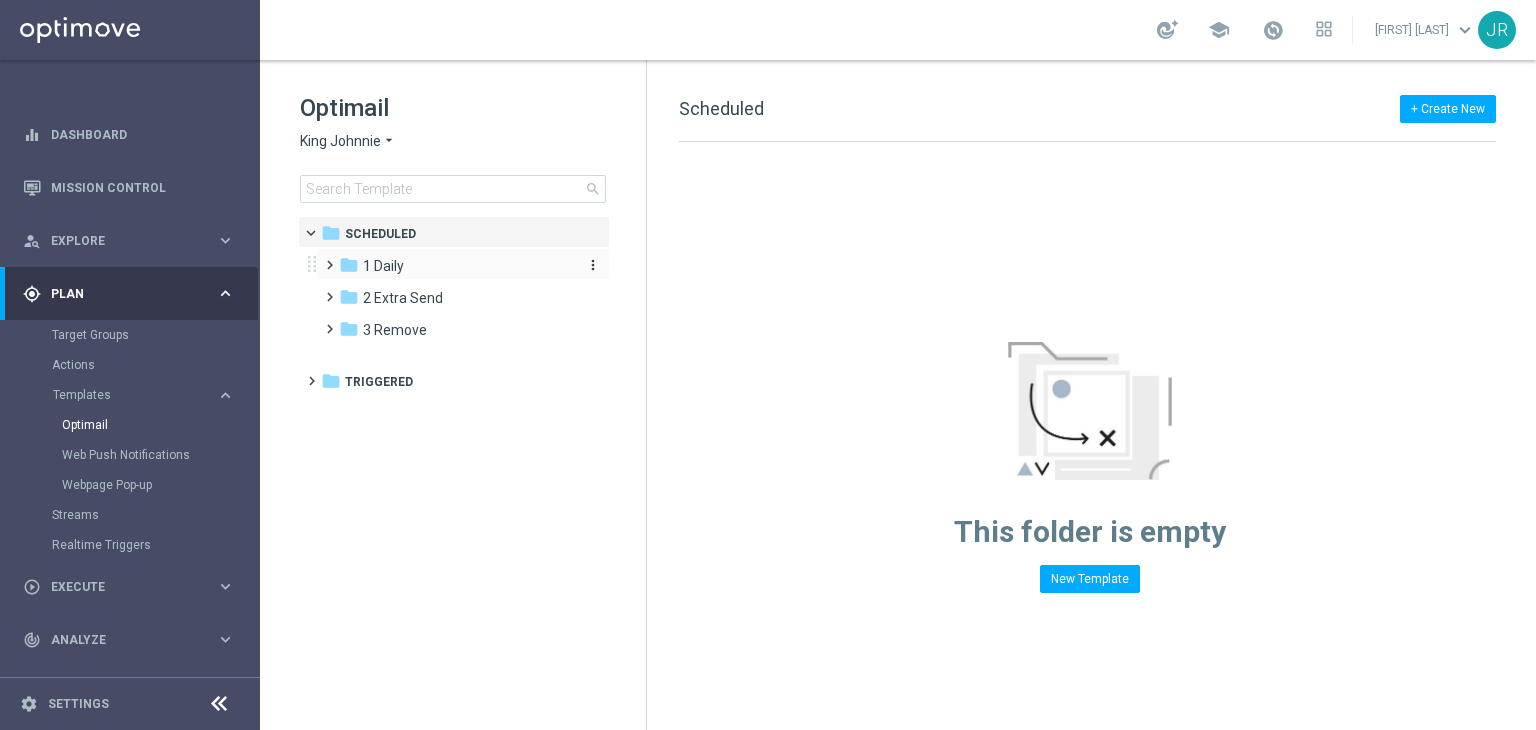 click on "folder
1 Daily" at bounding box center [454, 266] 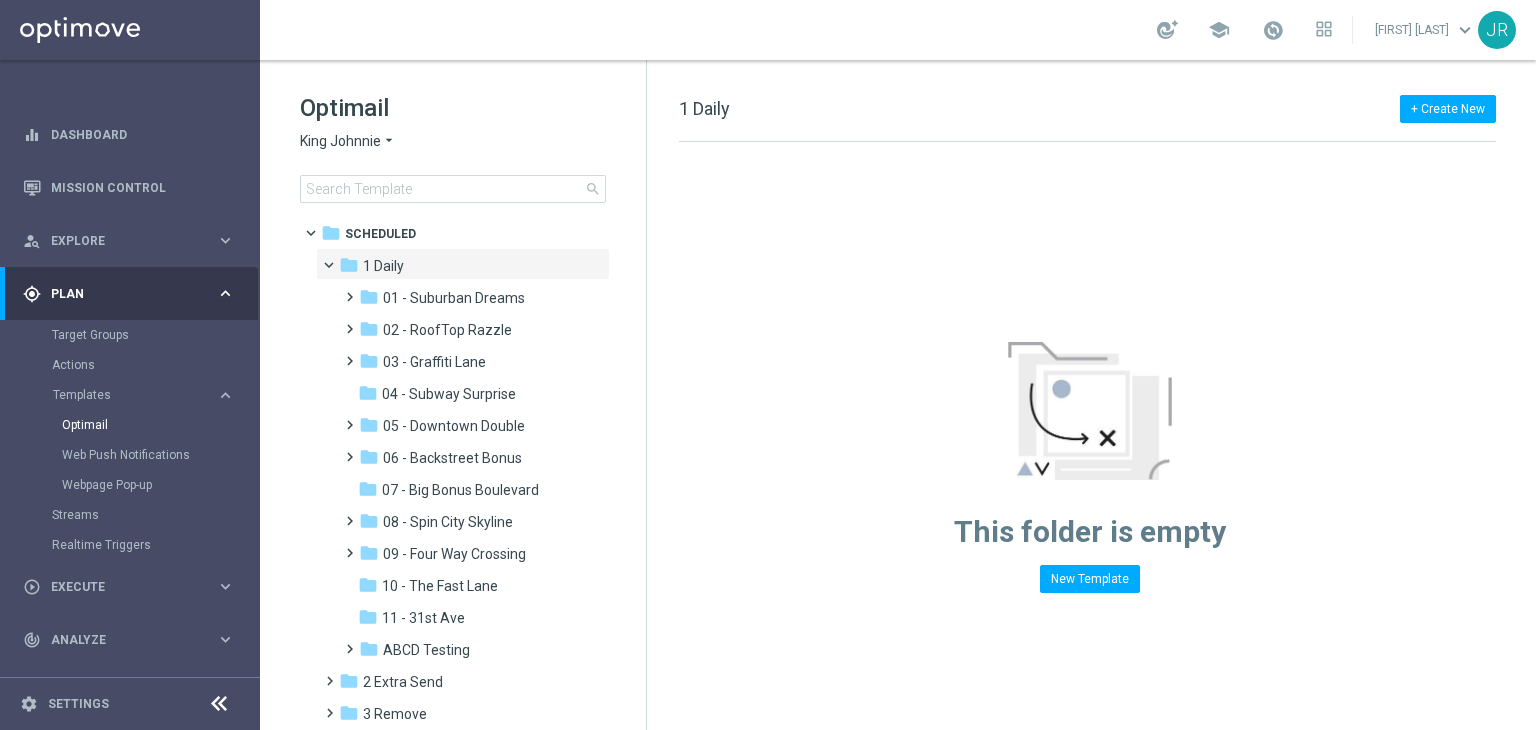 drag, startPoint x: 466, startPoint y: 394, endPoint x: 811, endPoint y: 432, distance: 347.08646 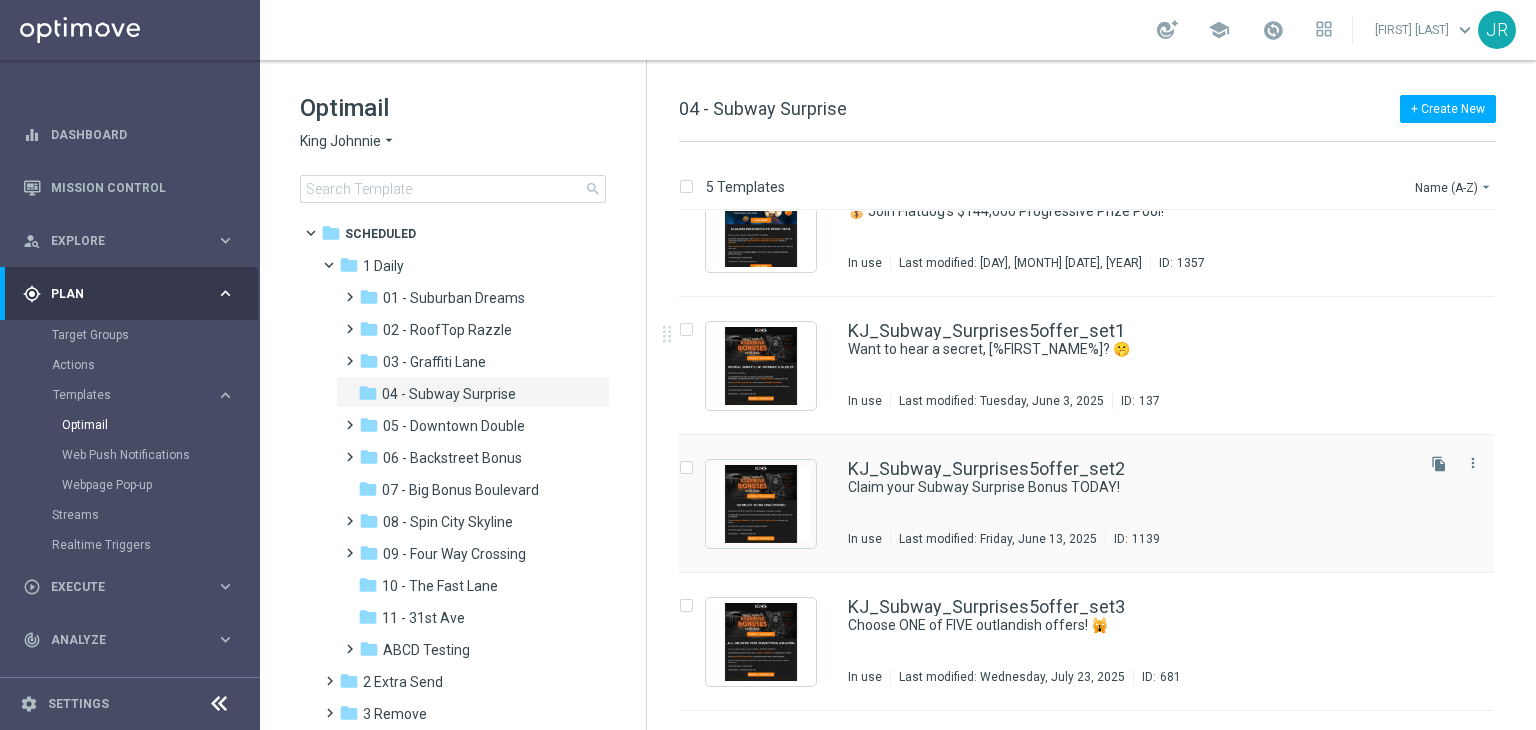 scroll, scrollTop: 0, scrollLeft: 0, axis: both 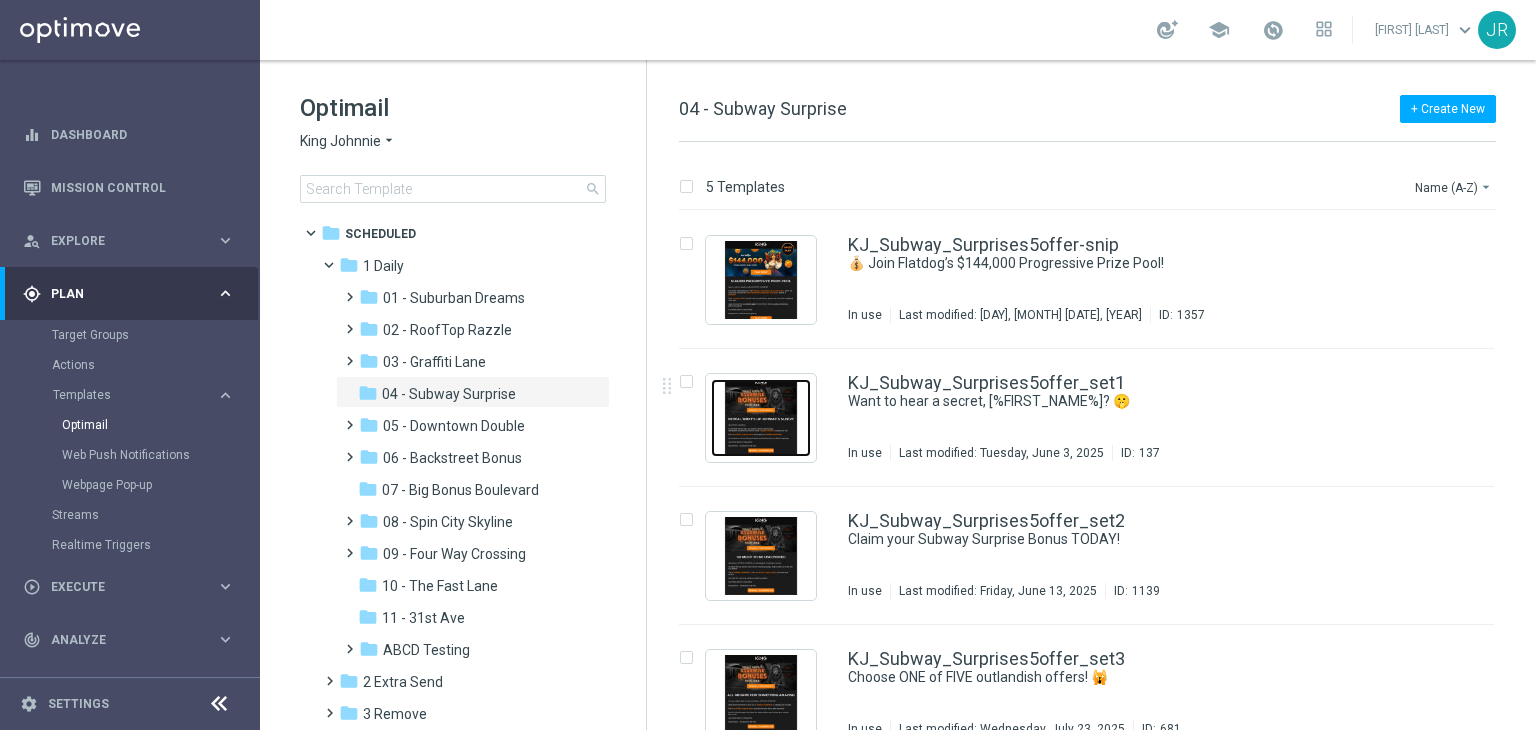 drag, startPoint x: 776, startPoint y: 421, endPoint x: 1104, endPoint y: 721, distance: 444.5042 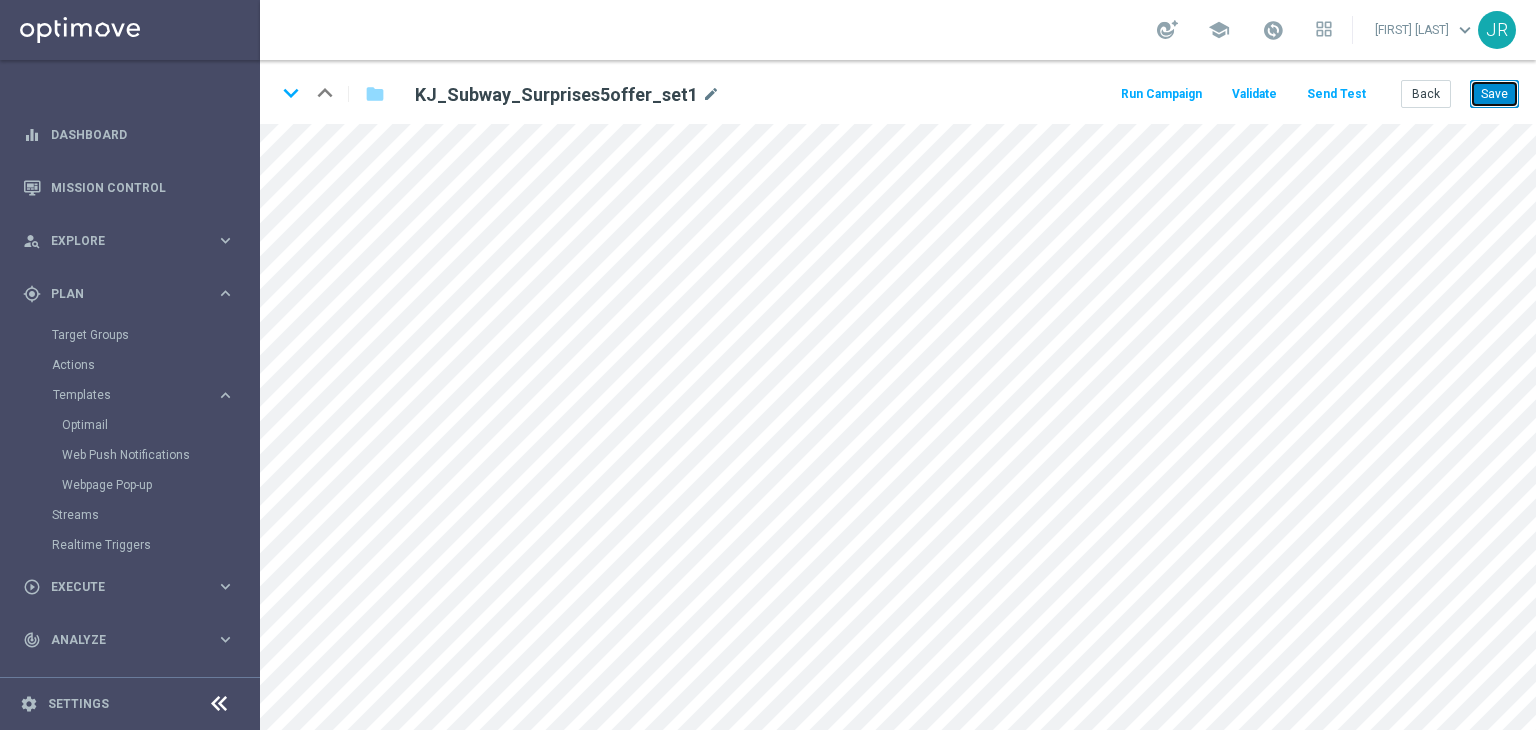 click on "Save" at bounding box center [1494, 94] 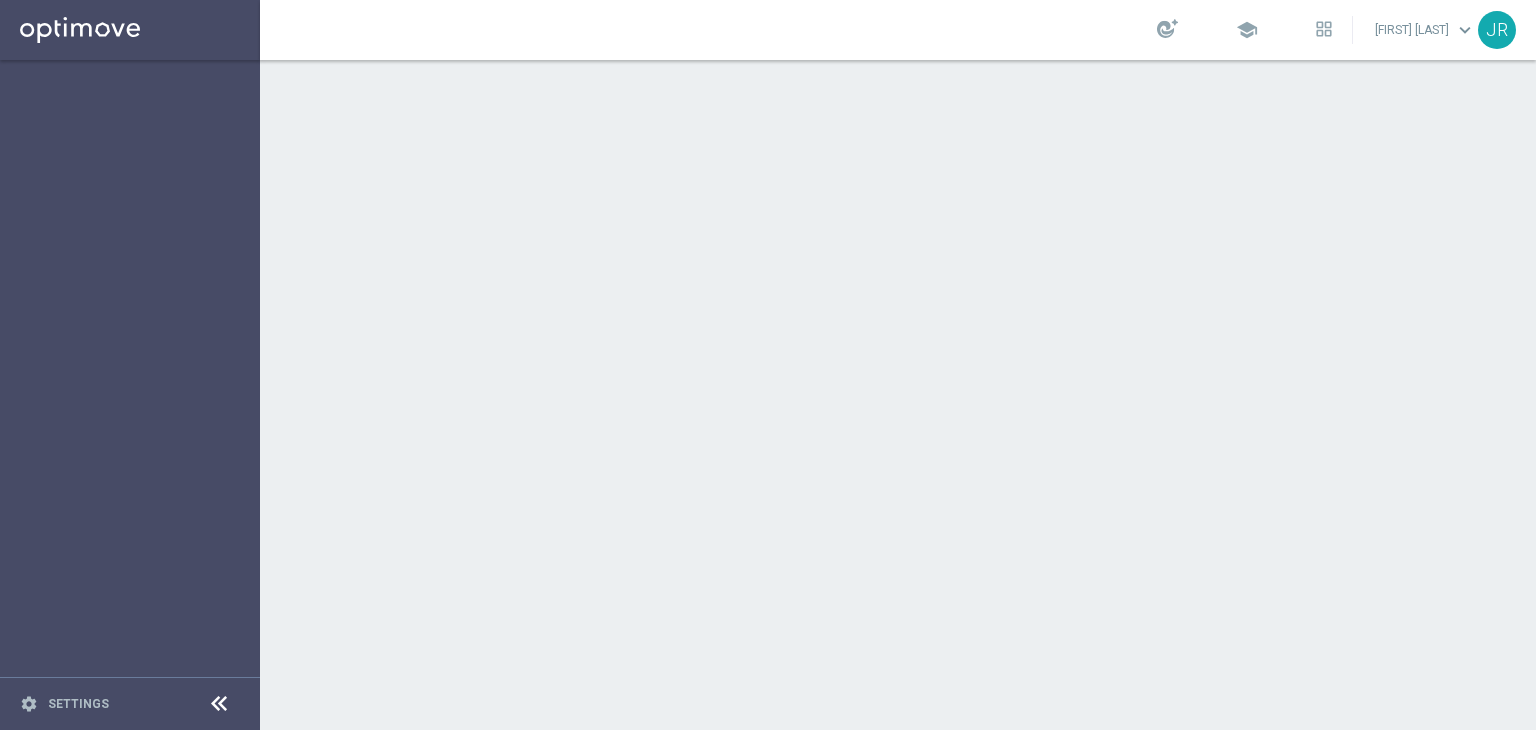 scroll, scrollTop: 0, scrollLeft: 0, axis: both 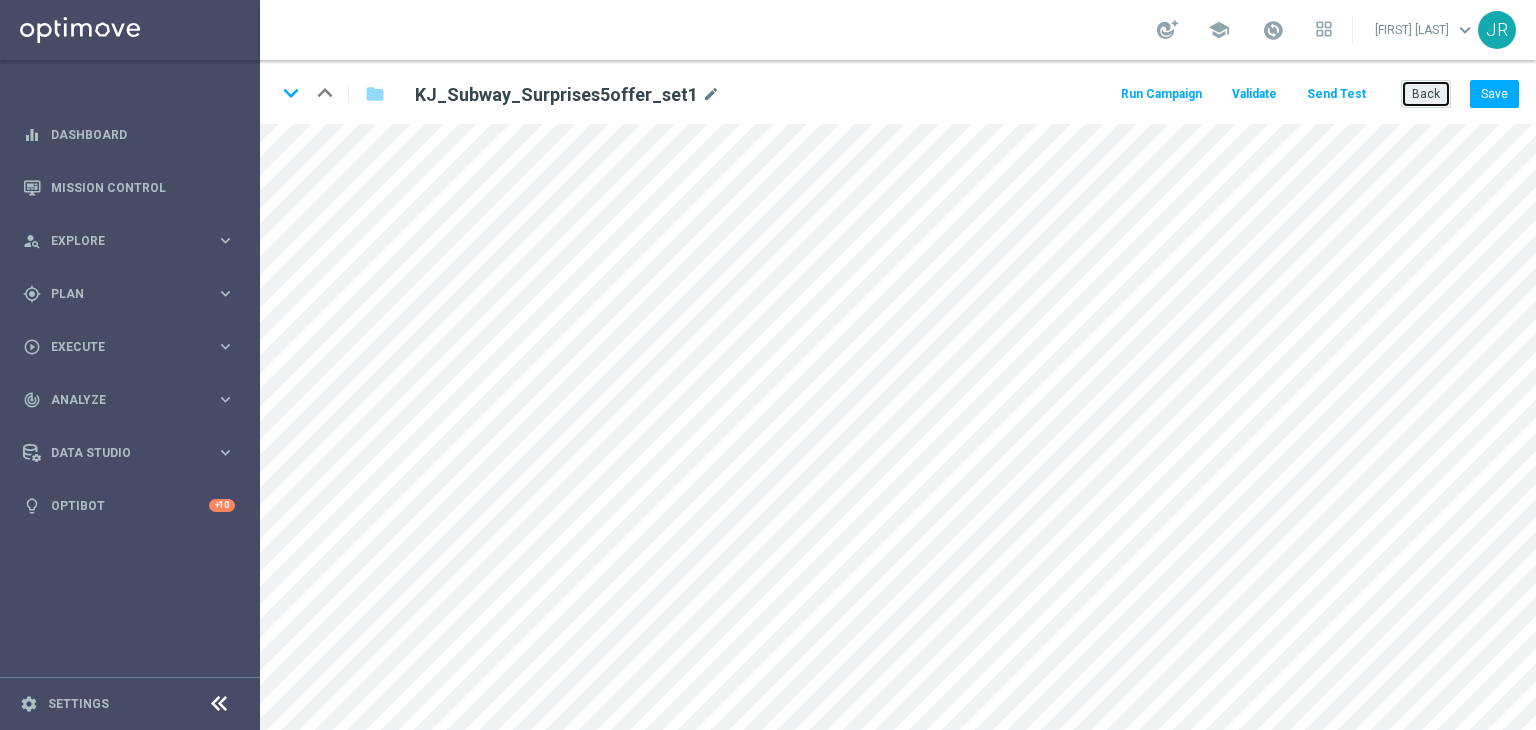 click on "Back" 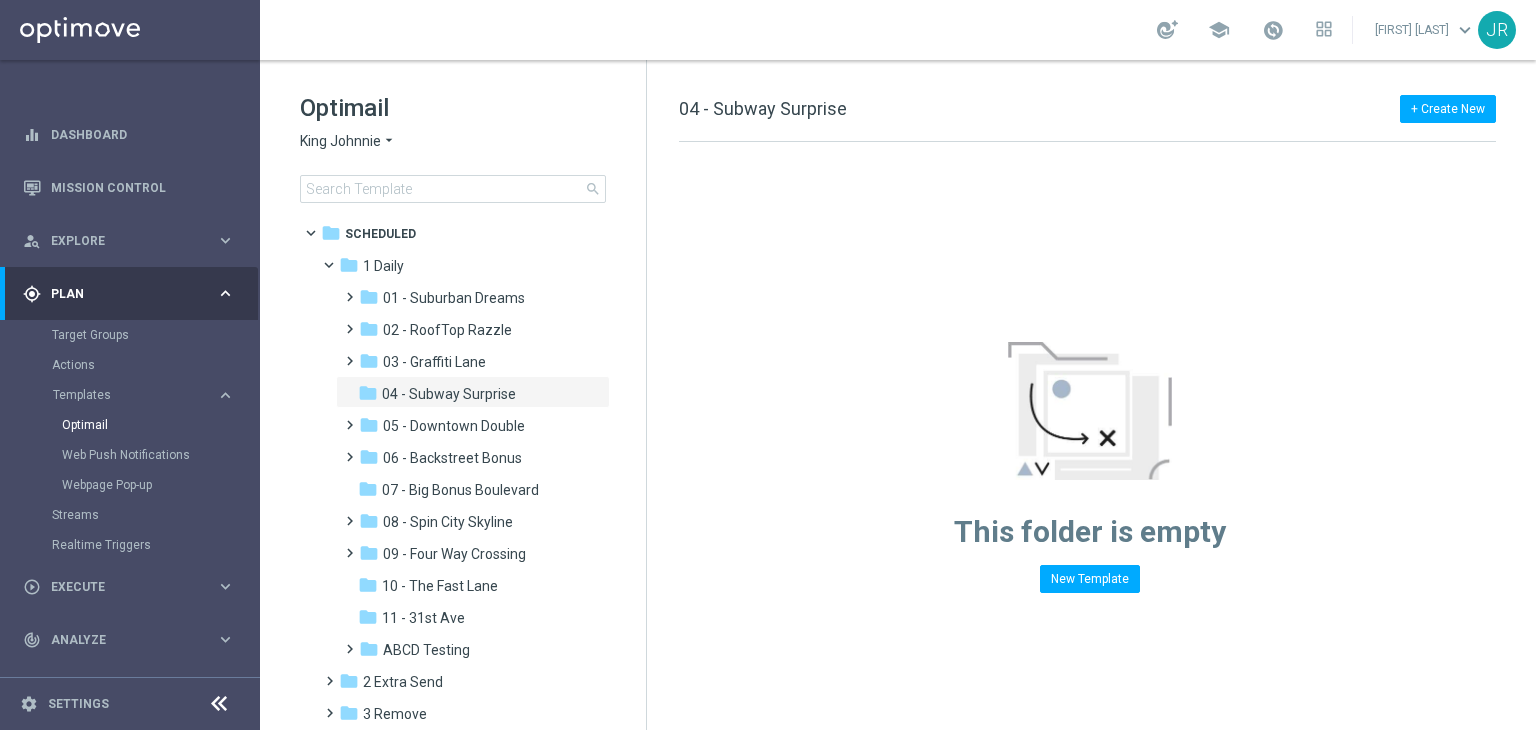 click on "King Johnnie" 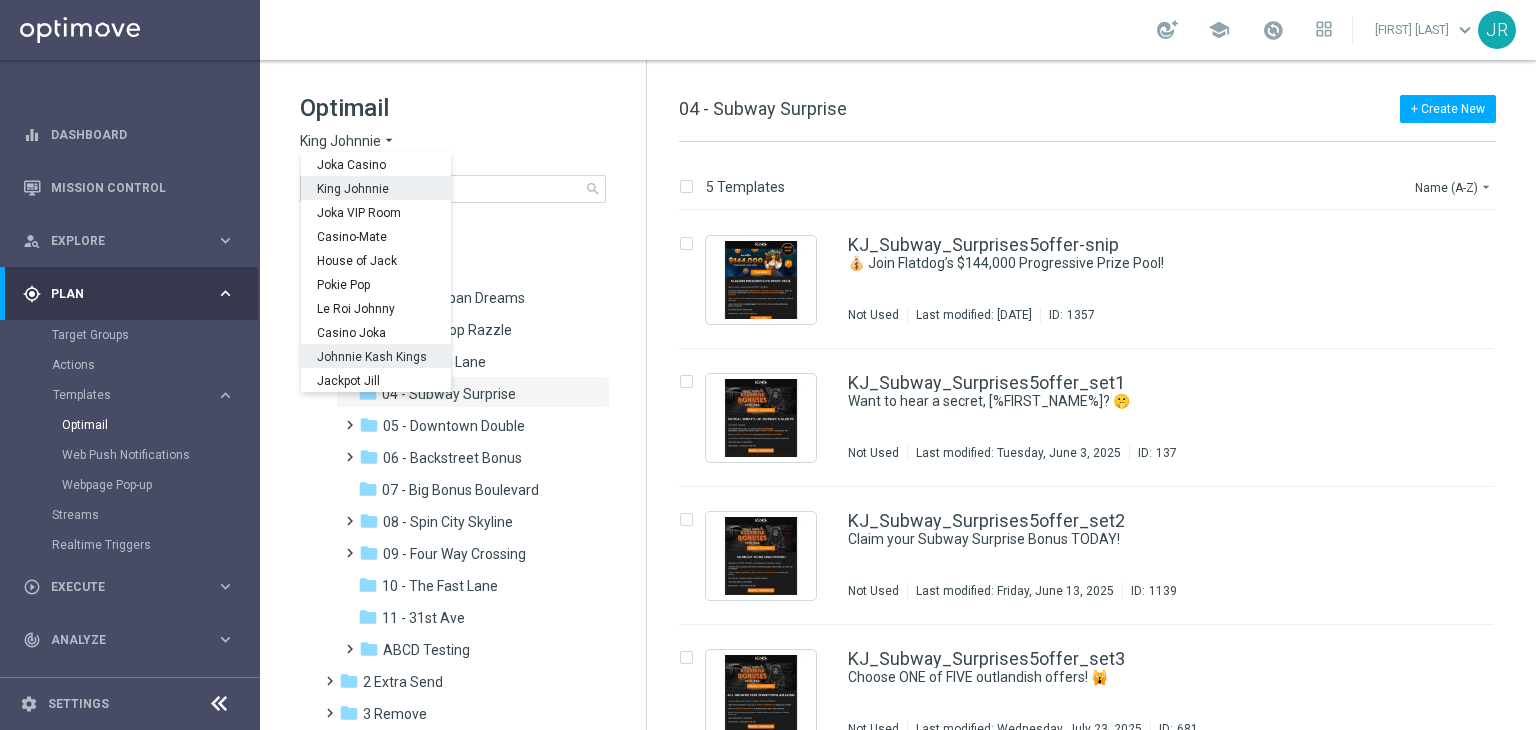 click on "Johnnie Kash Kings" at bounding box center [0, 0] 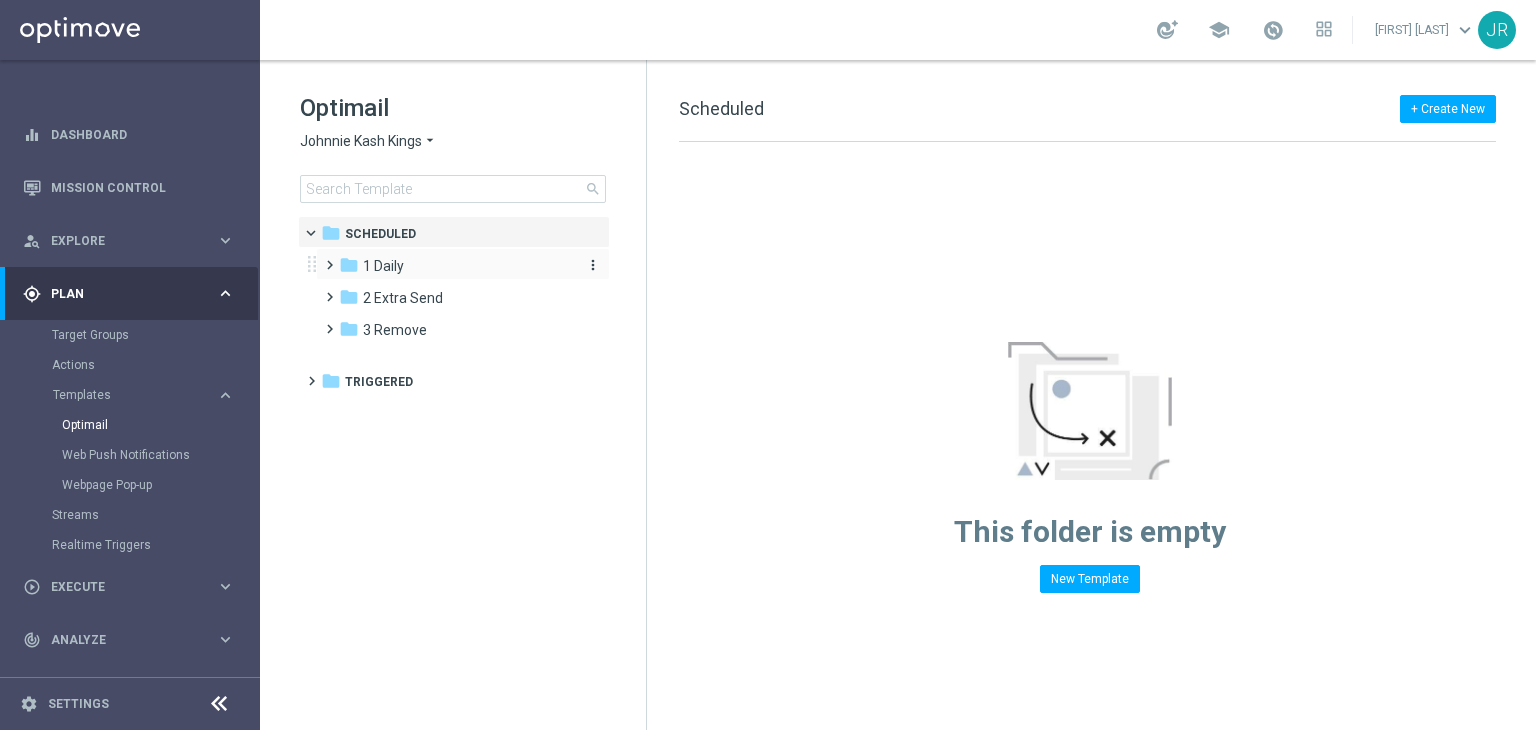 click on "1 Daily" at bounding box center (383, 266) 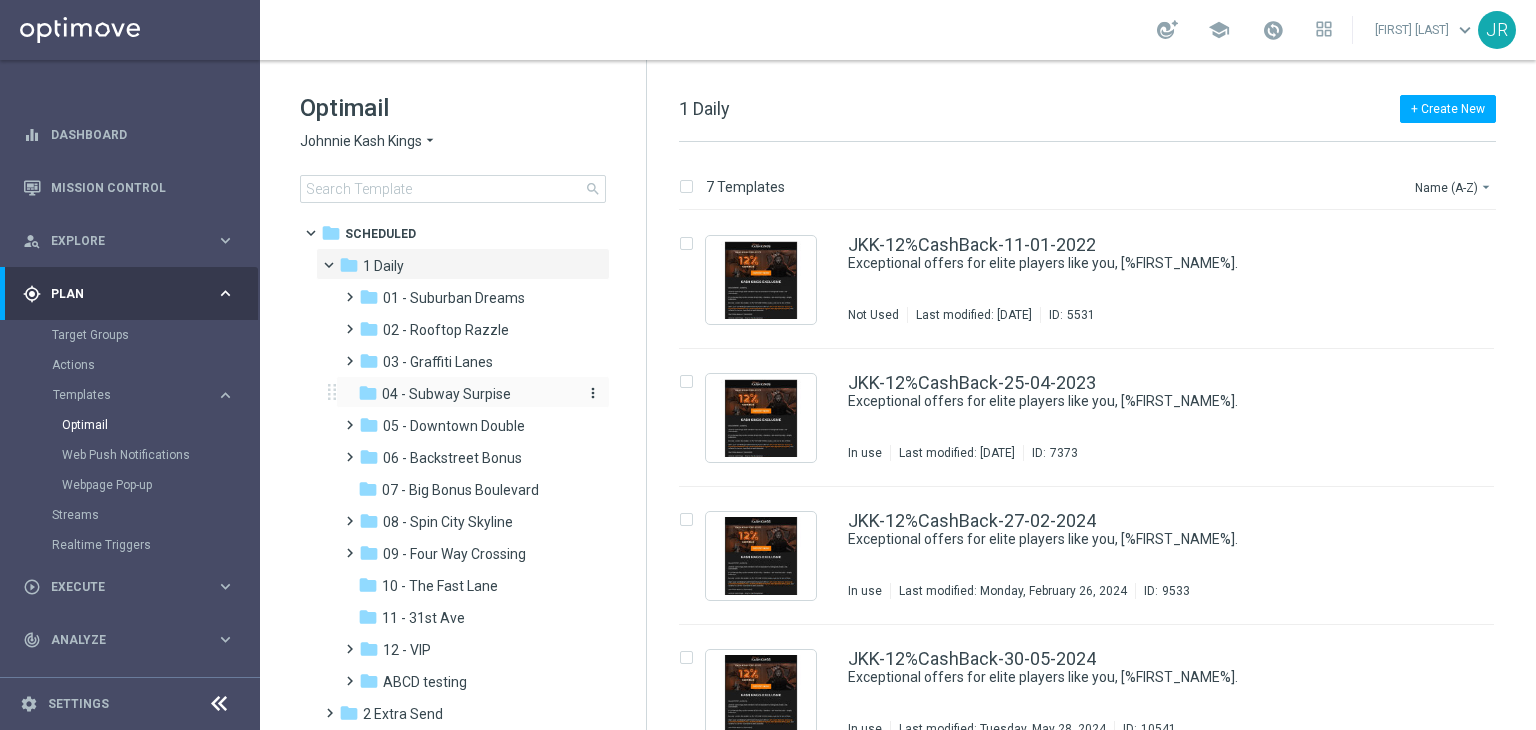 click on "04 - Subway Surpise" at bounding box center (446, 394) 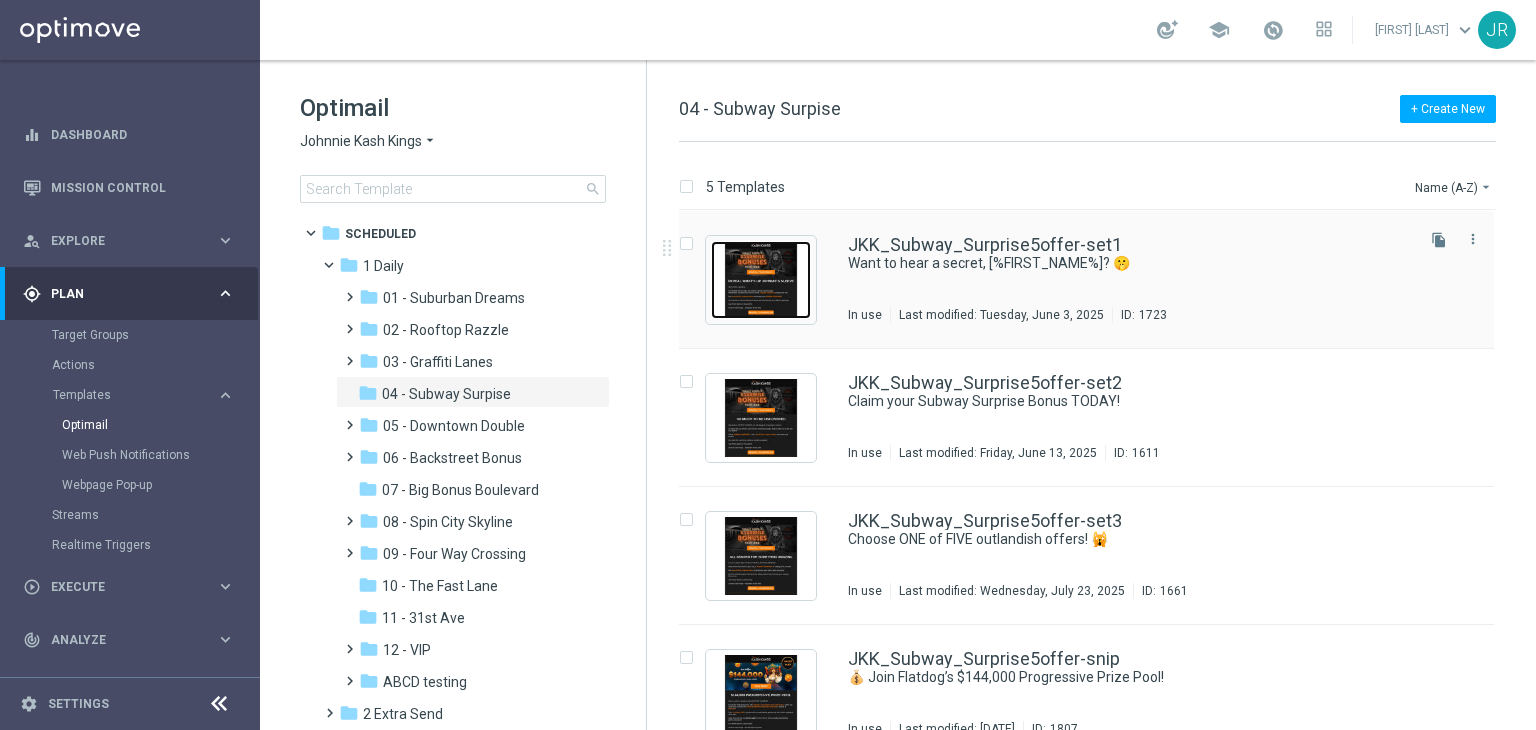 click at bounding box center [761, 280] 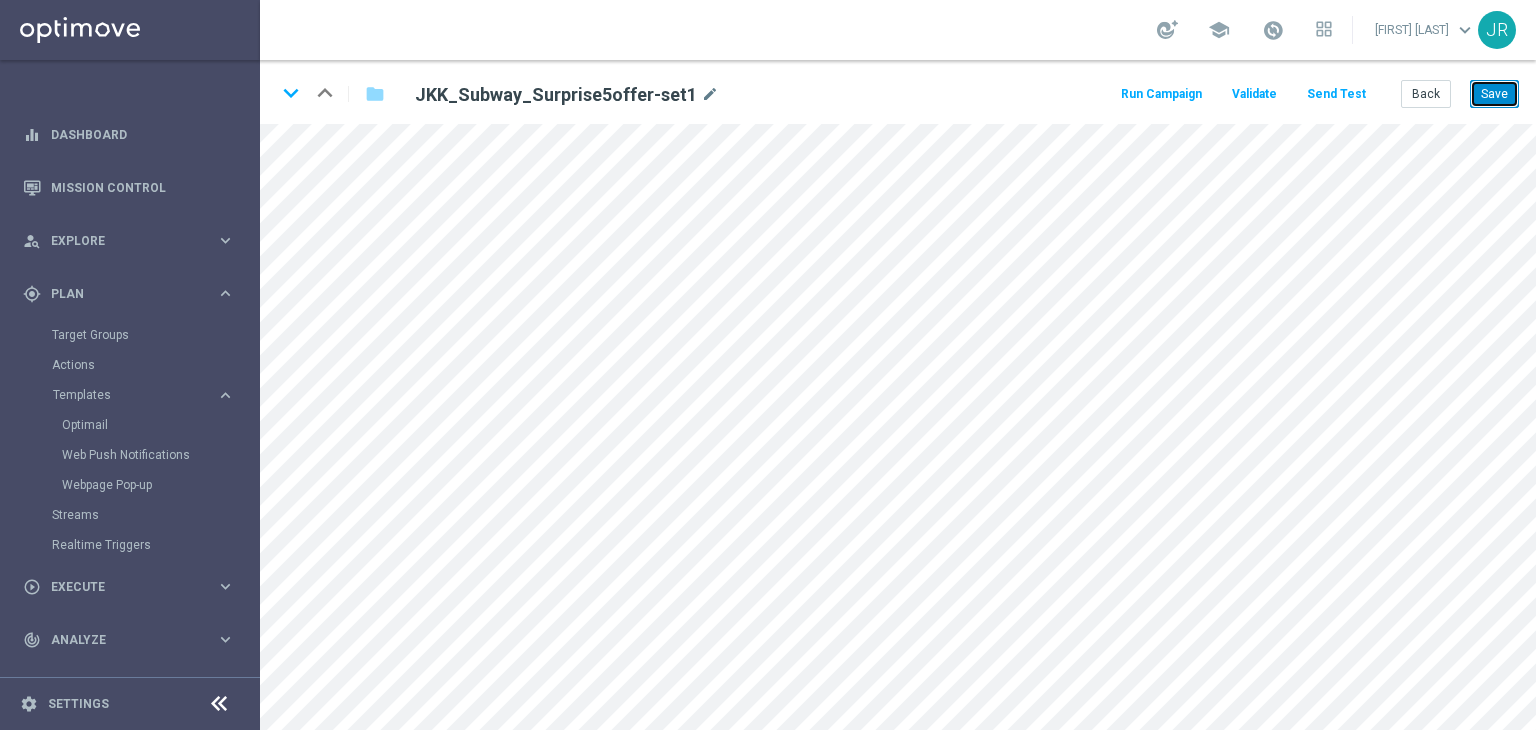 click on "Save" at bounding box center (1494, 94) 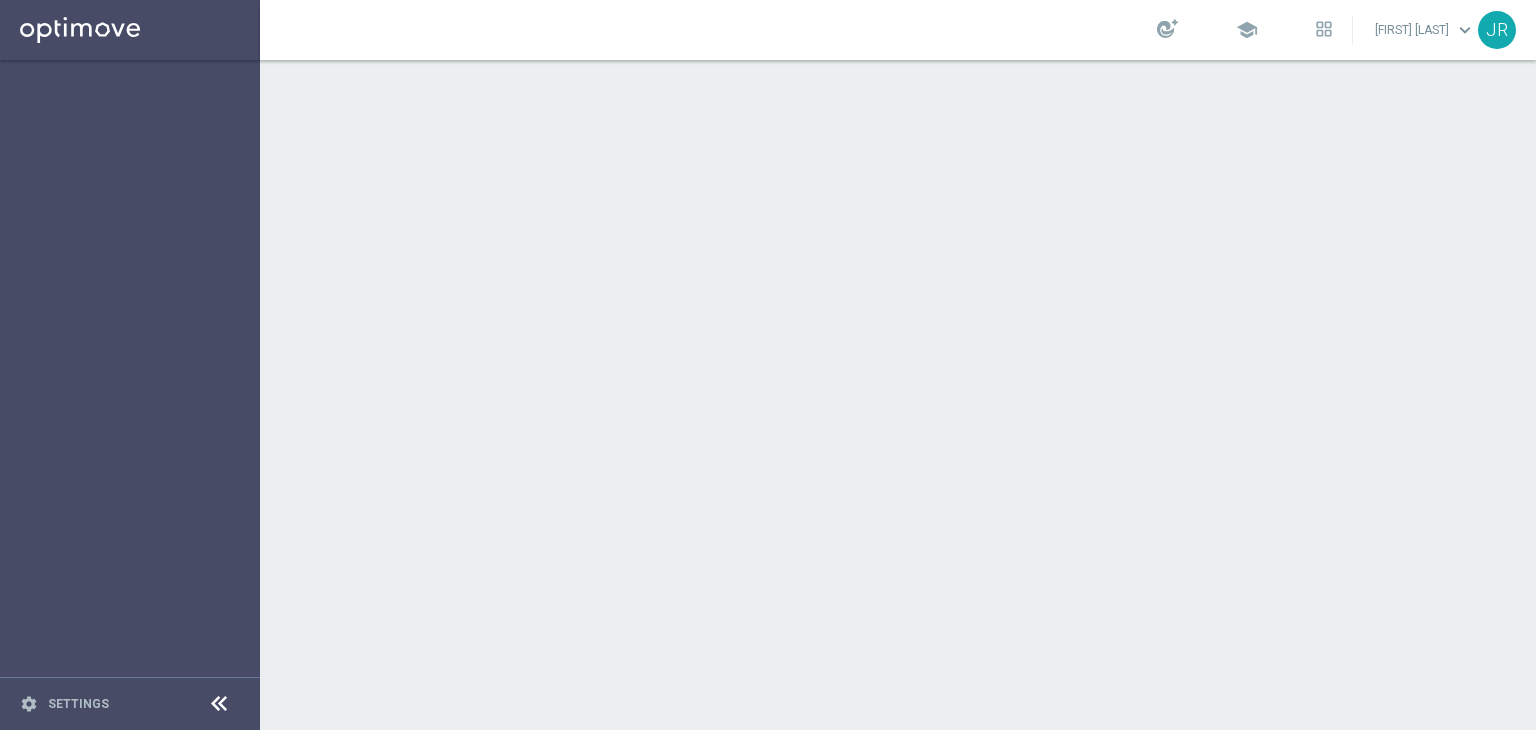 scroll, scrollTop: 0, scrollLeft: 0, axis: both 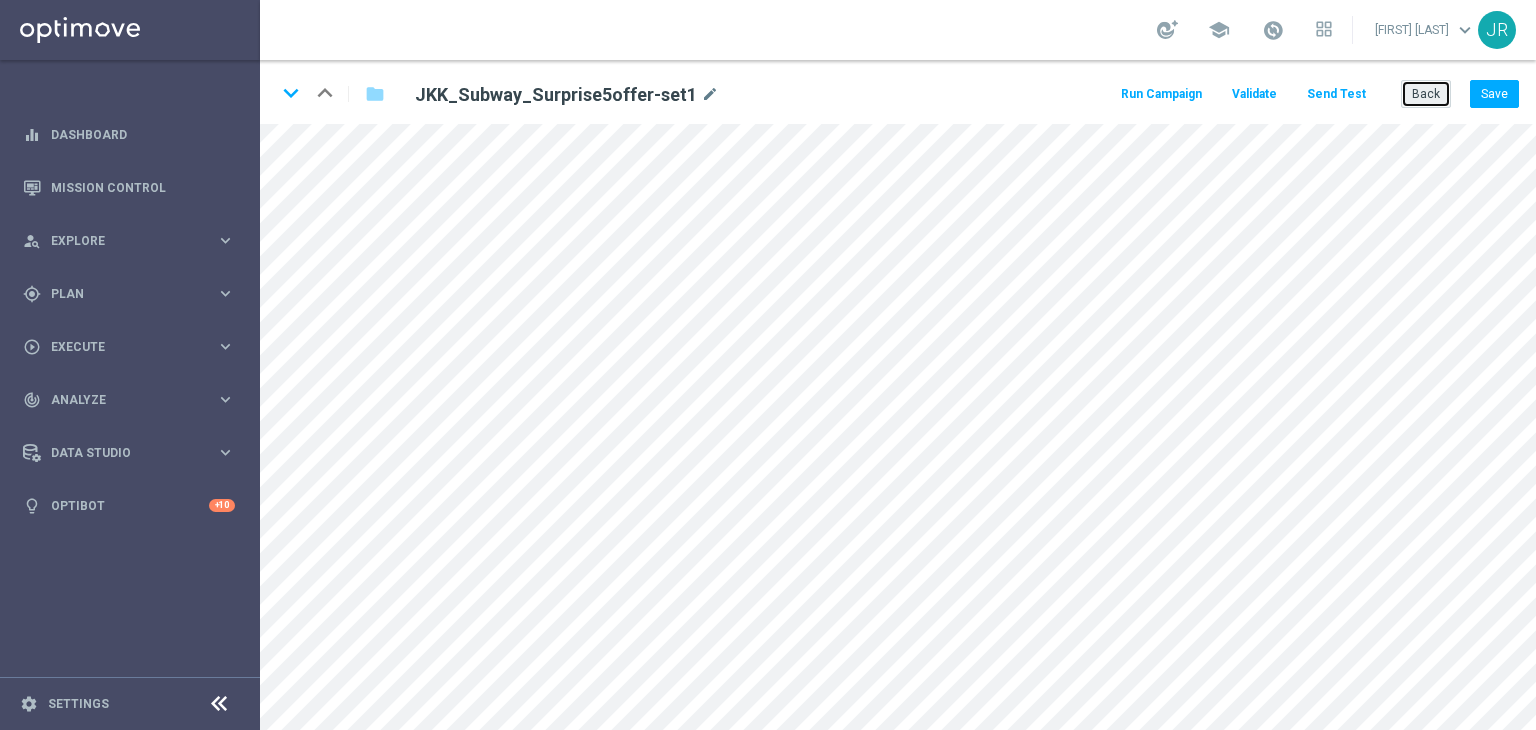 click on "Back" 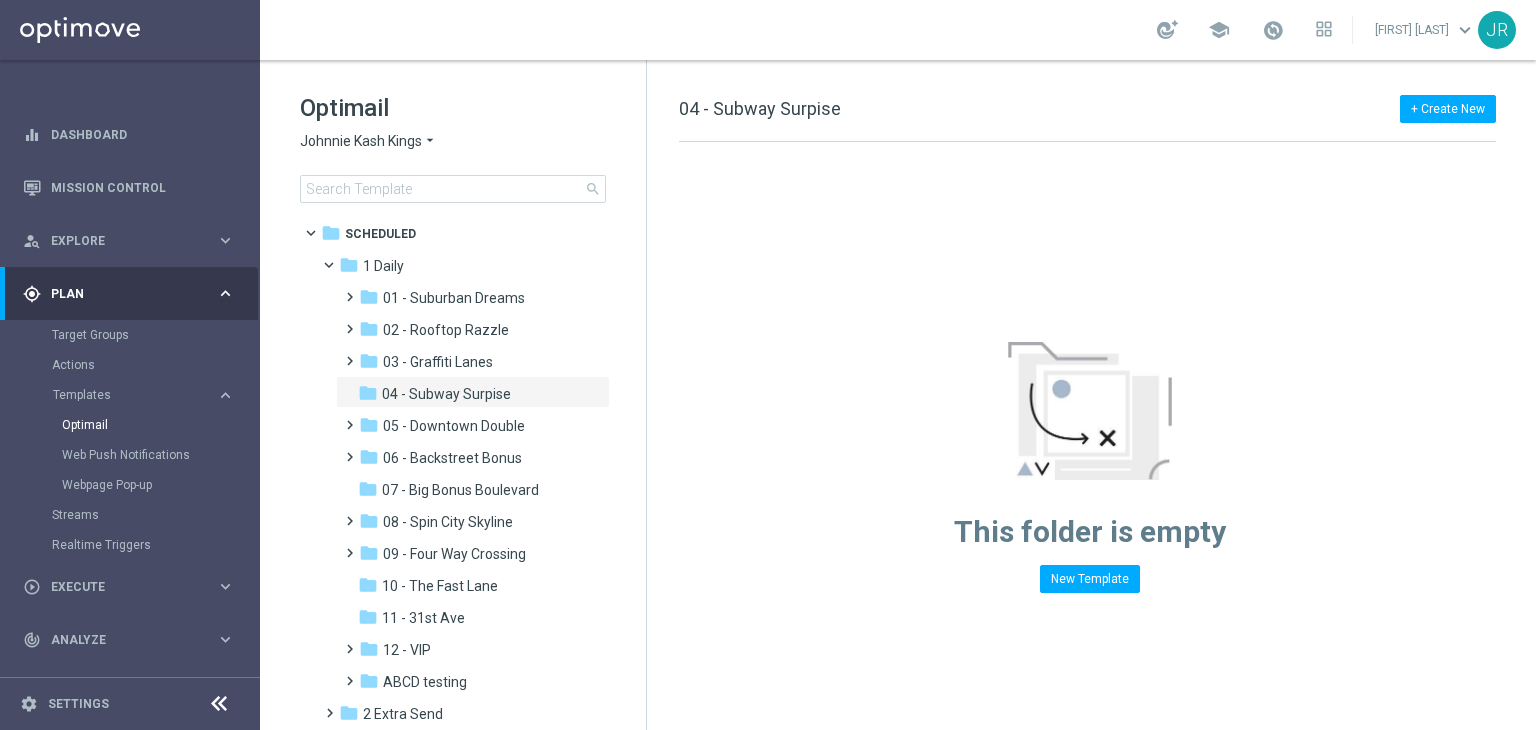 click on "Johnnie Kash Kings" 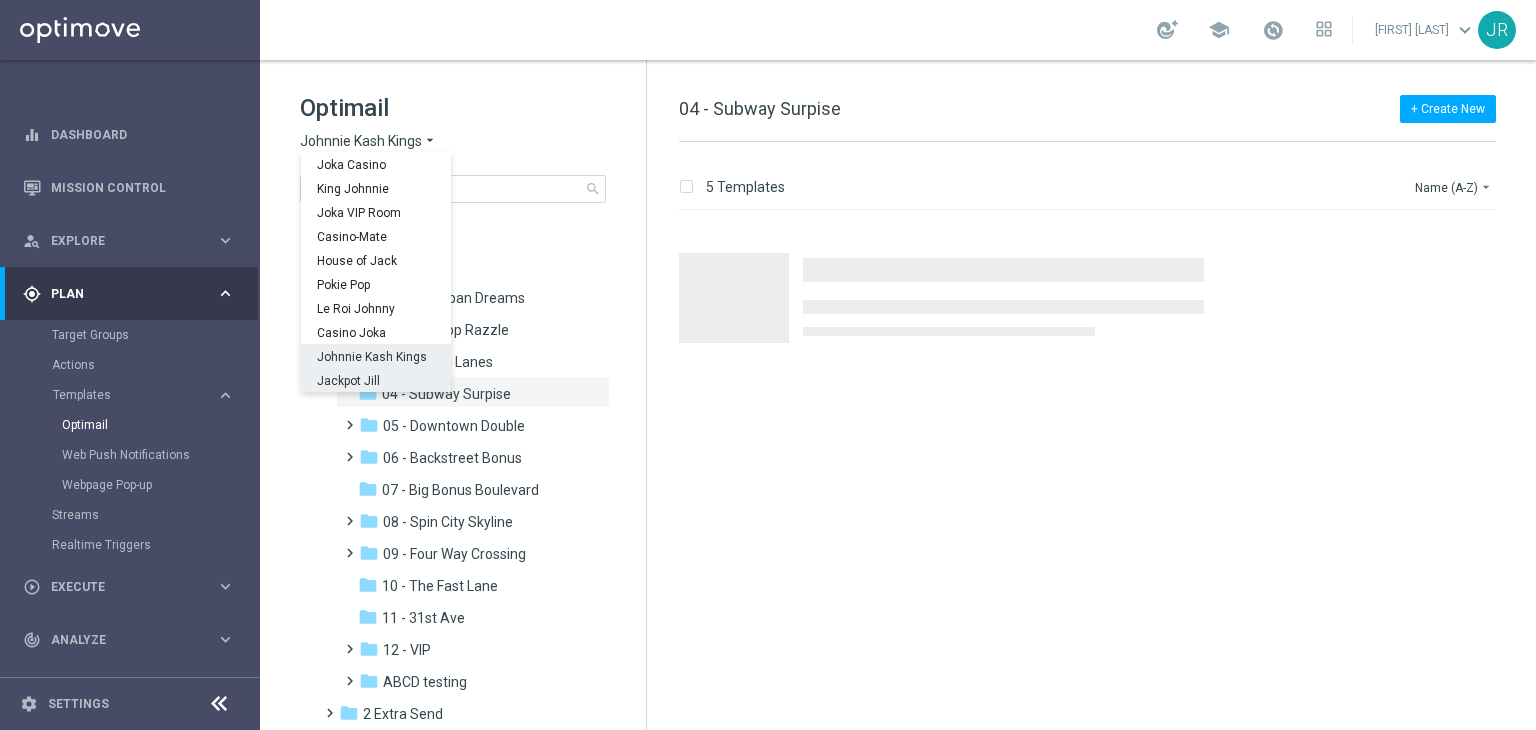 click on "Jackpot Jill" at bounding box center [0, 0] 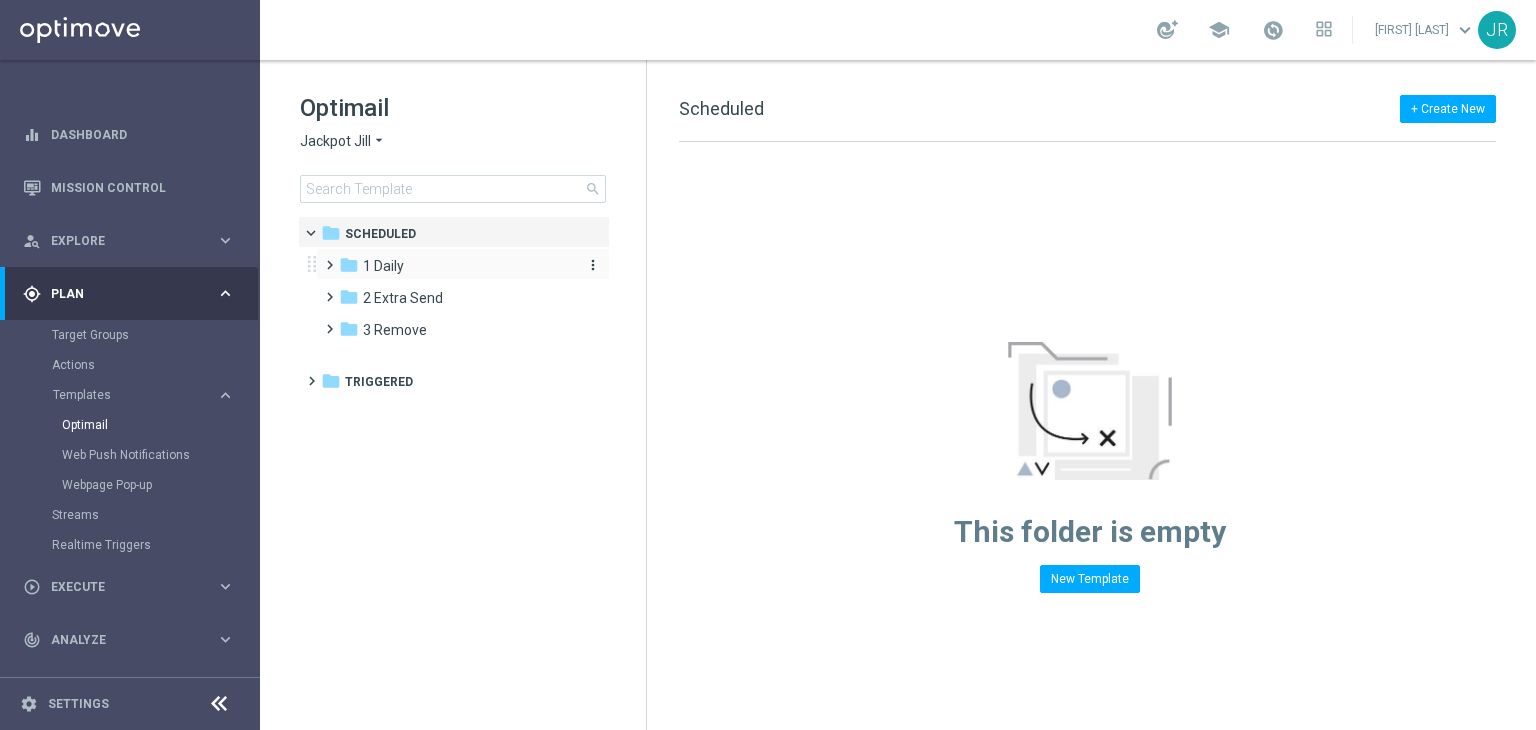 click on "1 Daily" at bounding box center [383, 266] 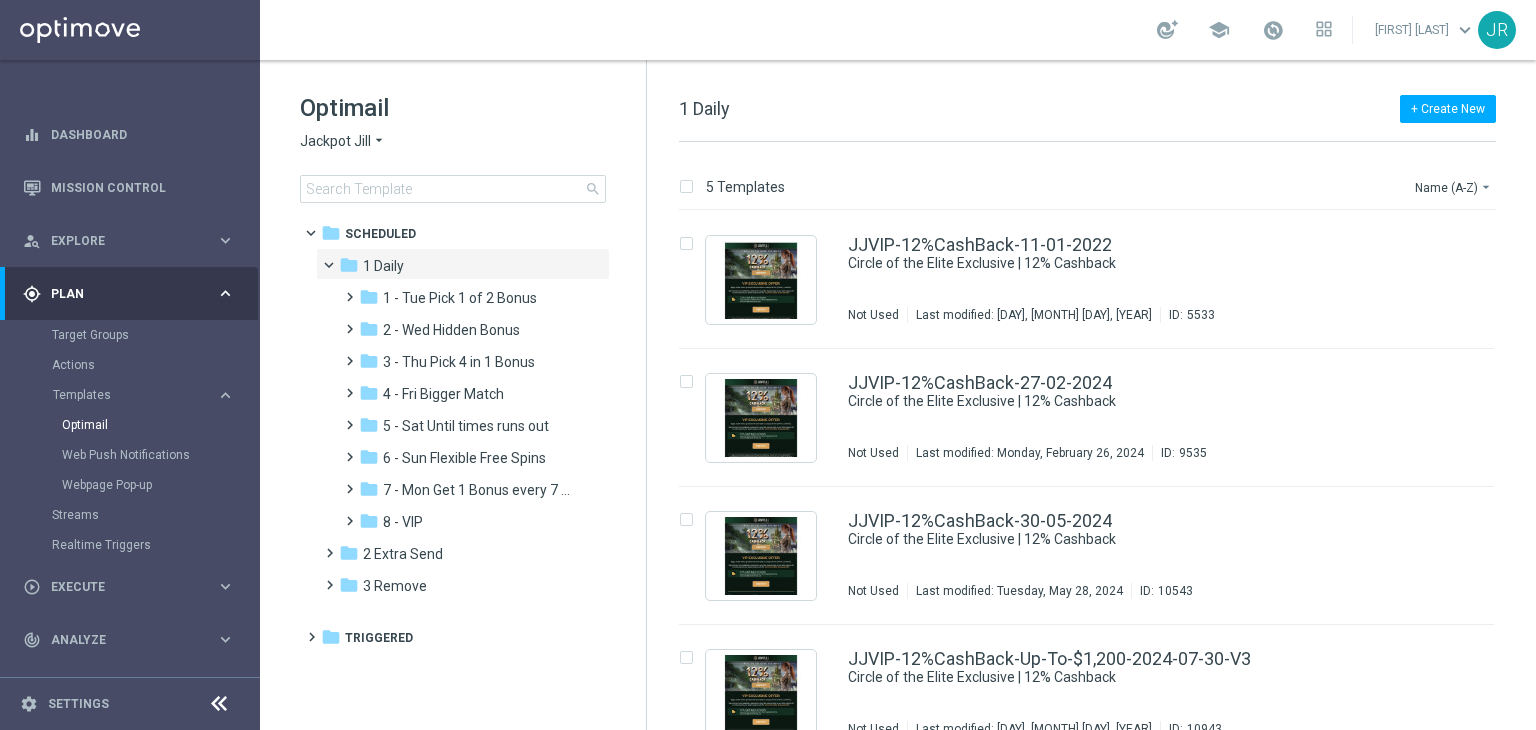 click on "7 - Mon Get 1 Bonus every 7 Hours" at bounding box center [477, 490] 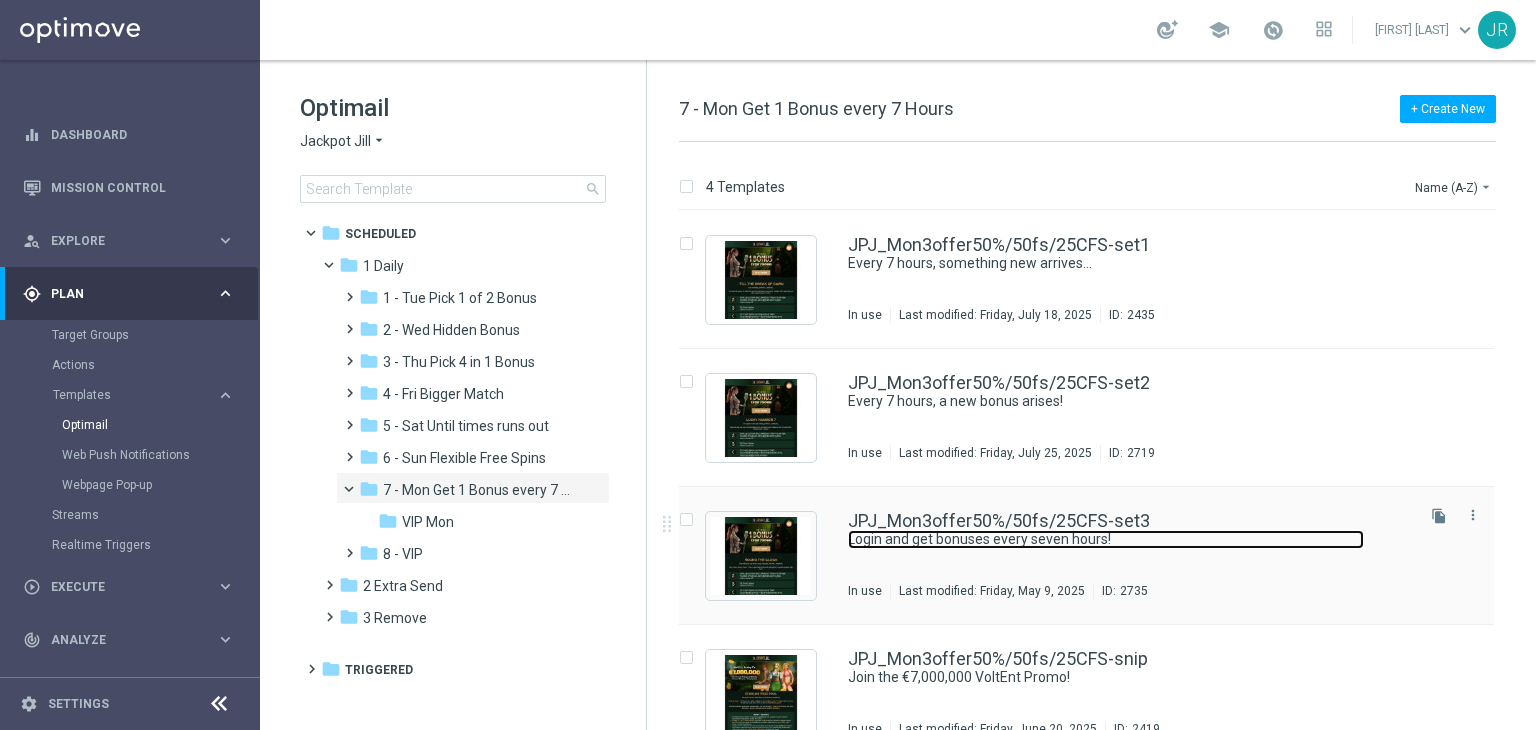 click on "Login and get bonuses every seven hours!" at bounding box center (1106, 539) 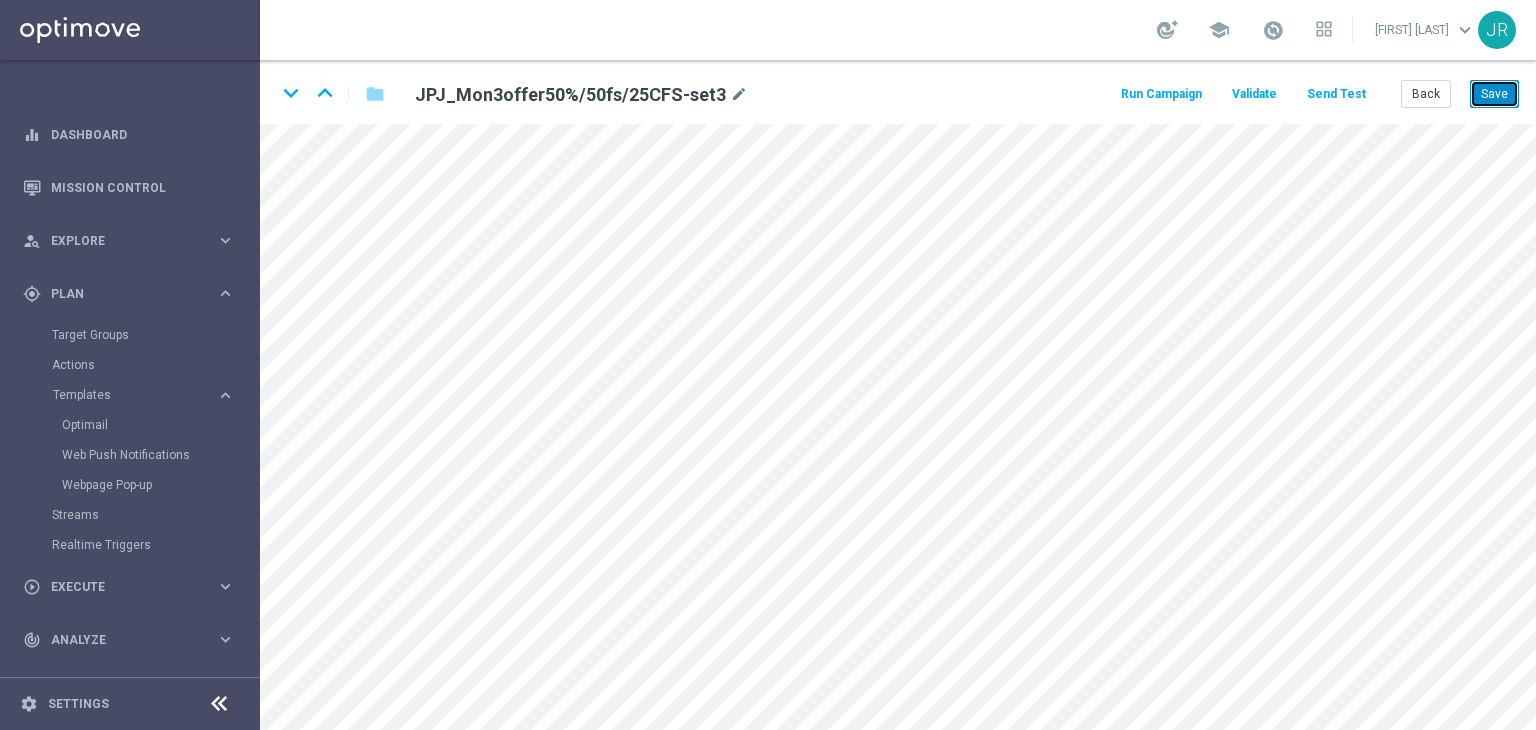 click on "Save" at bounding box center (1494, 94) 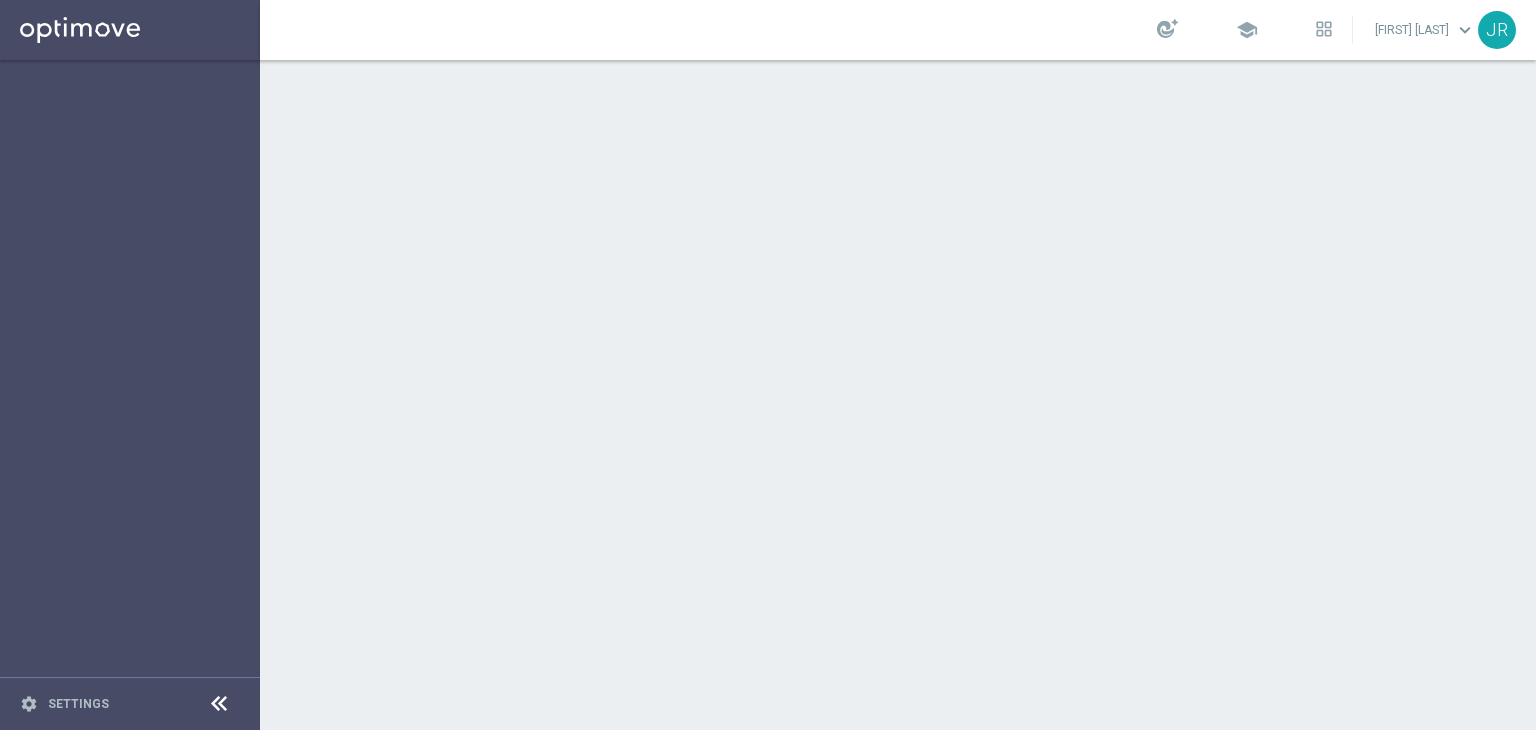scroll, scrollTop: 0, scrollLeft: 0, axis: both 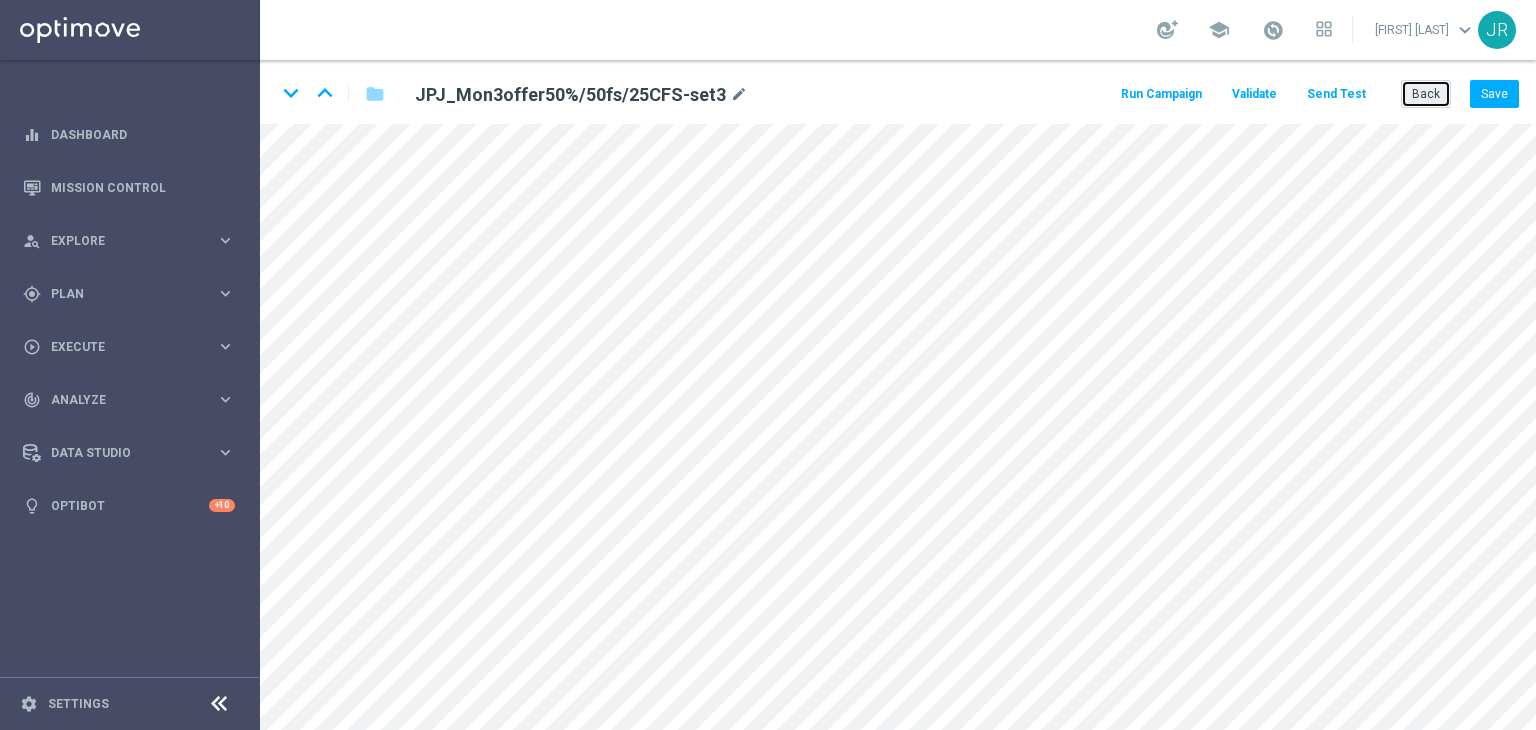 click on "Back" 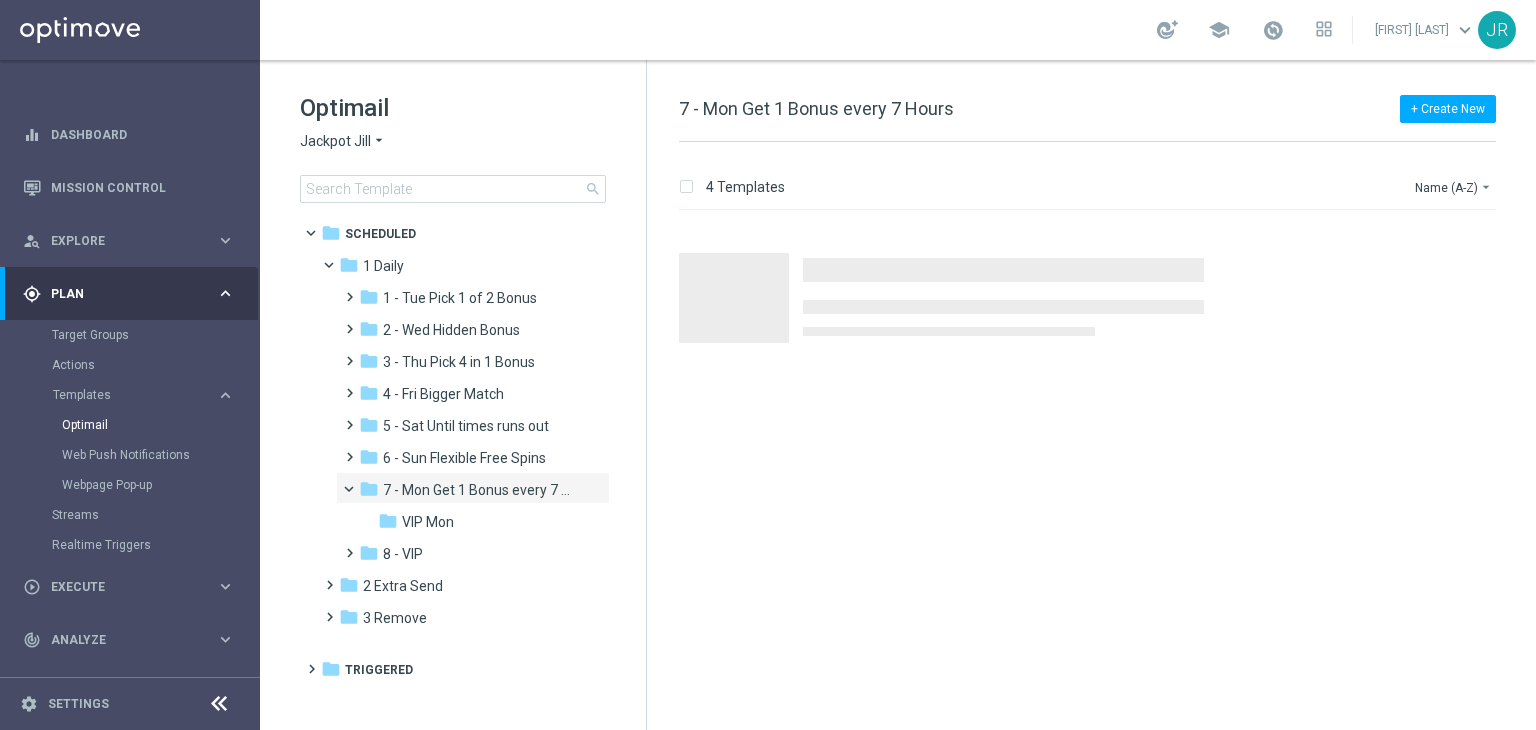 drag, startPoint x: 447, startPoint y: 522, endPoint x: 1101, endPoint y: 428, distance: 660.7208 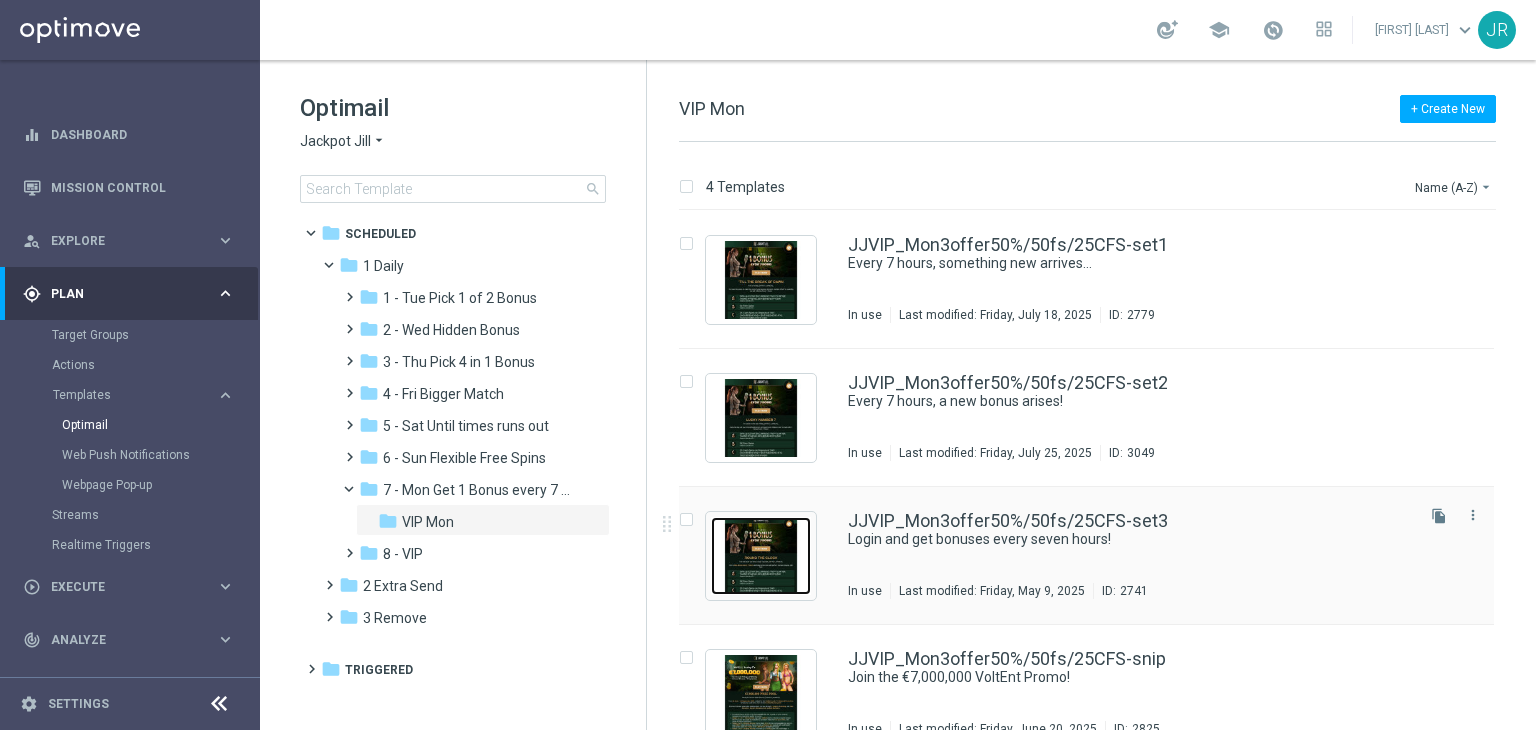 click at bounding box center (761, 556) 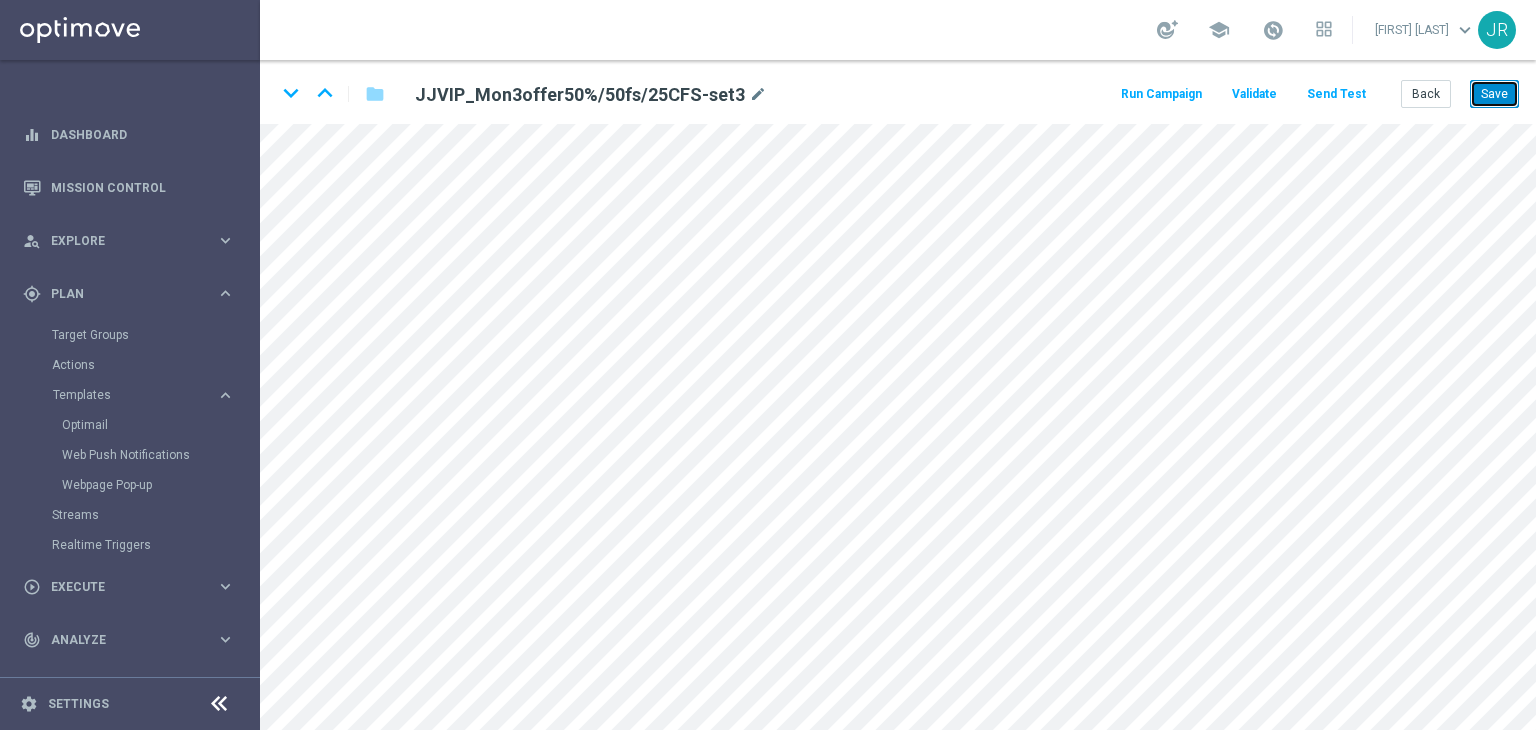 click on "Save" at bounding box center (1494, 94) 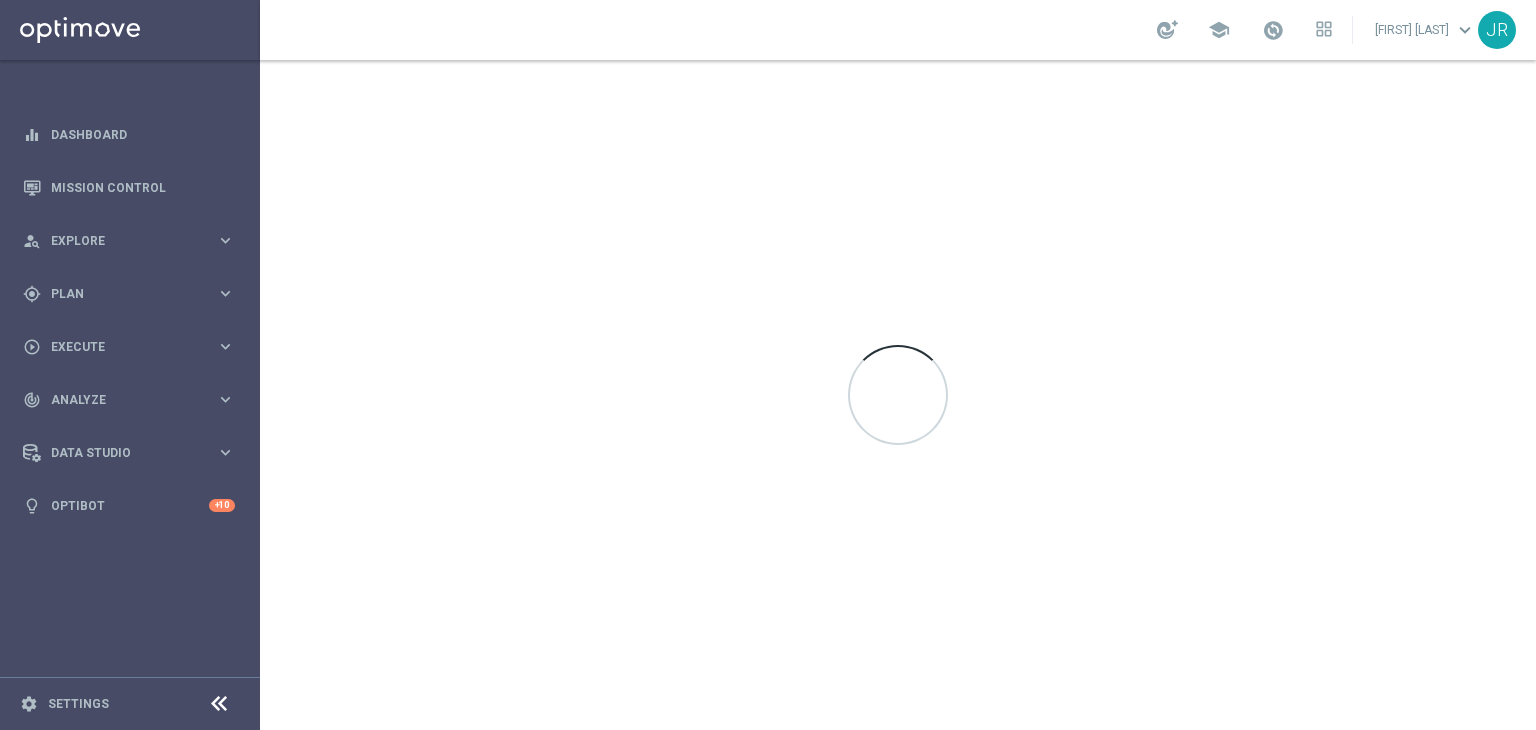 scroll, scrollTop: 0, scrollLeft: 0, axis: both 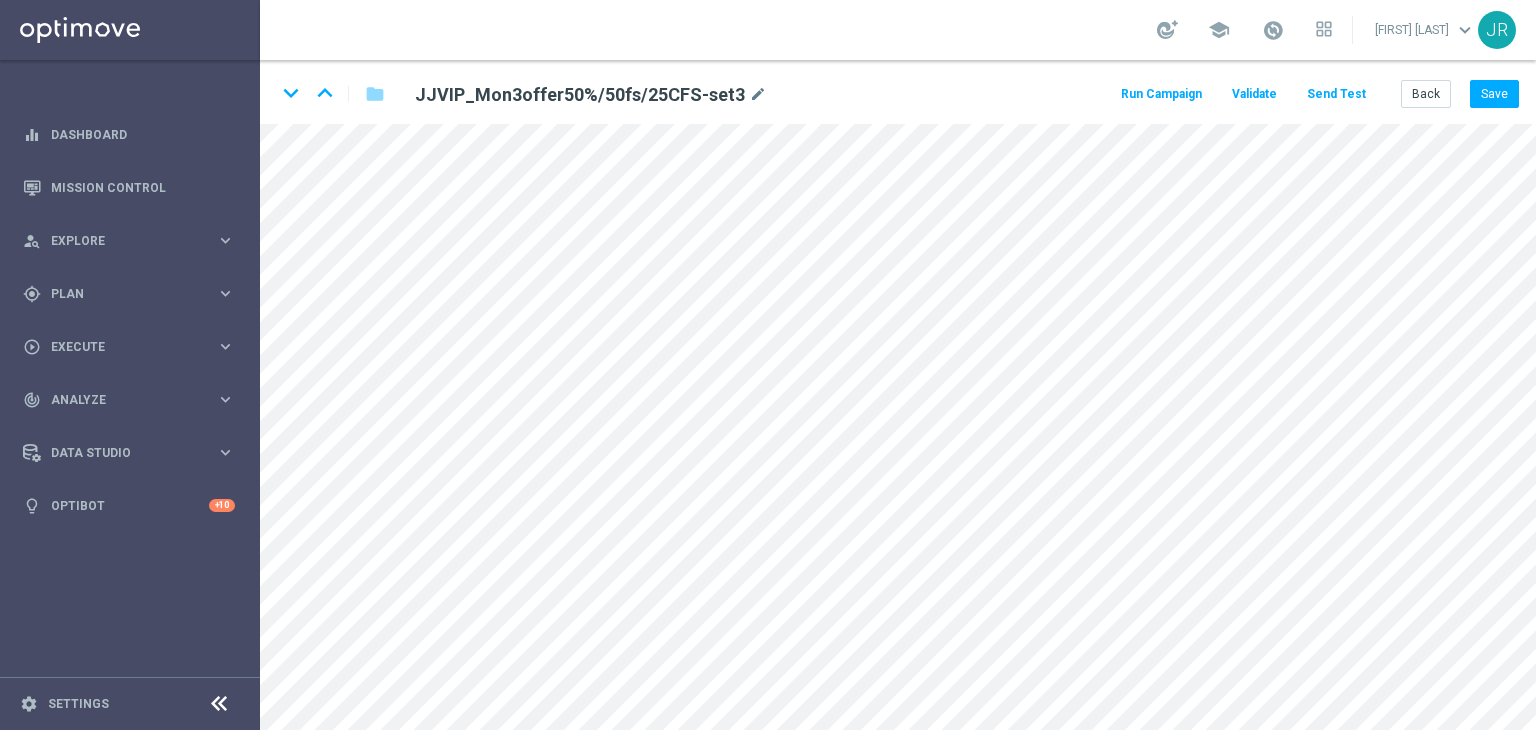 click on "keyboard_arrow_down
keyboard_arrow_up
folder
JJVIP_Mon3offer50%/50fs/25CFS-set3
mode_edit
Run Campaign
Validate
Send Test
Back
Save" 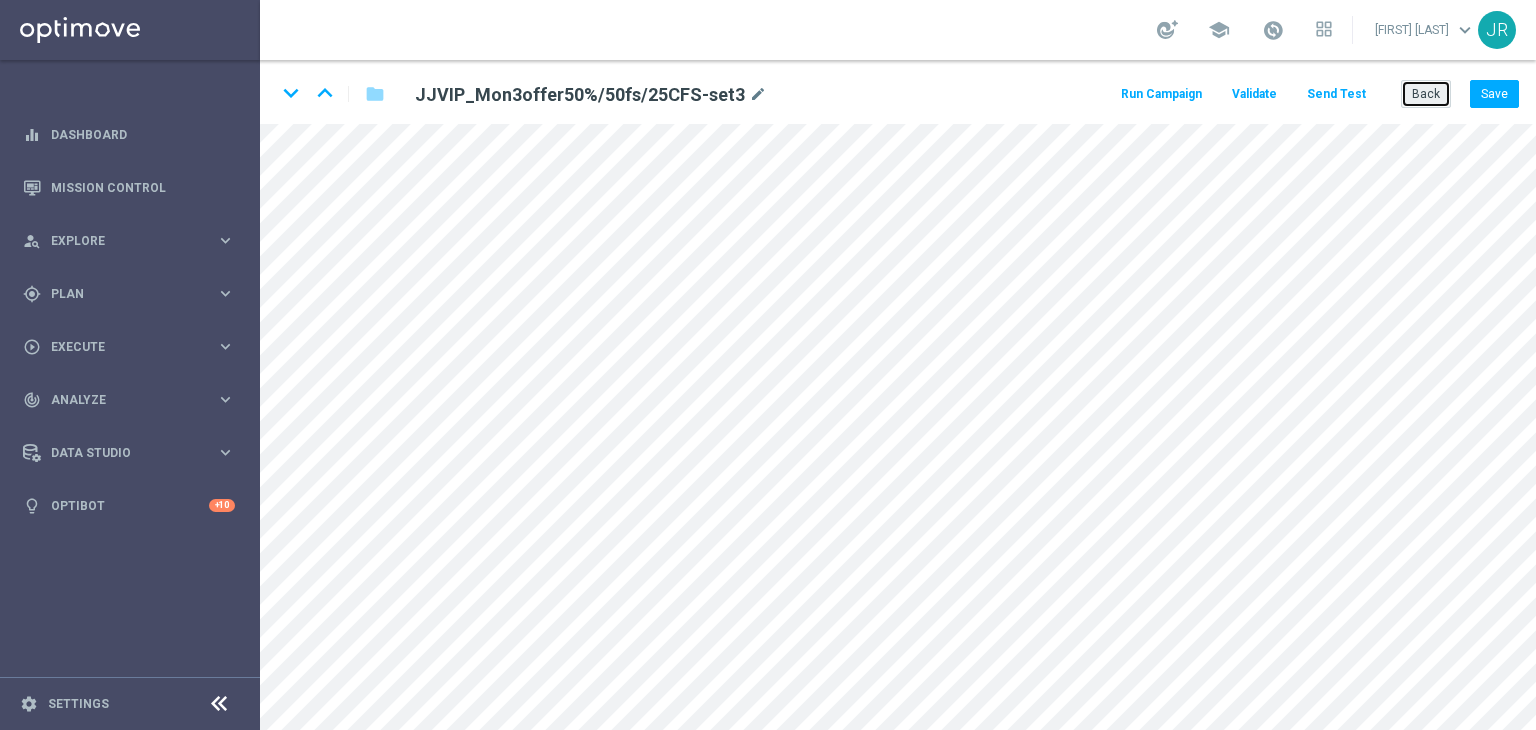 click on "Back" 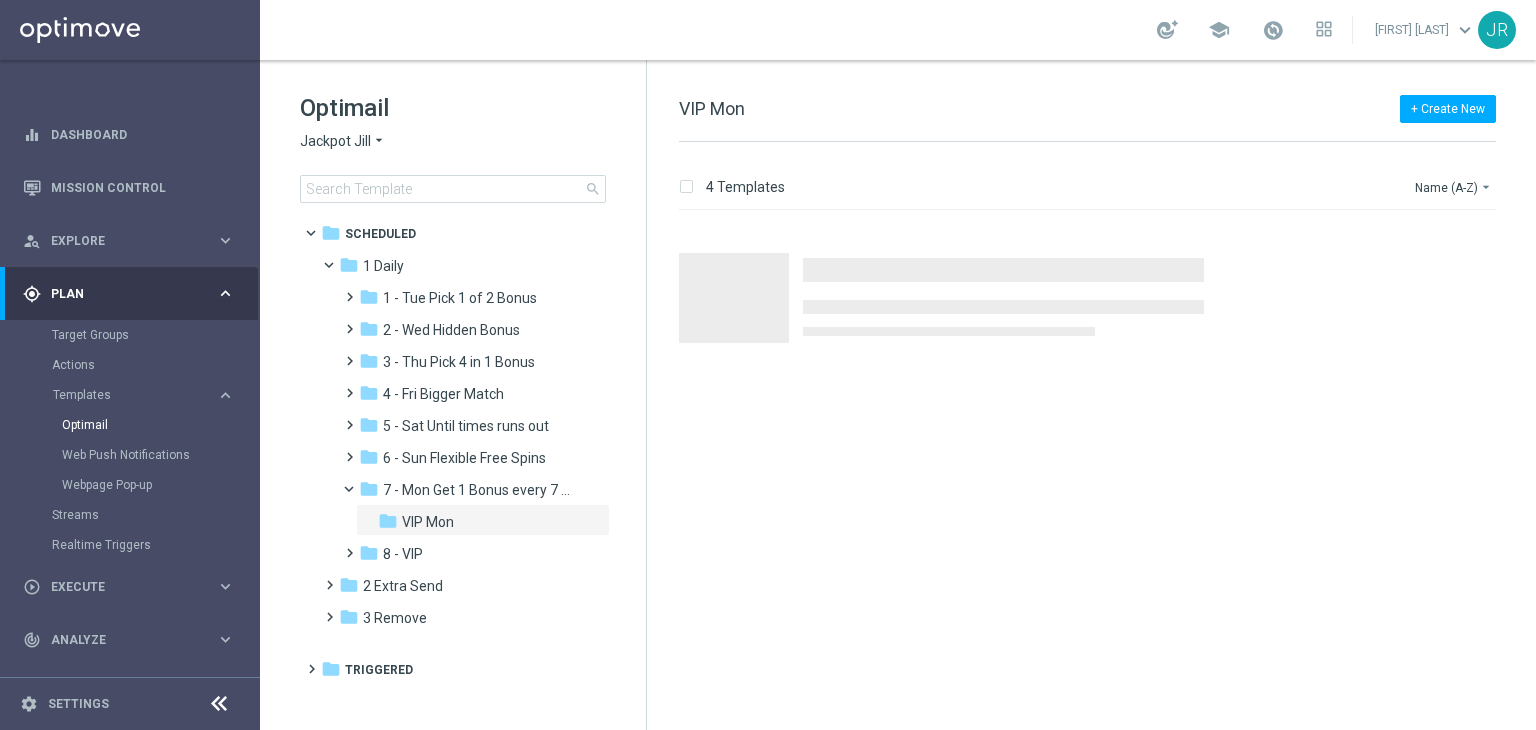 click on "Jackpot Jill" 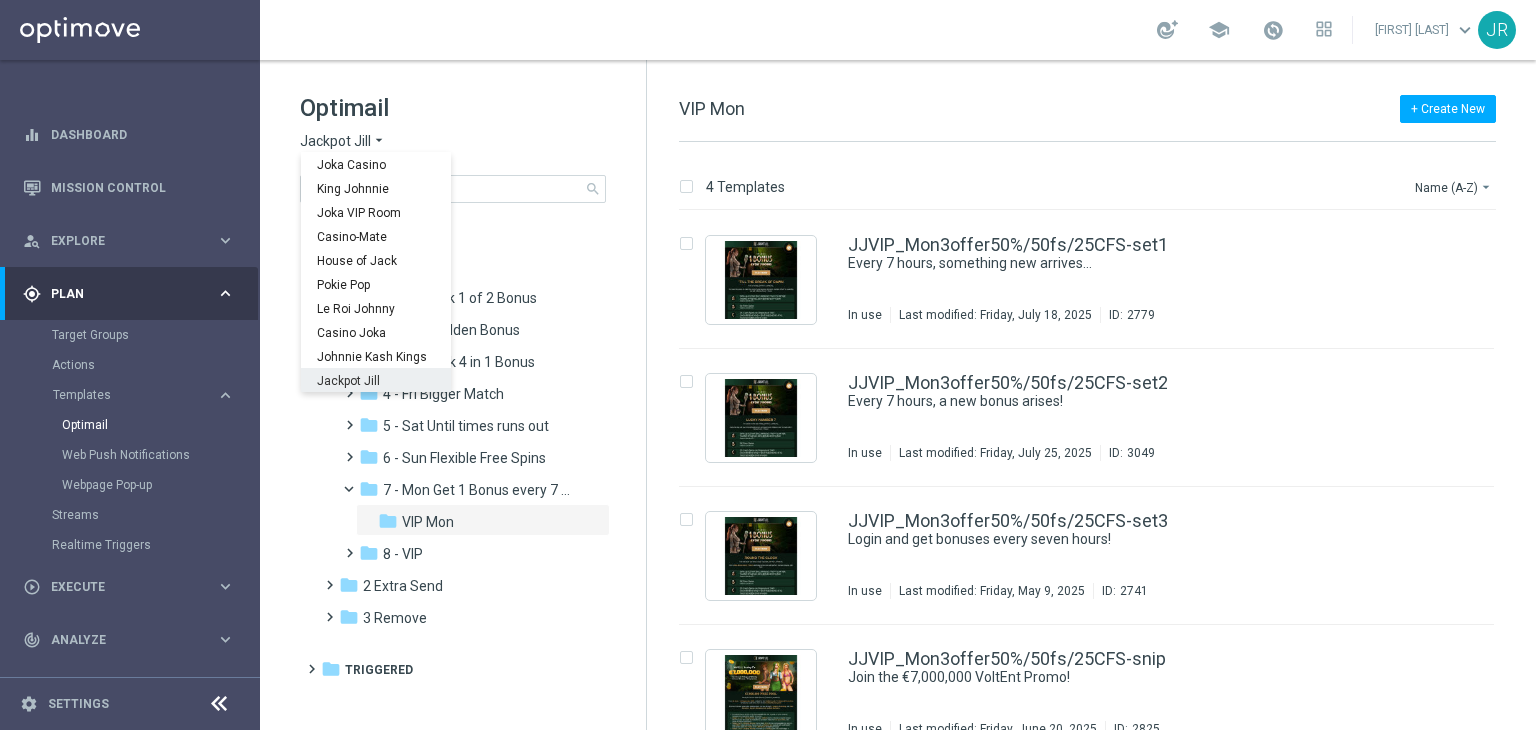 scroll, scrollTop: 72, scrollLeft: 0, axis: vertical 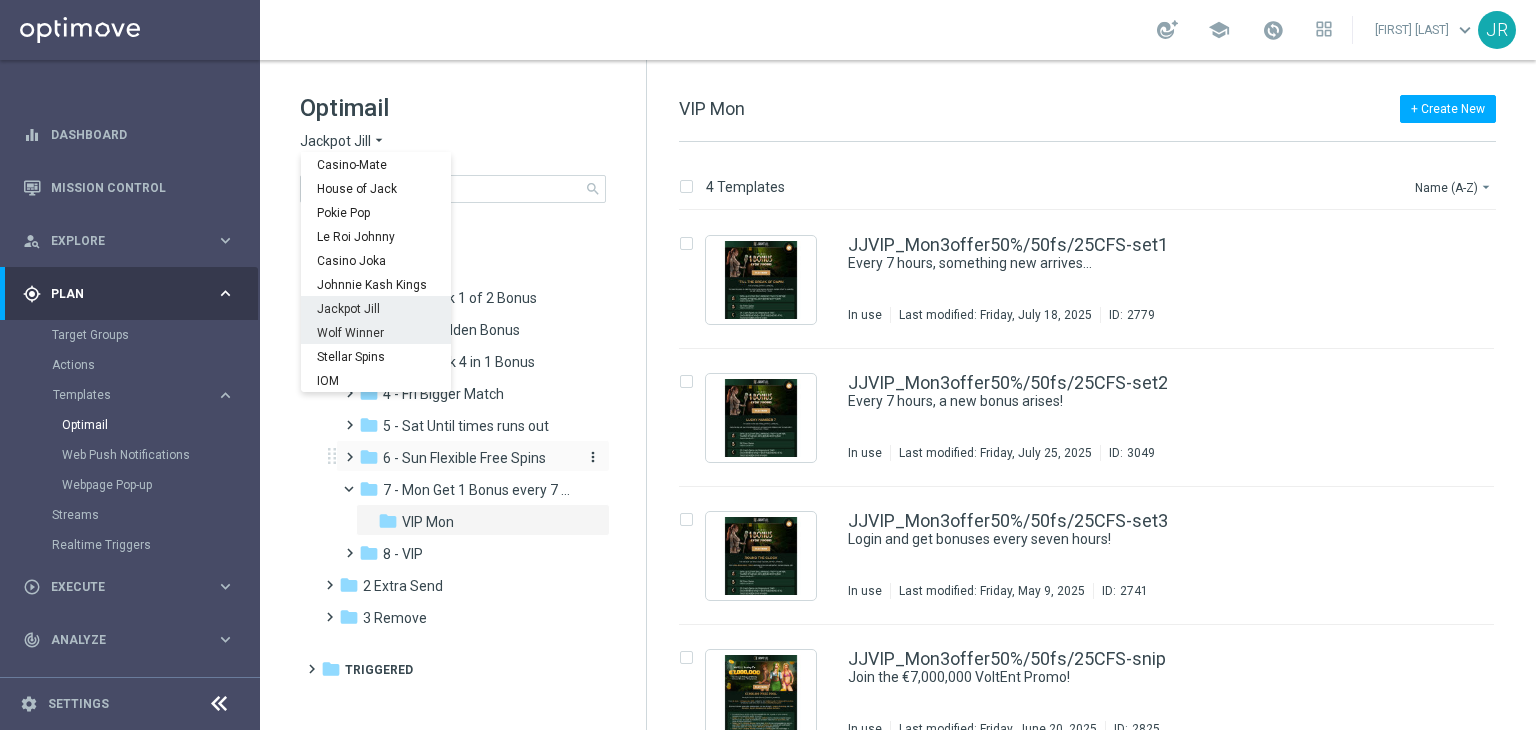 drag, startPoint x: 344, startPoint y: 334, endPoint x: 476, endPoint y: 448, distance: 174.4133 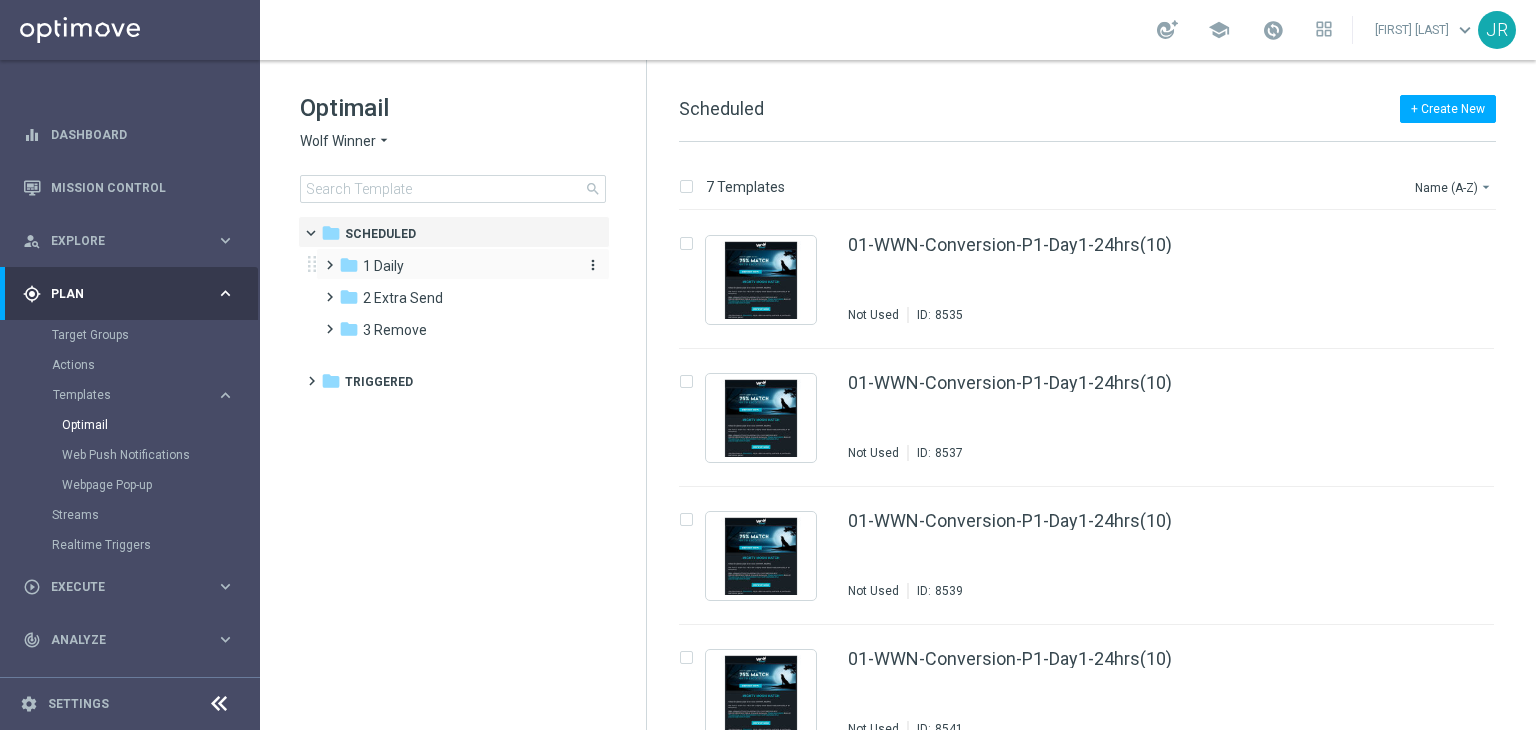 click on "folder
1 Daily" at bounding box center (454, 266) 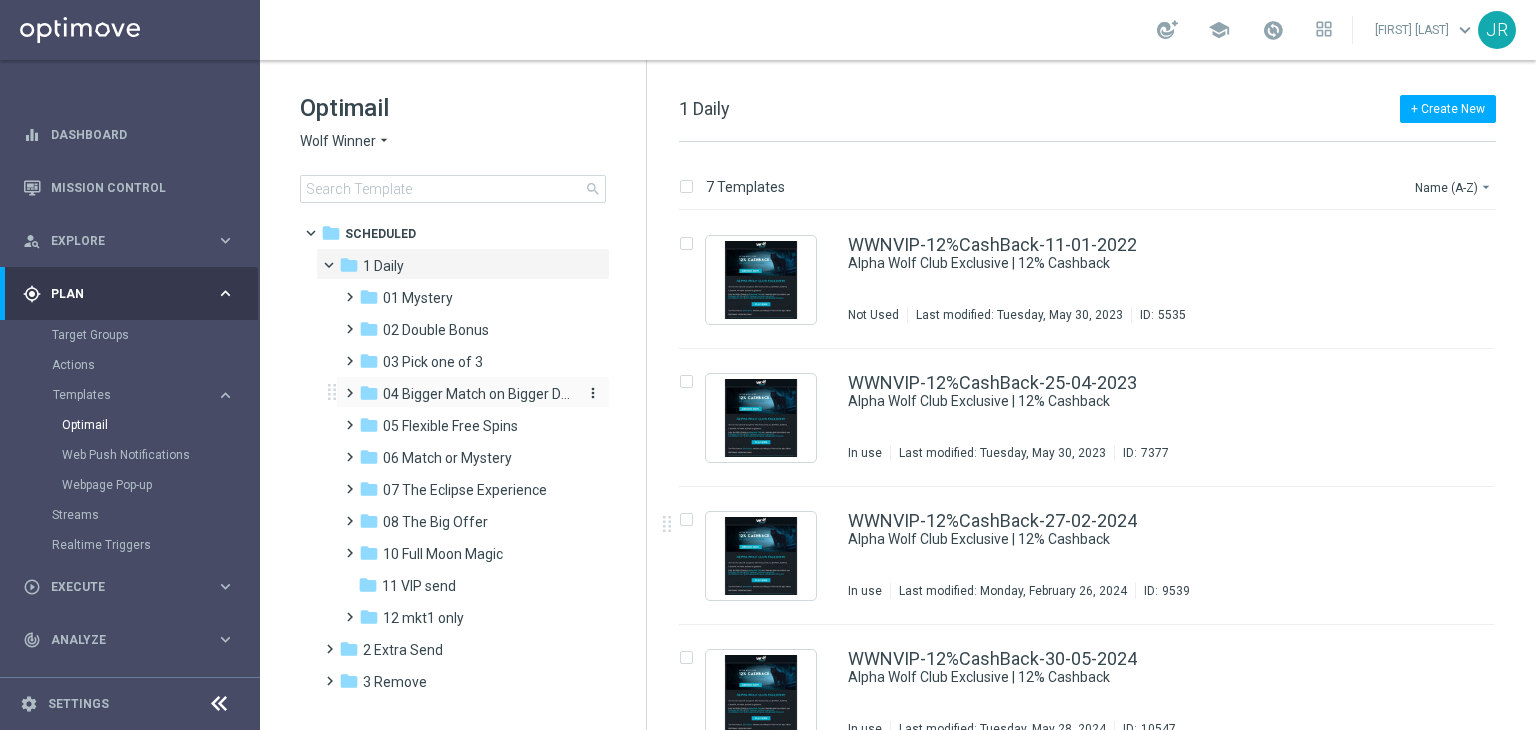 click on "04 Bigger Match on Bigger Deposits" at bounding box center (477, 394) 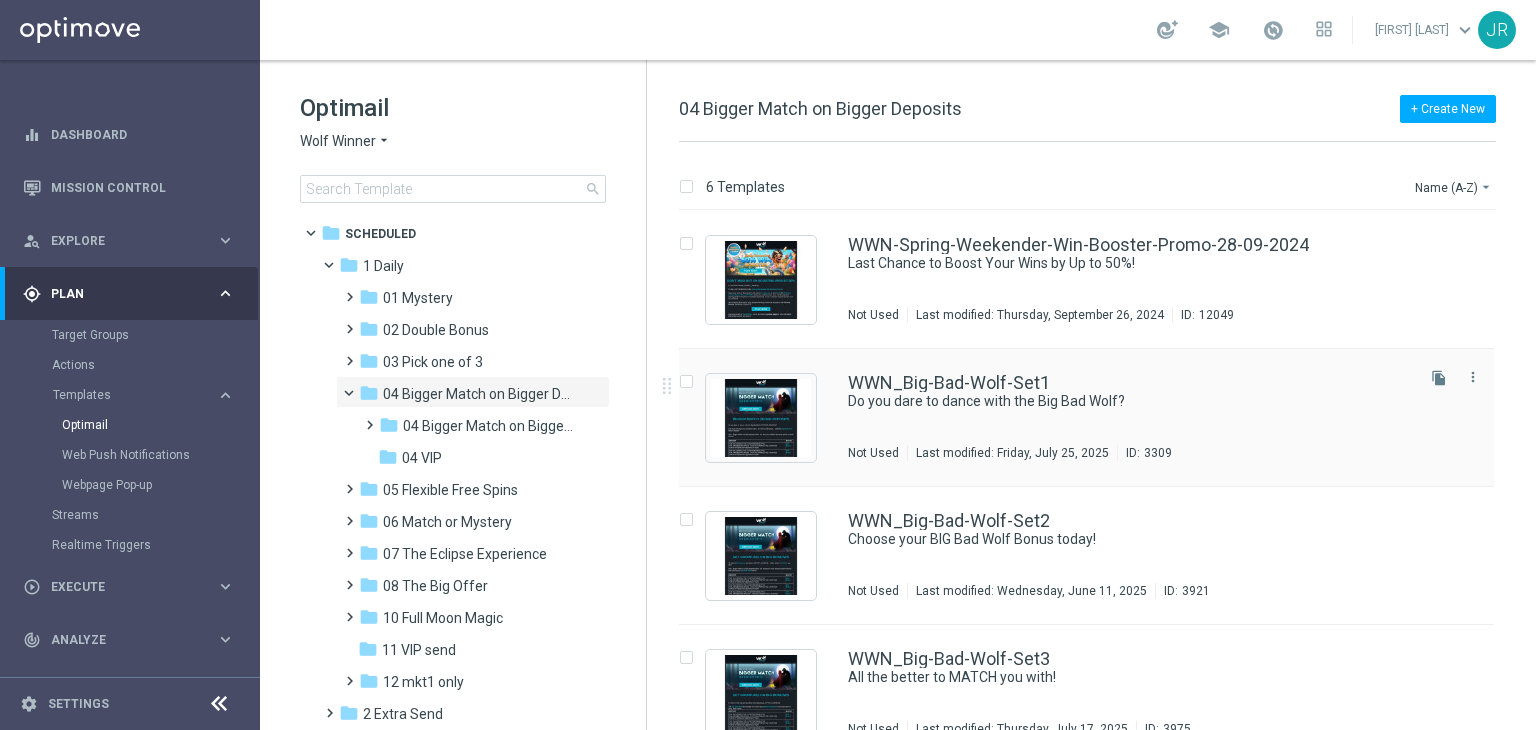 click on "WWN_Big-Bad-Wolf-Set1
Do you dare to dance with the Big Bad Wolf?
Not Used
Last modified: Friday, July 25, 2025
ID:
3309" at bounding box center (1129, 417) 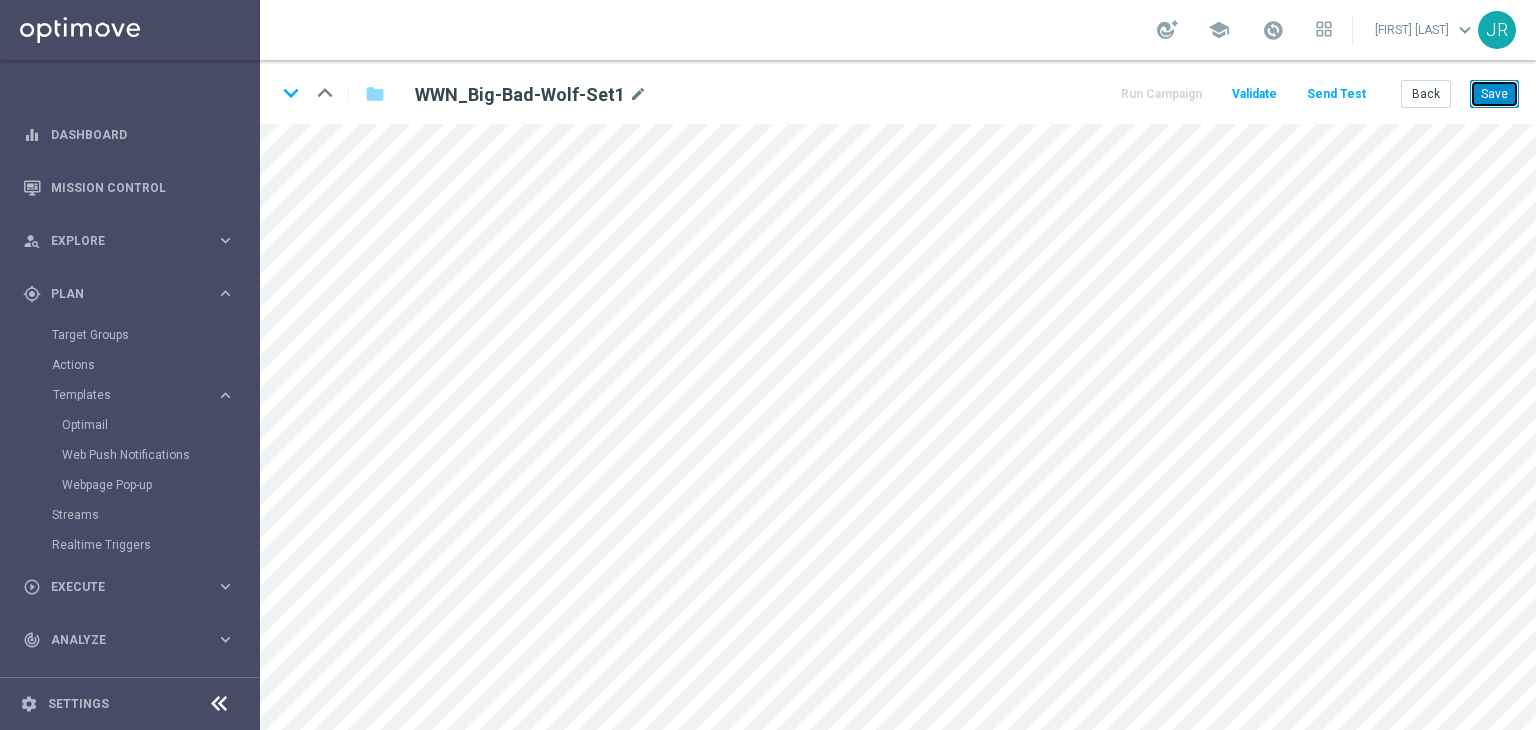 click on "Save" at bounding box center (1494, 94) 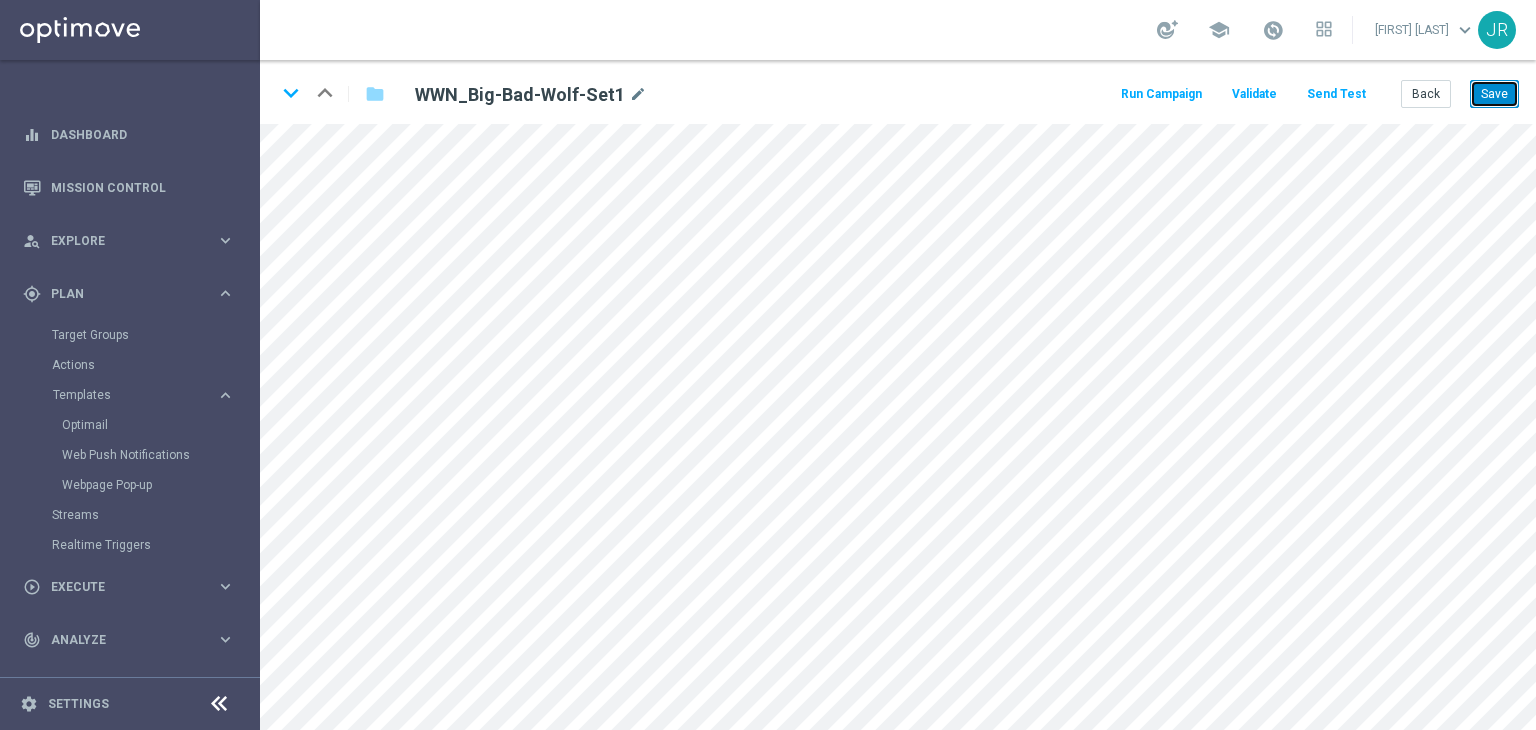 click on "Save" at bounding box center [1494, 94] 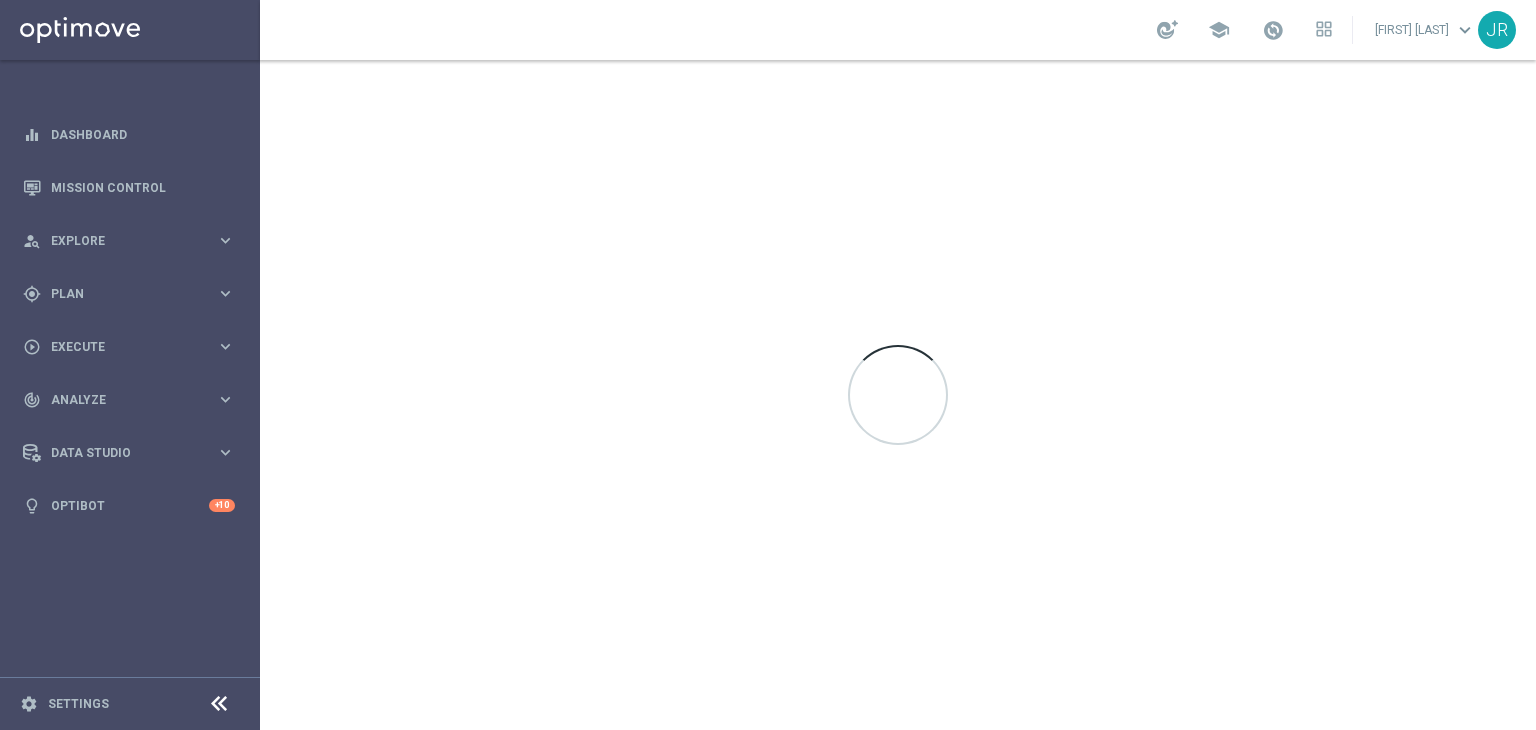 scroll, scrollTop: 0, scrollLeft: 0, axis: both 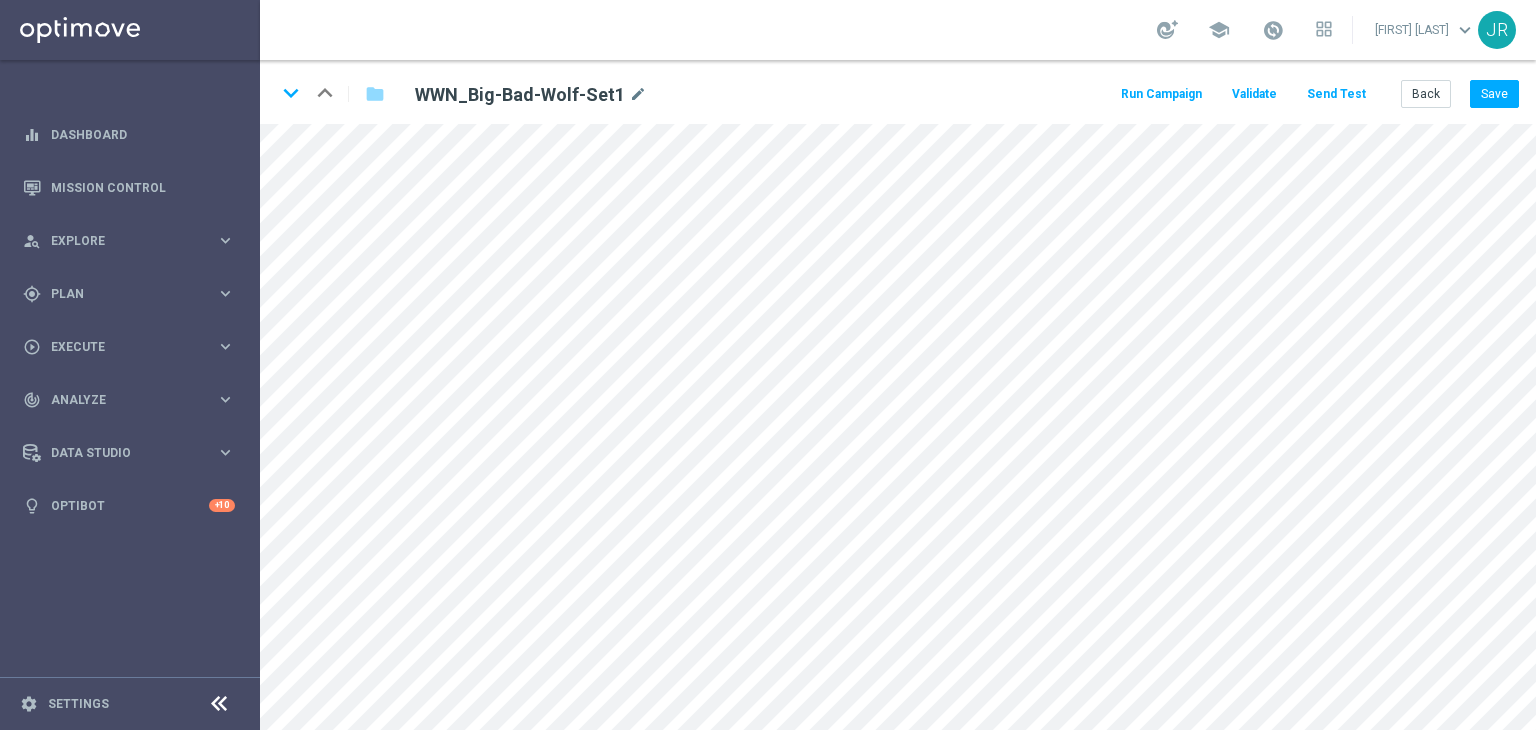 click on "keyboard_arrow_down
keyboard_arrow_up
folder
WWN_Big-Bad-Wolf-Set1
mode_edit
Run Campaign
Validate
Send Test
Back
Save" 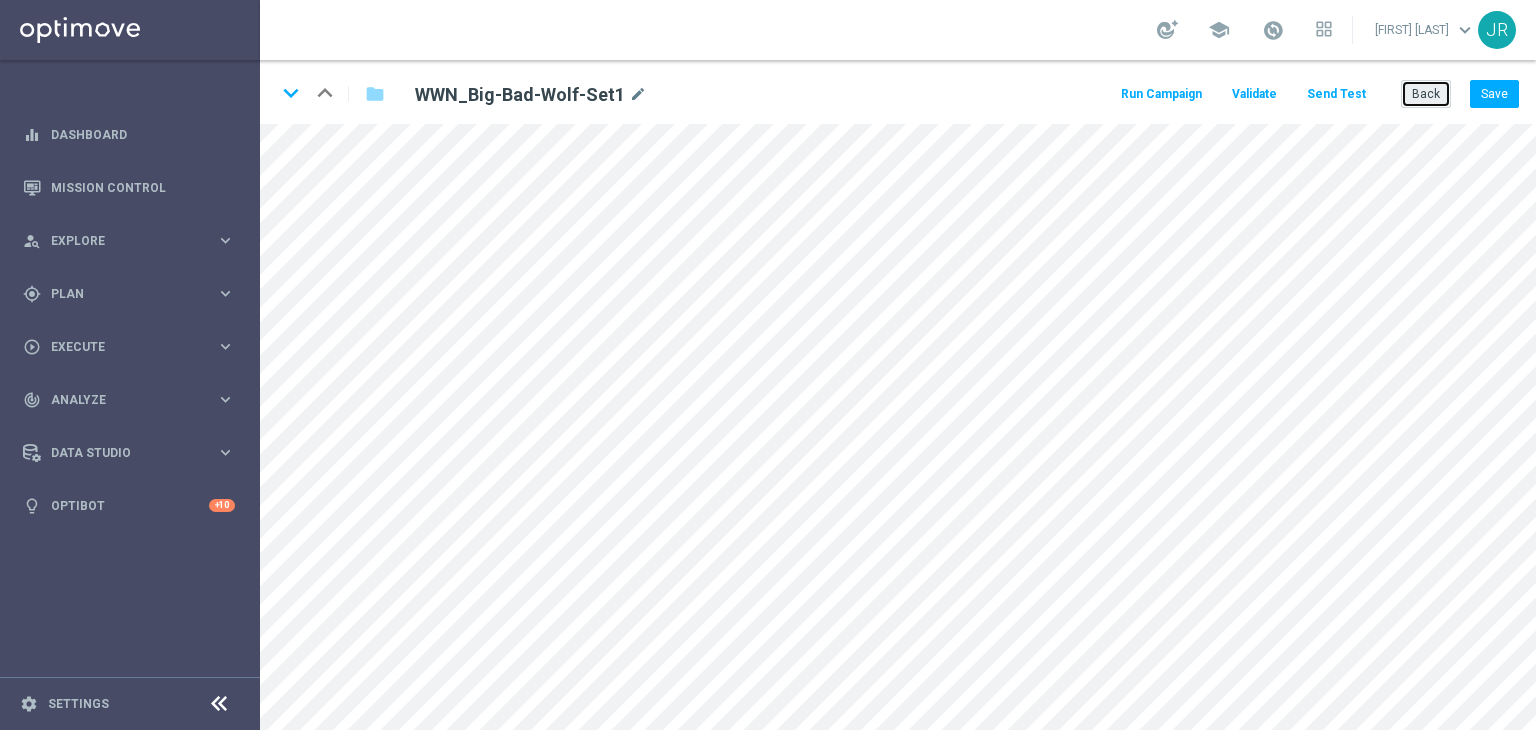 click on "Back" 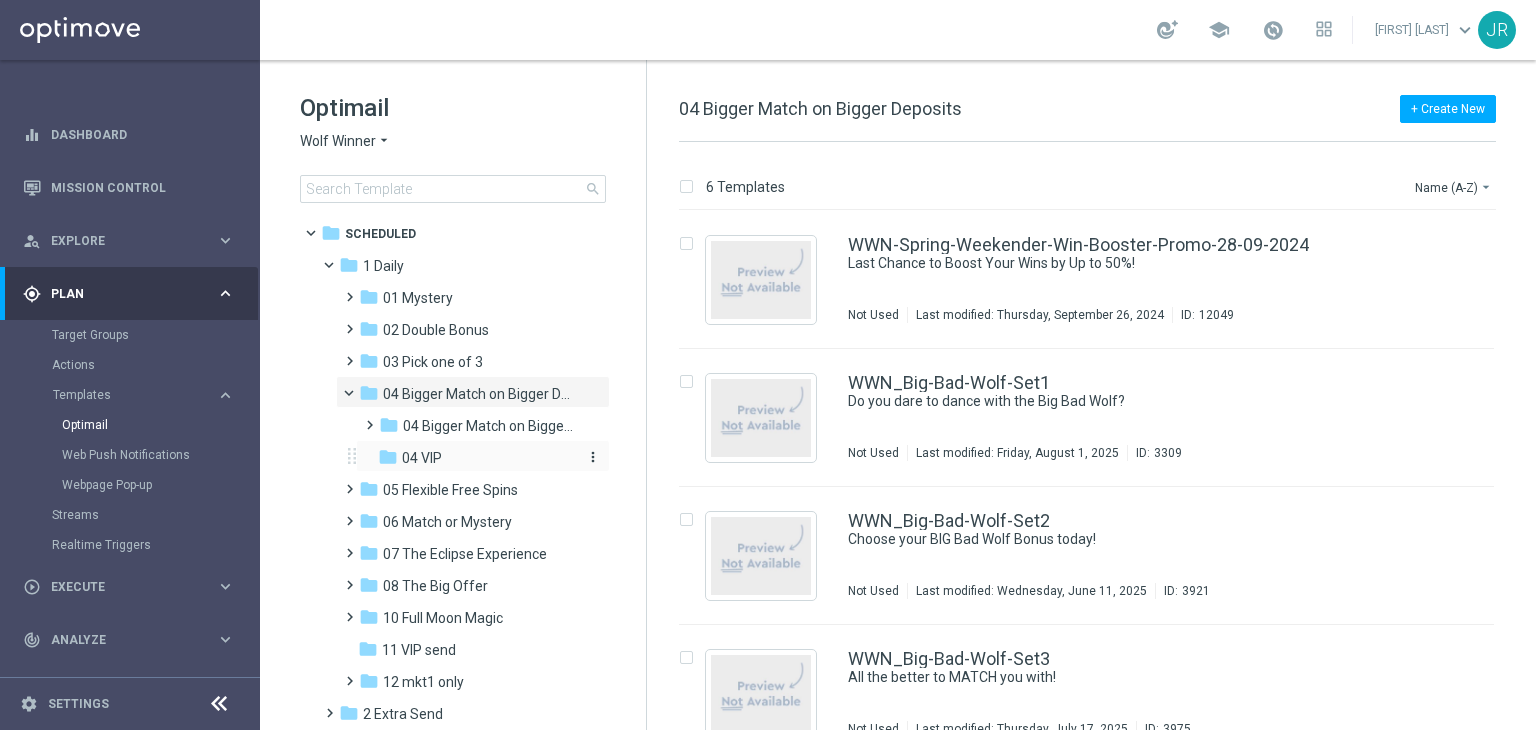 click on "04 VIP" at bounding box center (422, 458) 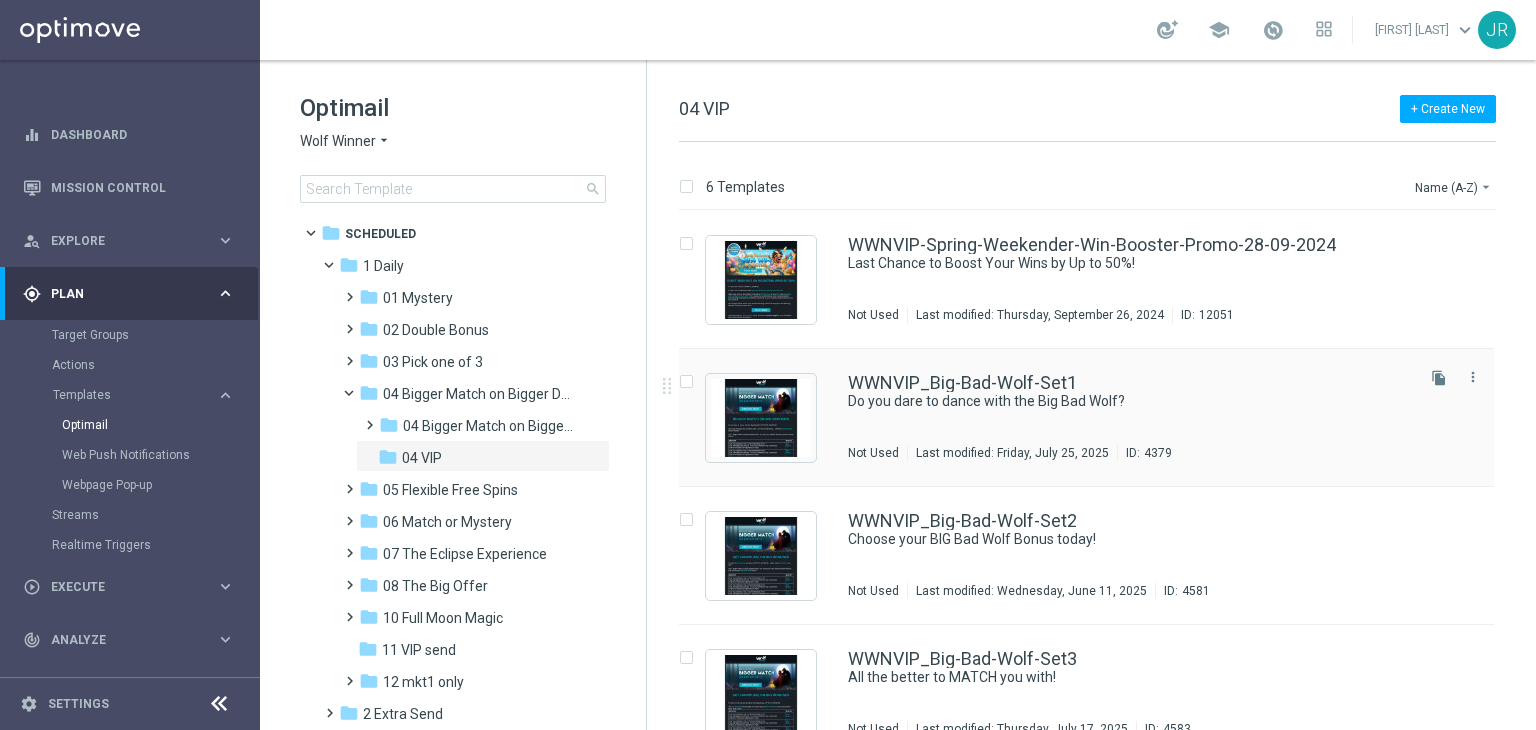 click on "WWNVIP_Big-Bad-Wolf-Set1
Do you dare to dance with the Big Bad Wolf?
Not Used
Last modified: [DATE], [MONTH] [DAY], [YEAR]
ID:
4379" at bounding box center (1129, 417) 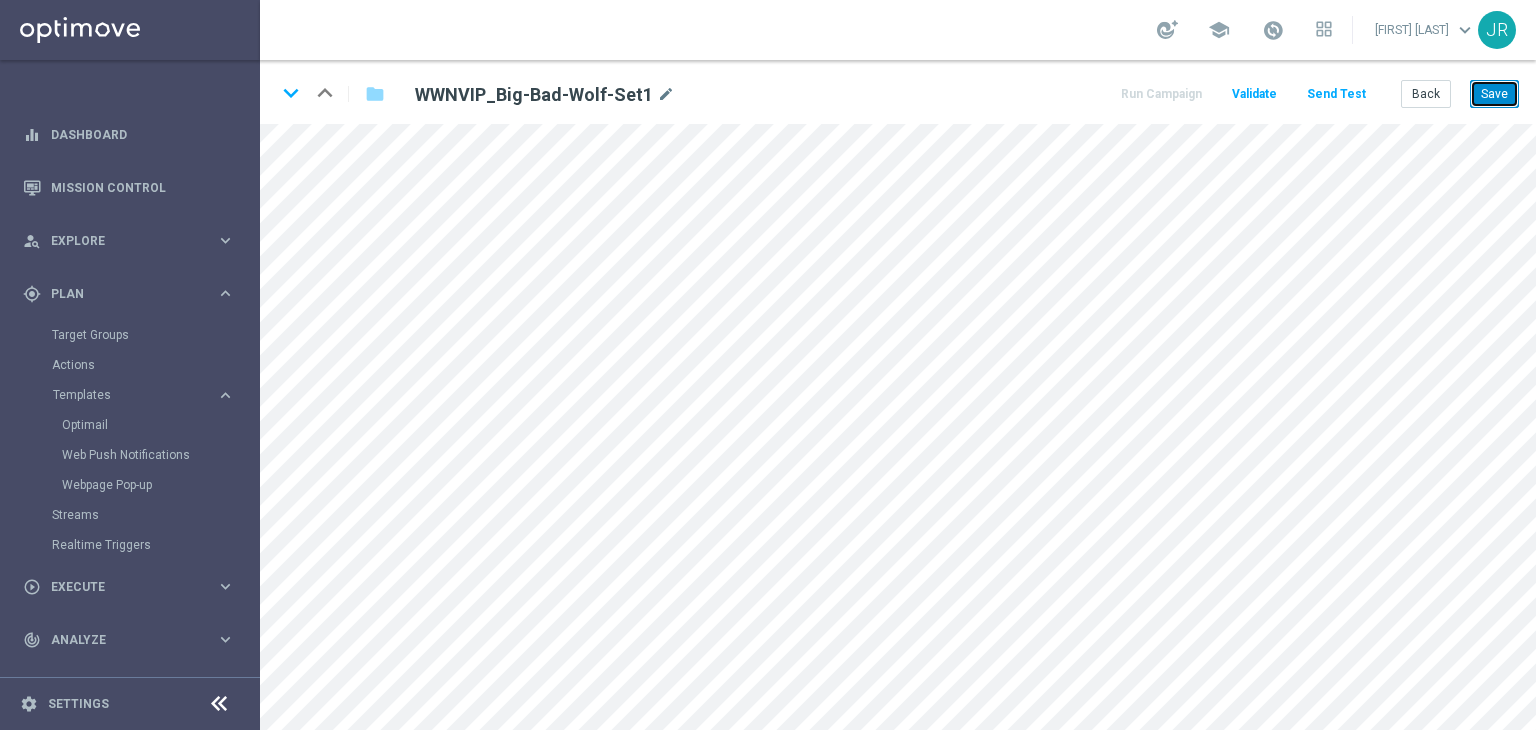 click on "Save" at bounding box center [1494, 94] 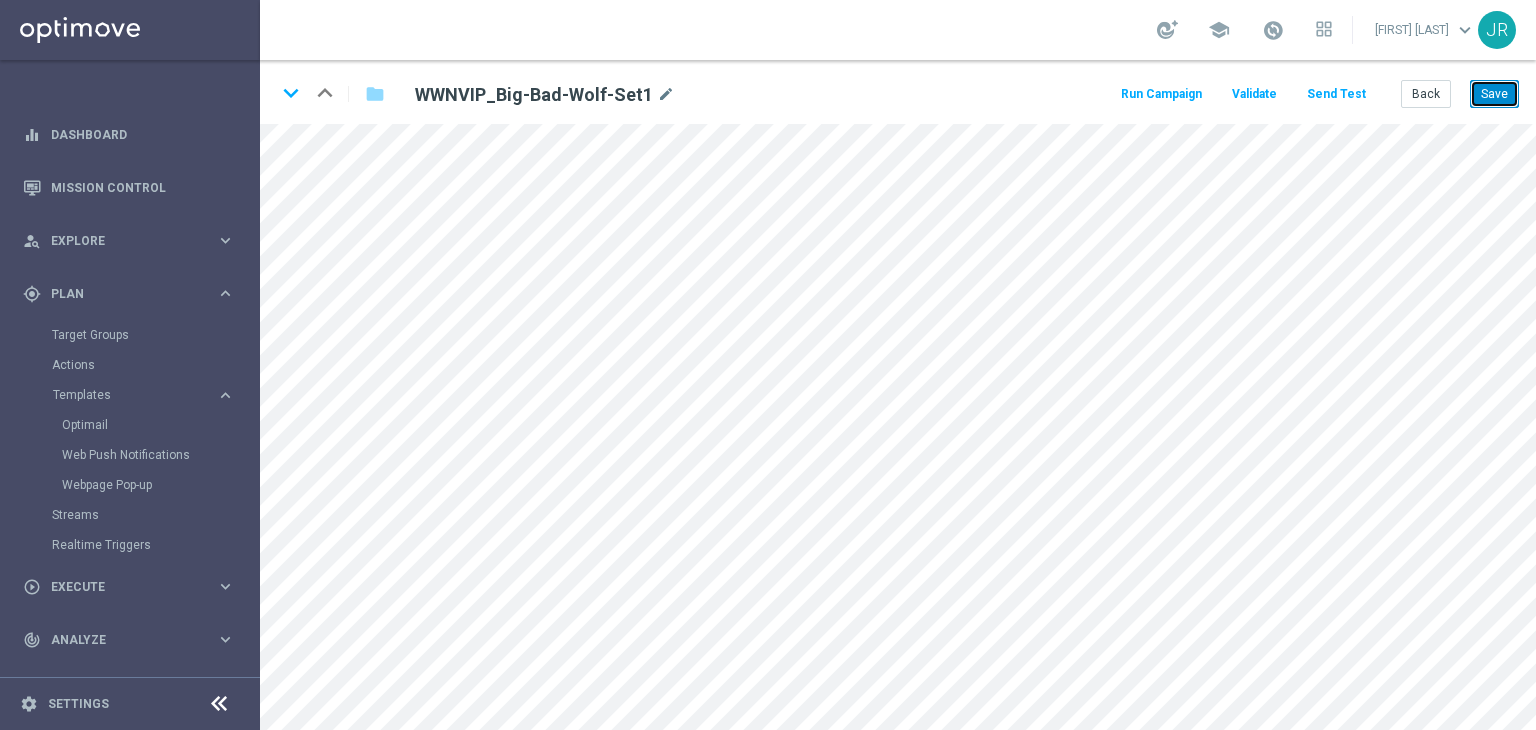 drag, startPoint x: 1488, startPoint y: 100, endPoint x: 1493, endPoint y: 112, distance: 13 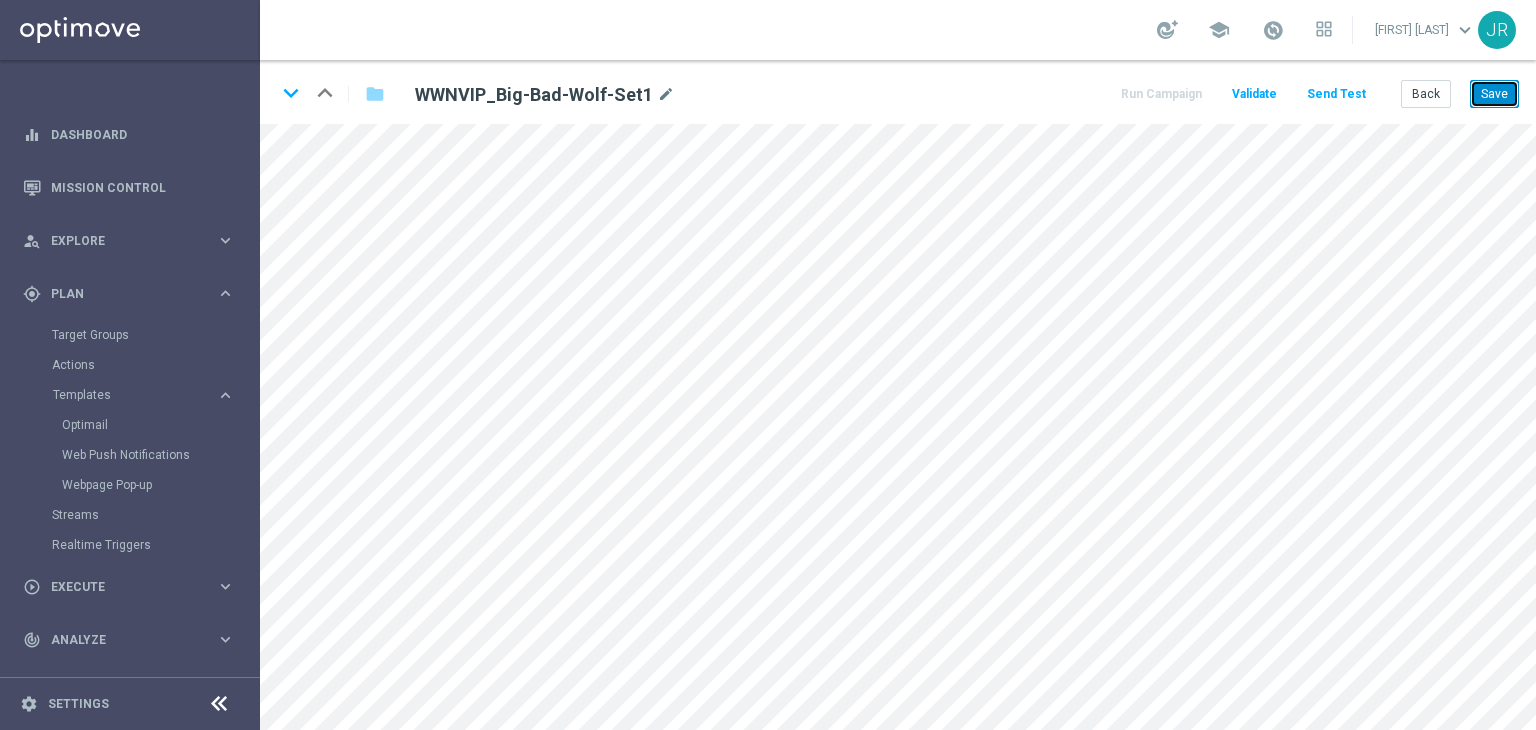 drag, startPoint x: 1488, startPoint y: 94, endPoint x: 1169, endPoint y: 70, distance: 319.90155 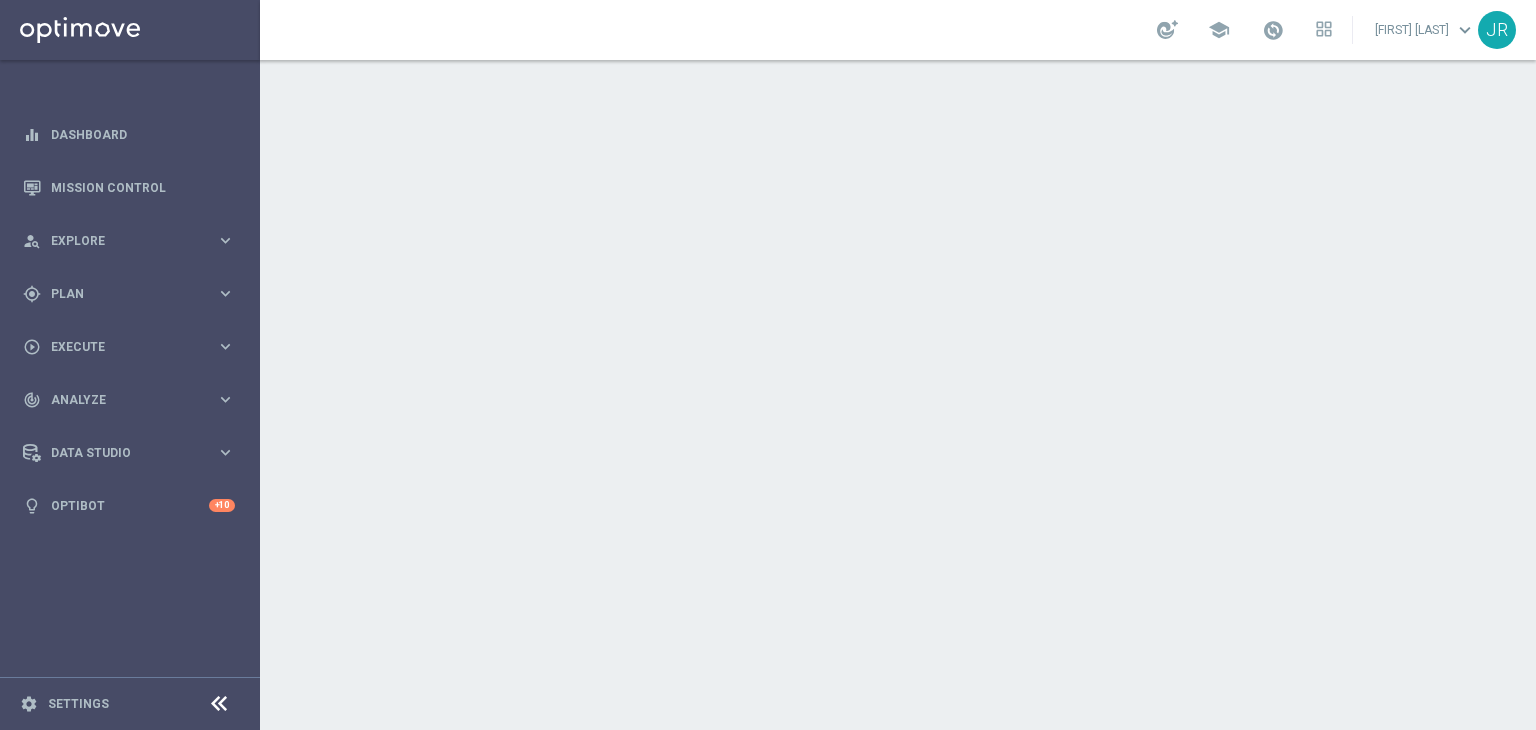 scroll, scrollTop: 0, scrollLeft: 0, axis: both 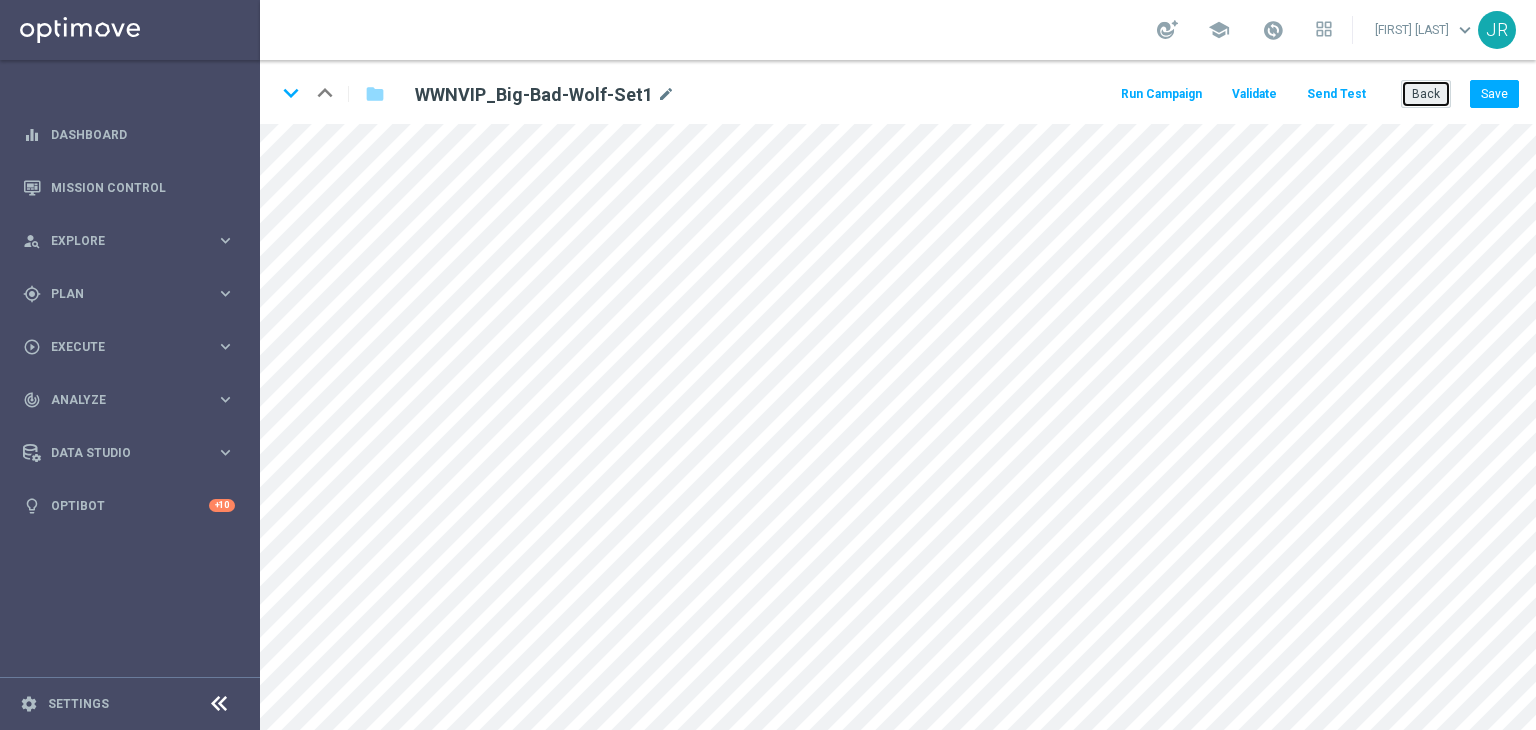 click on "Back" 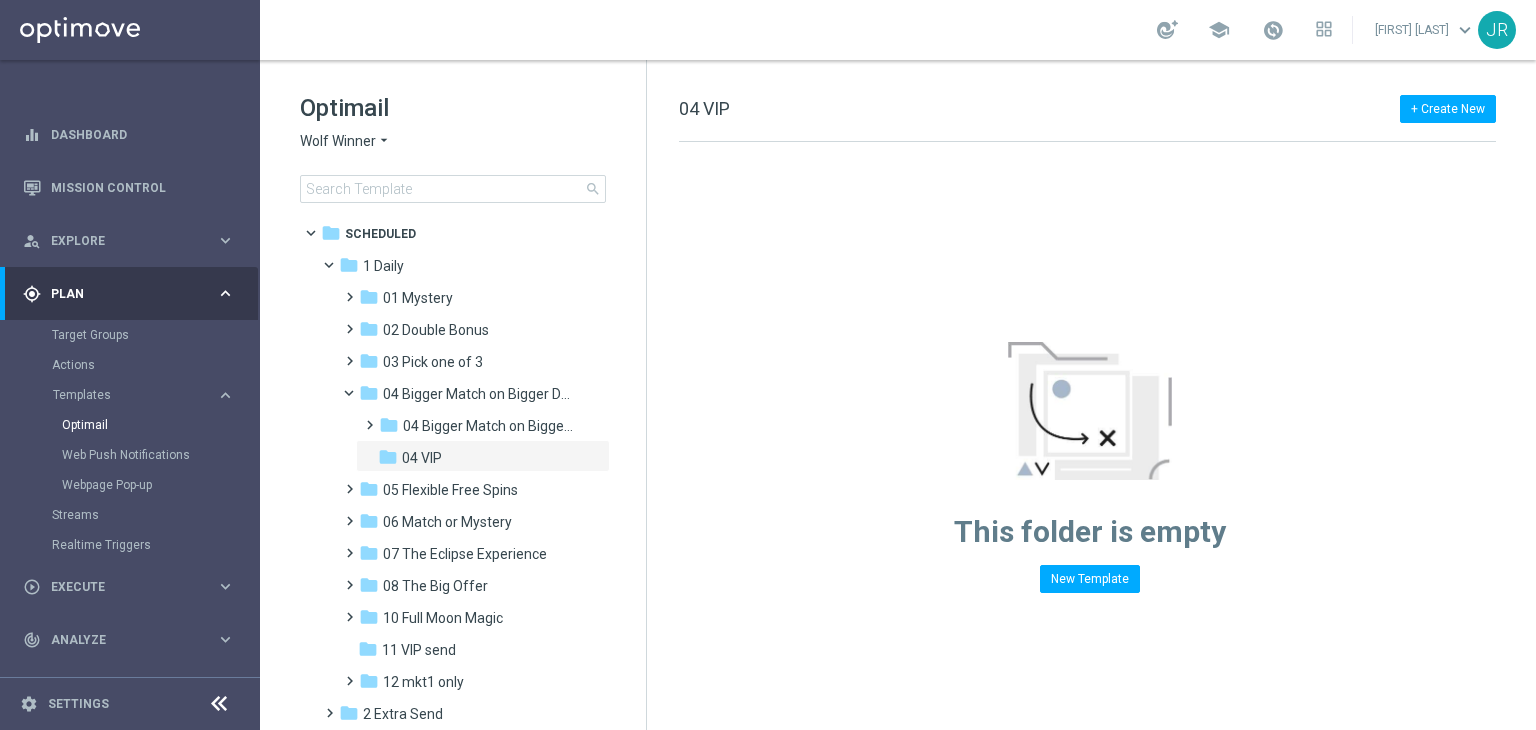 click on "Wolf Winner" 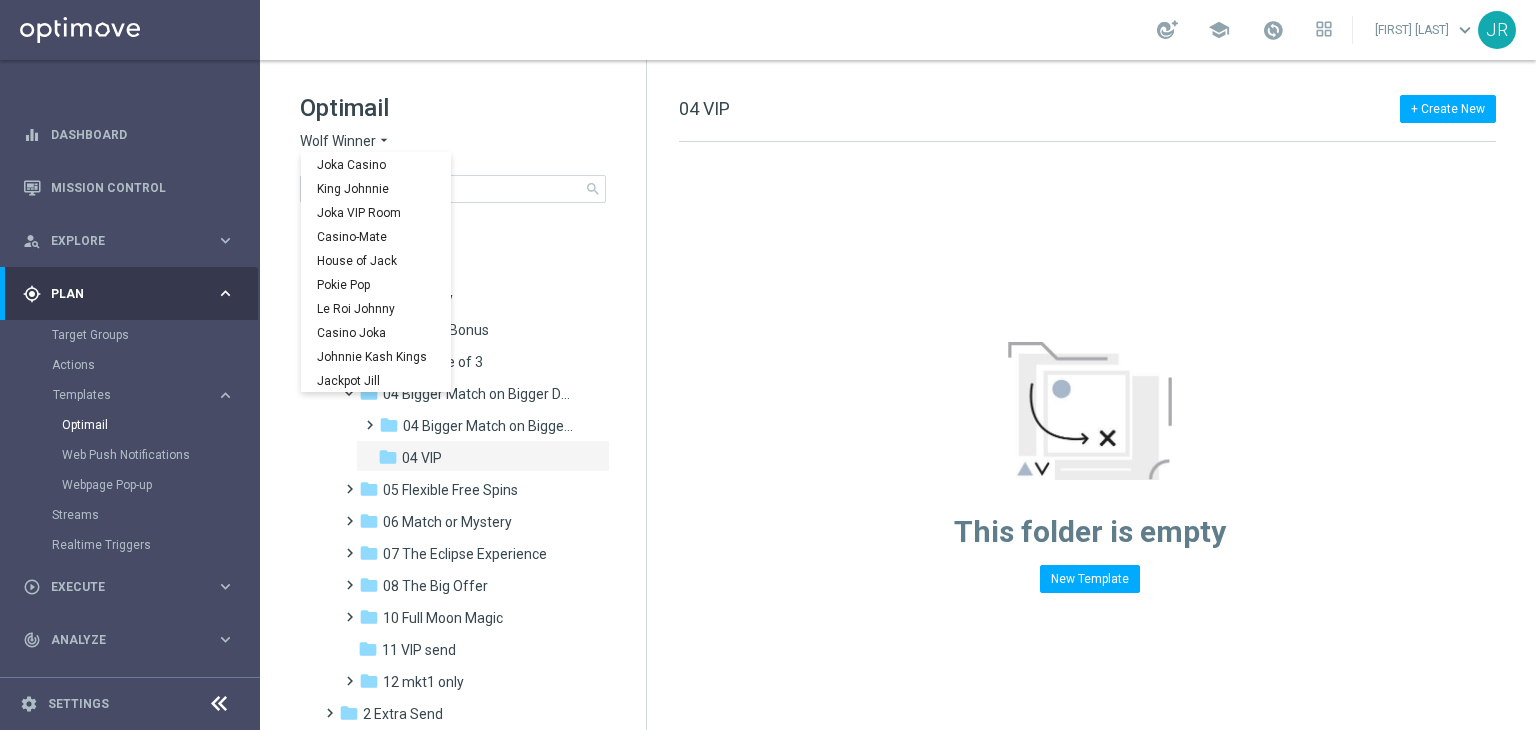 scroll, scrollTop: 72, scrollLeft: 0, axis: vertical 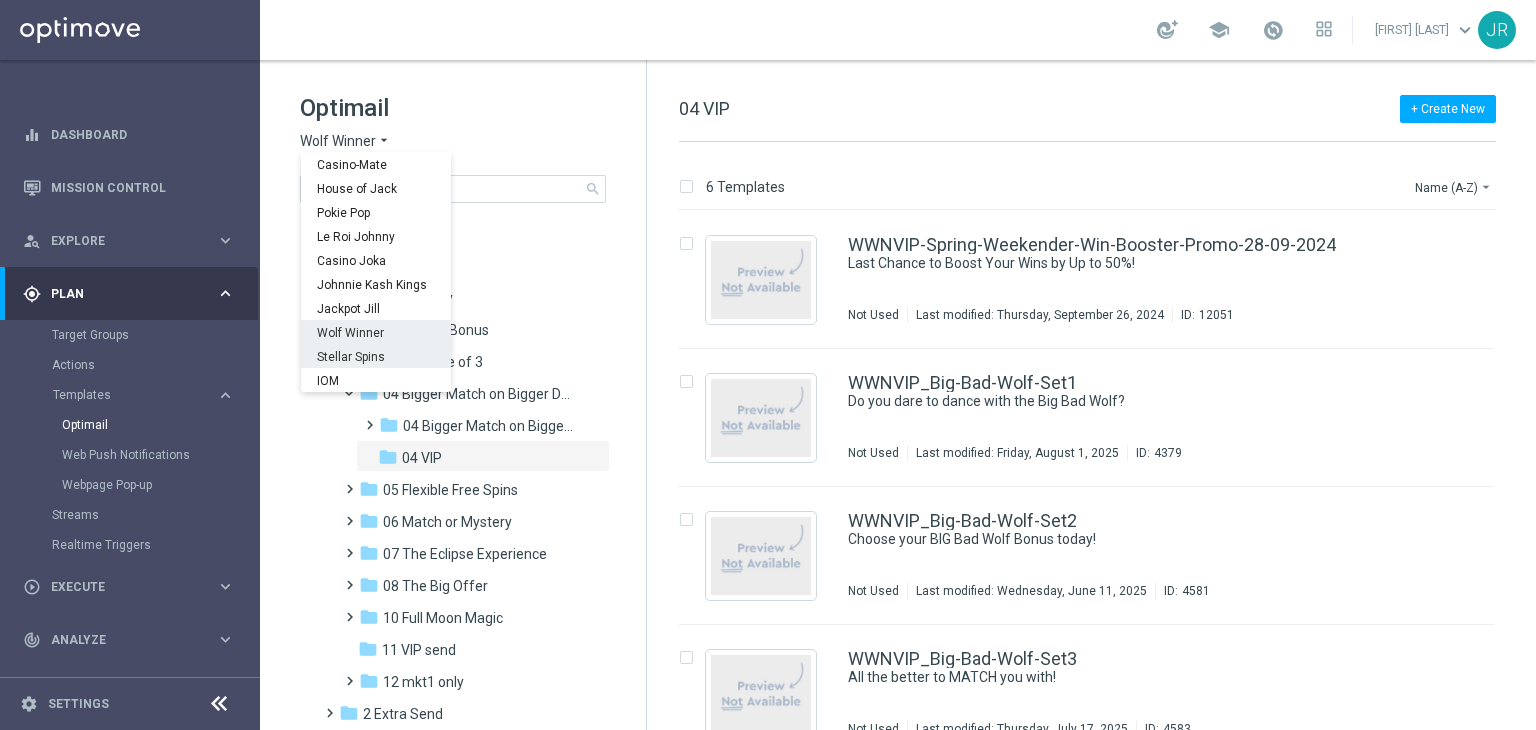click on "Stellar Spins" at bounding box center (0, 0) 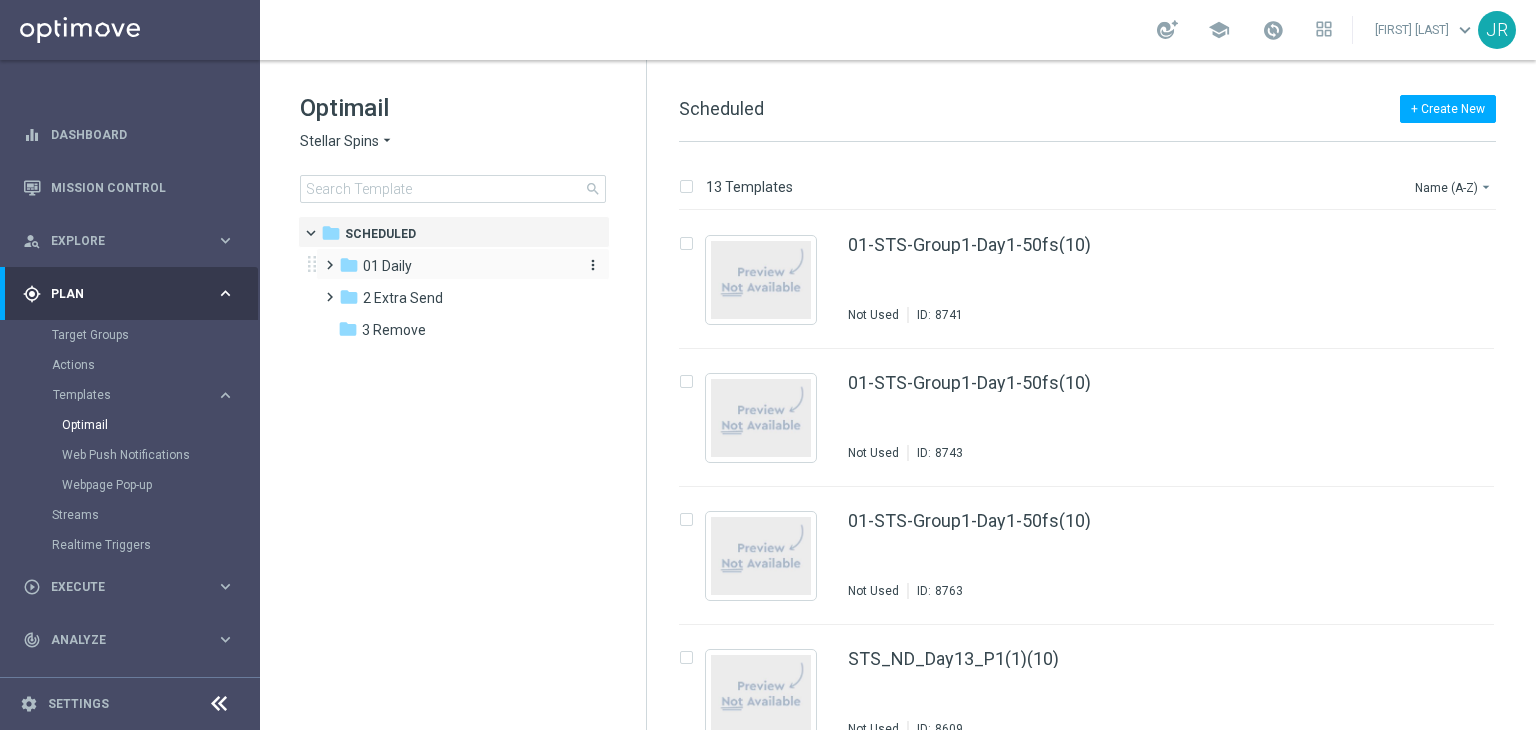 click on "01 Daily" at bounding box center [387, 266] 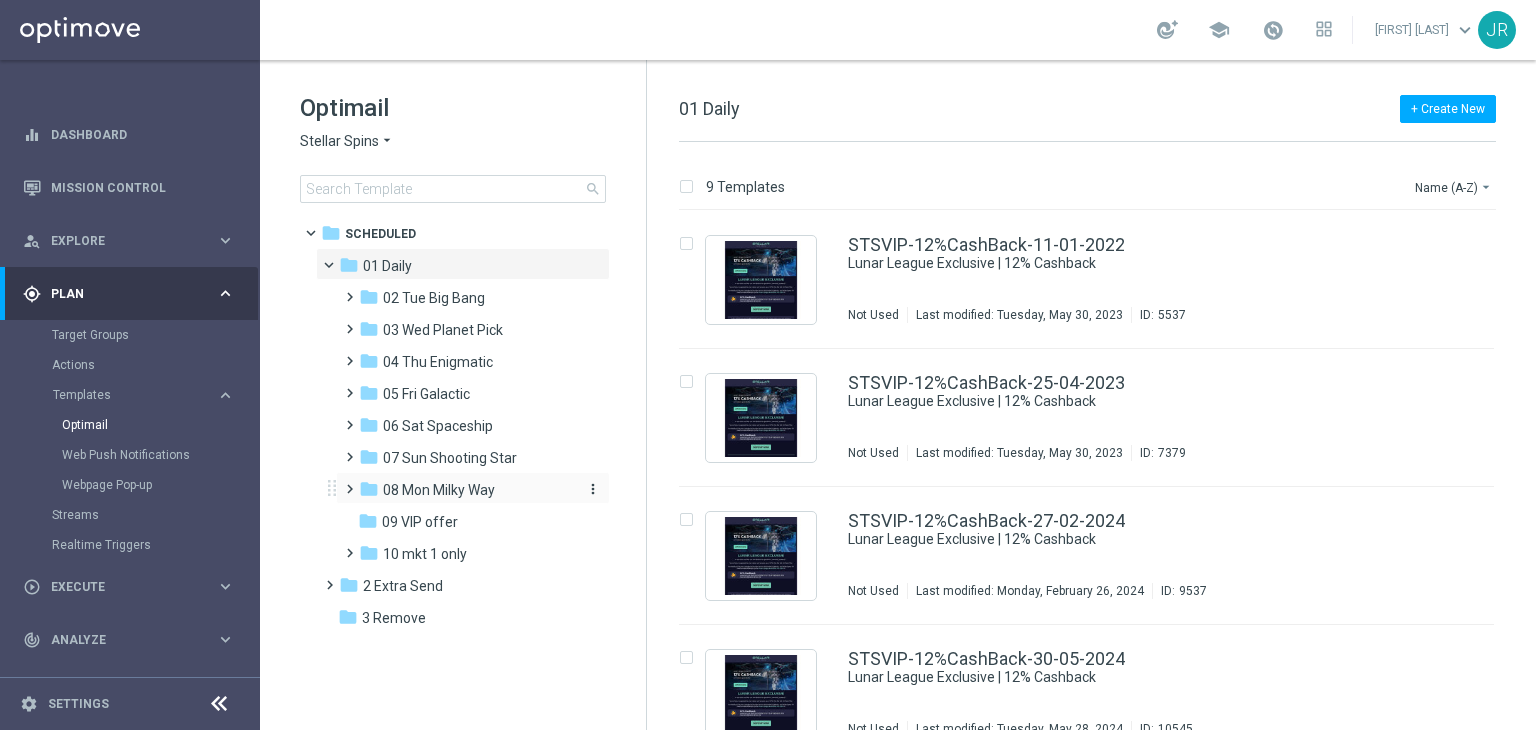 click on "08 Mon Milky Way" at bounding box center (439, 490) 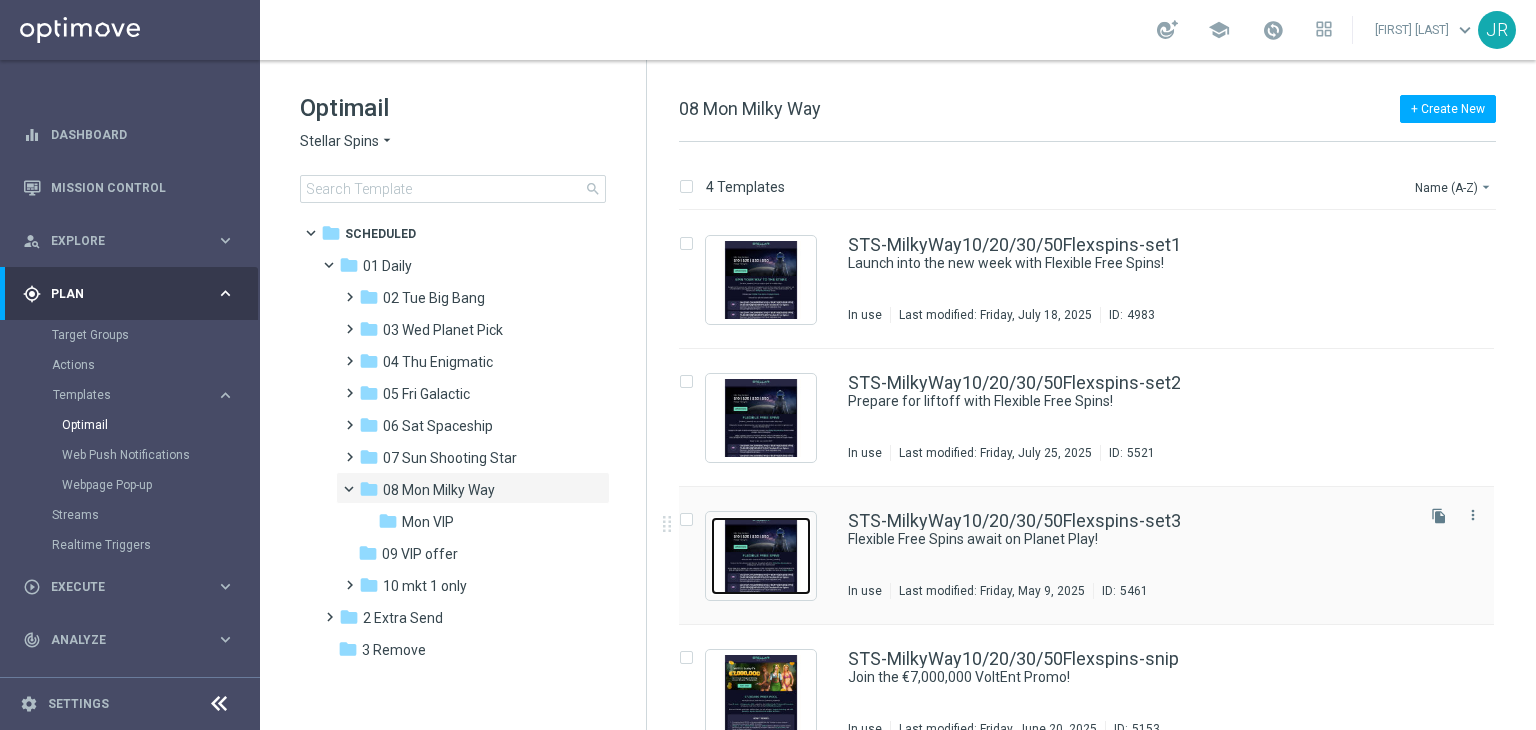 click at bounding box center [761, 556] 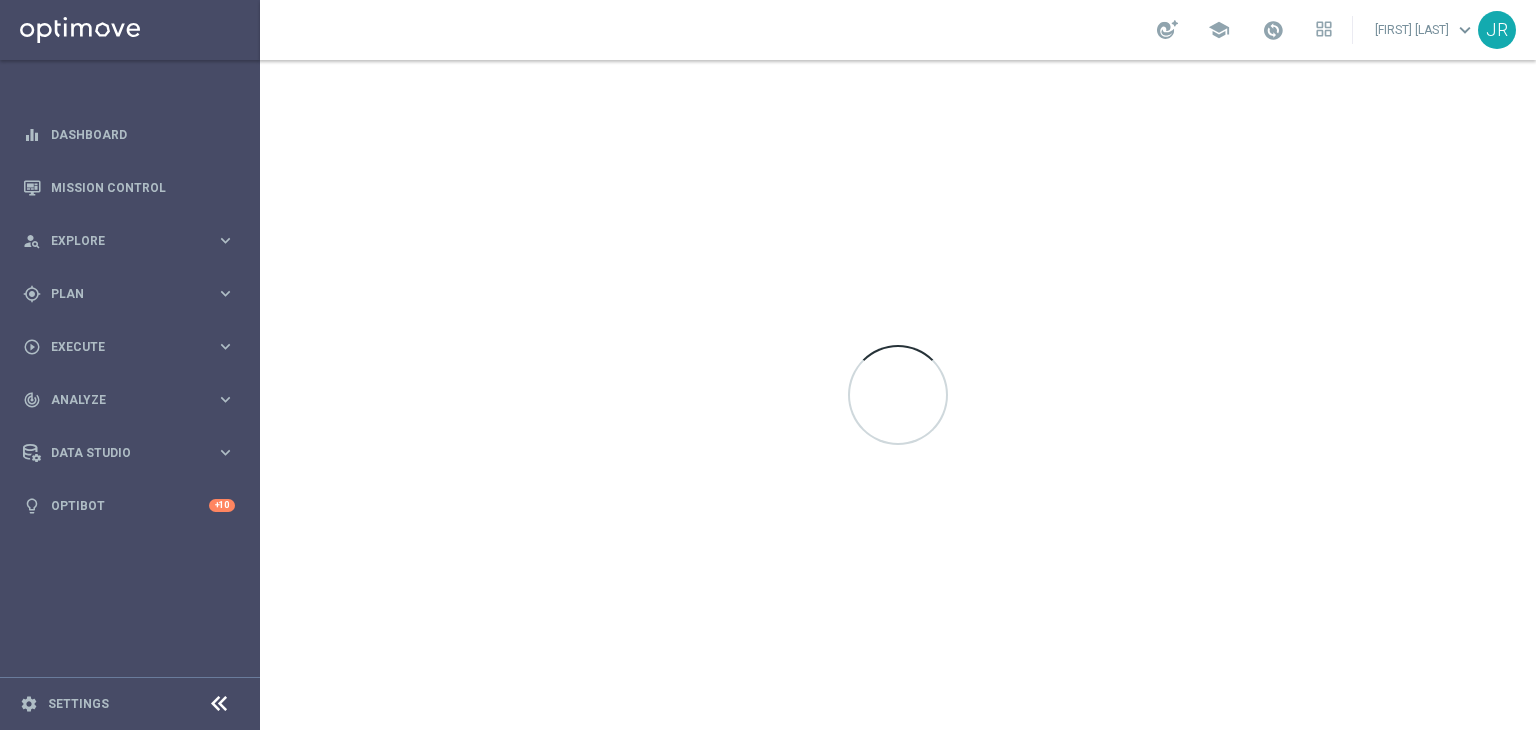 scroll, scrollTop: 0, scrollLeft: 0, axis: both 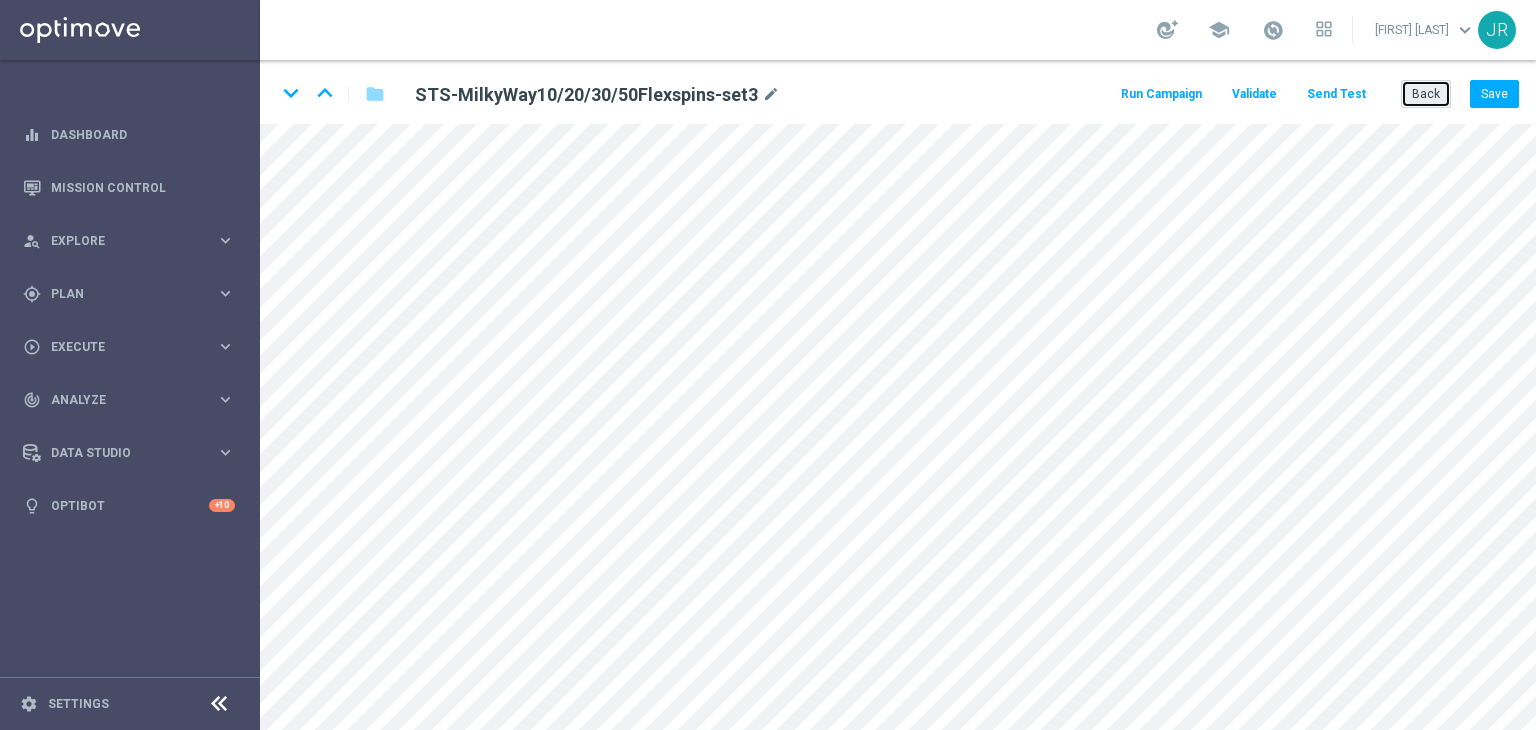 drag, startPoint x: 1414, startPoint y: 100, endPoint x: 1290, endPoint y: 185, distance: 150.33629 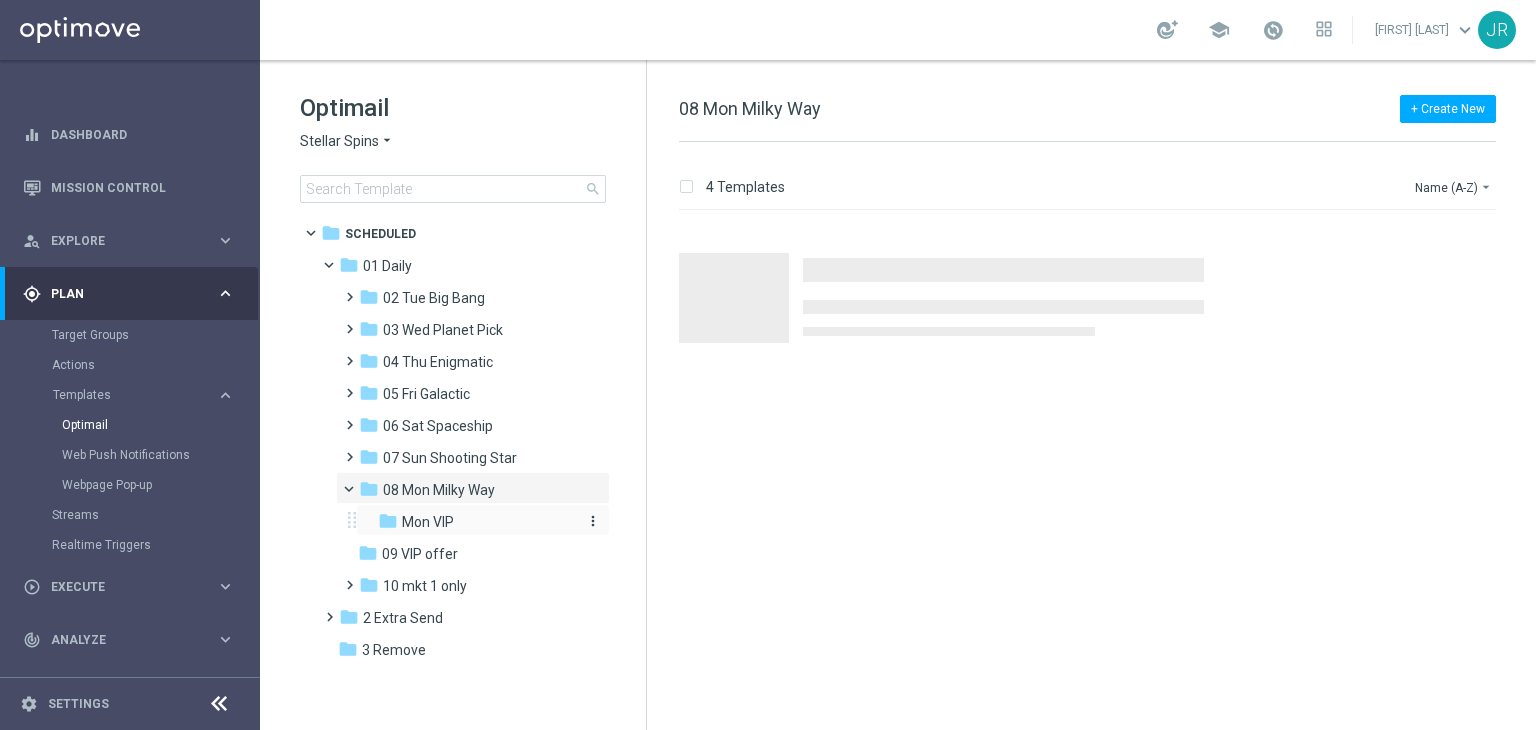 click on "folder
Mon VIP" at bounding box center (476, 522) 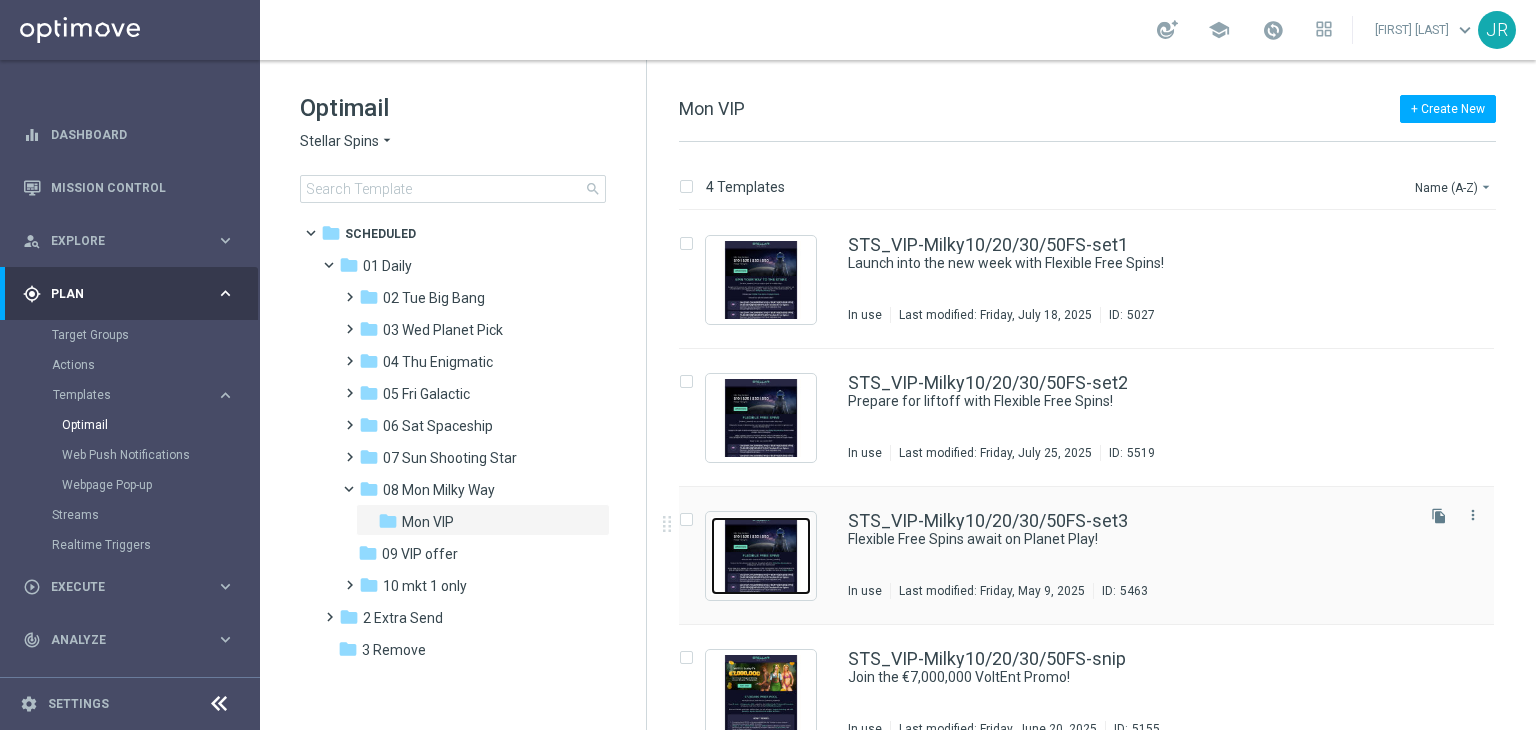 click at bounding box center (761, 556) 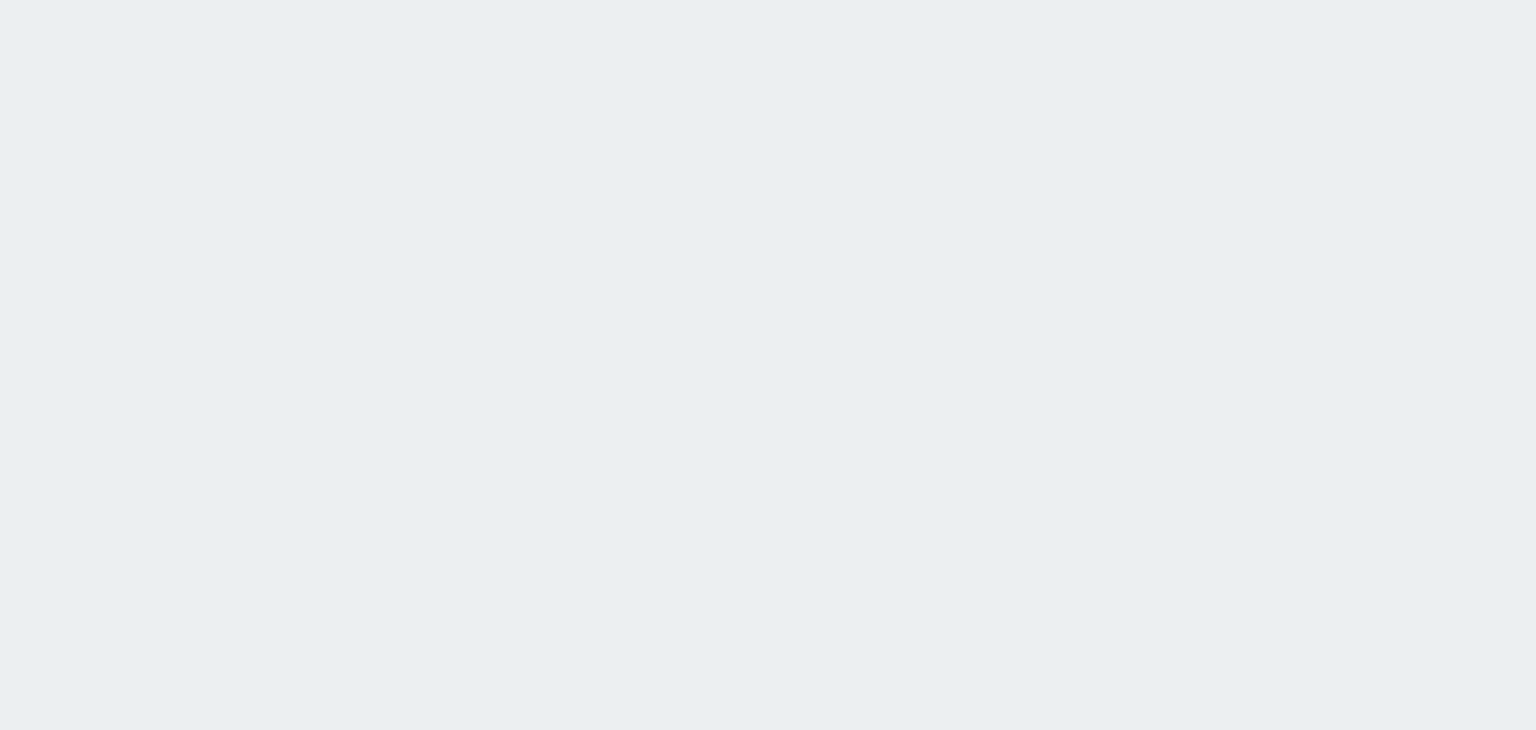 scroll, scrollTop: 0, scrollLeft: 0, axis: both 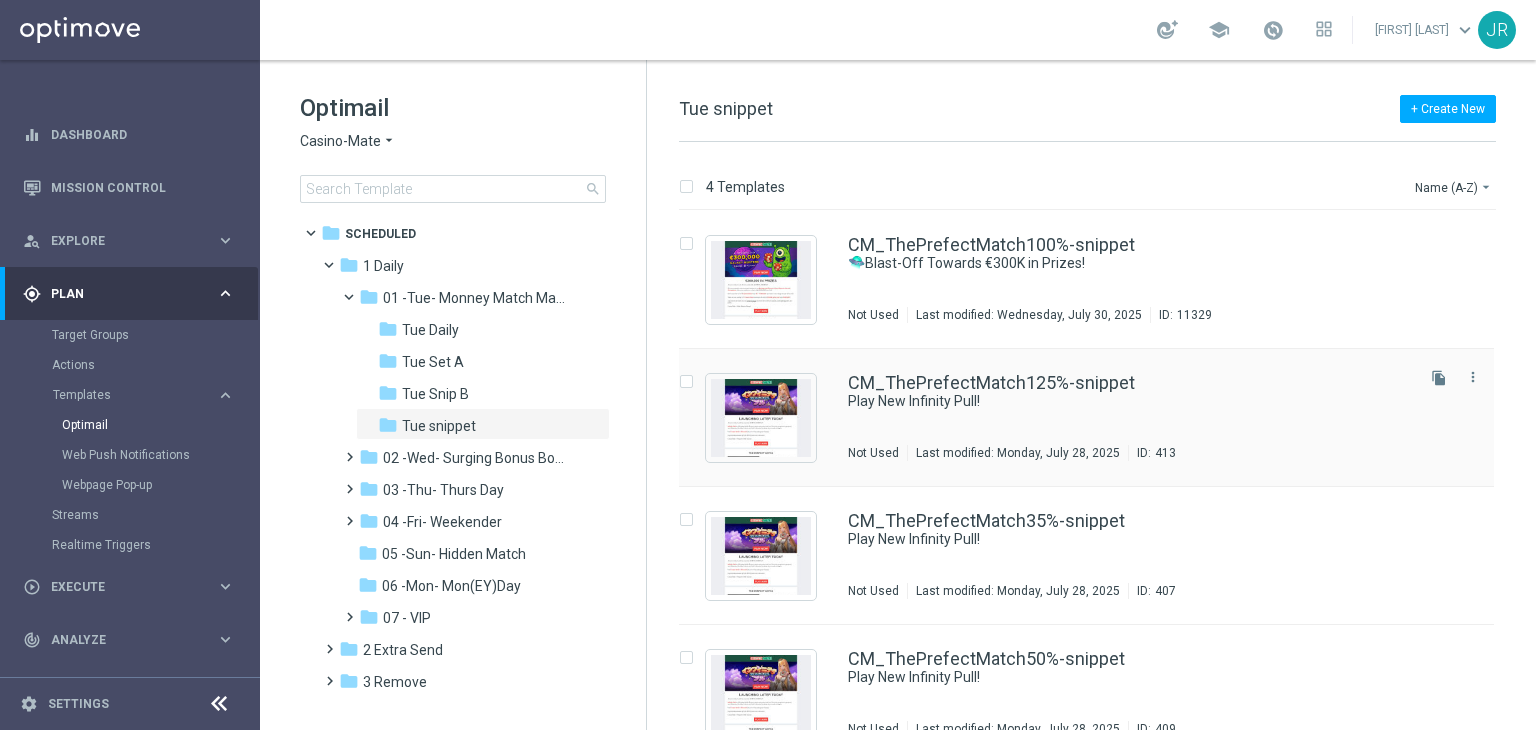 click on "Tue snippet" at bounding box center (439, 426) 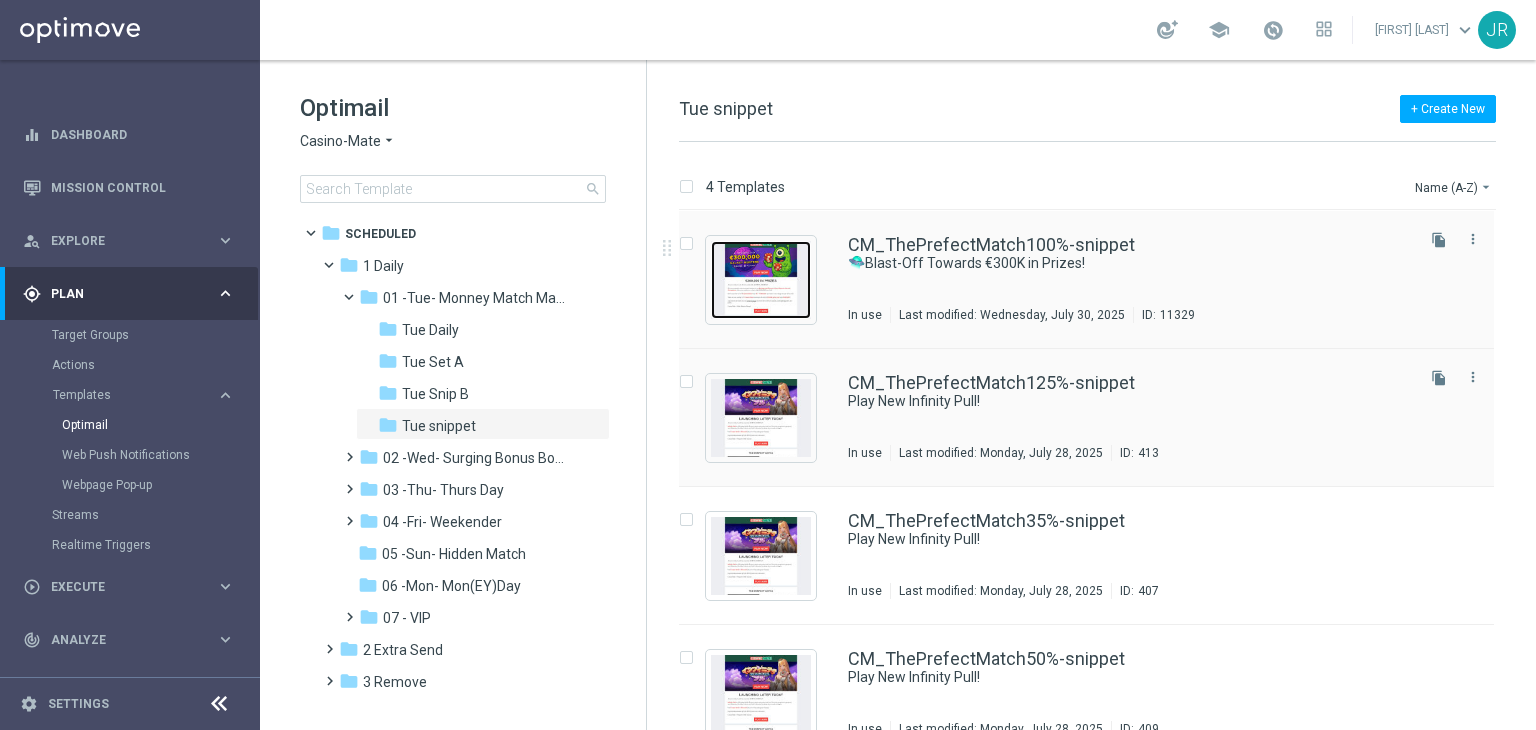 click at bounding box center (761, 280) 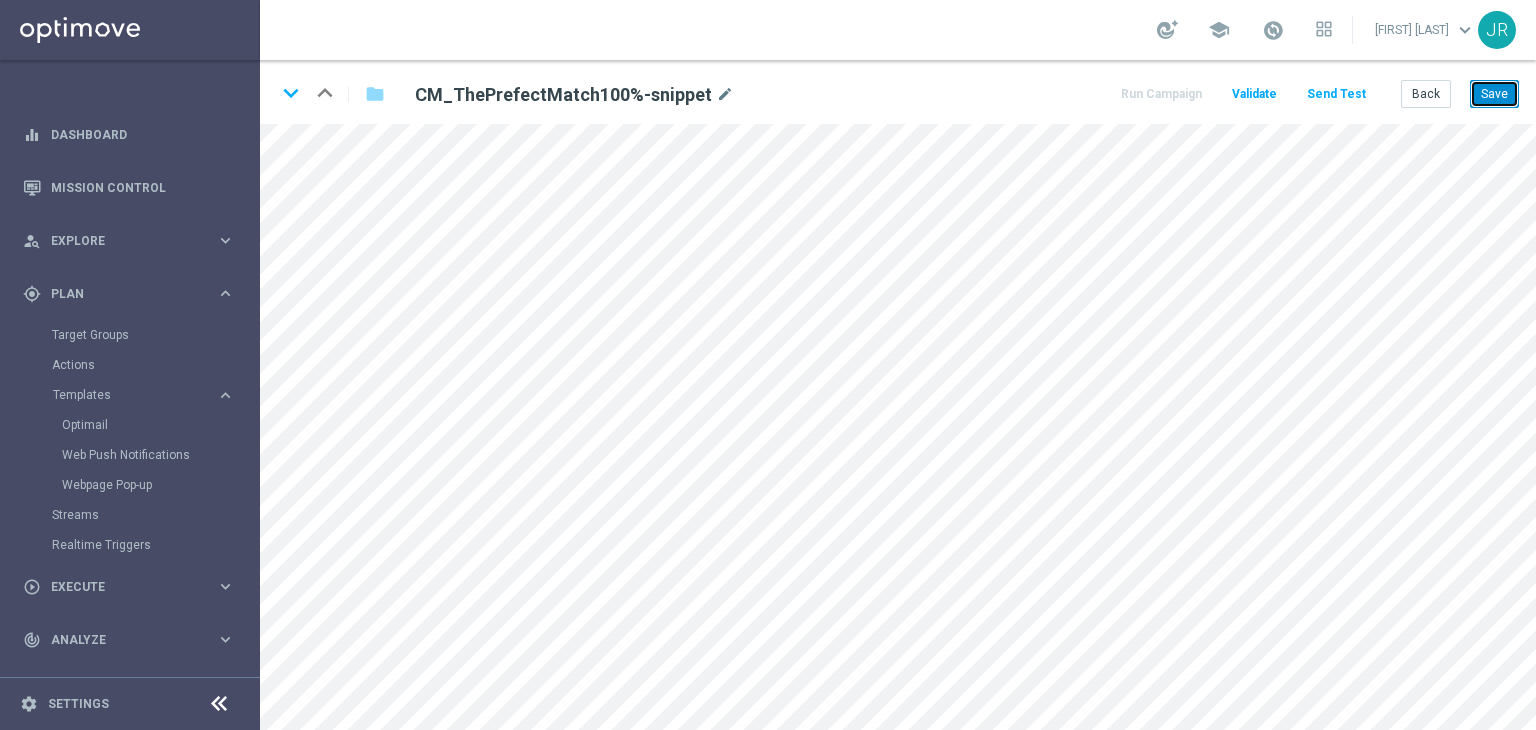 click on "Save" at bounding box center (1494, 94) 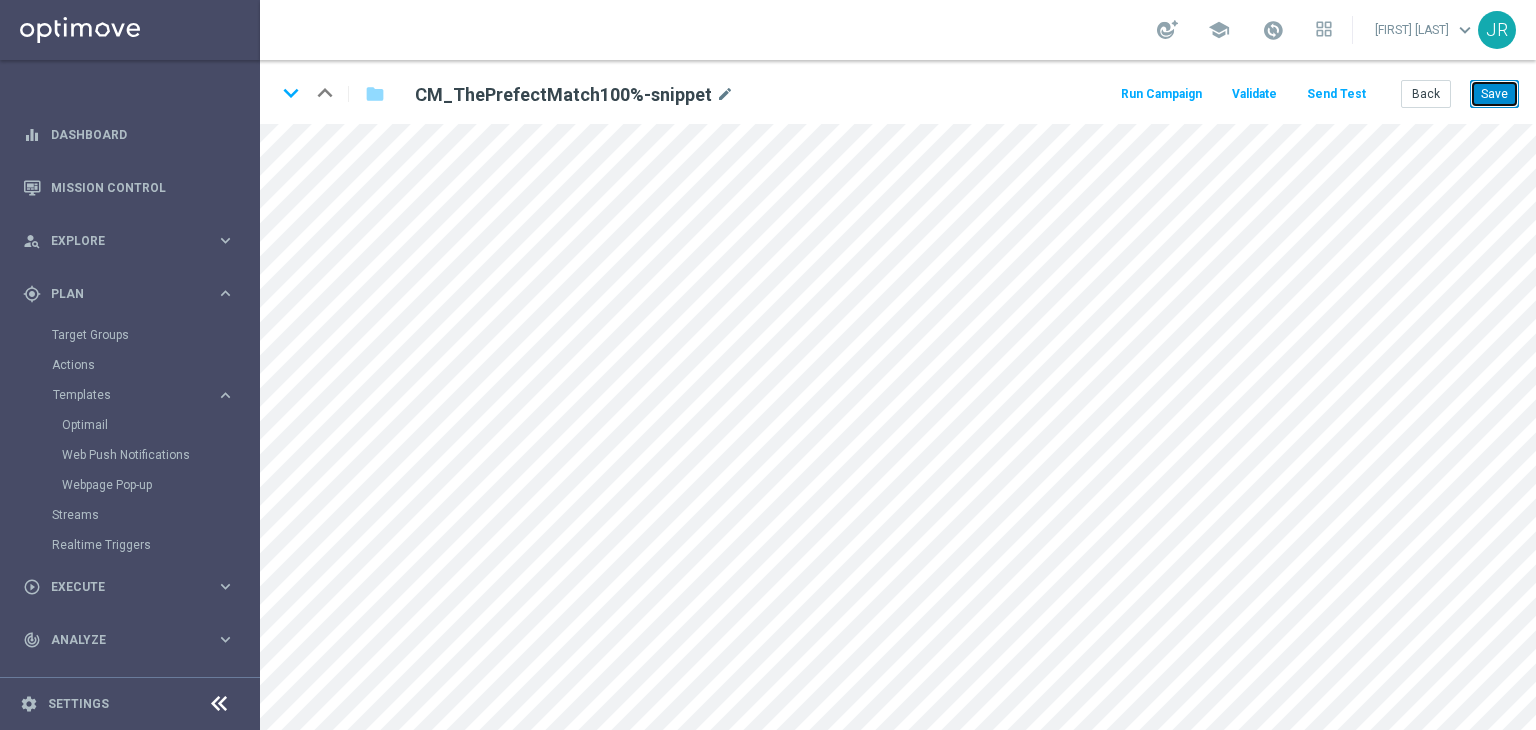 click on "Save" at bounding box center (1494, 94) 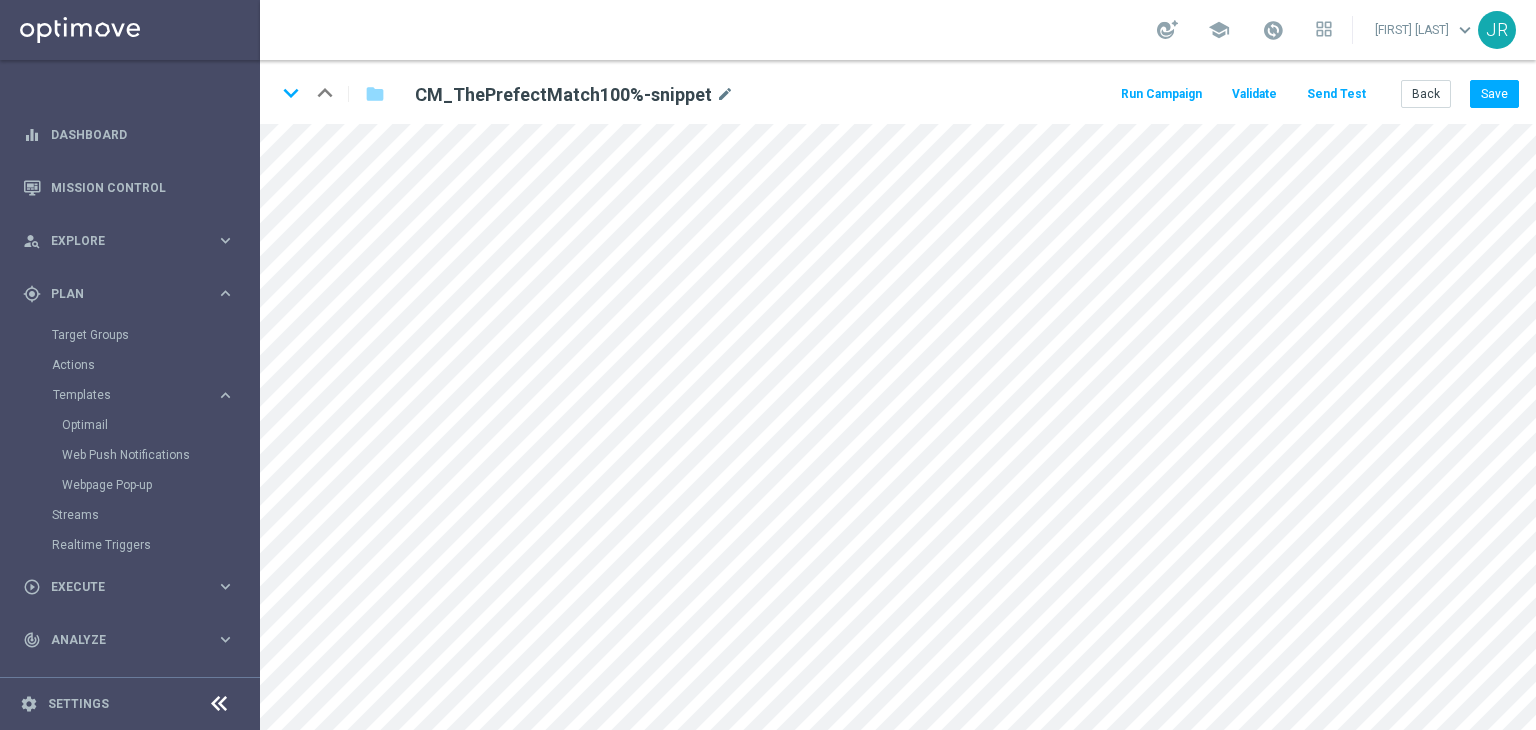 drag, startPoint x: 1344, startPoint y: 93, endPoint x: 1304, endPoint y: 104, distance: 41.484936 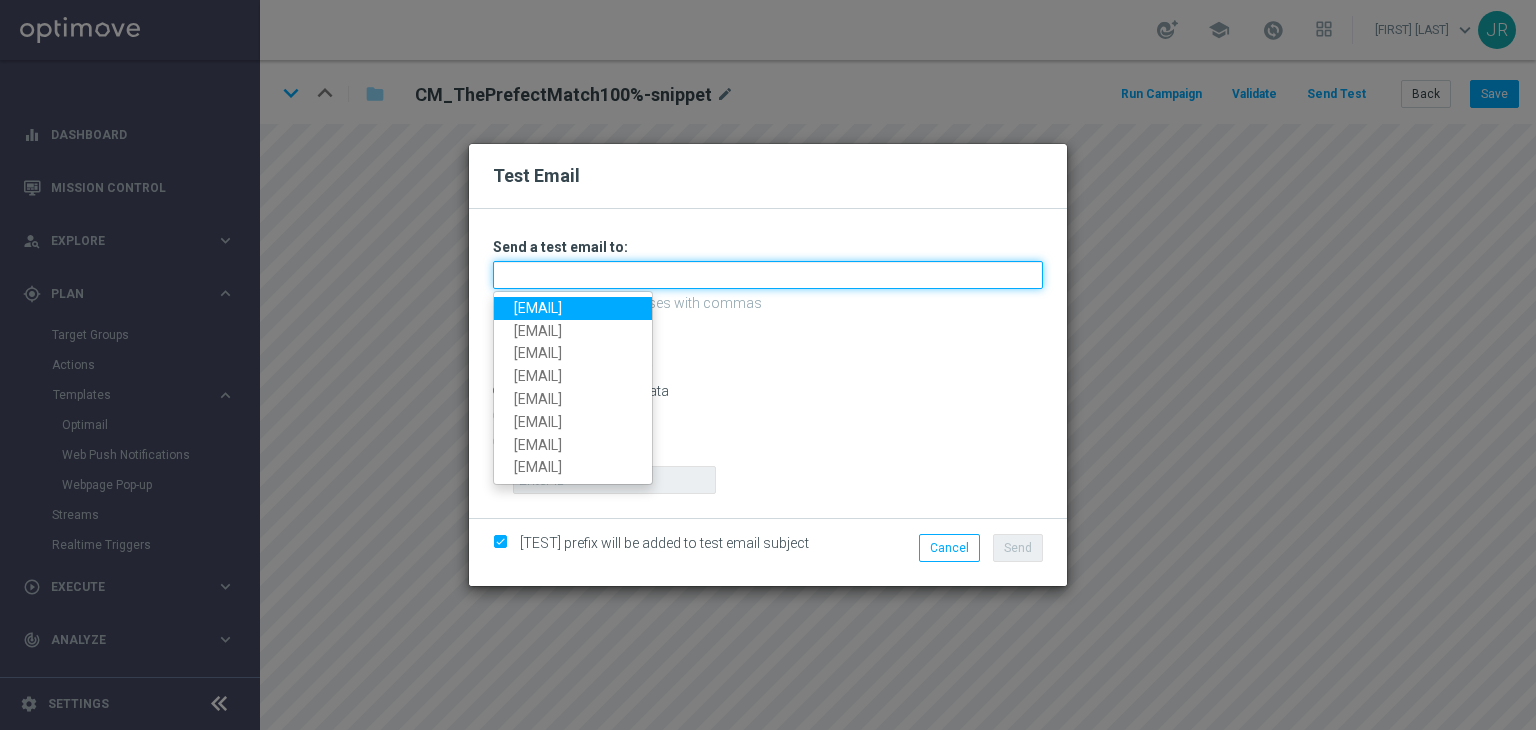 click at bounding box center [768, 275] 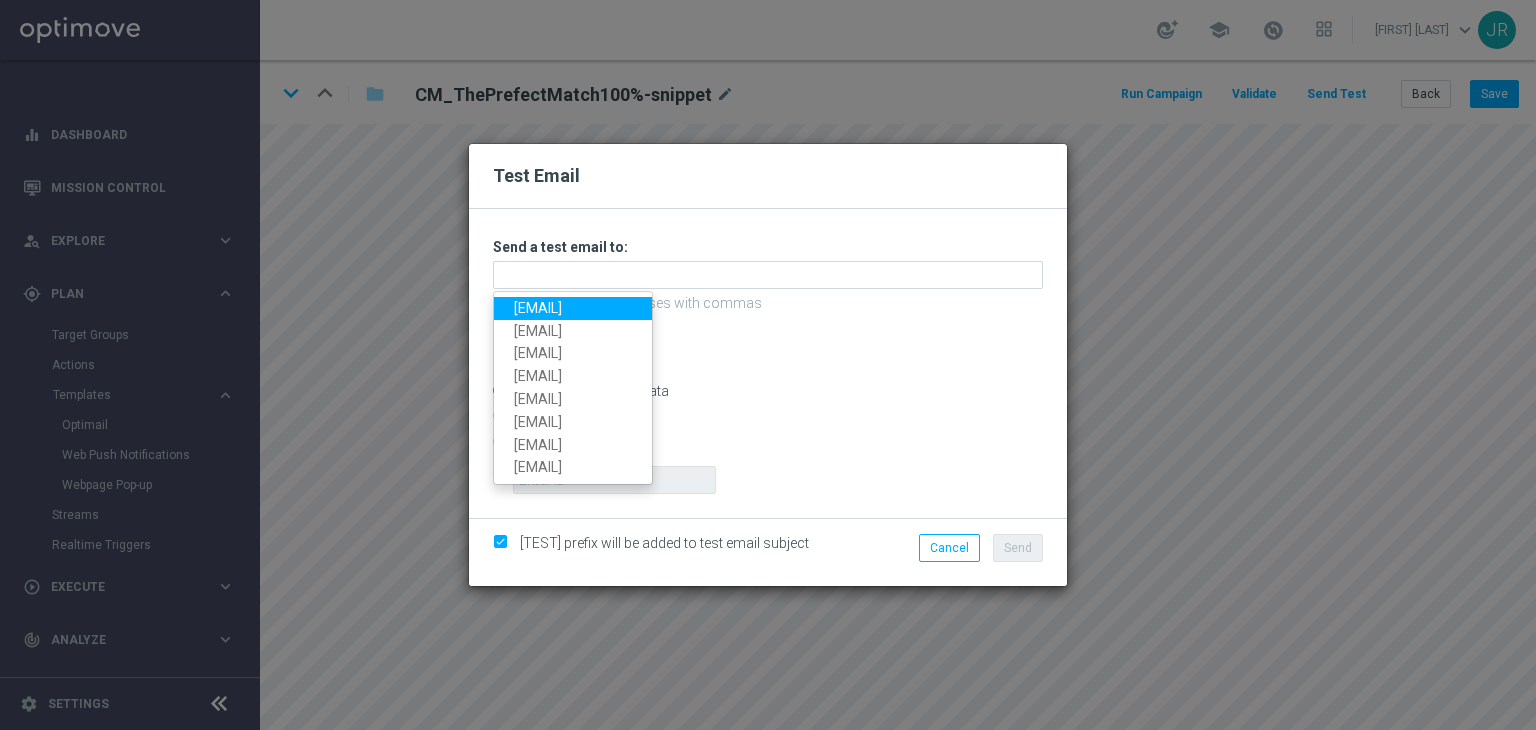 drag, startPoint x: 558, startPoint y: 302, endPoint x: 577, endPoint y: 305, distance: 19.235384 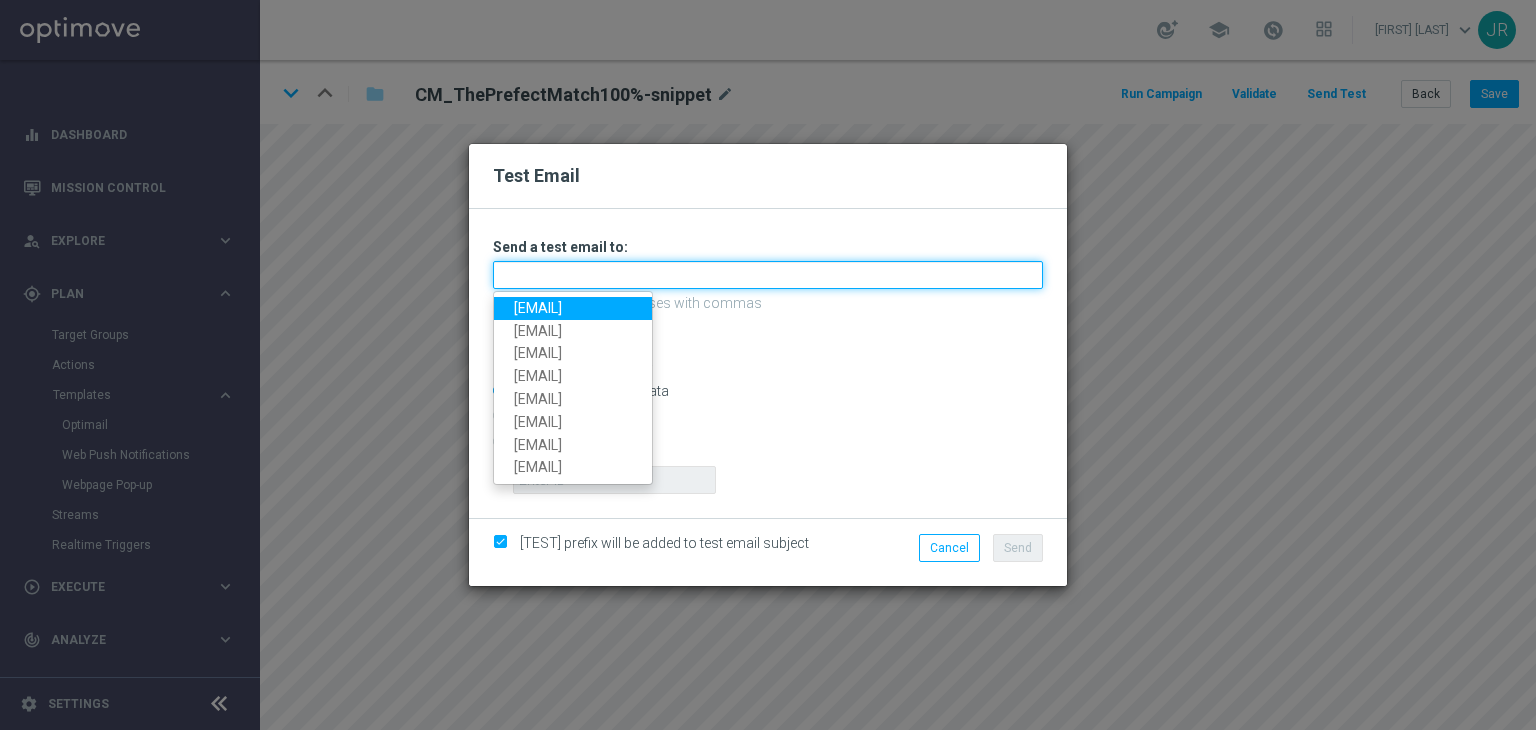 type on "testingalltesting@gmail.com" 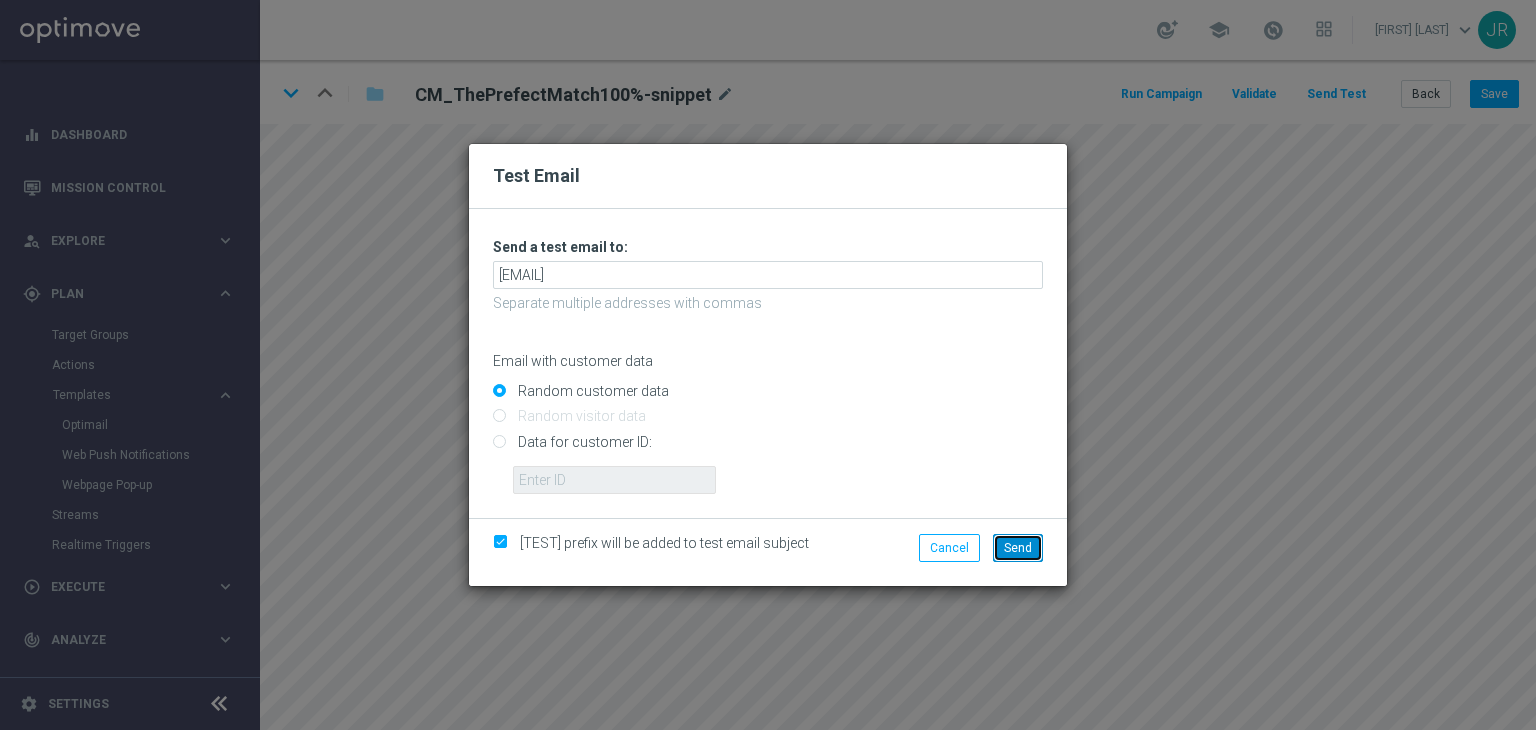 click on "Send" at bounding box center [1018, 548] 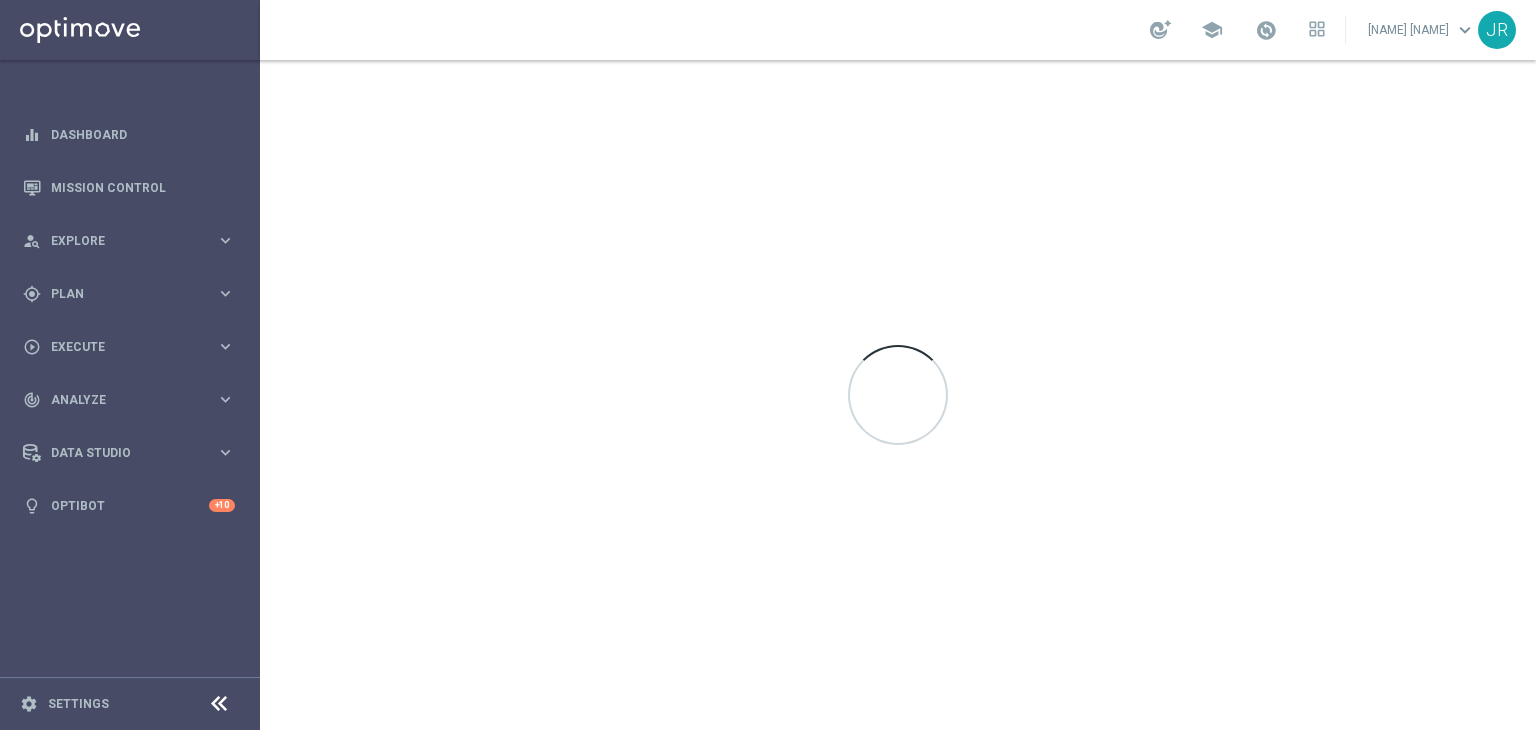 scroll, scrollTop: 0, scrollLeft: 0, axis: both 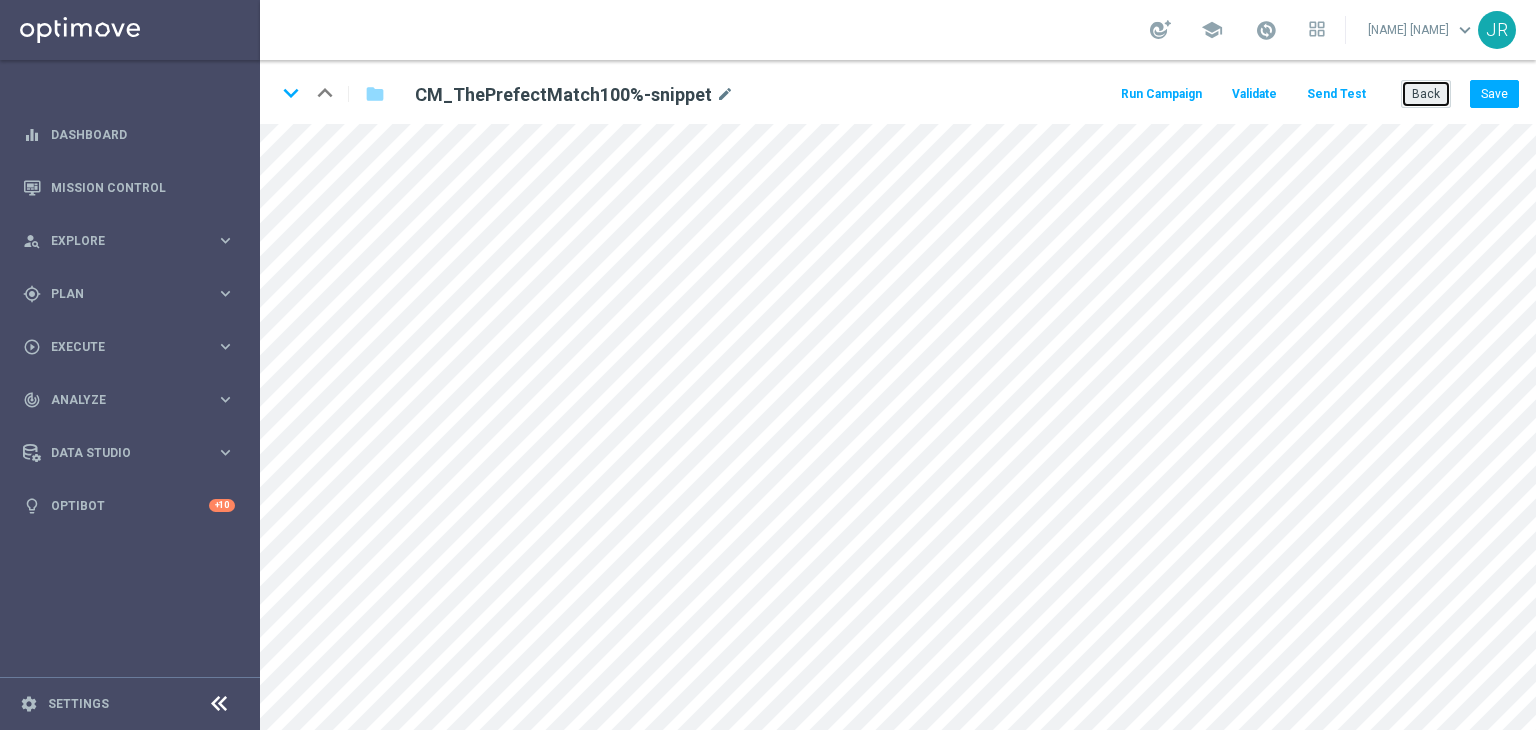 click on "Back" 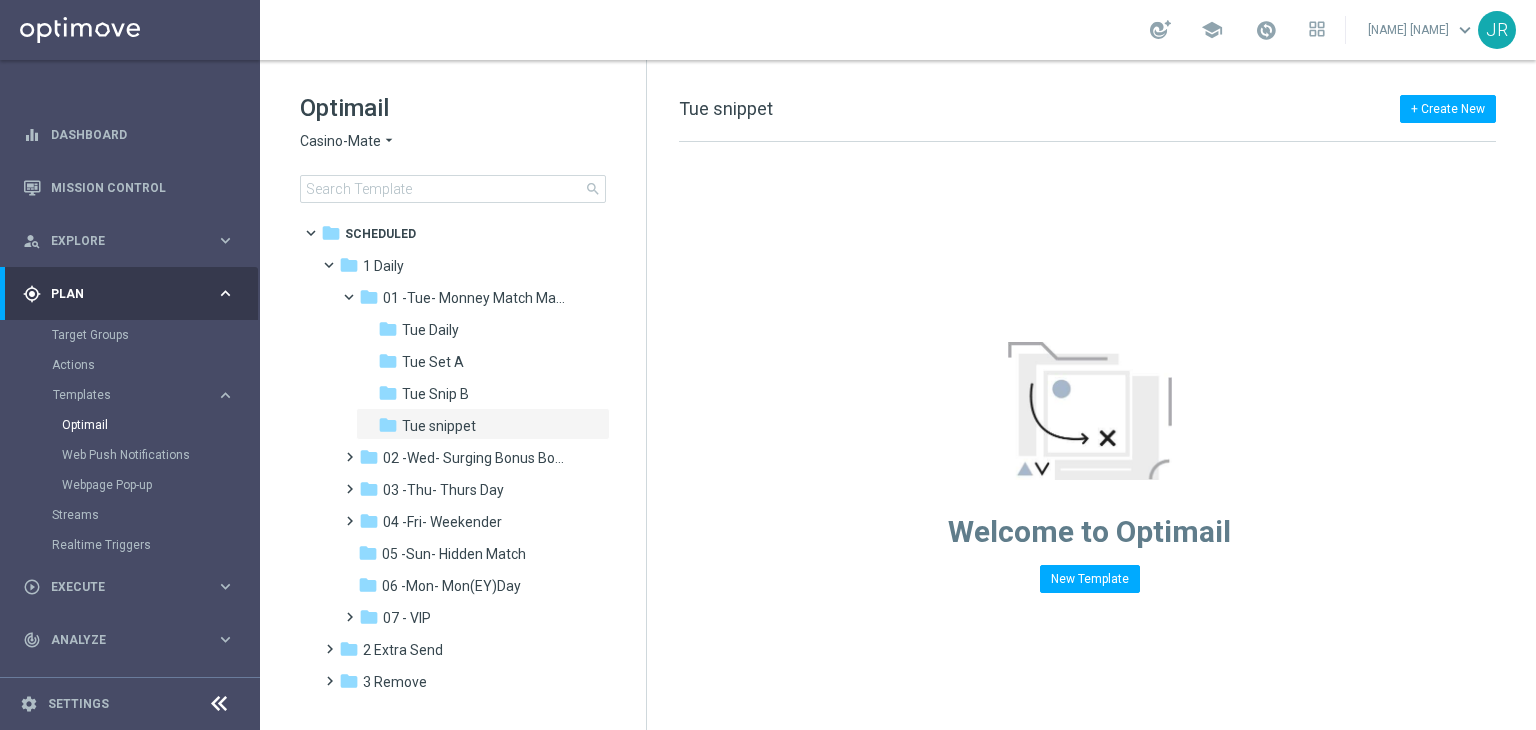 click on "Optimail
Casino-Mate
arrow_drop_down
× Casino-Mate
search" 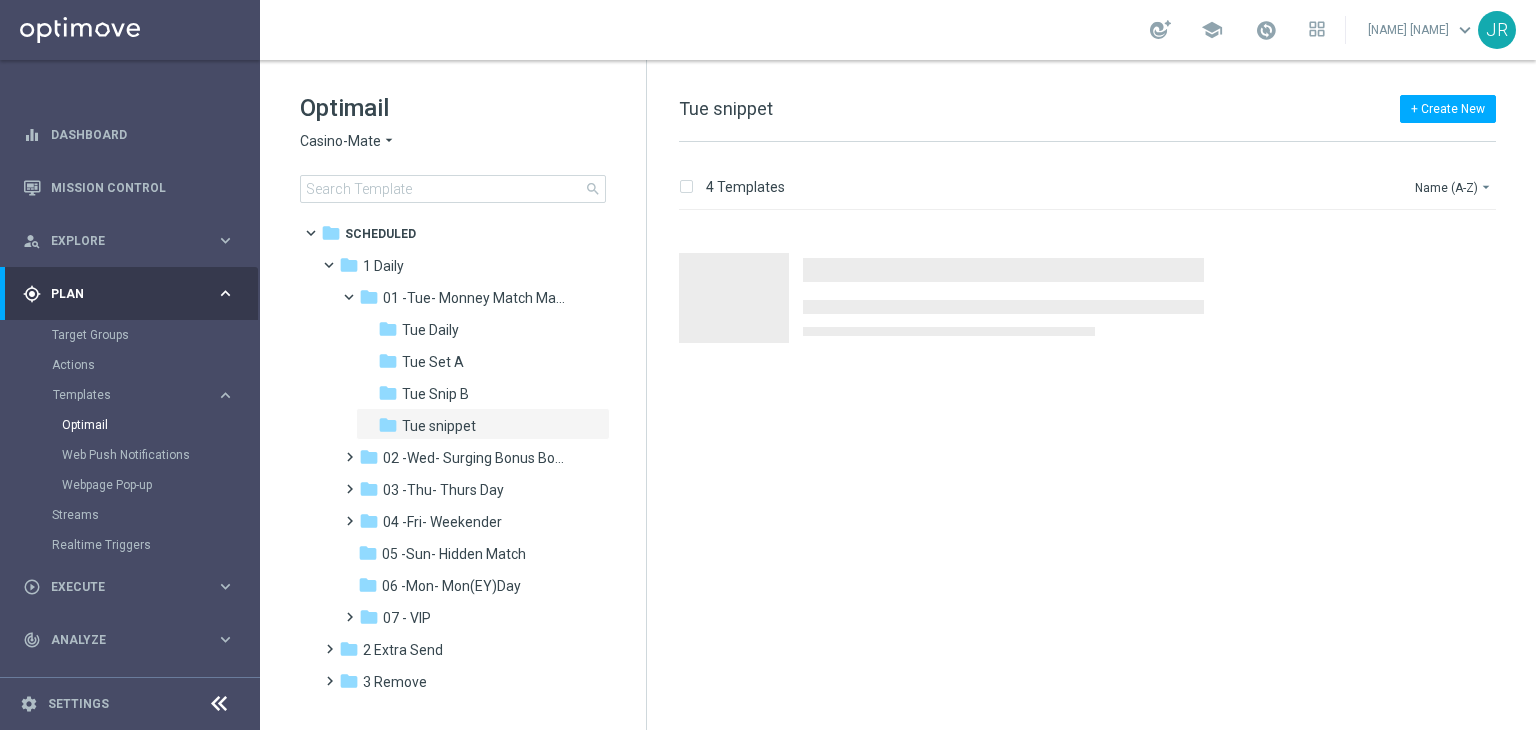 click on "Casino-Mate" 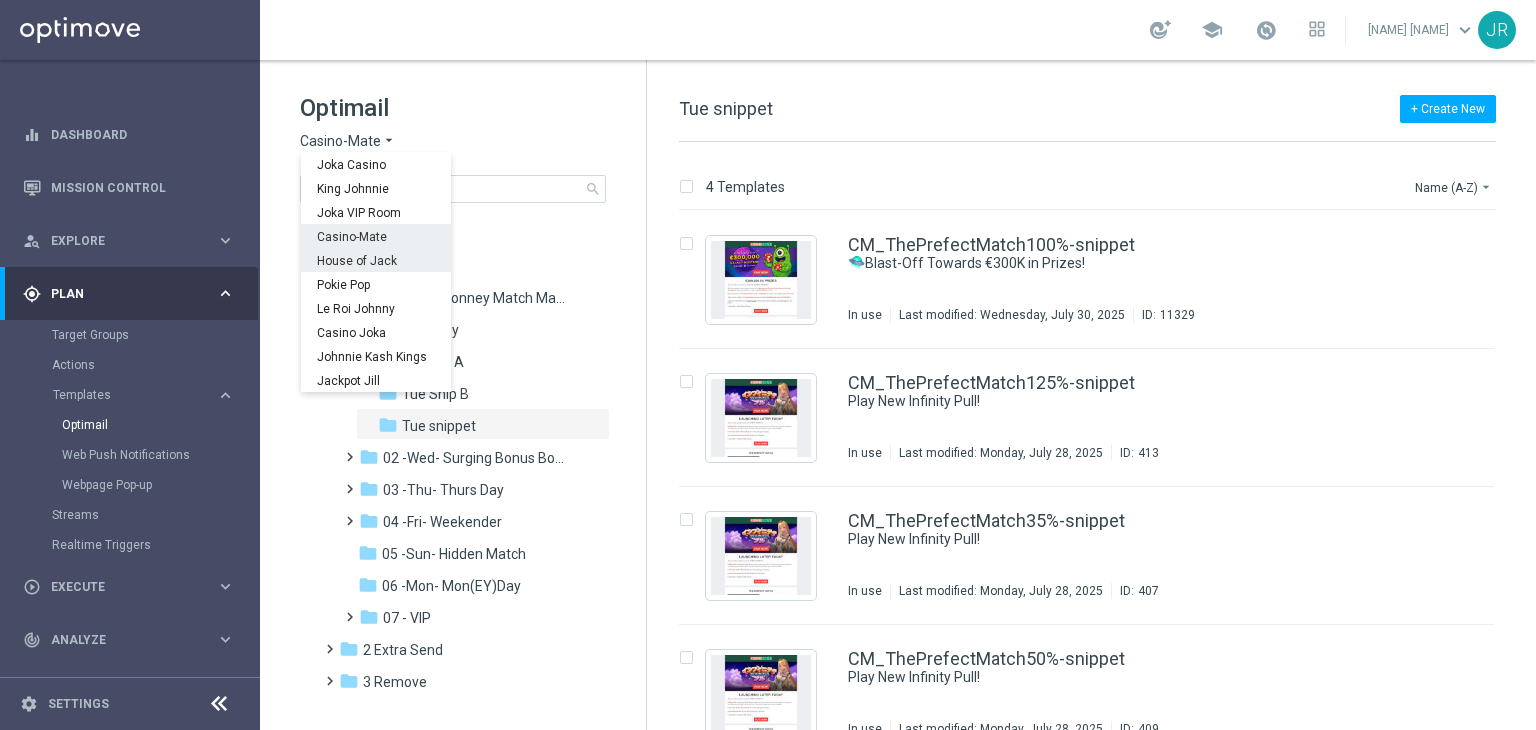 click on "House of Jack" at bounding box center [0, 0] 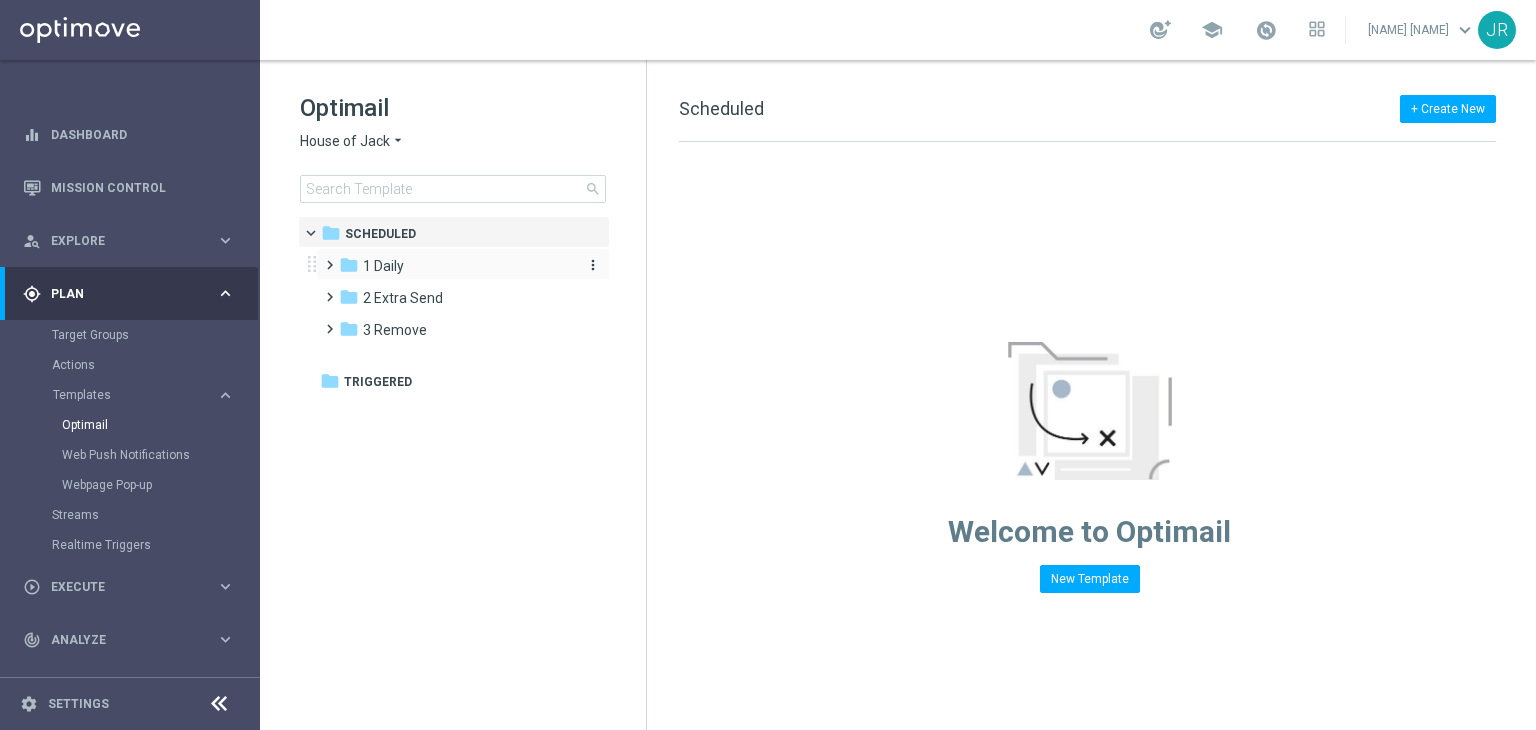 click on "1 Daily" at bounding box center (383, 266) 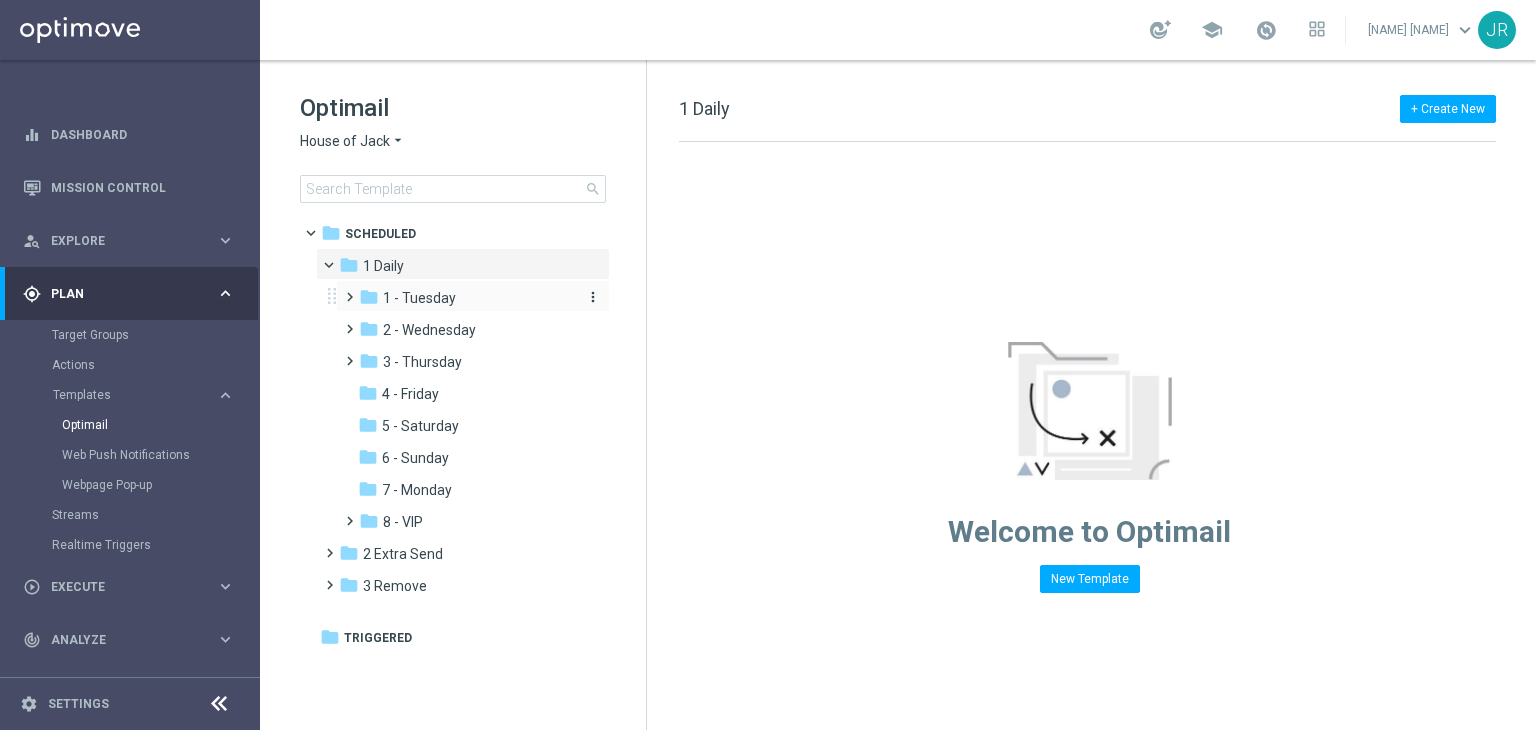 click on "1 - Tuesday" at bounding box center [419, 298] 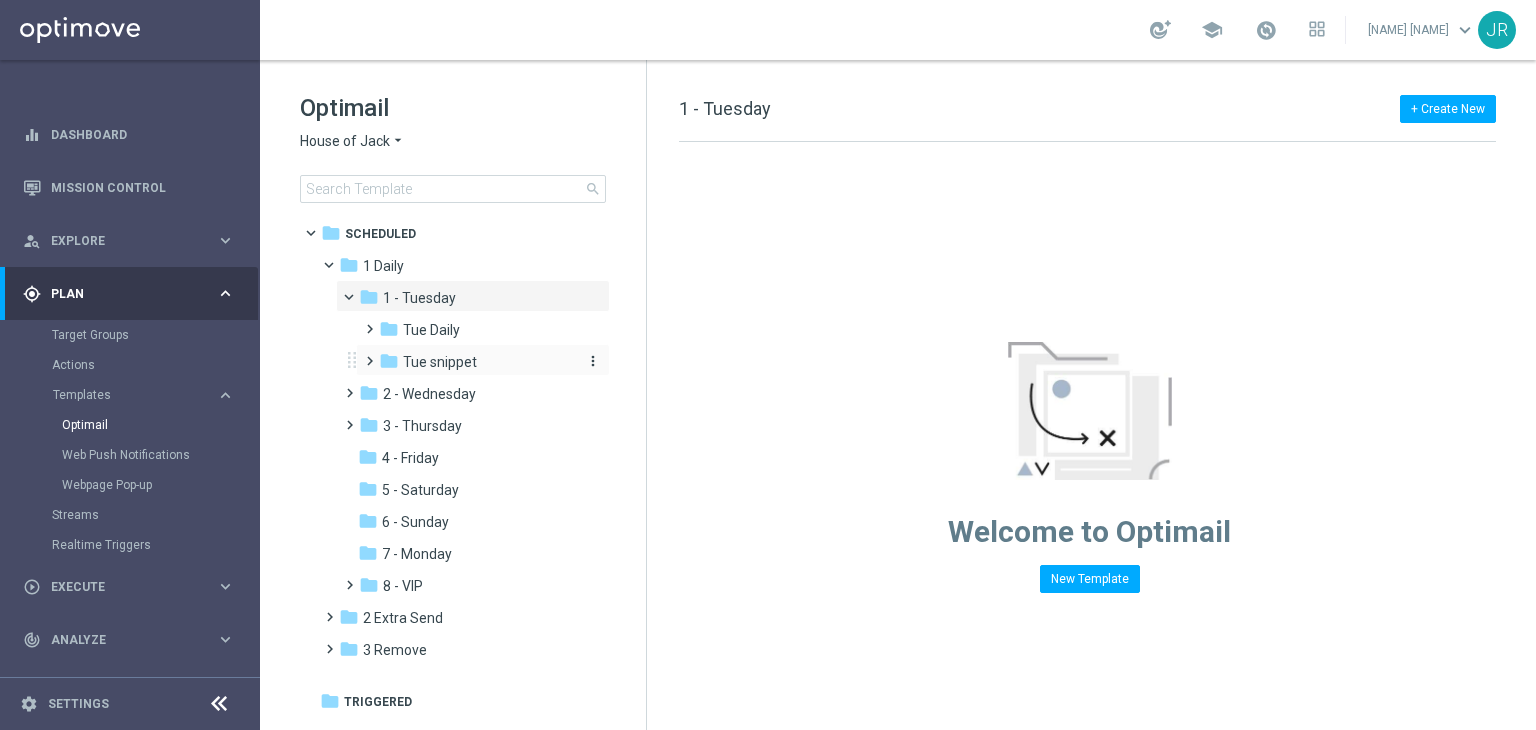 click on "Tue snippet" at bounding box center (440, 362) 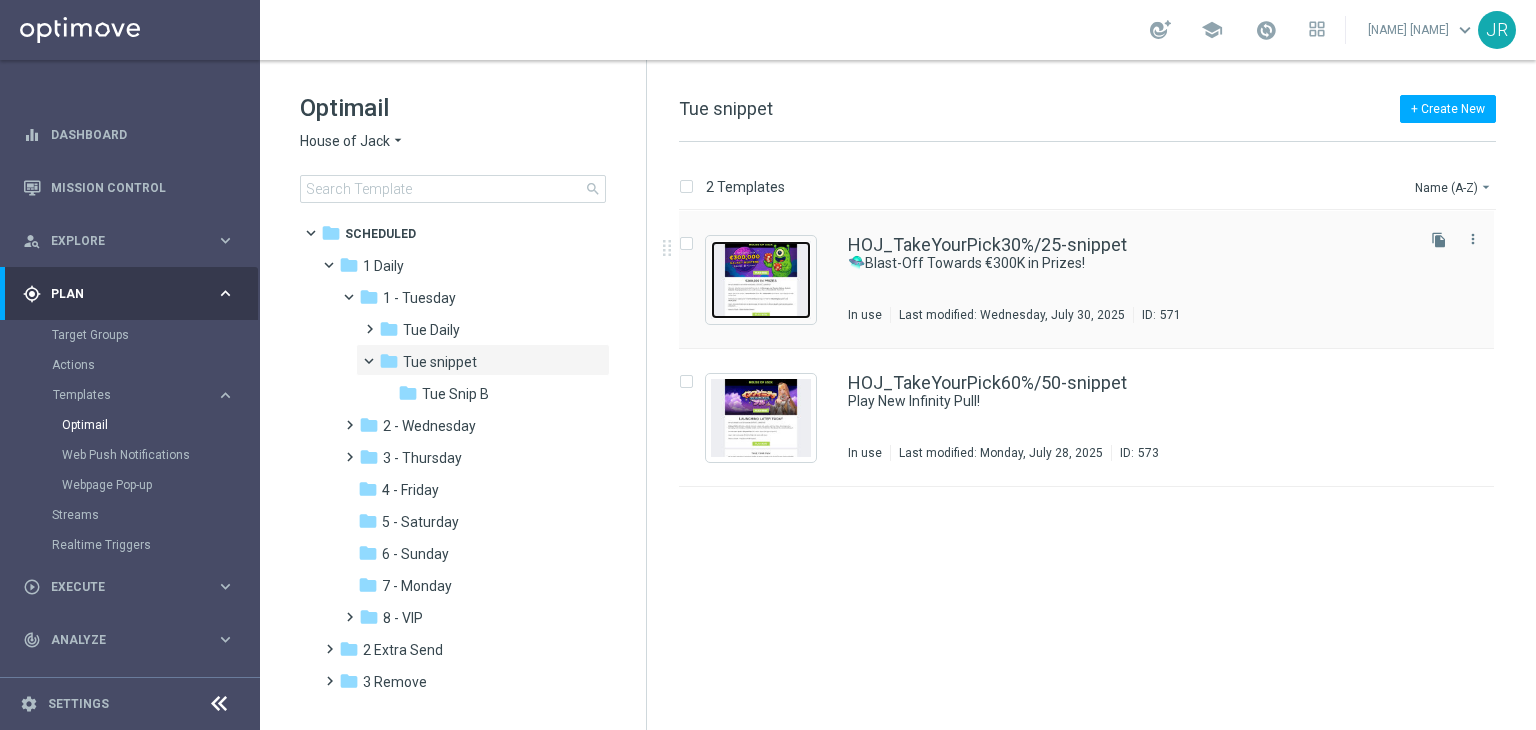 click at bounding box center [761, 280] 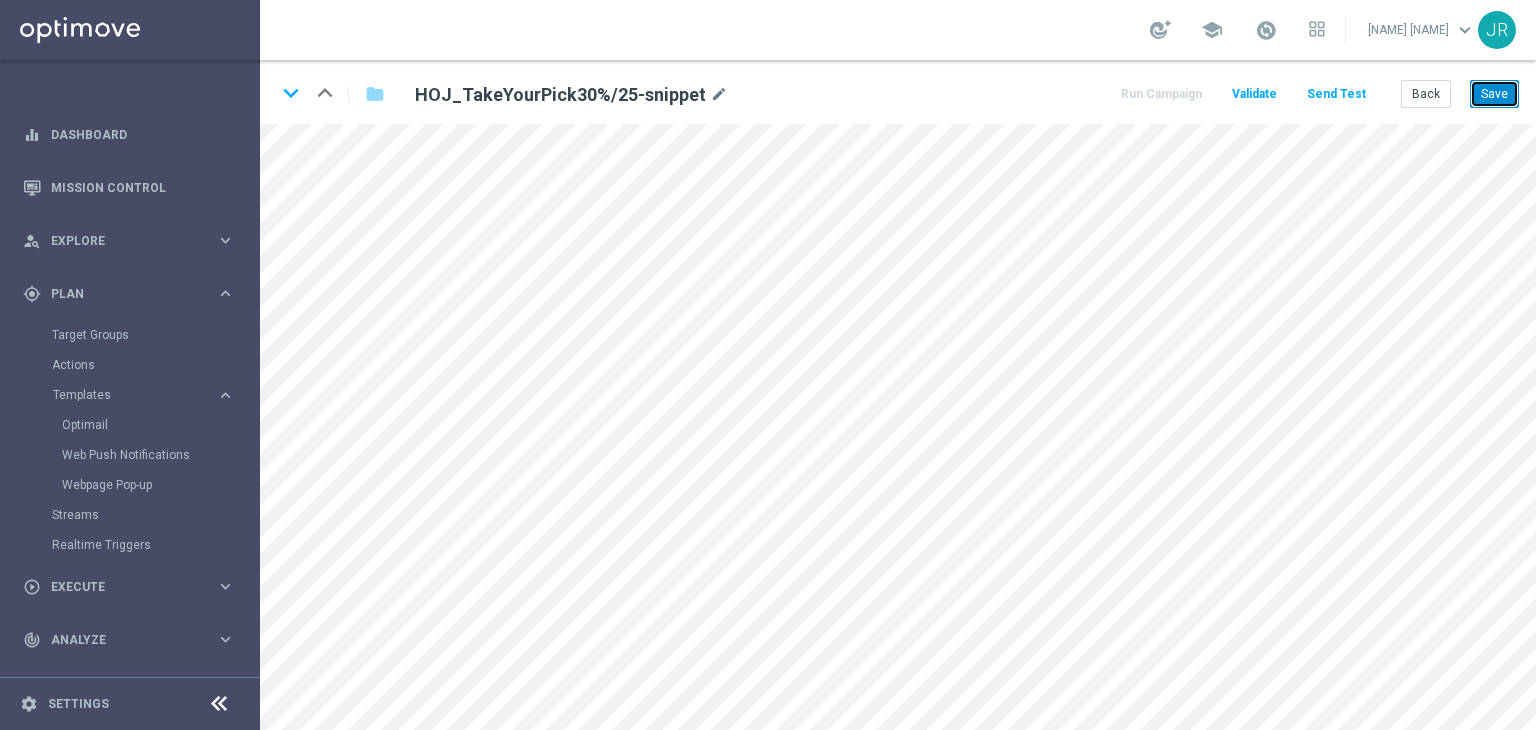 click on "Save" at bounding box center (1494, 94) 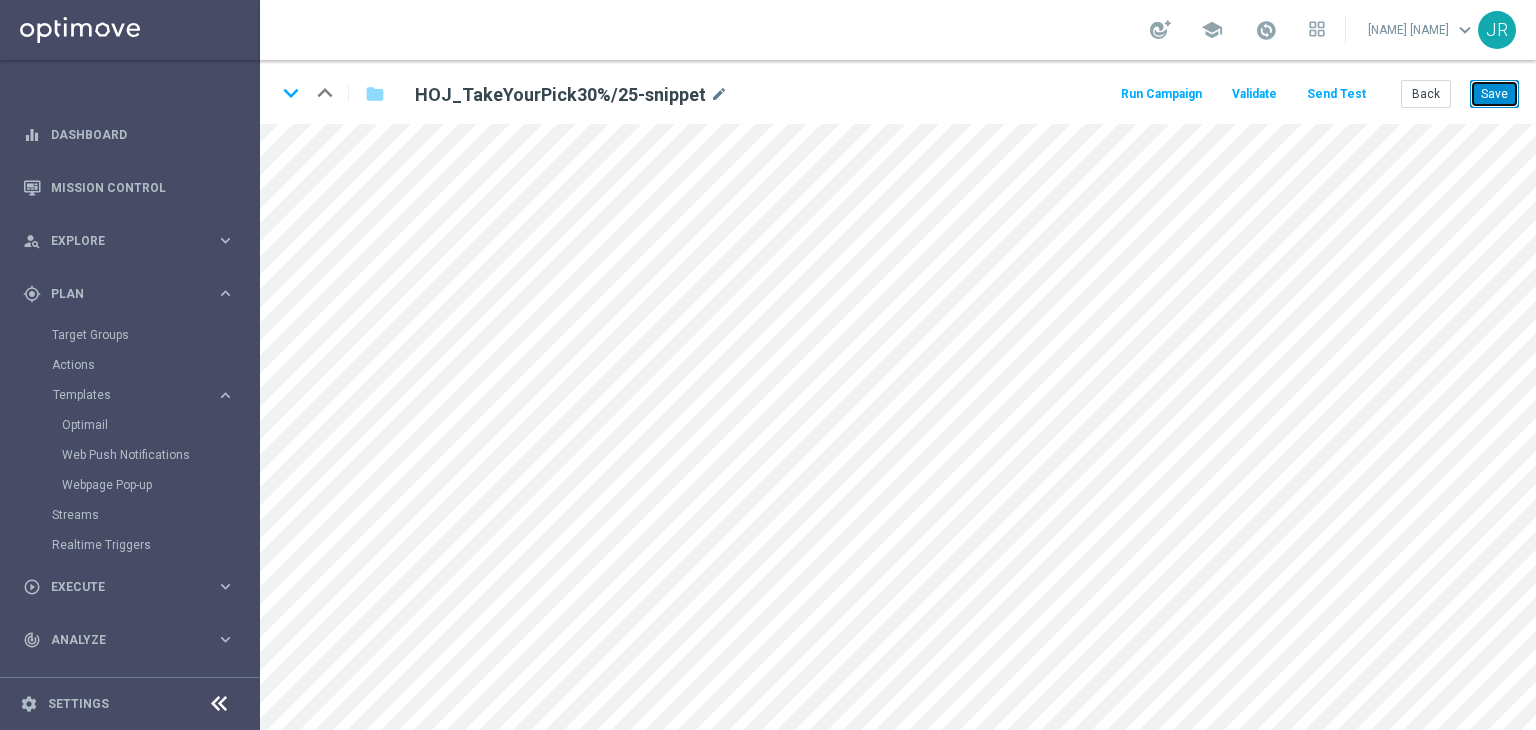 click on "Save" at bounding box center (1494, 94) 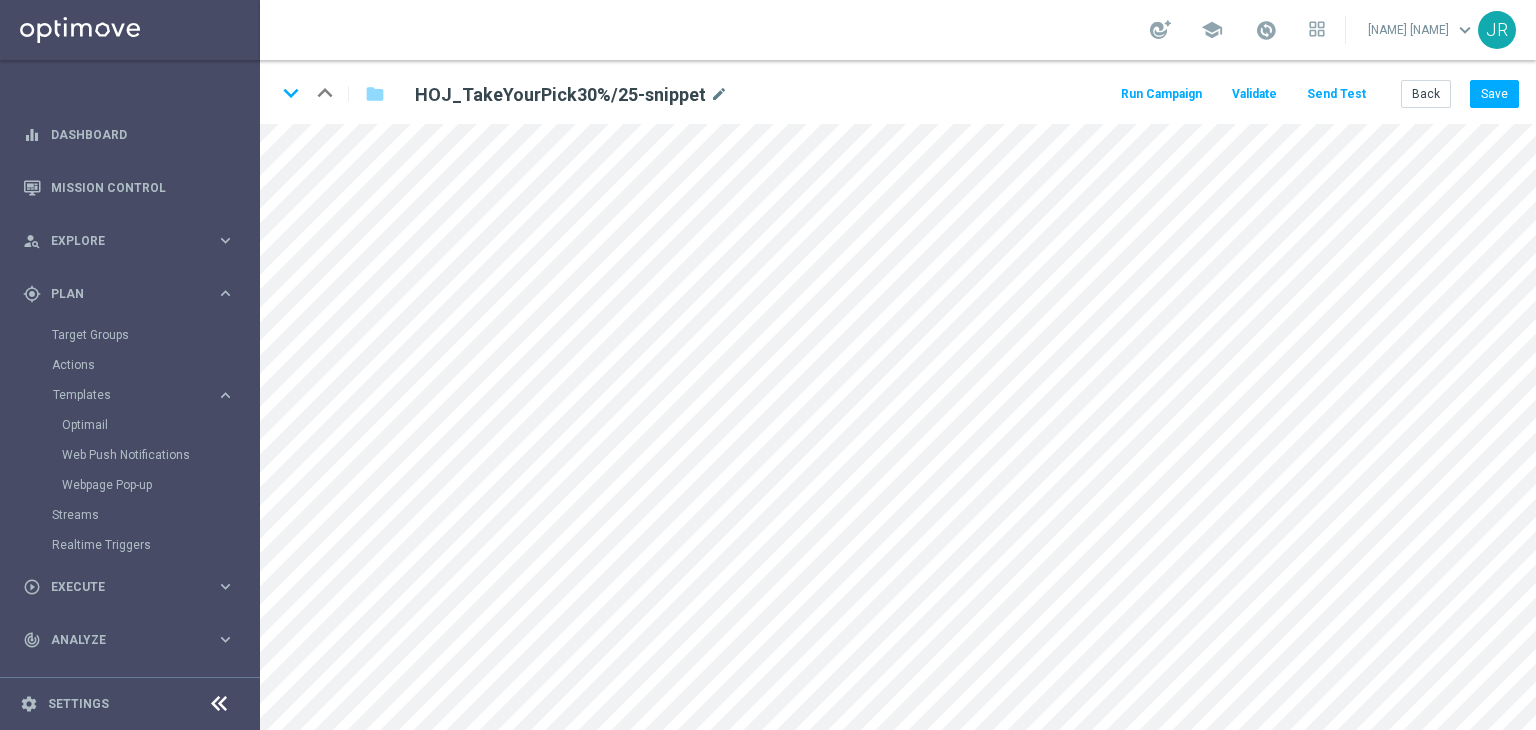 click on "Send Test" 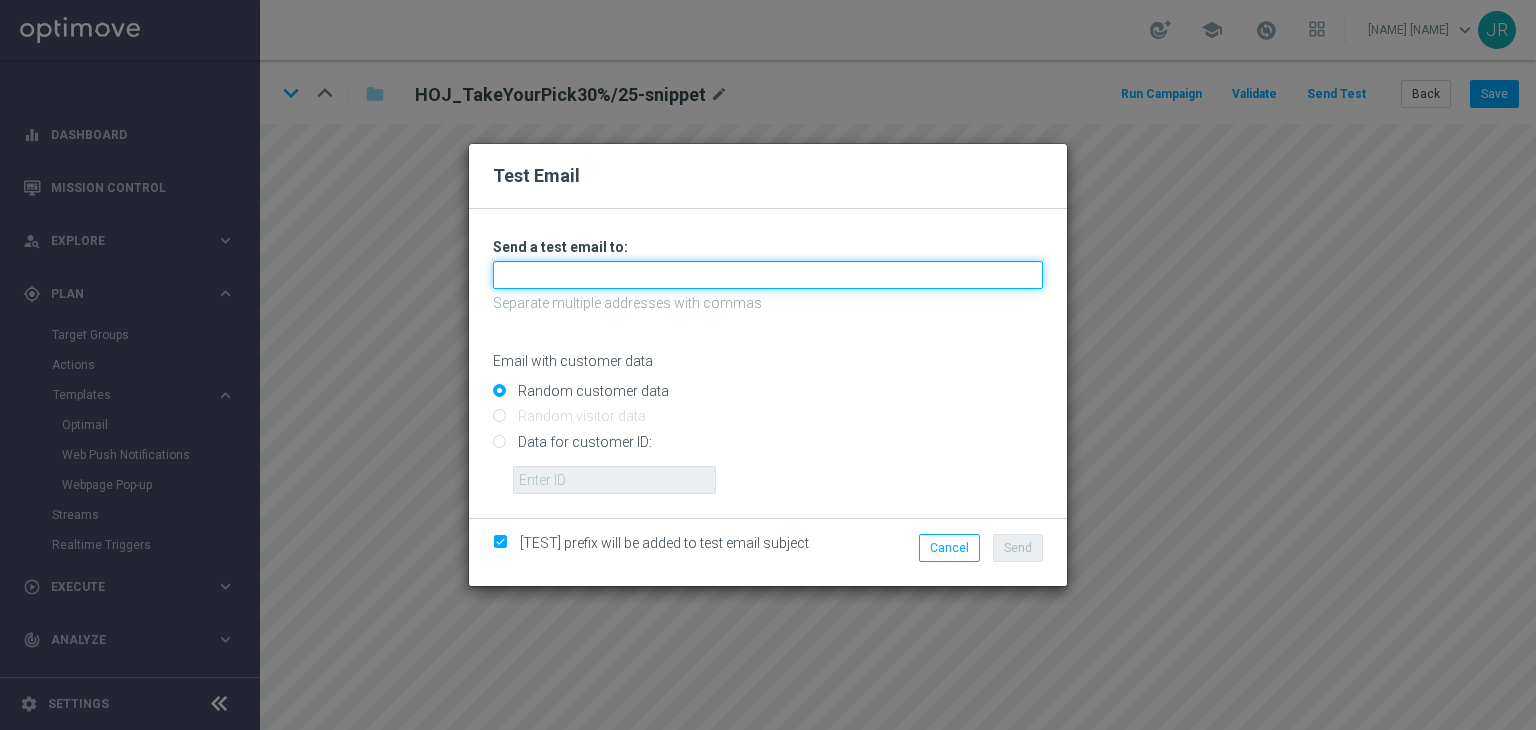 click at bounding box center [768, 275] 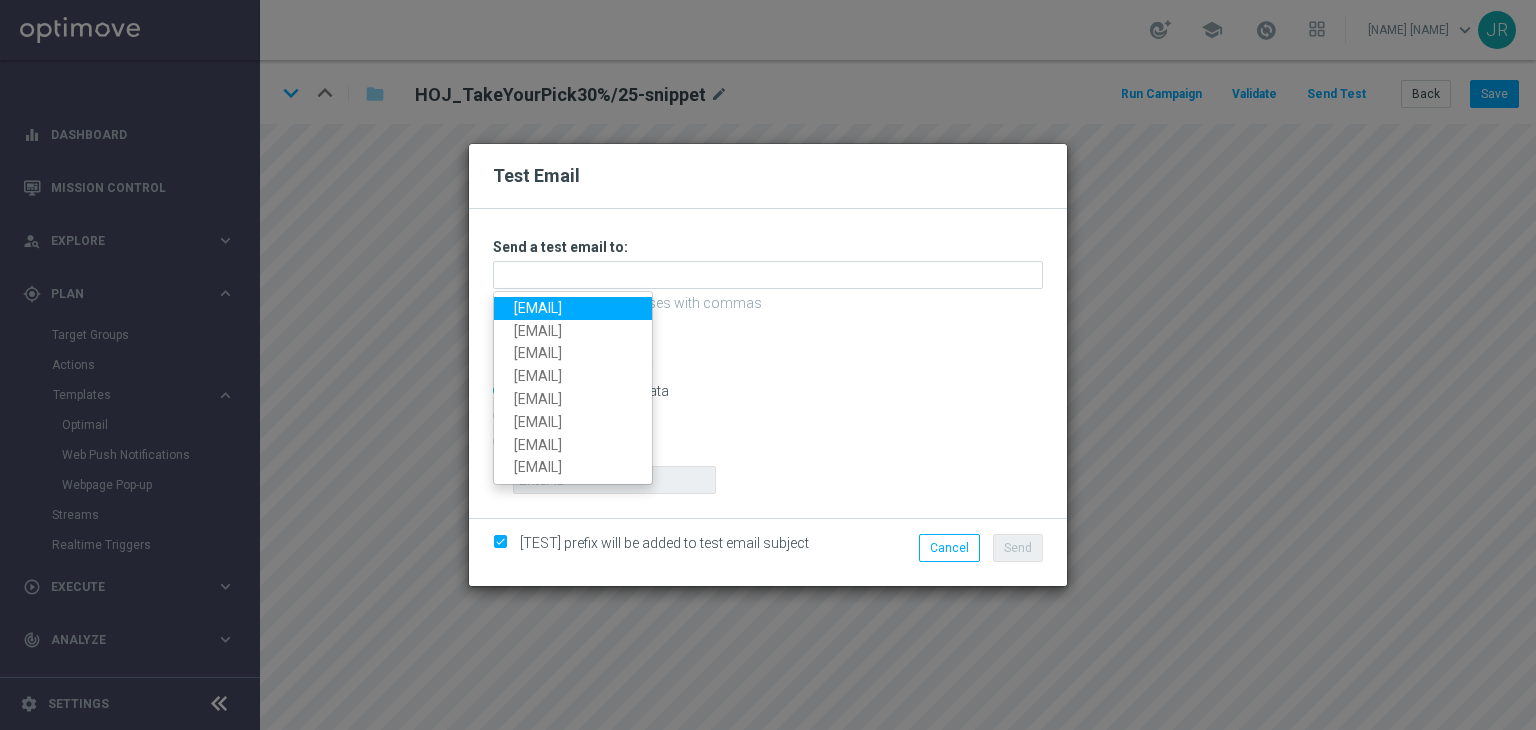 click on "[EMAIL]" at bounding box center [573, 308] 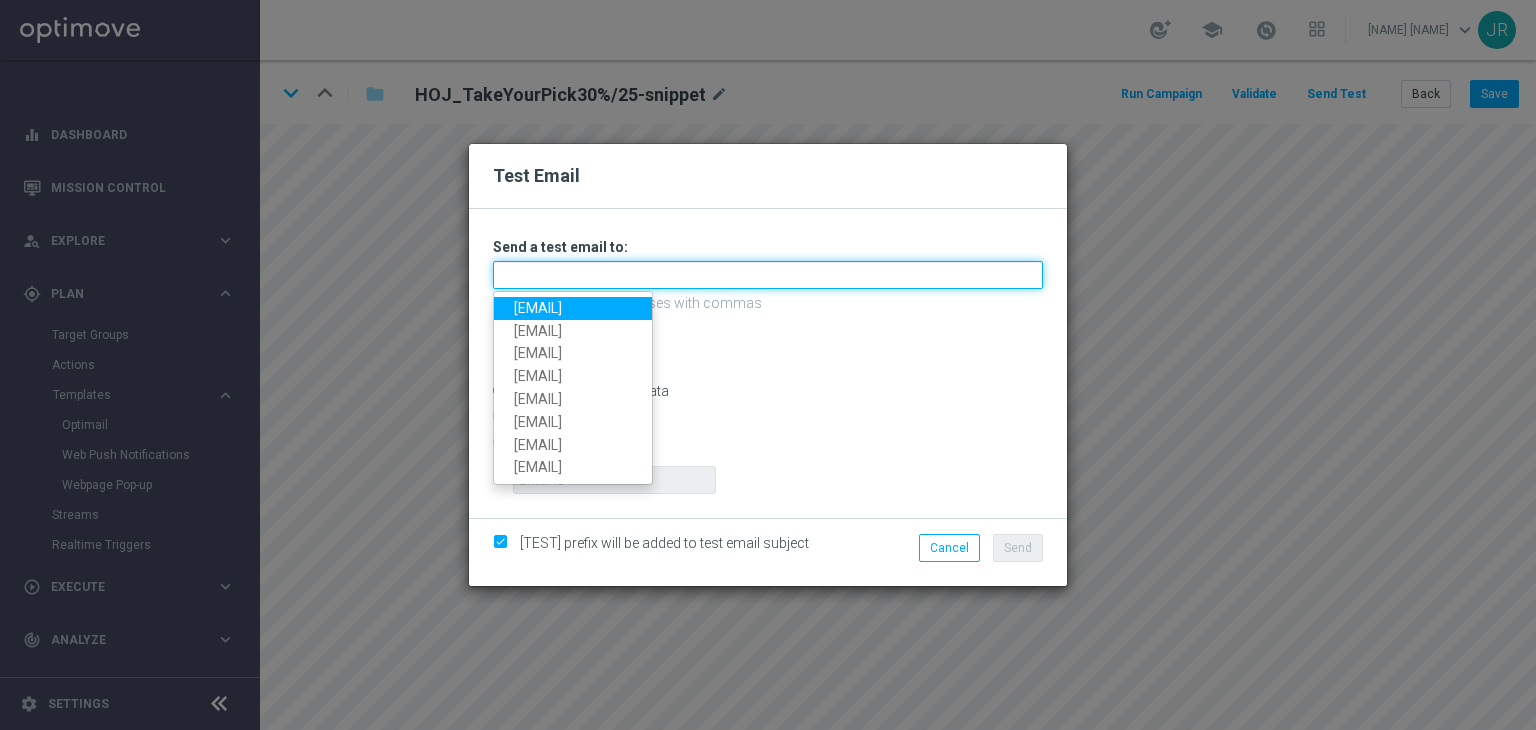 type on "[EMAIL]" 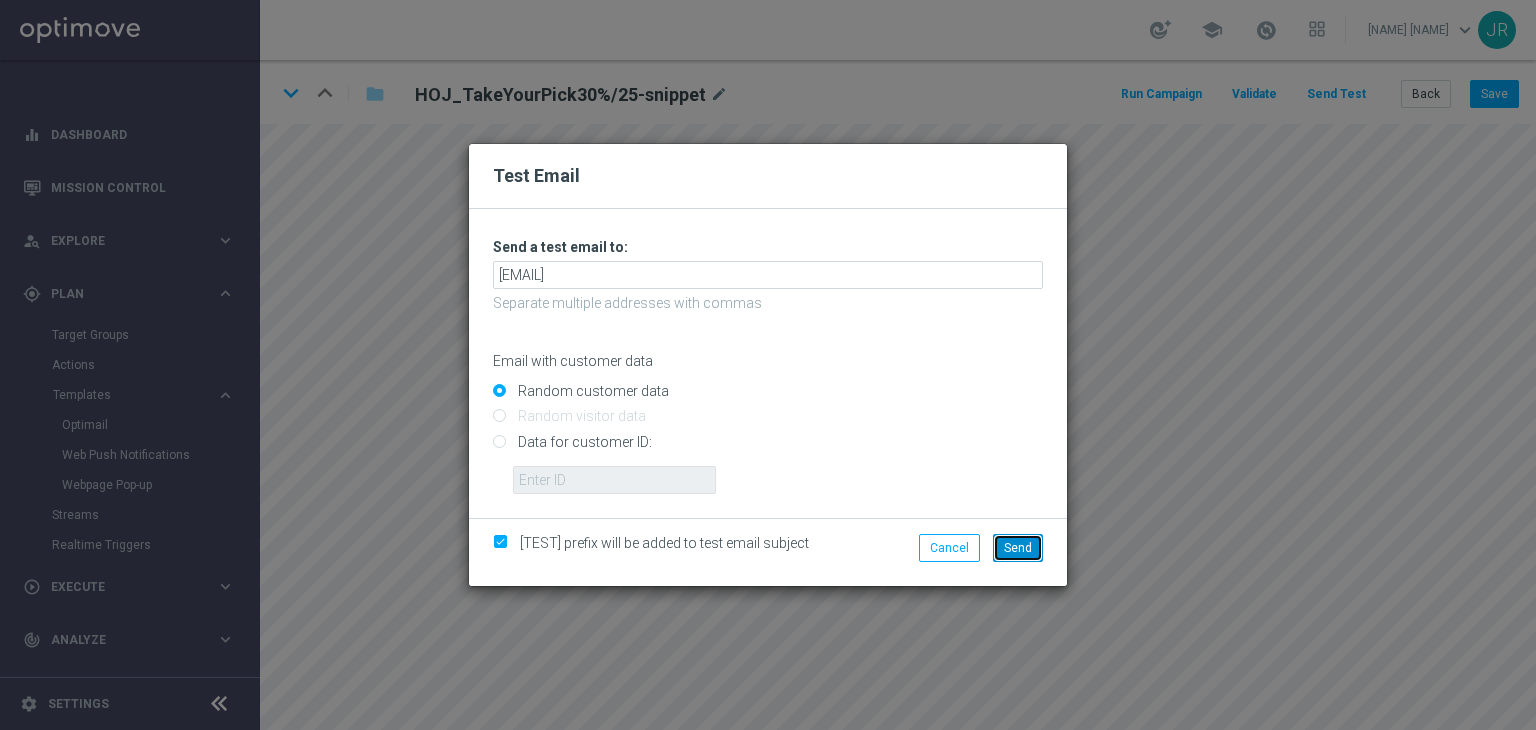 click on "Send" at bounding box center (1018, 548) 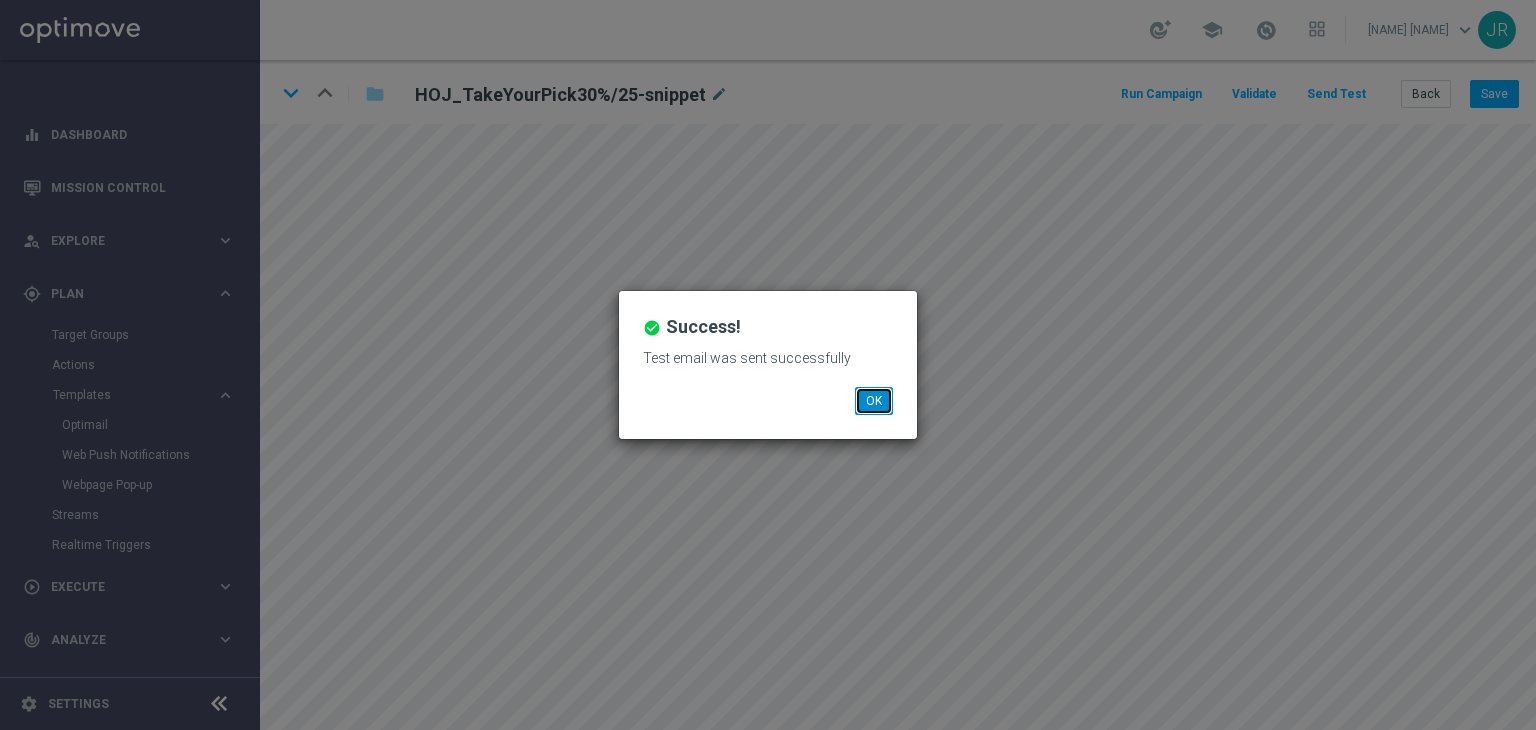 click on "OK" at bounding box center [874, 401] 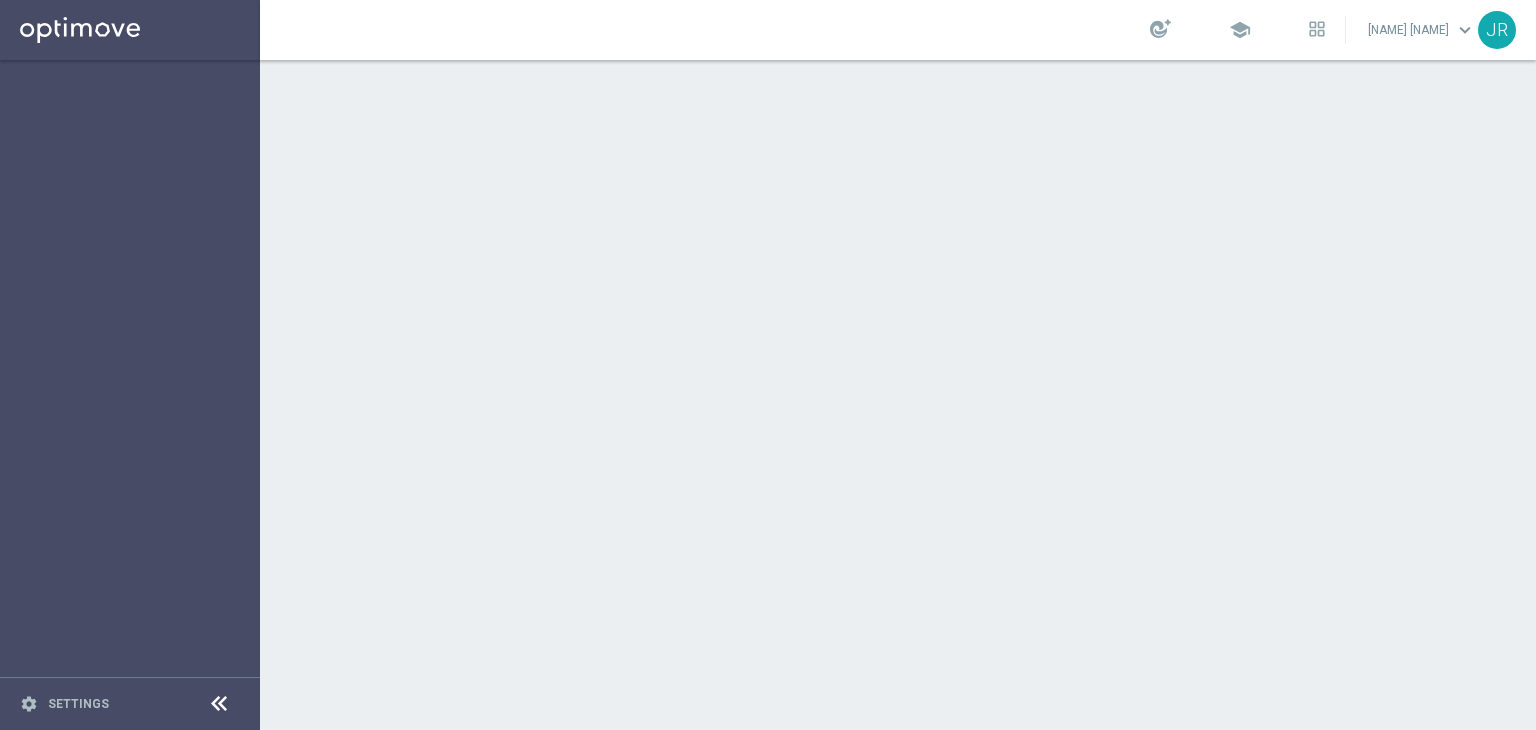 scroll, scrollTop: 0, scrollLeft: 0, axis: both 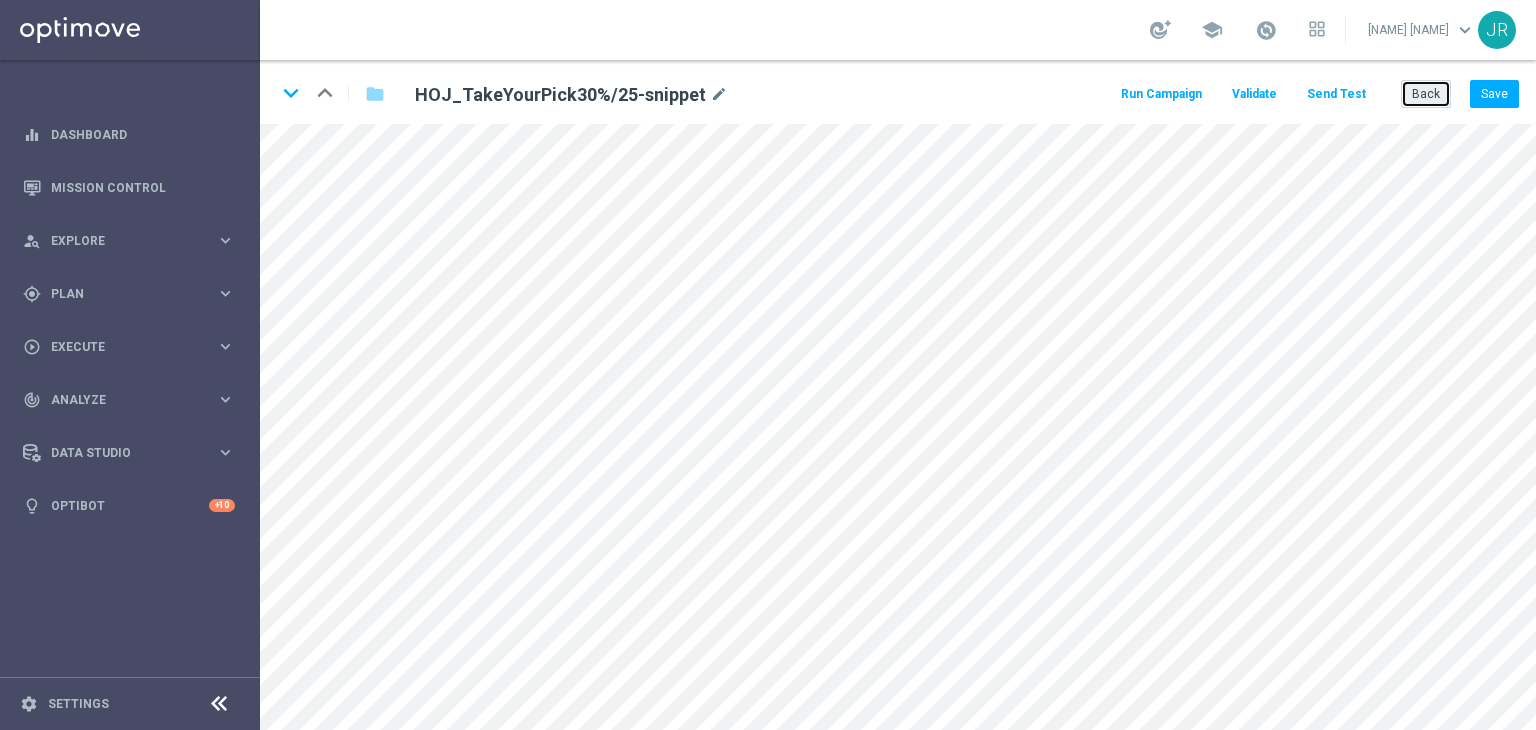 click on "Back" 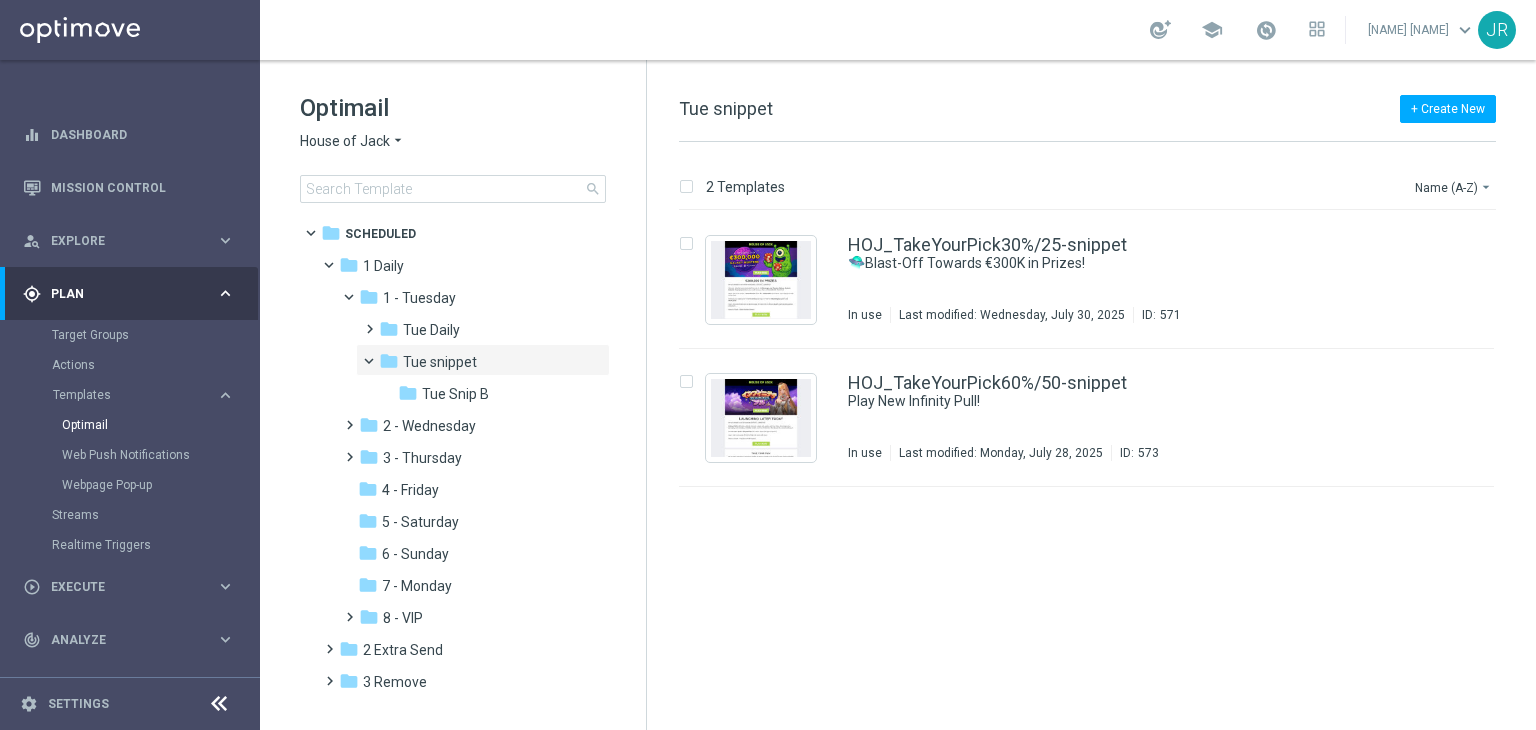 click on "House of Jack" 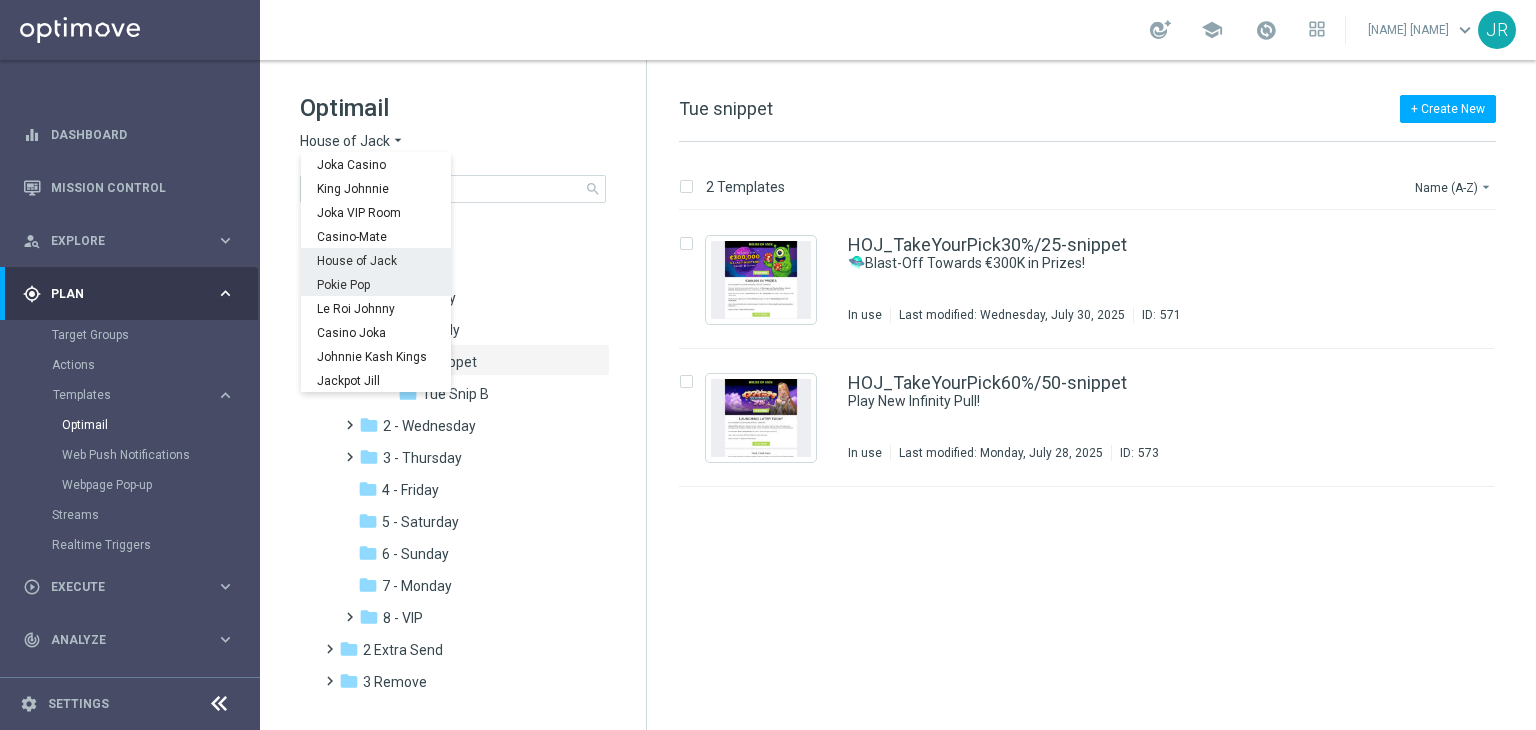click on "Pokie Pop" at bounding box center (0, 0) 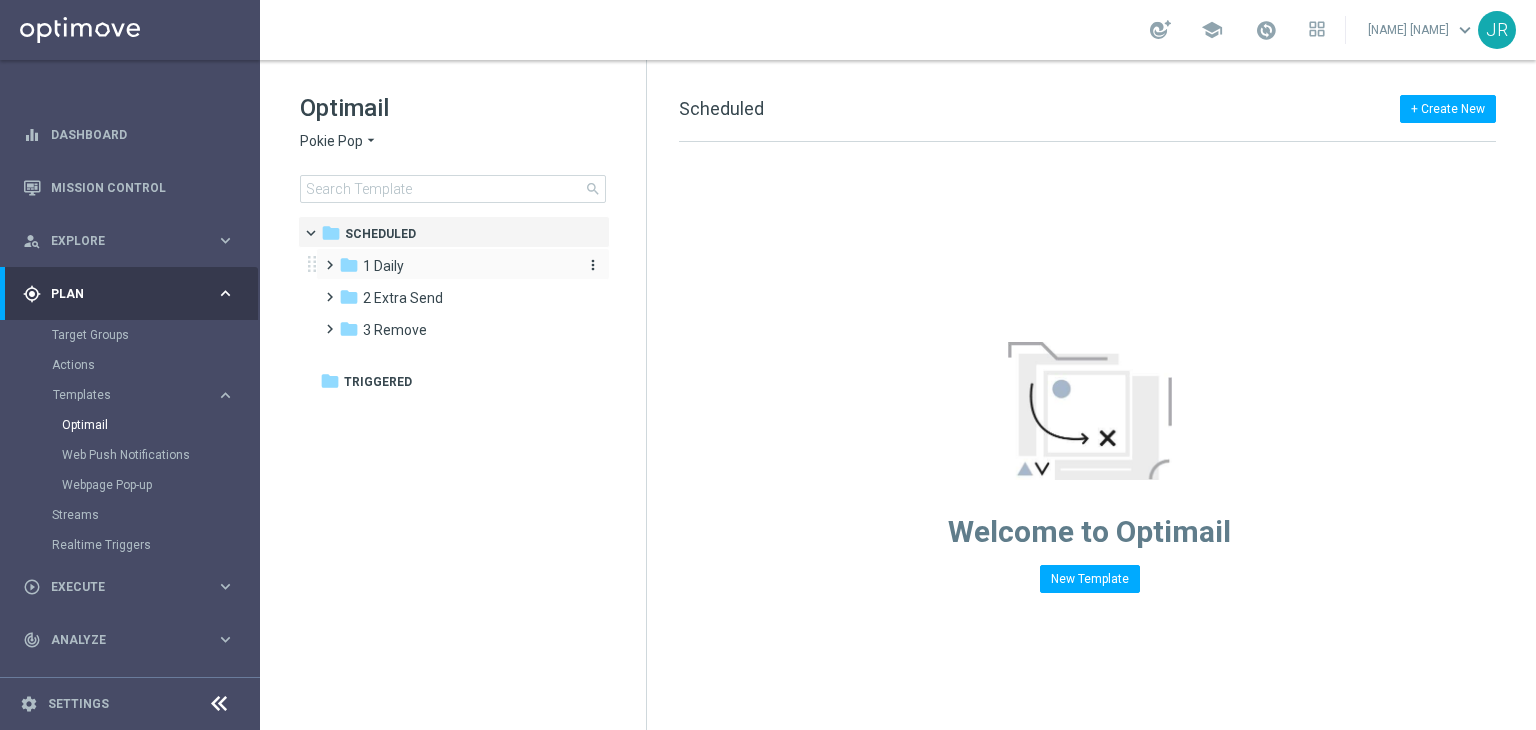 click on "folder
1 Daily" at bounding box center (454, 266) 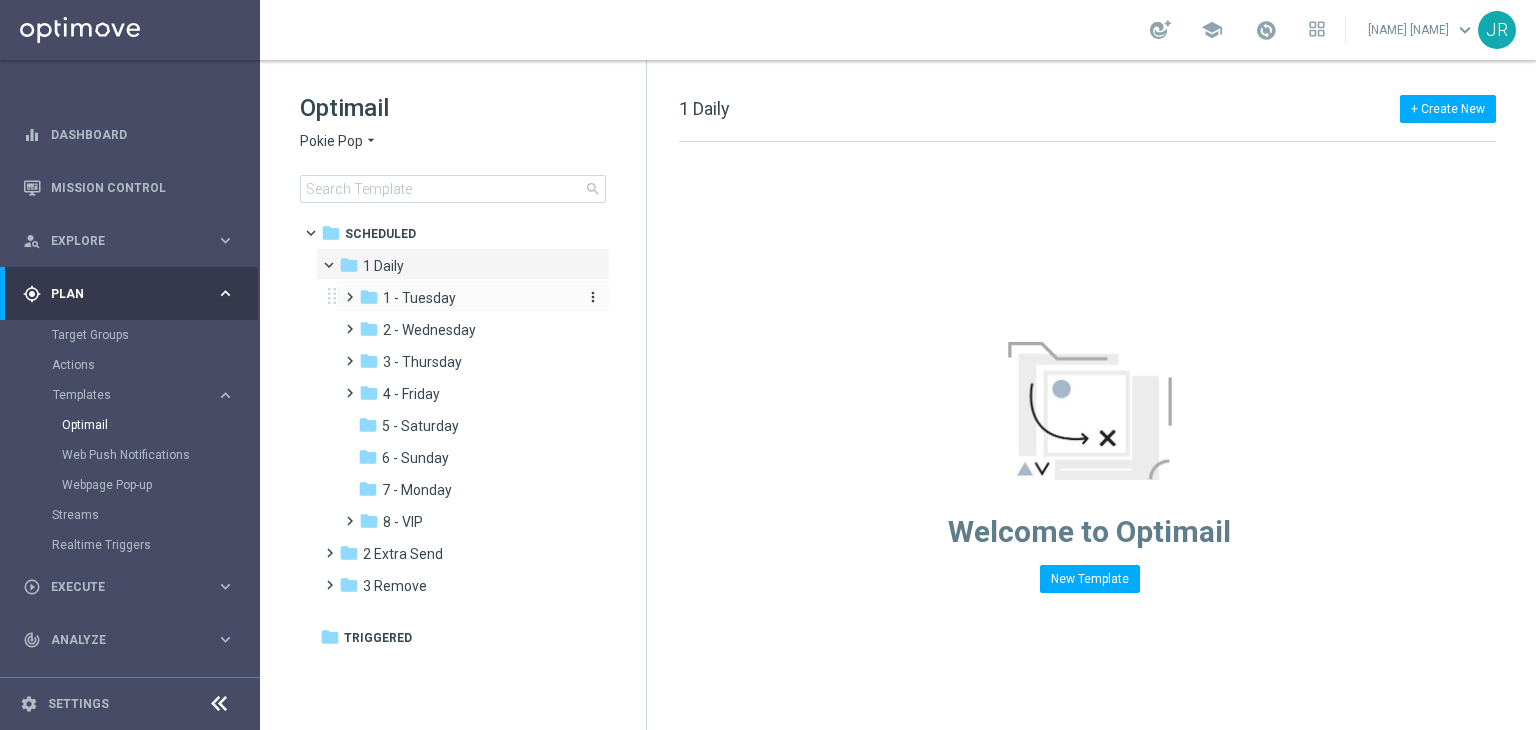 click on "1 - Tuesday" at bounding box center [419, 298] 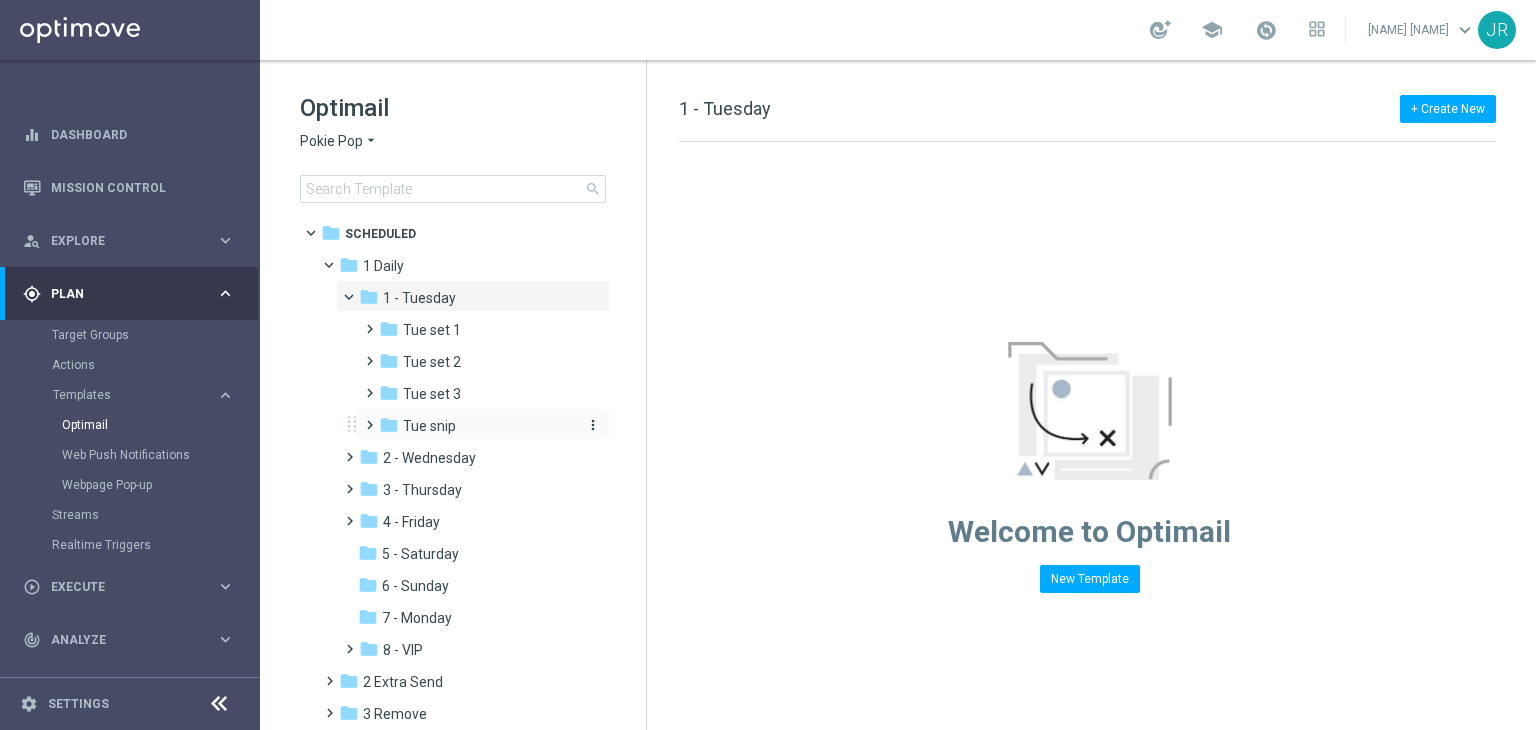 click on "Tue snip" at bounding box center (429, 426) 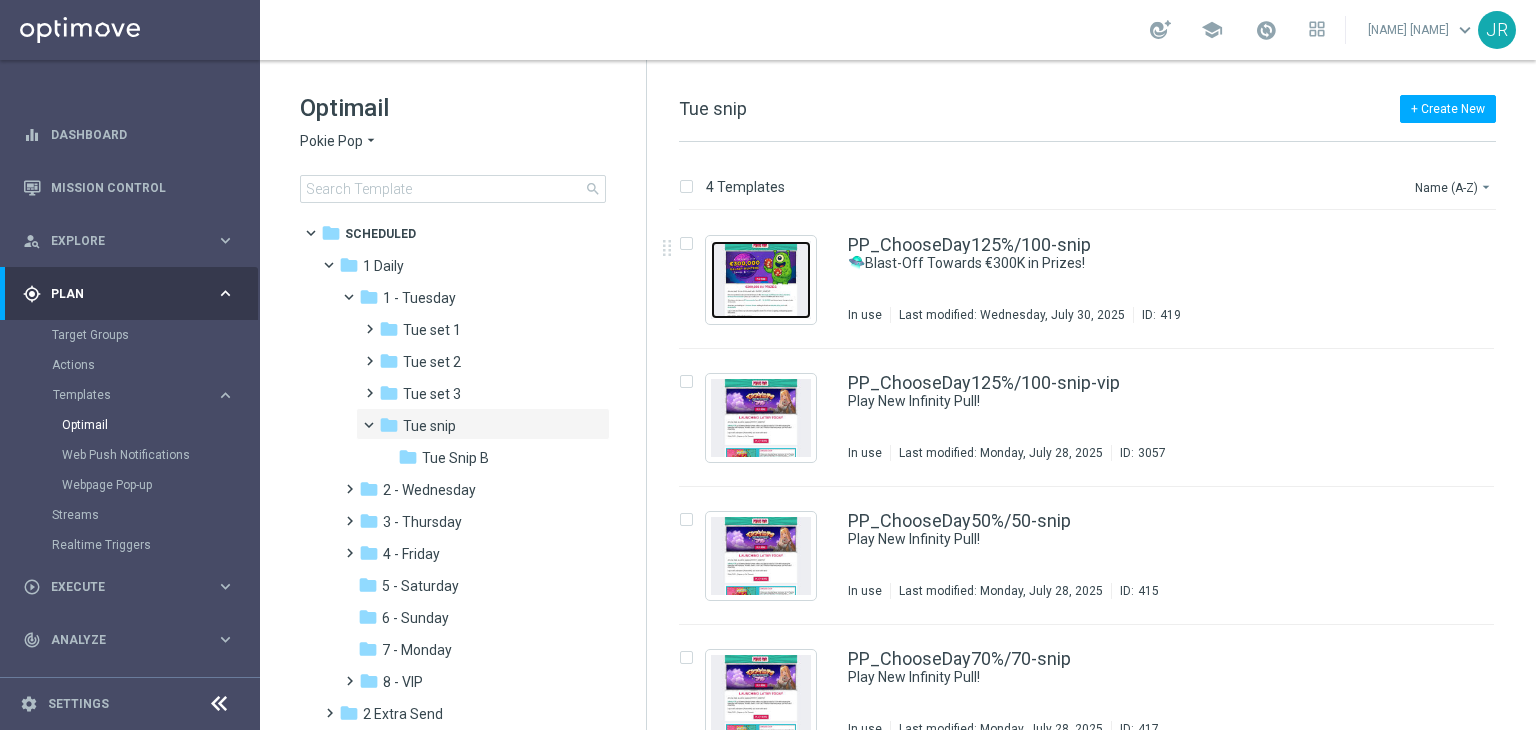 drag, startPoint x: 776, startPoint y: 291, endPoint x: 648, endPoint y: 129, distance: 206.4655 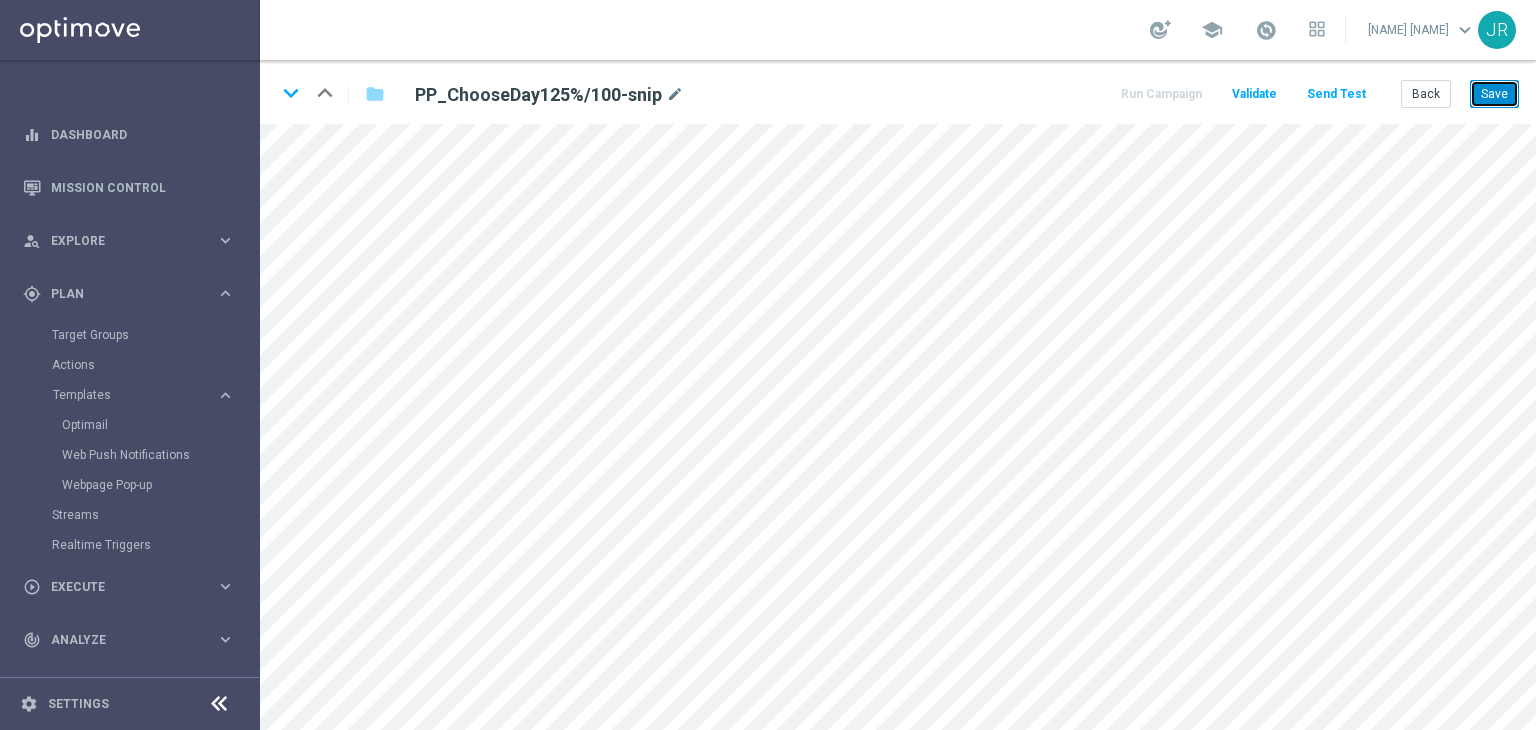 click on "Save" at bounding box center [1494, 94] 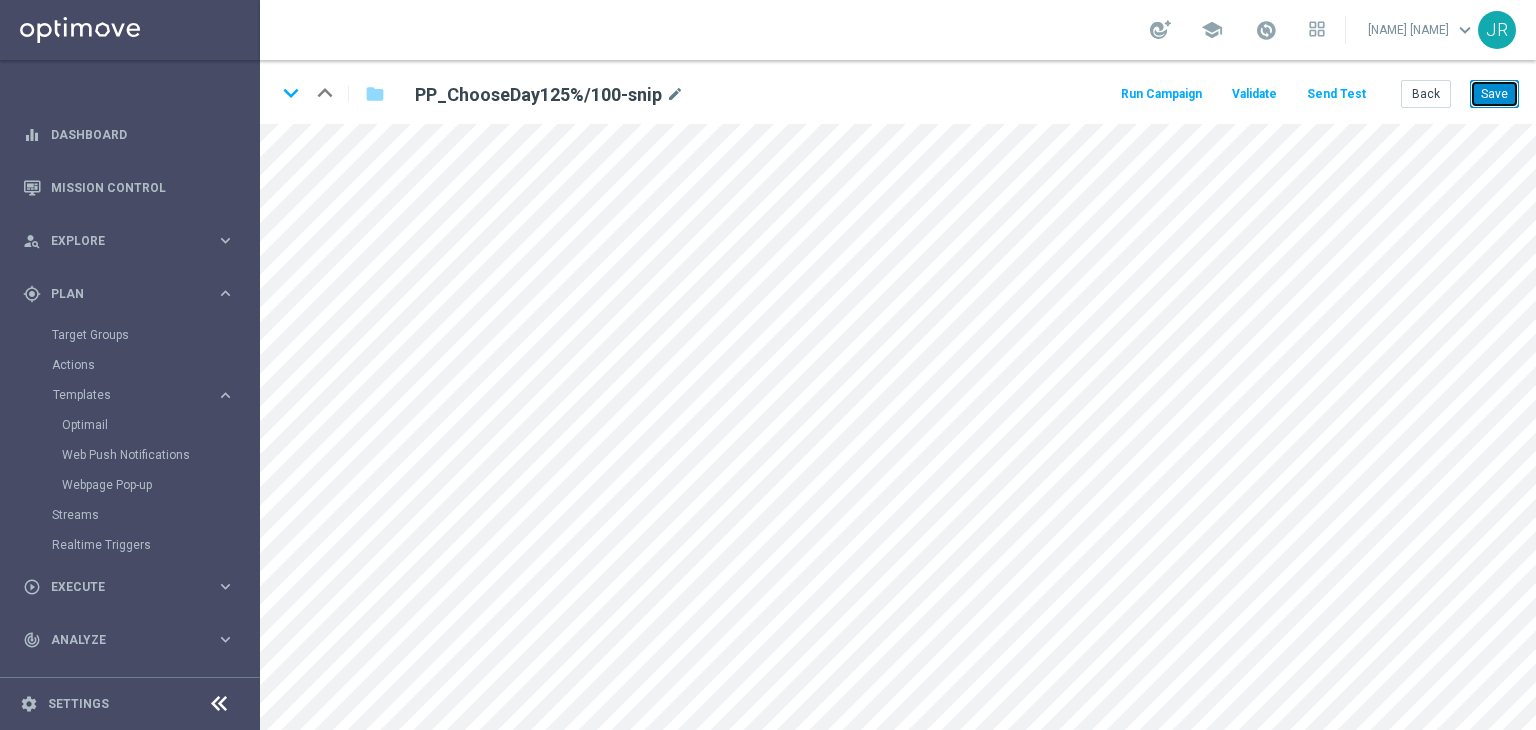 click on "Save" at bounding box center (1494, 94) 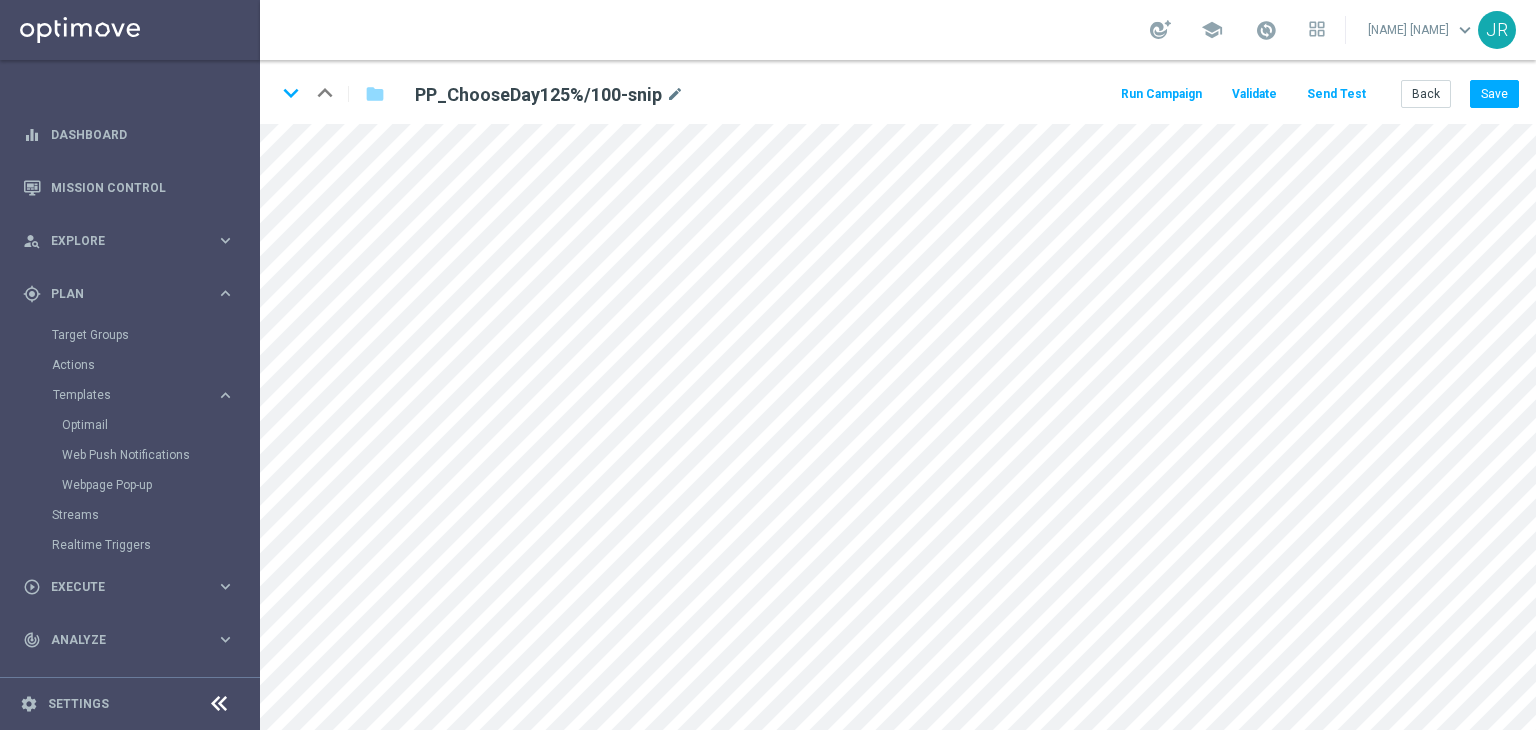 click on "Send Test" 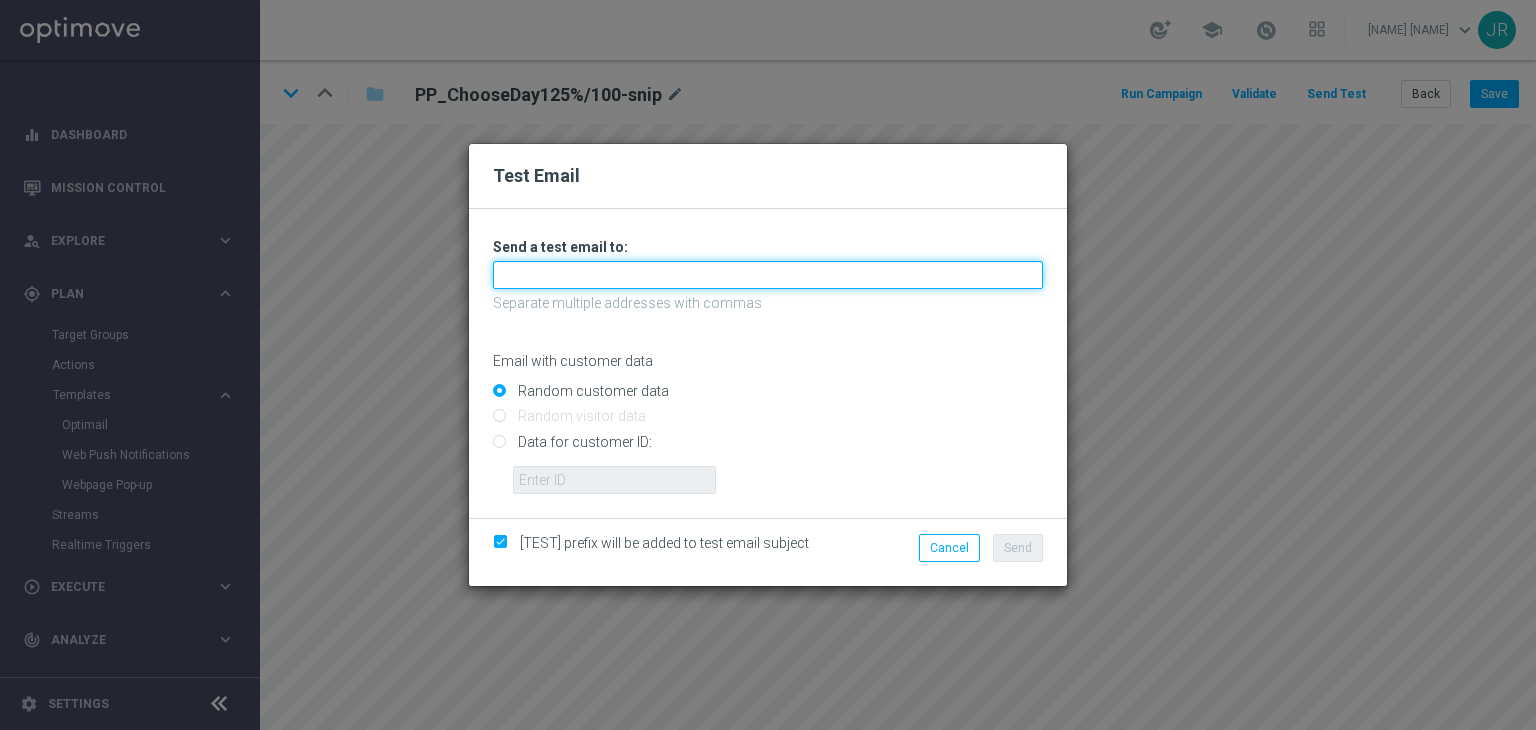 drag, startPoint x: 603, startPoint y: 281, endPoint x: 557, endPoint y: 293, distance: 47.539455 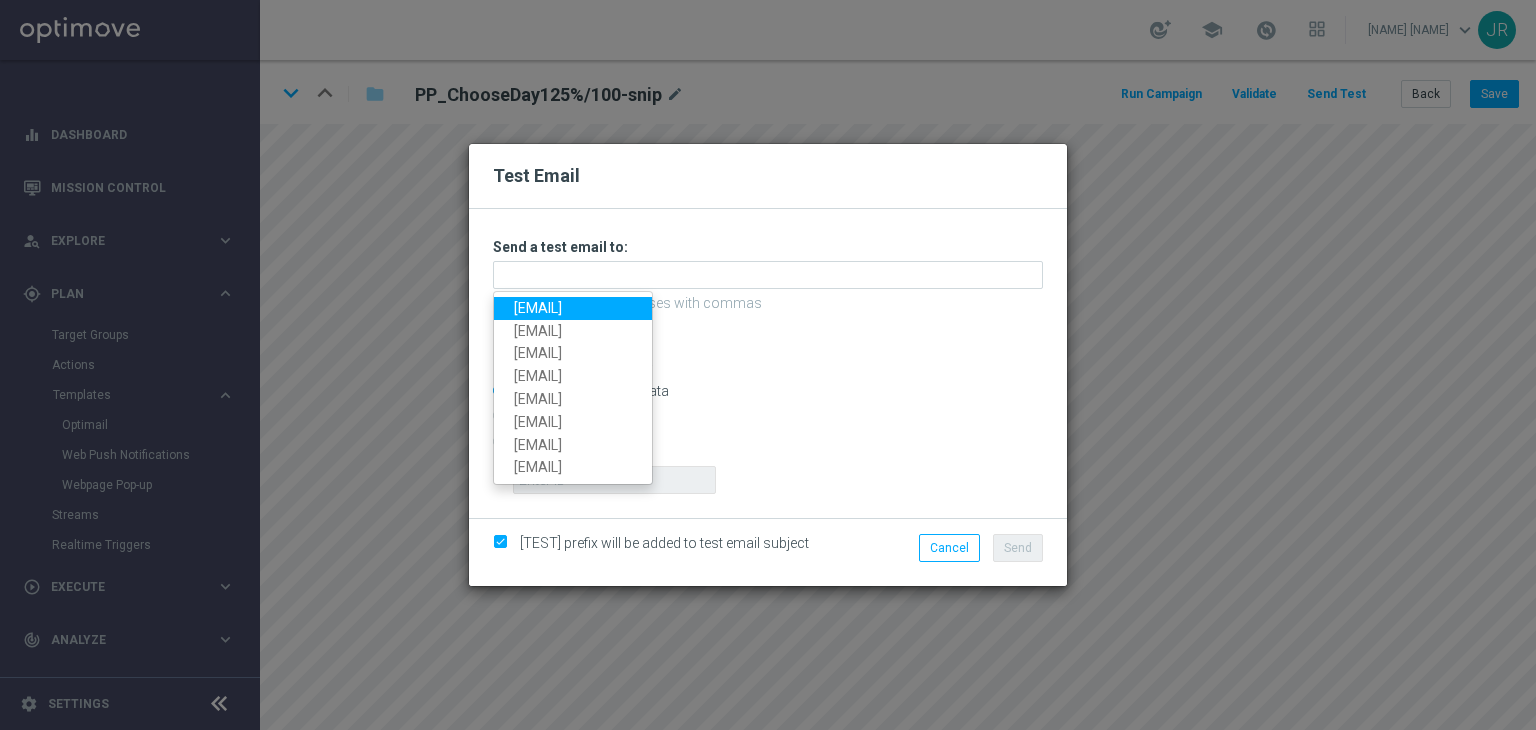 click on "testingalltesting@gmail.com" at bounding box center (573, 308) 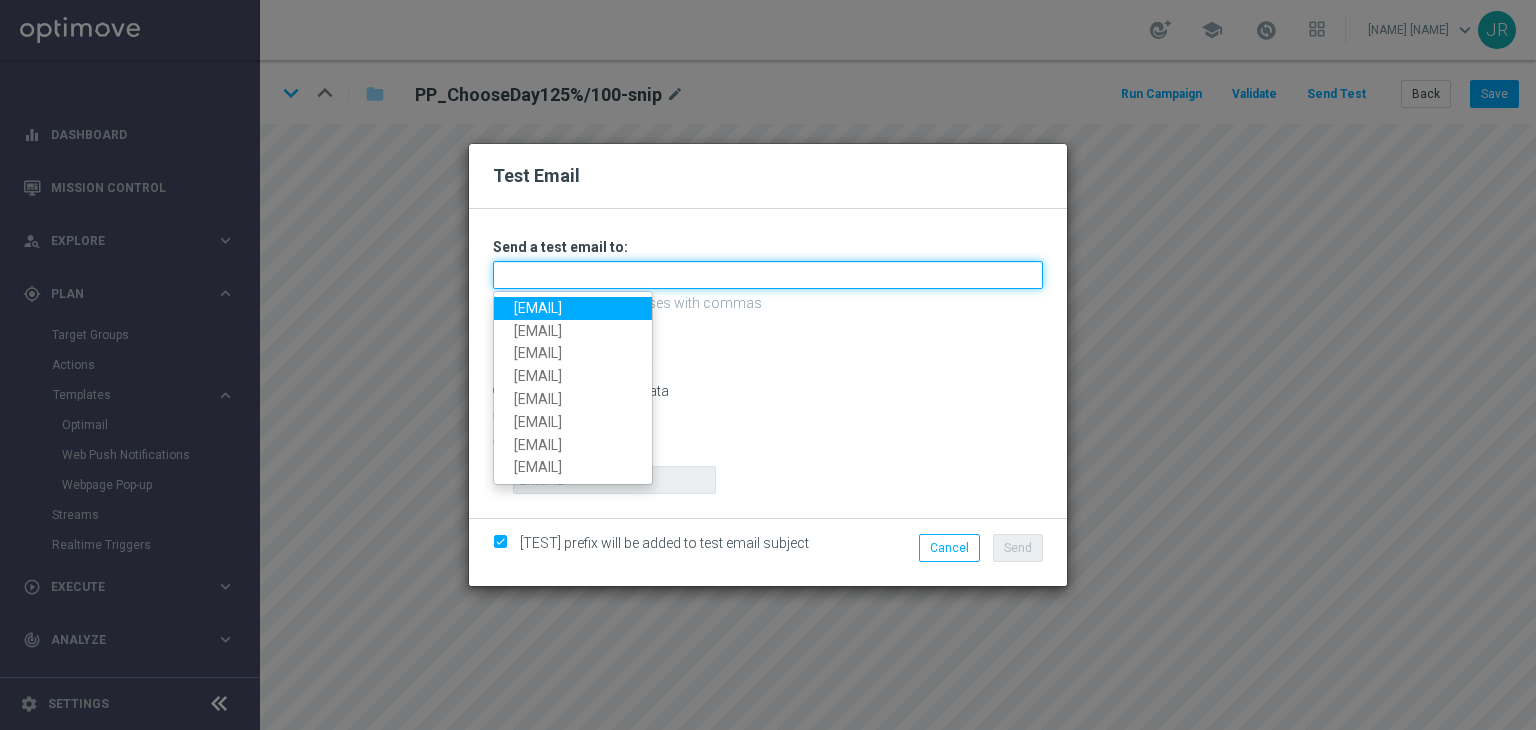 type on "testingalltesting@gmail.com" 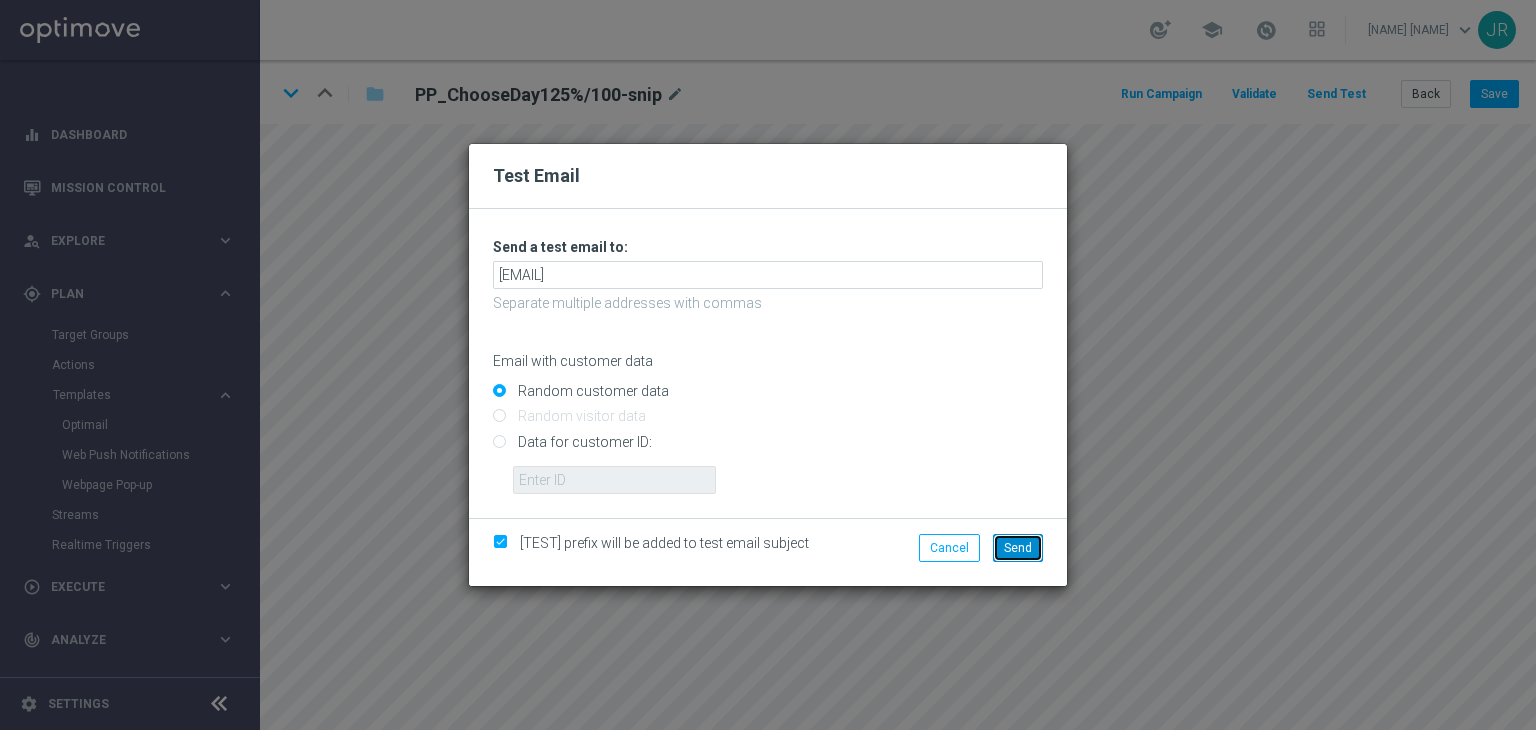 drag, startPoint x: 1020, startPoint y: 544, endPoint x: 1145, endPoint y: 692, distance: 193.72403 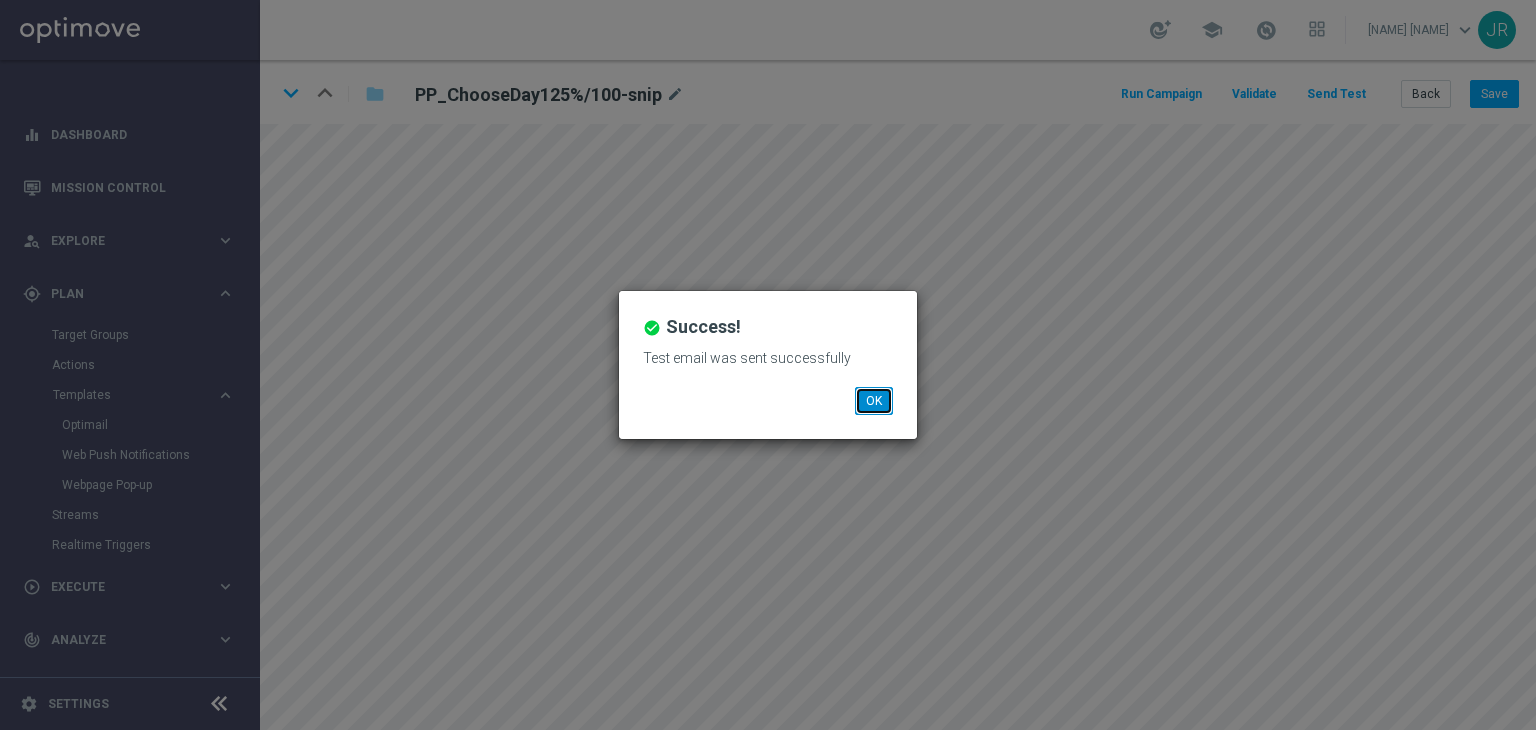 click on "OK" at bounding box center (874, 401) 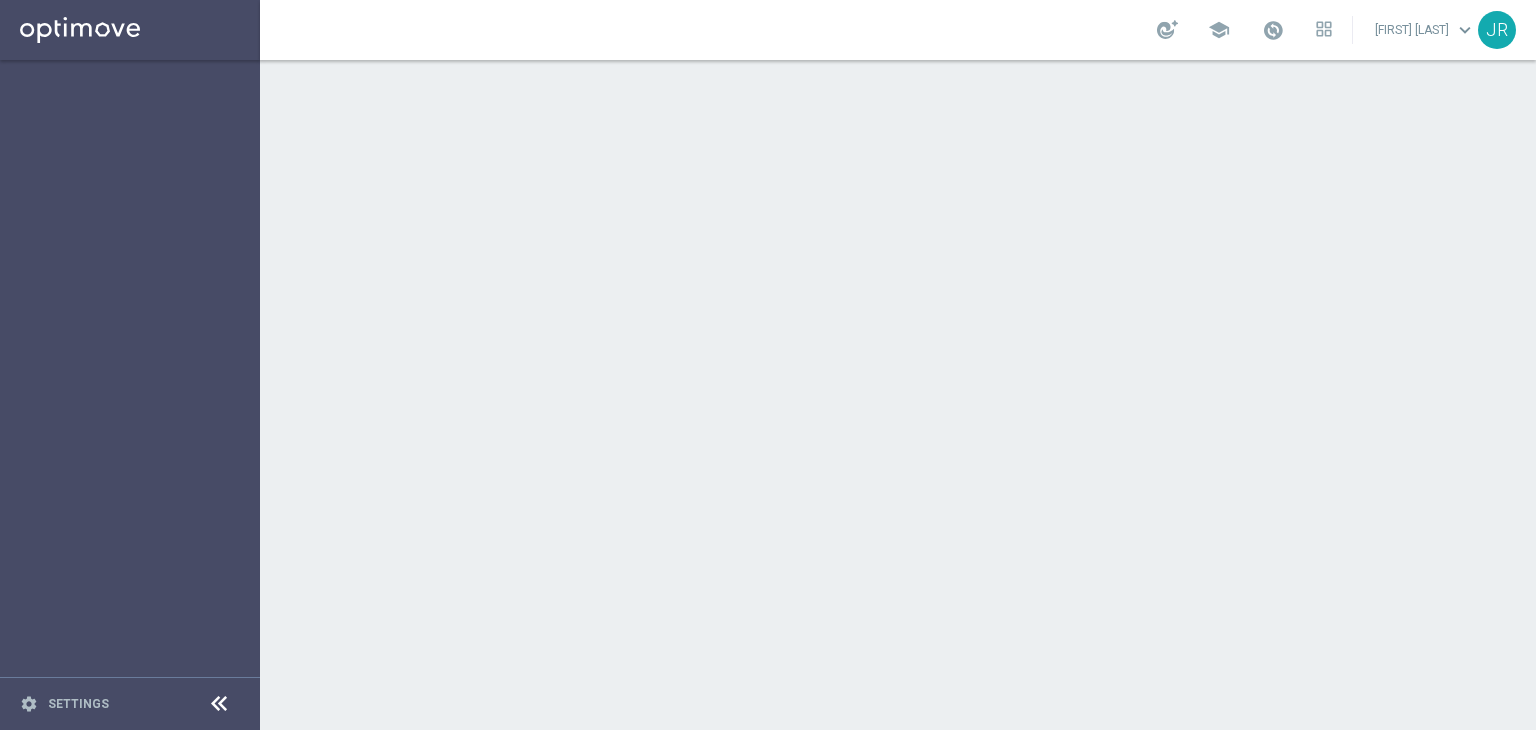 scroll, scrollTop: 0, scrollLeft: 0, axis: both 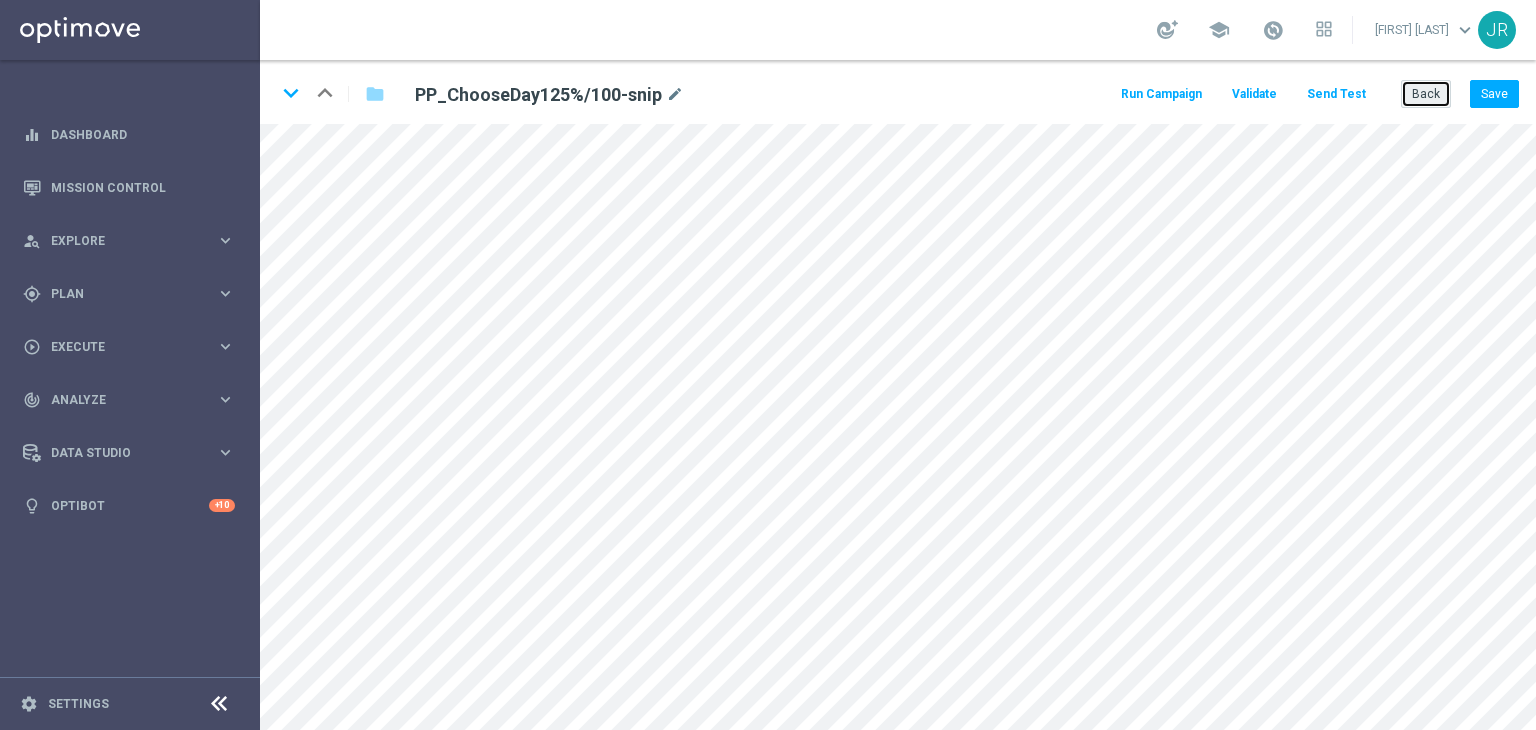 drag, startPoint x: 1438, startPoint y: 92, endPoint x: 1404, endPoint y: 92, distance: 34 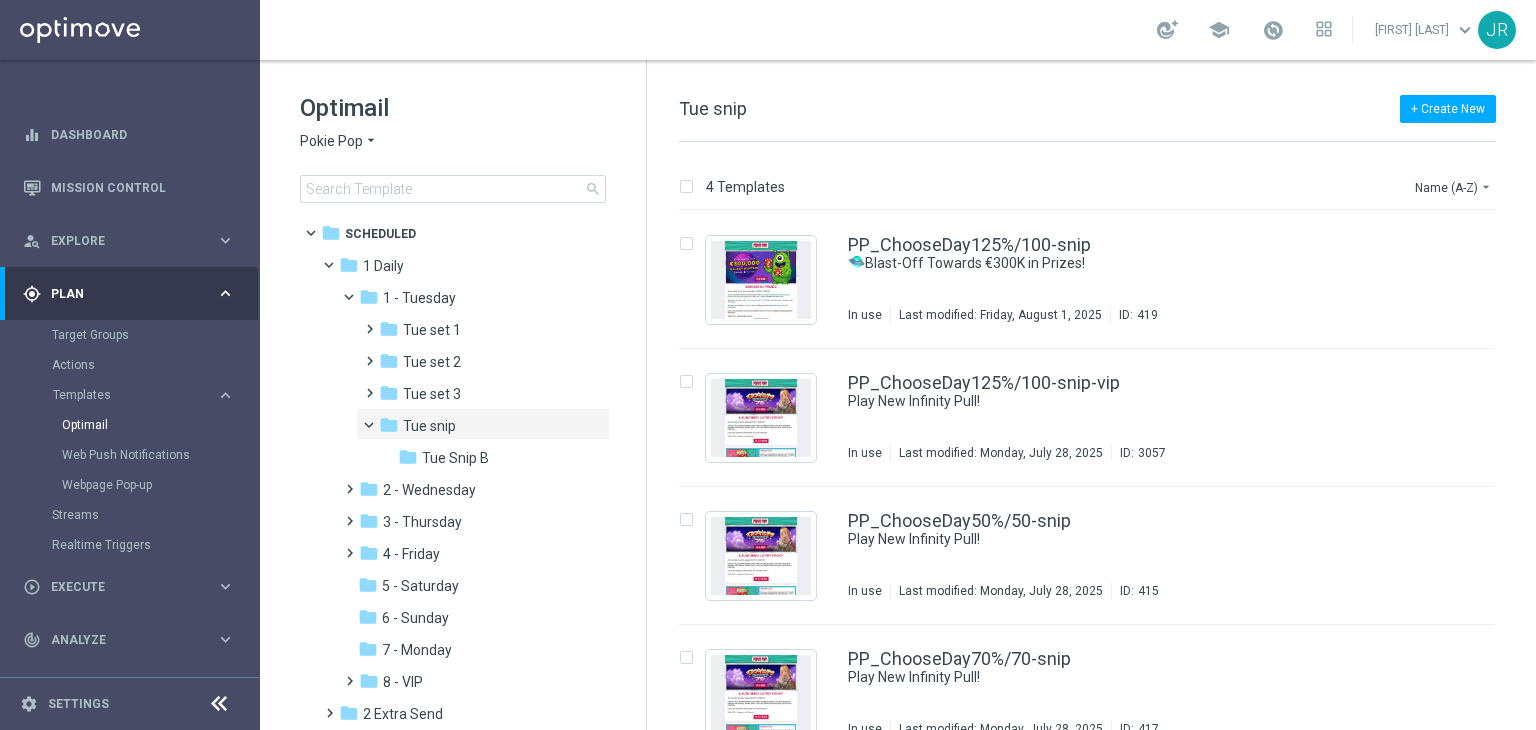 click on "Pokie Pop" 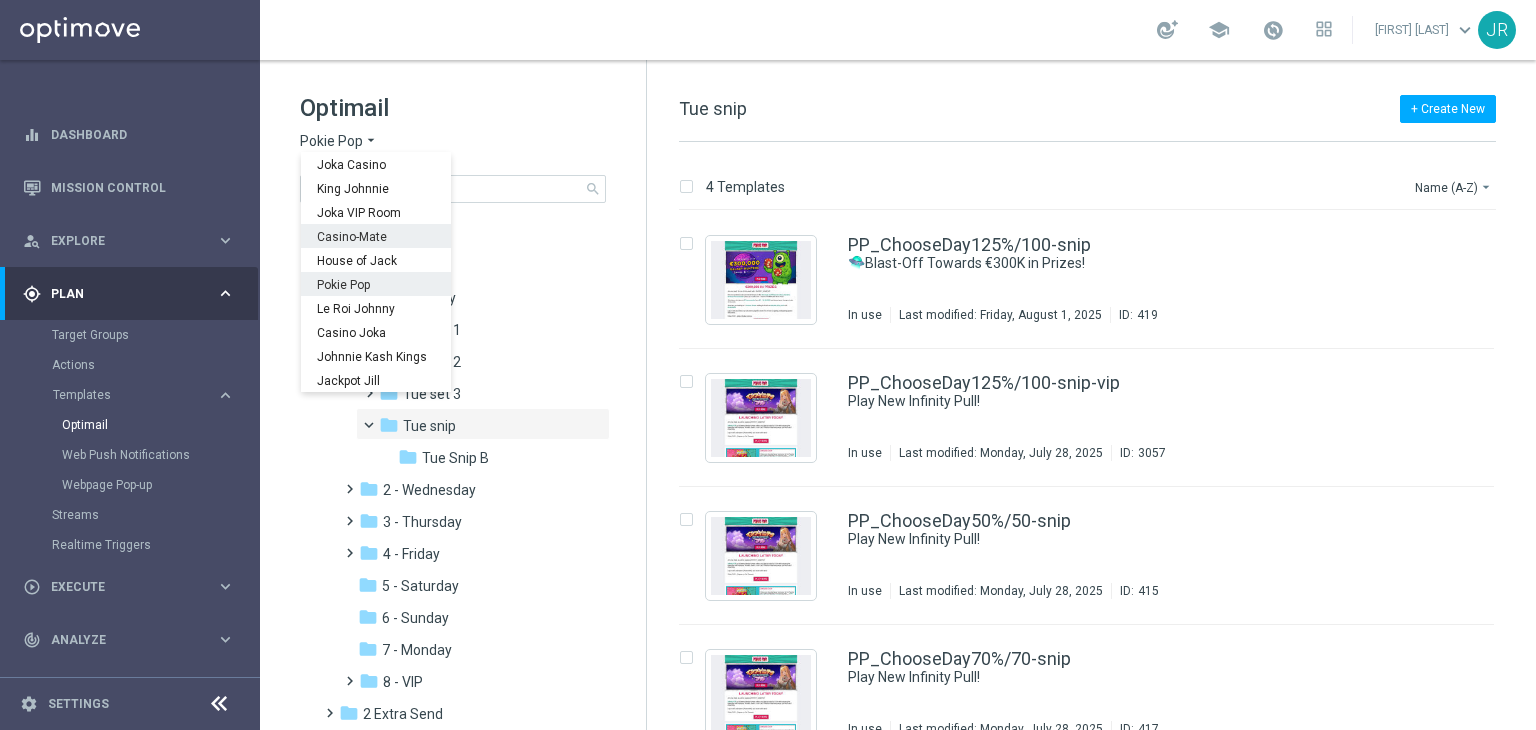 click on "Casino-Mate" at bounding box center [376, 236] 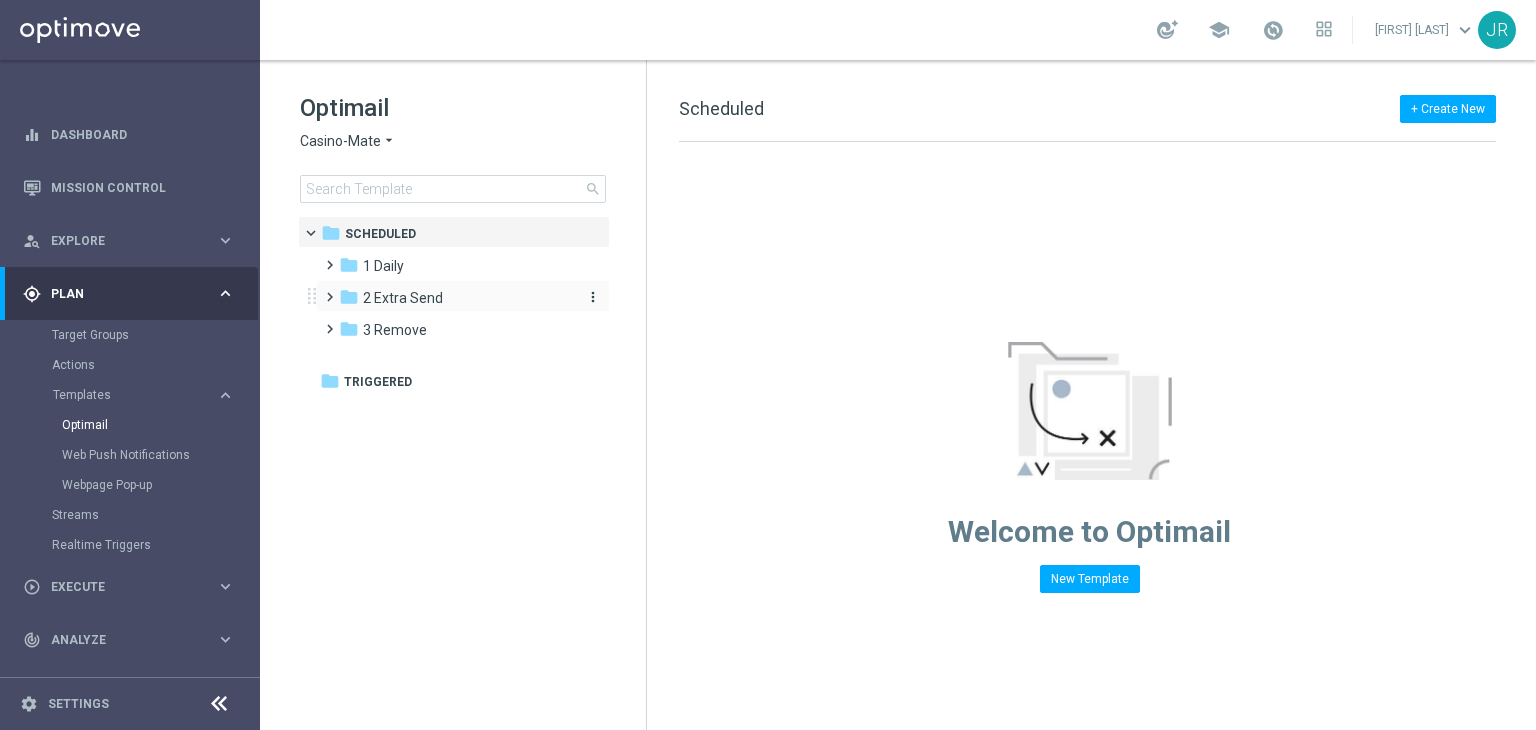 click on "2 Extra Send" at bounding box center (403, 298) 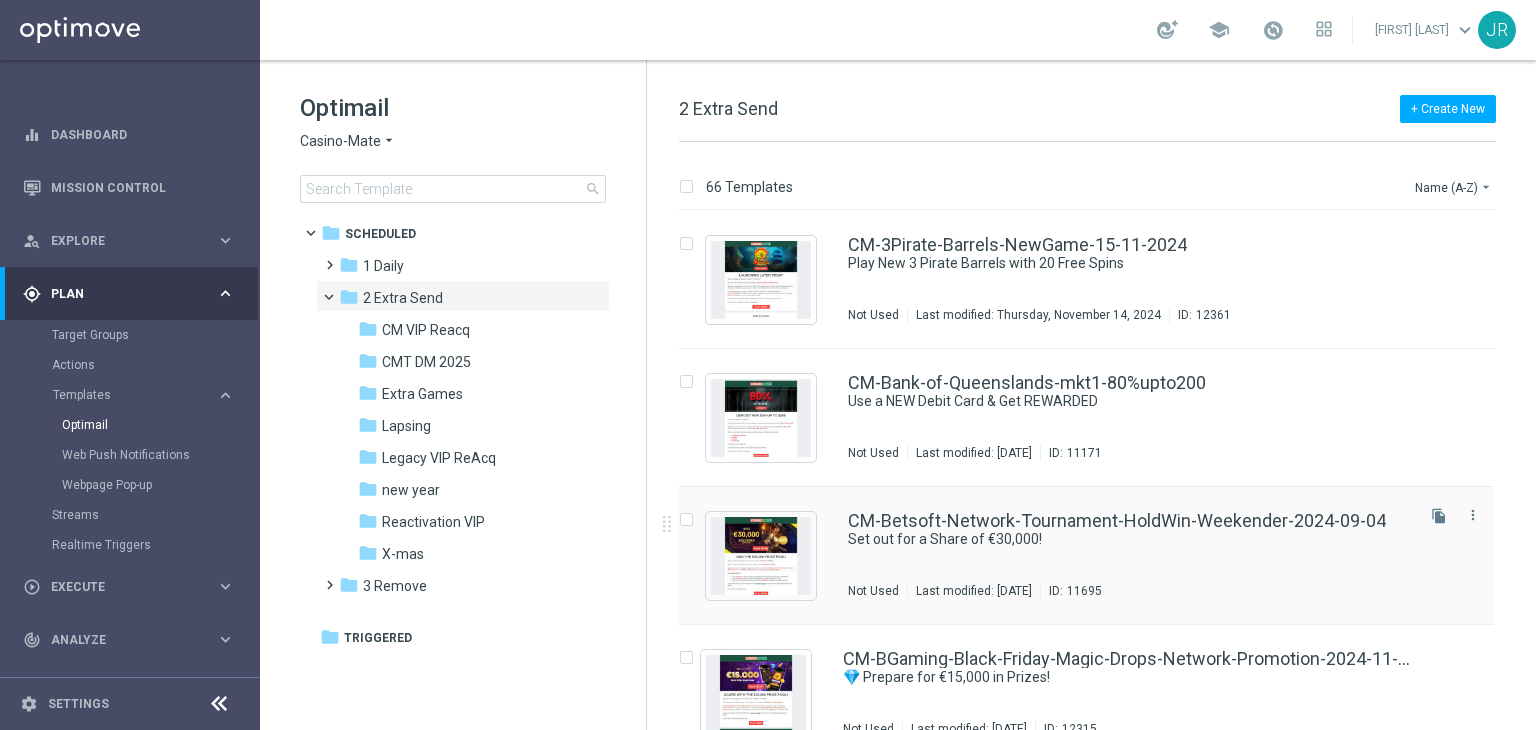 scroll, scrollTop: 200, scrollLeft: 0, axis: vertical 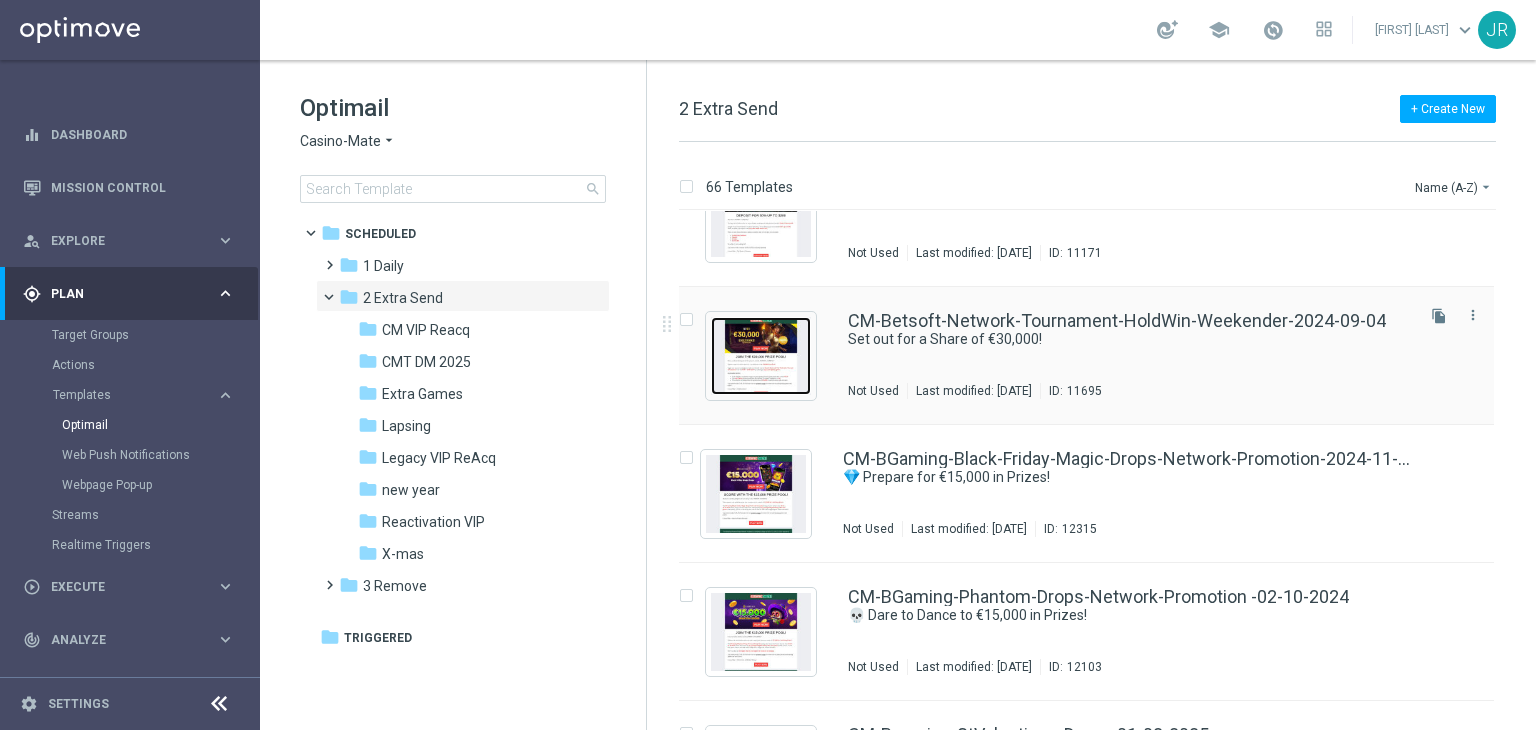 click at bounding box center [761, 356] 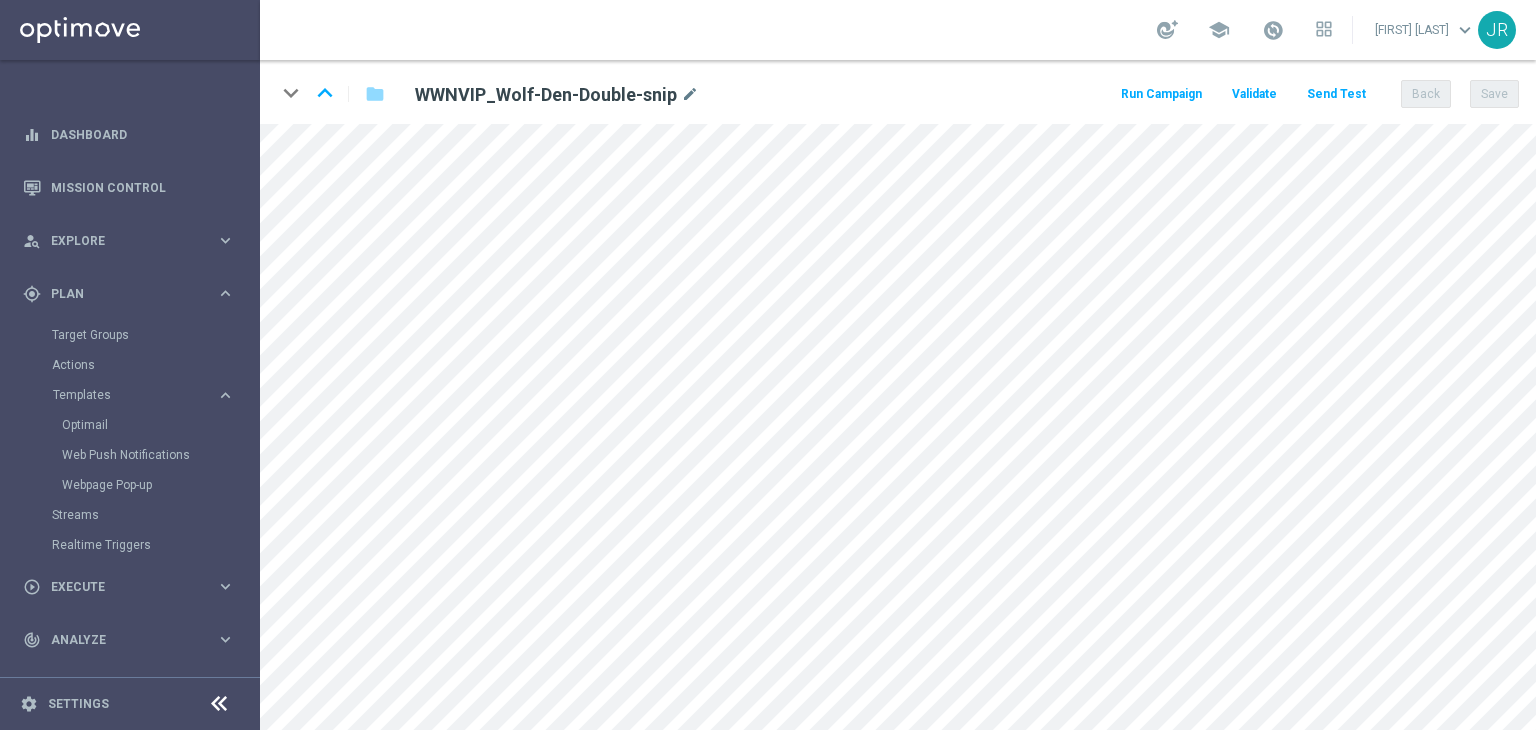 scroll, scrollTop: 0, scrollLeft: 0, axis: both 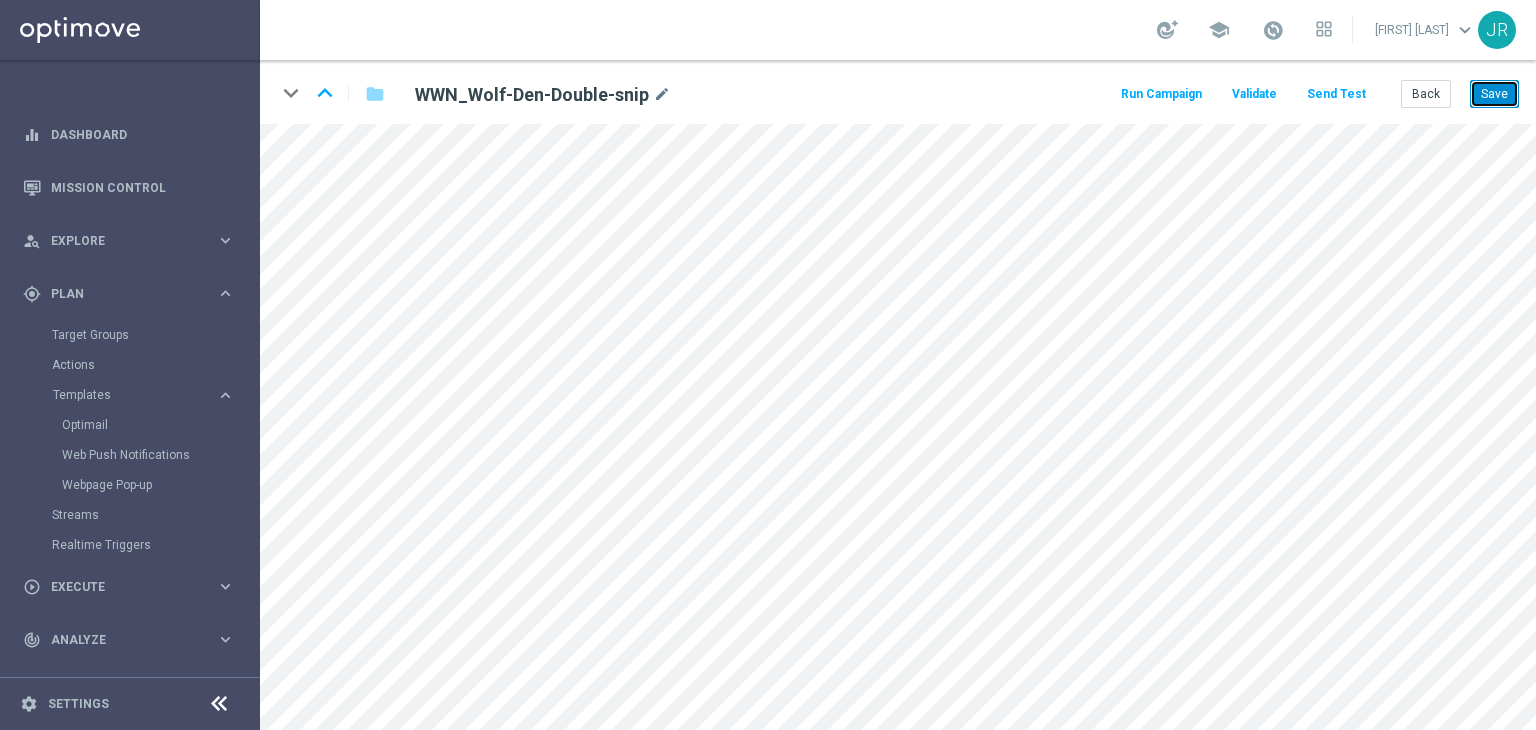 click on "Save" at bounding box center (1494, 94) 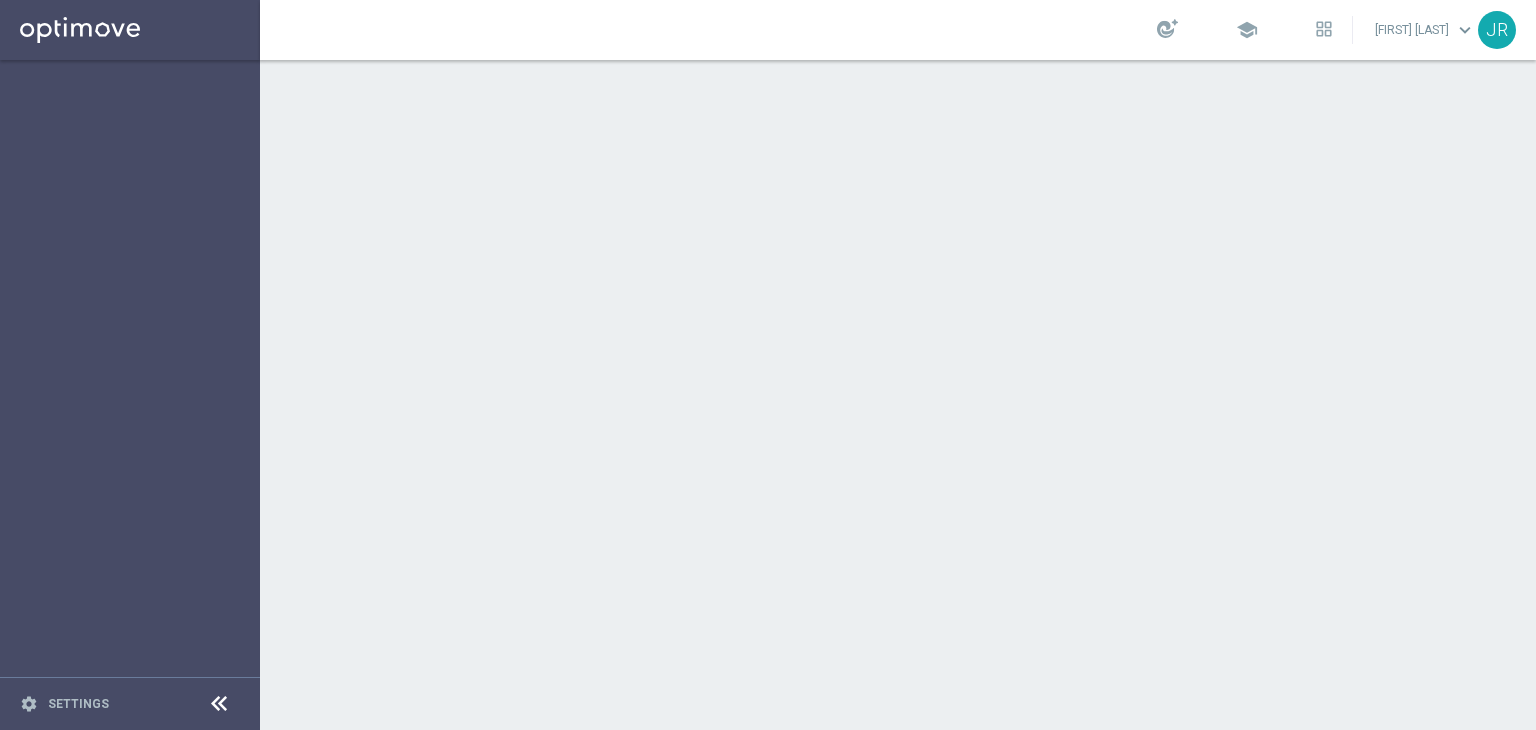 scroll, scrollTop: 0, scrollLeft: 0, axis: both 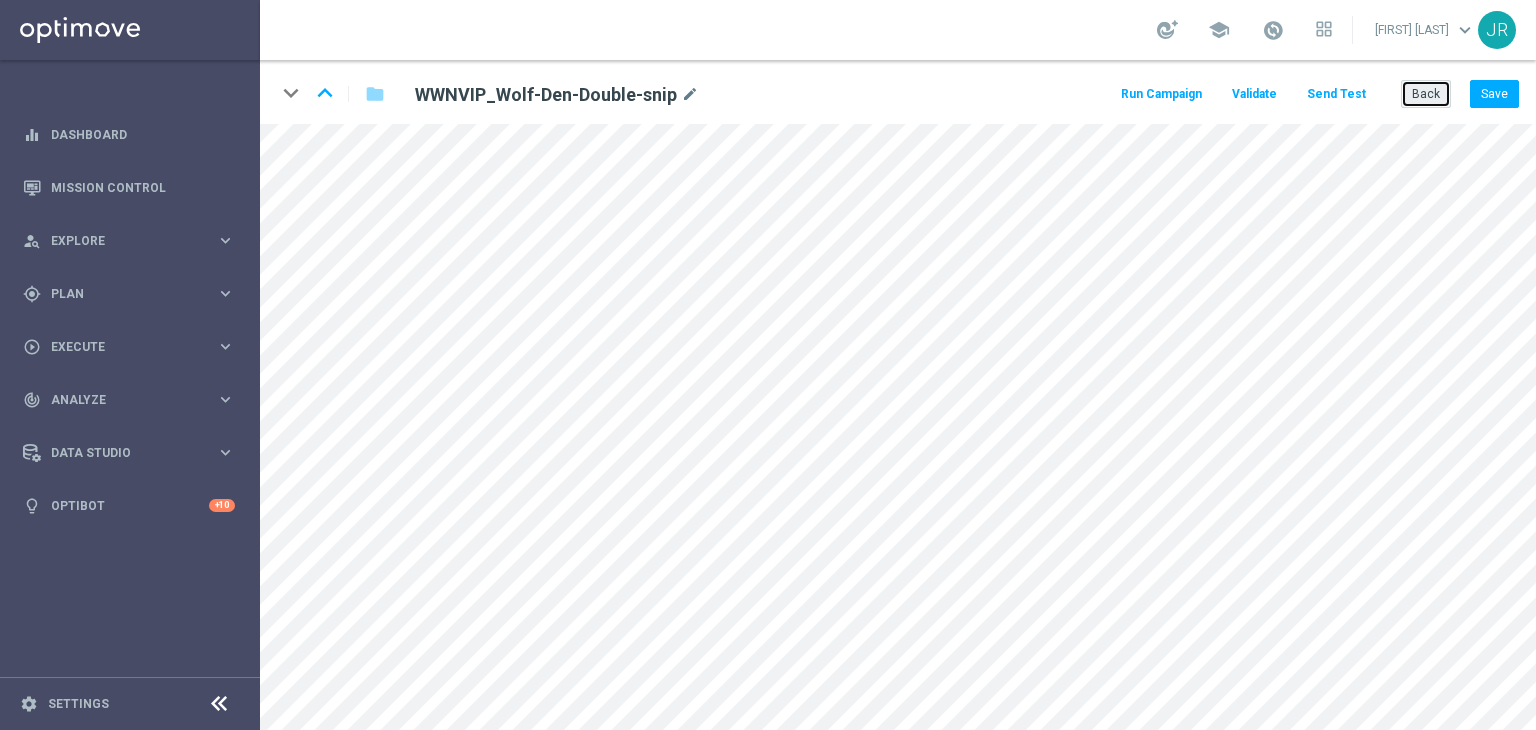 drag, startPoint x: 1440, startPoint y: 92, endPoint x: 1120, endPoint y: 113, distance: 320.68832 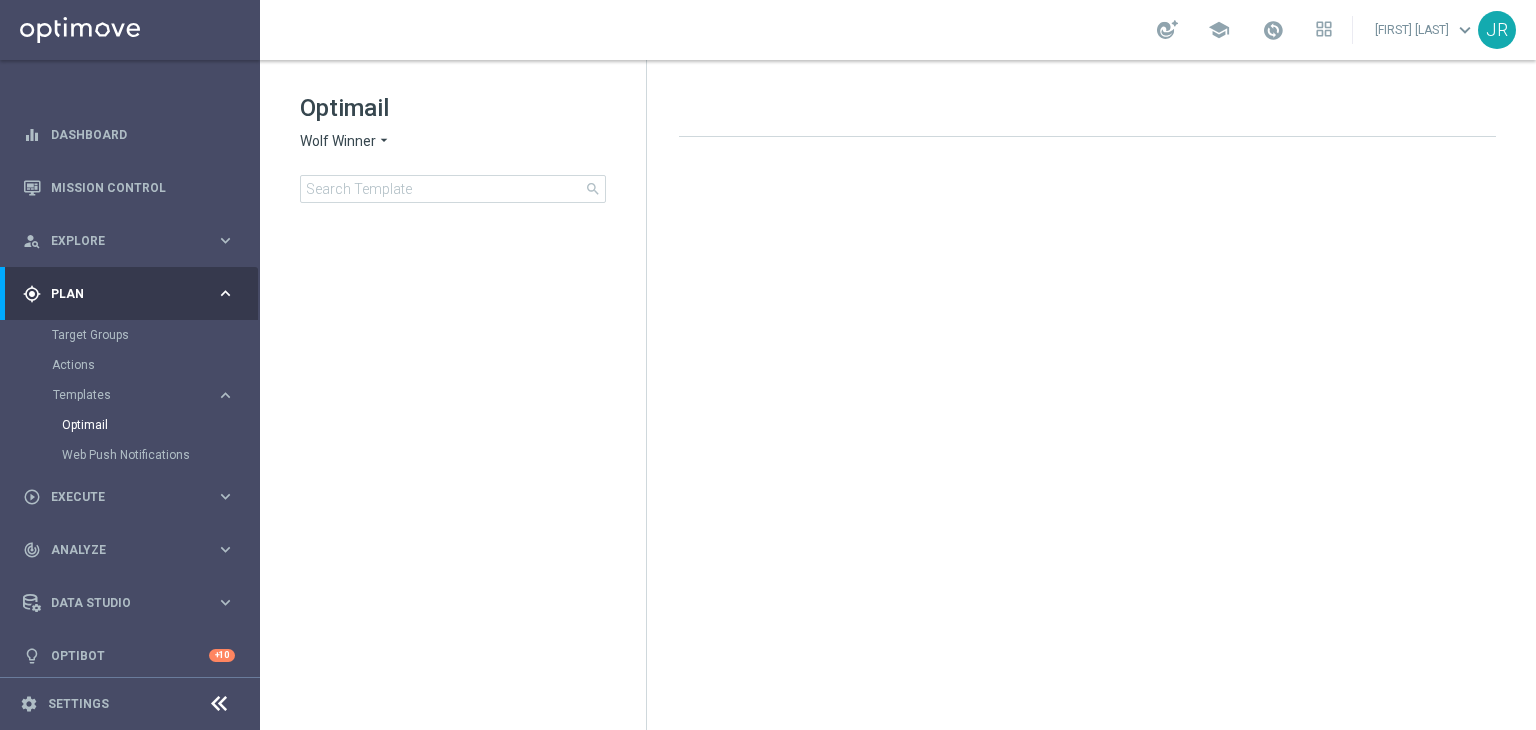 click on "Wolf Winner" 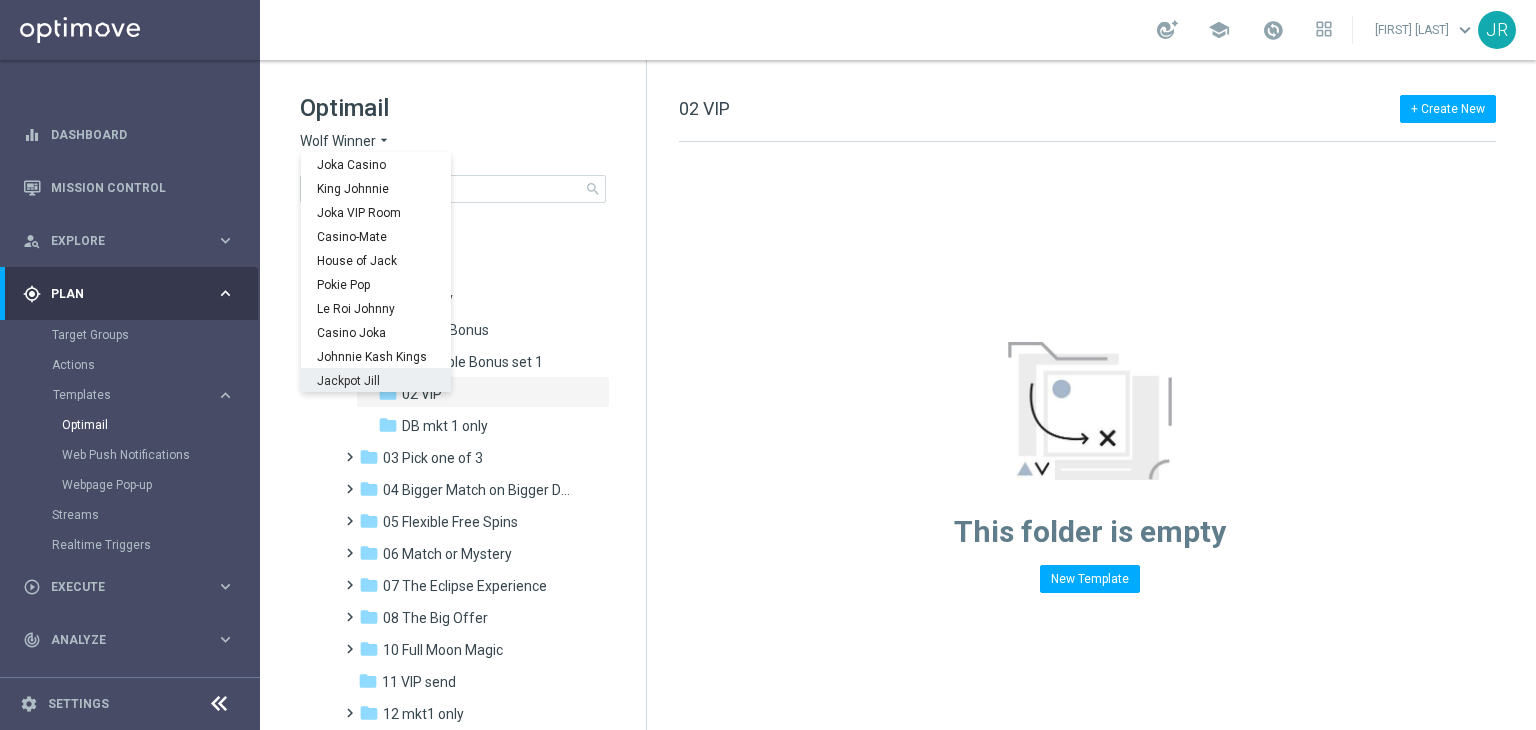scroll, scrollTop: 72, scrollLeft: 0, axis: vertical 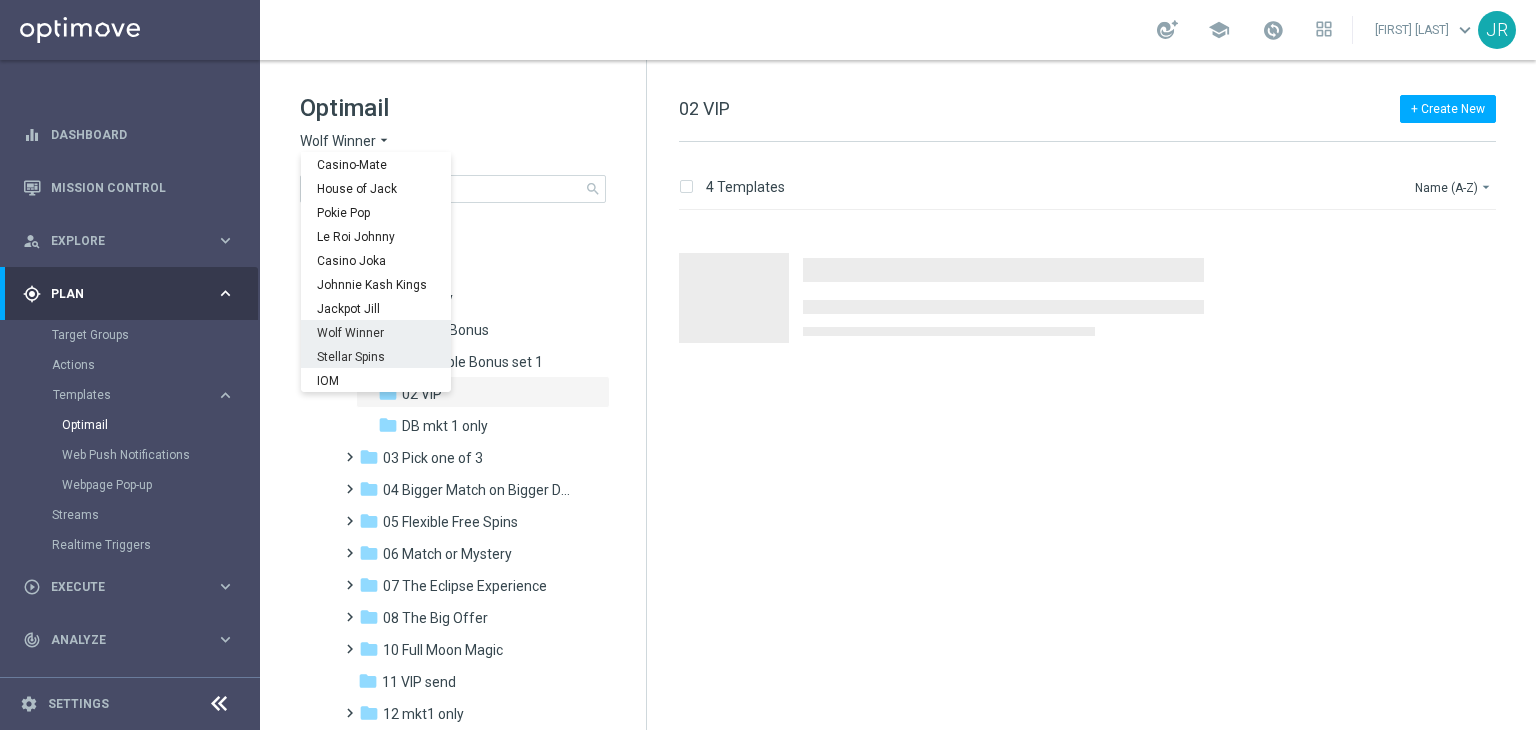 click on "Stellar Spins" at bounding box center (0, 0) 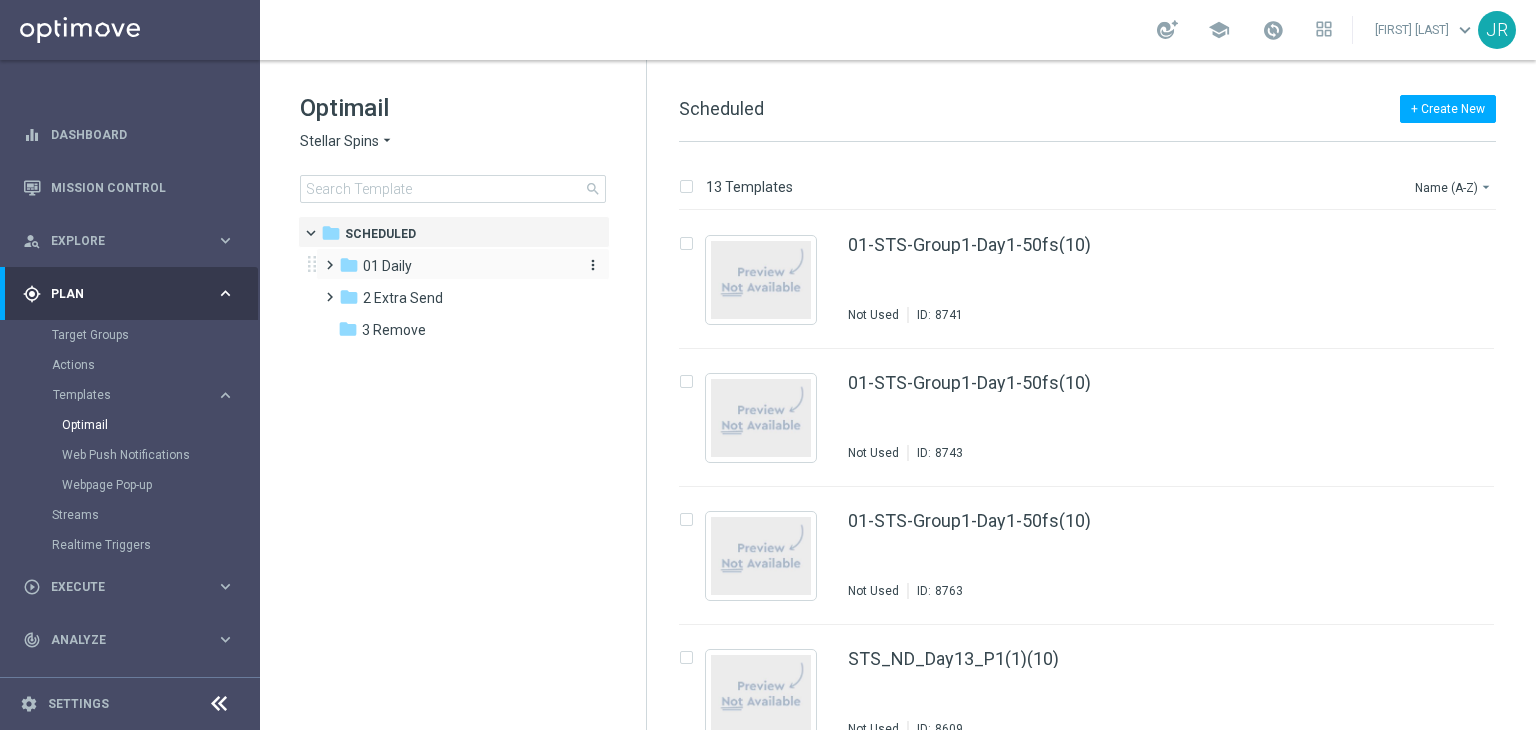 click on "01 Daily" at bounding box center (387, 266) 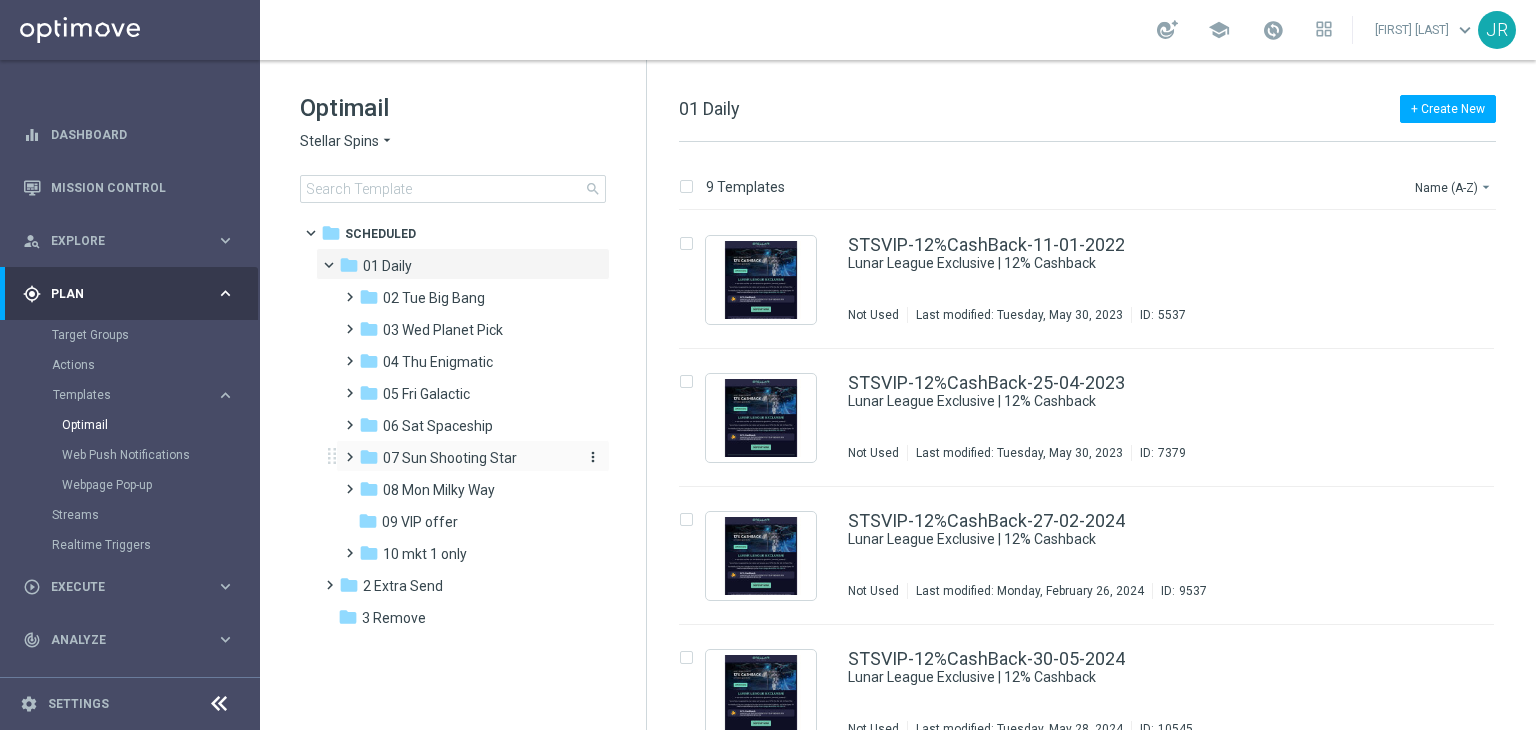 click on "07 Sun Shooting Star" at bounding box center (450, 458) 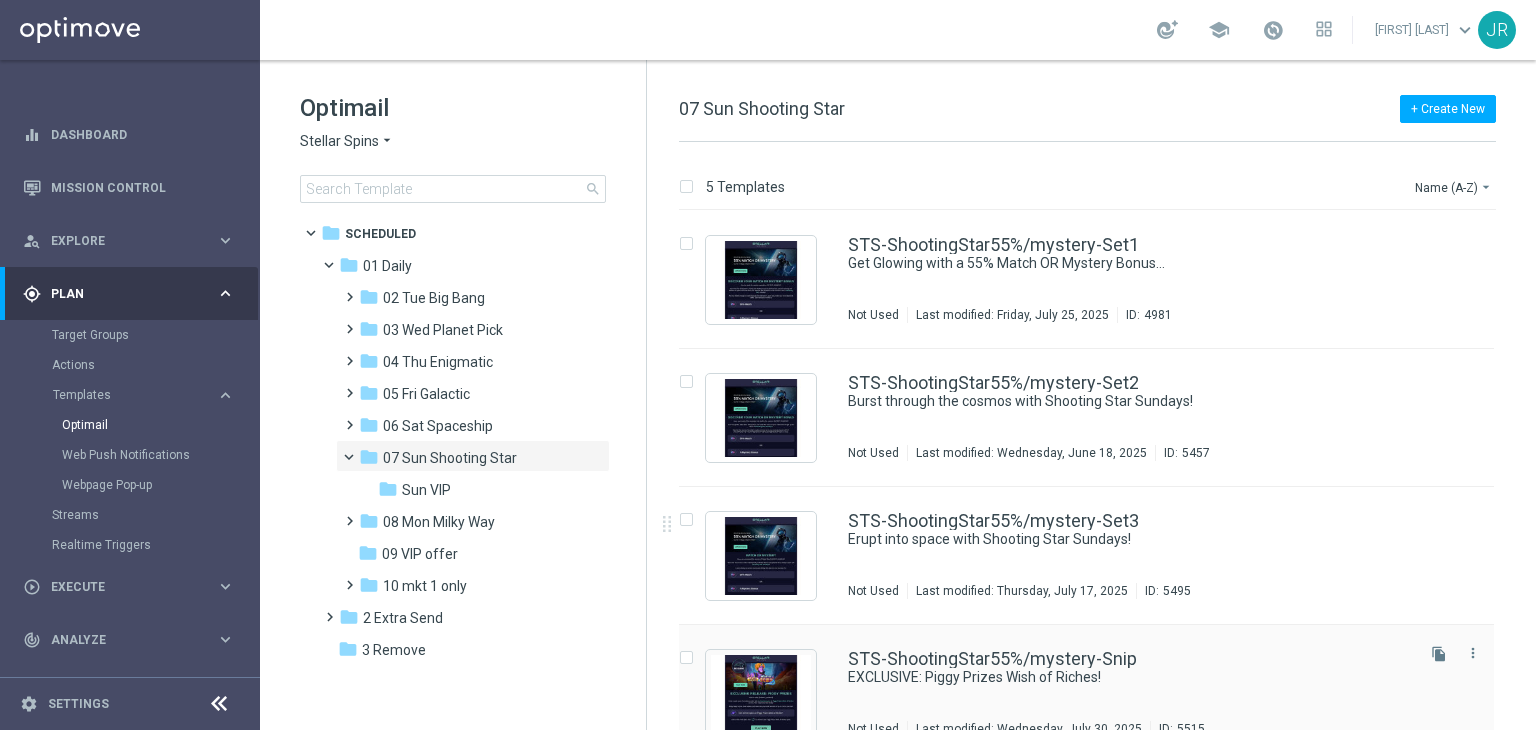 scroll, scrollTop: 171, scrollLeft: 0, axis: vertical 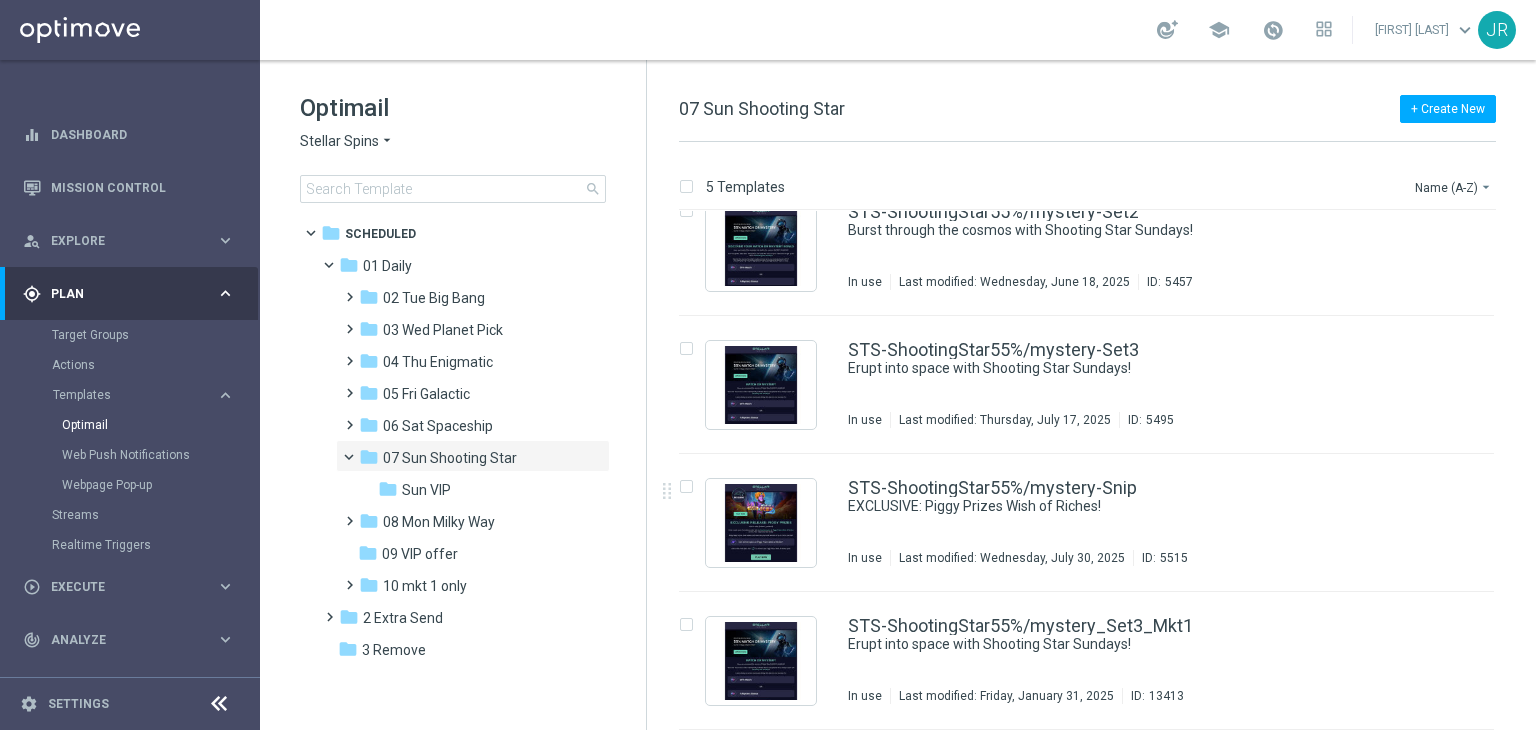 drag, startPoint x: 412, startPoint y: 490, endPoint x: 614, endPoint y: 487, distance: 202.02228 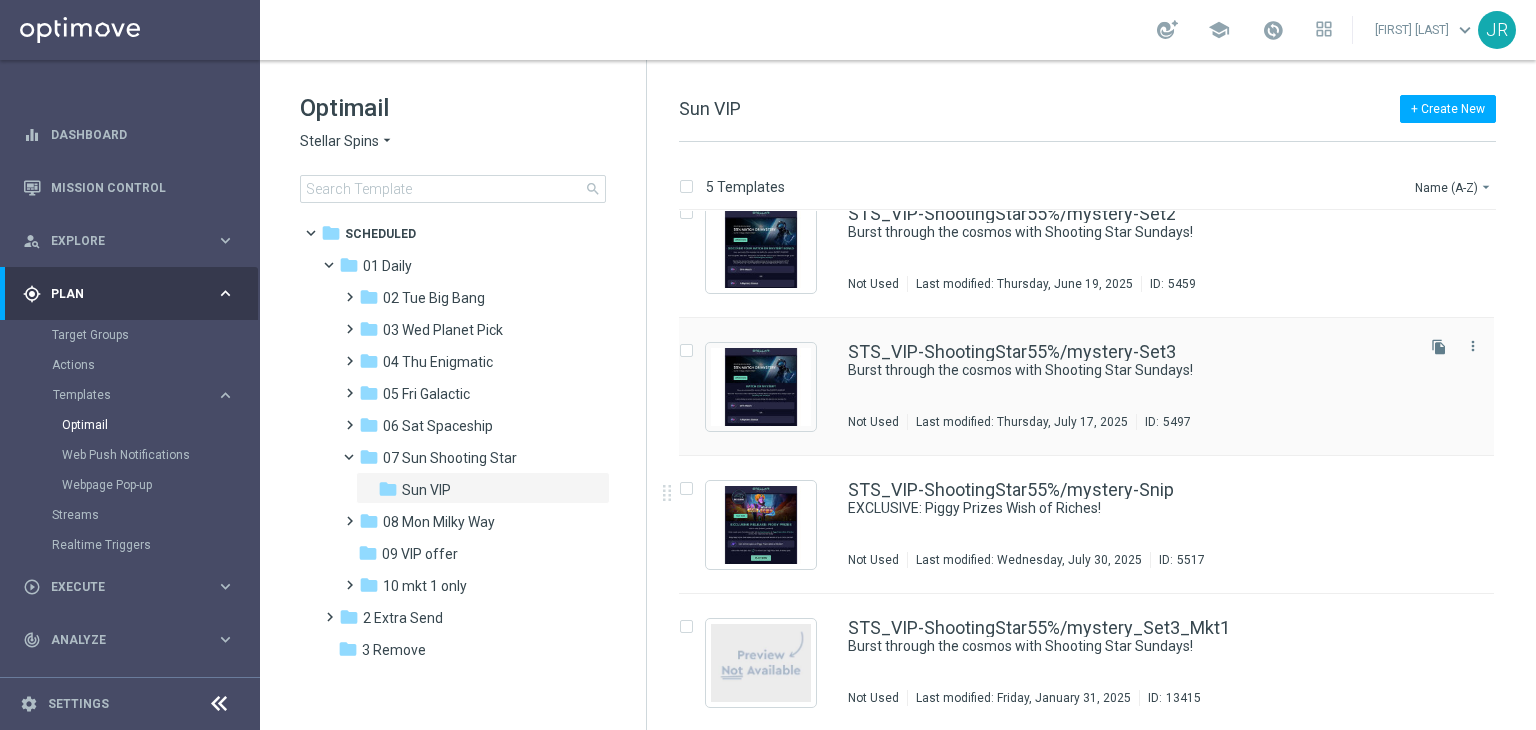 scroll, scrollTop: 171, scrollLeft: 0, axis: vertical 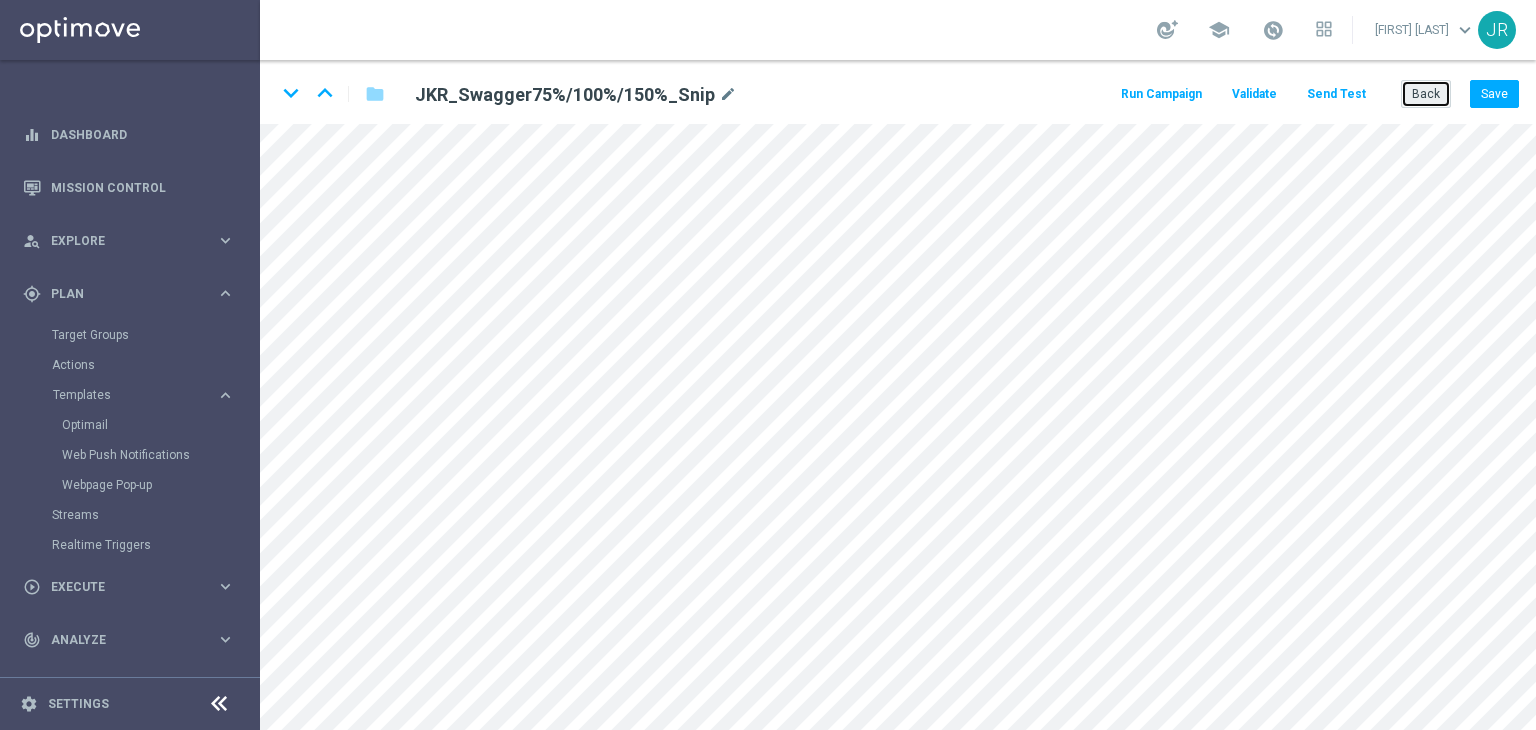 click on "Back" 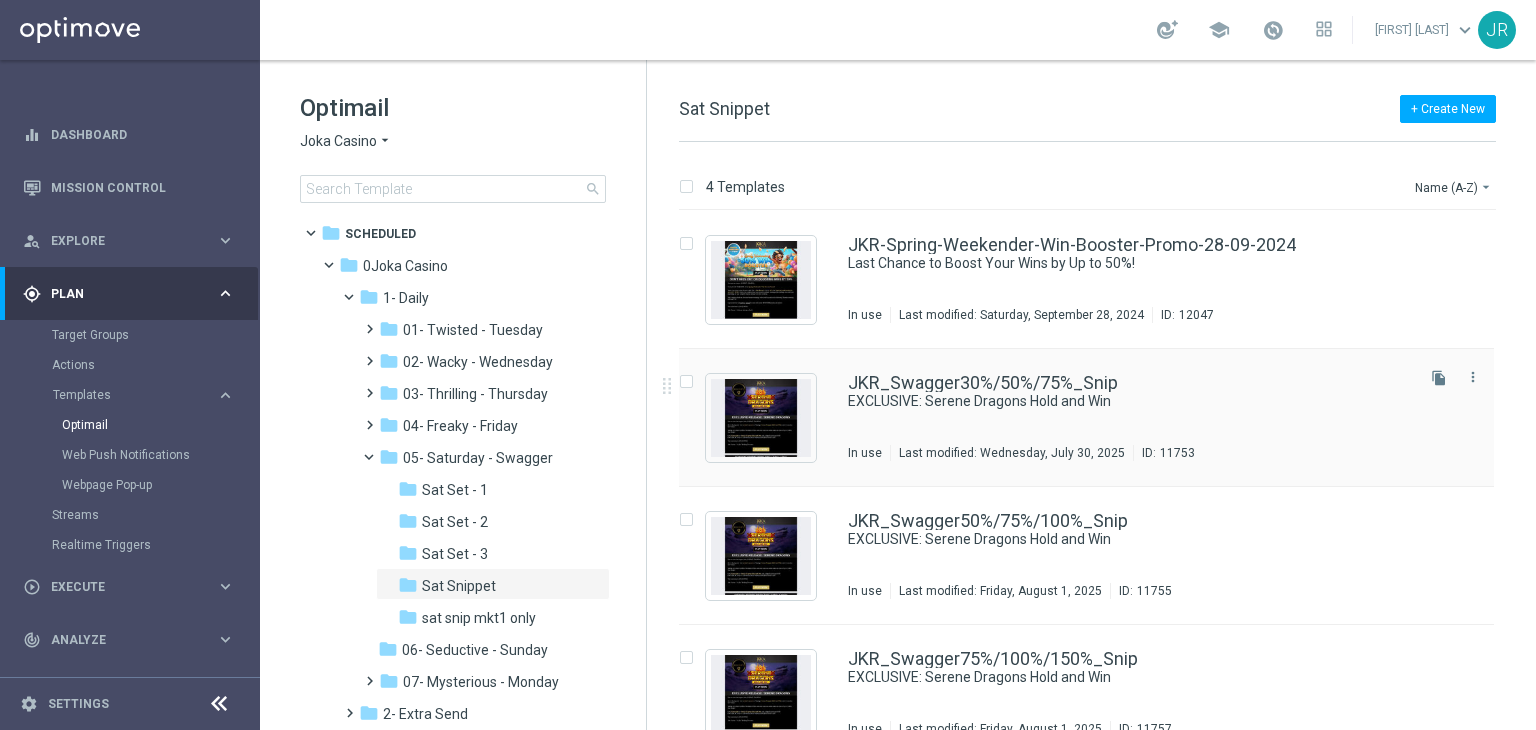 scroll, scrollTop: 32, scrollLeft: 0, axis: vertical 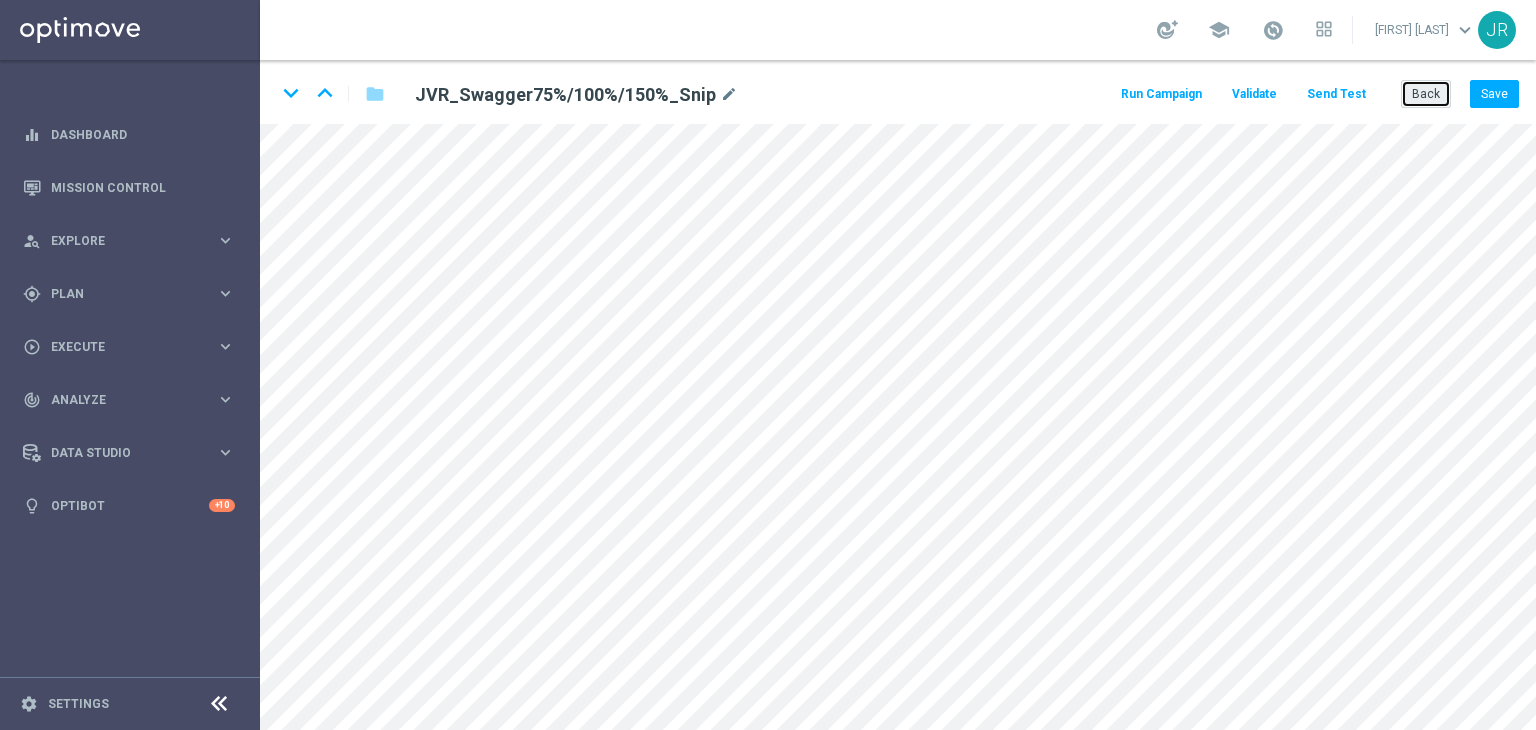click on "Back" 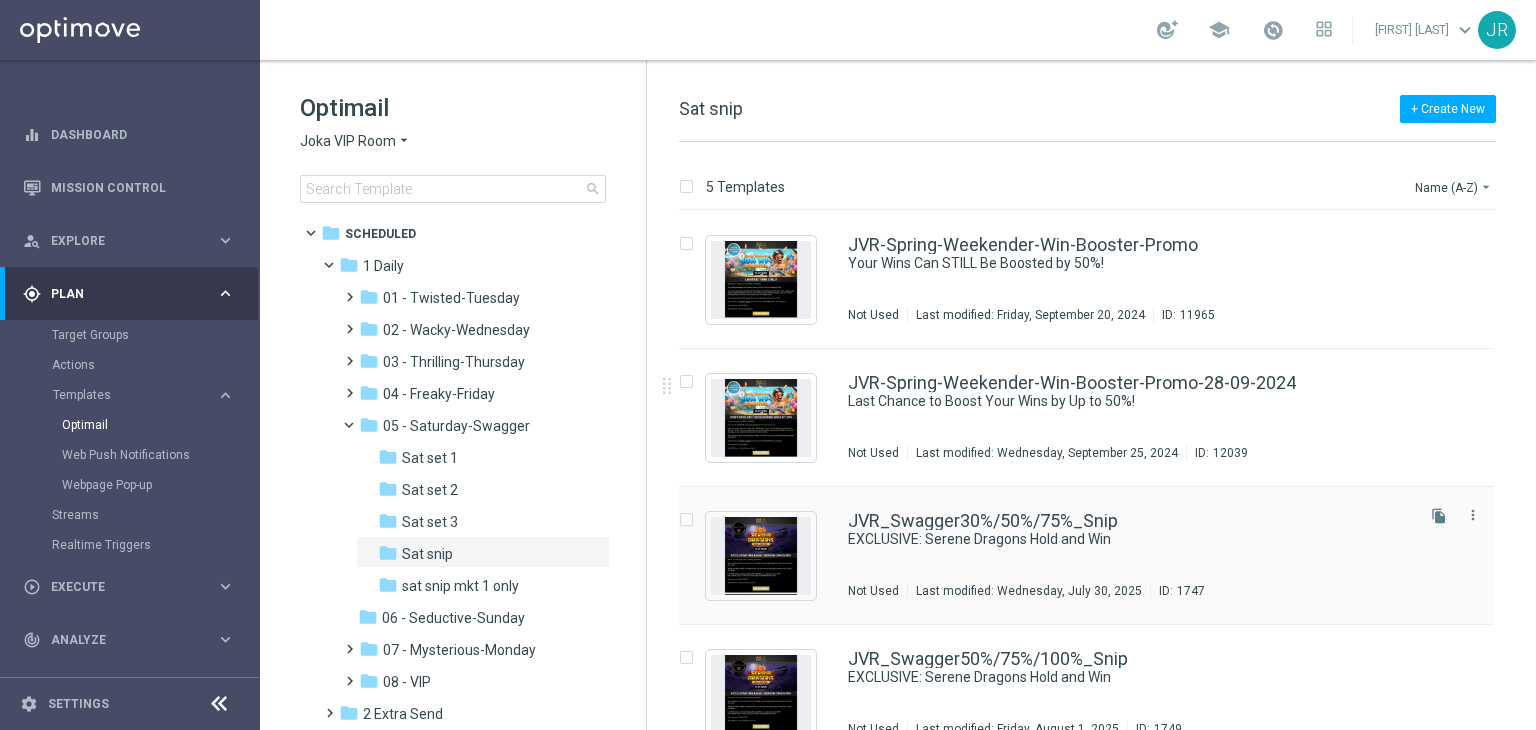 scroll, scrollTop: 171, scrollLeft: 0, axis: vertical 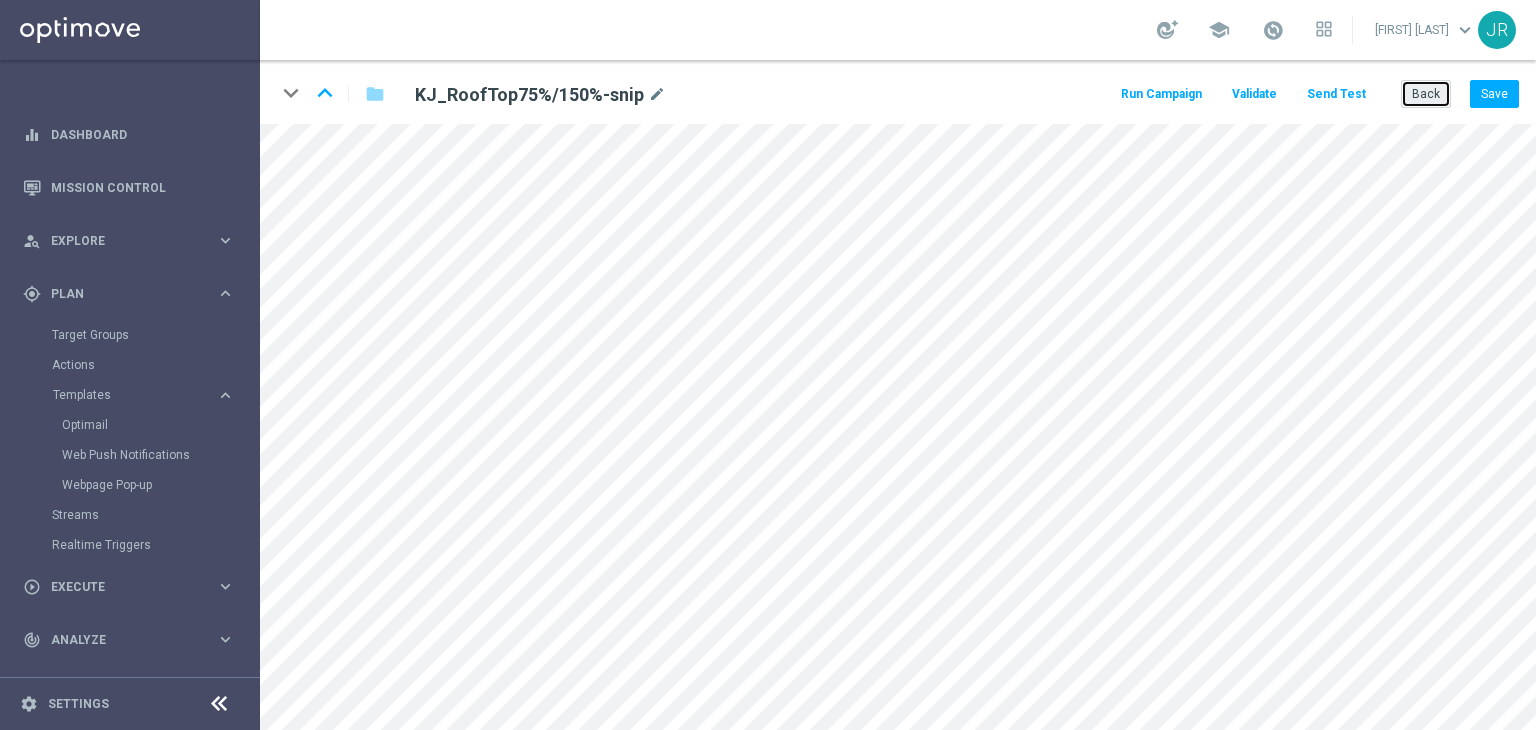 click on "Back" 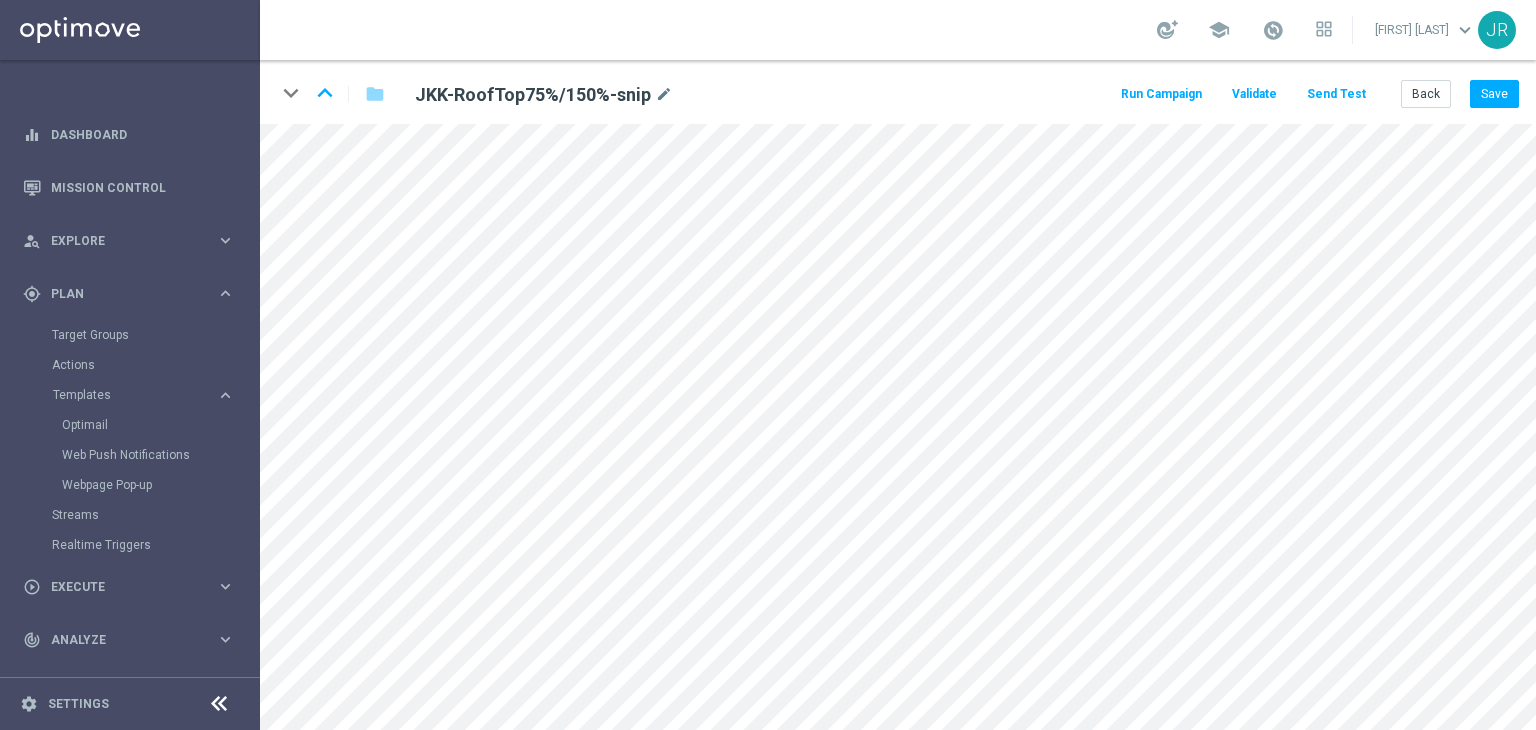 scroll, scrollTop: 0, scrollLeft: 0, axis: both 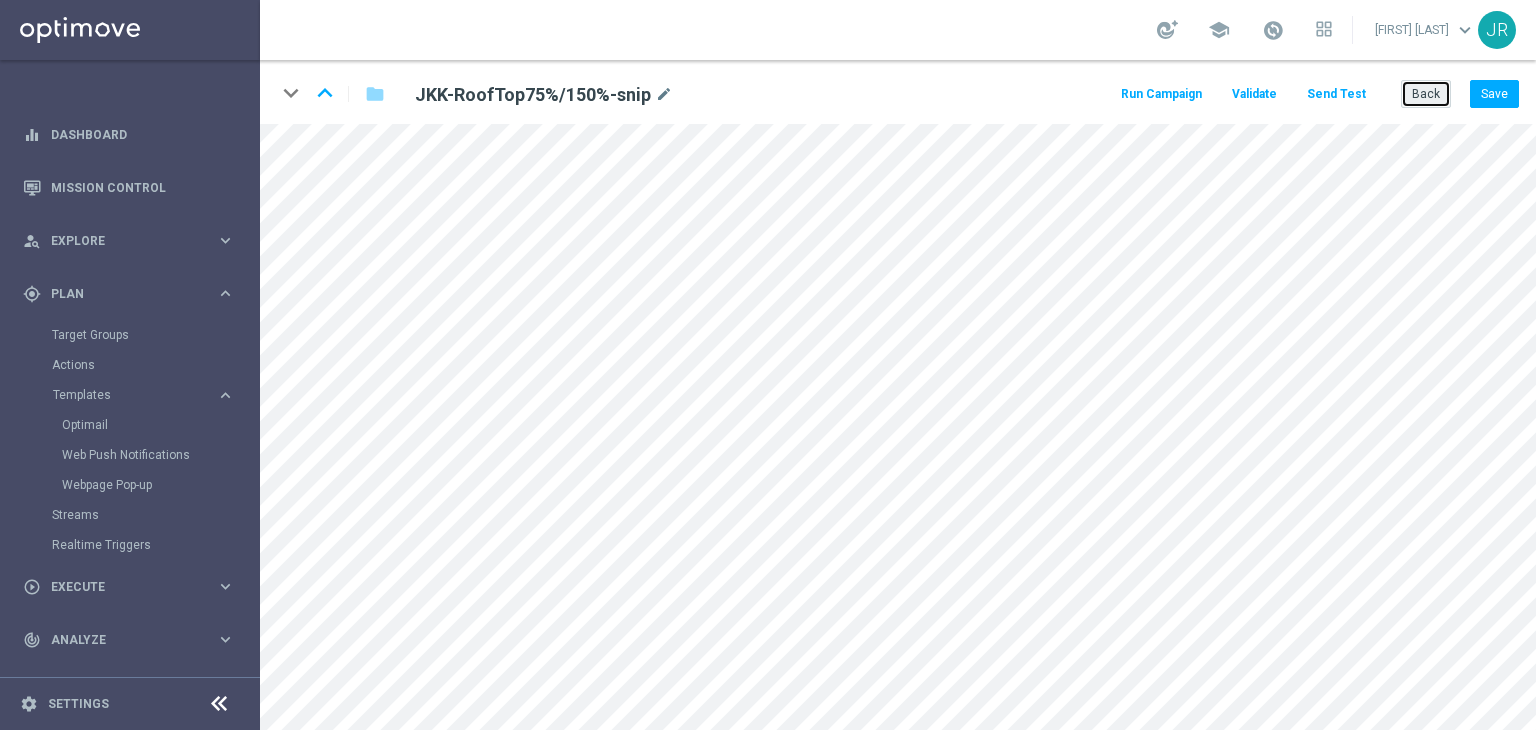 click on "Back" 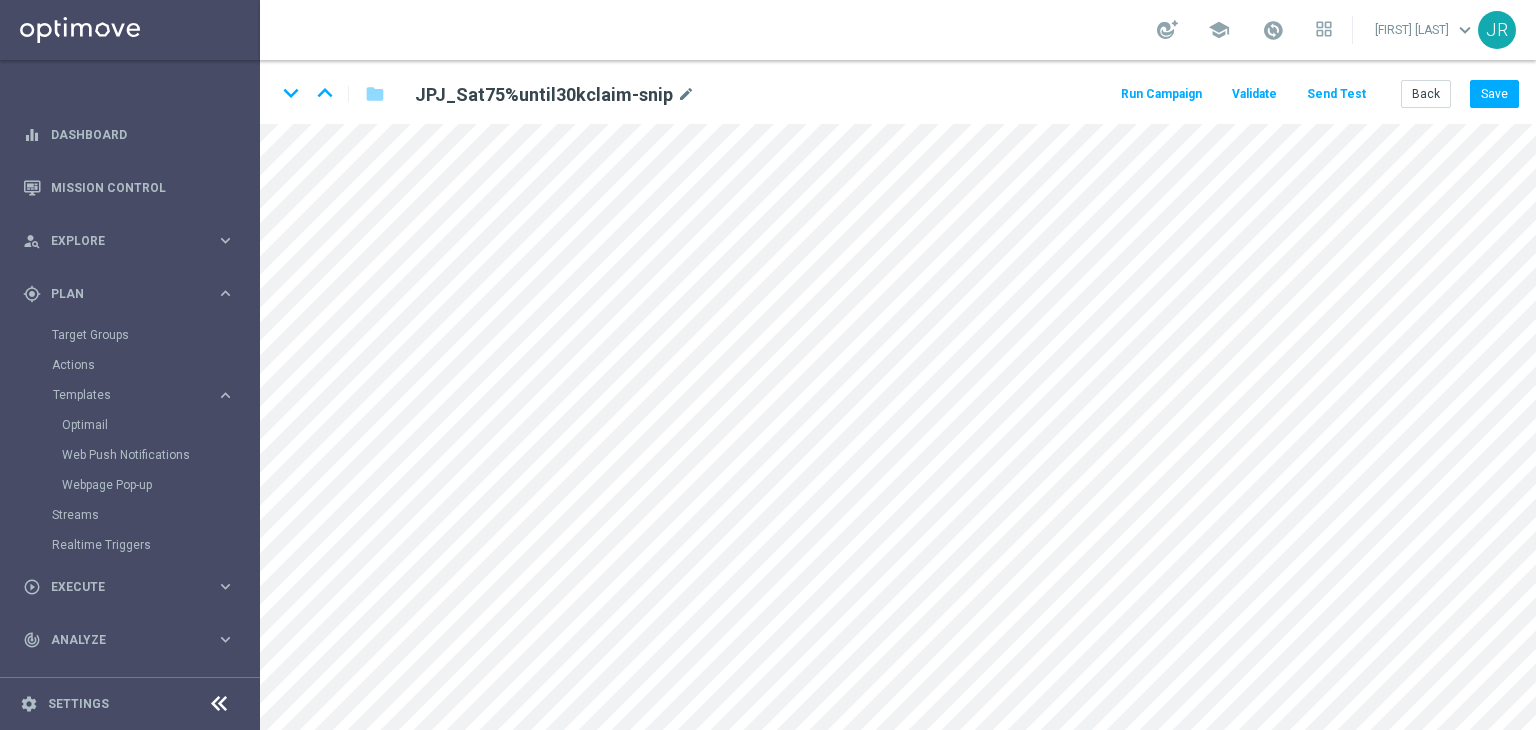 scroll, scrollTop: 0, scrollLeft: 0, axis: both 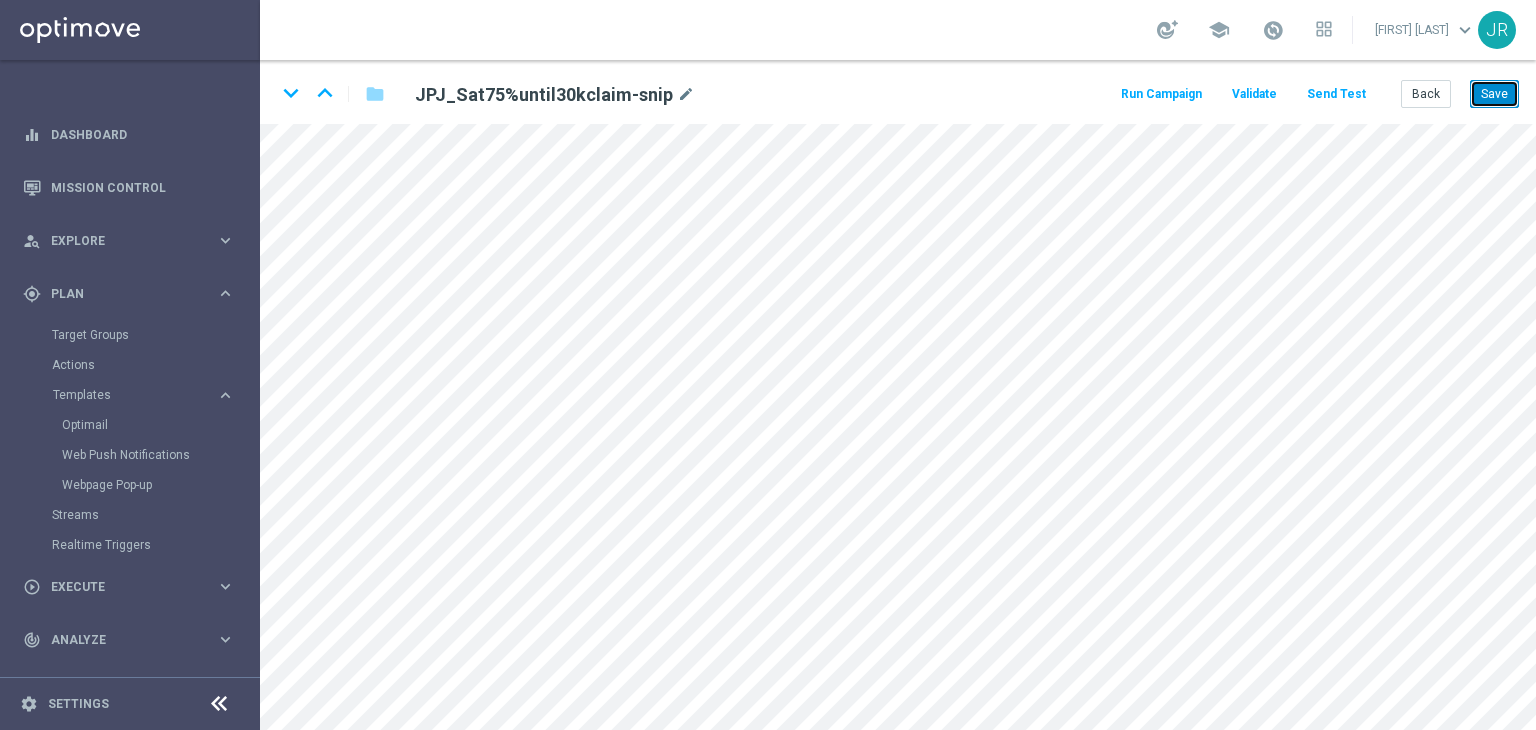 click on "Save" at bounding box center [1494, 94] 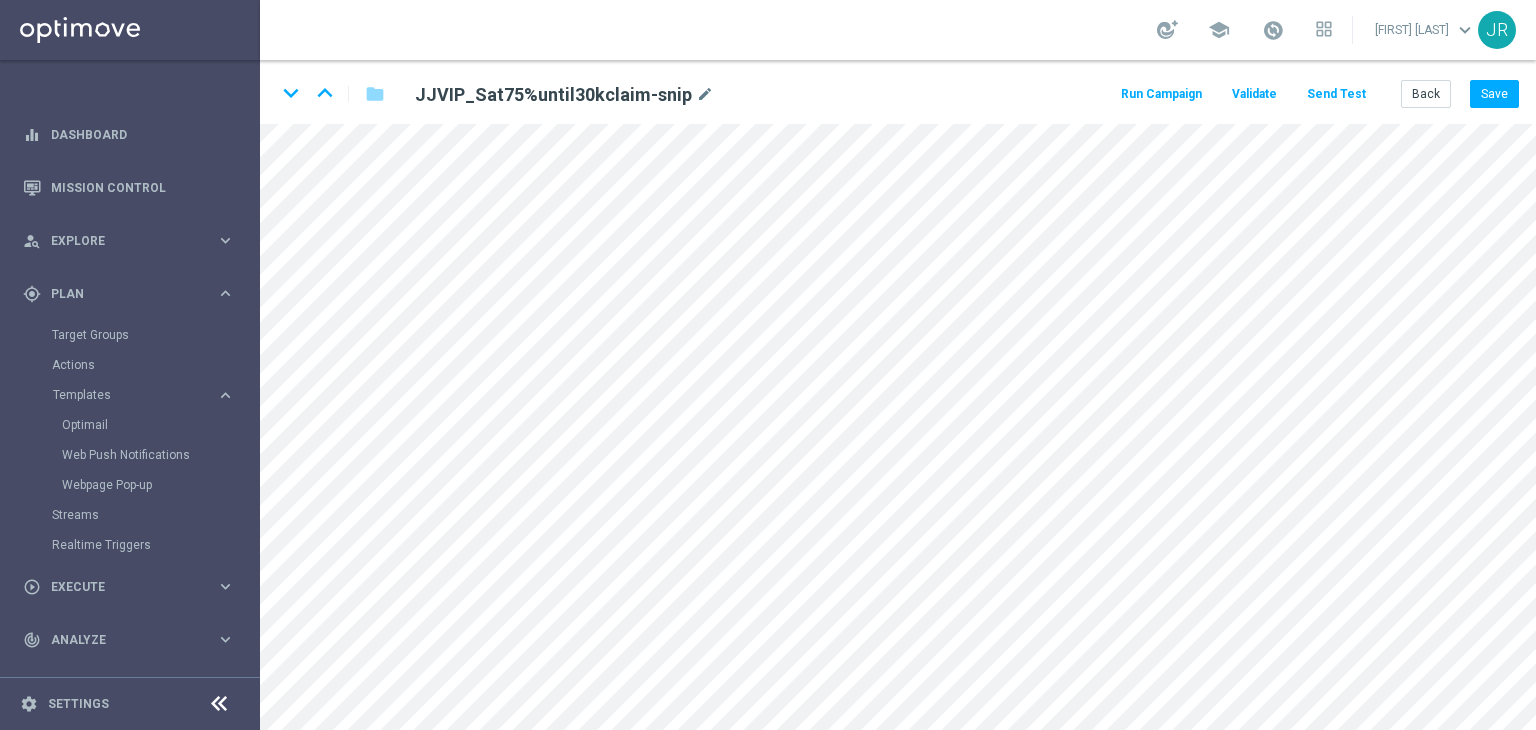 scroll, scrollTop: 0, scrollLeft: 0, axis: both 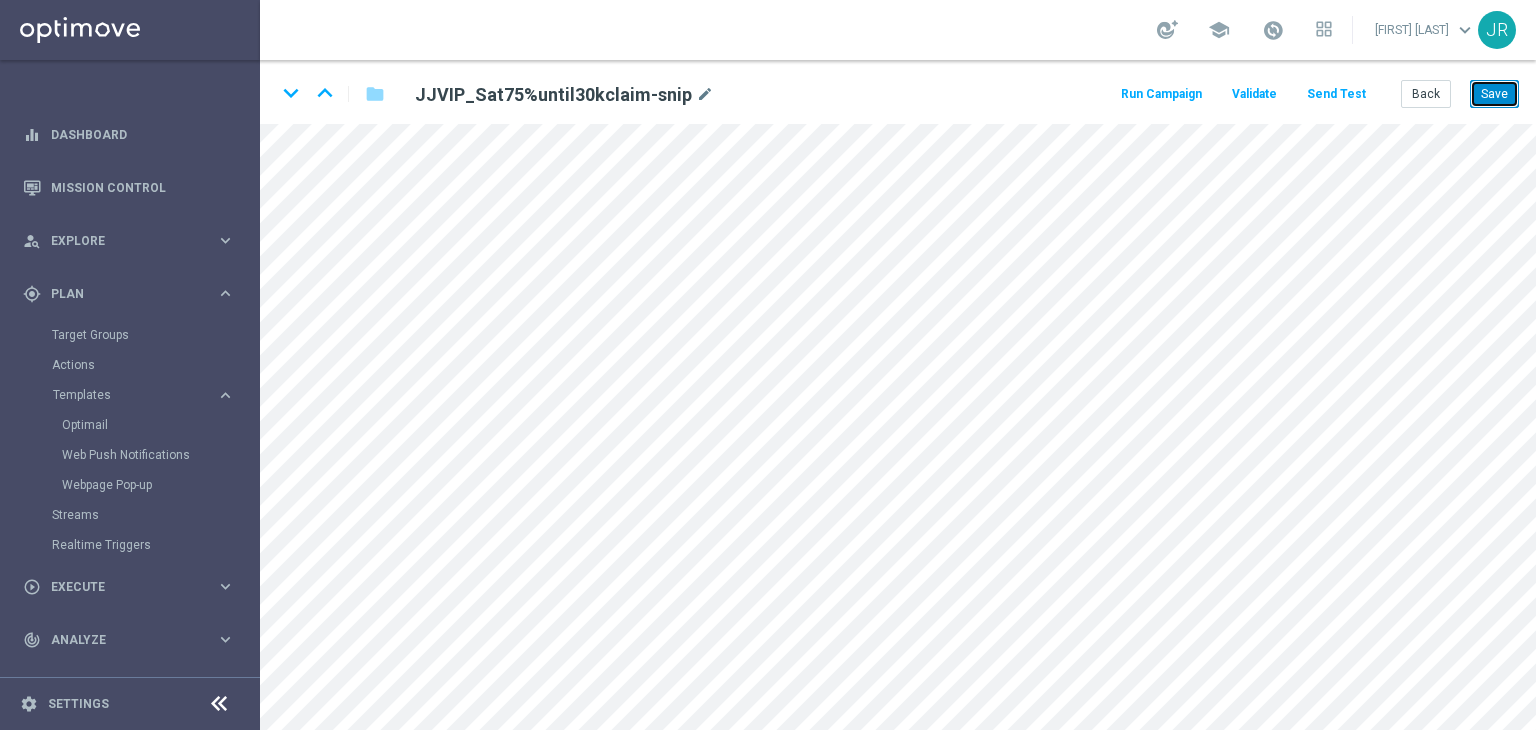 click on "Save" at bounding box center [1494, 94] 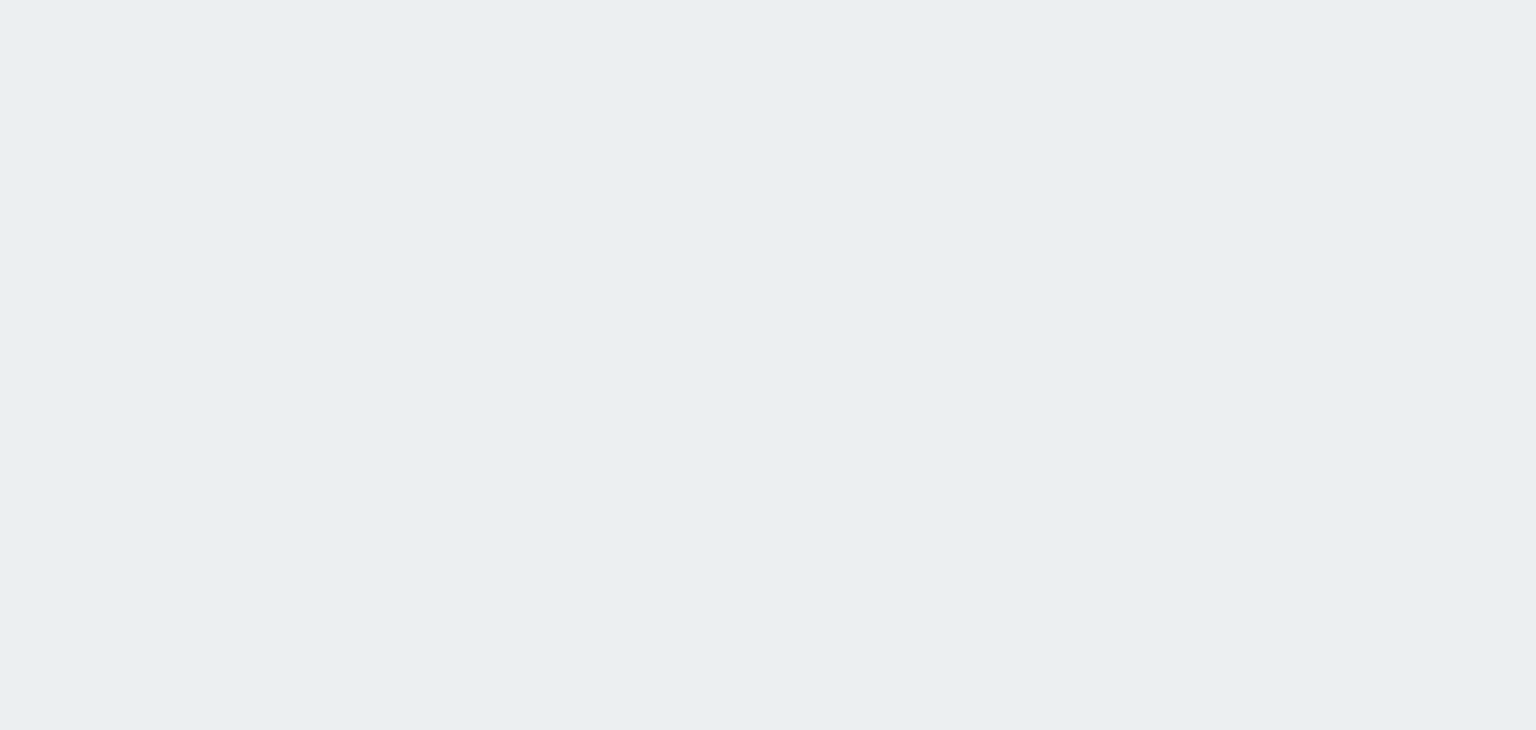 scroll, scrollTop: 0, scrollLeft: 0, axis: both 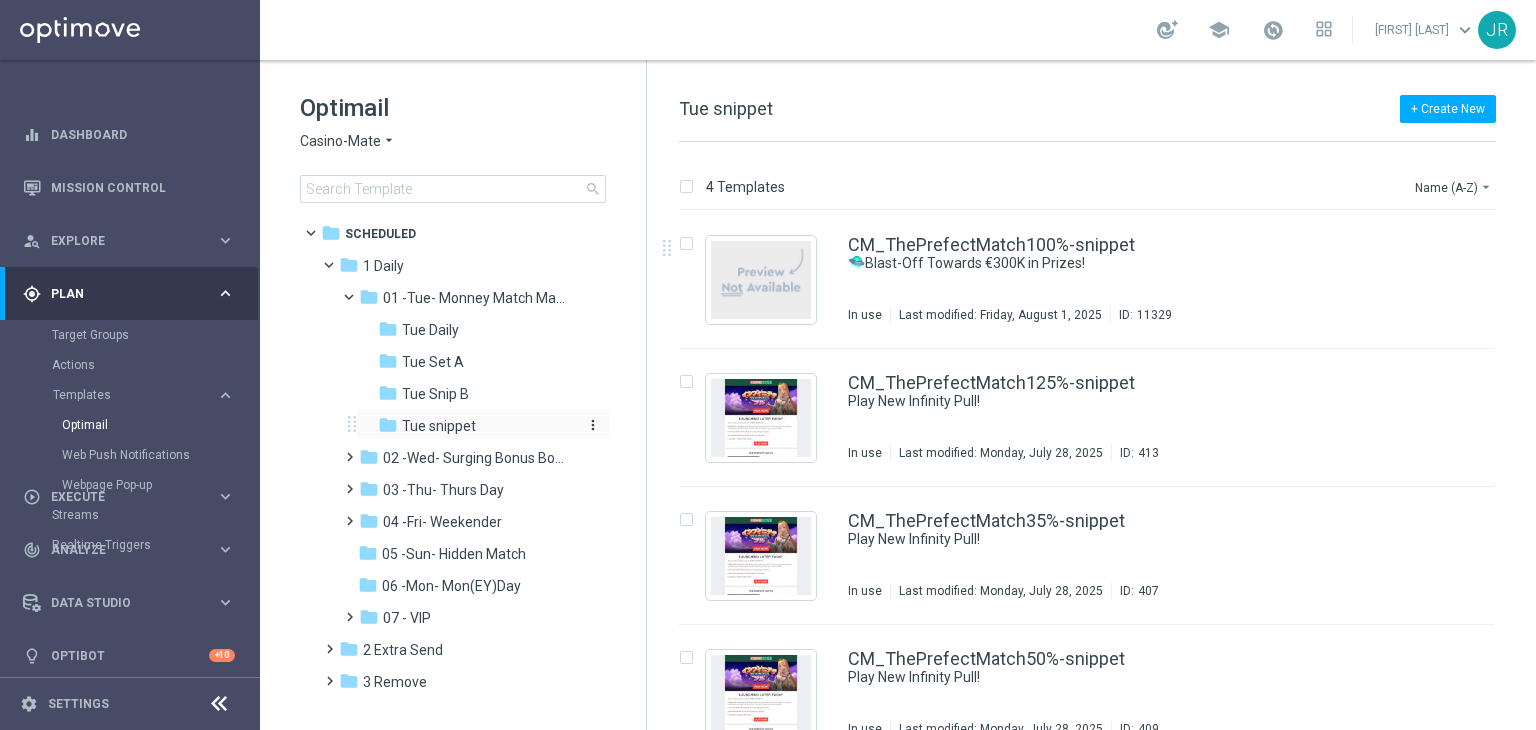 click on "Tue snippet" at bounding box center (439, 426) 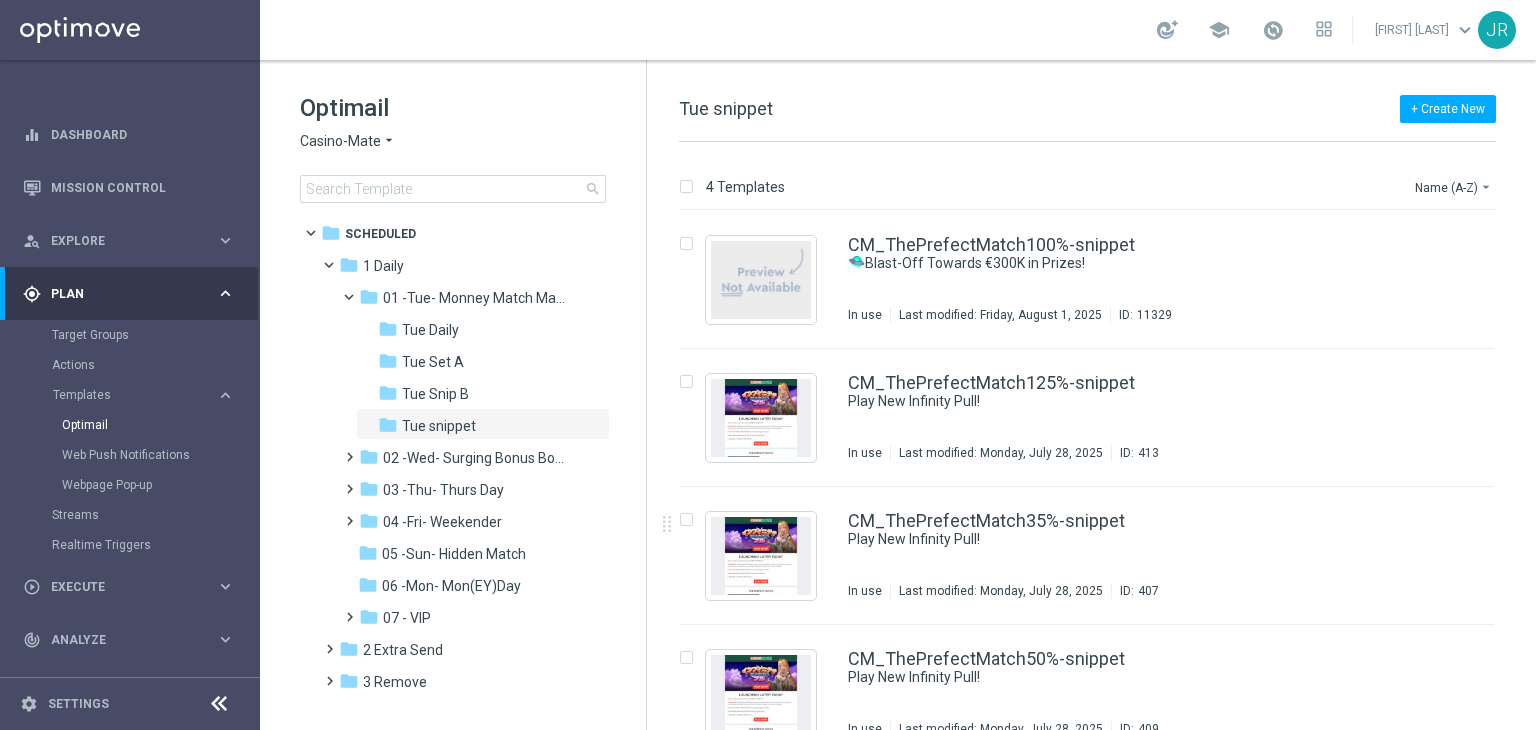 click on "Casino-Mate" 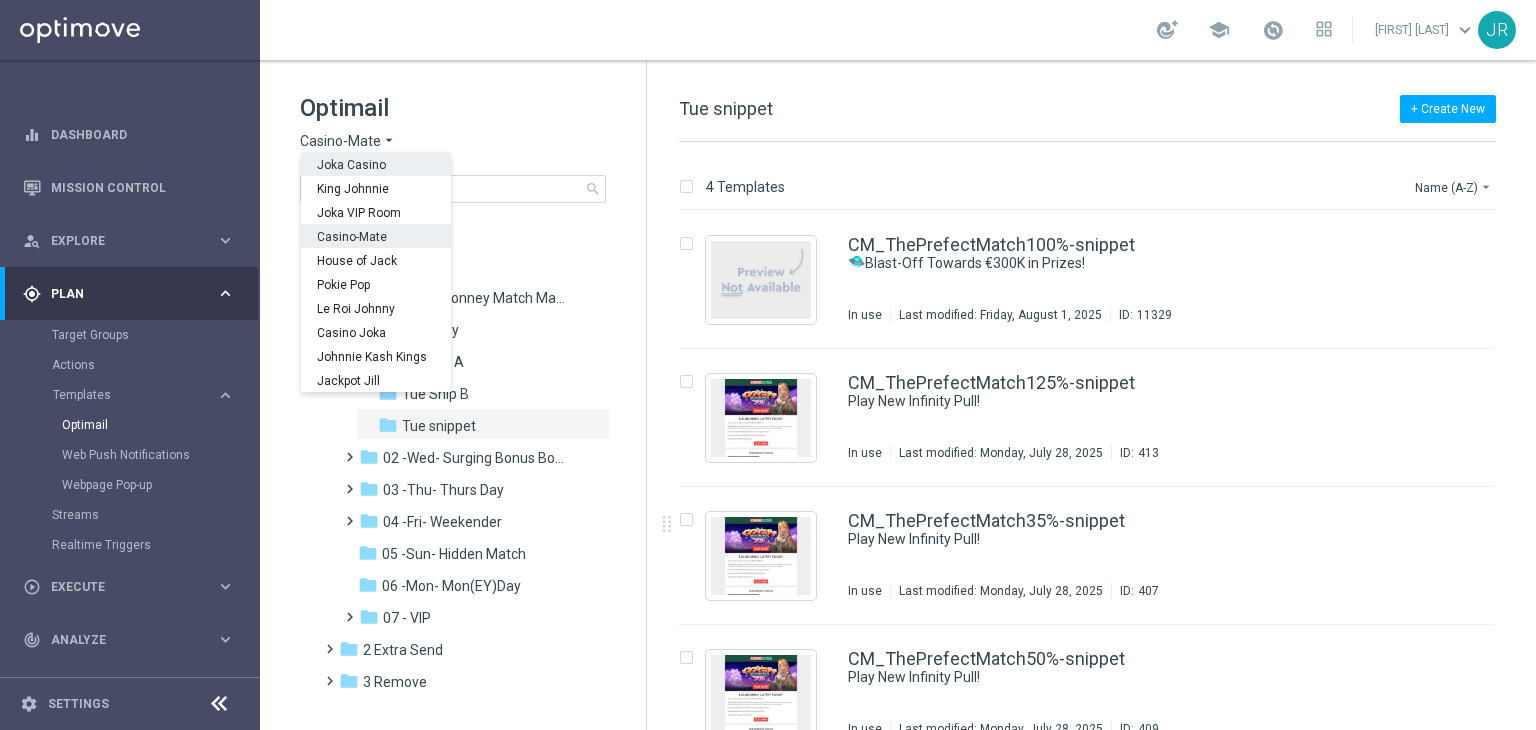 click on "Joka Casino" at bounding box center [376, 164] 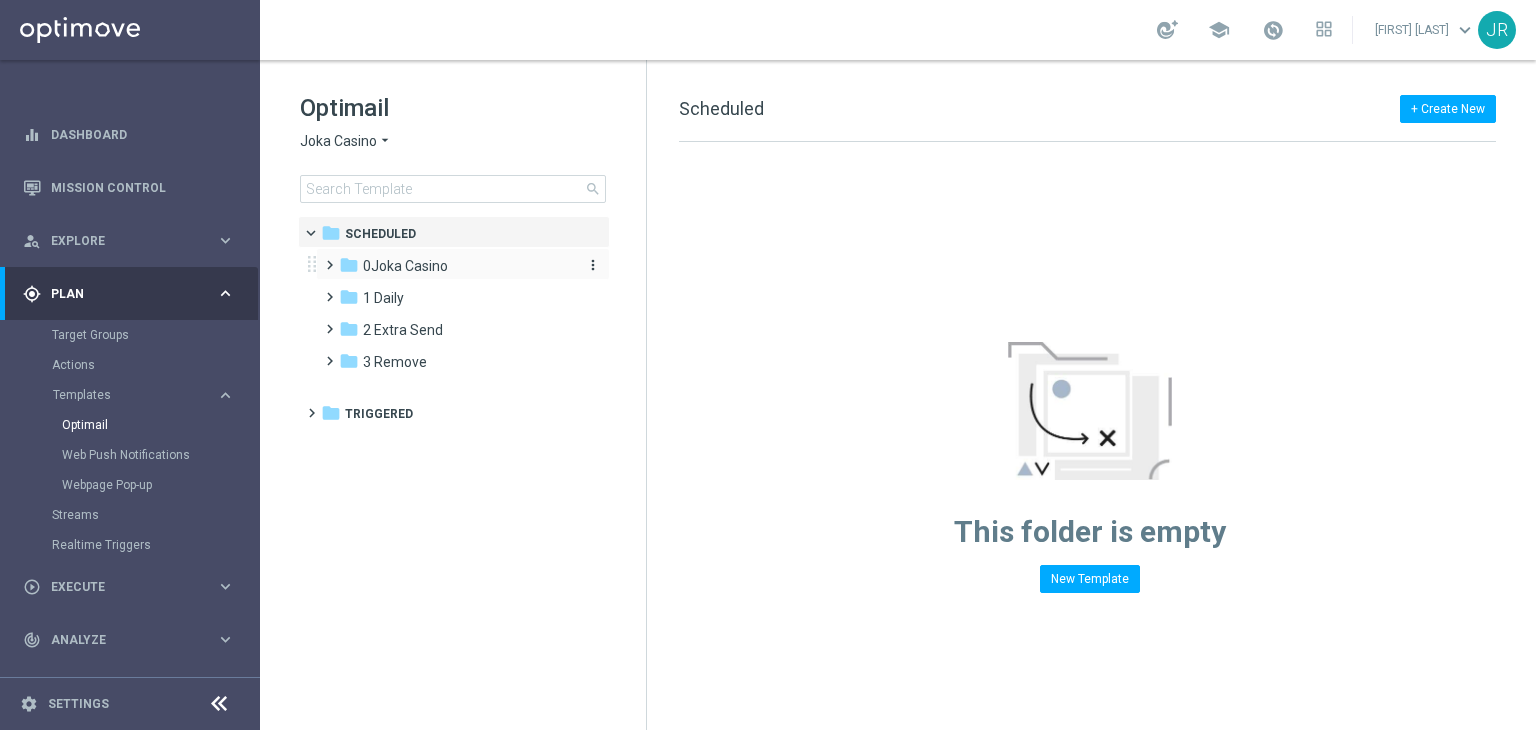 click on "0Joka Casino" at bounding box center [405, 266] 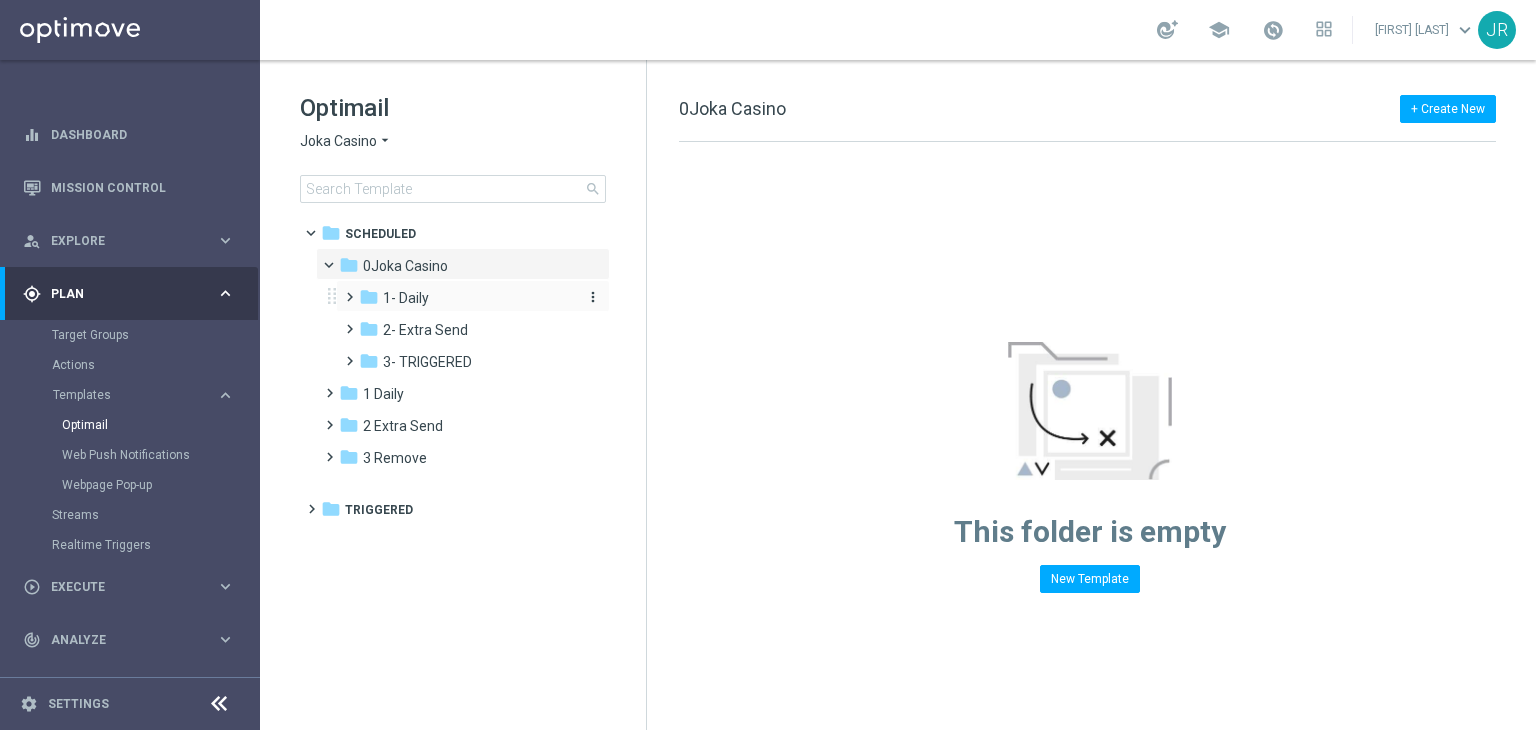 click on "1- Daily" at bounding box center (406, 298) 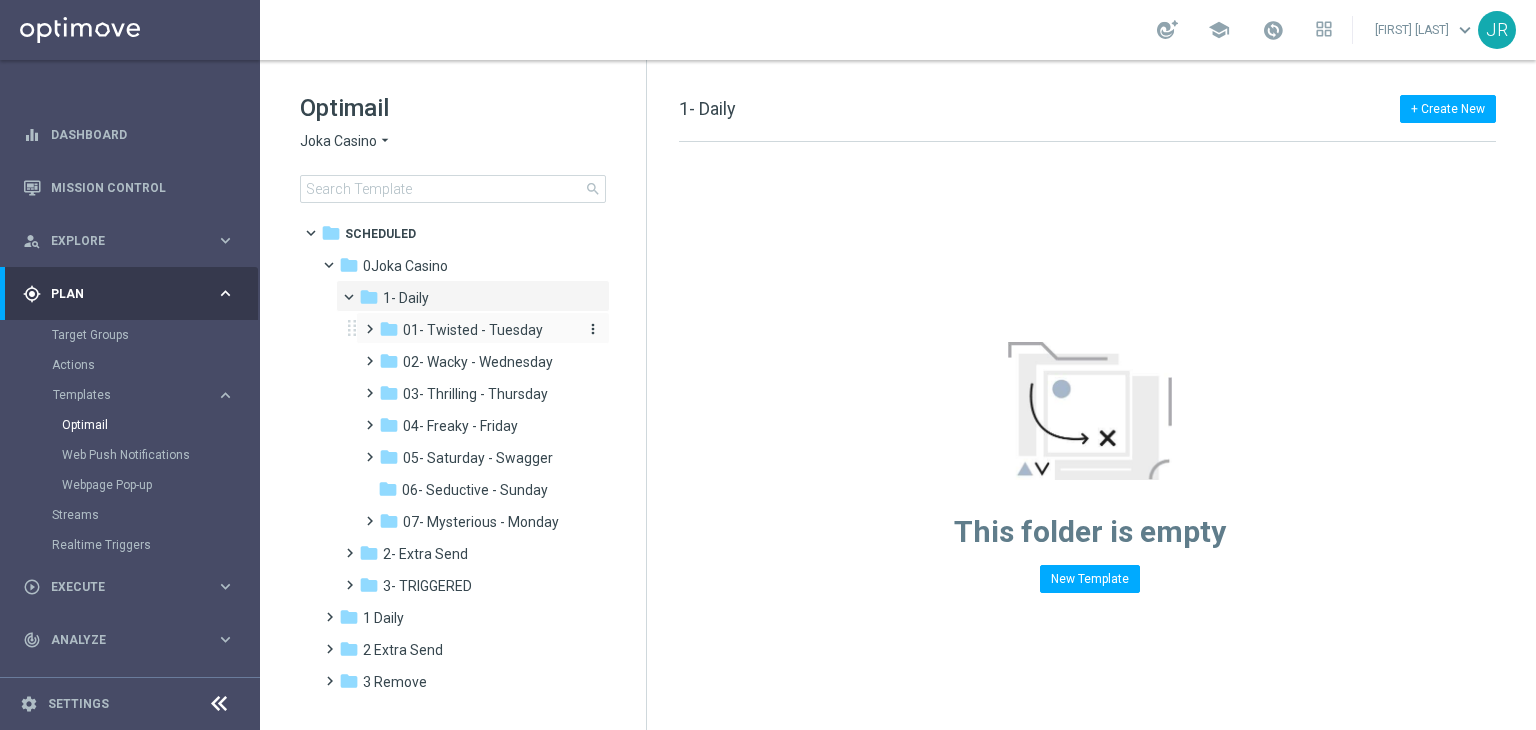 click on "01- Twisted - Tuesday" at bounding box center (473, 330) 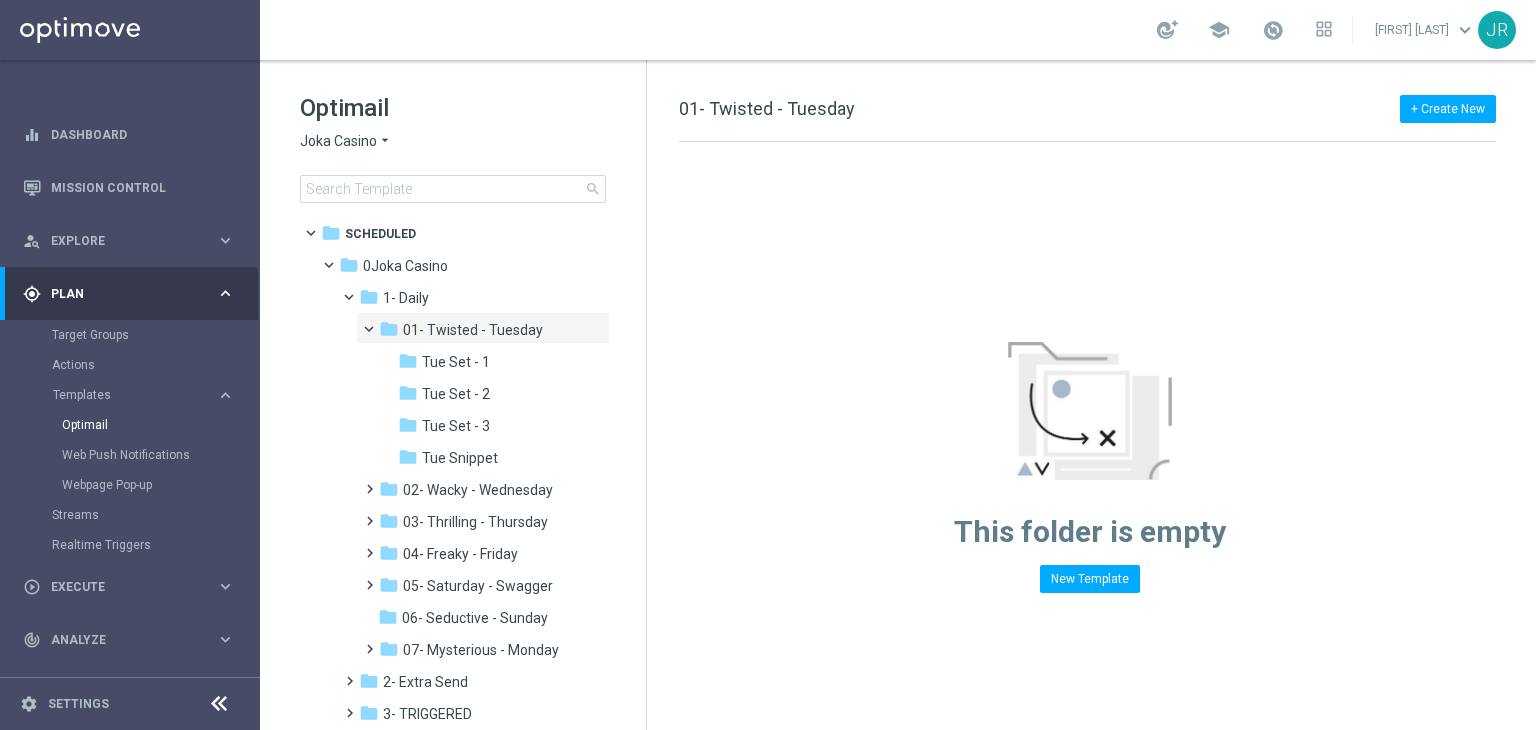 drag, startPoint x: 463, startPoint y: 457, endPoint x: 783, endPoint y: 456, distance: 320.00156 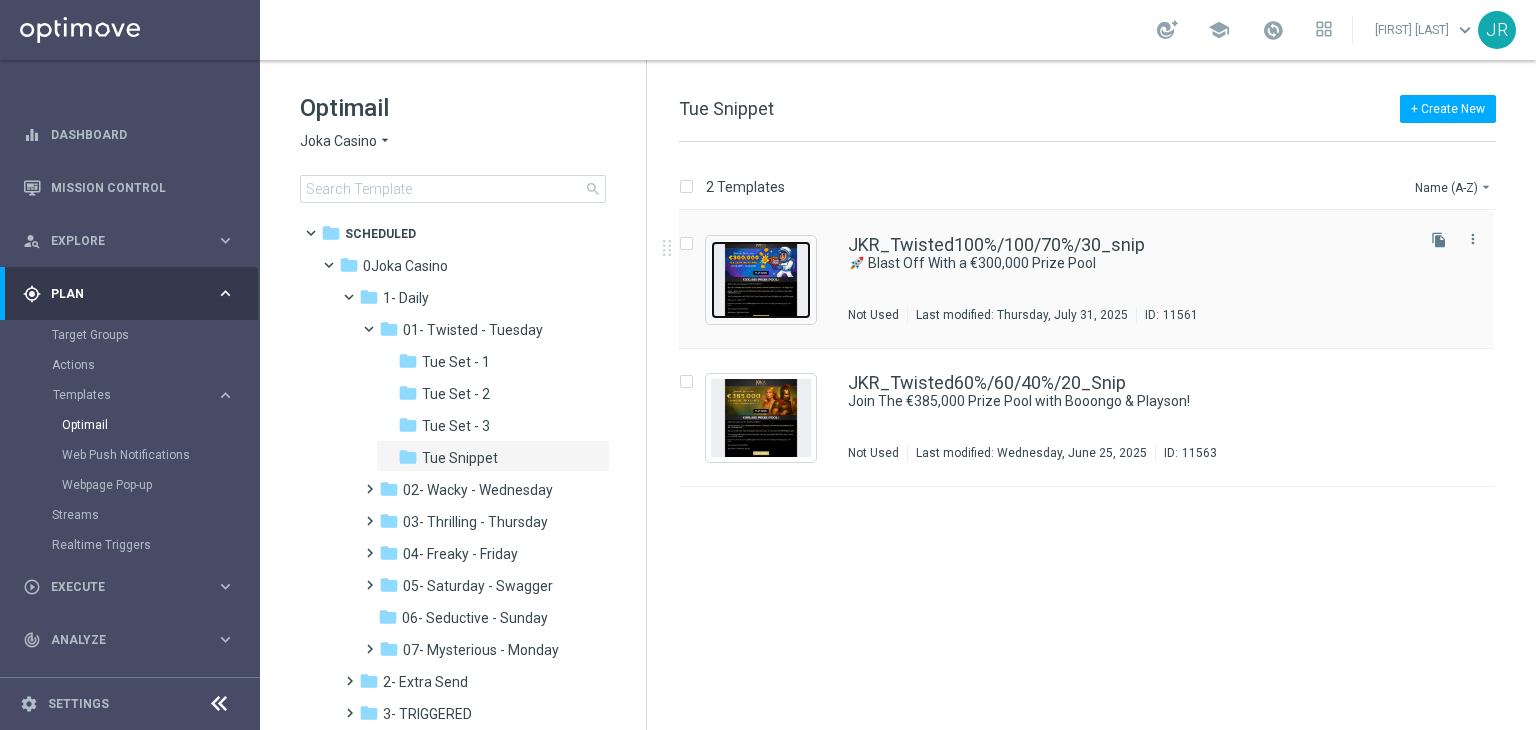 click at bounding box center (761, 280) 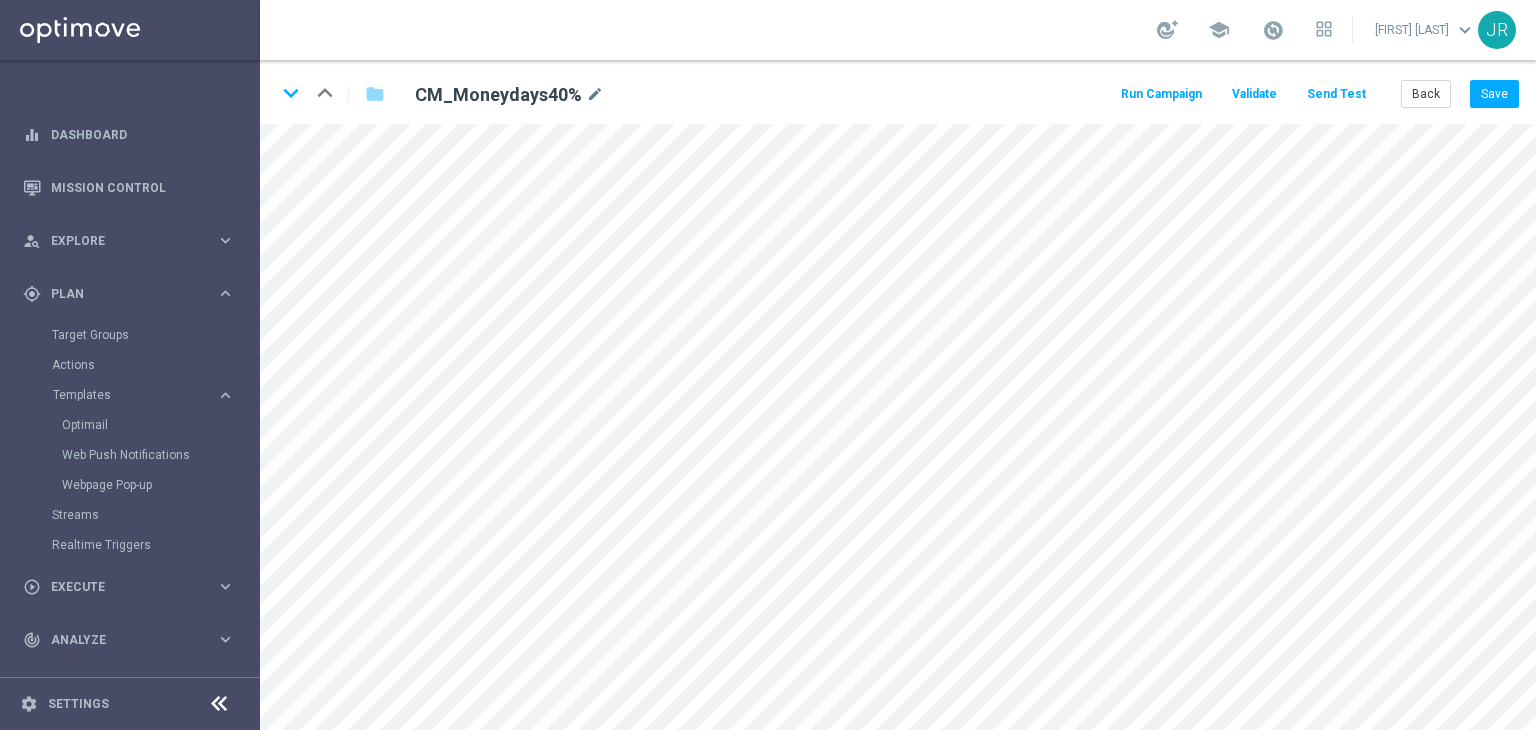 scroll, scrollTop: 0, scrollLeft: 0, axis: both 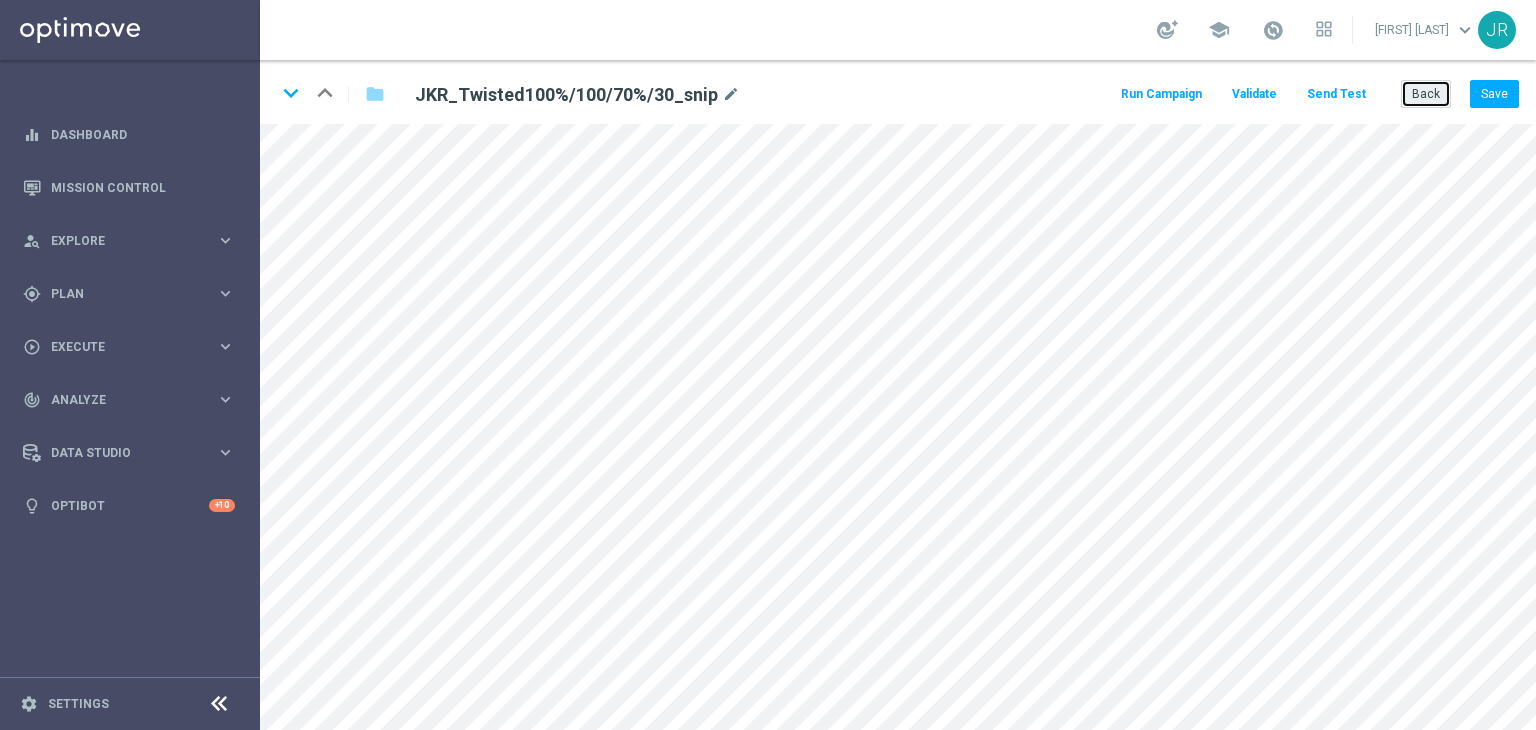 drag, startPoint x: 1424, startPoint y: 95, endPoint x: 1183, endPoint y: 126, distance: 242.9856 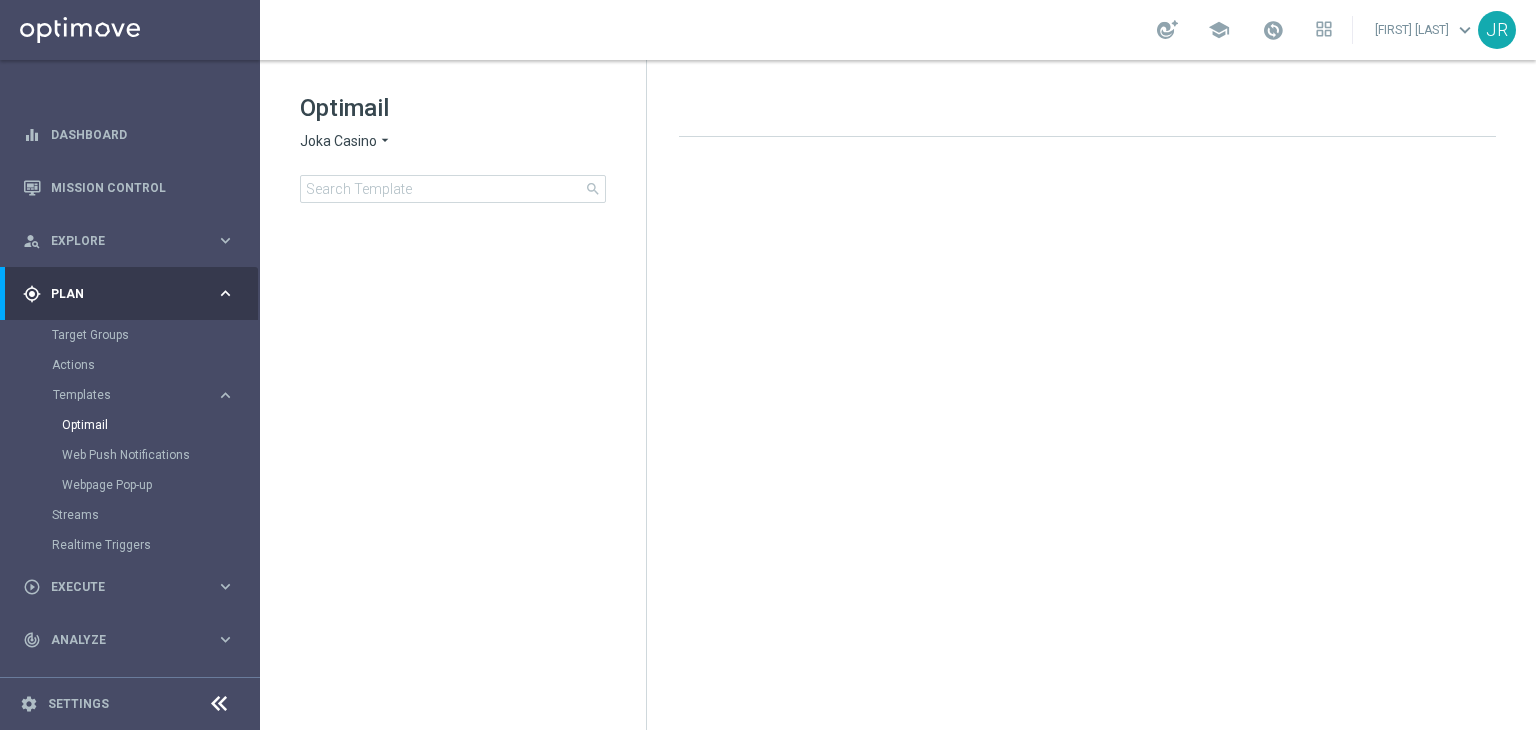 click on "Joka Casino" 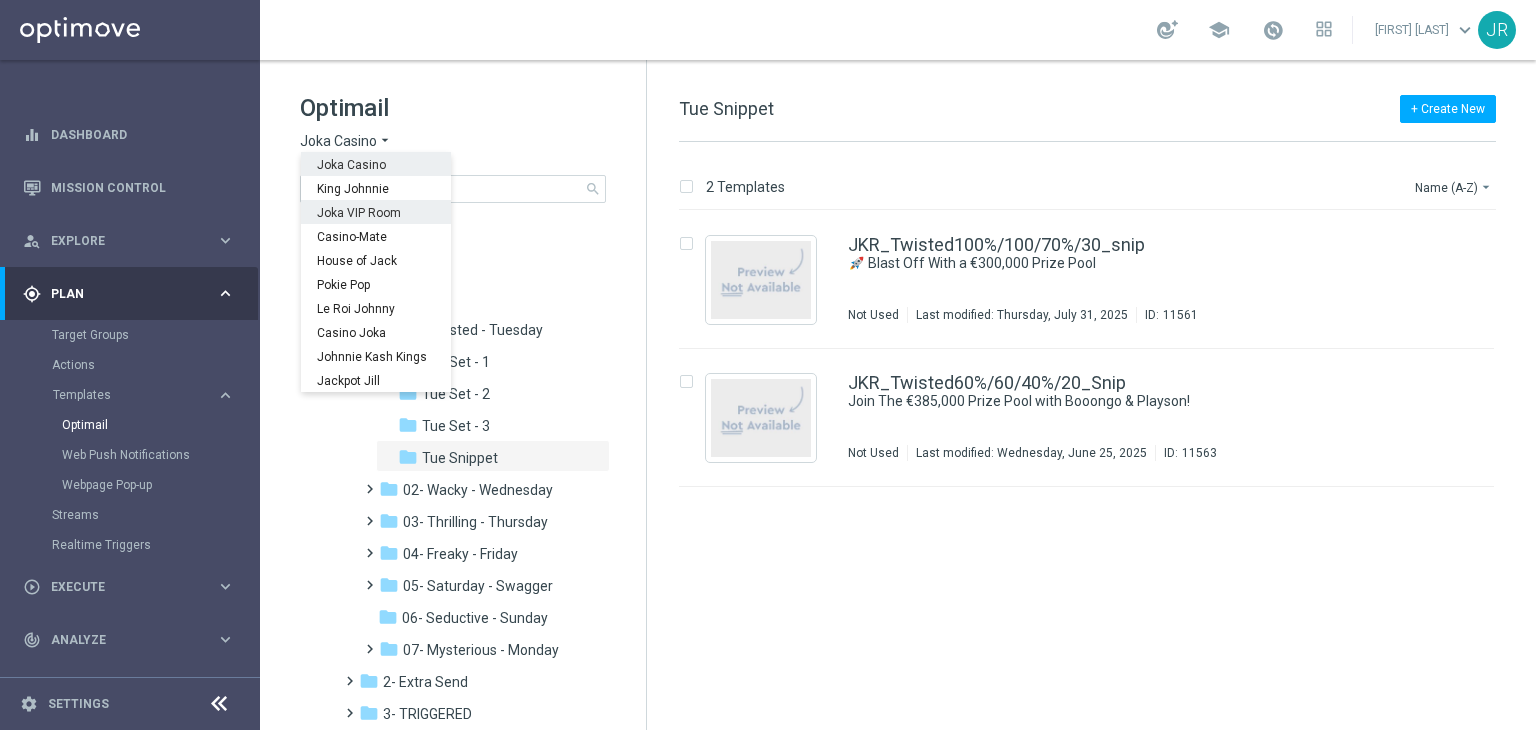 click on "Joka VIP Room" at bounding box center [376, 212] 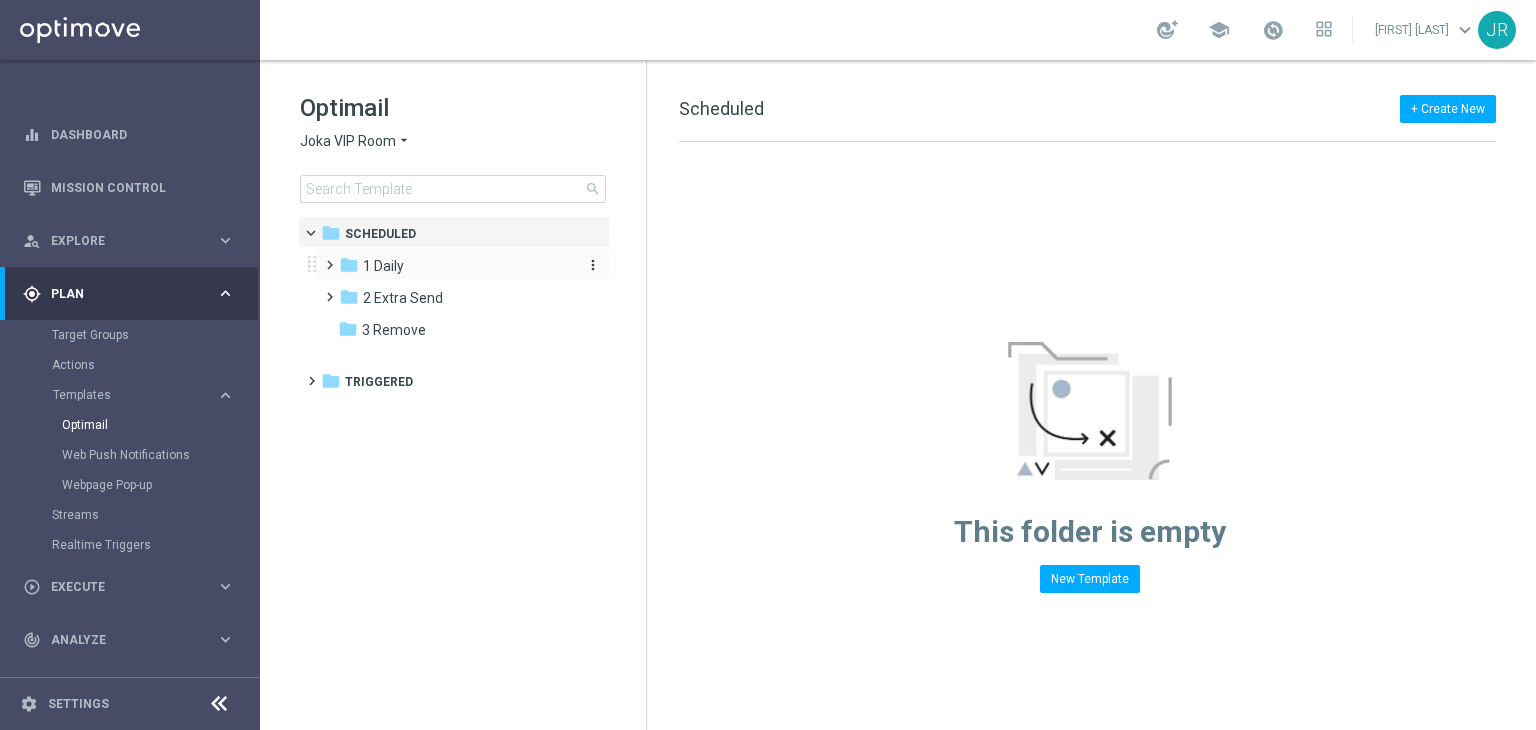 click on "folder
1 Daily" at bounding box center (454, 266) 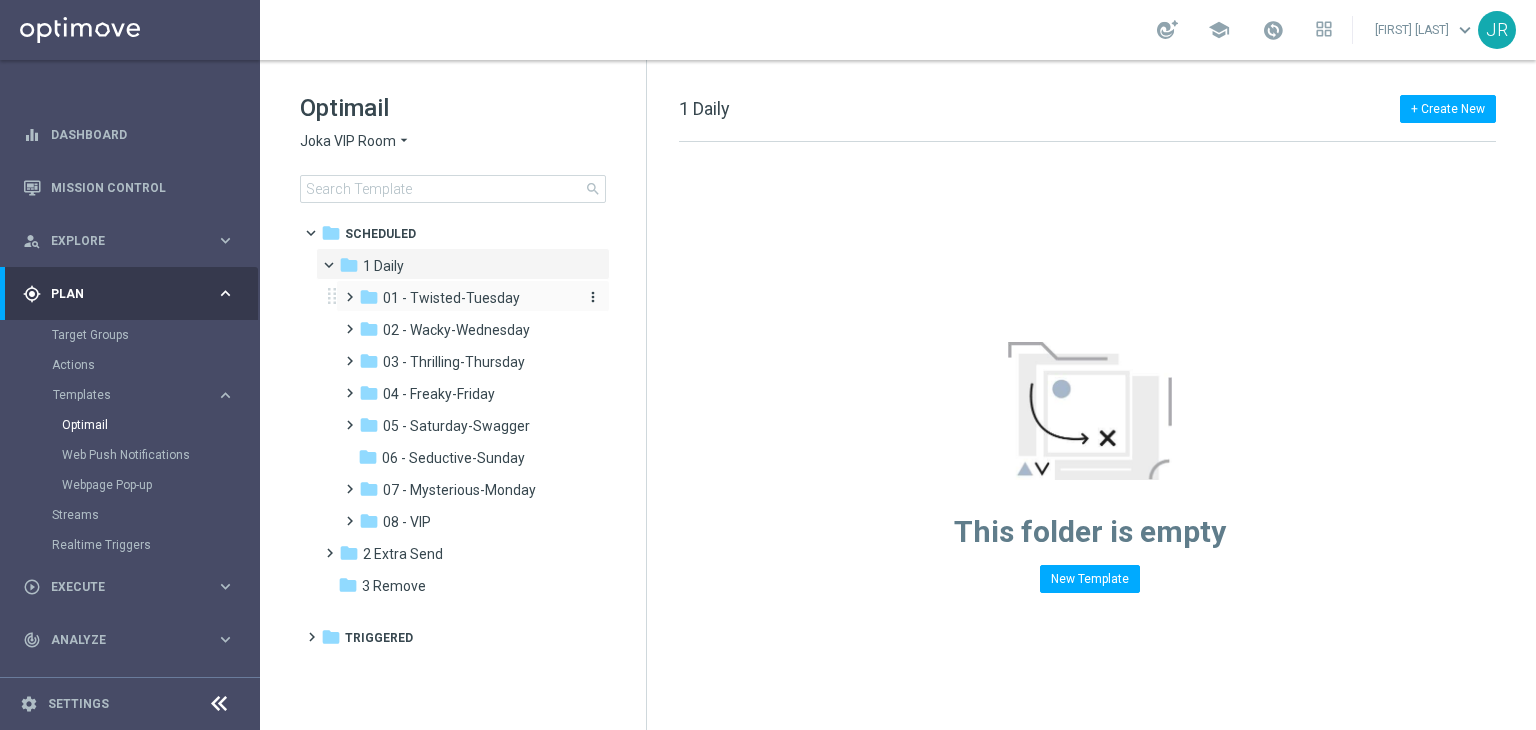 click on "01 - Twisted-Tuesday" at bounding box center (451, 298) 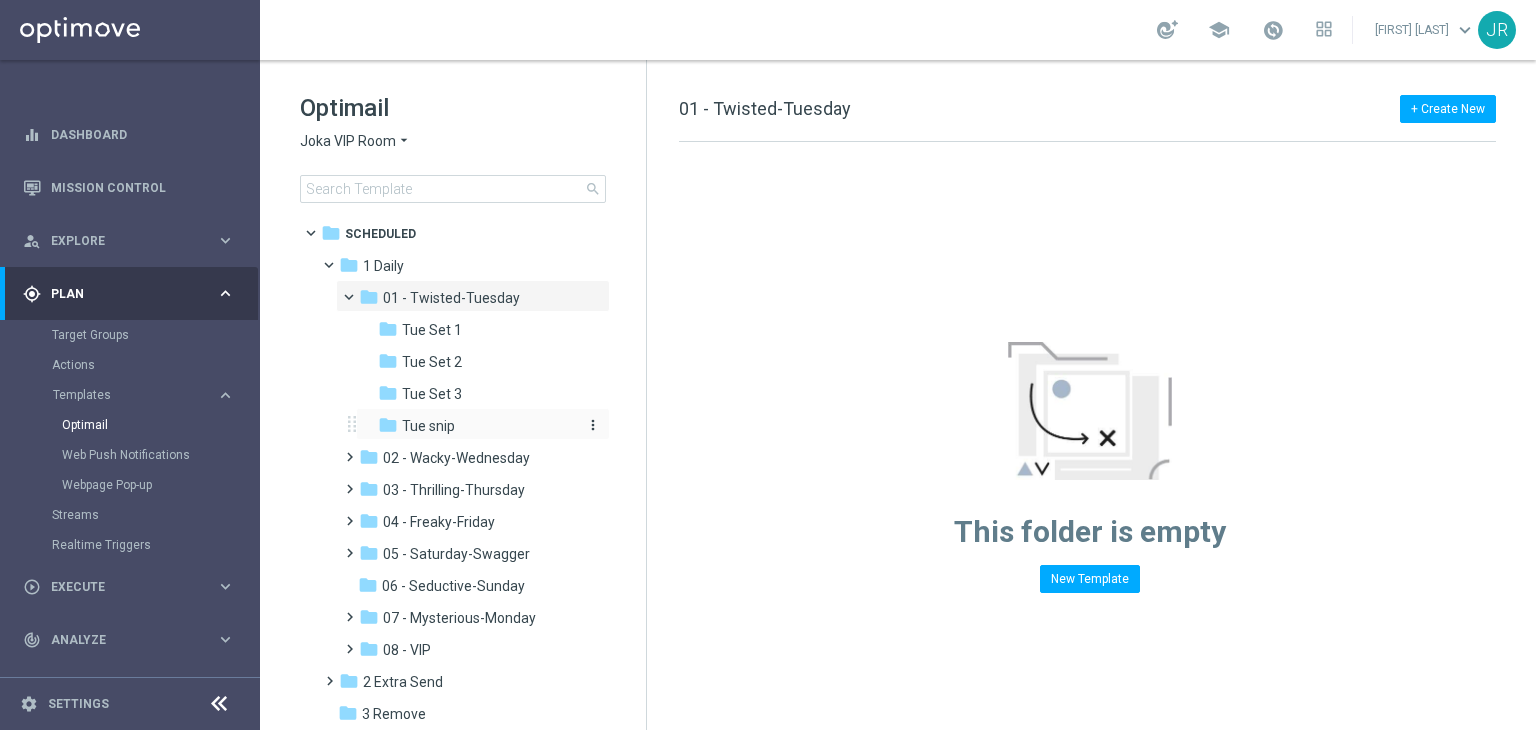click on "Tue snip" at bounding box center (428, 426) 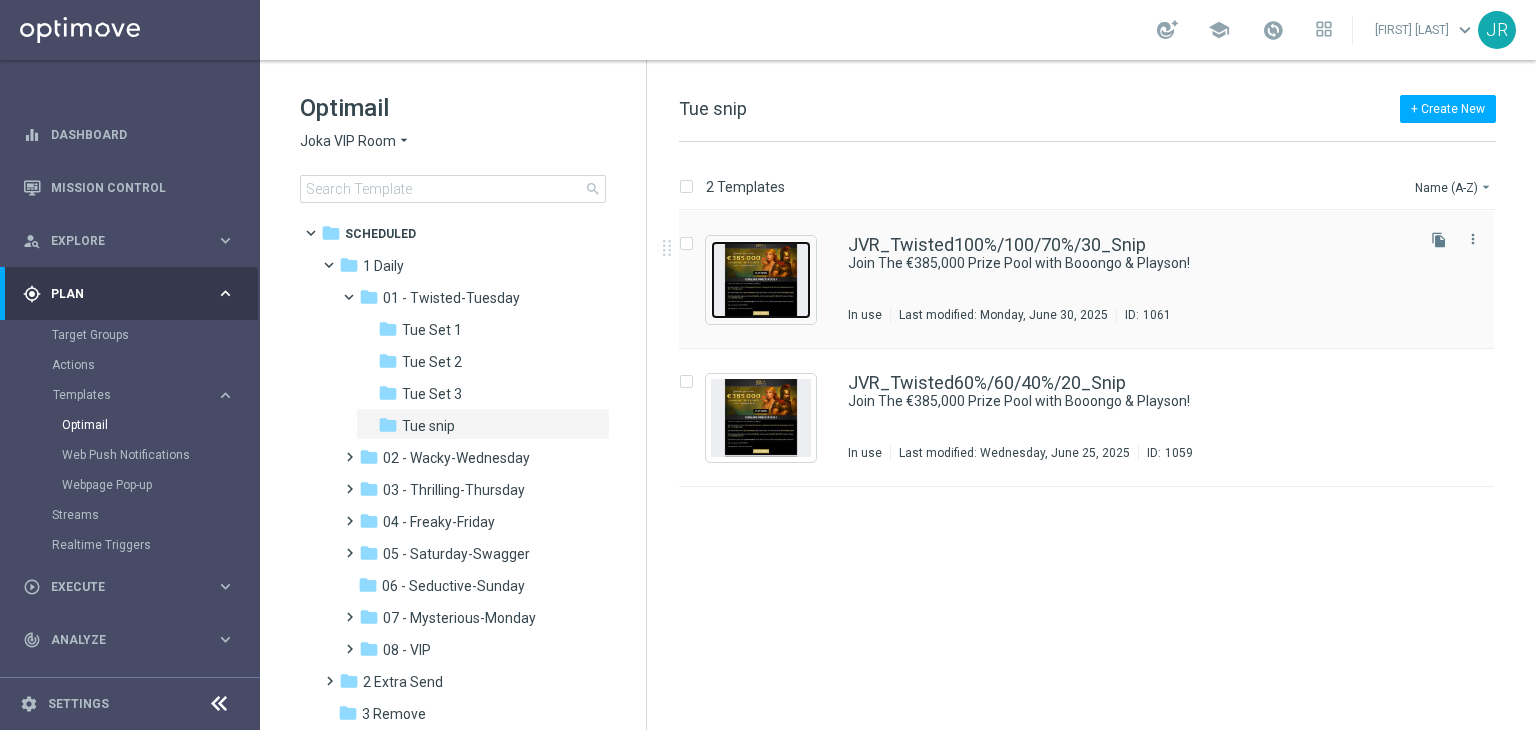click at bounding box center [761, 280] 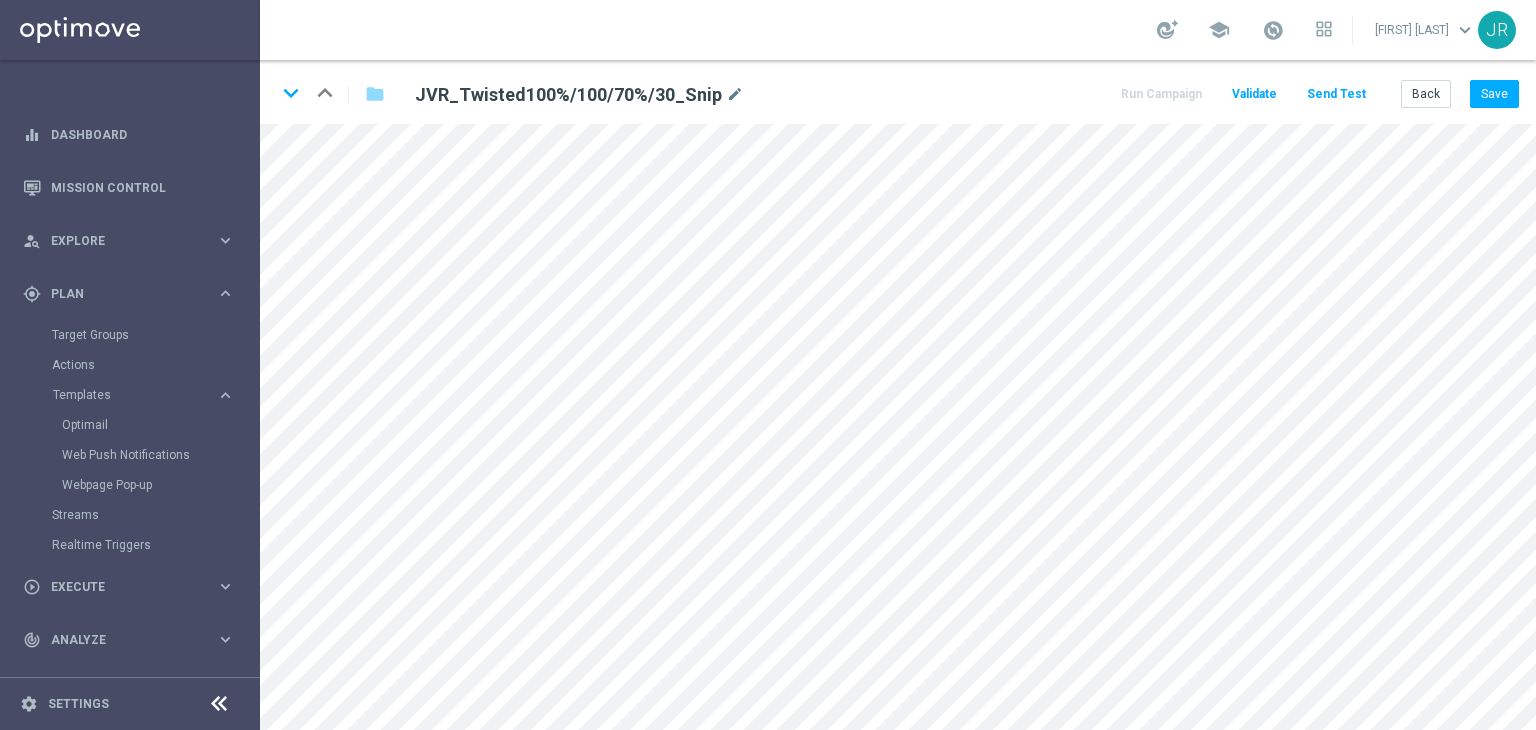 click on "keyboard_arrow_down
keyboard_arrow_up
folder
JVR_Twisted100%/100/70%/30_Snip
mode_edit
Run Campaign
Validate
Send Test
Back
Save" 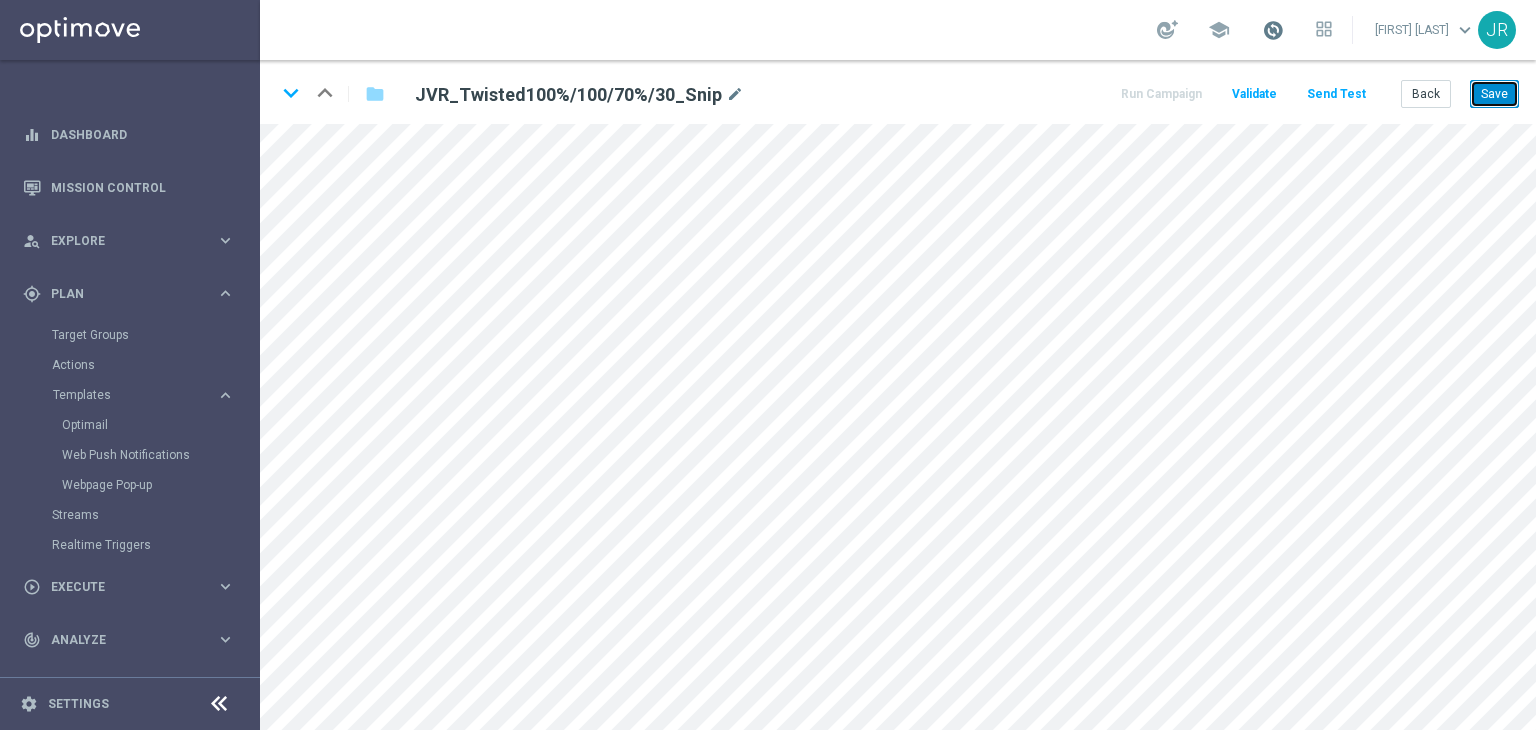 drag, startPoint x: 1495, startPoint y: 96, endPoint x: 1286, endPoint y: 22, distance: 221.71378 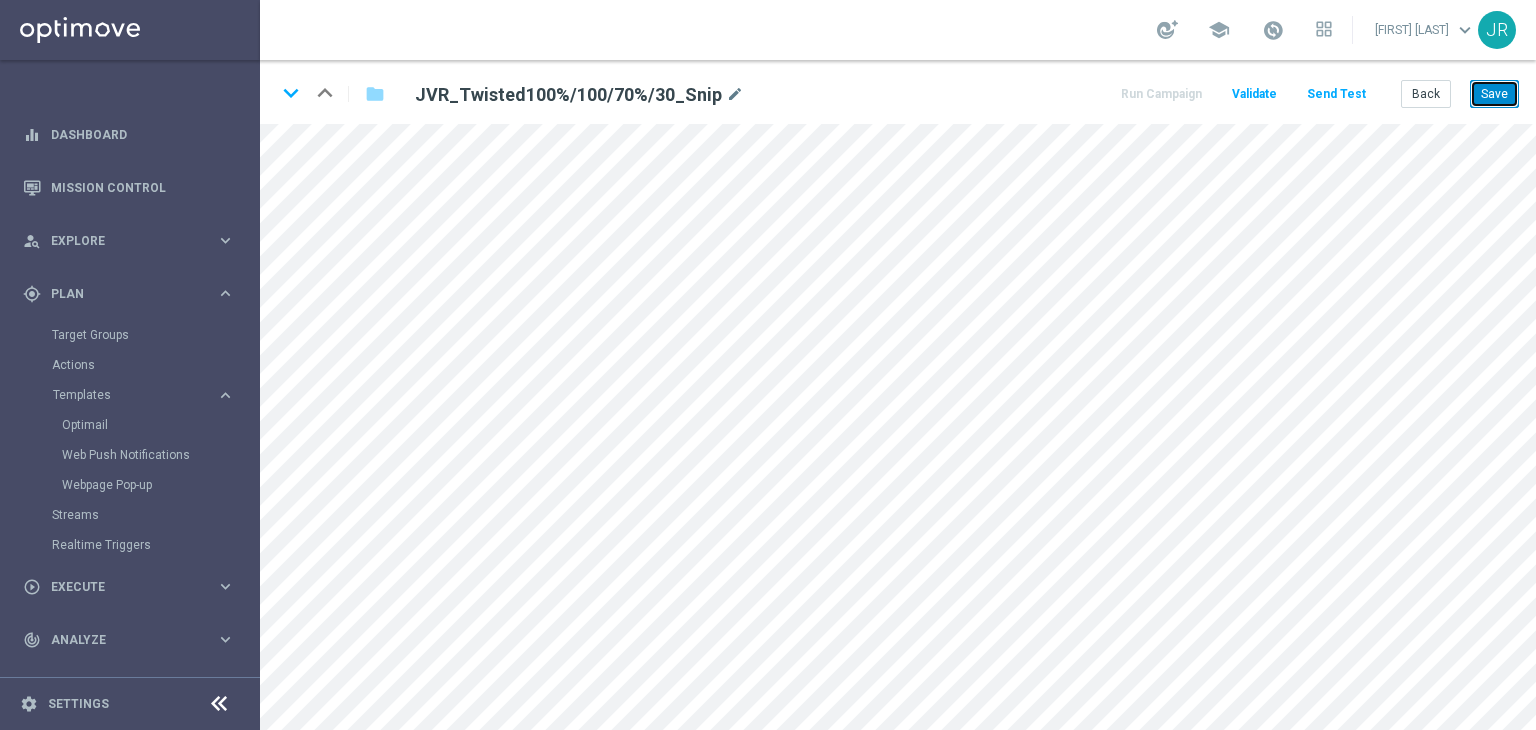 drag, startPoint x: 1501, startPoint y: 93, endPoint x: 1484, endPoint y: 116, distance: 28.600698 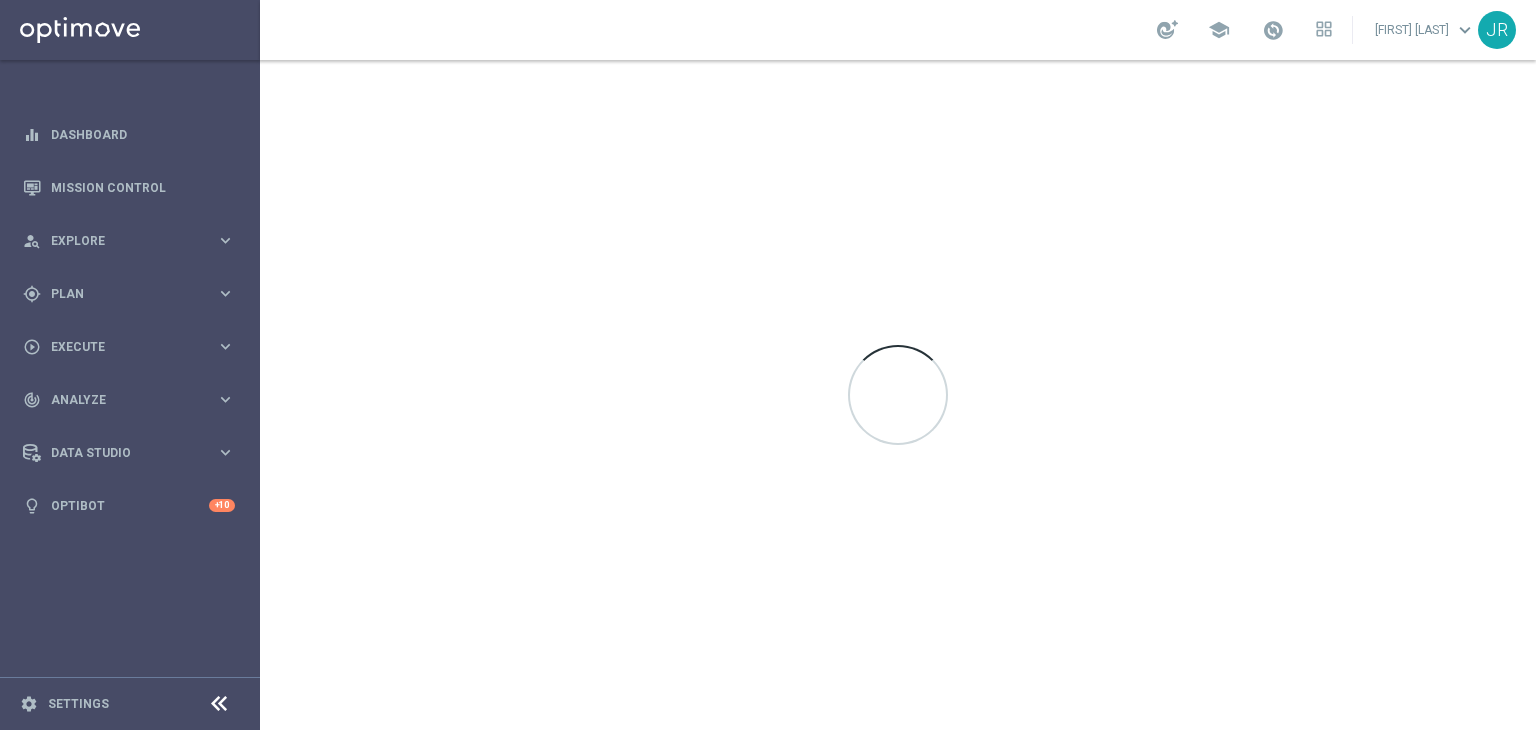 scroll, scrollTop: 0, scrollLeft: 0, axis: both 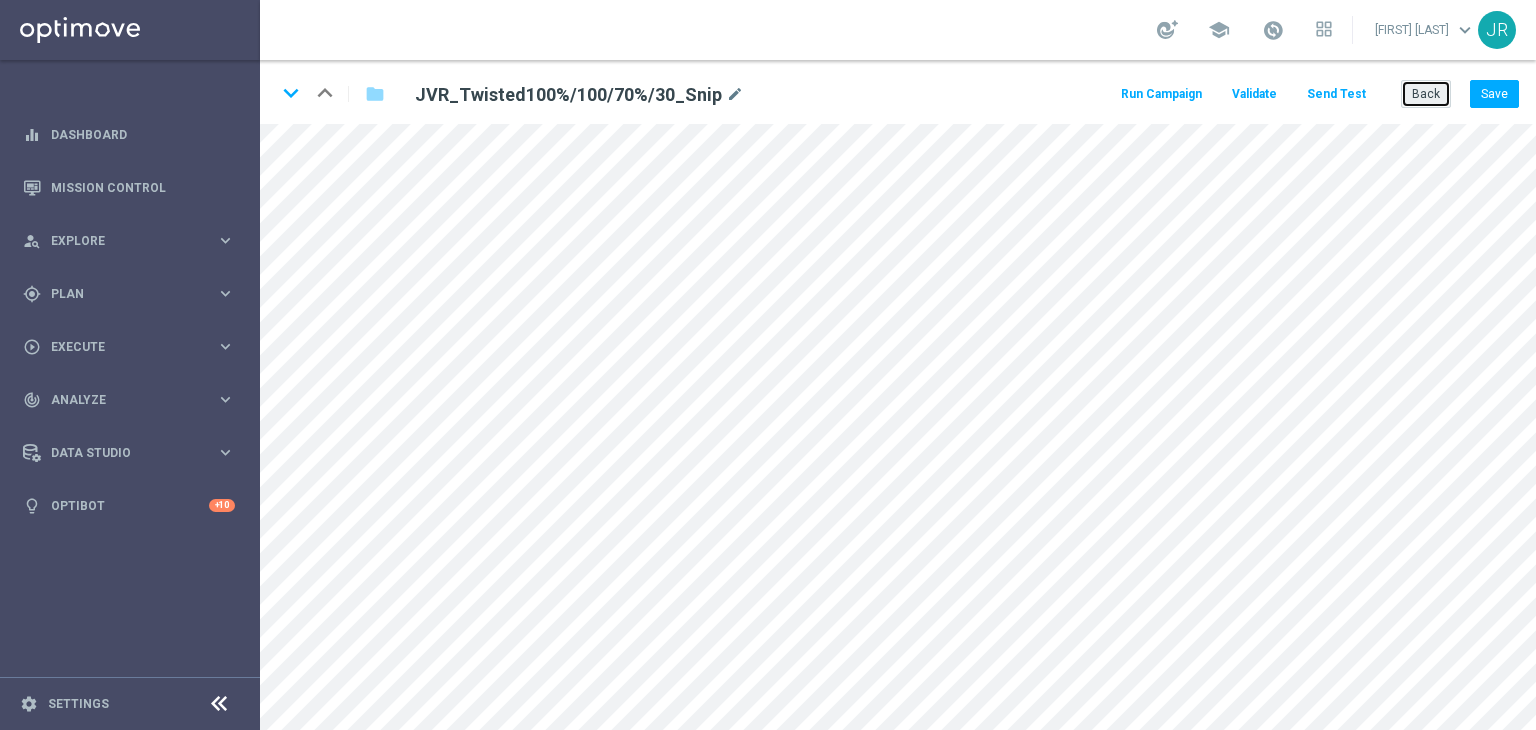 click on "Back" 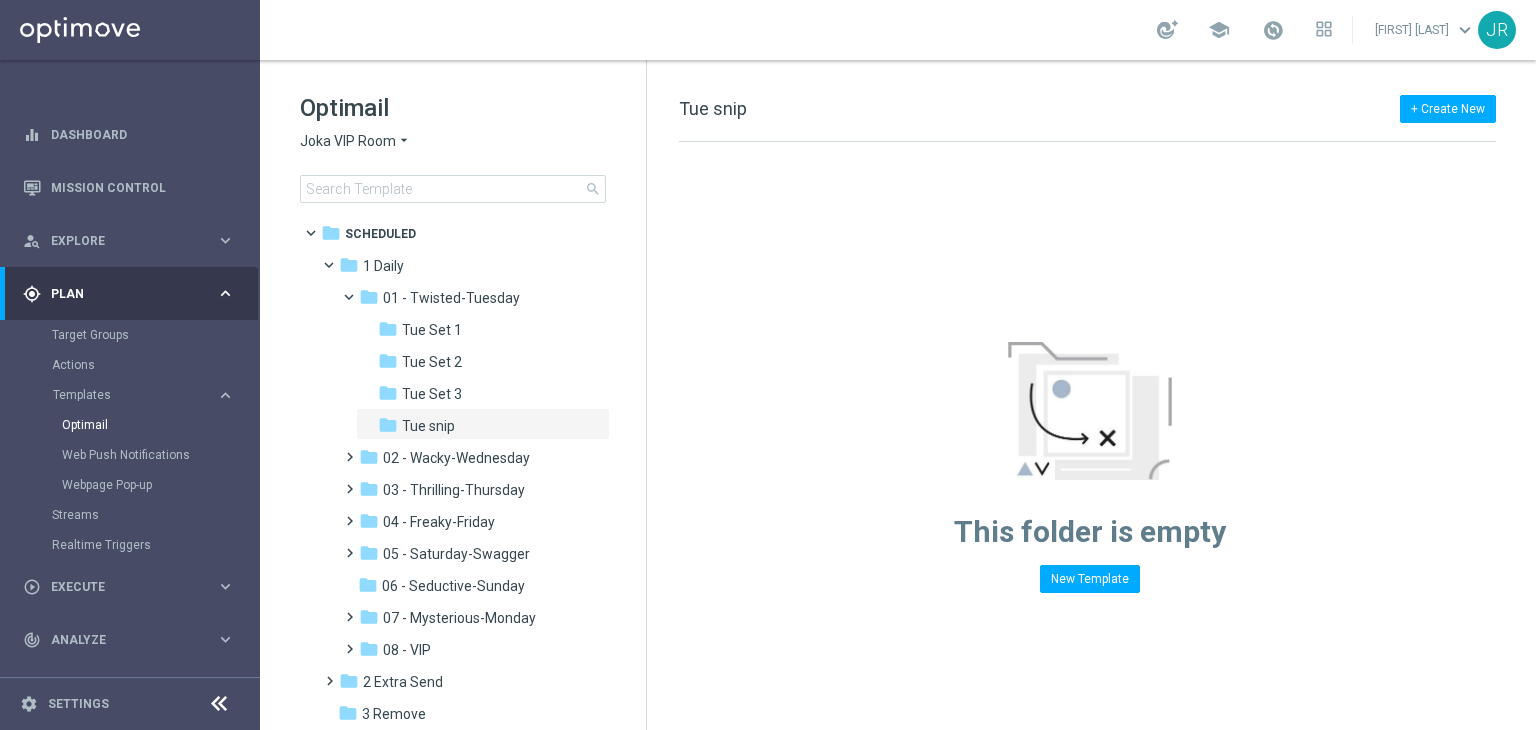 click on "Joka VIP Room" 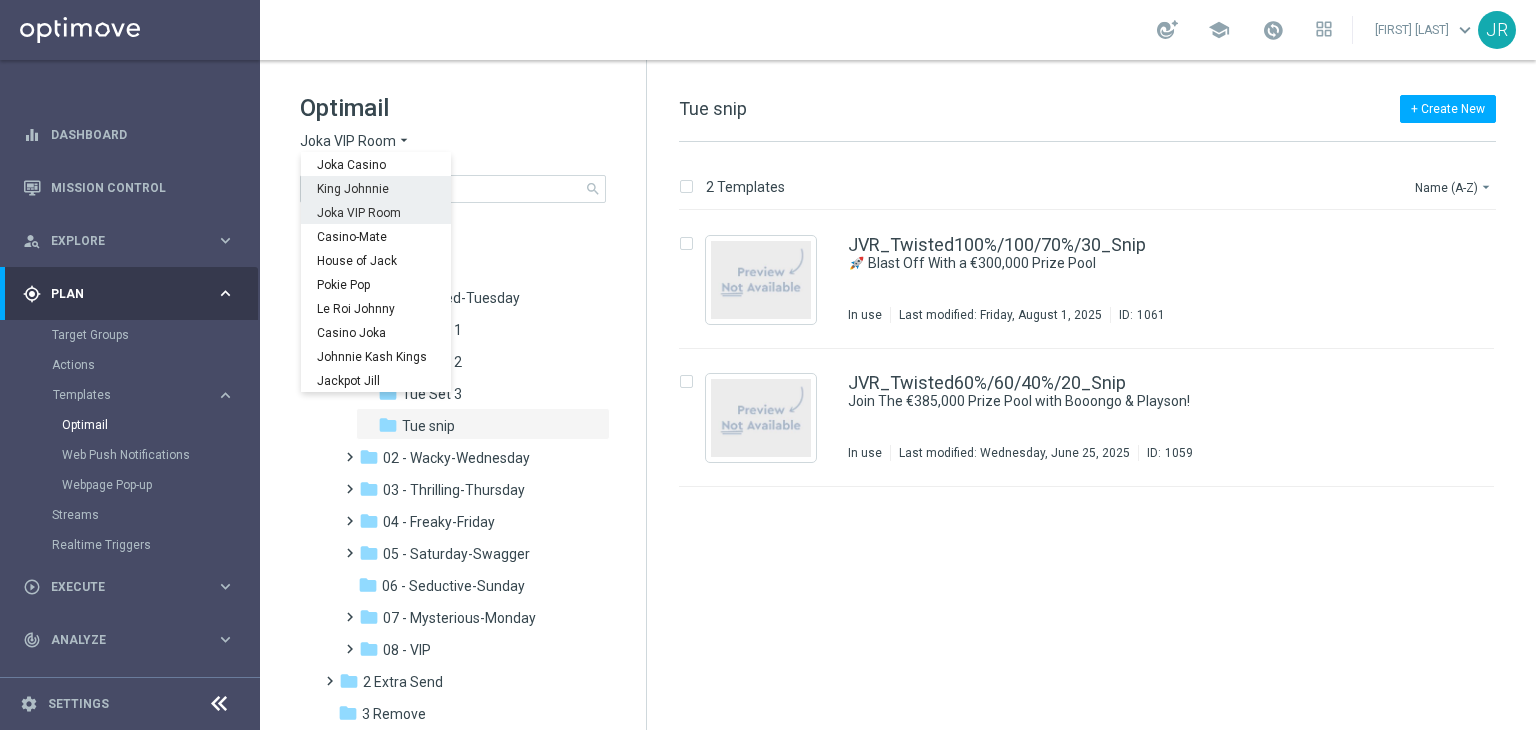 click on "King Johnnie" at bounding box center [0, 0] 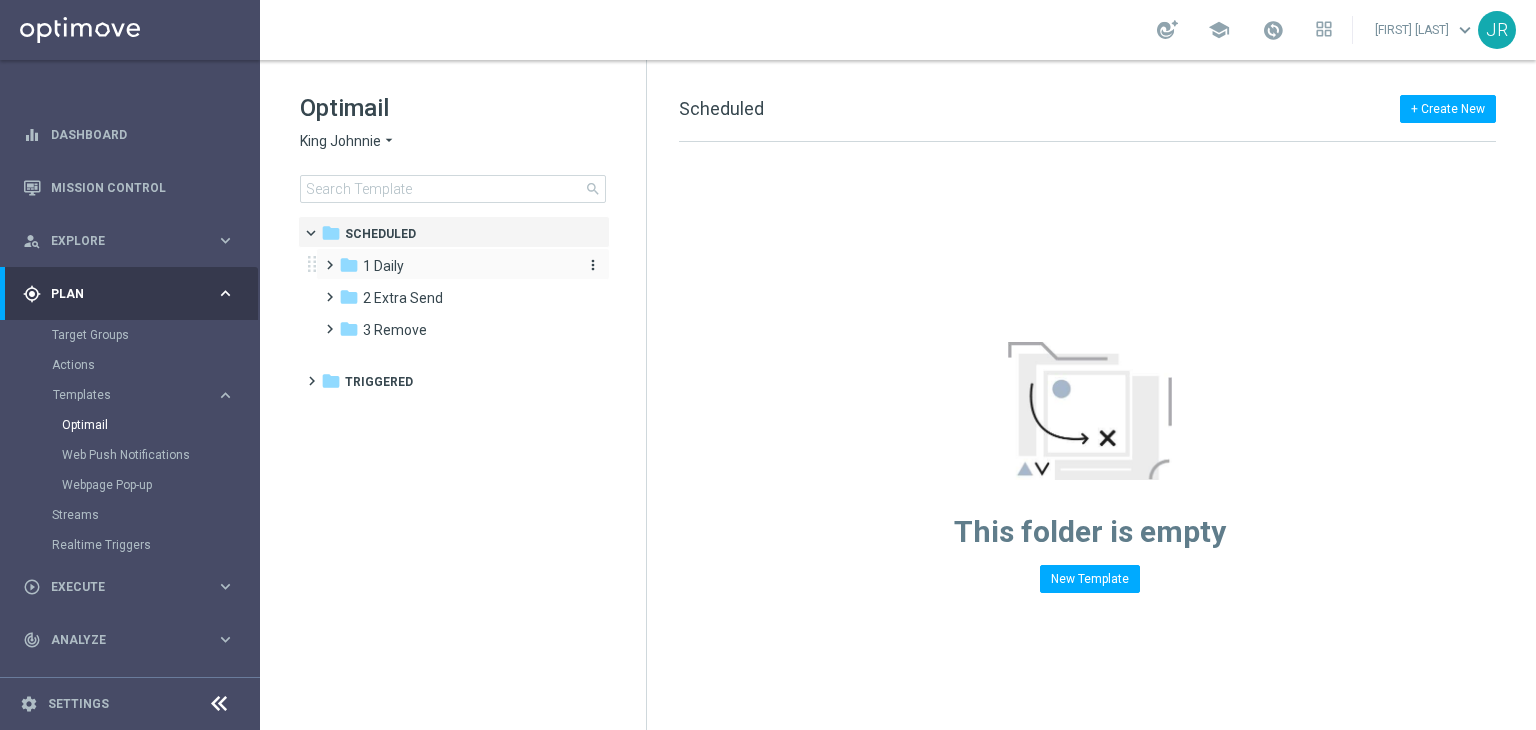 click on "folder
1 Daily" at bounding box center [454, 266] 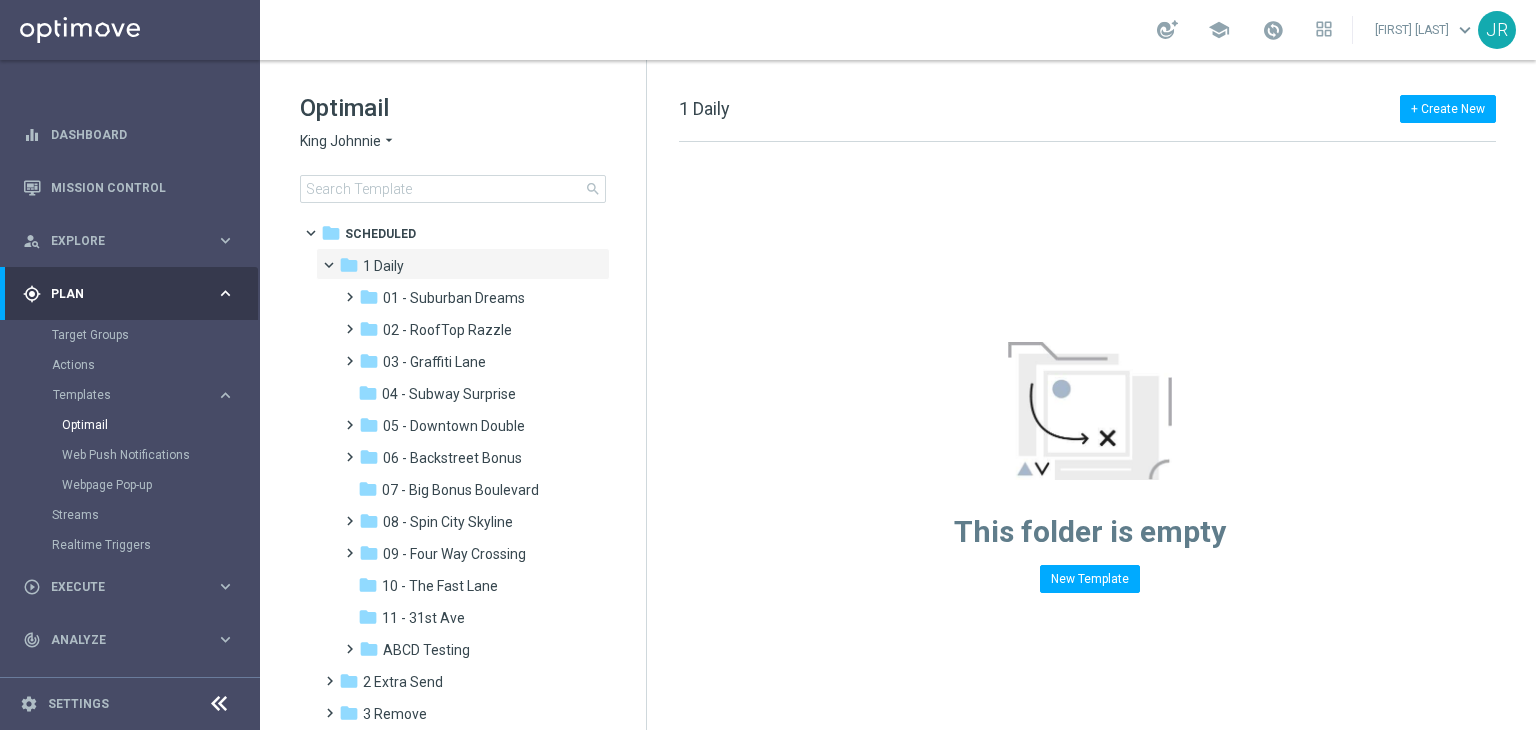 drag, startPoint x: 444, startPoint y: 426, endPoint x: 616, endPoint y: 469, distance: 177.29355 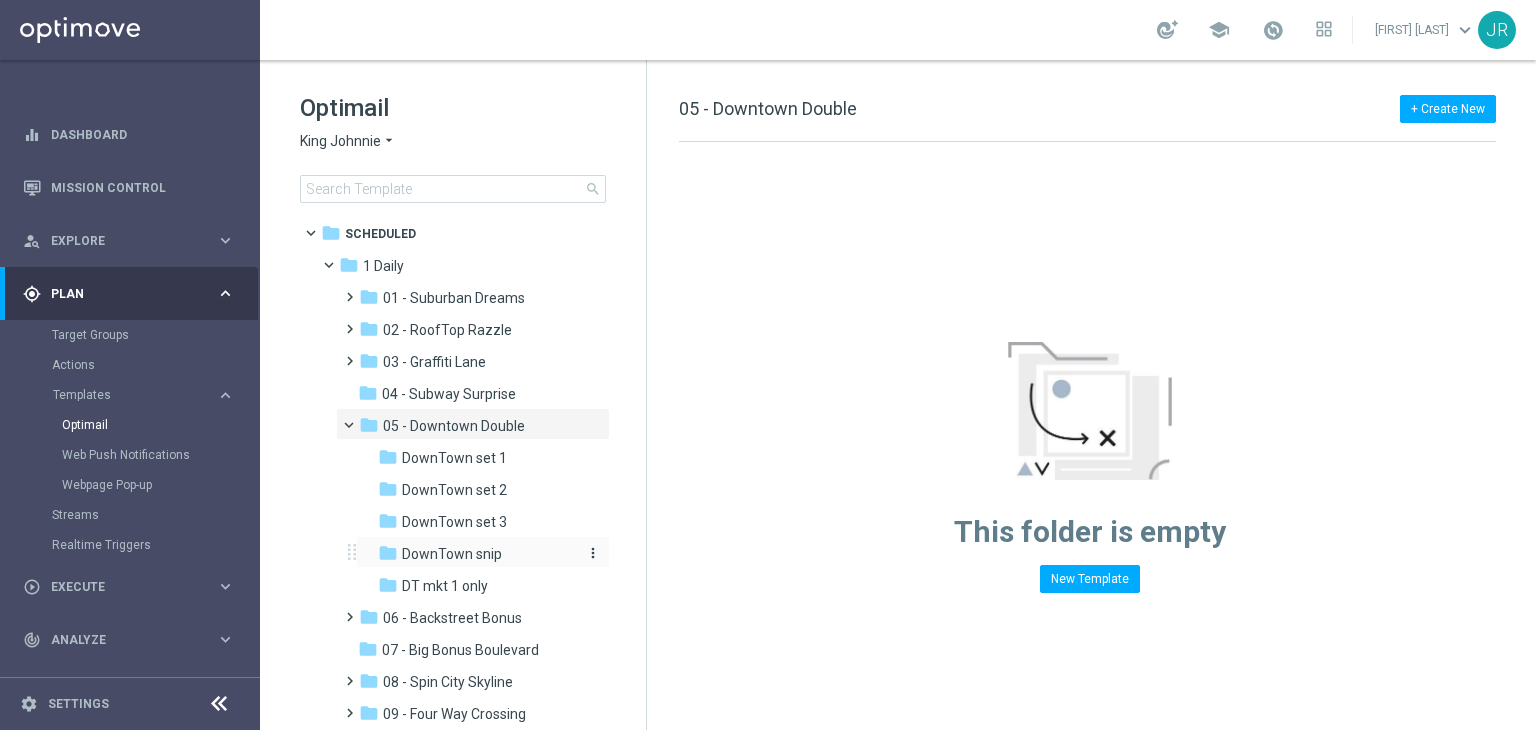 click on "DownTown snip" at bounding box center (452, 554) 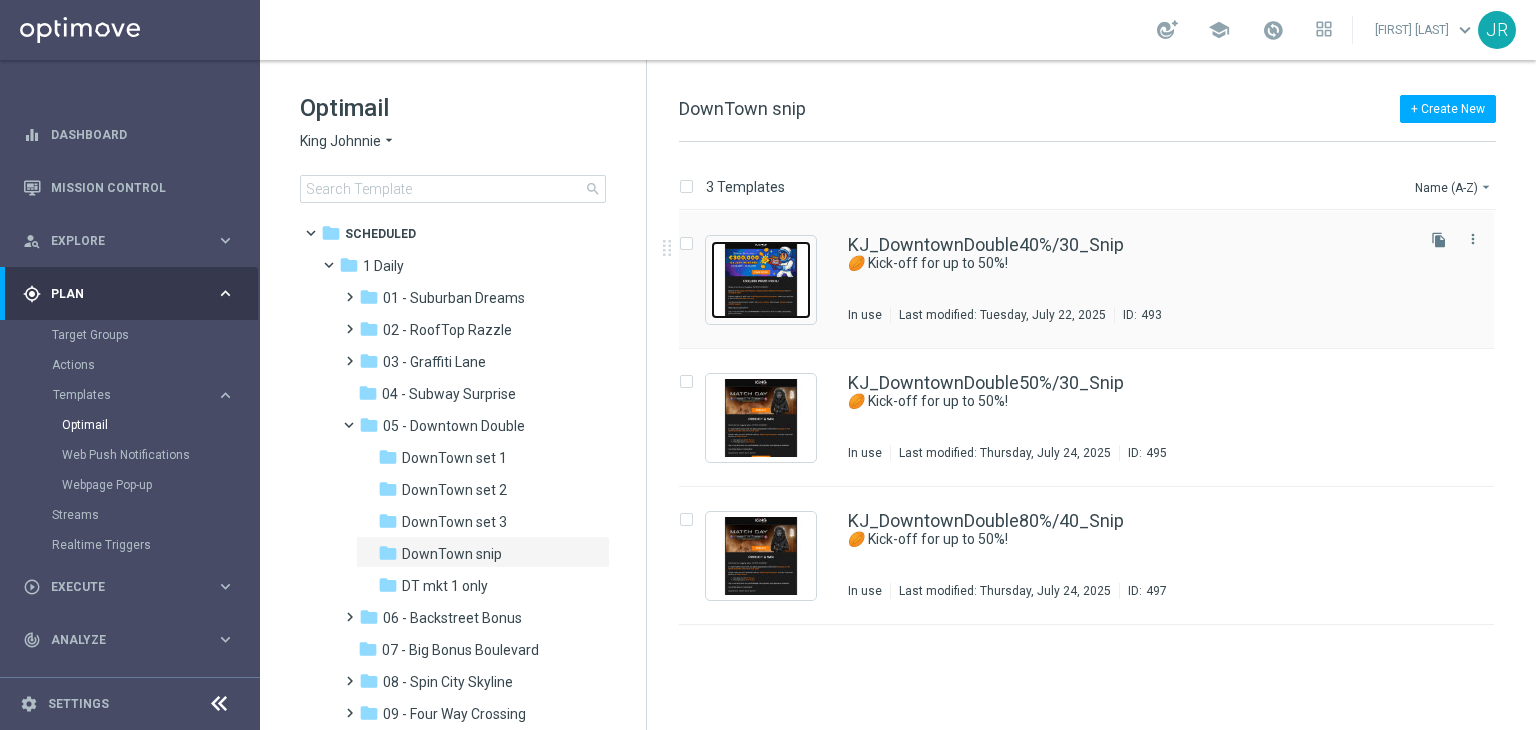 click at bounding box center [761, 280] 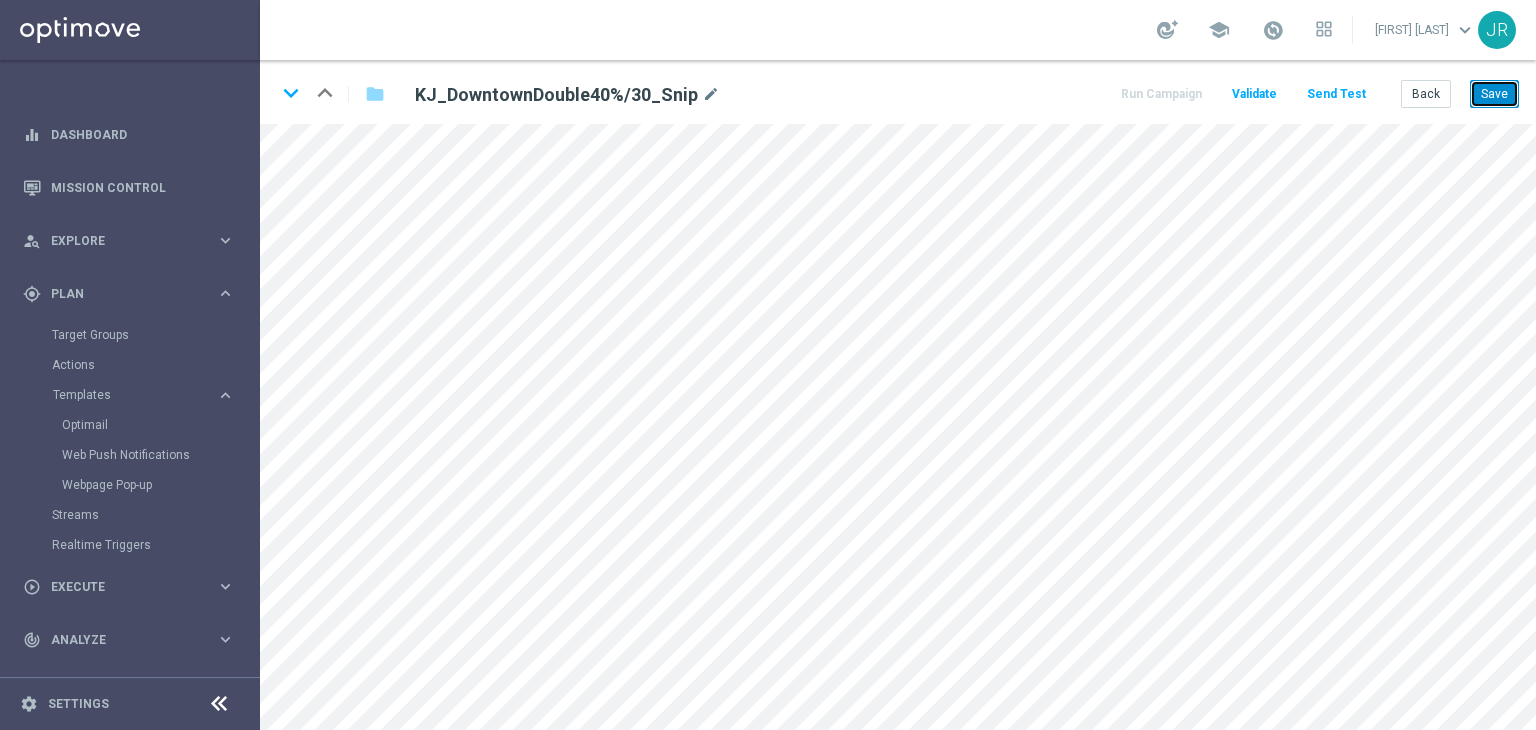 click on "Save" at bounding box center (1494, 94) 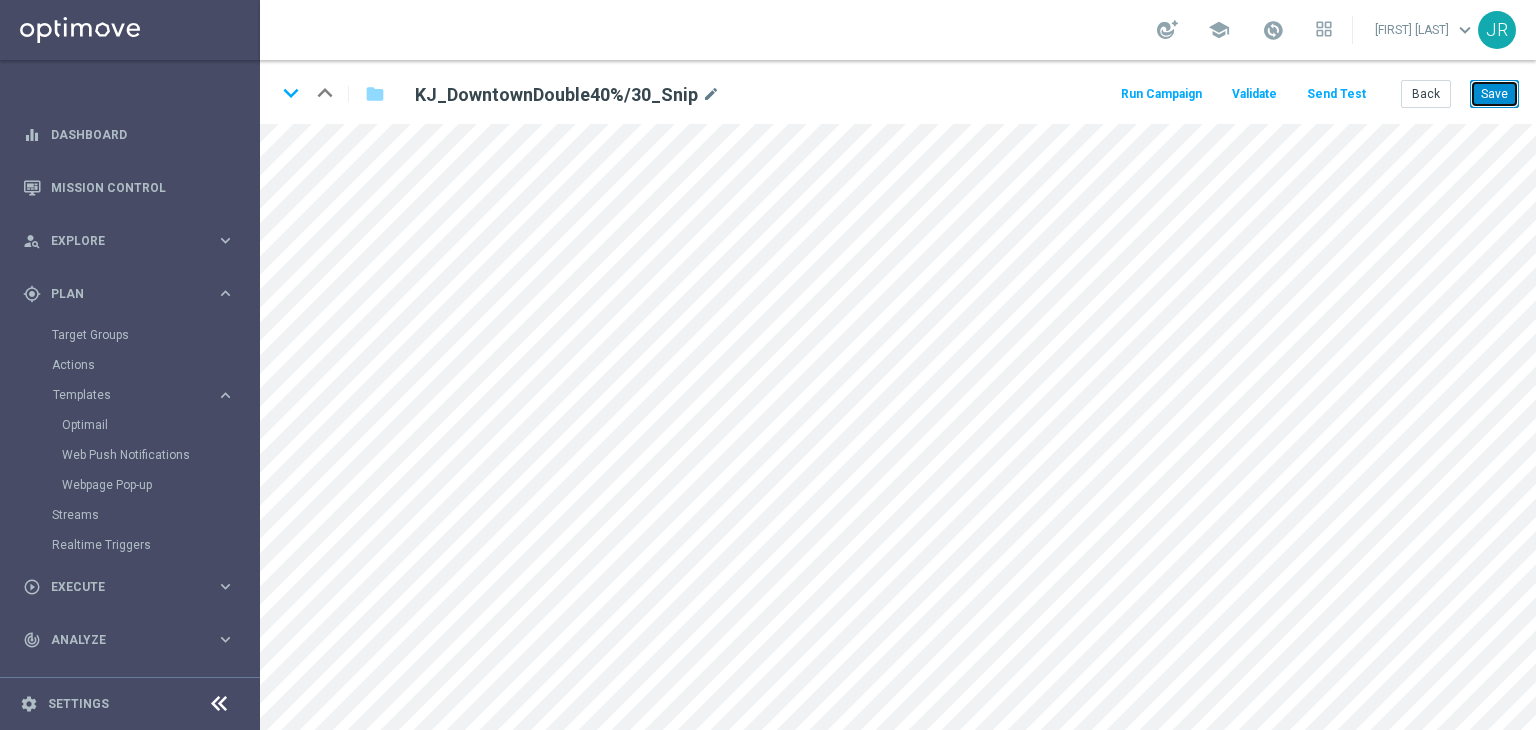 drag, startPoint x: 1507, startPoint y: 100, endPoint x: 724, endPoint y: 1, distance: 789.2338 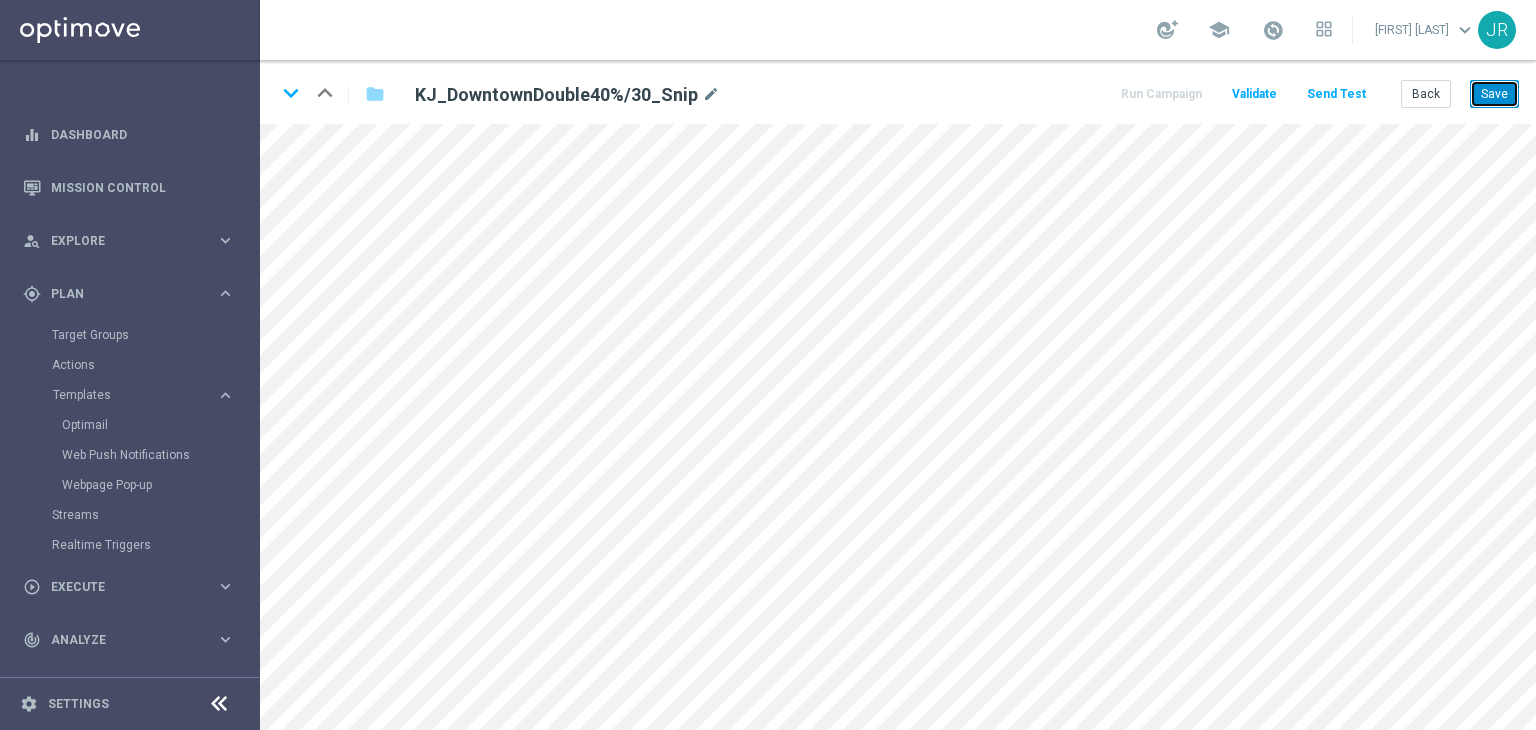 click on "Save" at bounding box center (1494, 94) 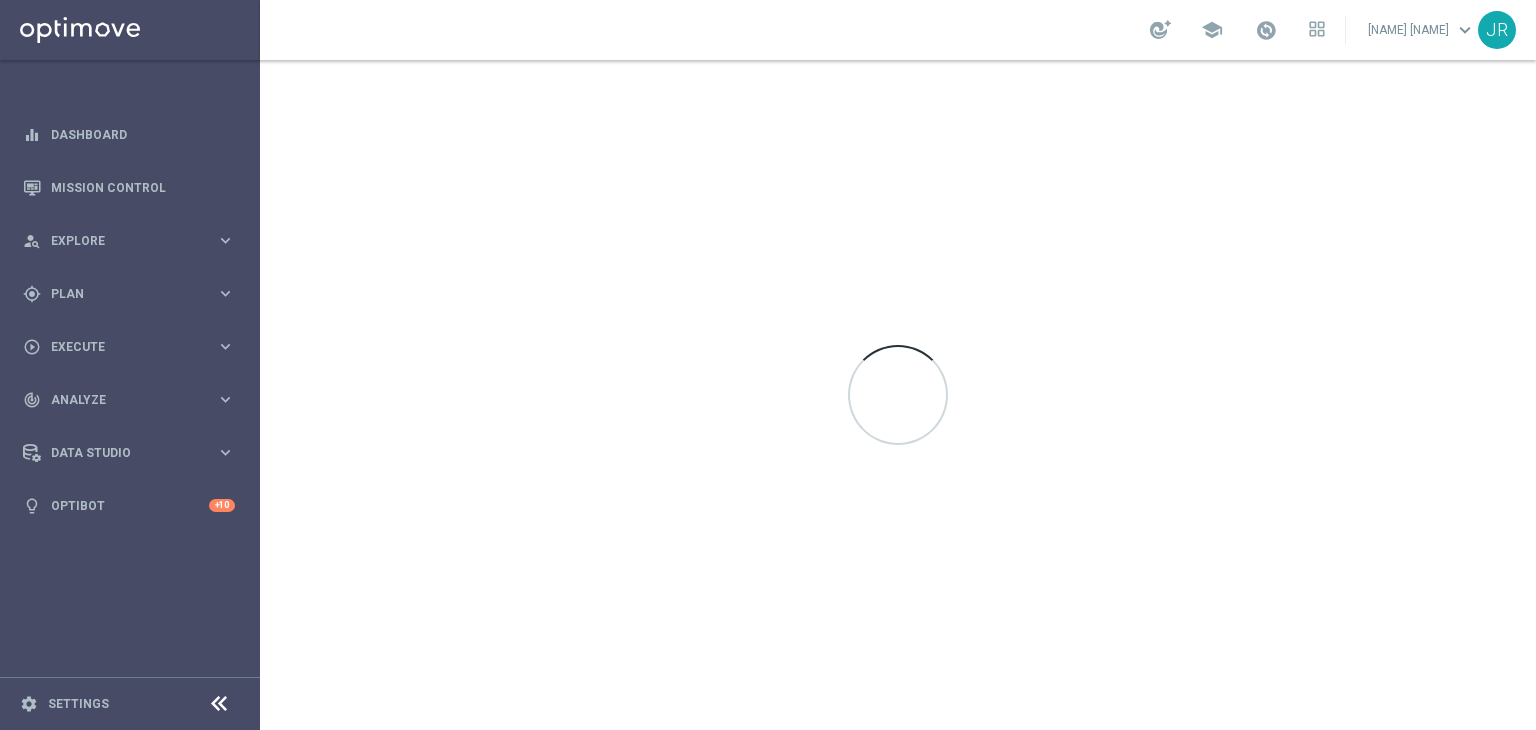 scroll, scrollTop: 0, scrollLeft: 0, axis: both 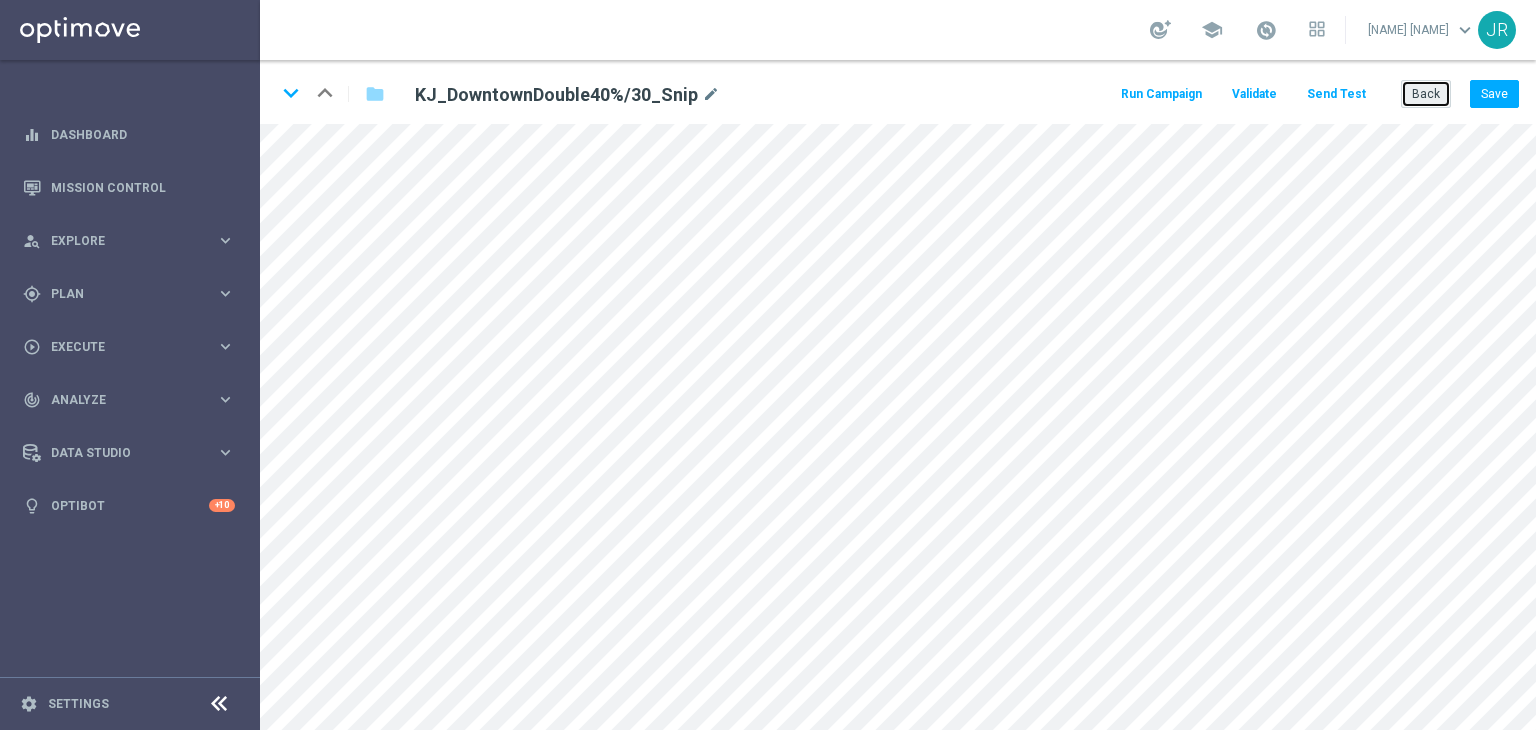 drag, startPoint x: 54, startPoint y: 235, endPoint x: 1440, endPoint y: 102, distance: 1392.3667 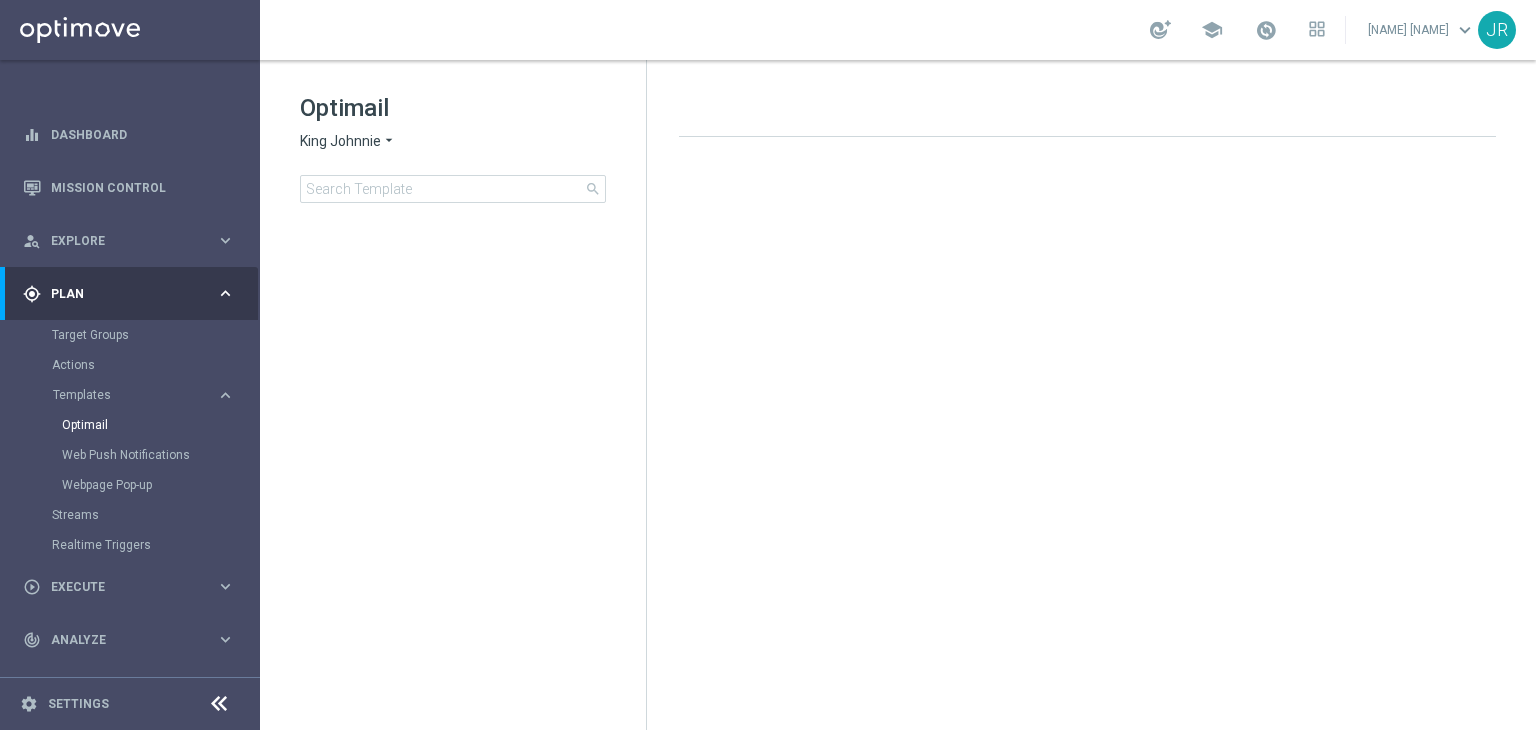 click on "King Johnnie" 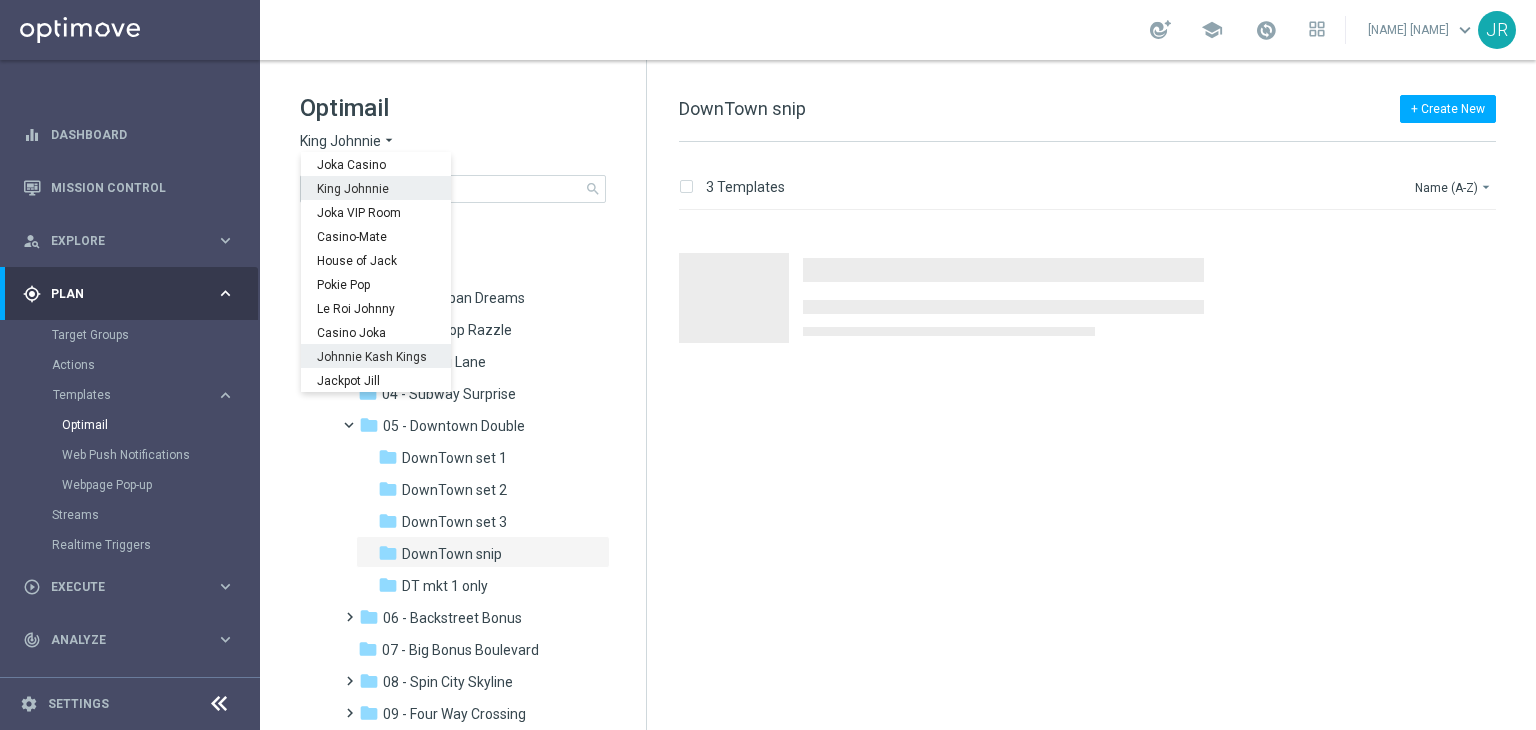 click on "Johnnie Kash Kings" at bounding box center [0, 0] 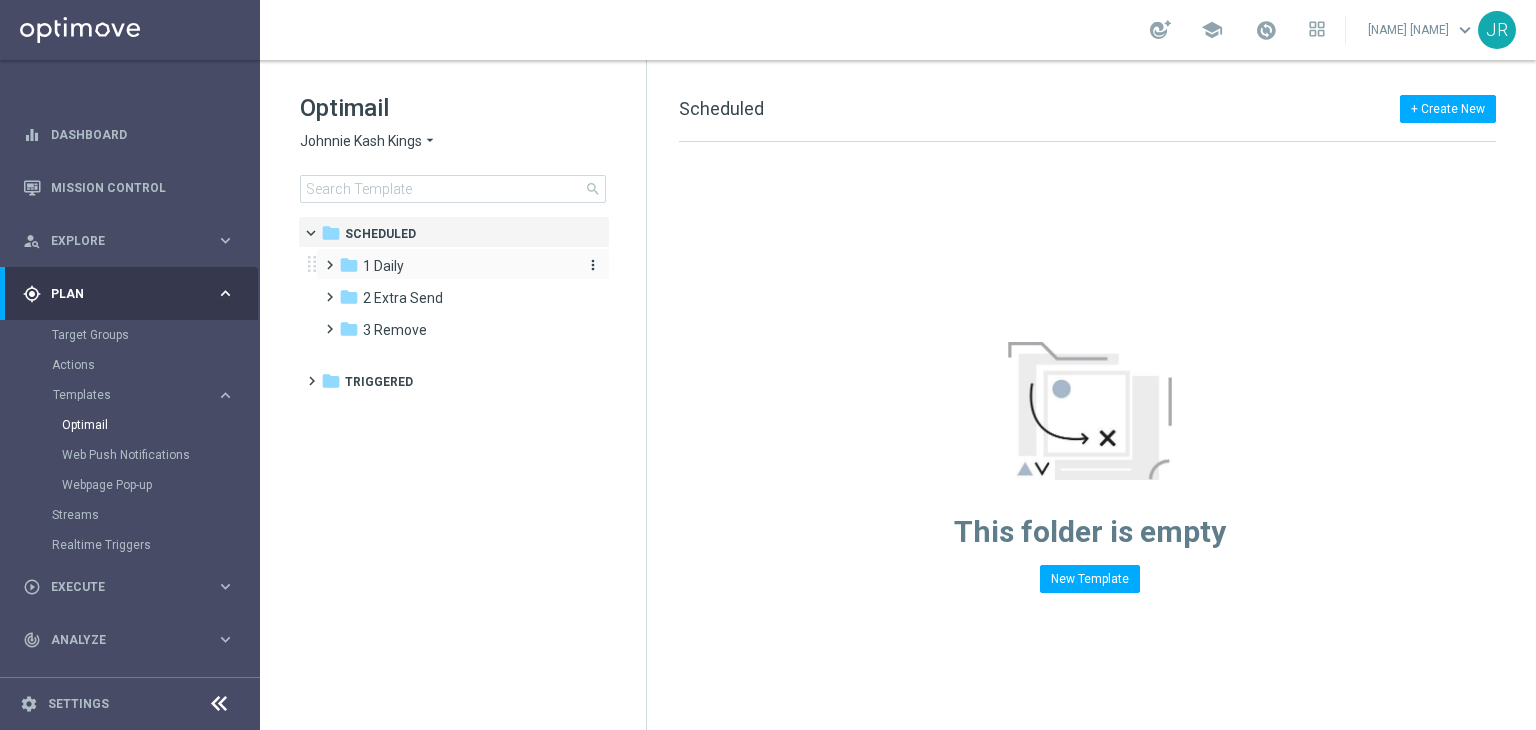 click on "1 Daily" at bounding box center (383, 266) 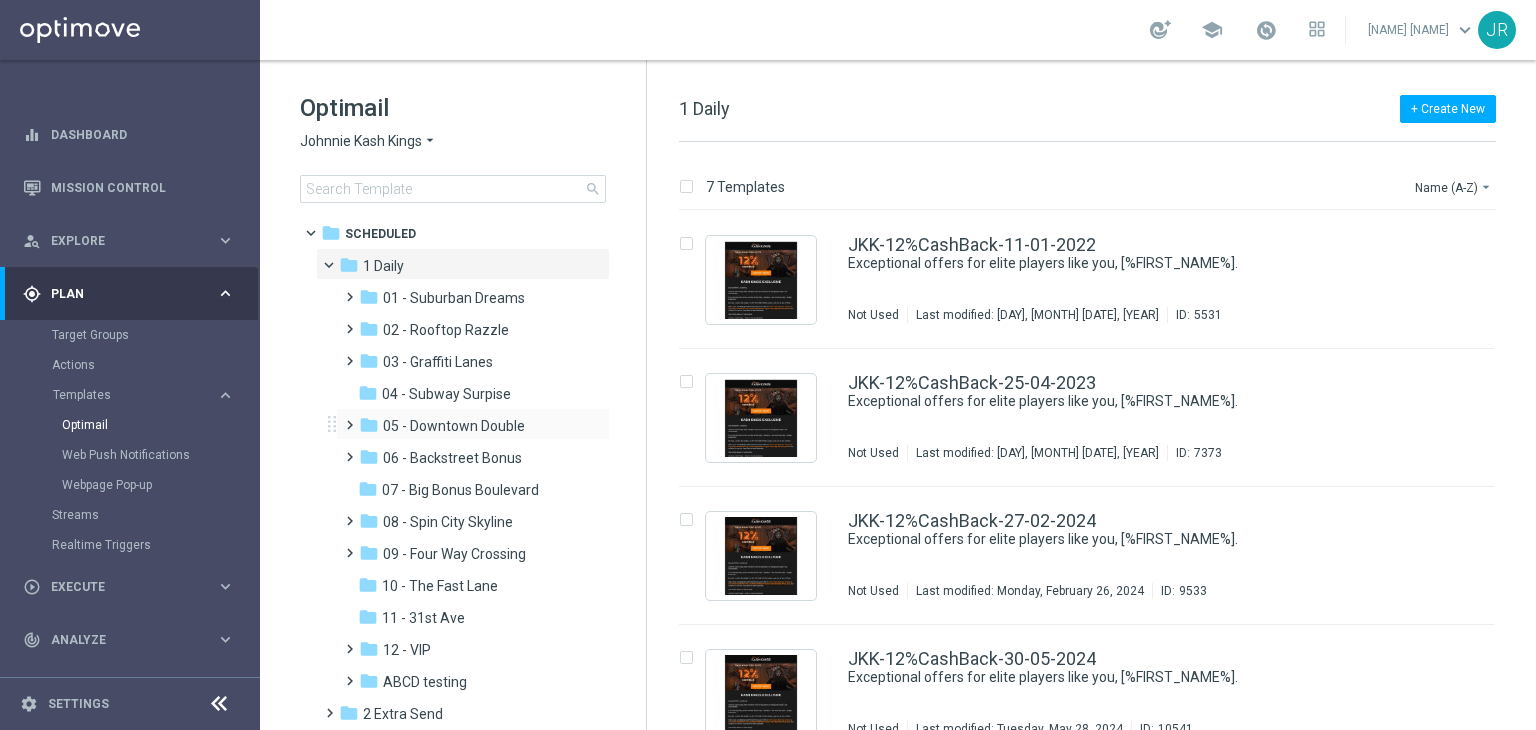 click on "folder
05 - Downtown Double
more_vert" at bounding box center [473, 424] 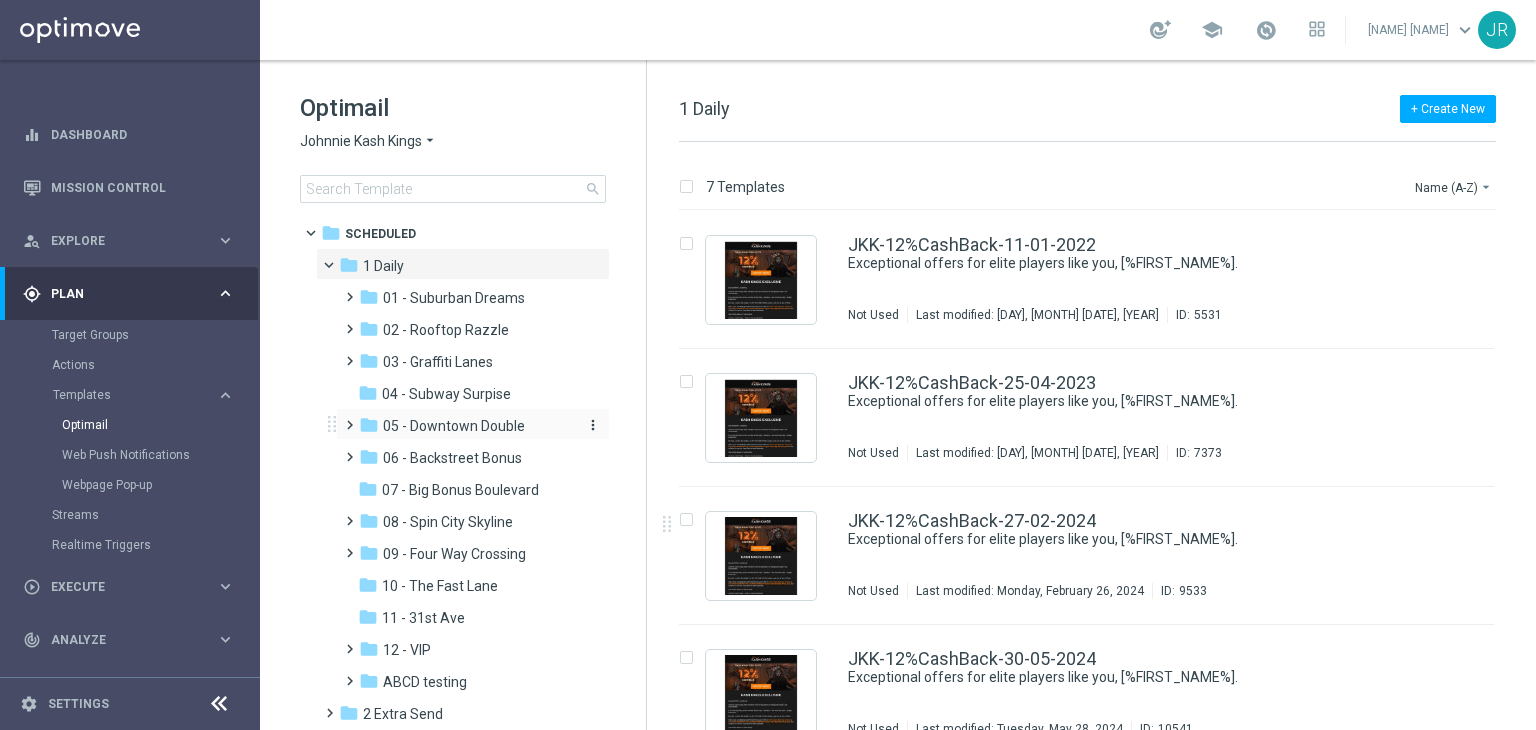 click on "05 - Downtown Double" at bounding box center [454, 426] 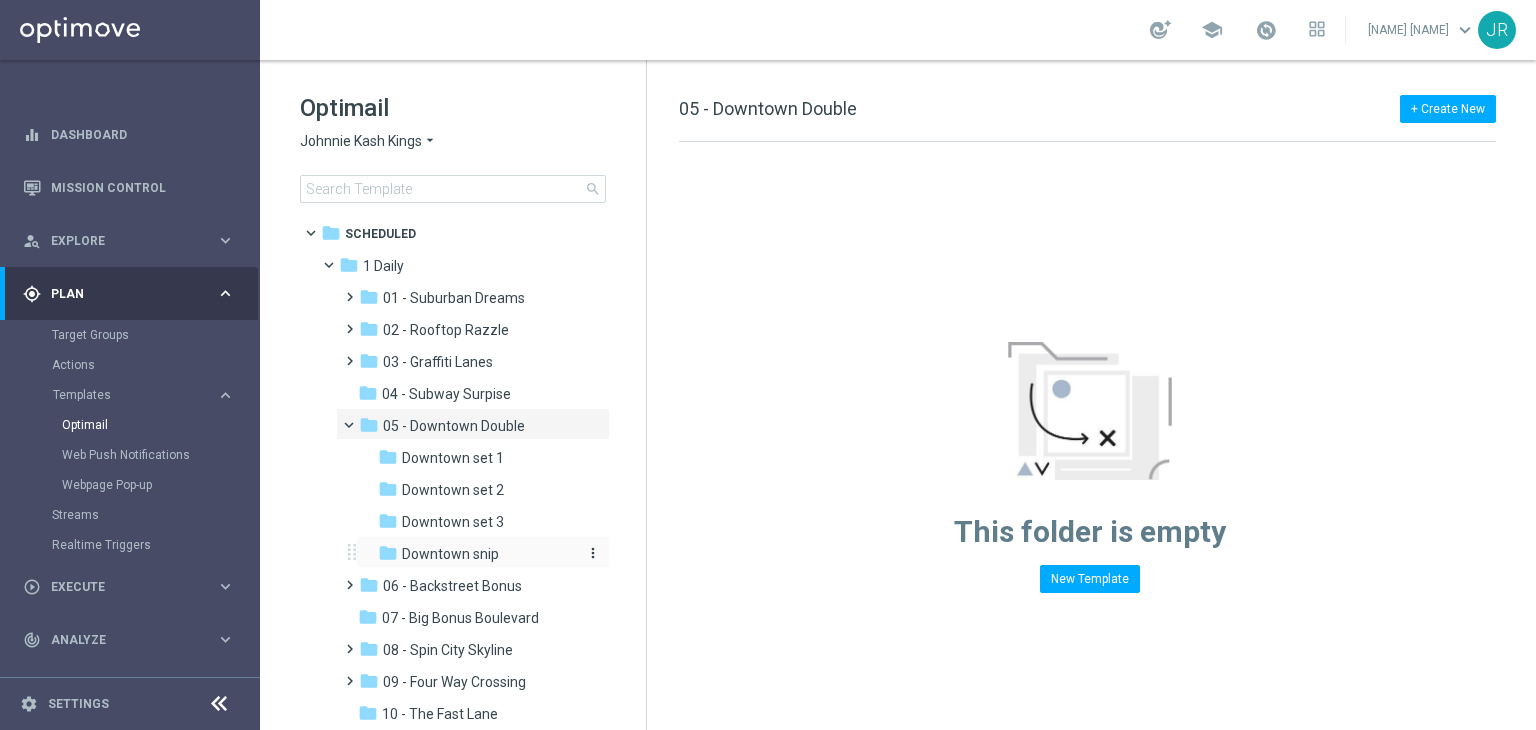 click on "Downtown snip" at bounding box center [450, 554] 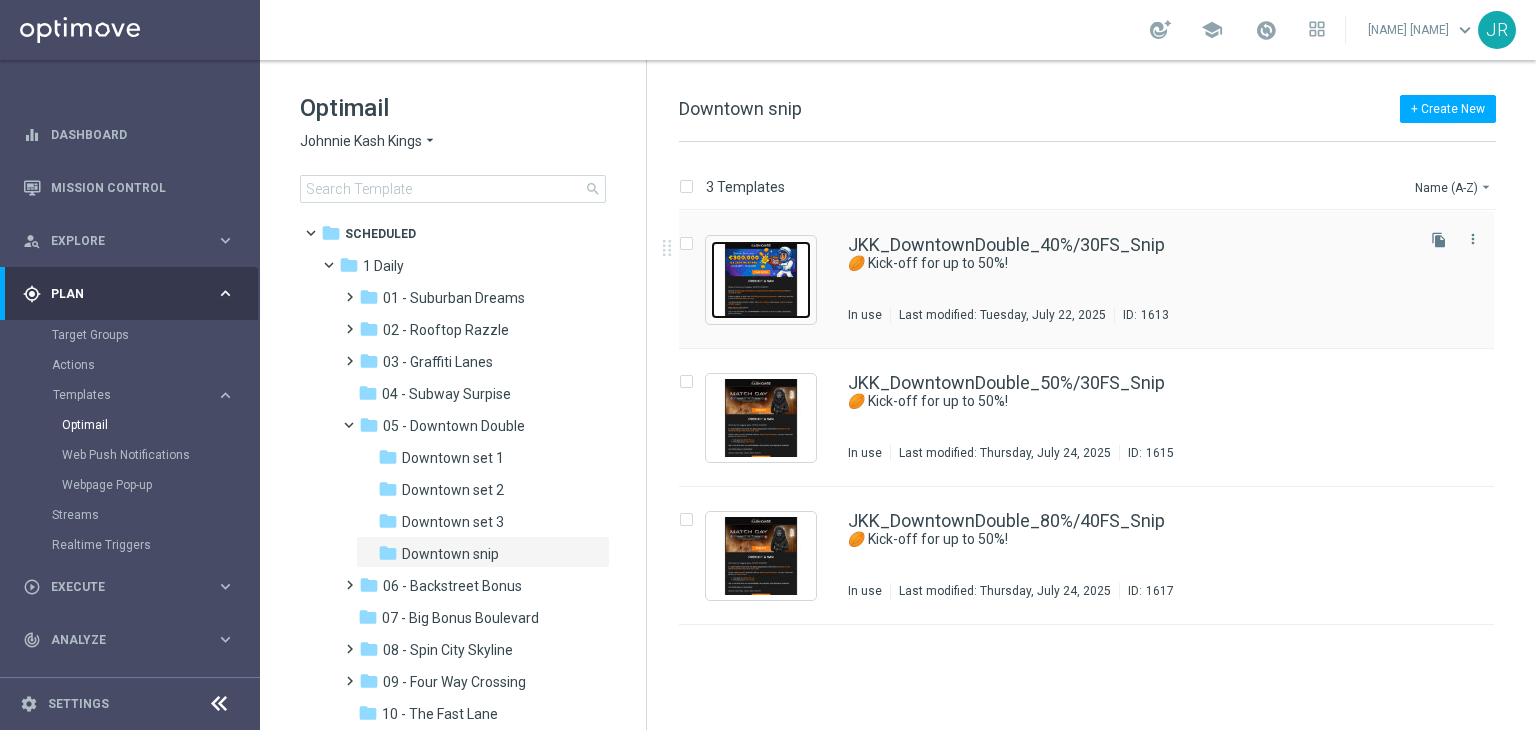 click at bounding box center (761, 280) 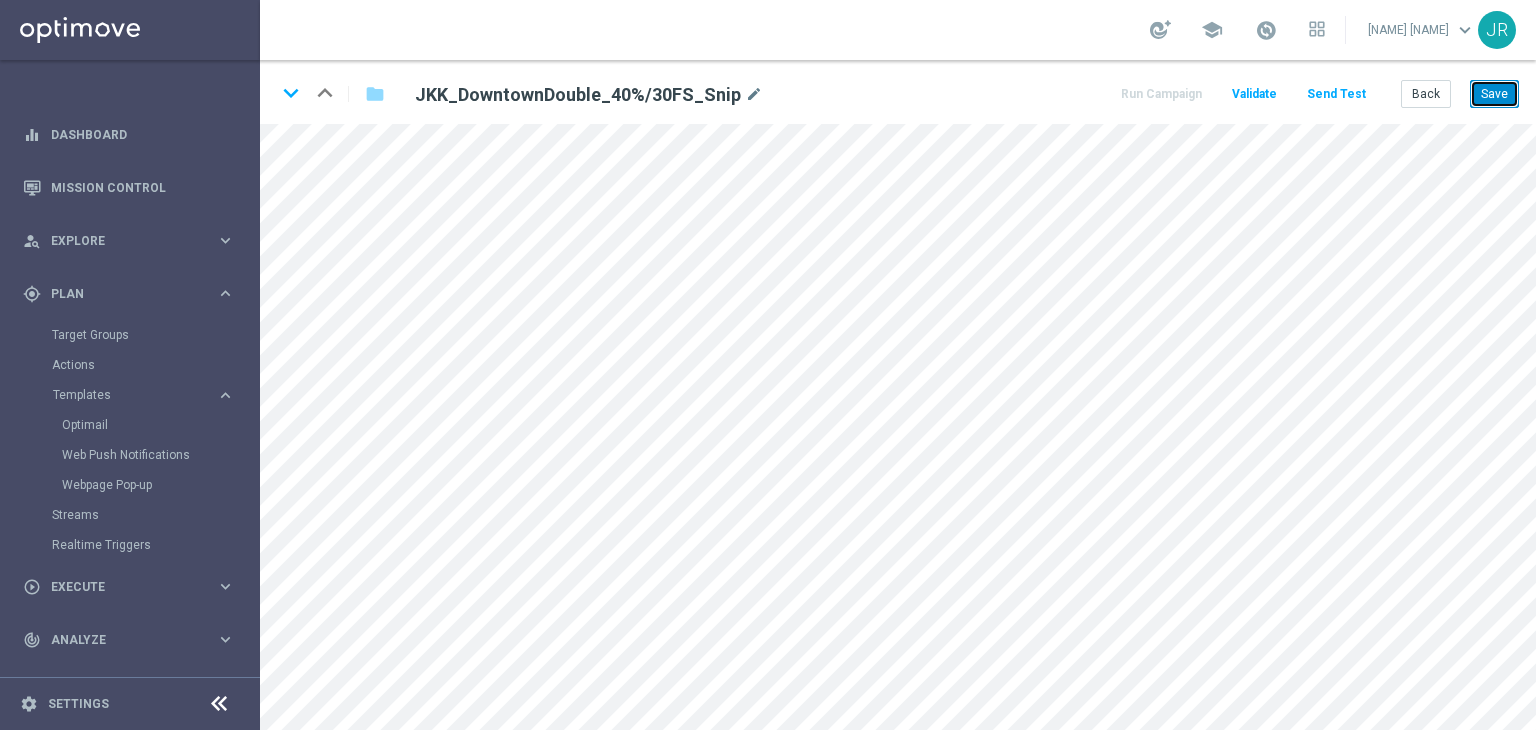 click on "Save" at bounding box center (1494, 94) 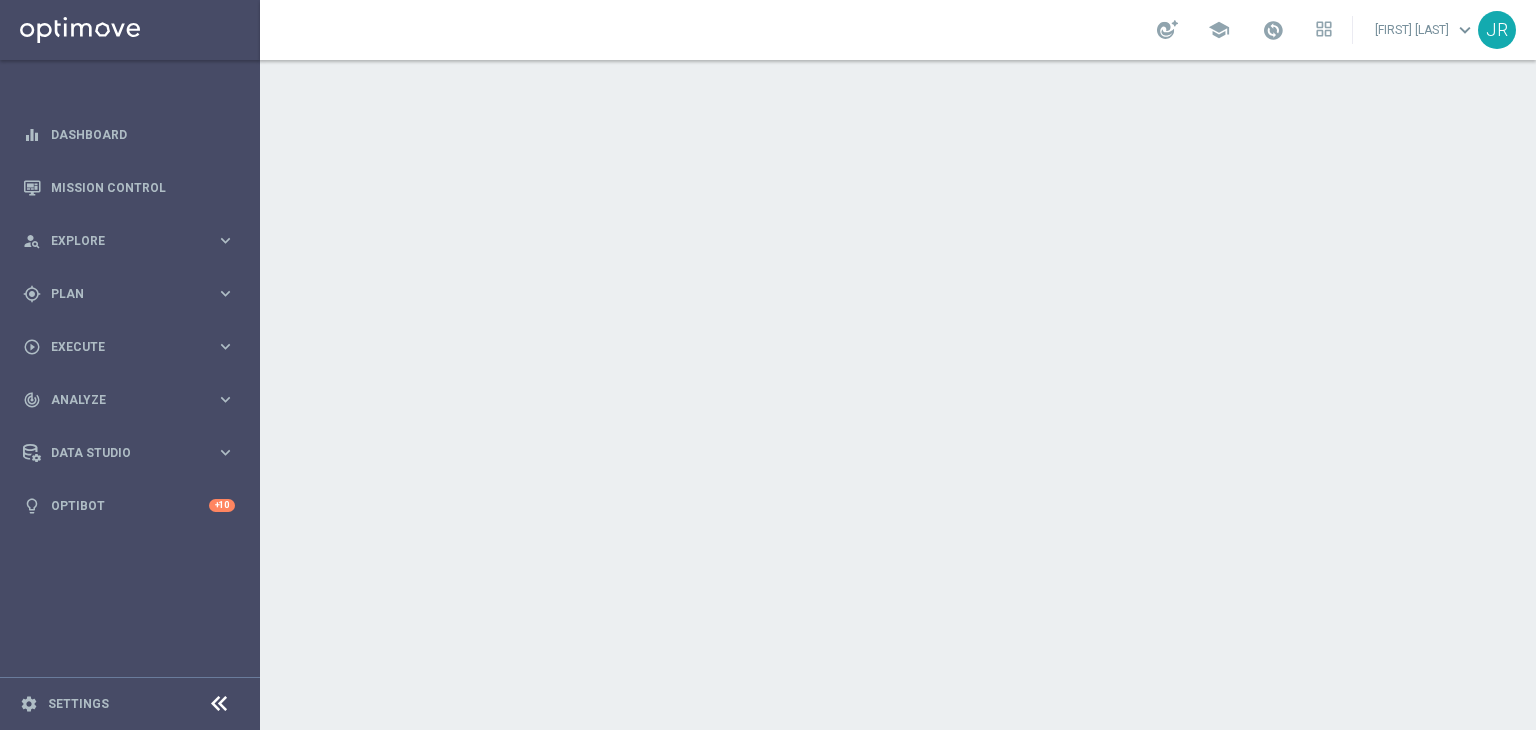 scroll, scrollTop: 0, scrollLeft: 0, axis: both 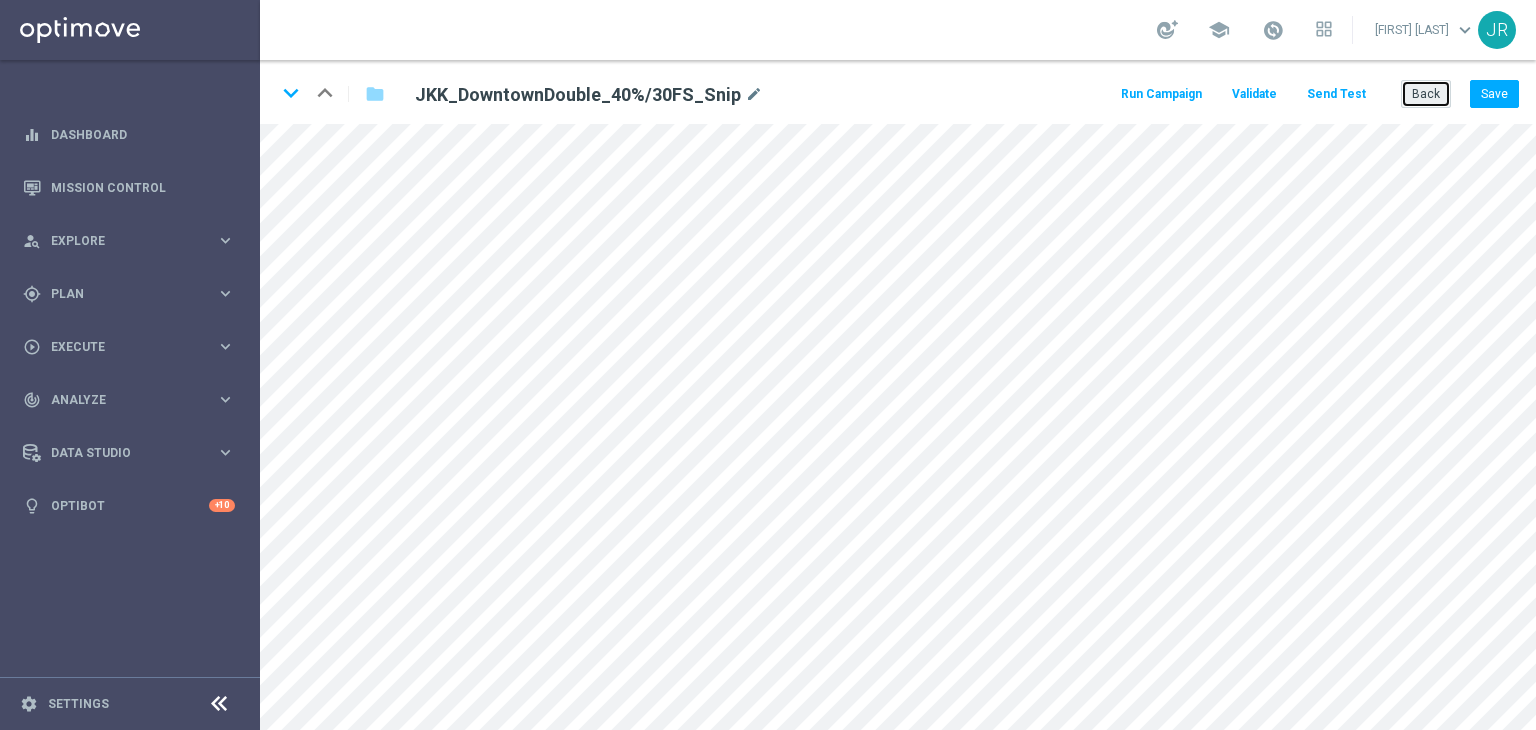 drag, startPoint x: 1417, startPoint y: 91, endPoint x: 1305, endPoint y: 137, distance: 121.07848 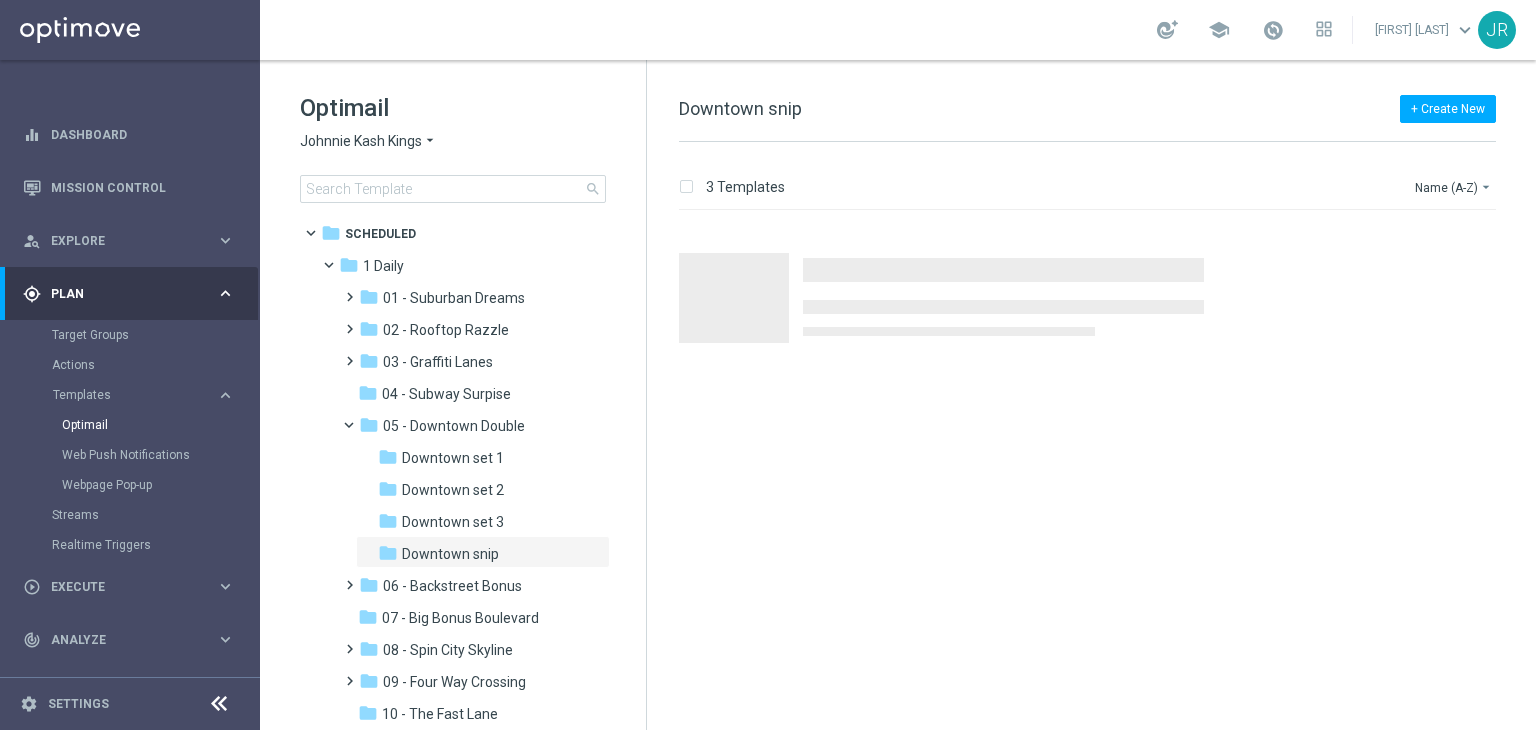 click on "Johnnie Kash Kings" 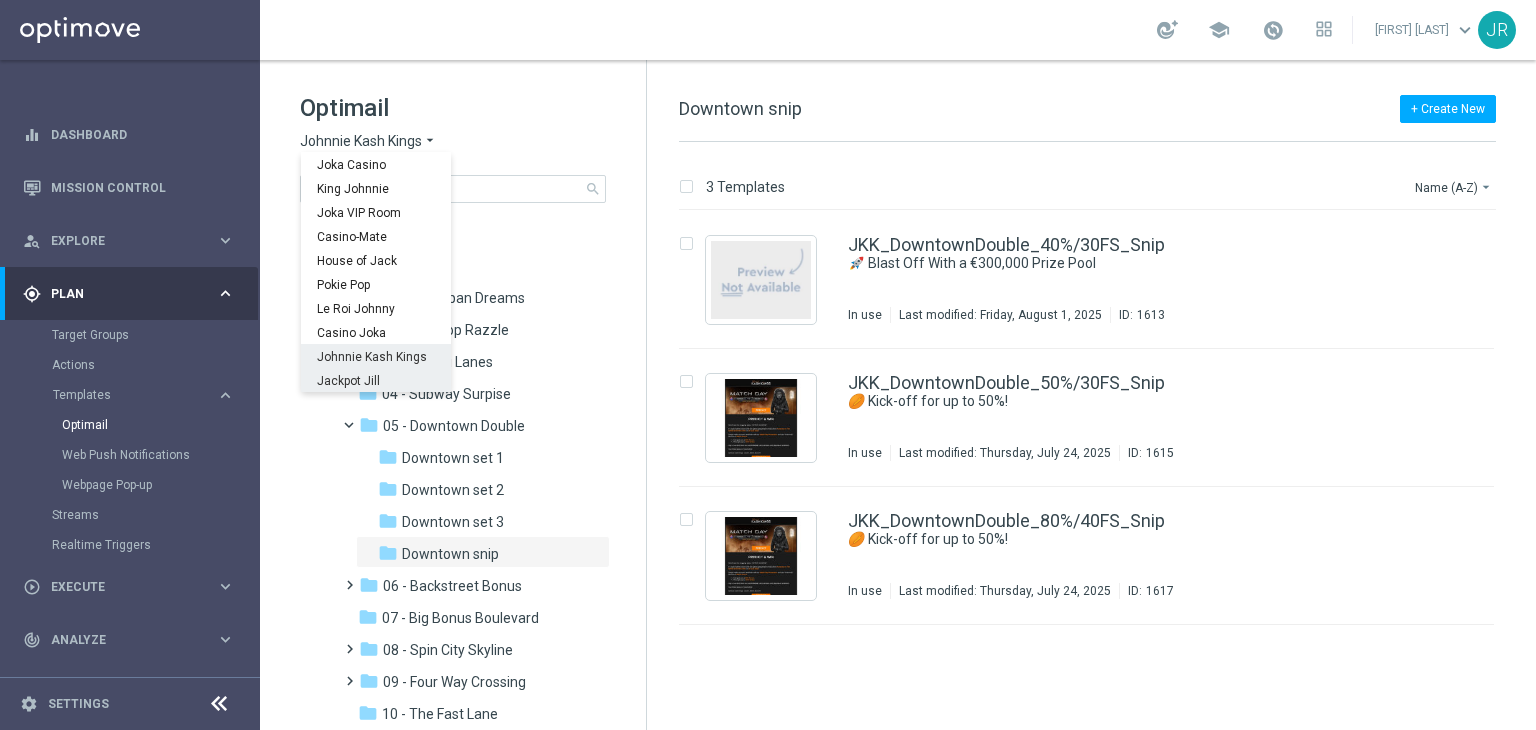 click on "Jackpot Jill" at bounding box center (0, 0) 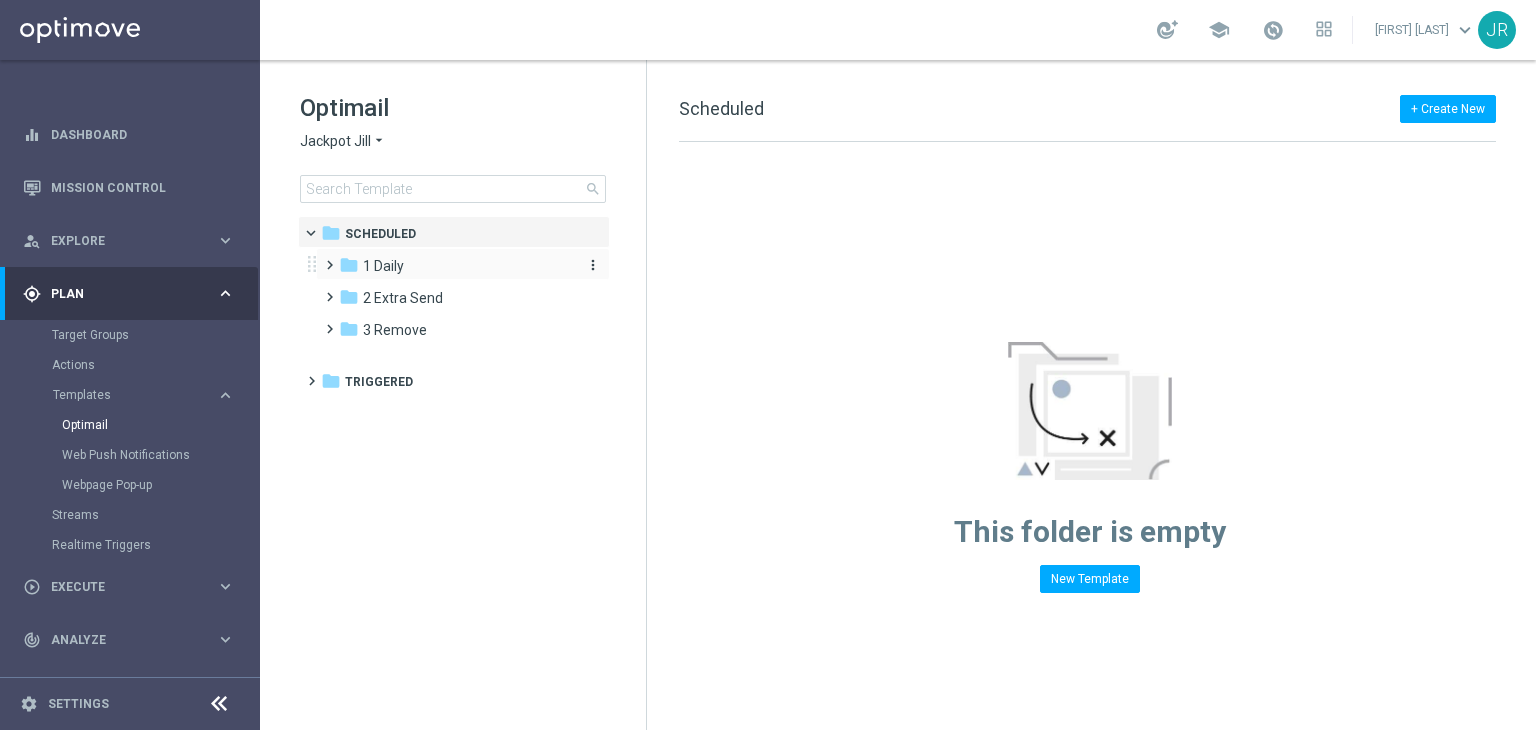 click on "folder
1 Daily" at bounding box center [454, 266] 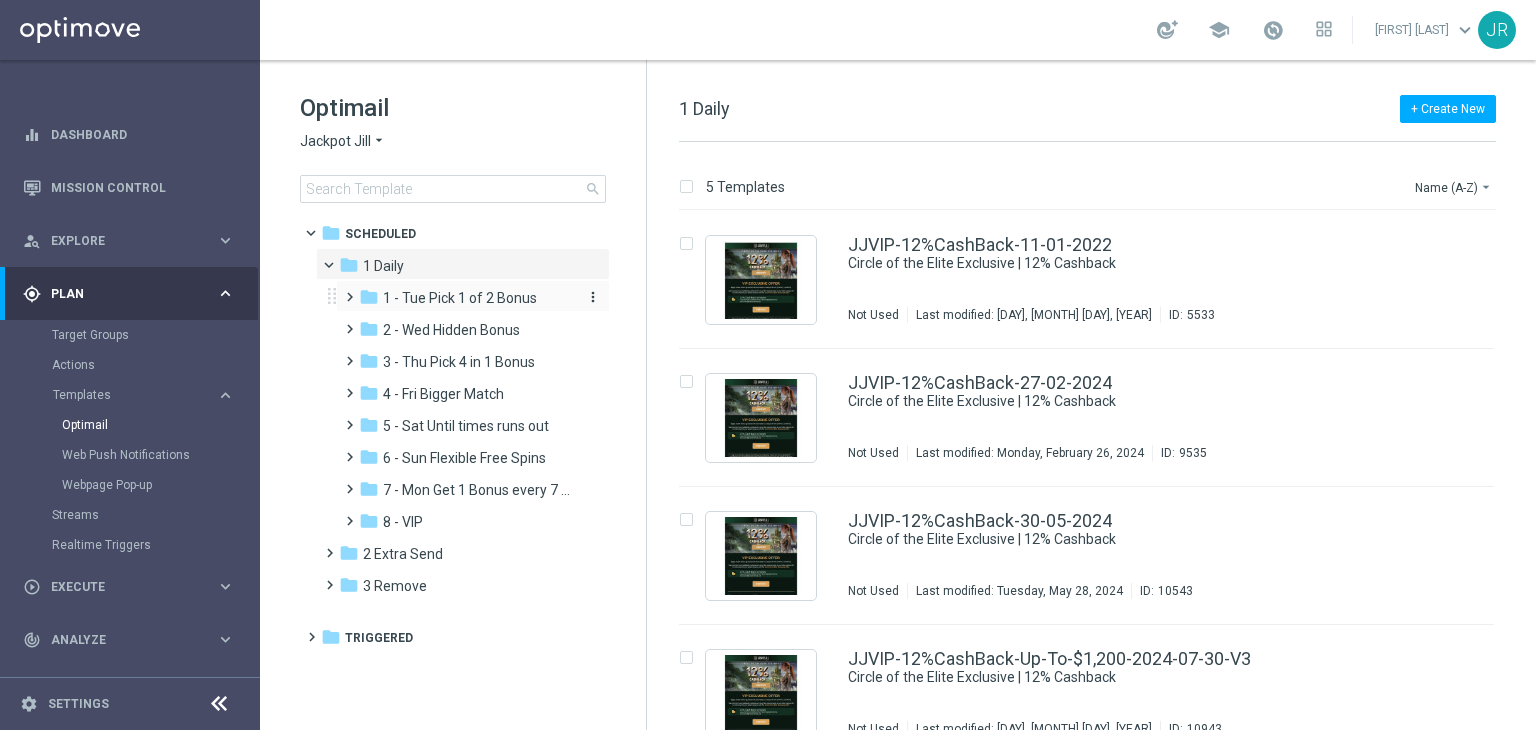 click on "1 - Tue Pick 1 of 2 Bonus" at bounding box center (460, 298) 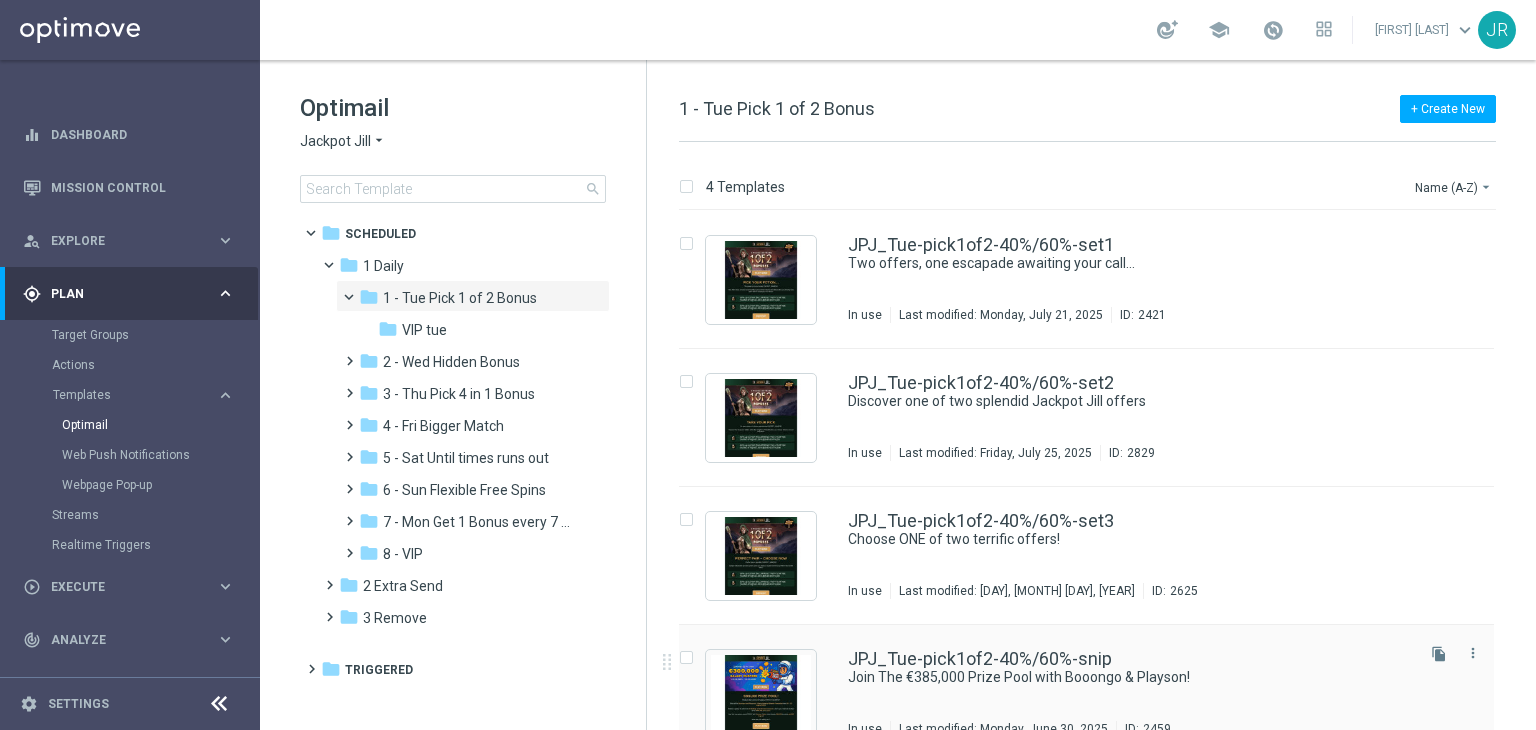scroll, scrollTop: 32, scrollLeft: 0, axis: vertical 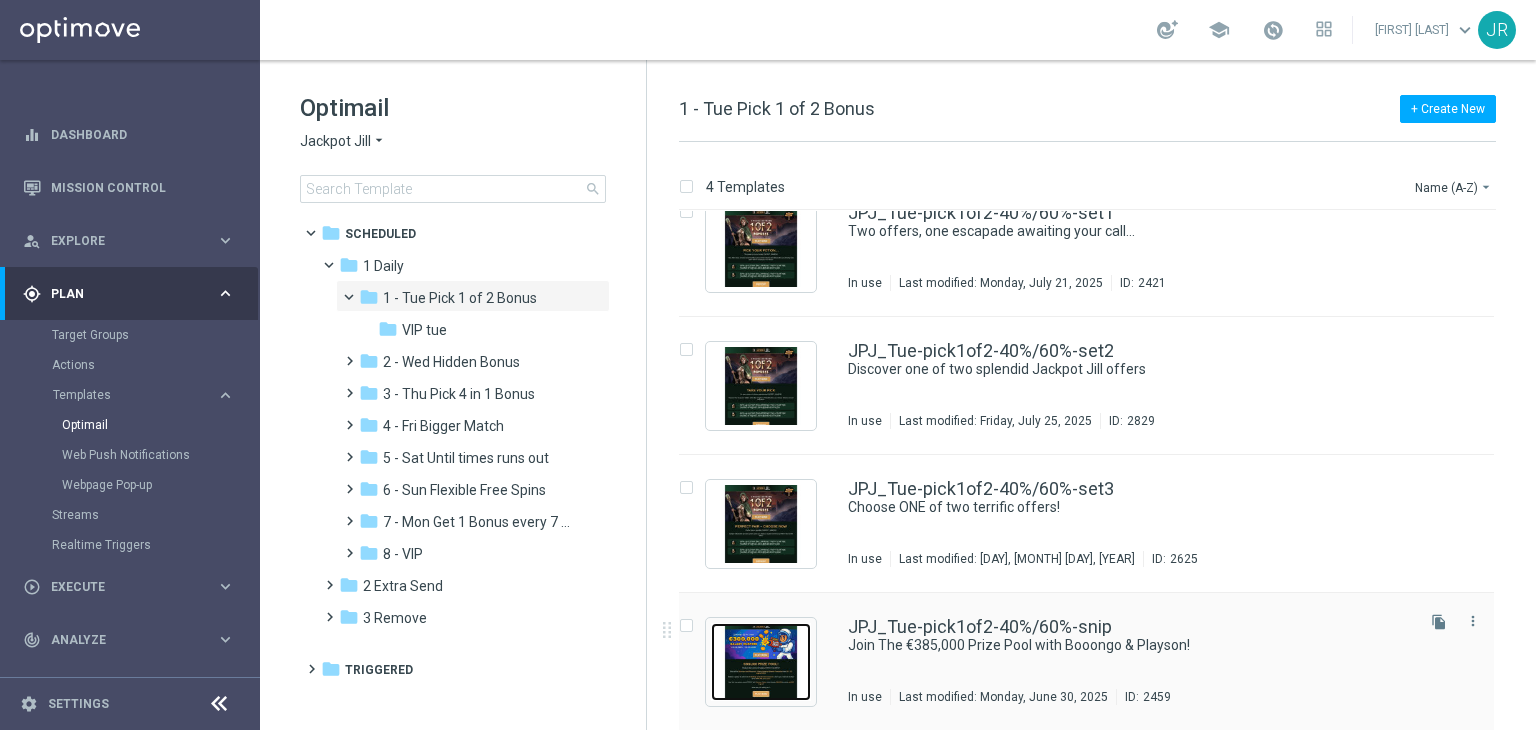 click at bounding box center [761, 662] 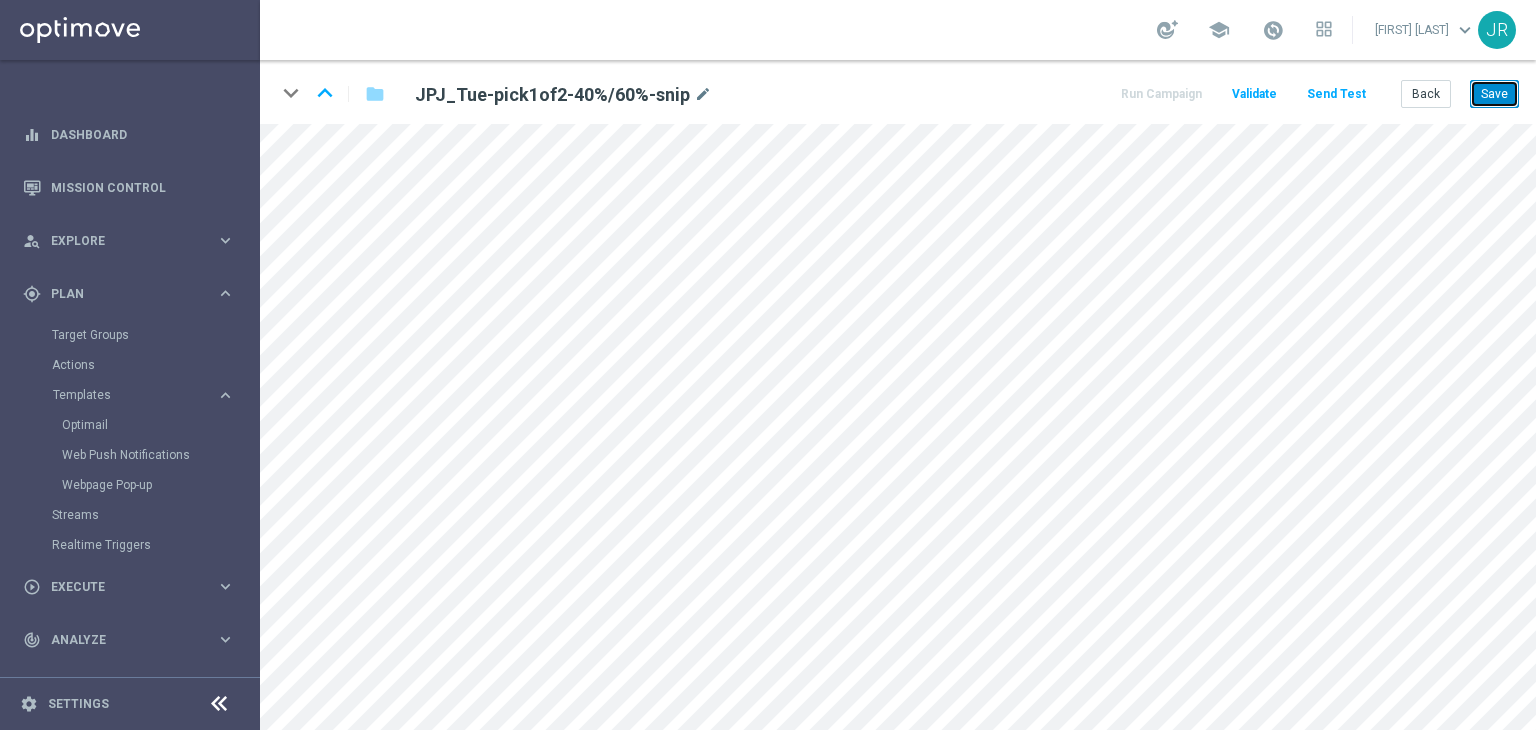 click on "Save" at bounding box center [1494, 94] 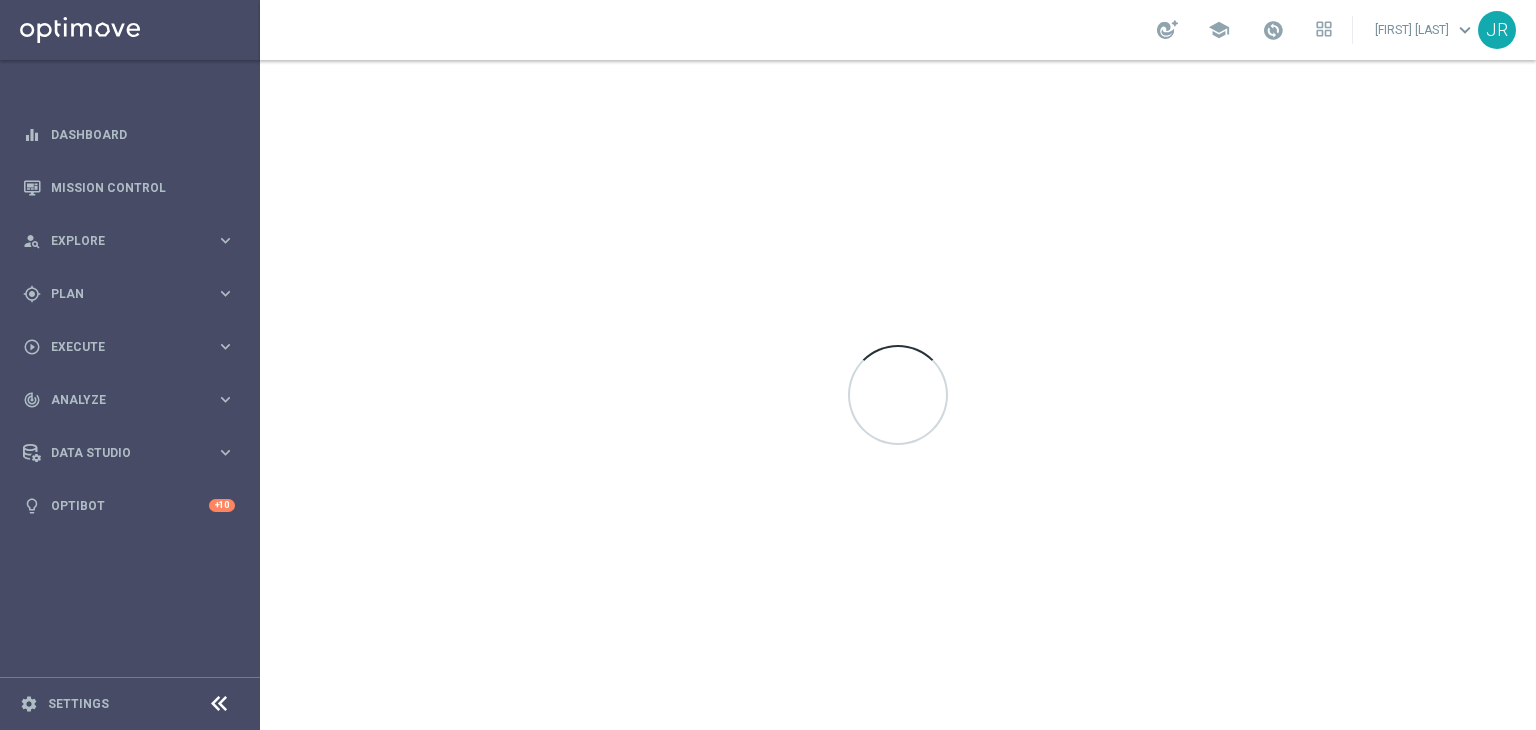 scroll, scrollTop: 0, scrollLeft: 0, axis: both 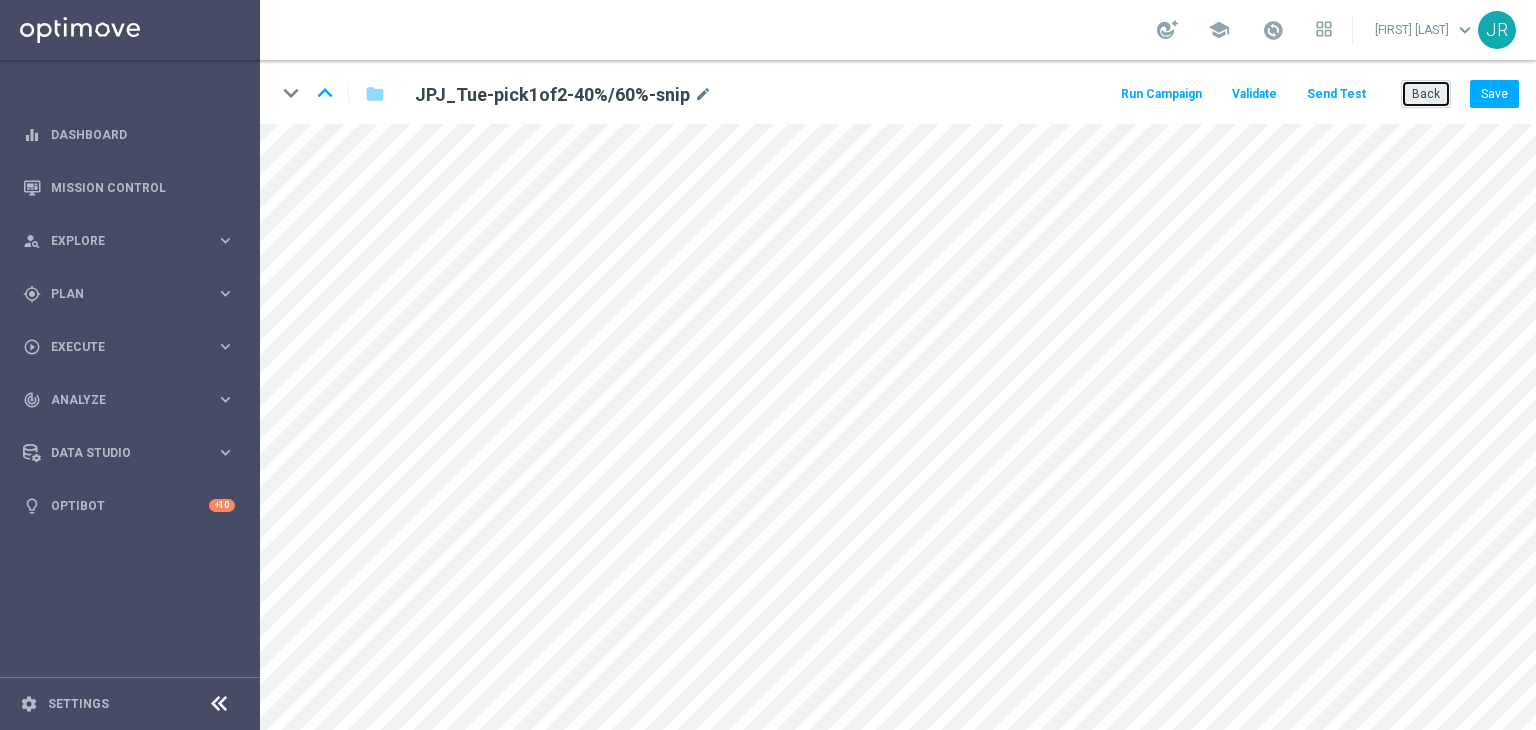 click on "Back" 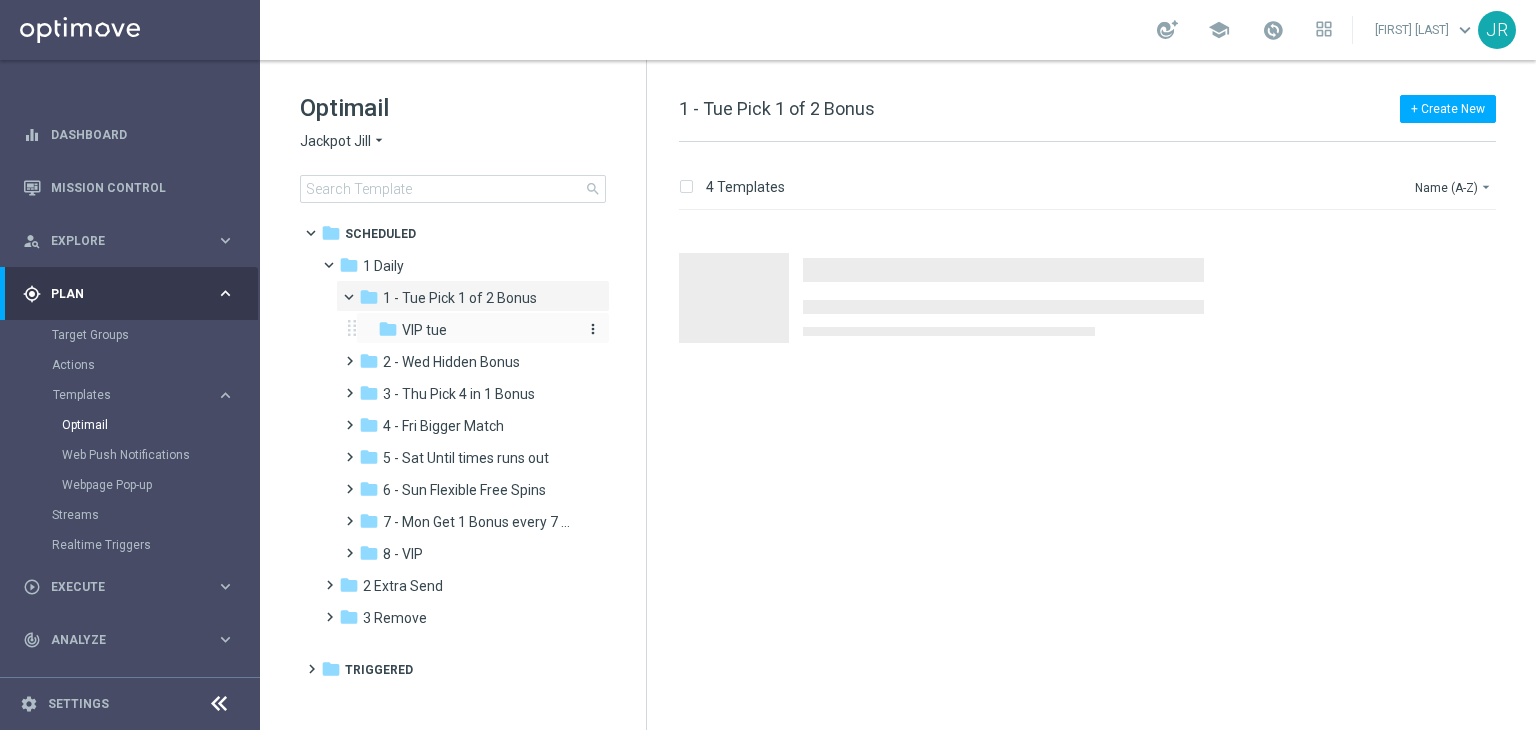 click on "folder
VIP tue" at bounding box center [476, 330] 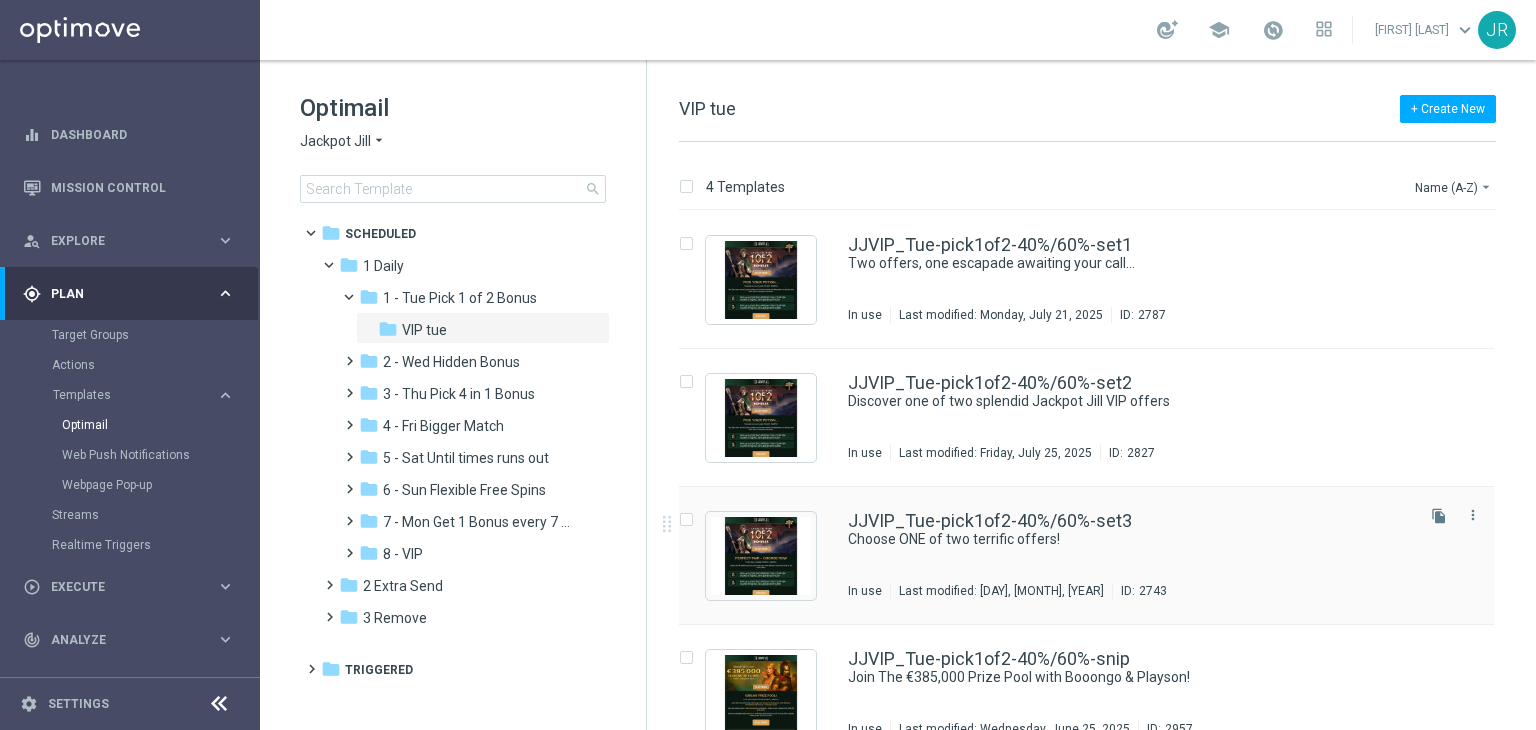 scroll, scrollTop: 32, scrollLeft: 0, axis: vertical 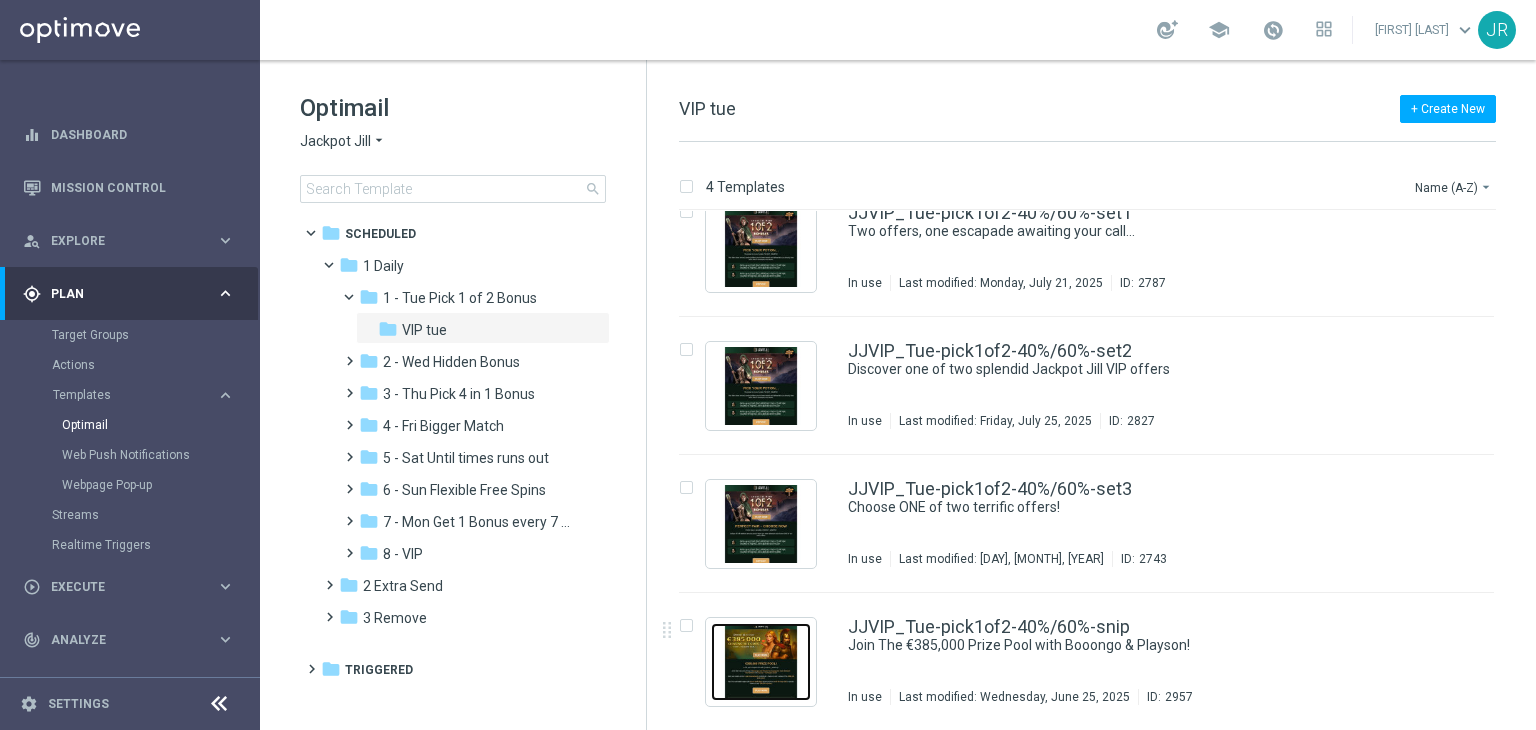 drag, startPoint x: 744, startPoint y: 644, endPoint x: 869, endPoint y: 724, distance: 148.40822 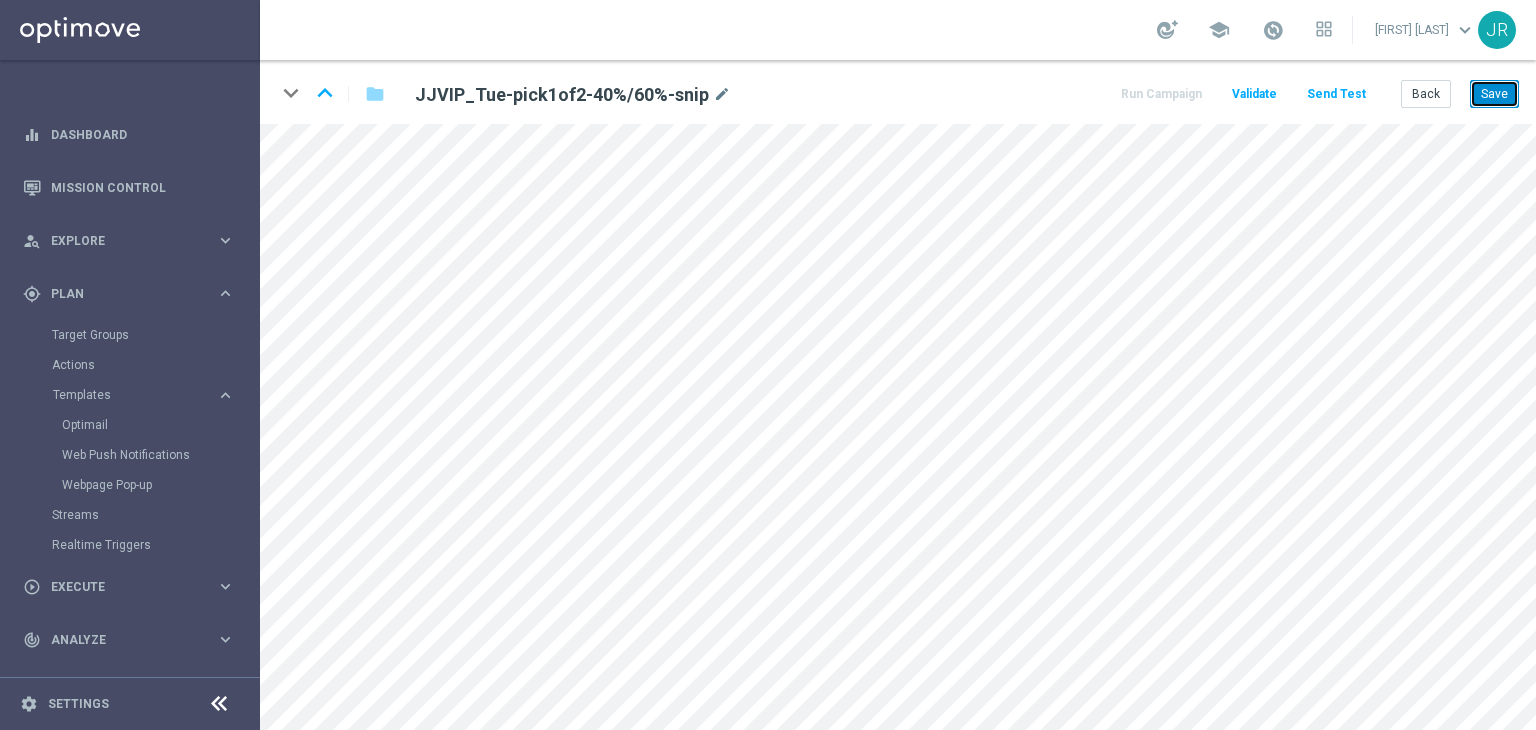 click on "Save" at bounding box center [1494, 94] 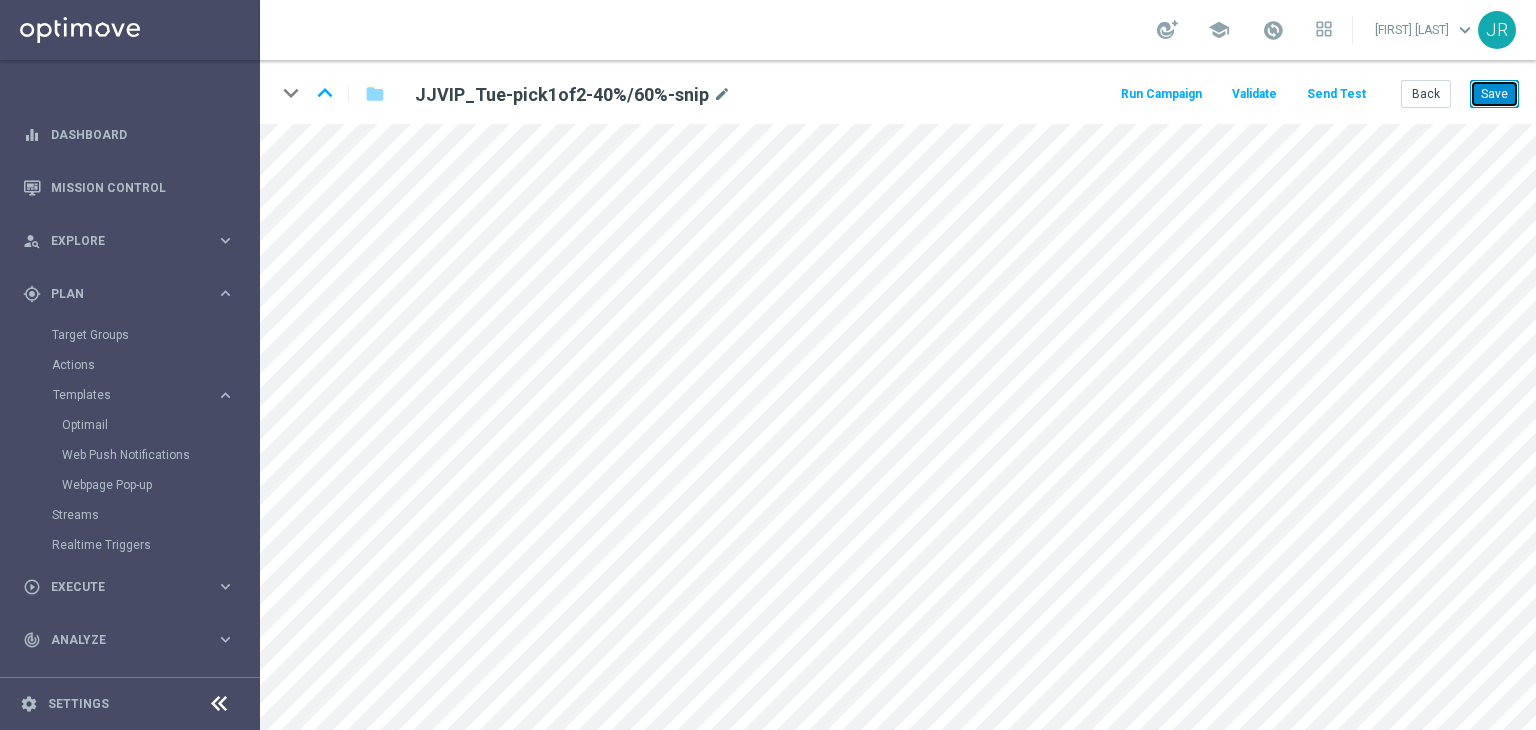 click on "keyboard_arrow_down
keyboard_arrow_up
folder
JJVIP_Tue-pick1of2-40%/60%-snip
mode_edit
Run Campaign
Validate
Send Test
Back
Save" 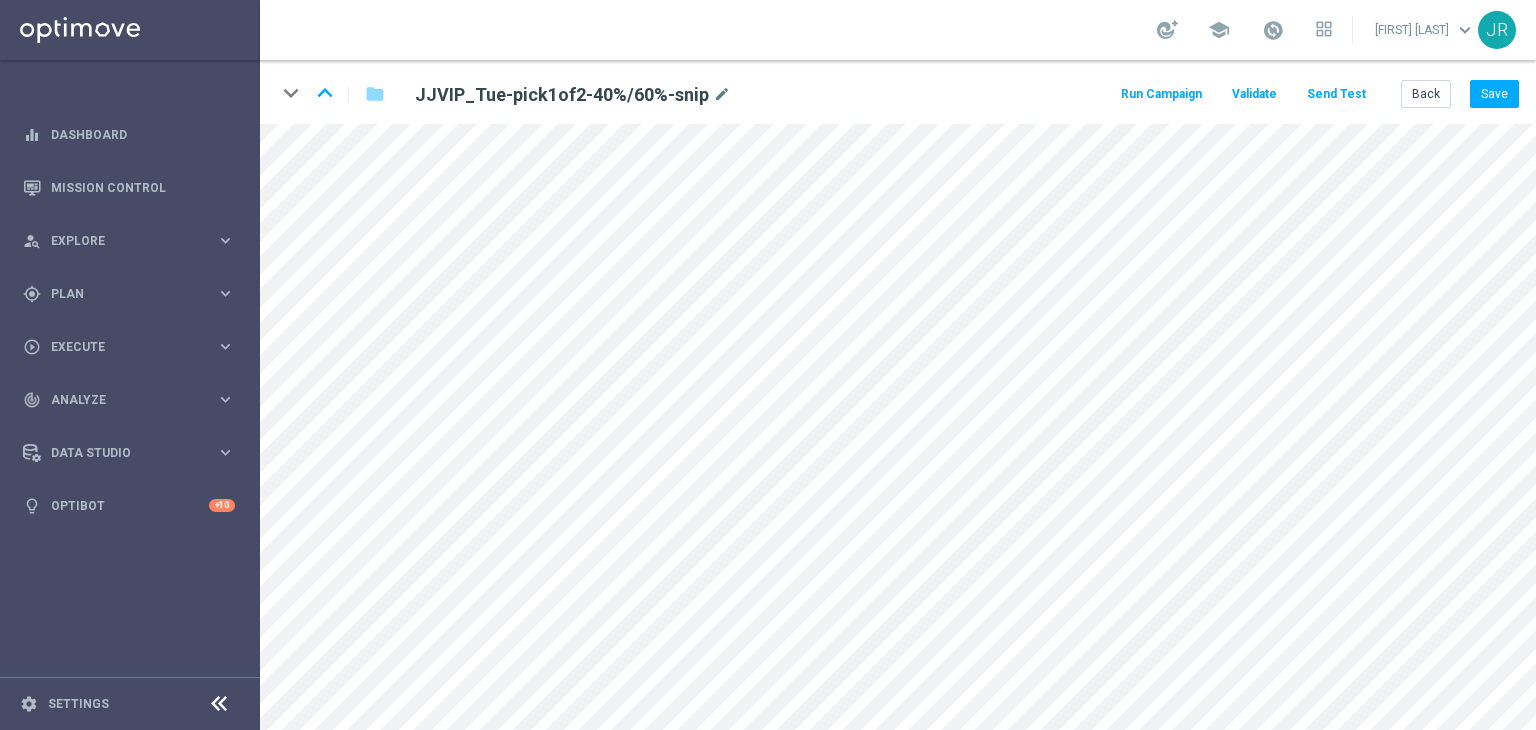 scroll, scrollTop: 0, scrollLeft: 0, axis: both 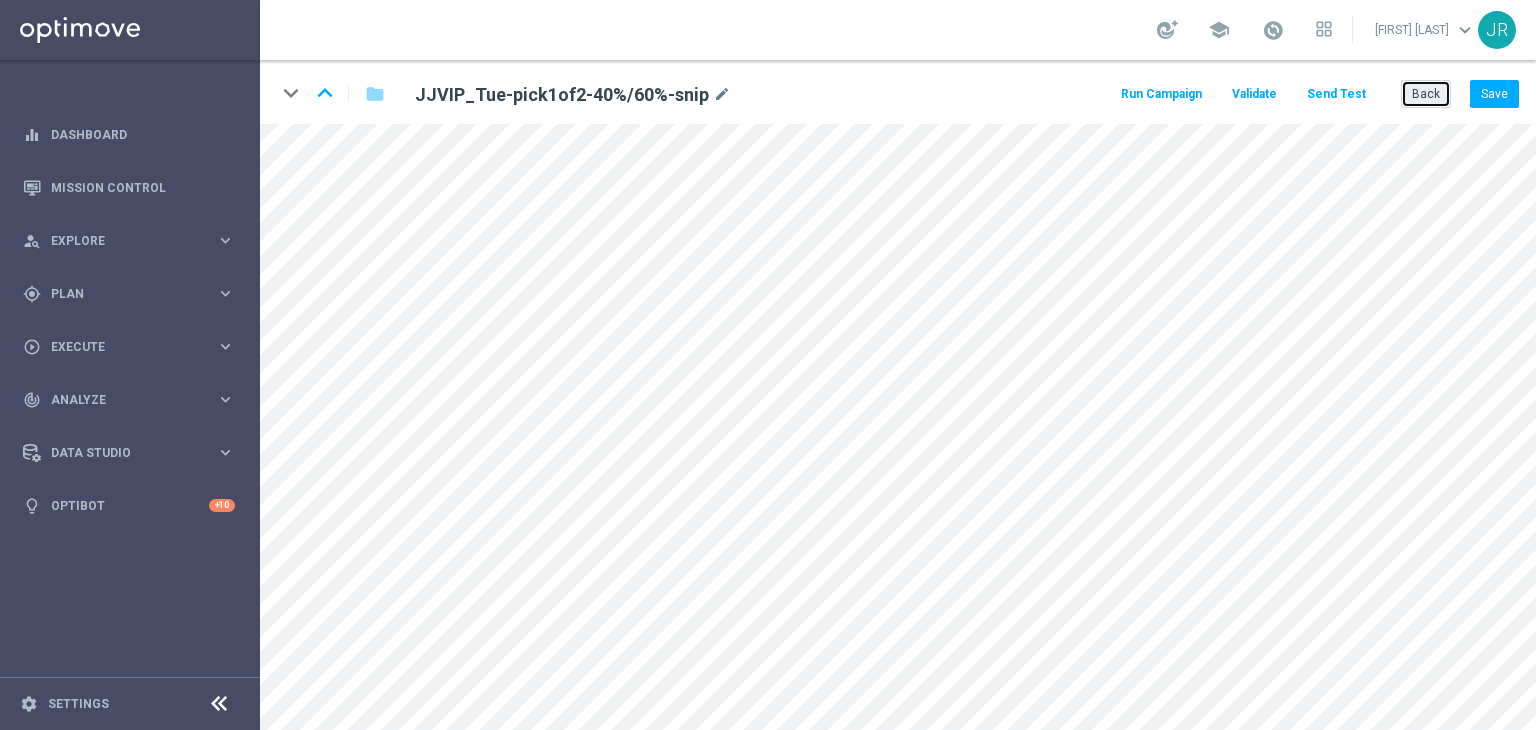 click on "Back" 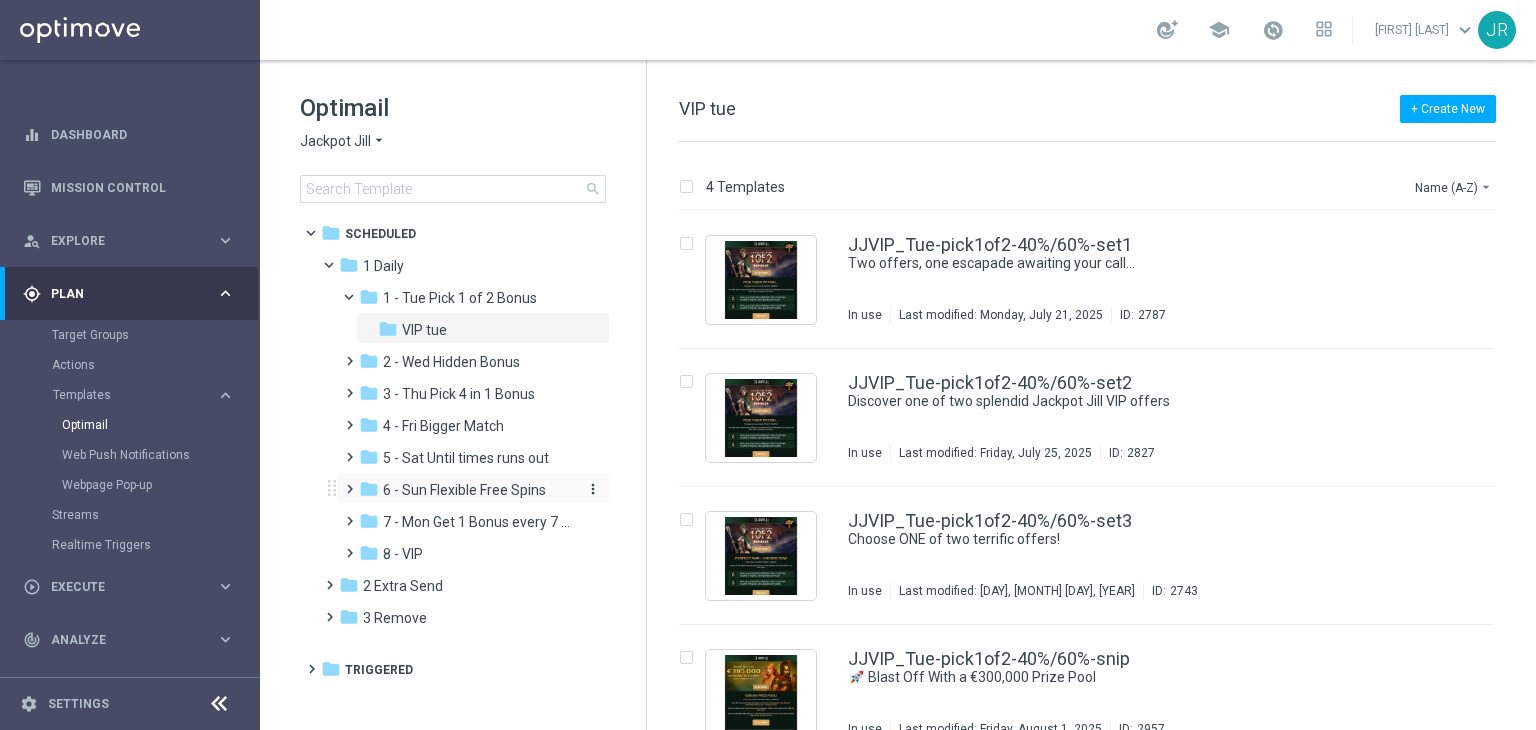 click on "6 - Sun Flexible Free Spins" at bounding box center (464, 490) 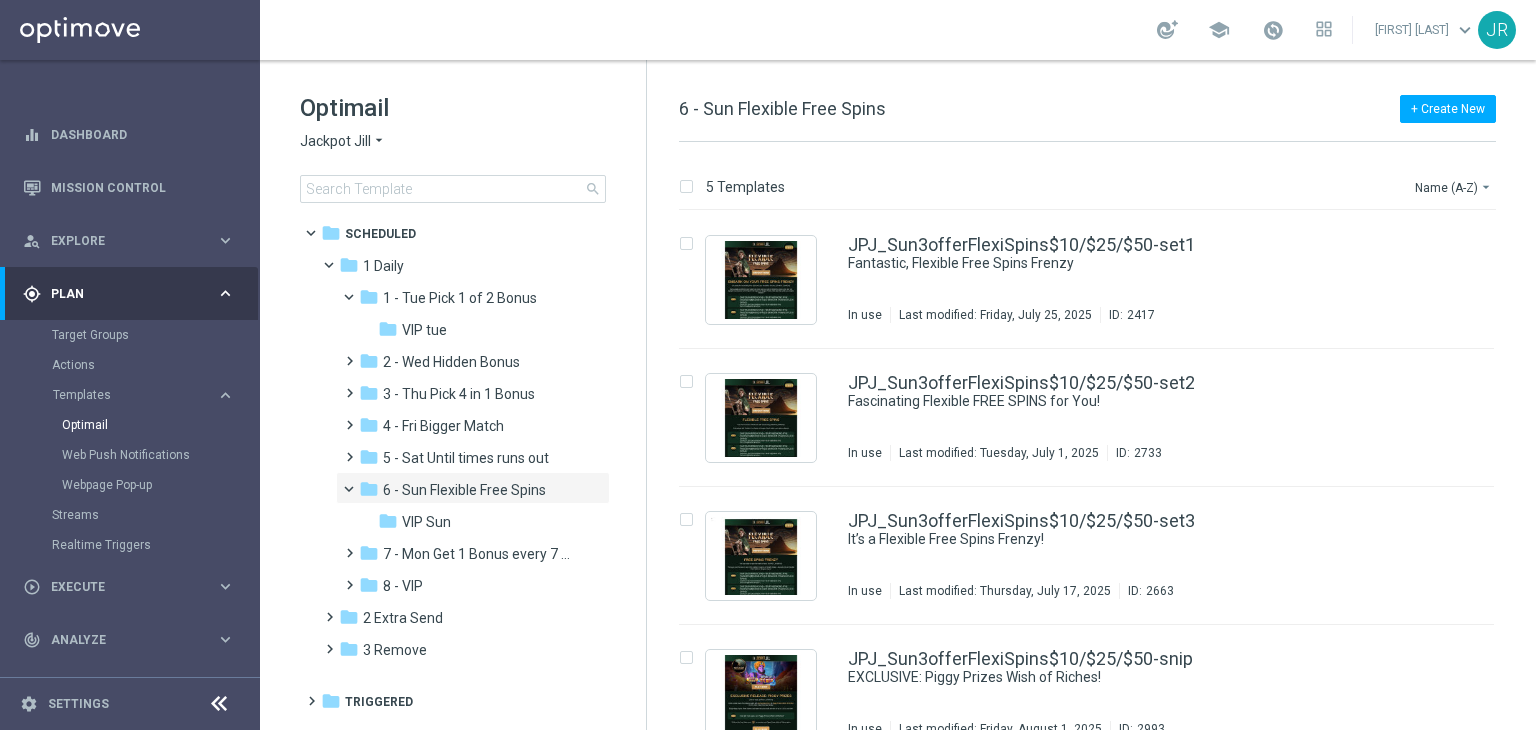 click on "Optimail
Jackpot Jill
arrow_drop_down
× Jackpot Jill
search" 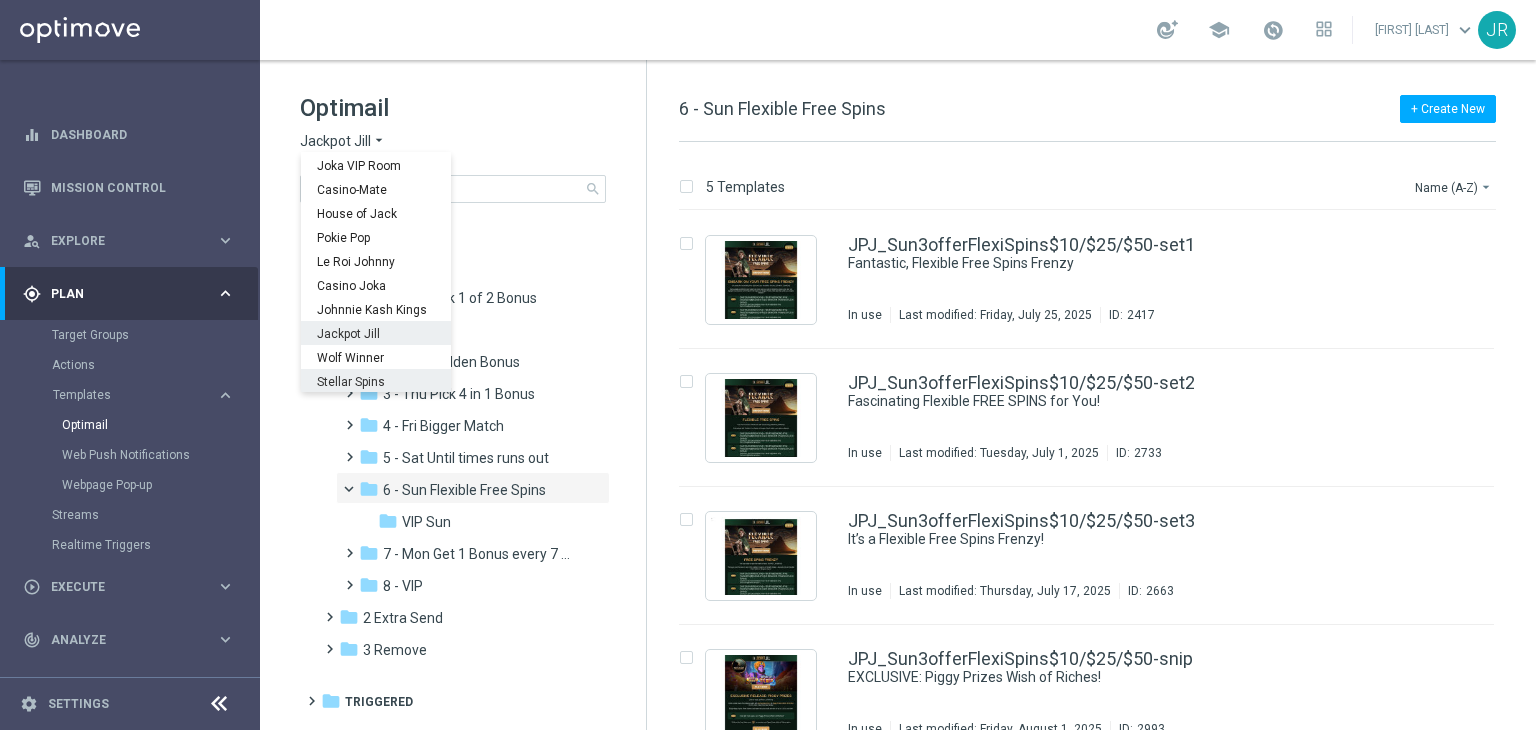 scroll, scrollTop: 72, scrollLeft: 0, axis: vertical 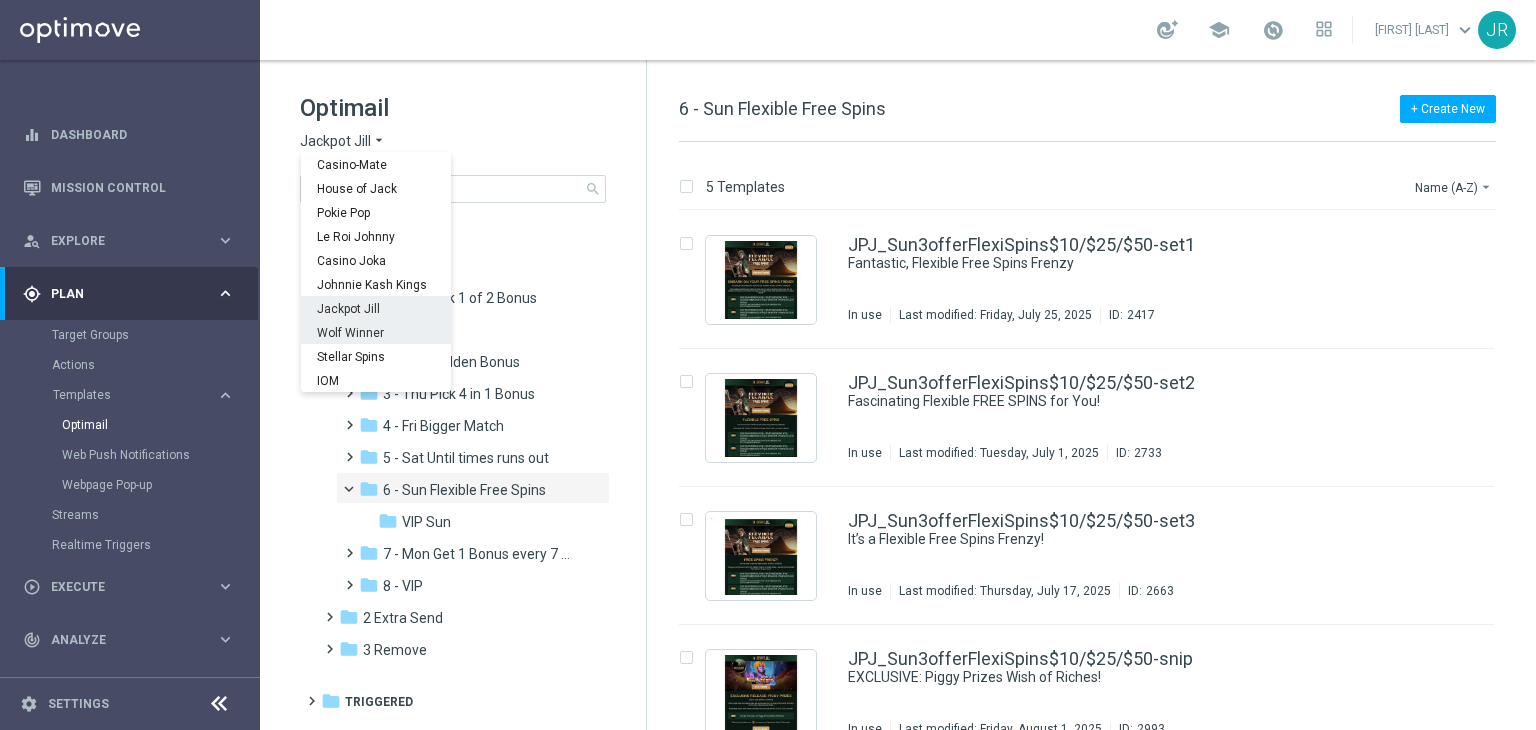click on "Wolf Winner" at bounding box center [0, 0] 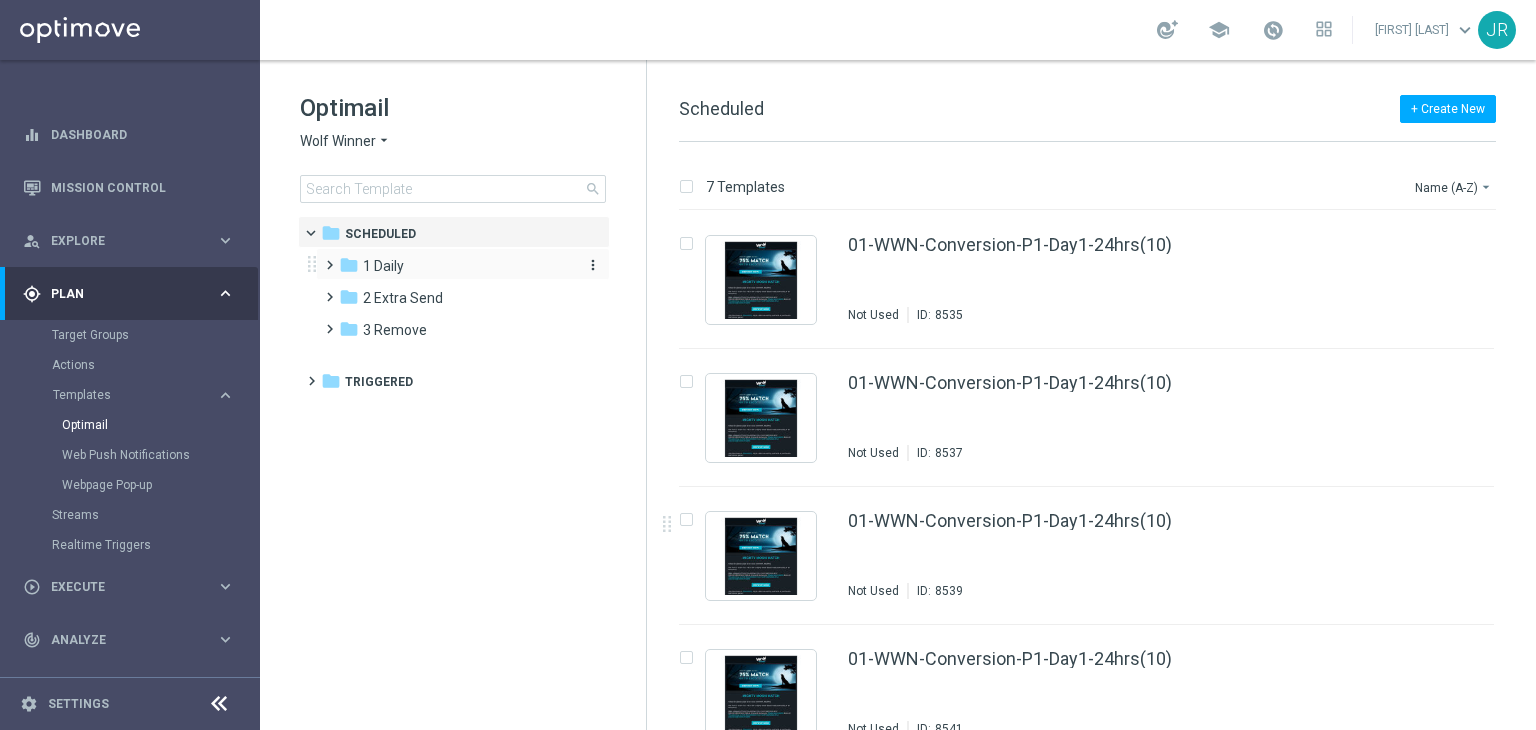 click on "1 Daily" at bounding box center (383, 266) 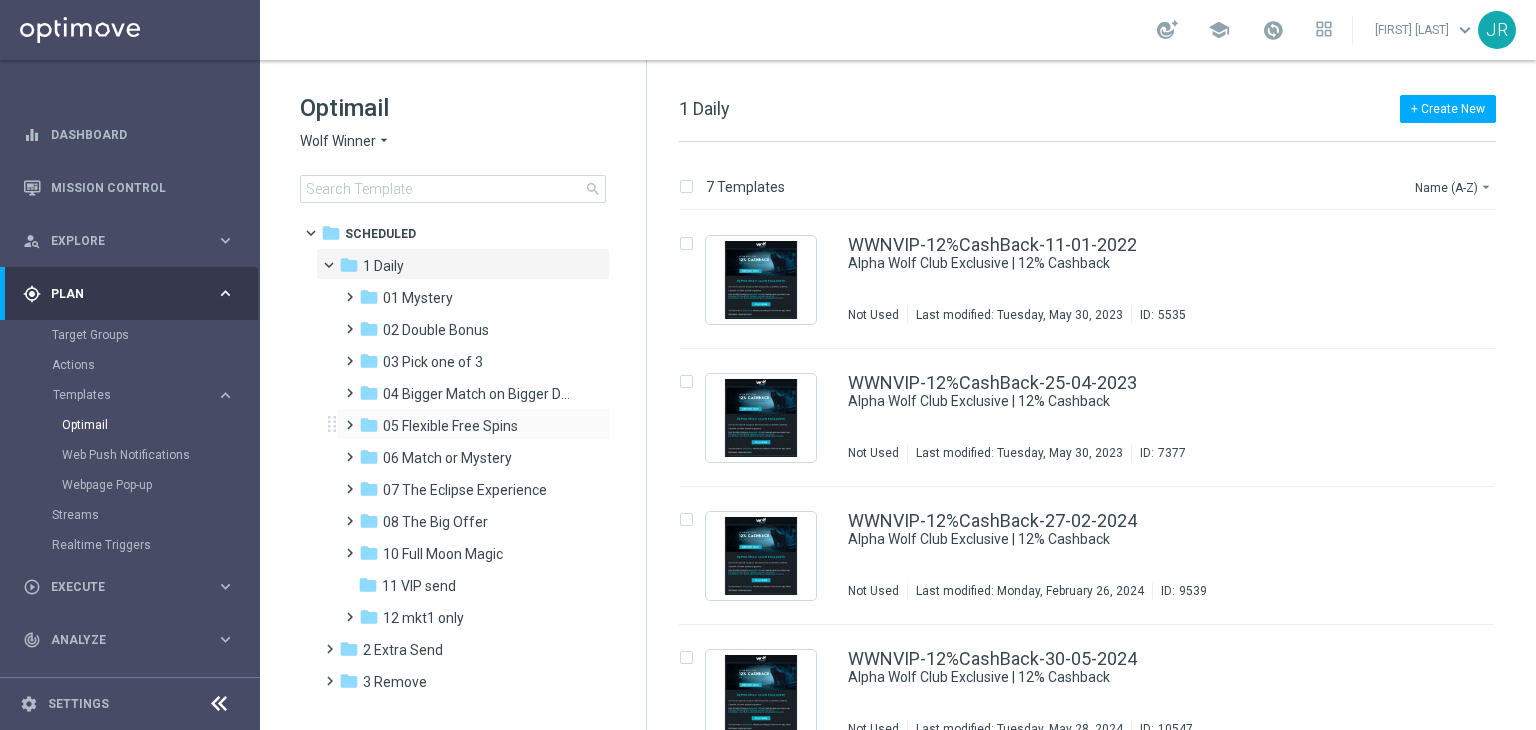 click on "folder
05 Flexible Free Spins
more_vert" at bounding box center (473, 424) 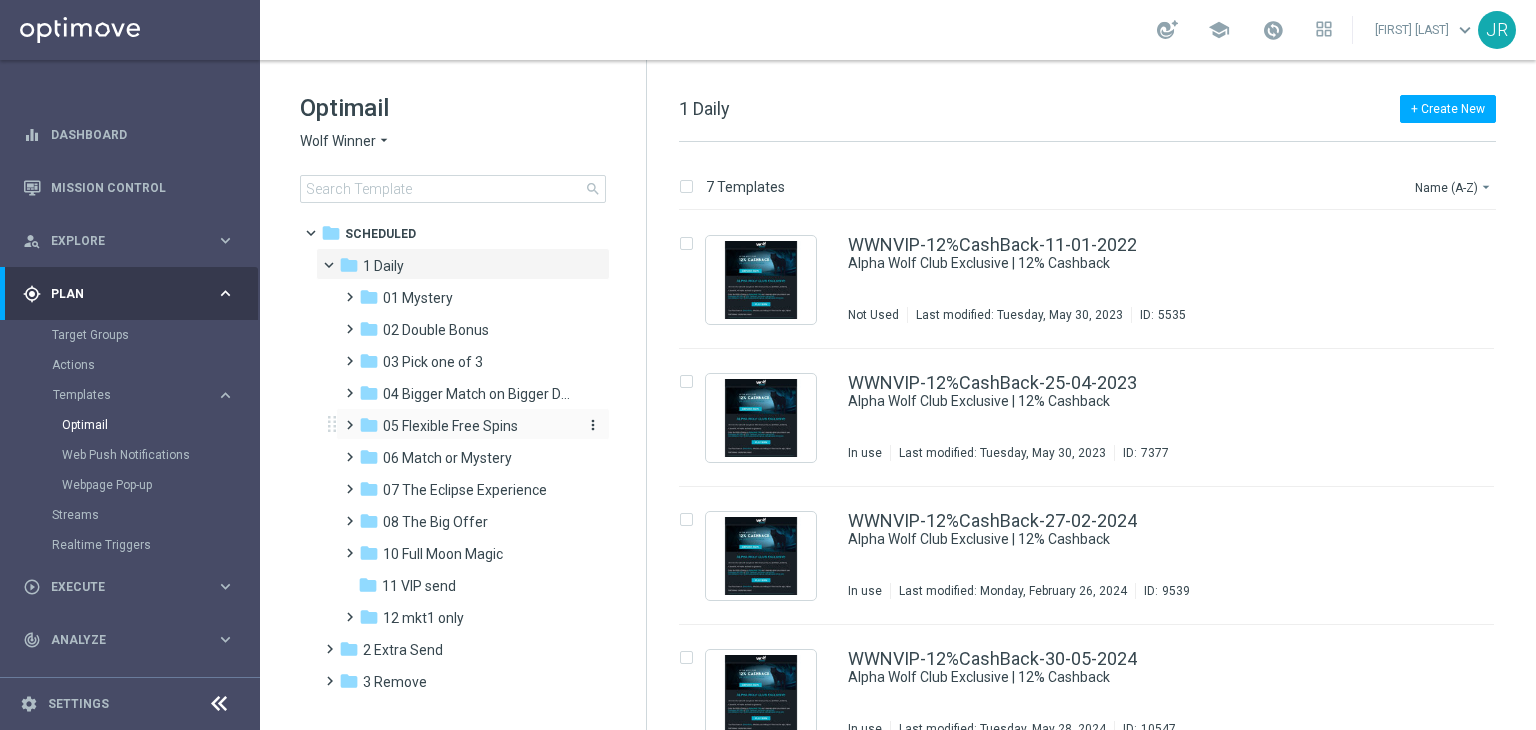 click on "05 Flexible Free Spins" at bounding box center (450, 426) 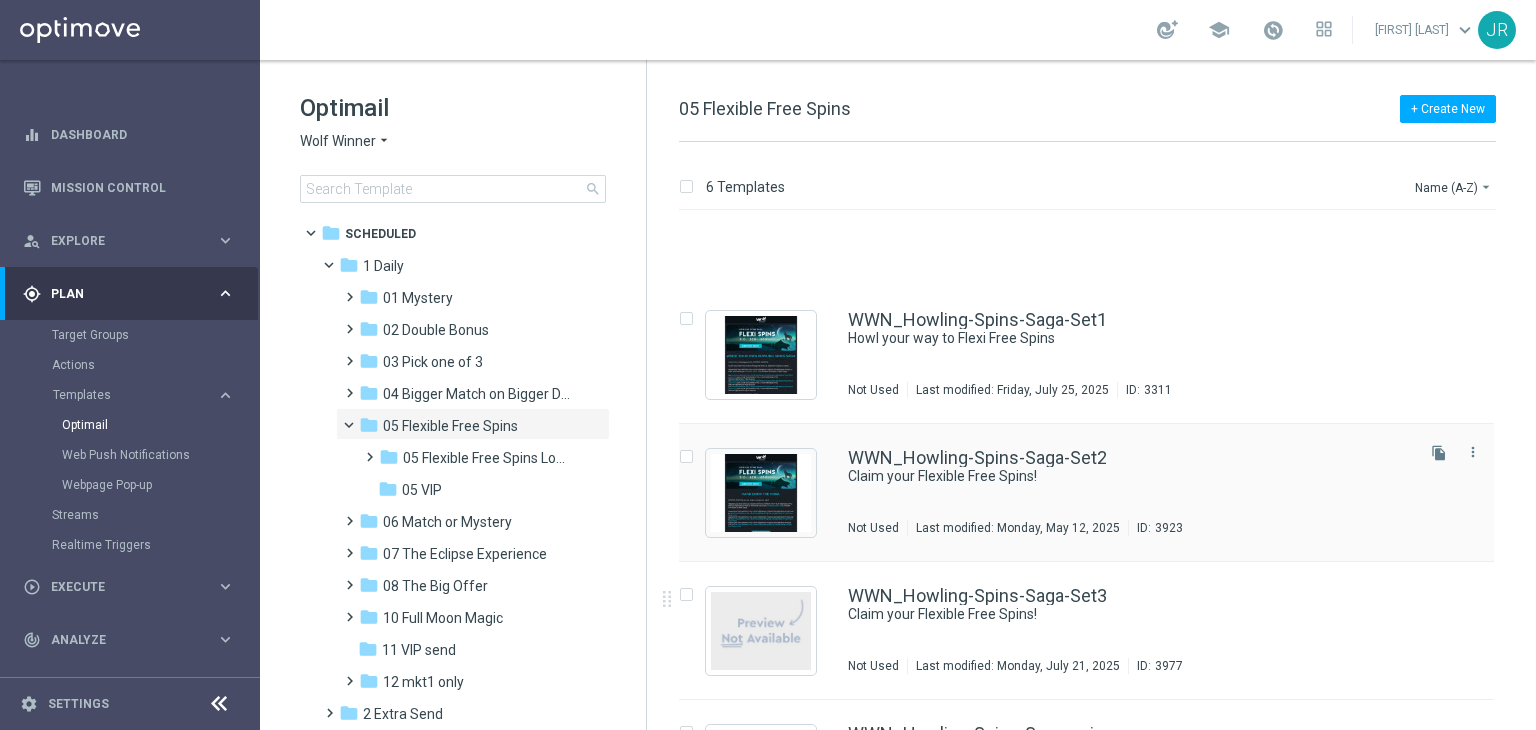 scroll, scrollTop: 308, scrollLeft: 0, axis: vertical 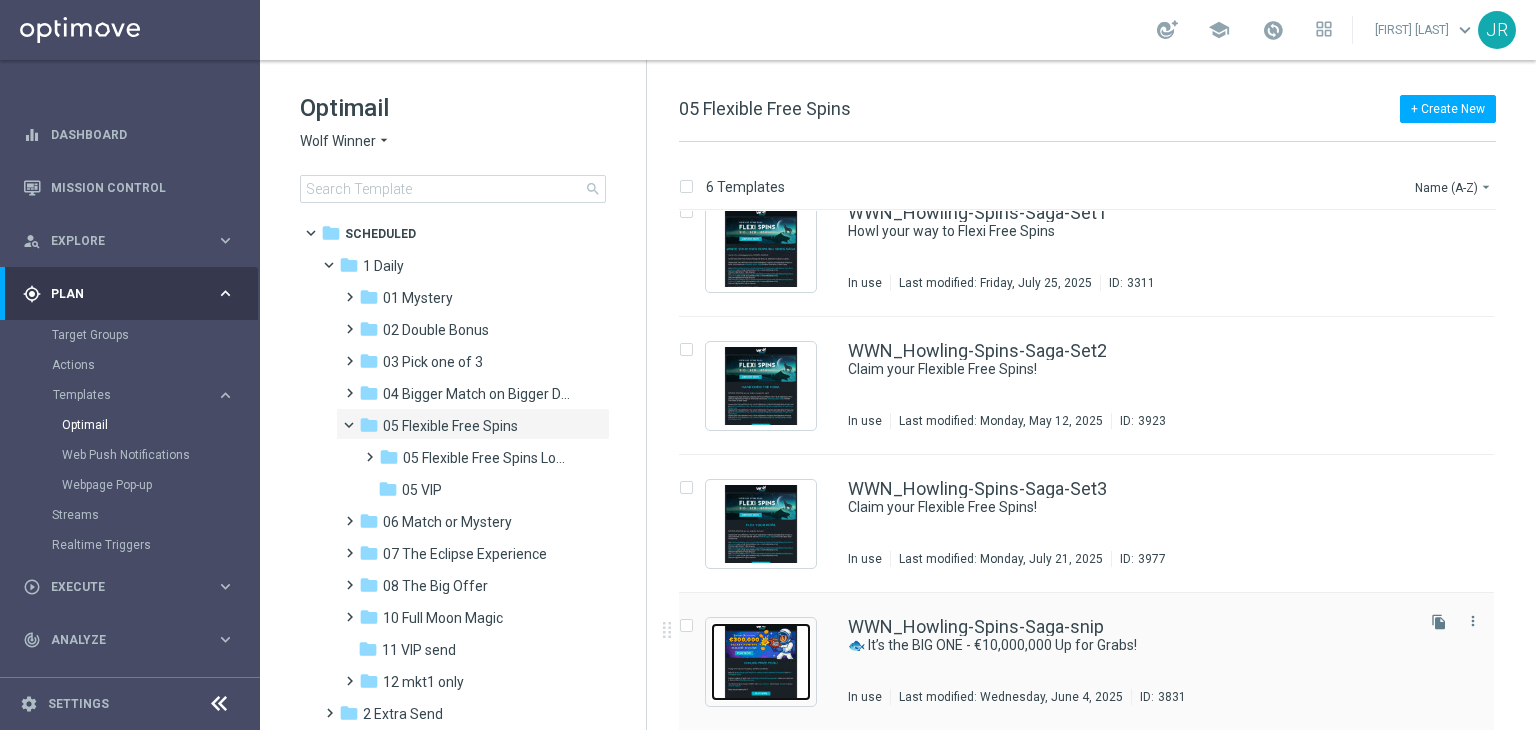 click at bounding box center (761, 662) 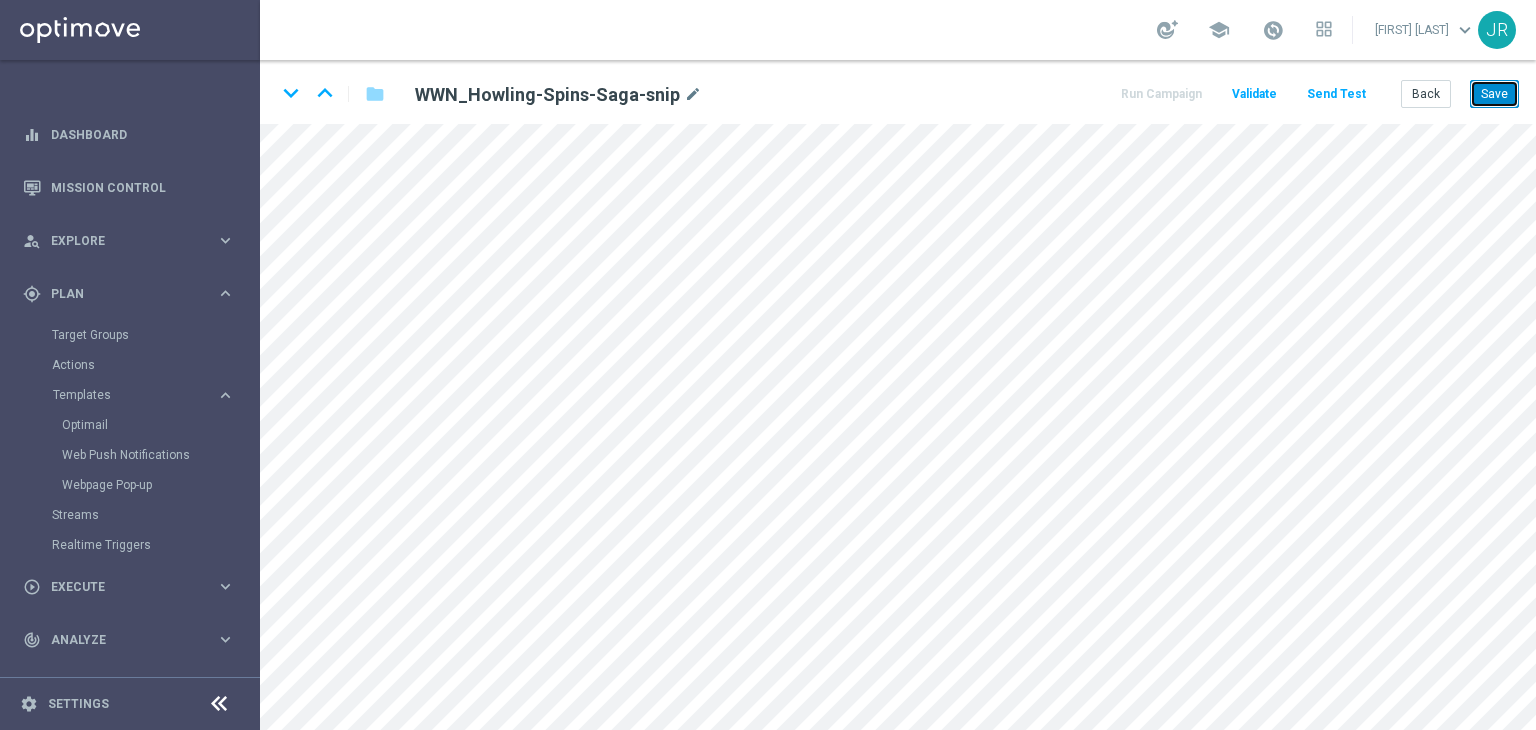click on "Save" at bounding box center [1494, 94] 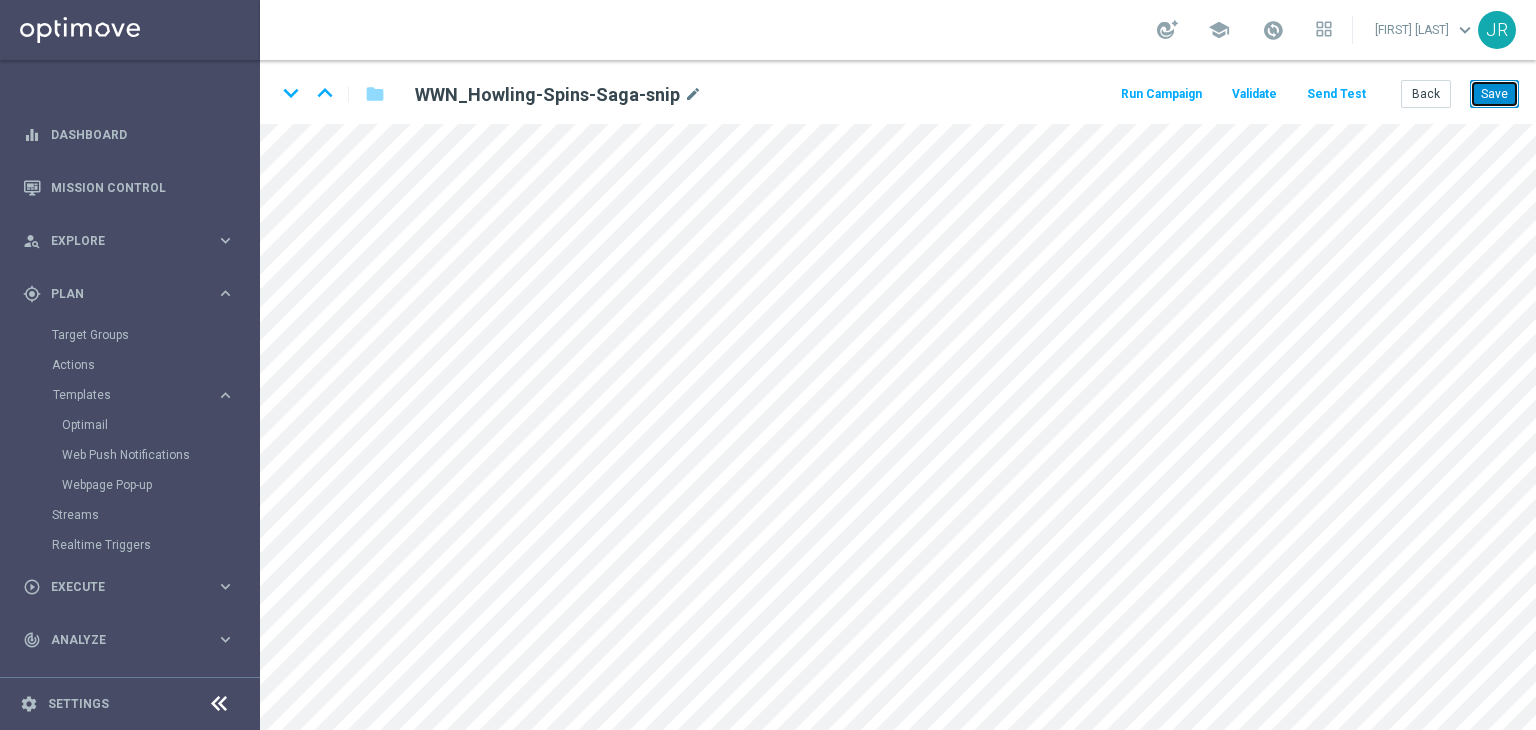 click on "Save" at bounding box center [1494, 94] 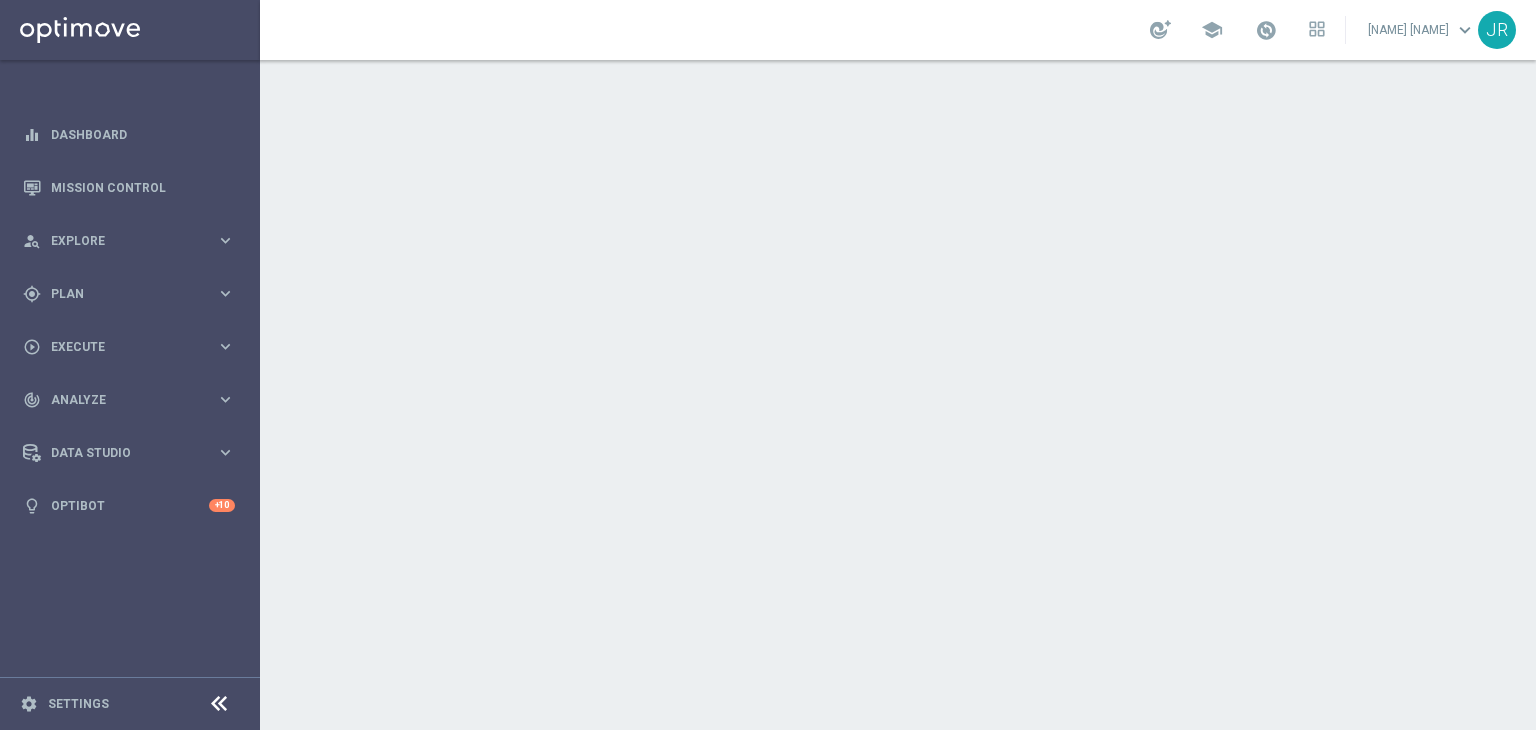 scroll, scrollTop: 0, scrollLeft: 0, axis: both 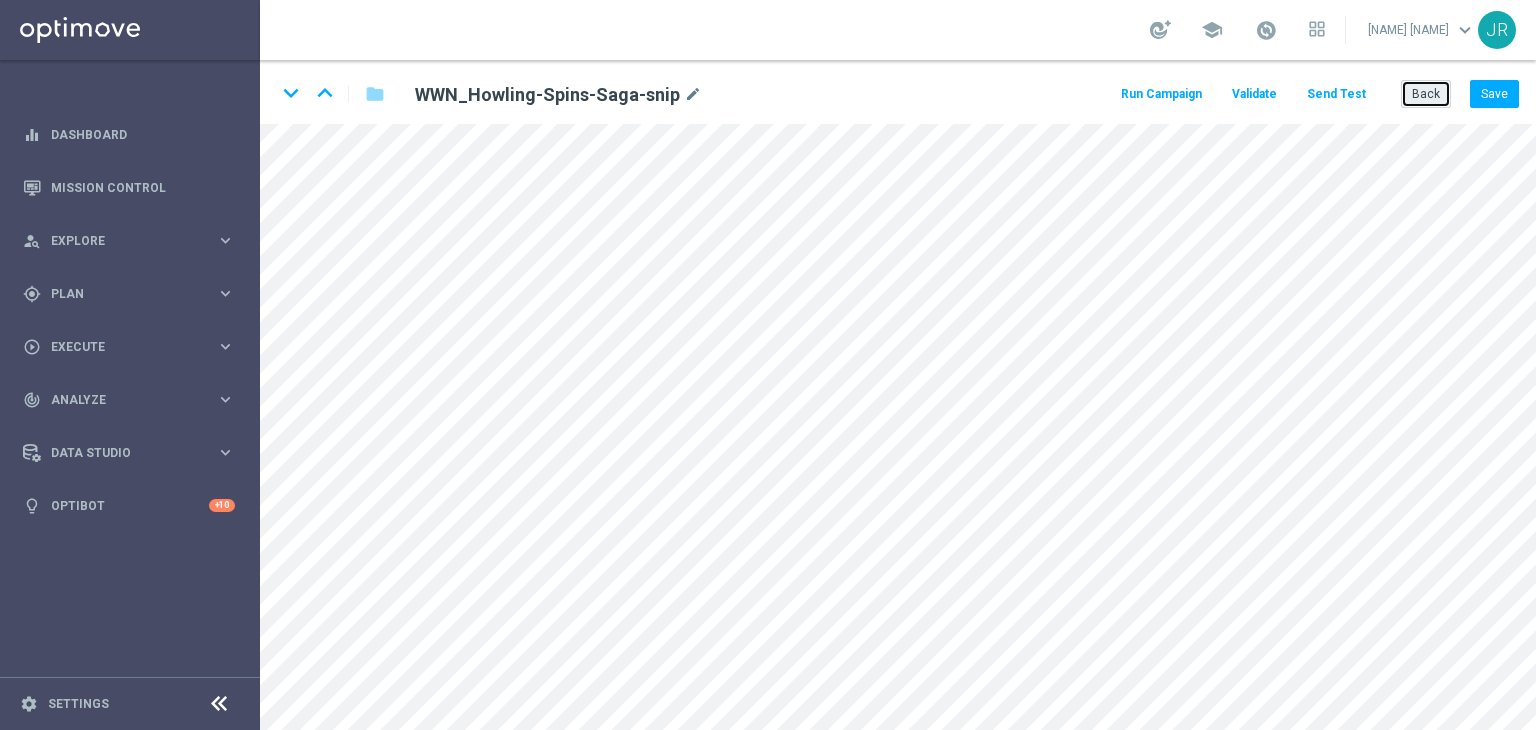 click on "Back" 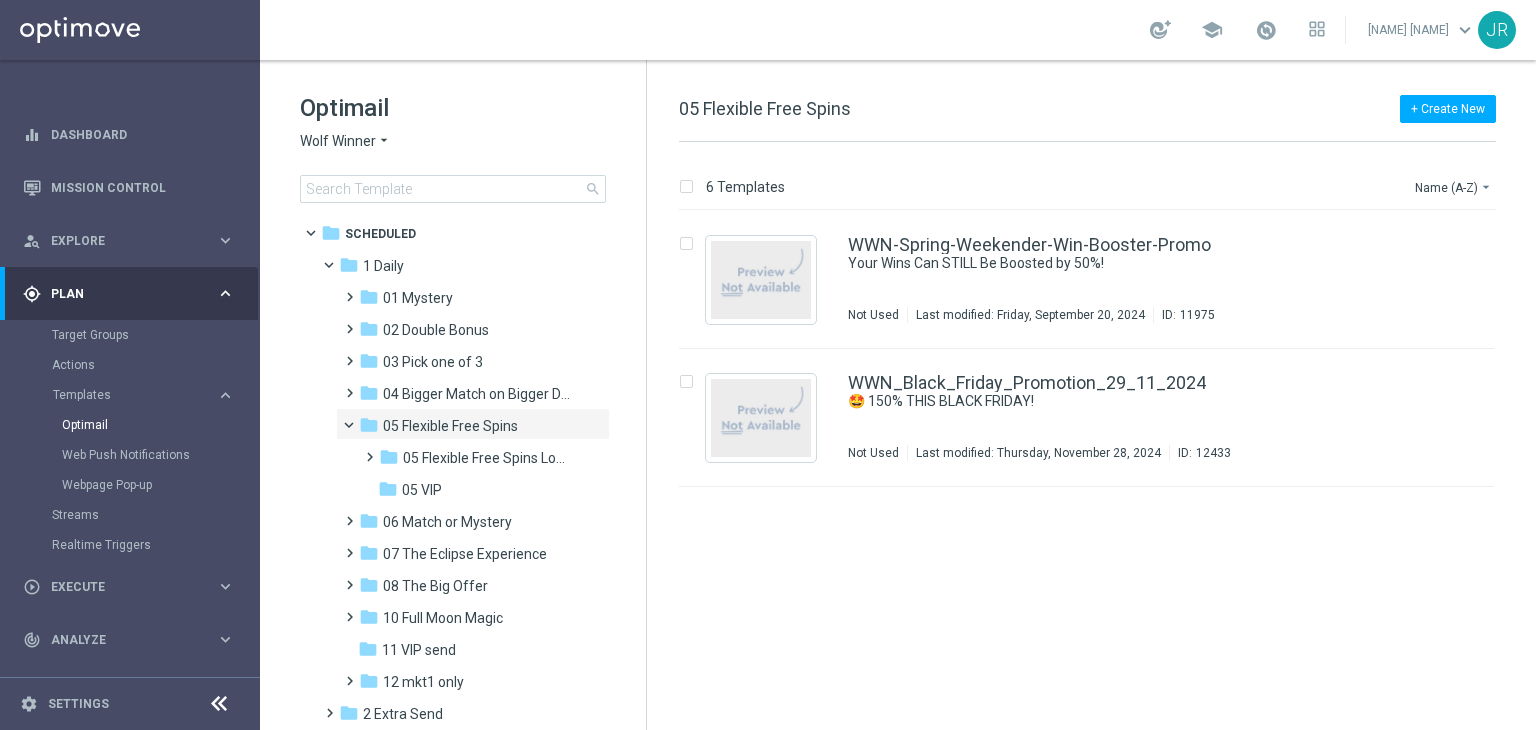 drag, startPoint x: 430, startPoint y: 484, endPoint x: 1390, endPoint y: 496, distance: 960.075 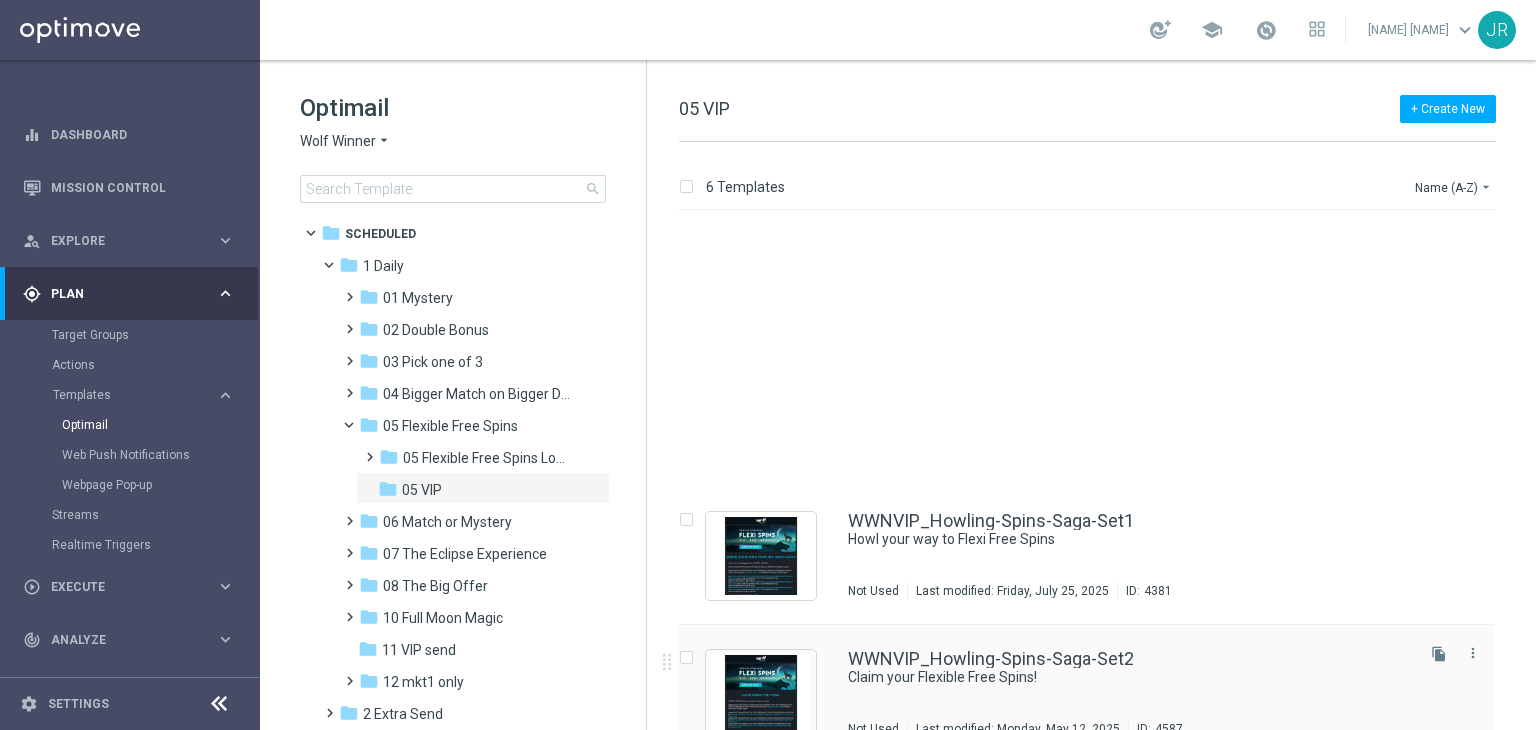 scroll, scrollTop: 308, scrollLeft: 0, axis: vertical 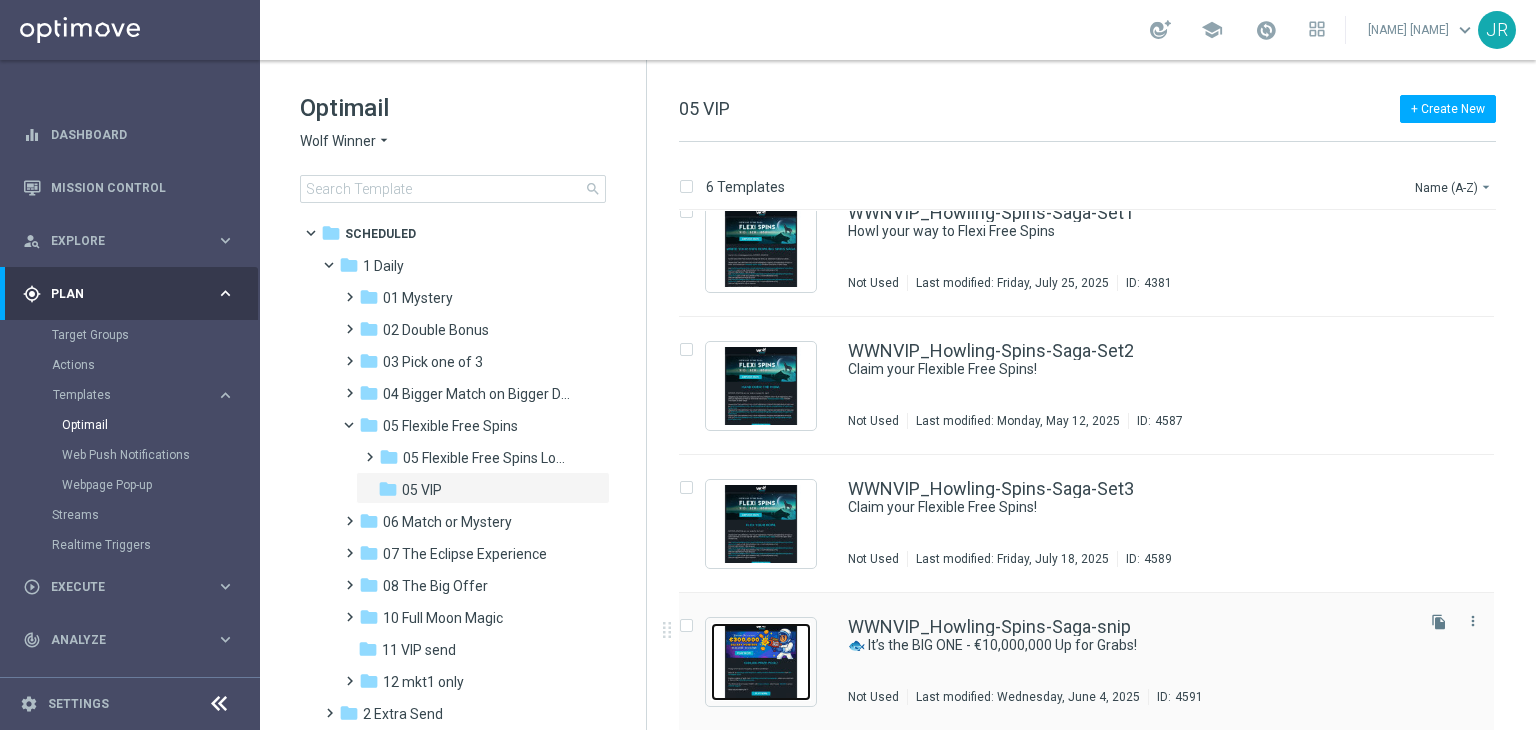 click at bounding box center (761, 662) 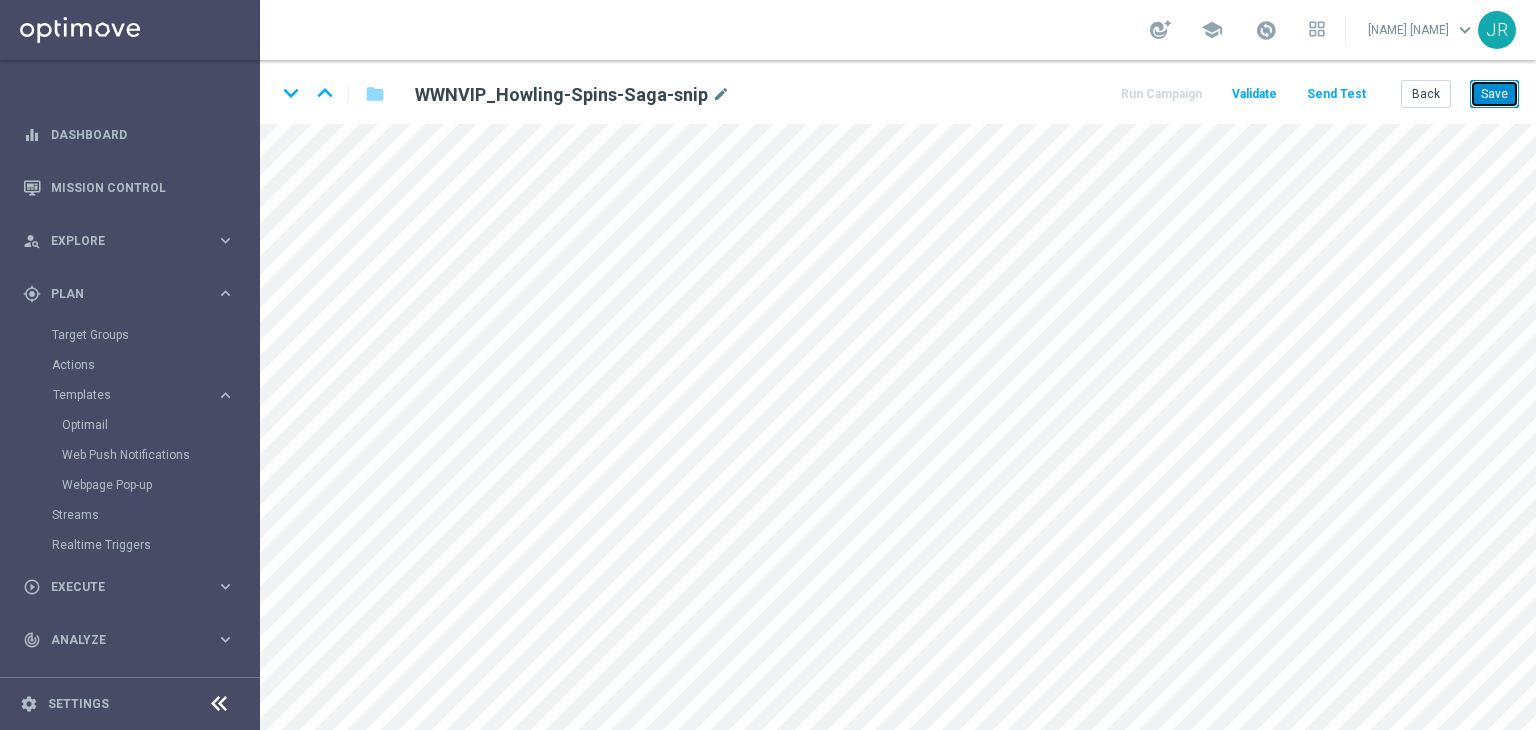 click on "Save" at bounding box center (1494, 94) 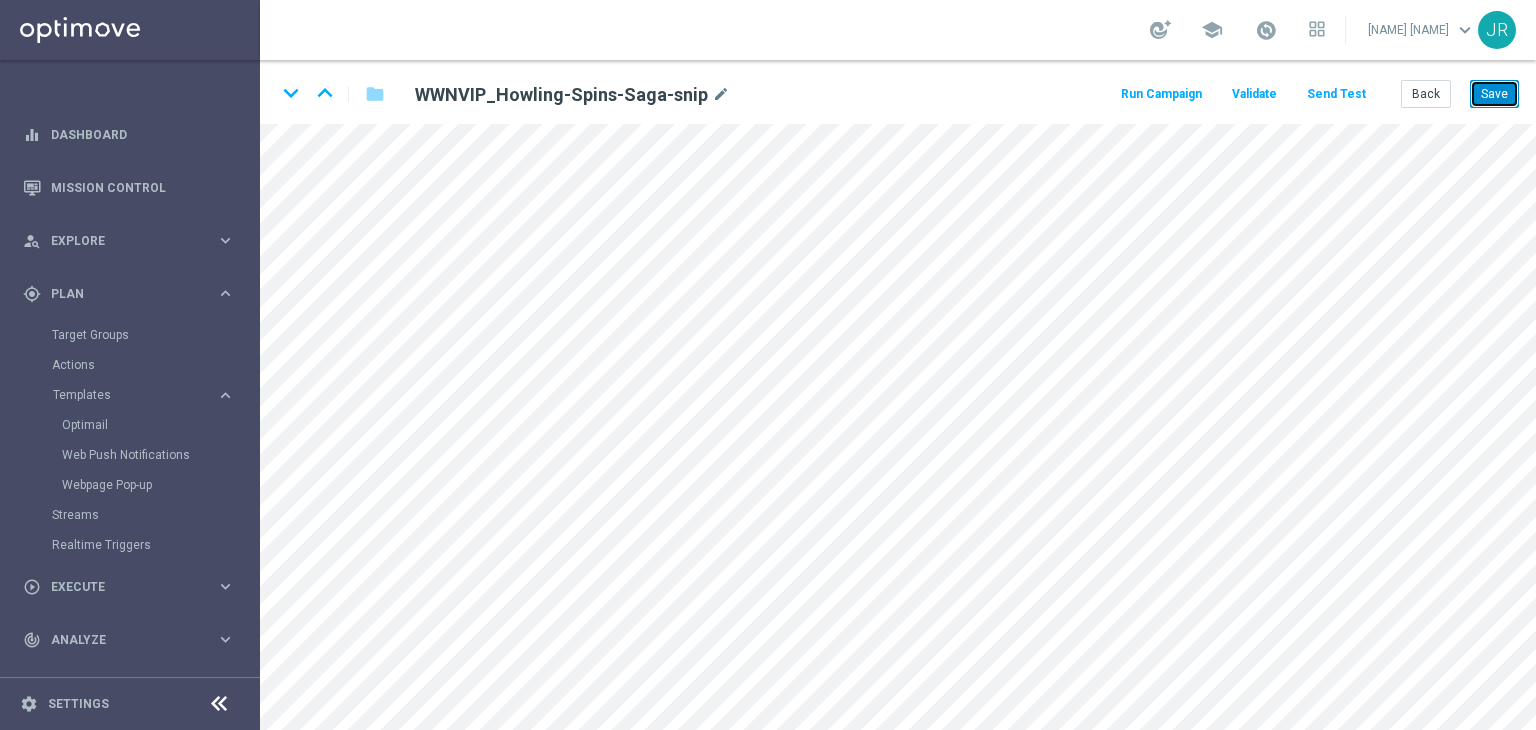 click on "Save" at bounding box center (1494, 94) 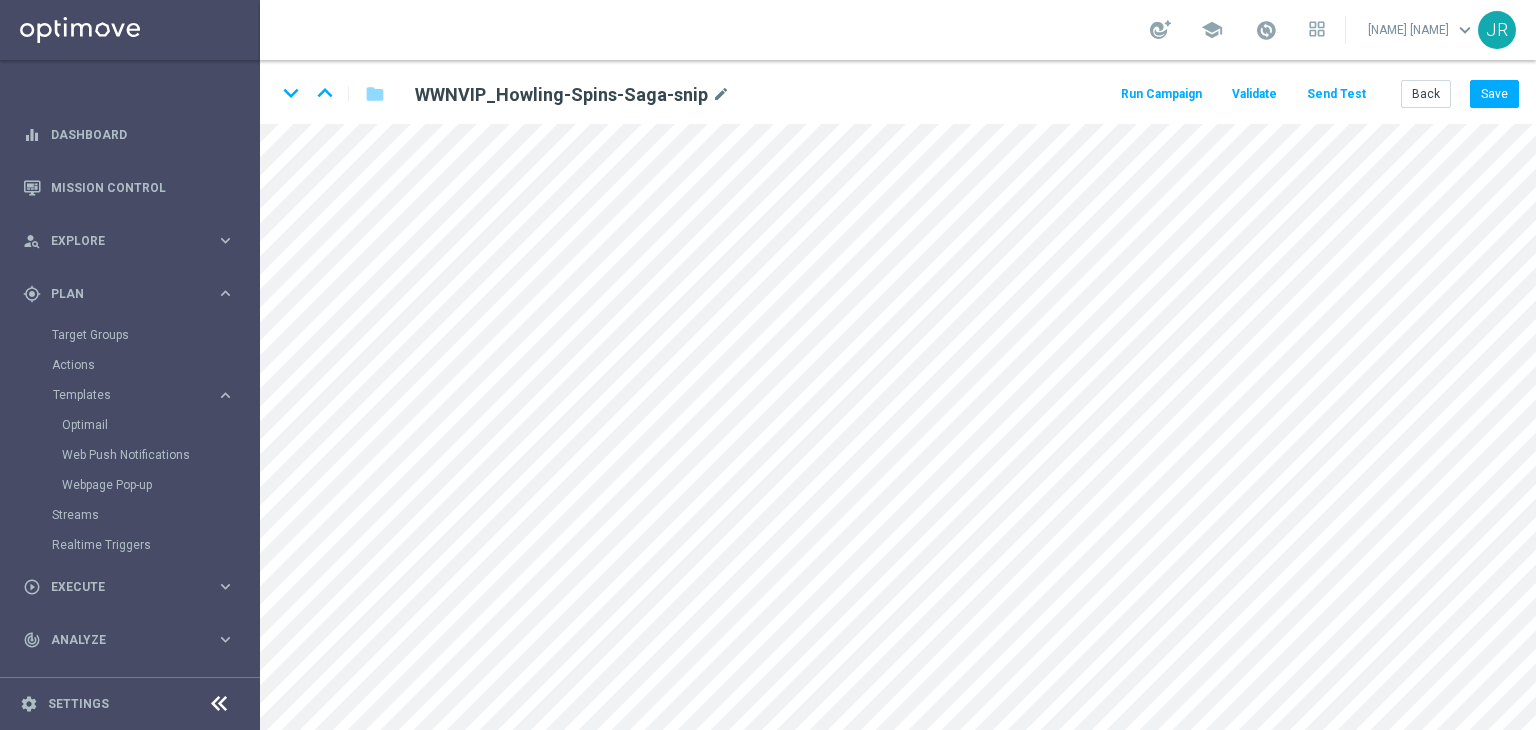 click on "Send Test" 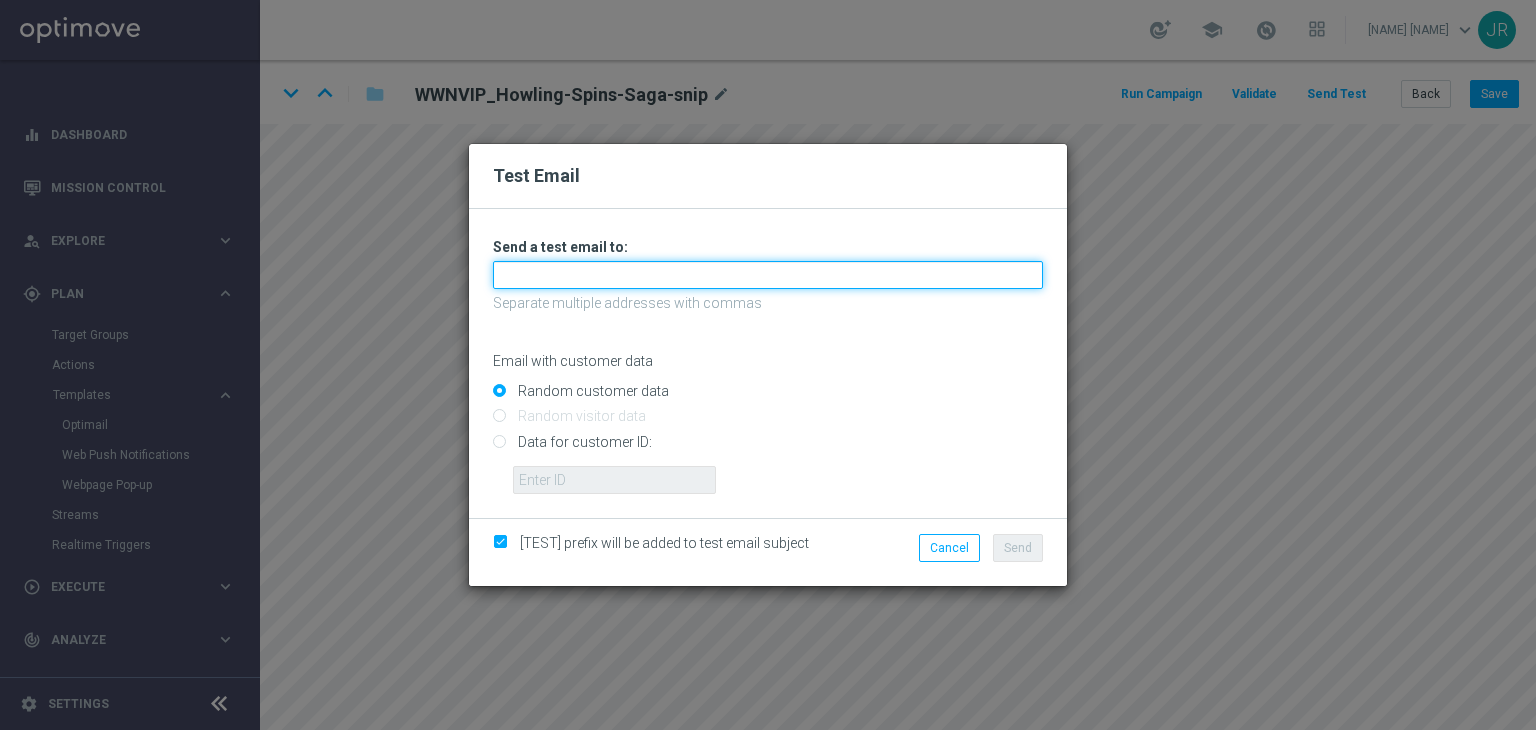click at bounding box center [768, 275] 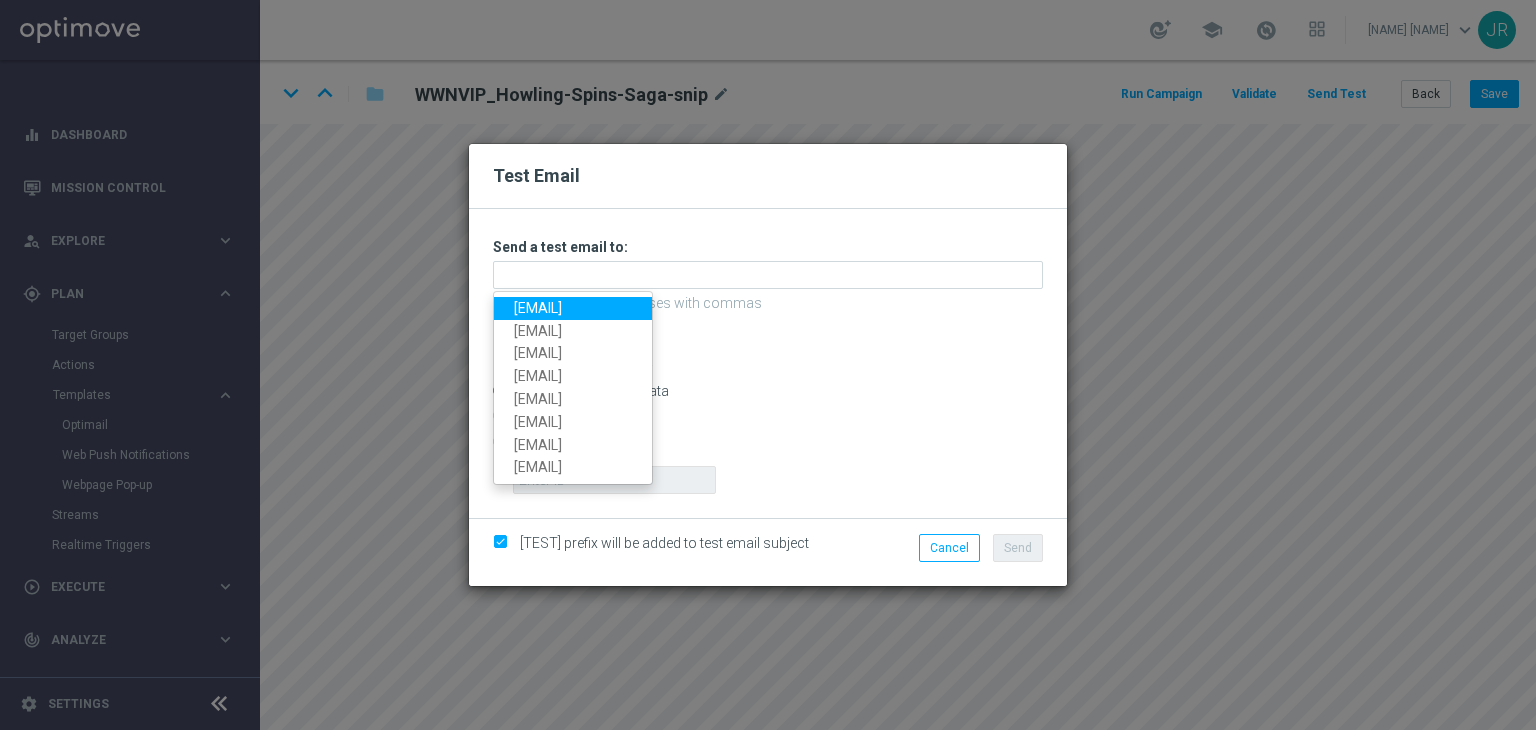 click on "[EMAIL]" at bounding box center [573, 308] 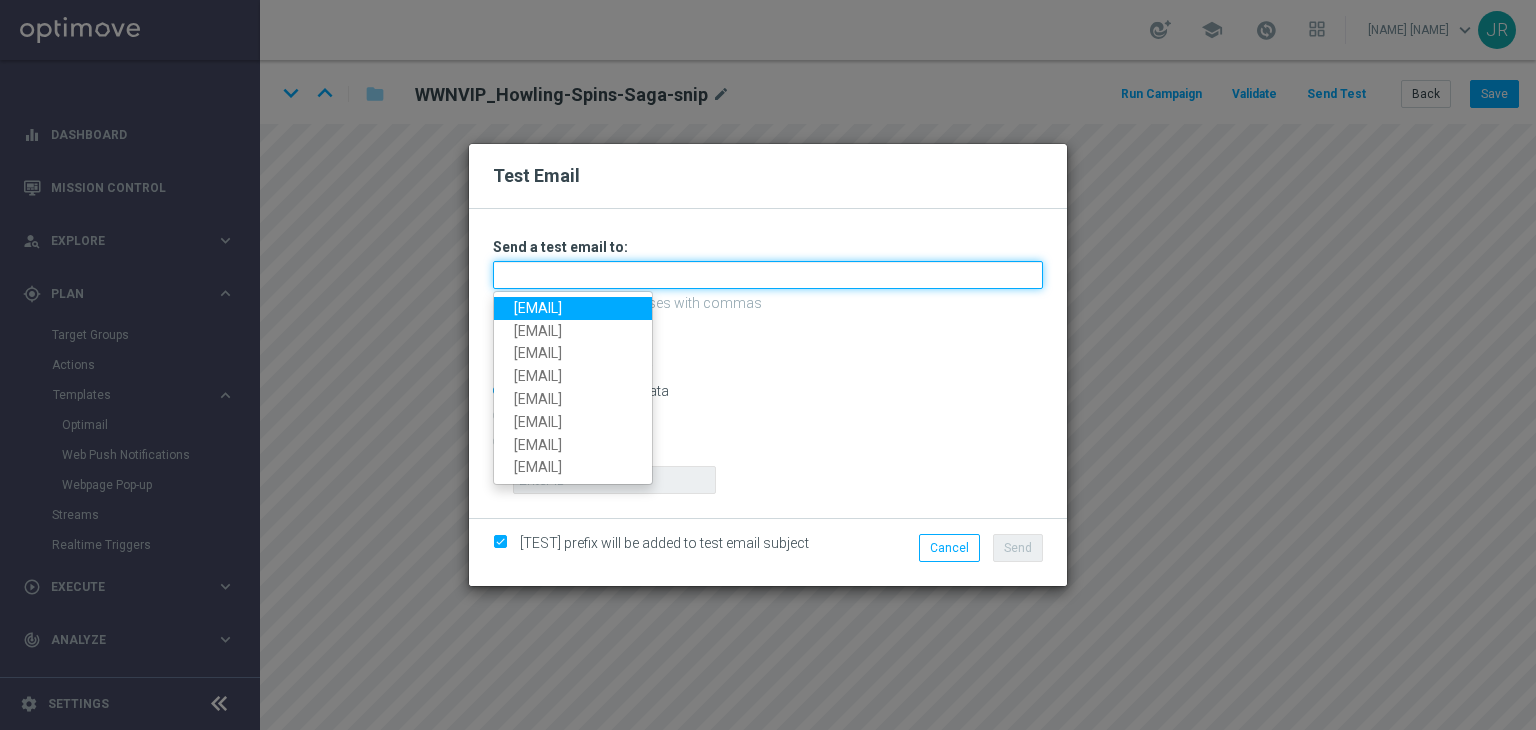 type on "[EMAIL]" 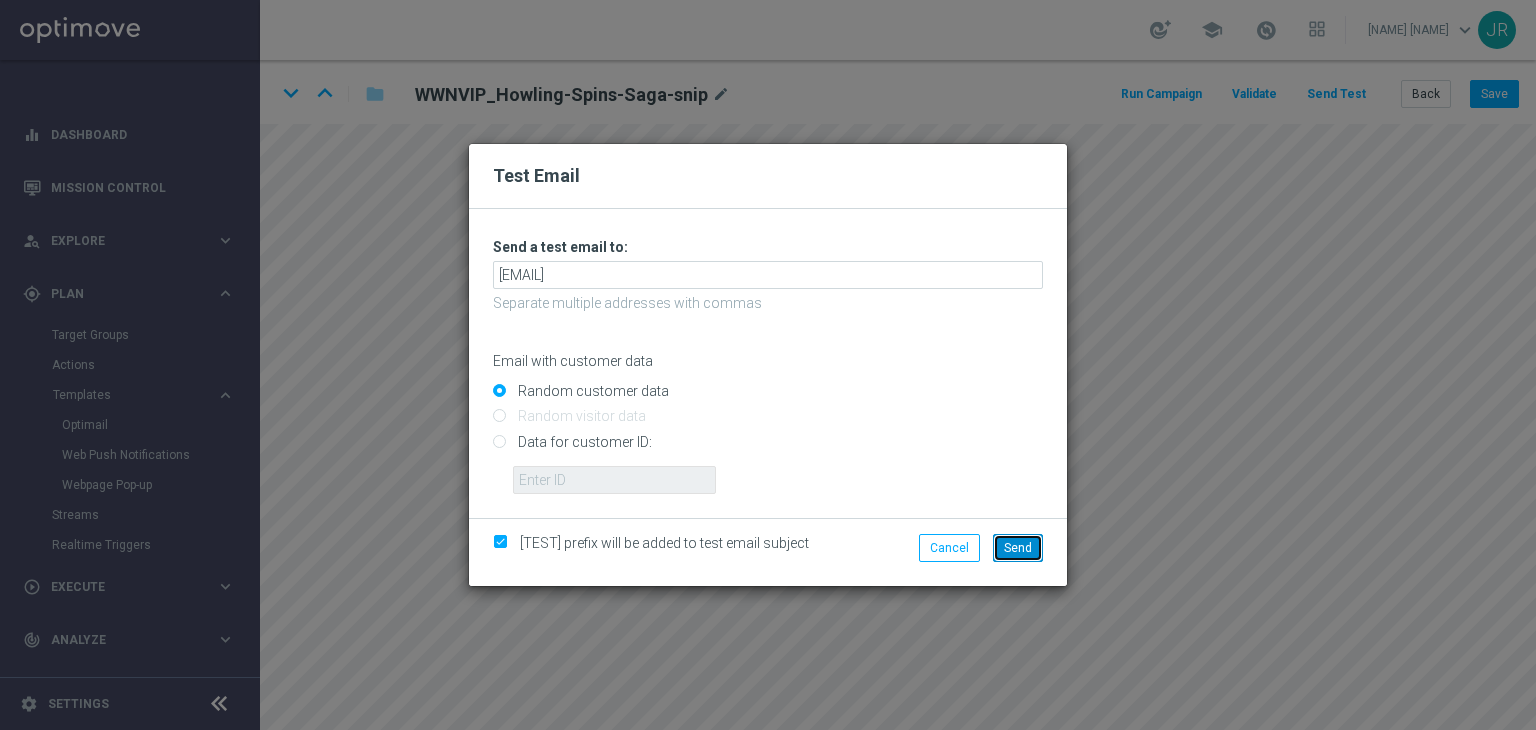 click on "Send" 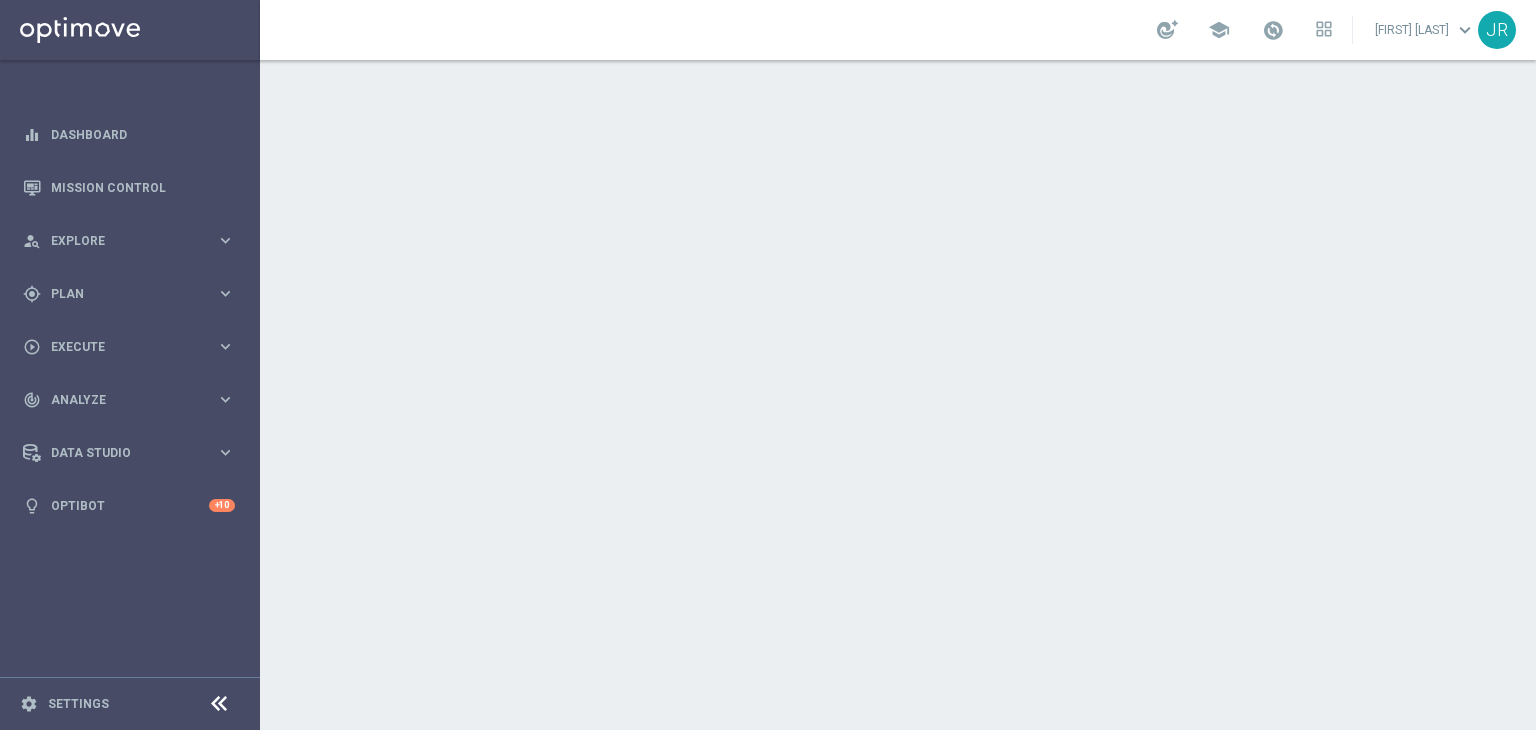 scroll, scrollTop: 0, scrollLeft: 0, axis: both 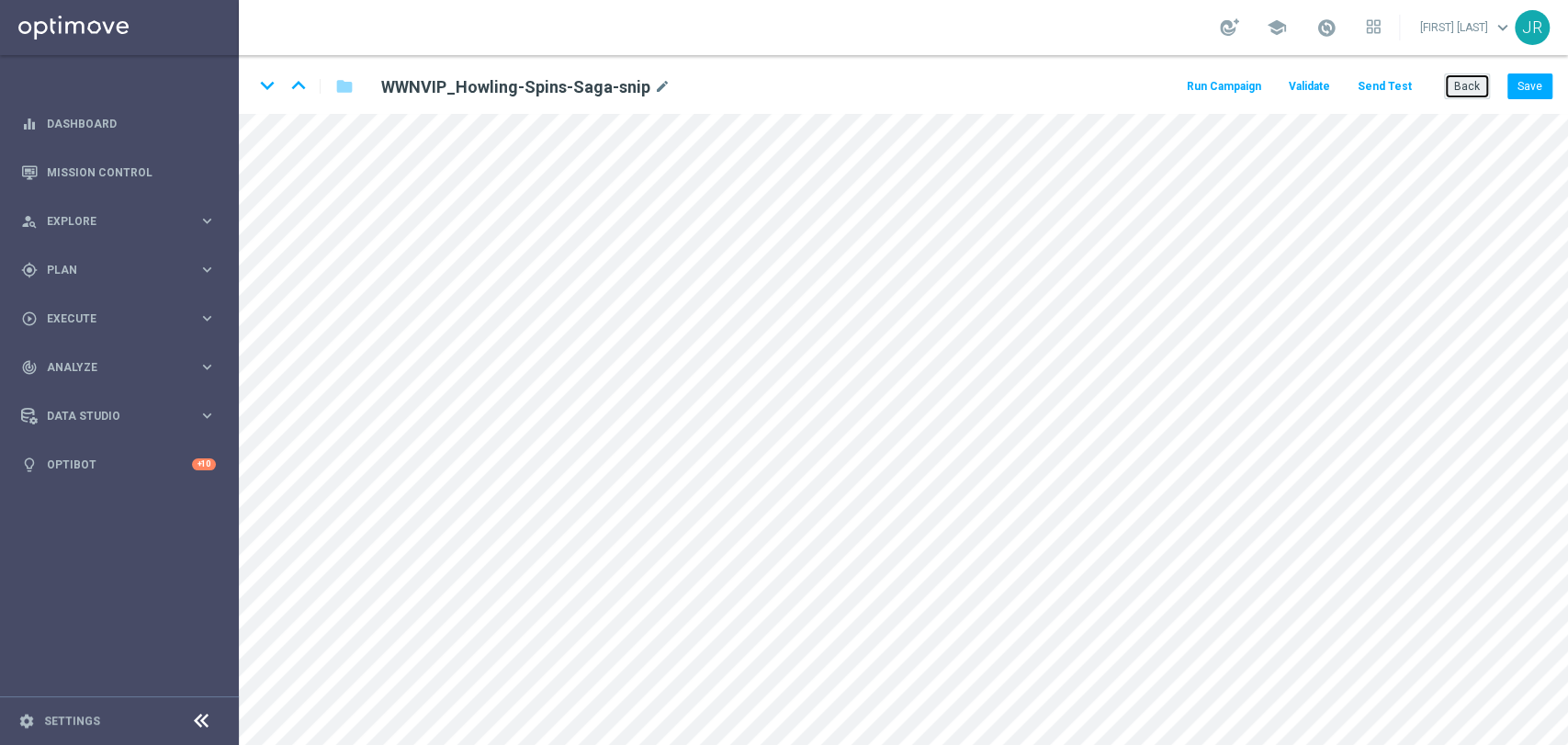 click on "Back" 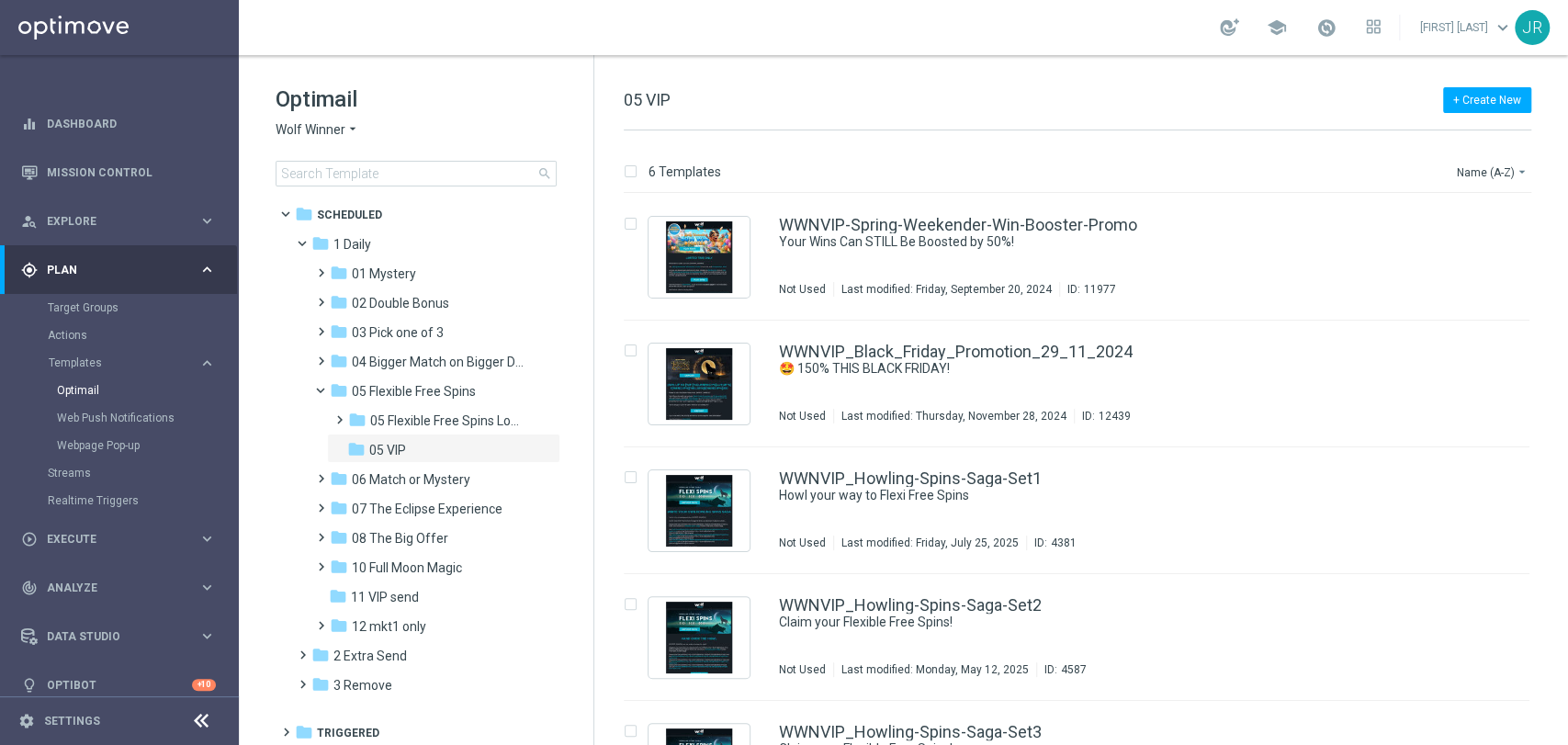 click on "Wolf Winner" 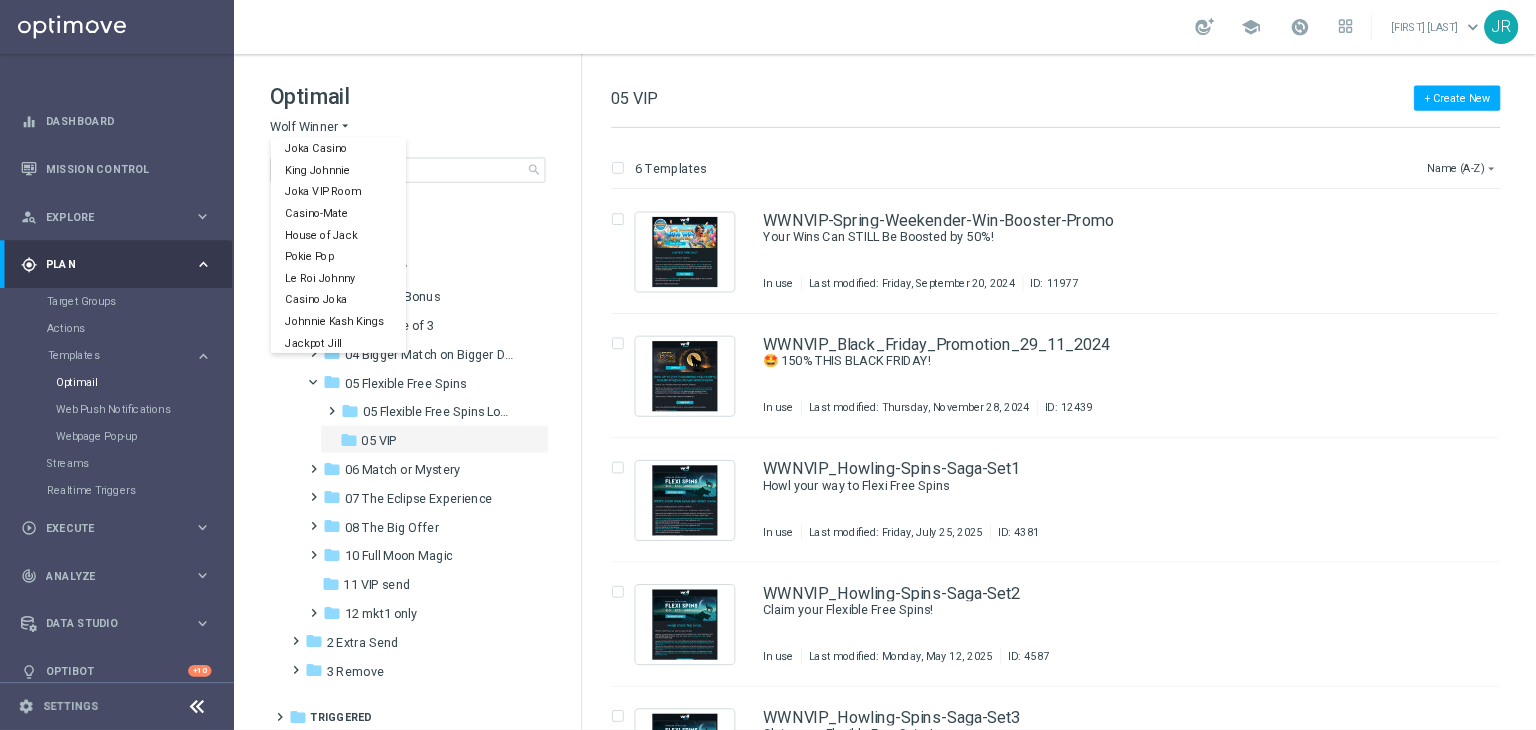 scroll, scrollTop: 72, scrollLeft: 0, axis: vertical 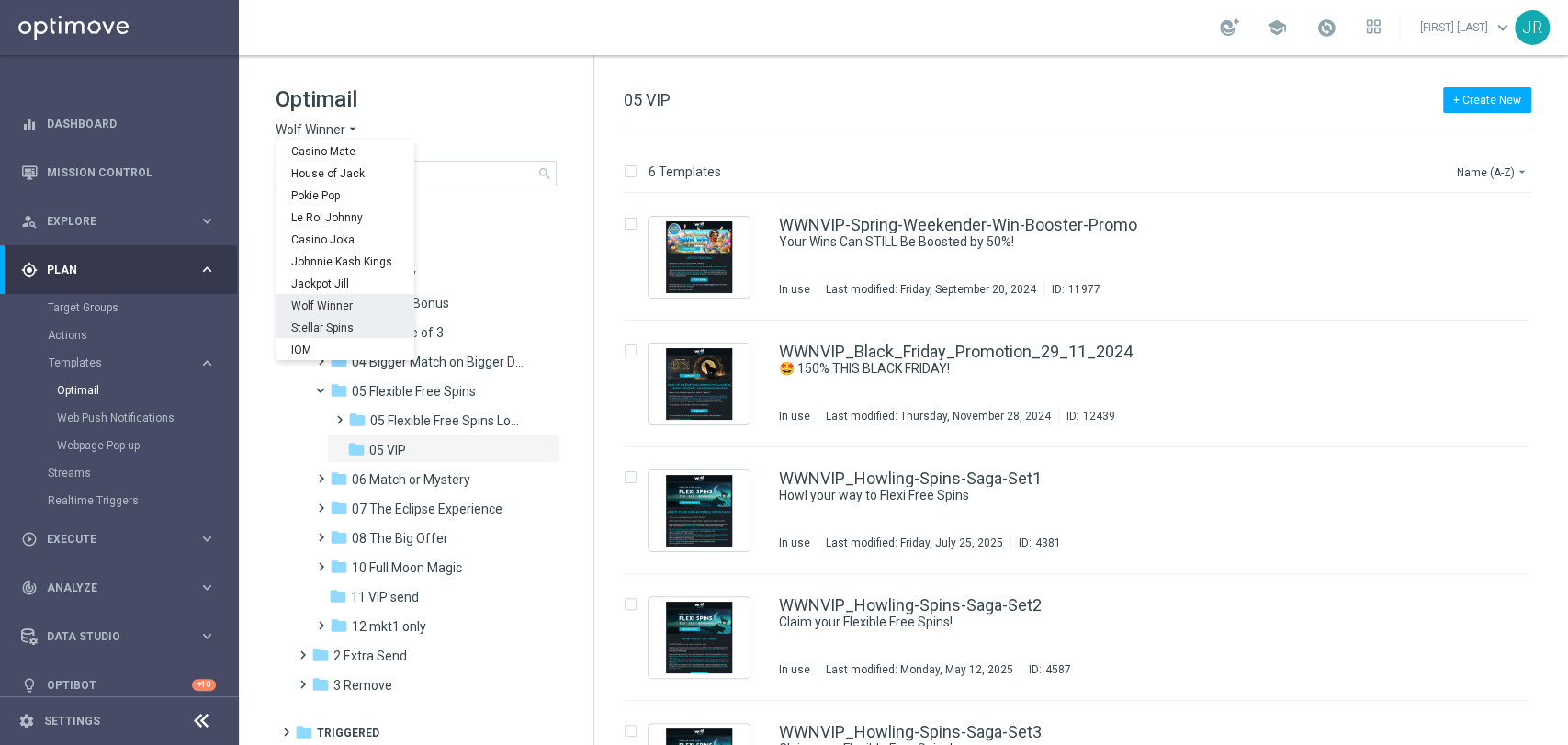click on "Stellar Spins" at bounding box center [0, 0] 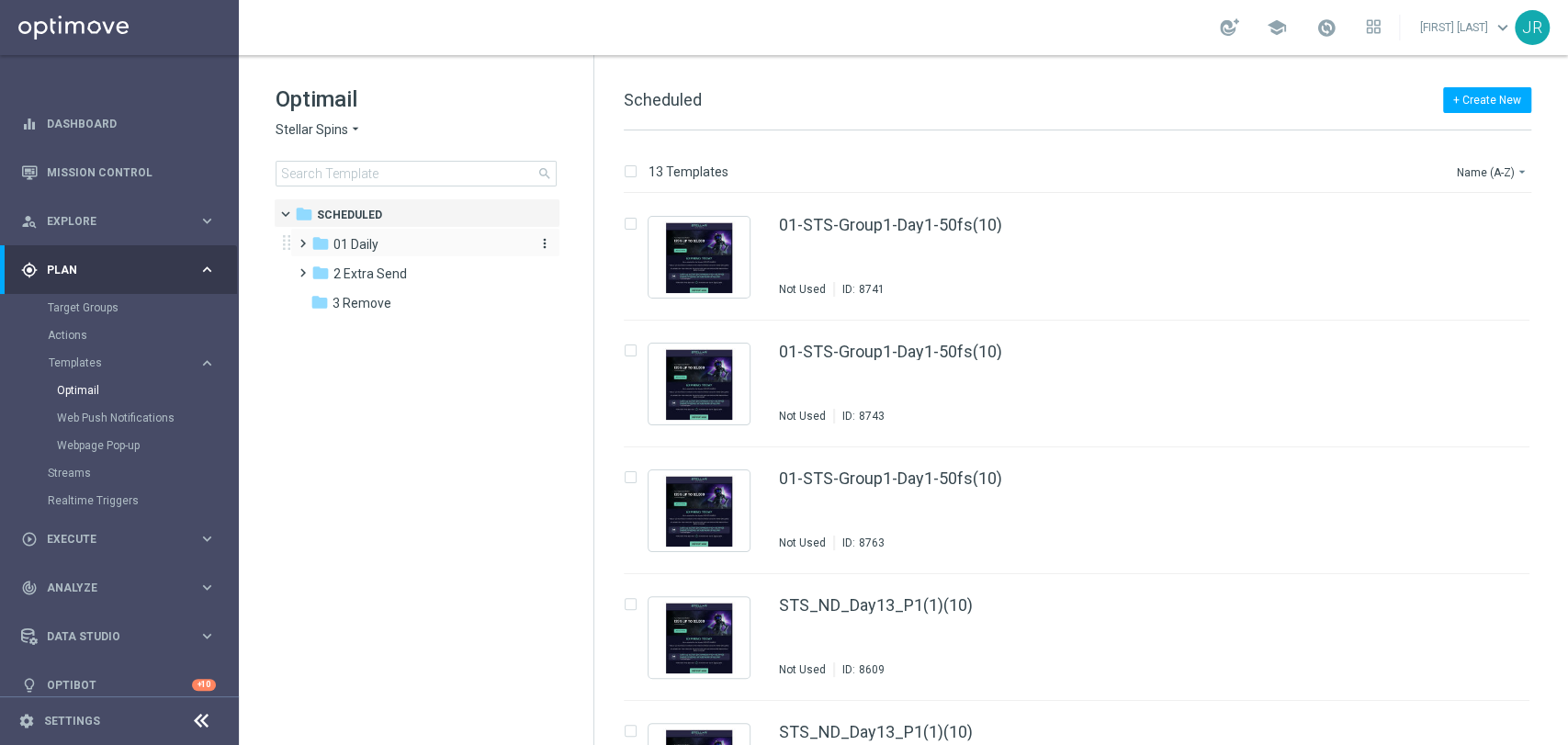 click on "01 Daily" at bounding box center [355, 244] 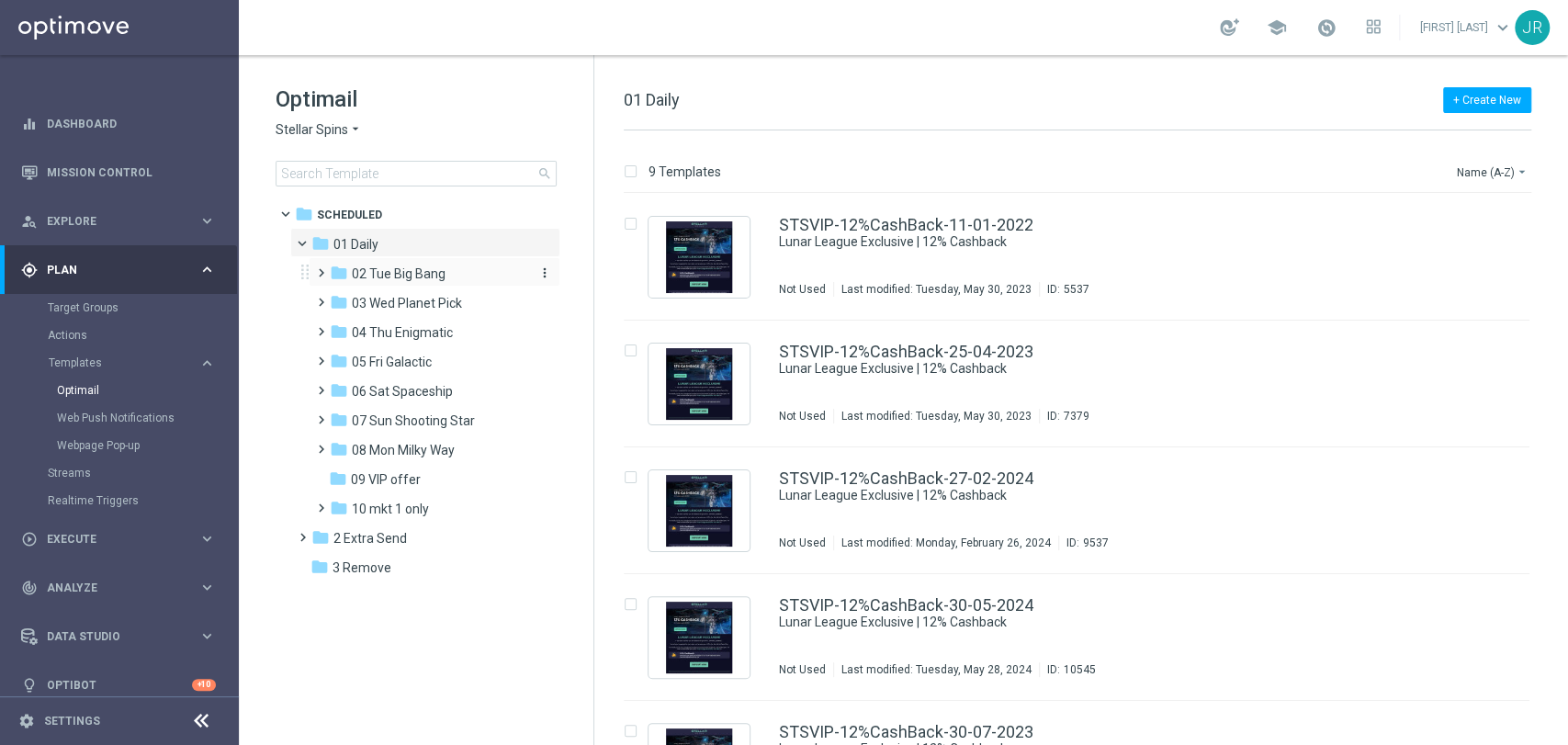 click on "folder
02 Tue Big Bang" at bounding box center (427, 274) 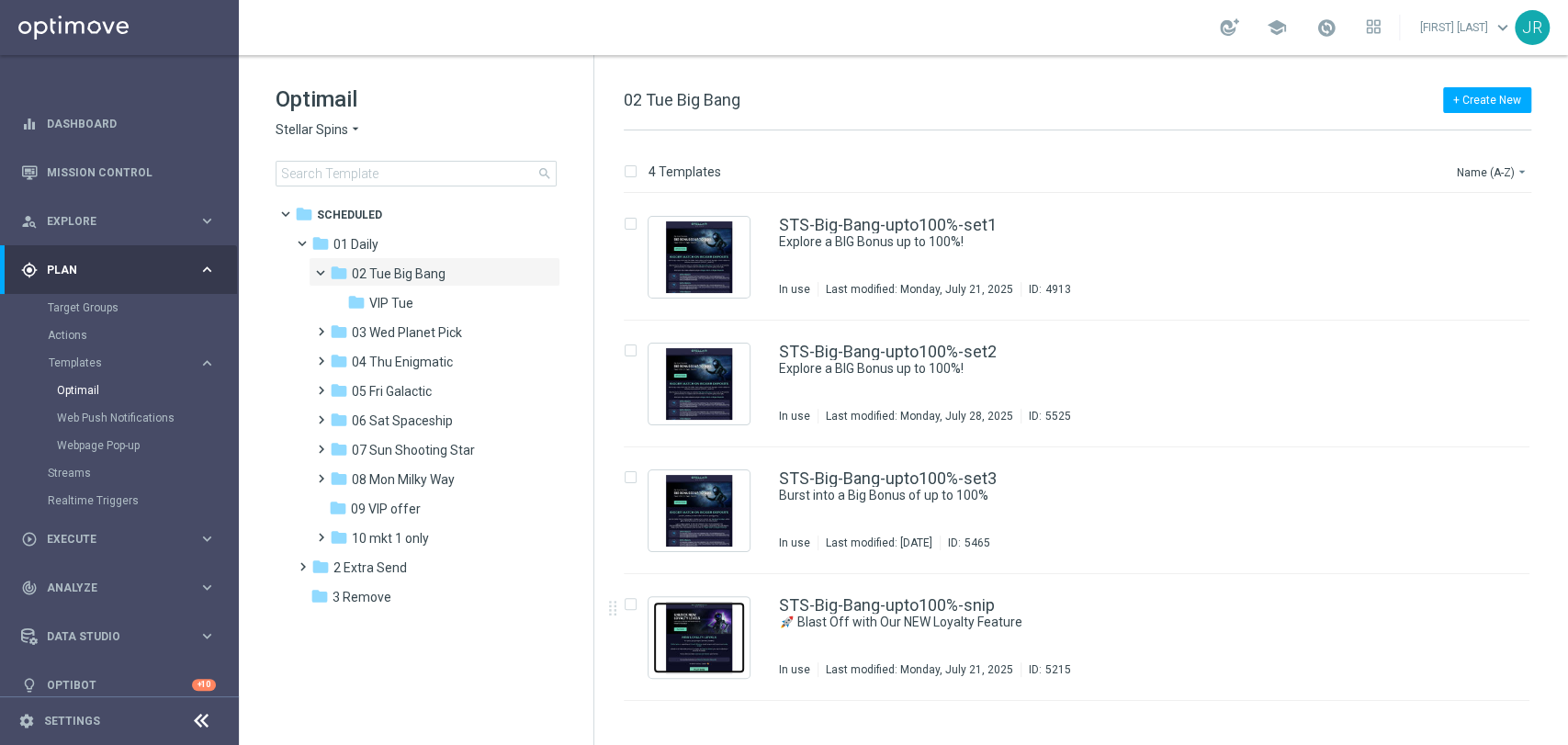 click at bounding box center [699, 638] 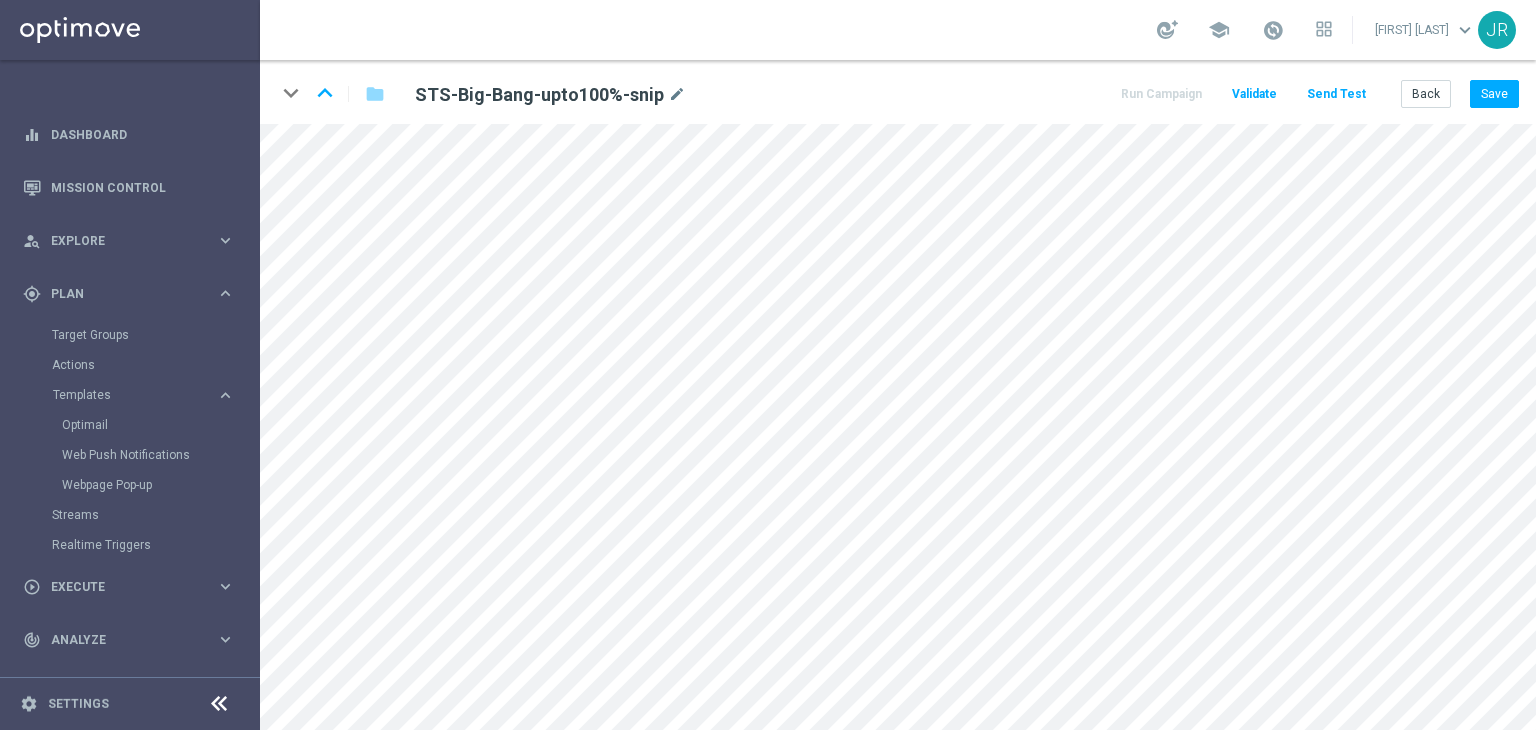 click on "equalizer
Dashboard
Mission Control" at bounding box center [768, 365] 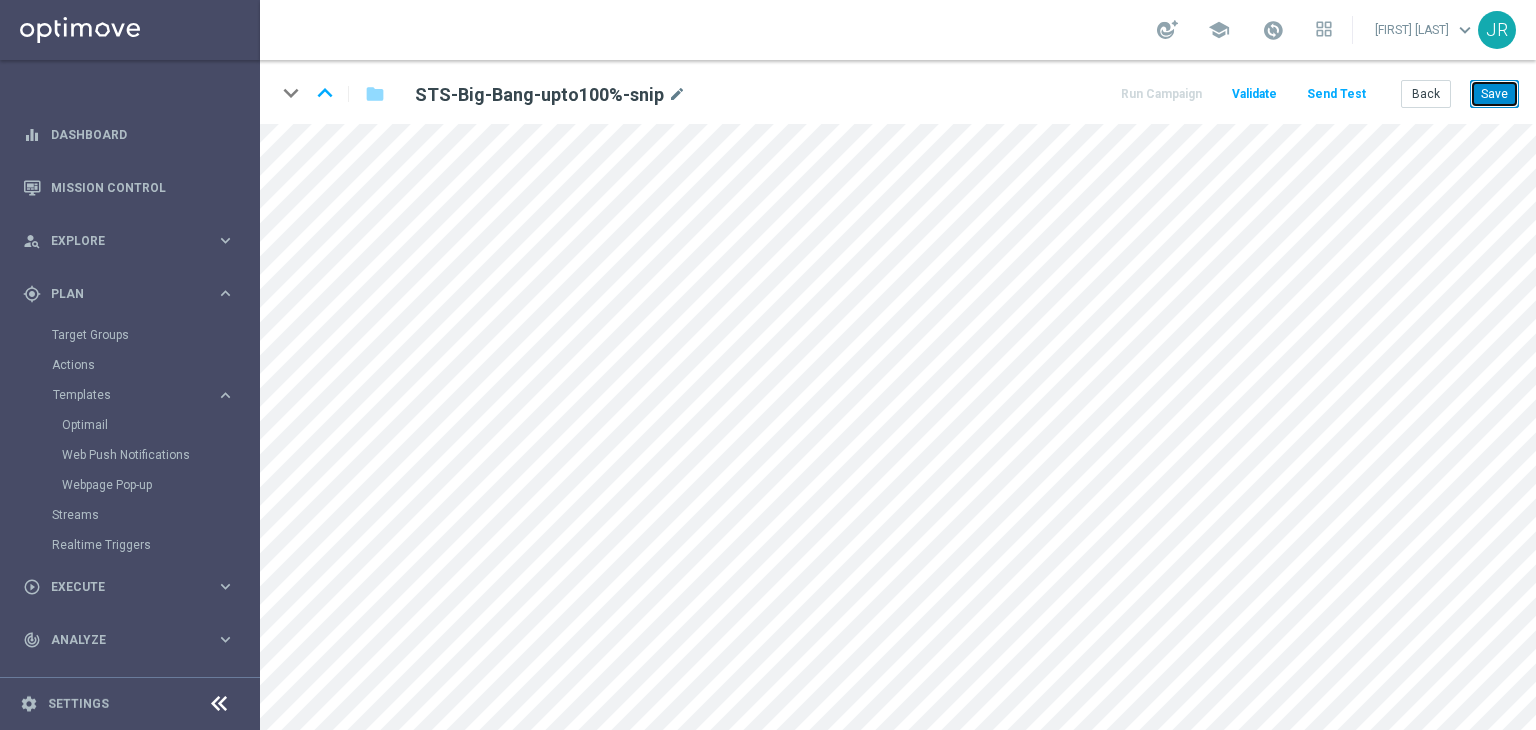 click on "Save" at bounding box center (1494, 94) 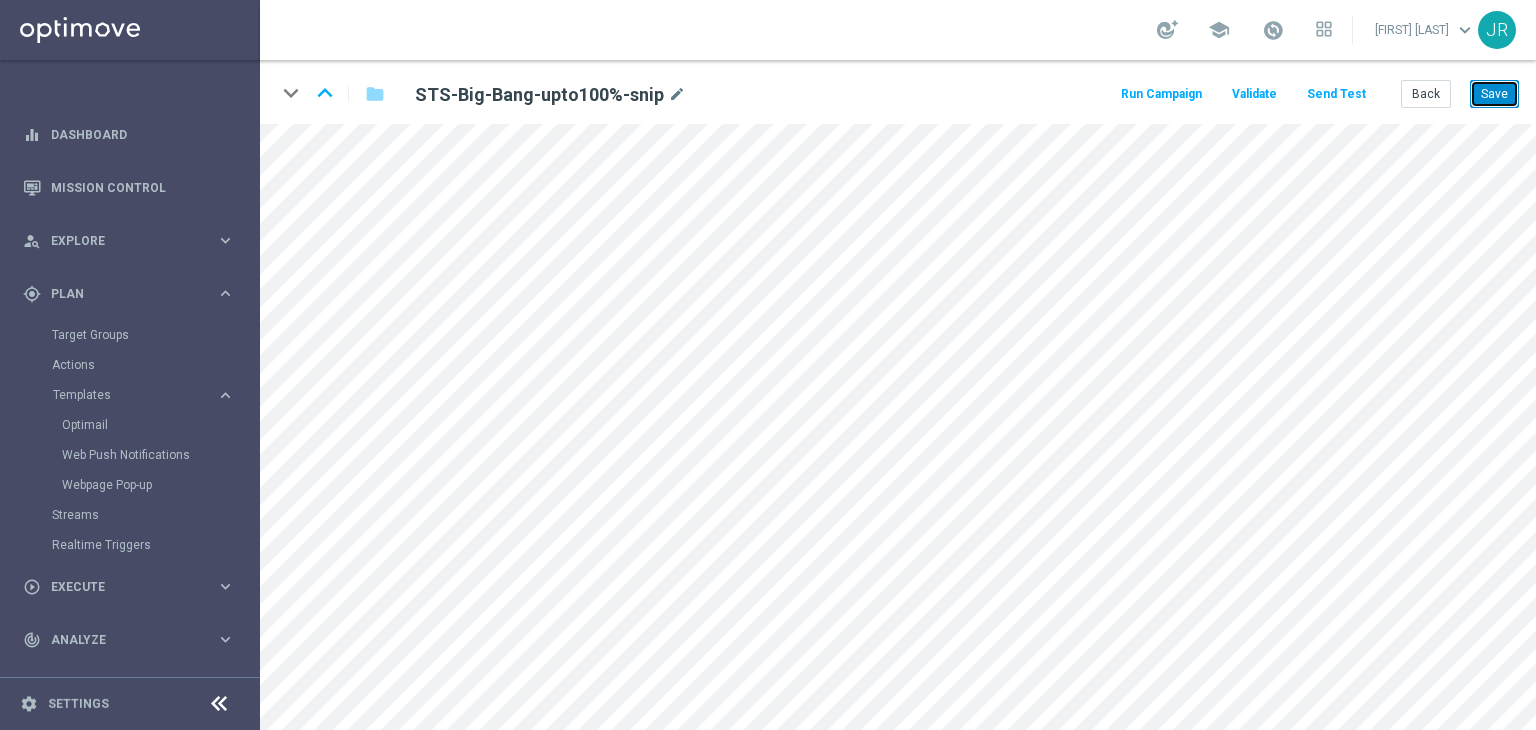 click on "Save" at bounding box center (1494, 94) 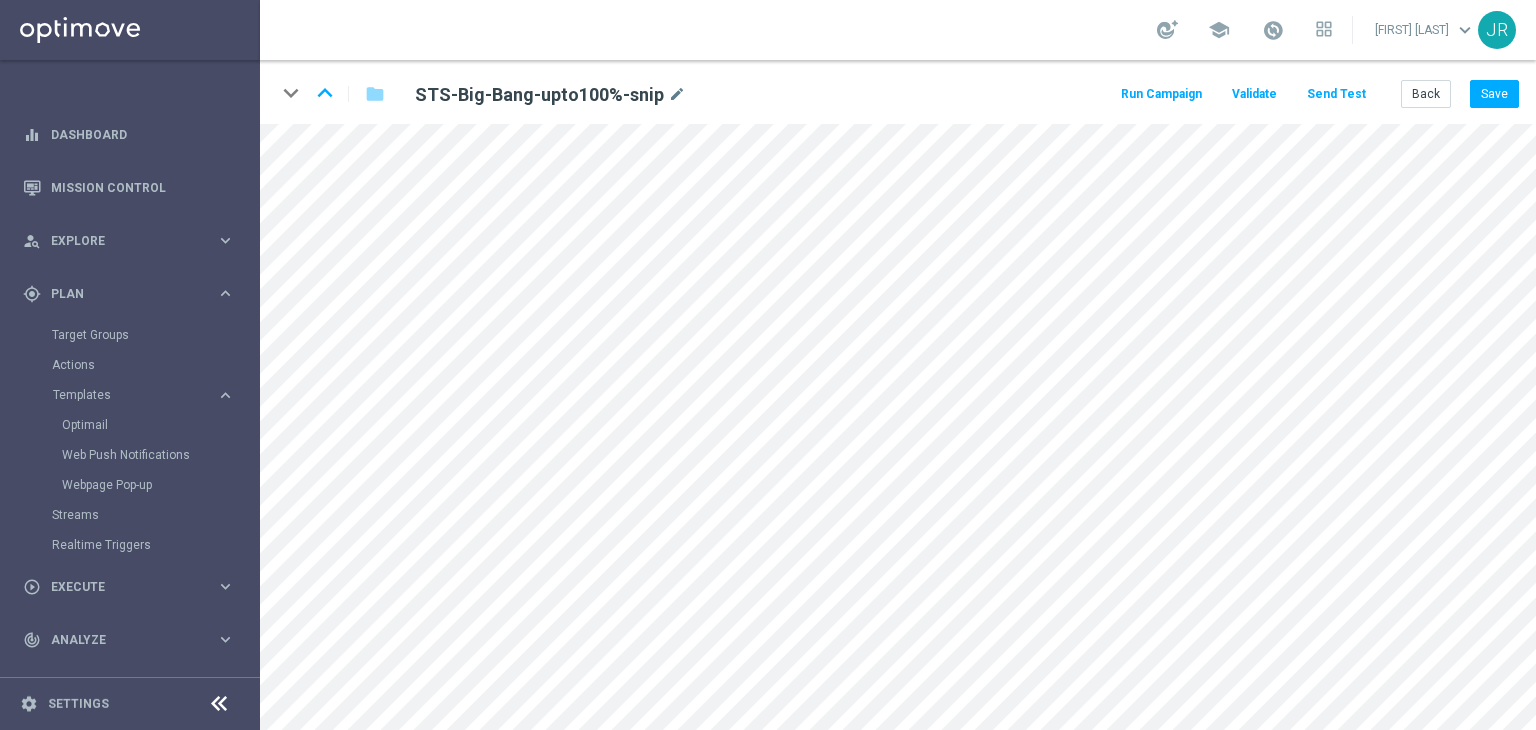 click on "Send Test" 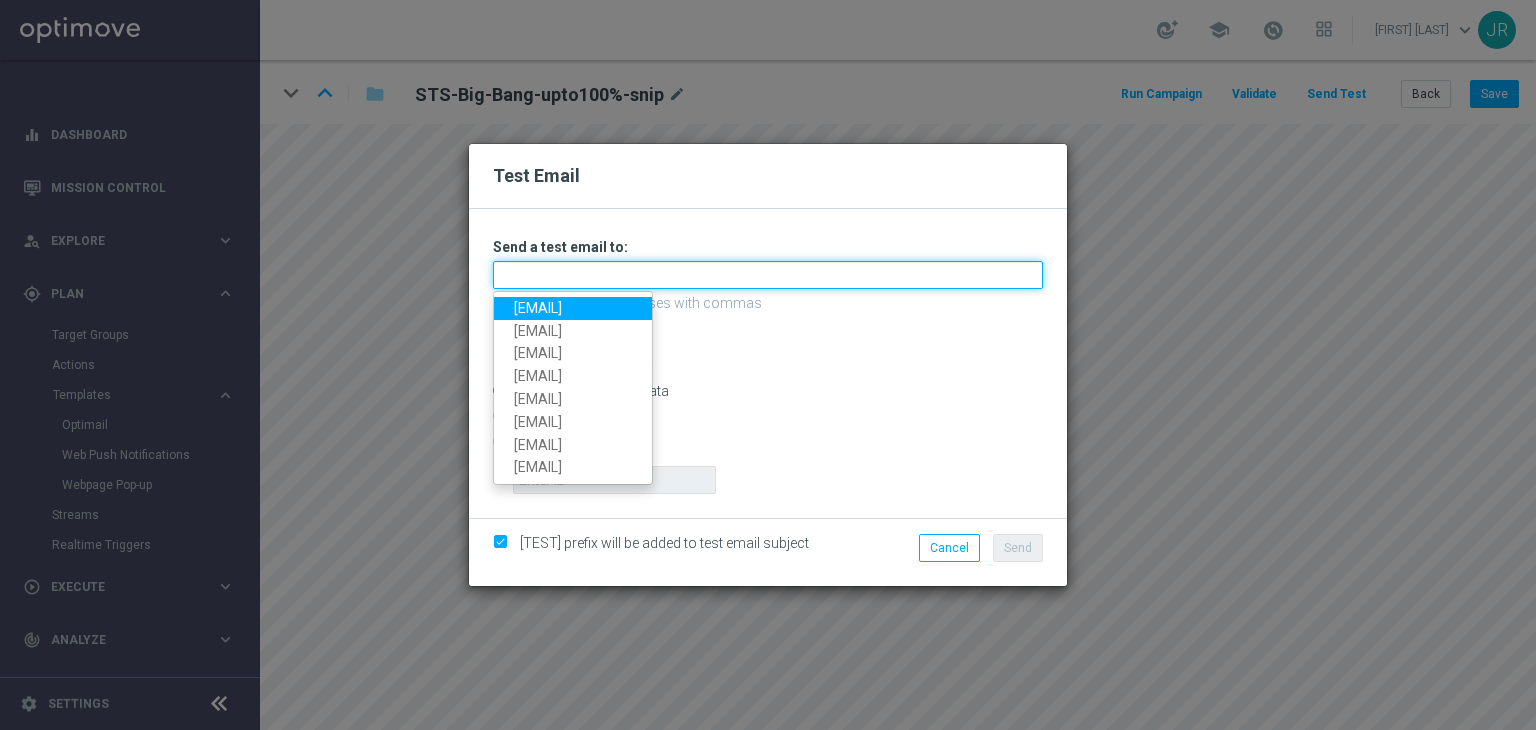 drag, startPoint x: 529, startPoint y: 269, endPoint x: 498, endPoint y: 293, distance: 39.20459 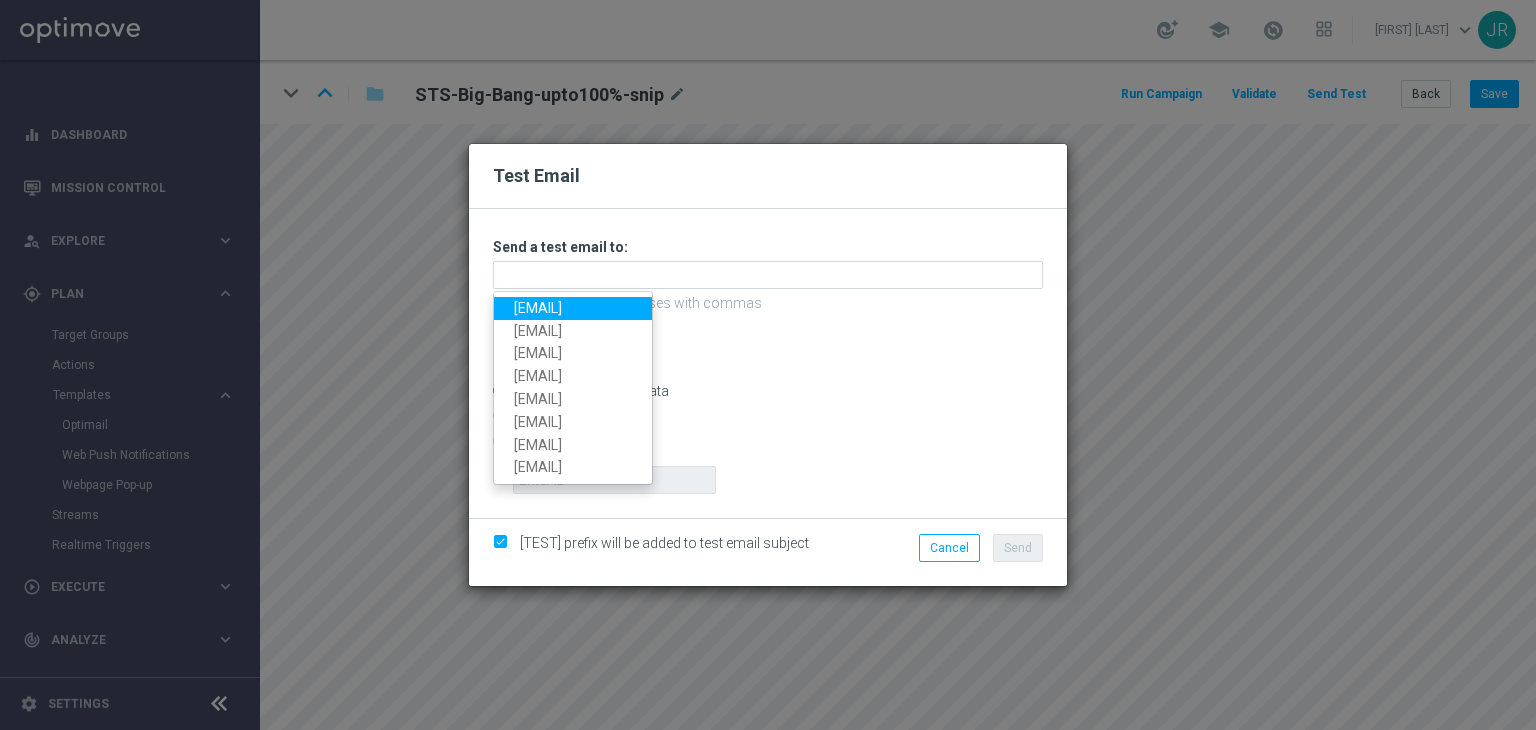 drag, startPoint x: 538, startPoint y: 301, endPoint x: 580, endPoint y: 309, distance: 42.755116 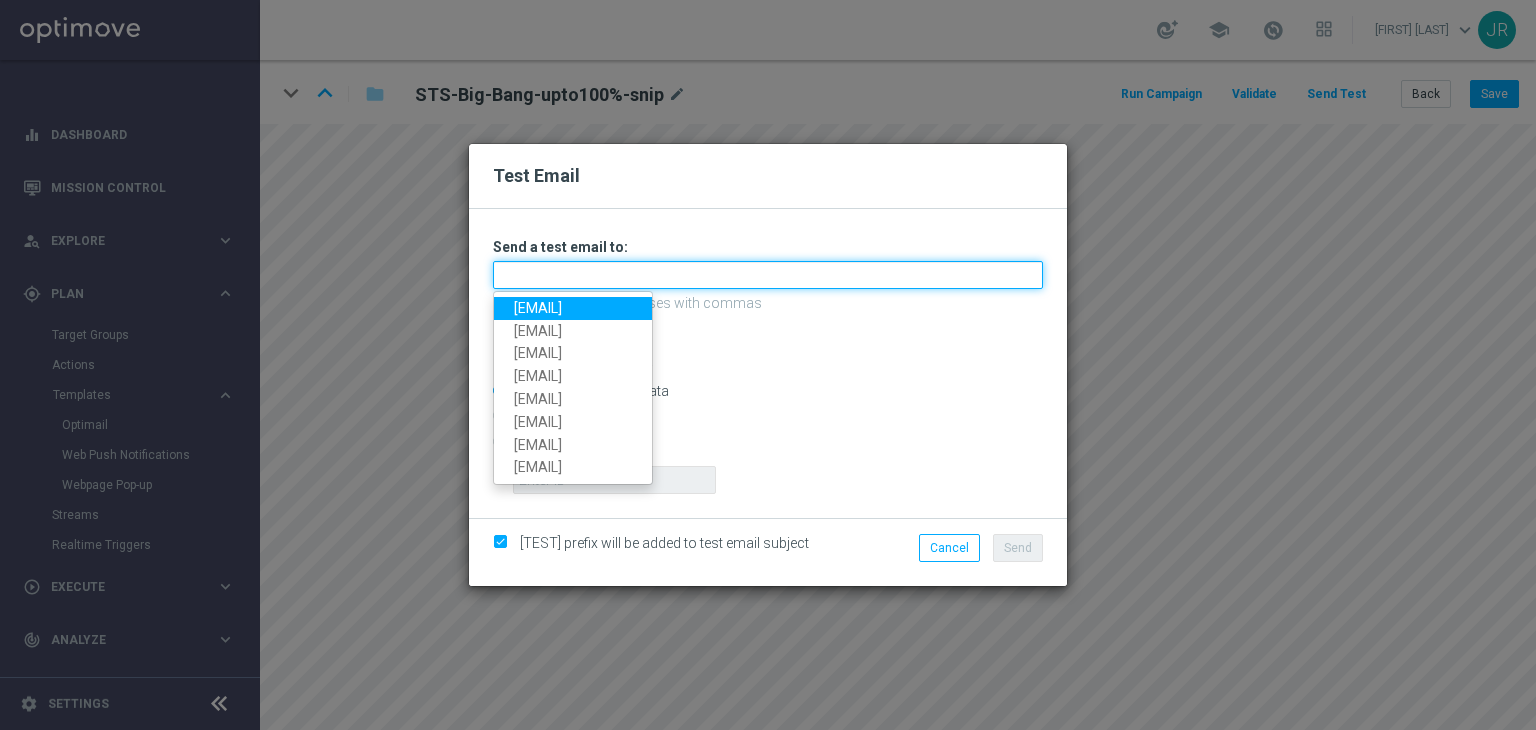 type on "[EMAIL]" 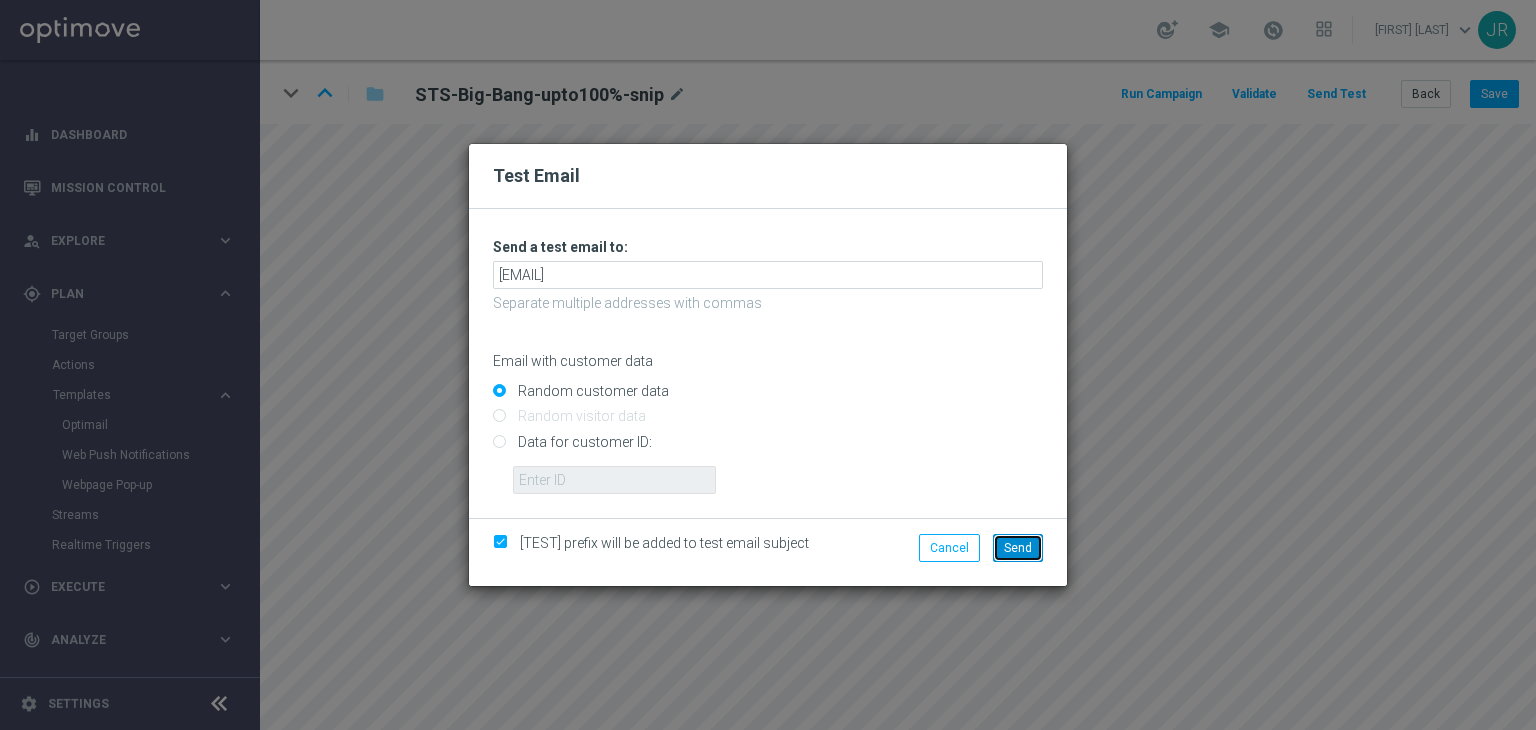 click on "Send" at bounding box center [1018, 548] 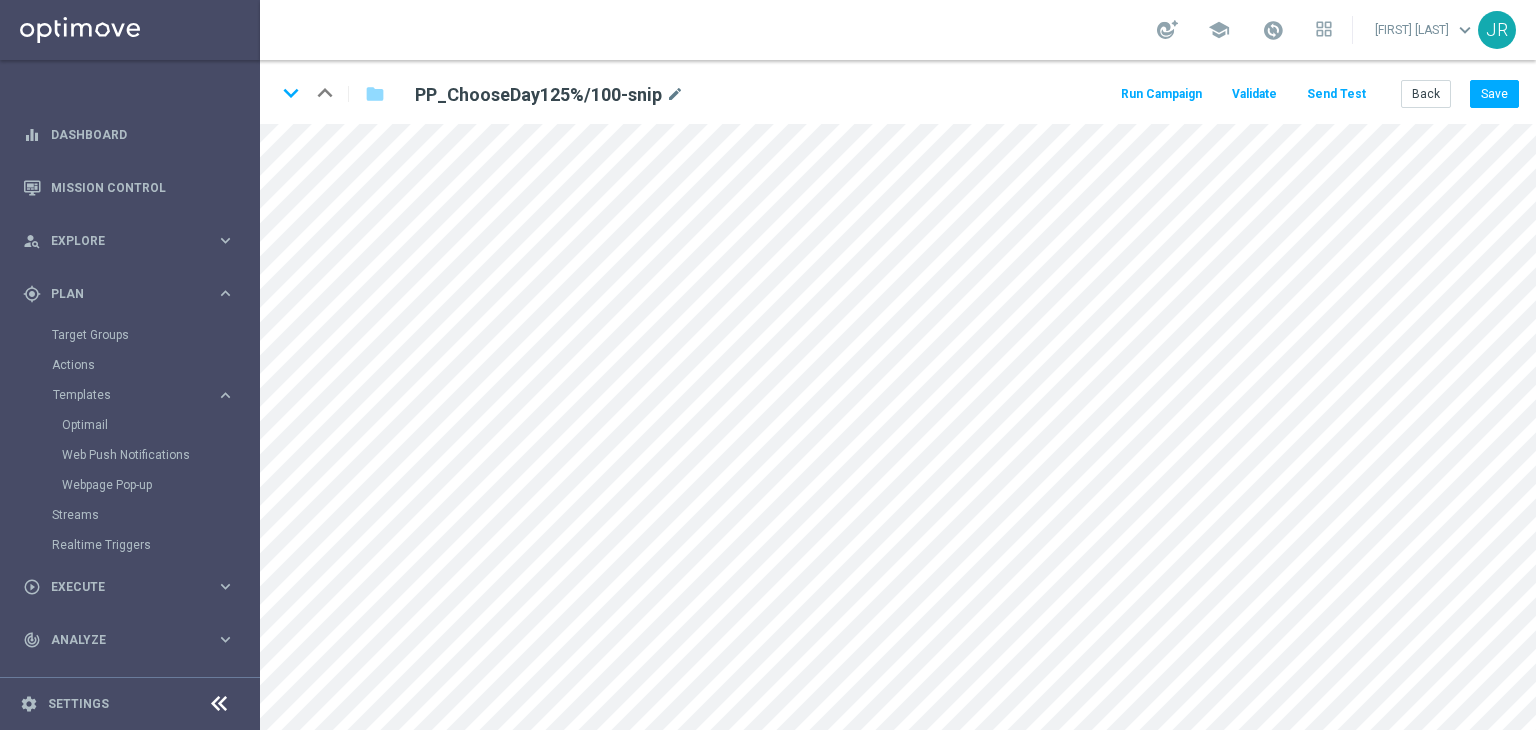 scroll, scrollTop: 0, scrollLeft: 0, axis: both 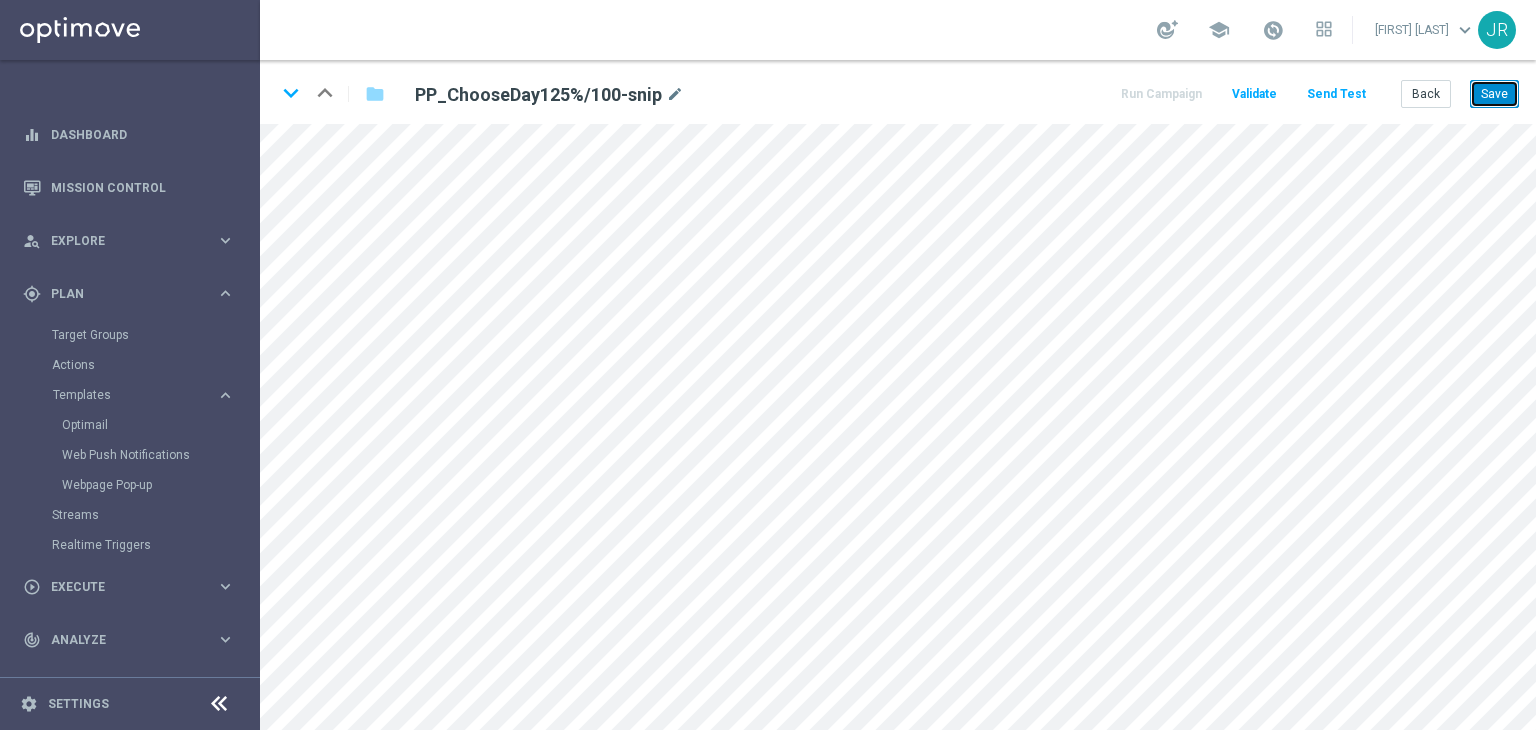 click on "Save" at bounding box center [1494, 94] 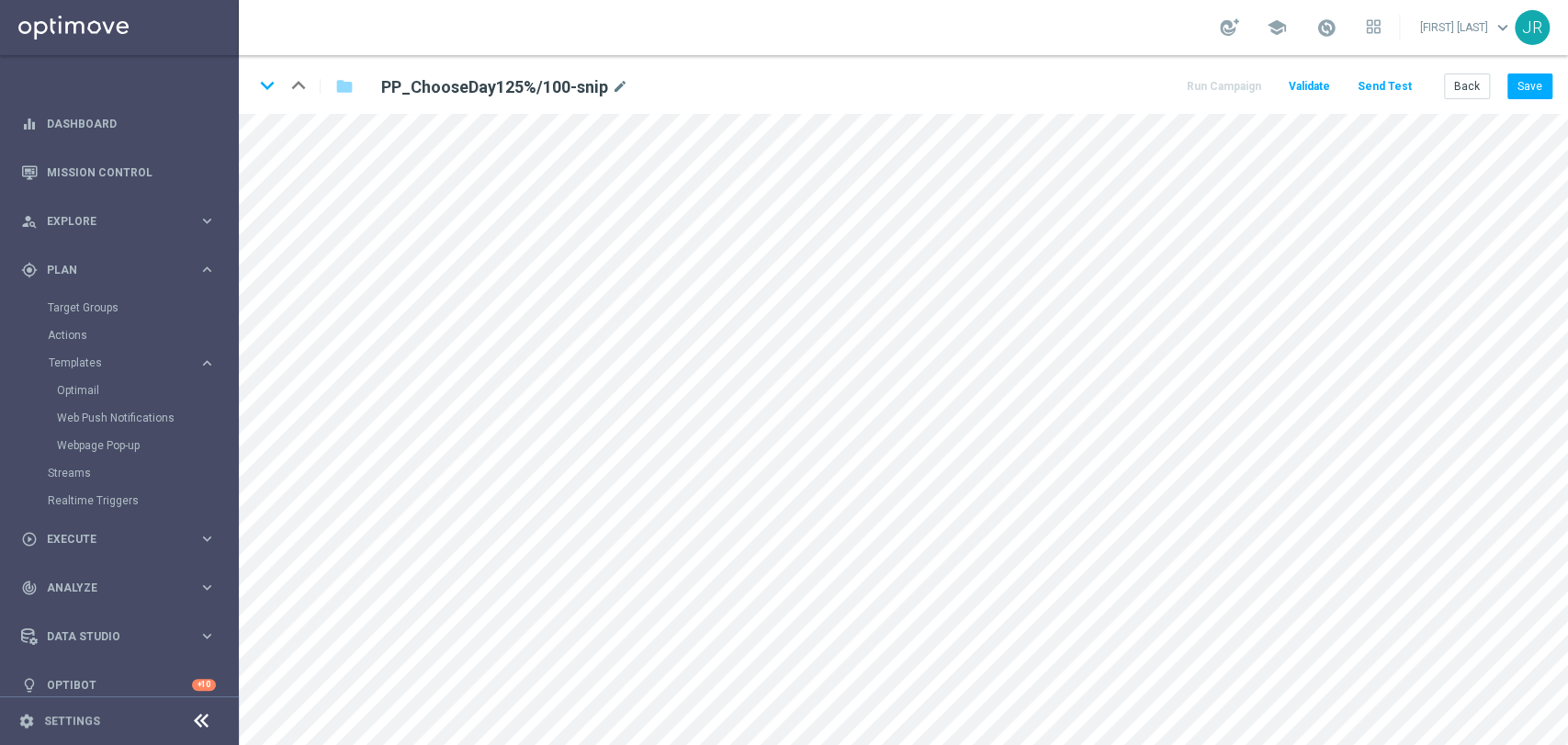 click on "keyboard_arrow_down
keyboard_arrow_up
folder
PP_ChooseDay125%/100-snip
mode_edit
Run Campaign
Validate
Send Test
Back
Save" 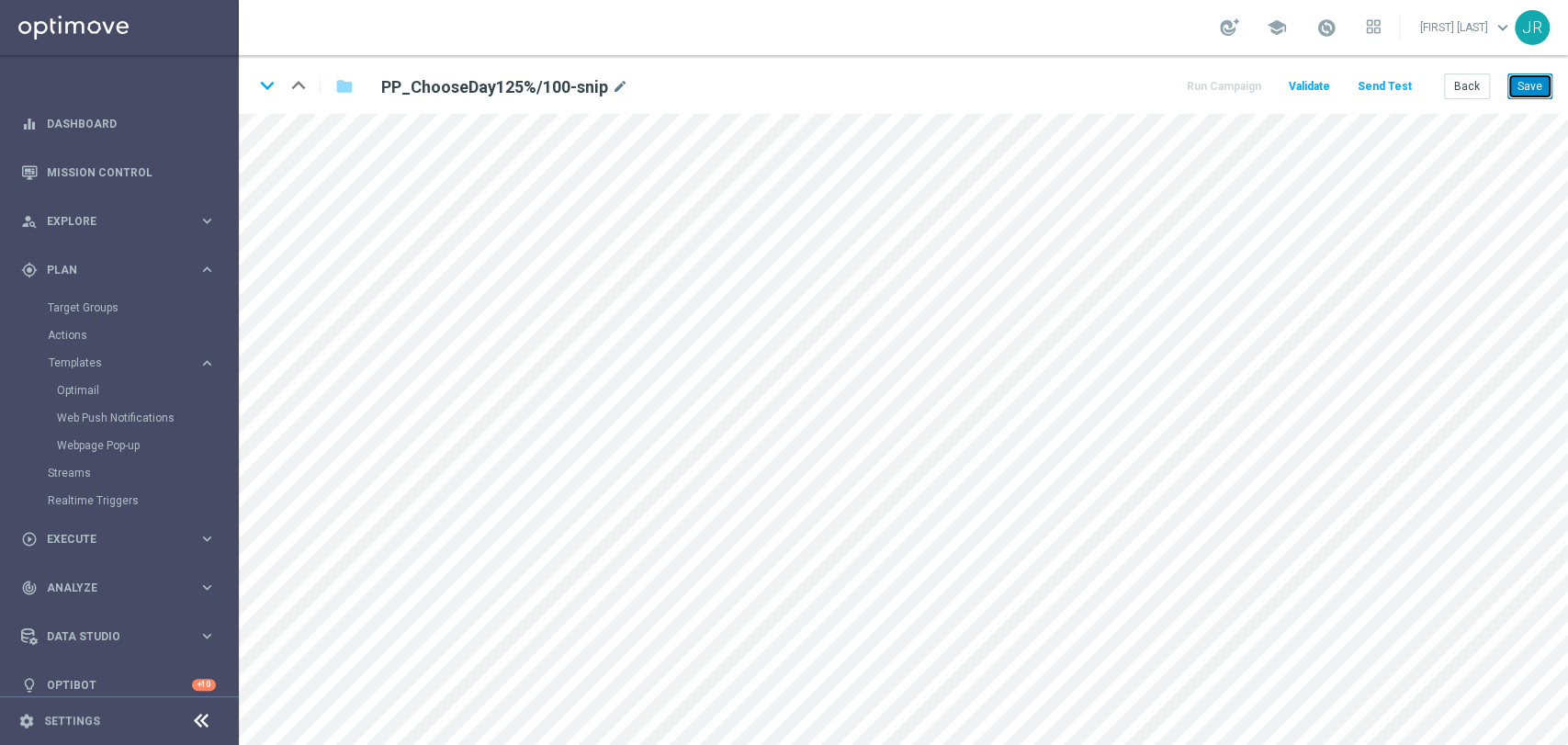 click on "Save" at bounding box center (1529, 86) 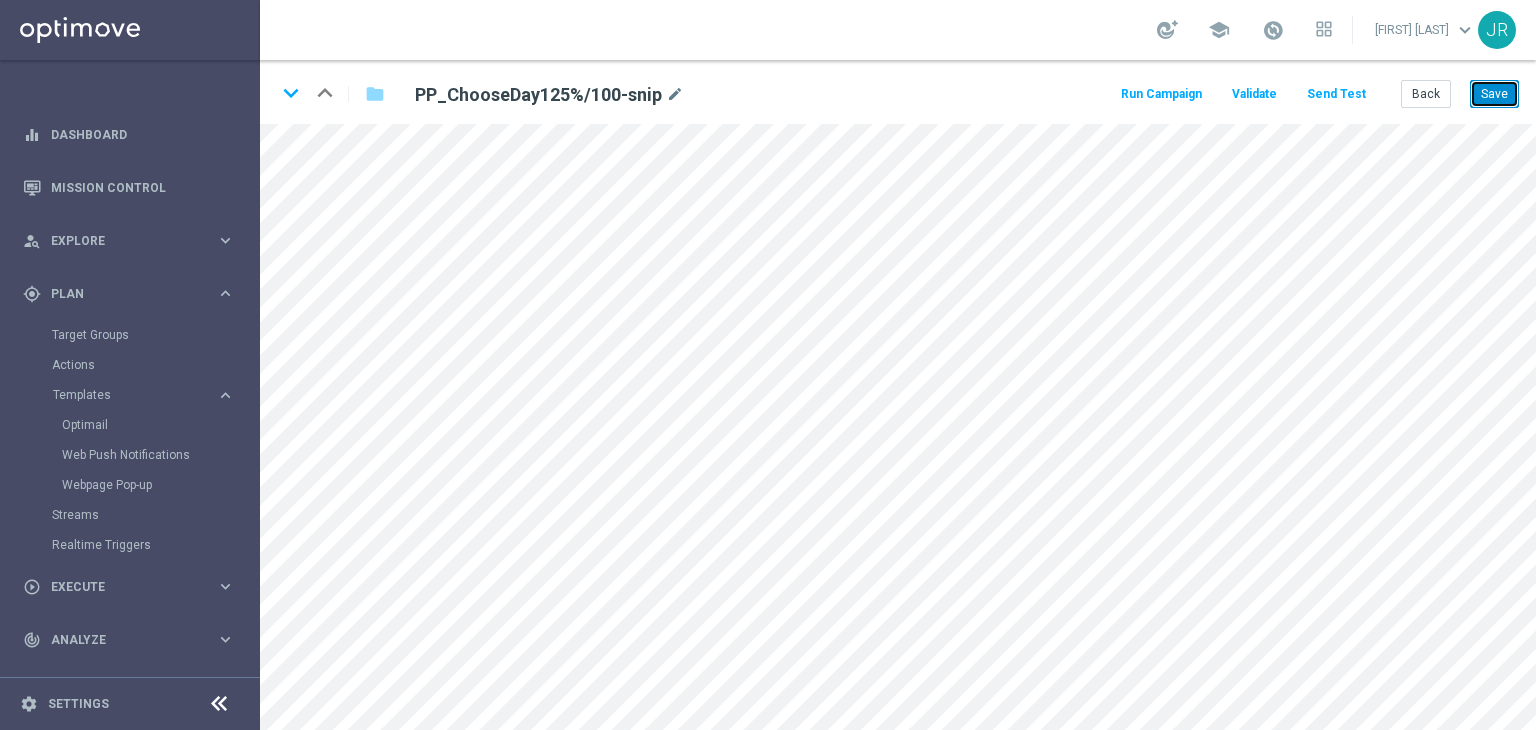 click on "Save" at bounding box center (1494, 94) 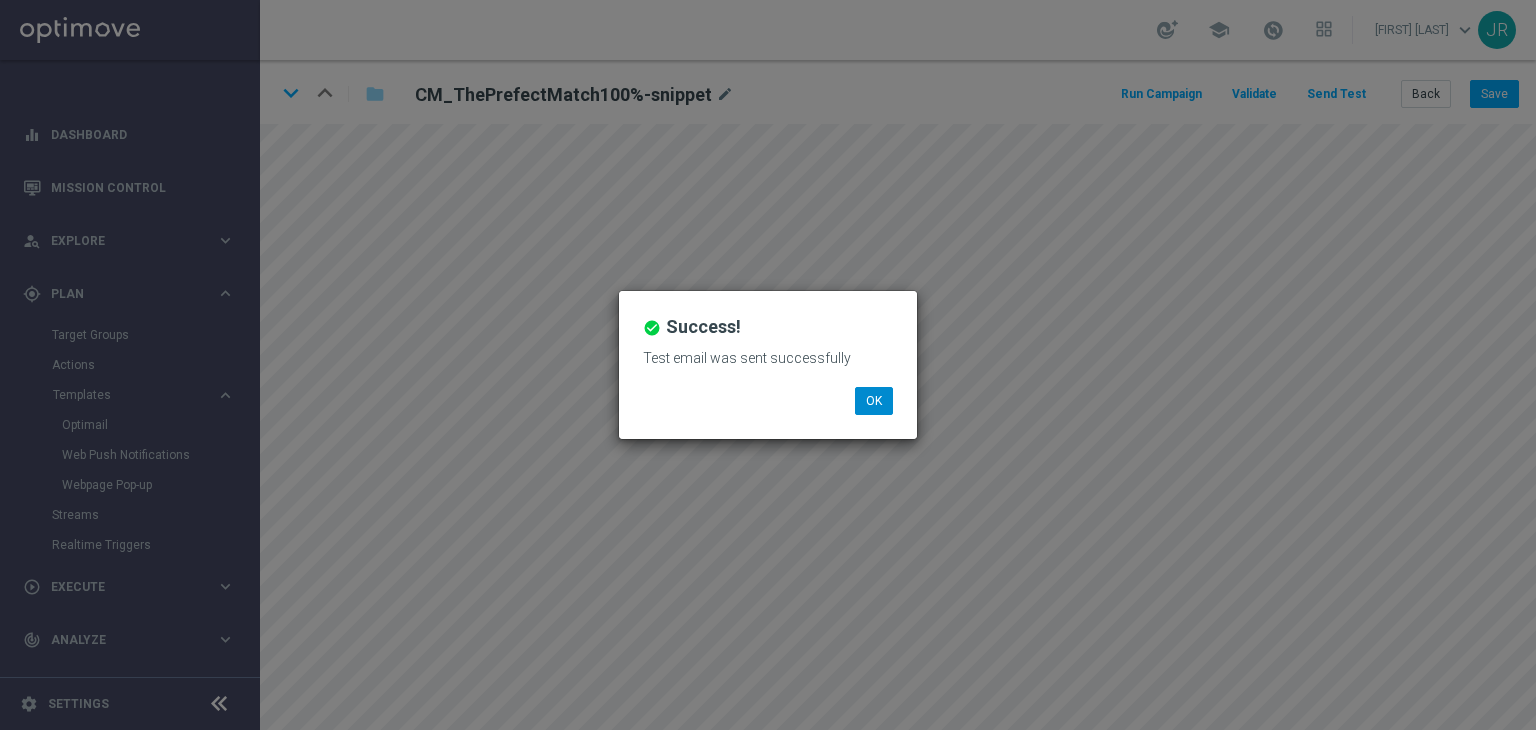 scroll, scrollTop: 0, scrollLeft: 0, axis: both 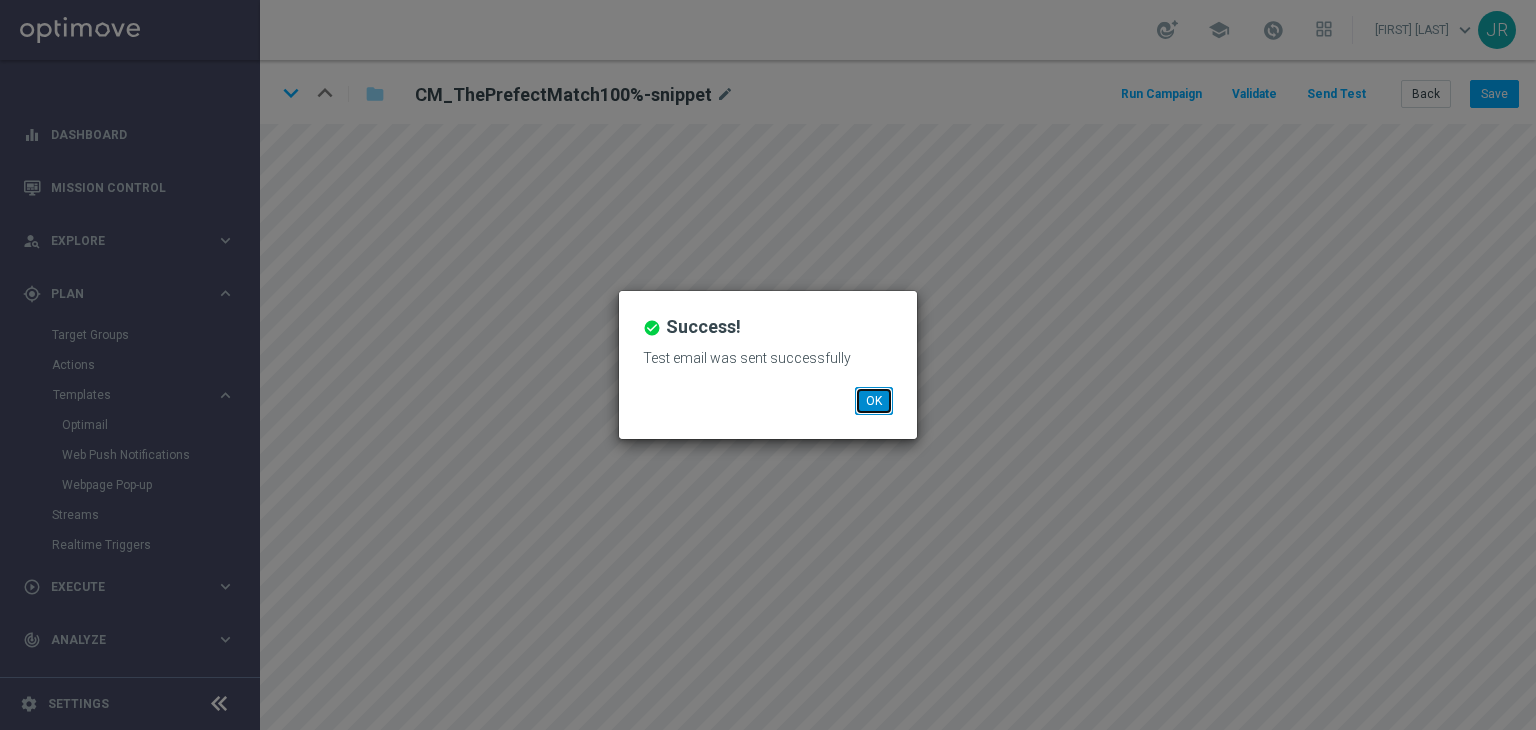 click on "OK" at bounding box center [874, 401] 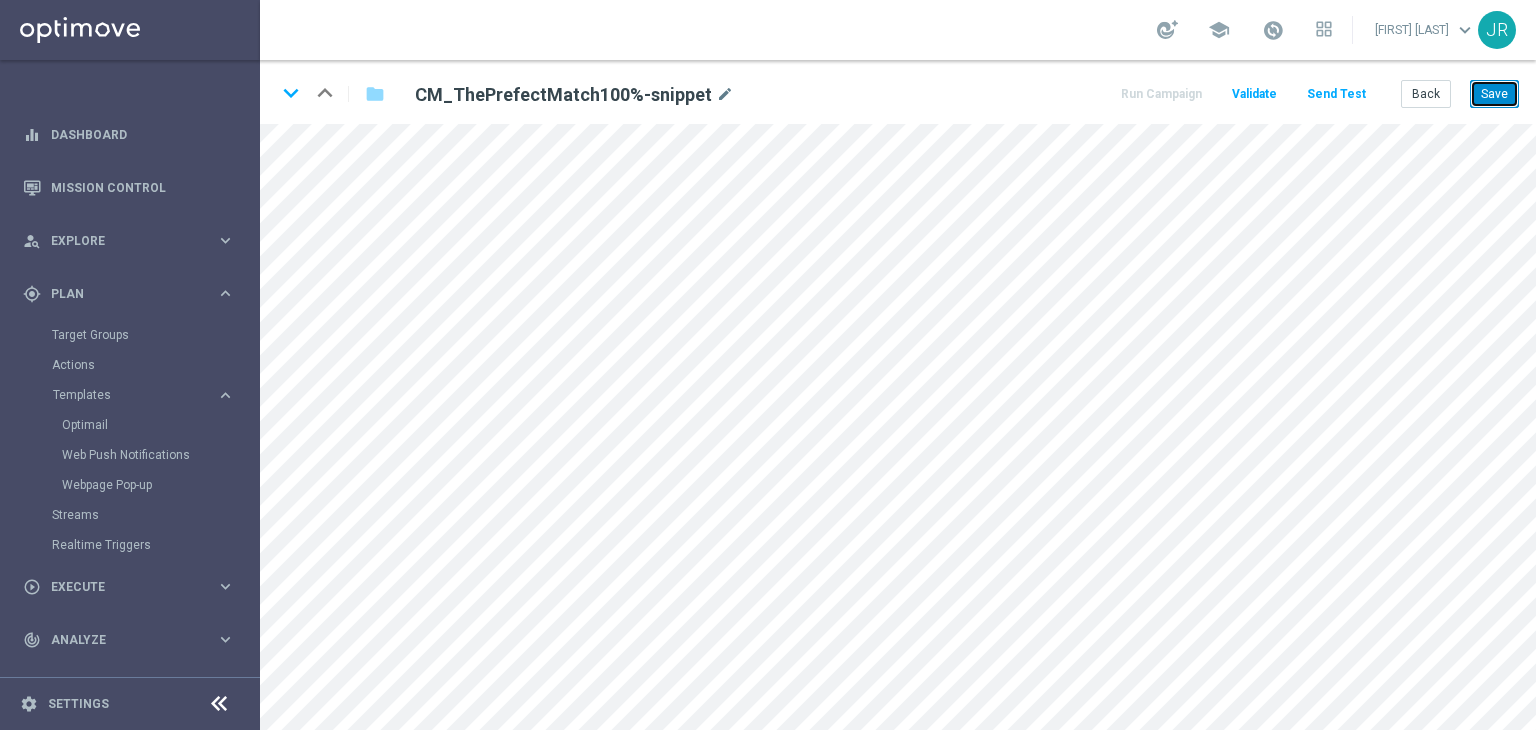 click on "Save" at bounding box center (1494, 94) 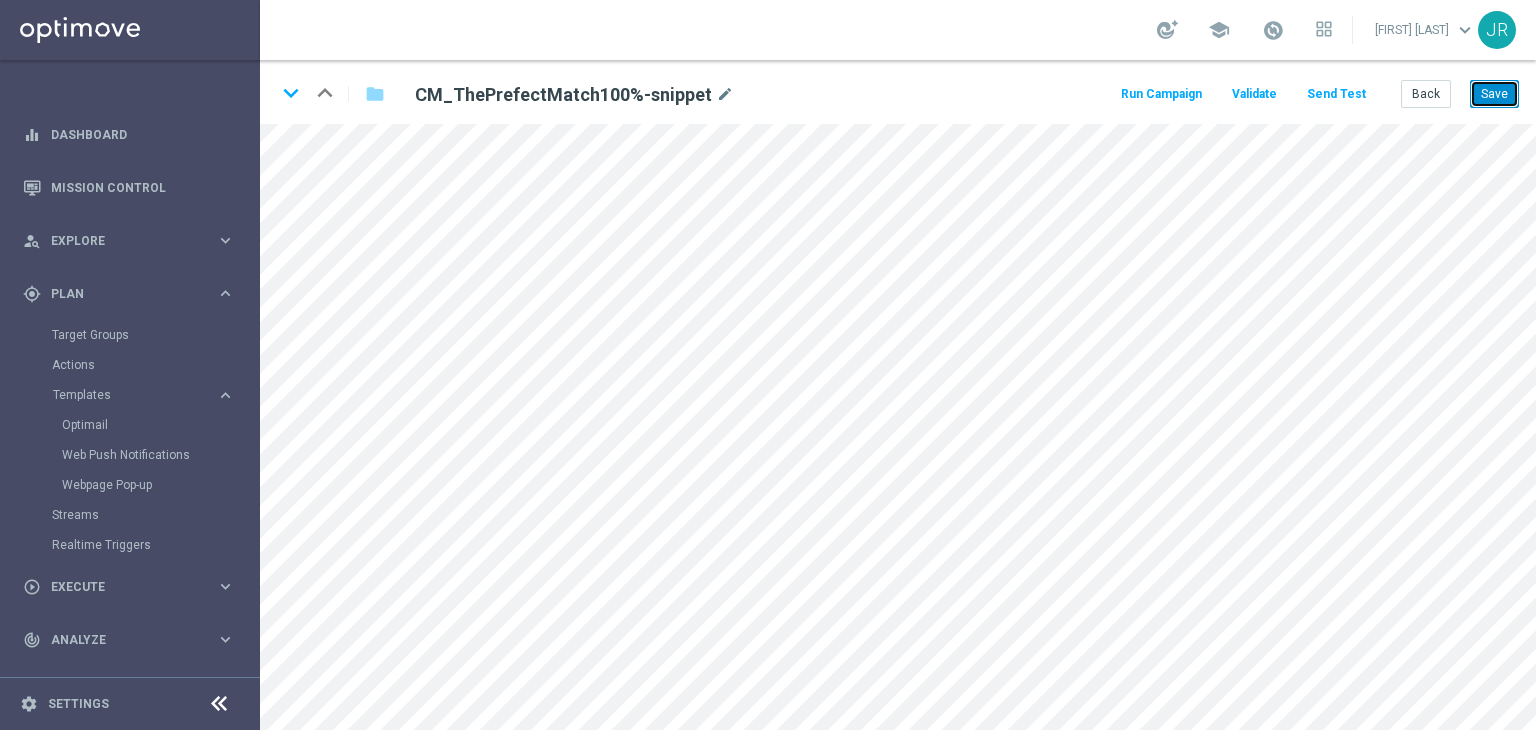 click on "Save" at bounding box center [1494, 94] 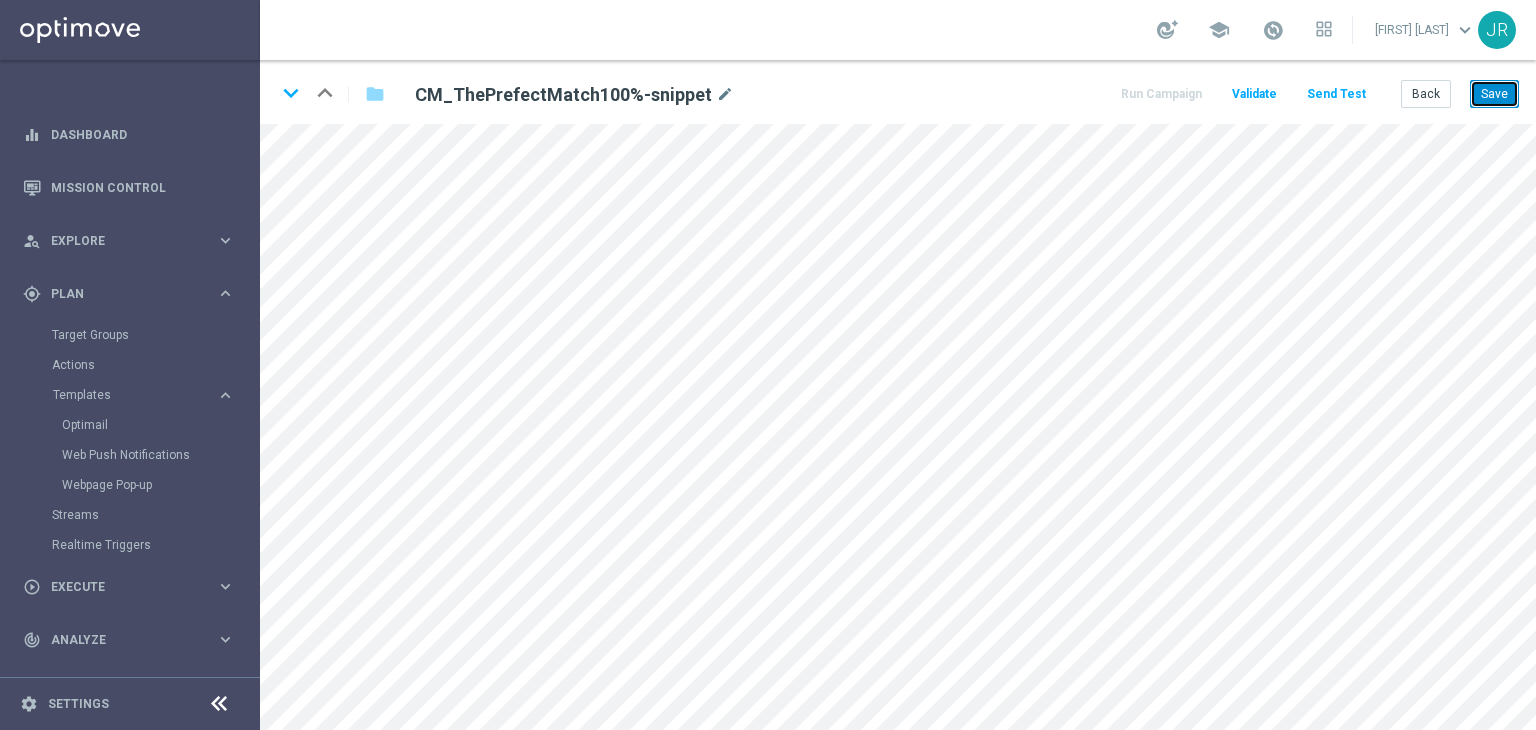 click on "Save" at bounding box center (1494, 94) 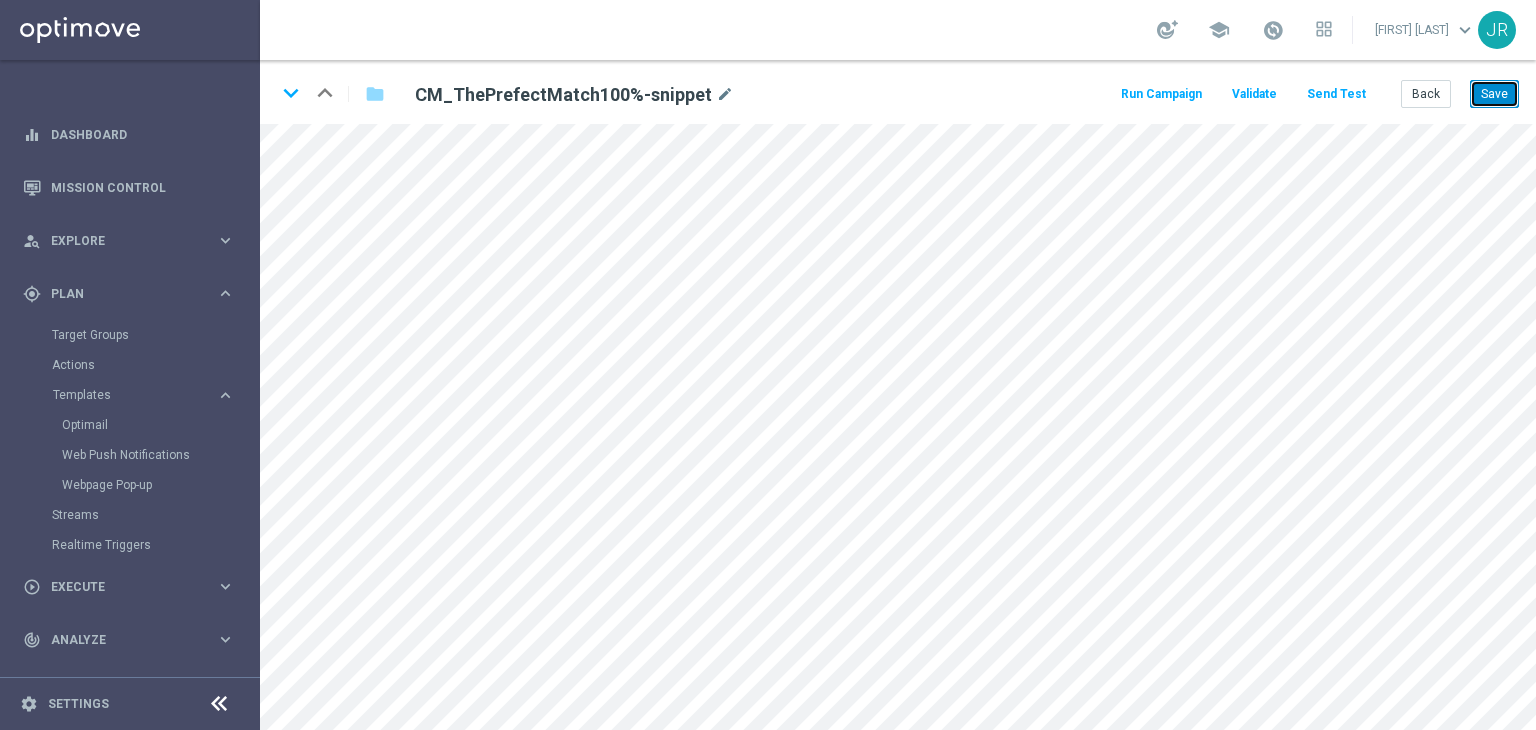 click on "Save" at bounding box center (1494, 94) 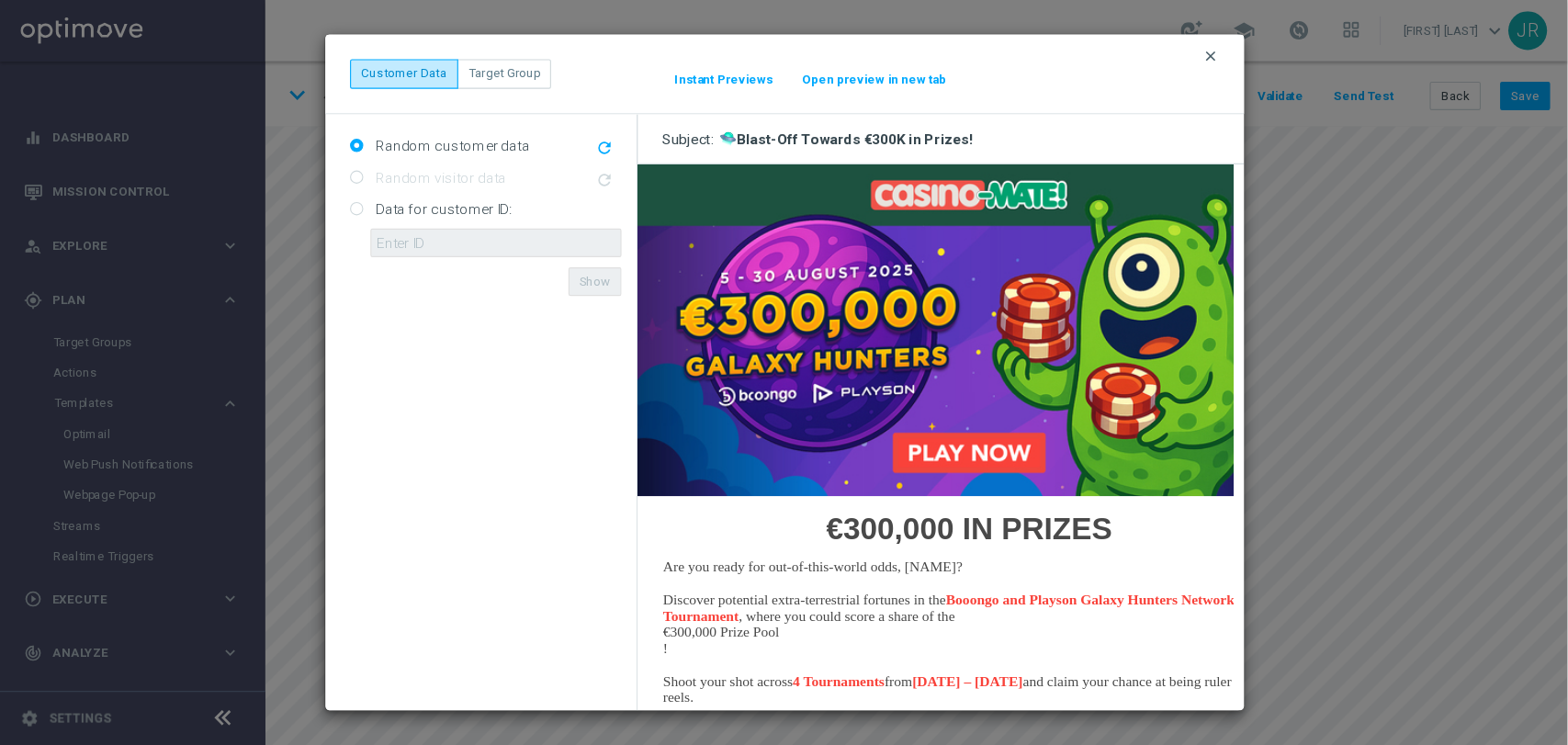 scroll, scrollTop: 0, scrollLeft: 0, axis: both 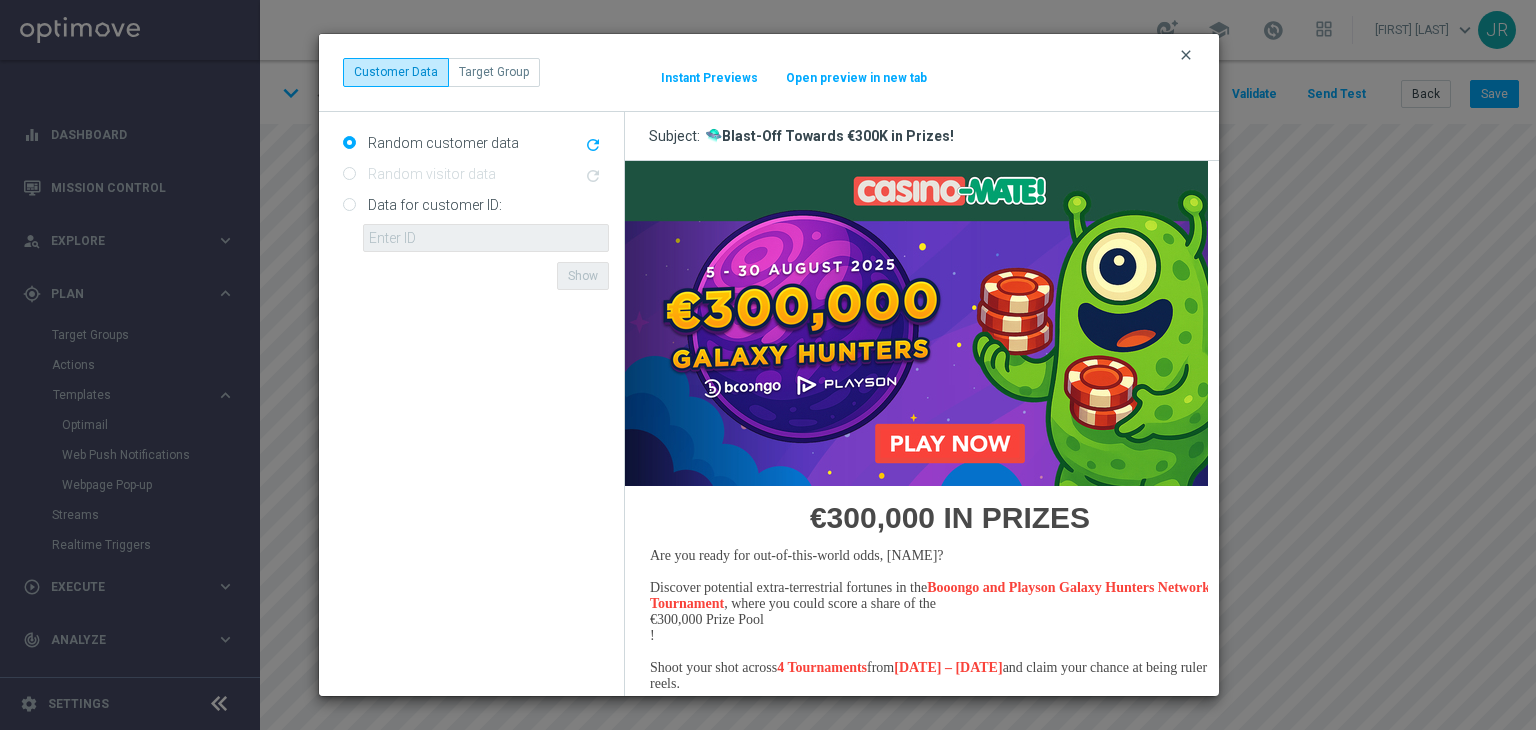 click on "clear" at bounding box center (1186, 55) 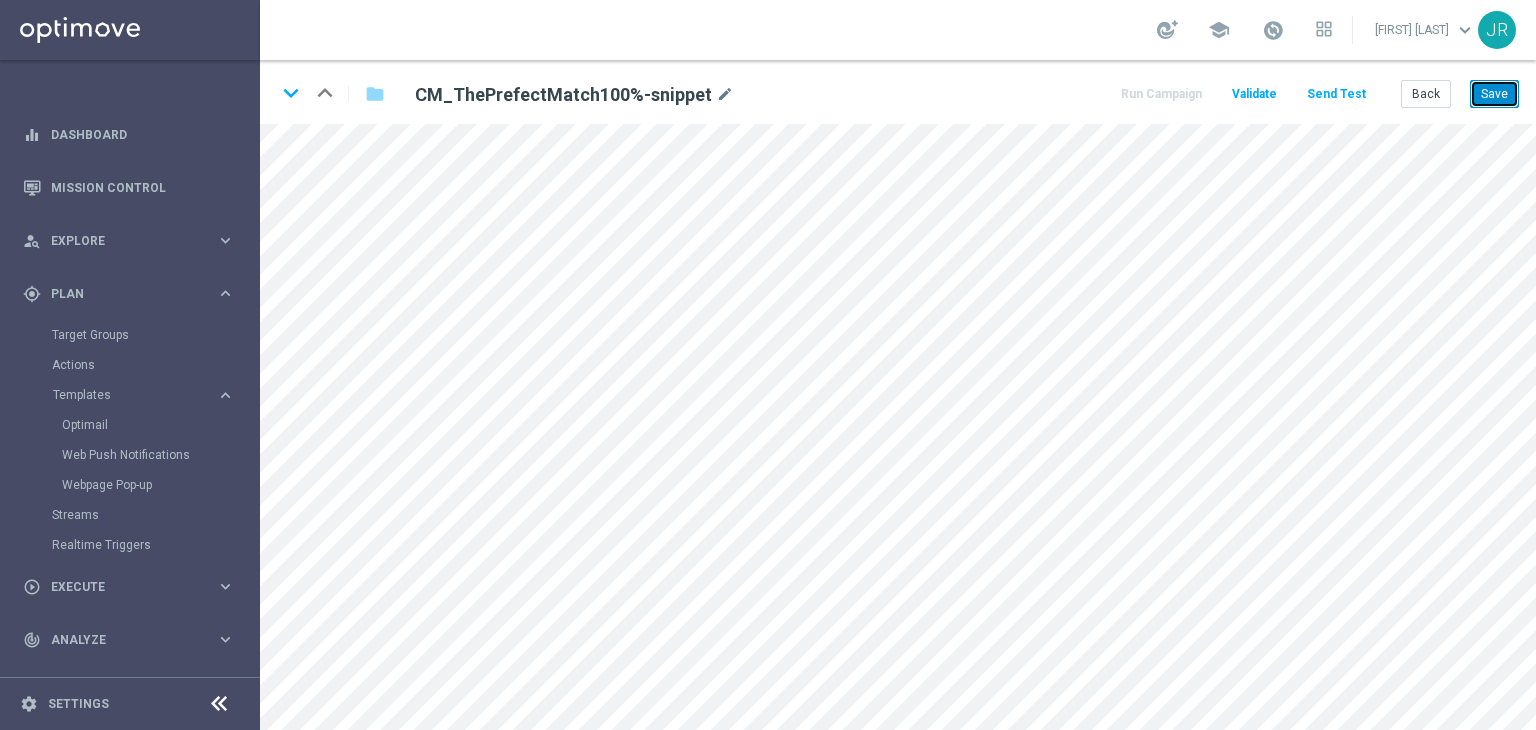 click on "Save" at bounding box center (1494, 94) 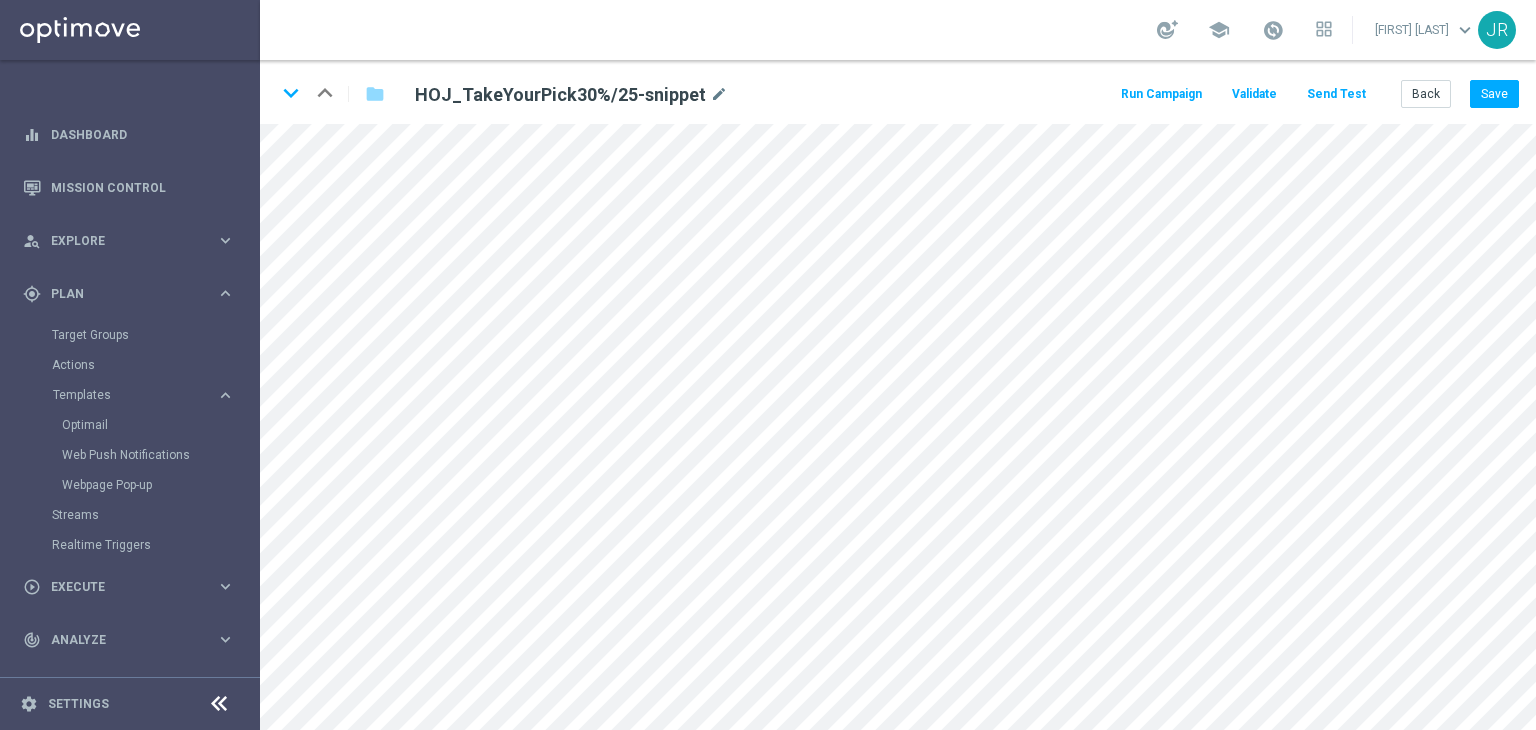 scroll, scrollTop: 0, scrollLeft: 0, axis: both 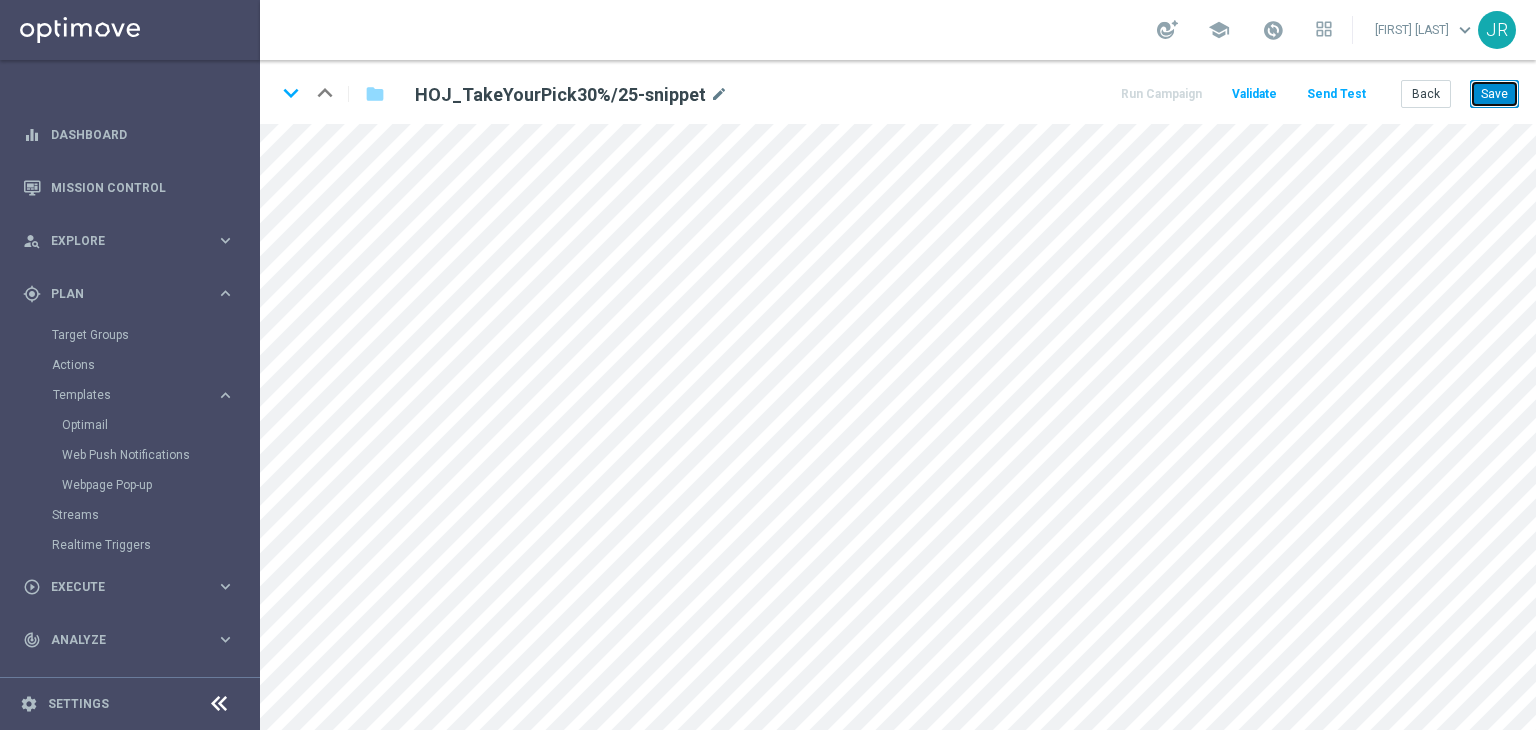 click on "Save" at bounding box center [1494, 94] 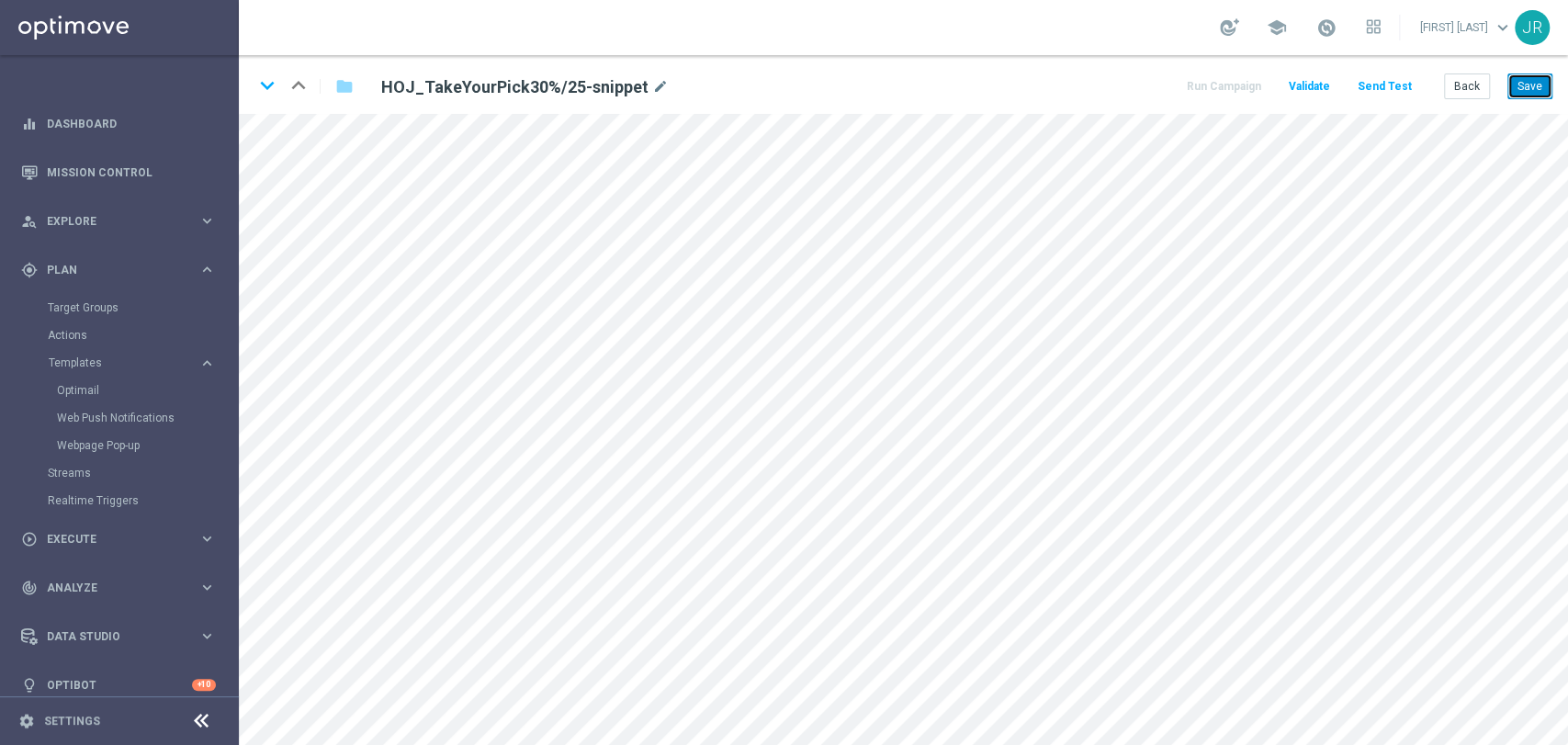 click on "Save" at bounding box center [1529, 86] 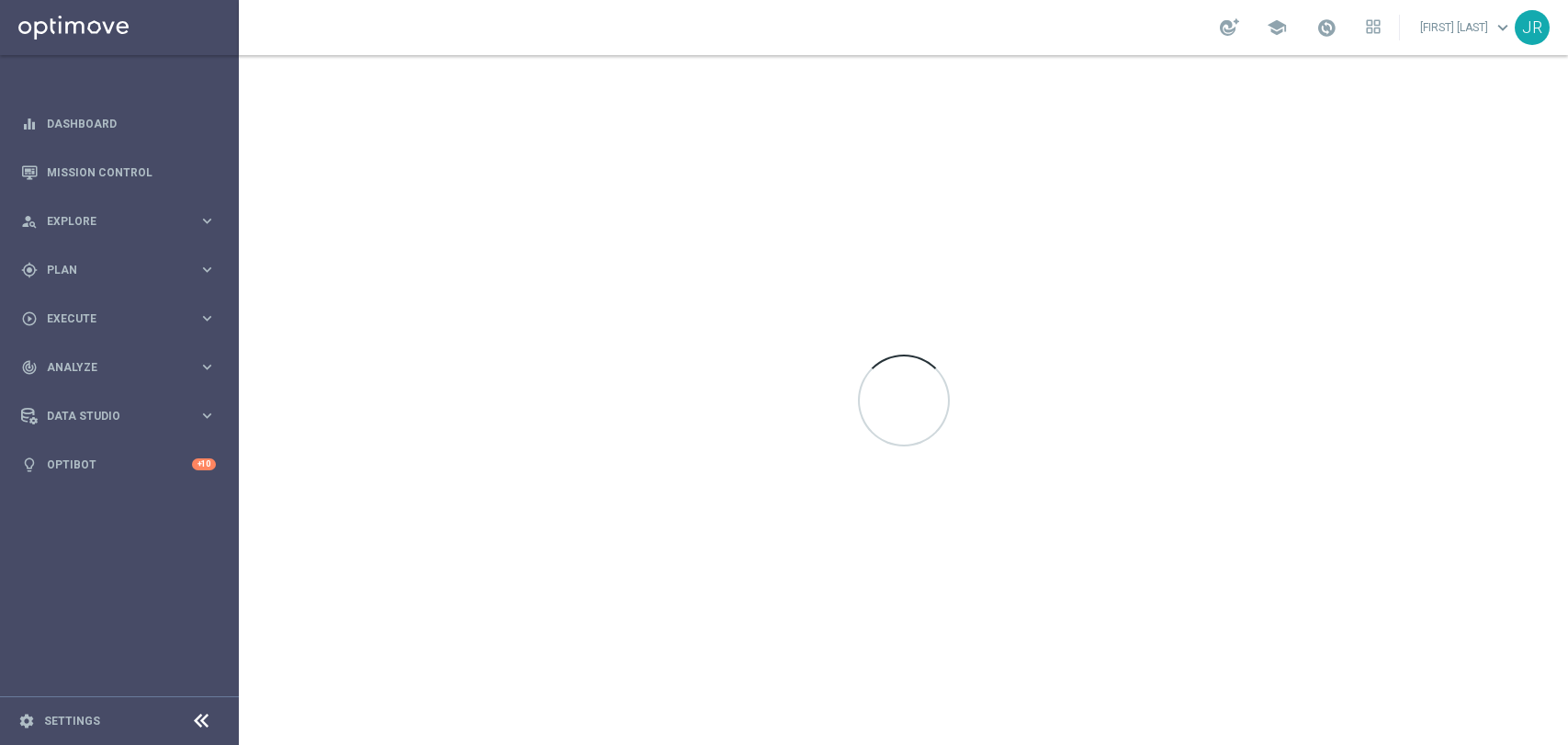 scroll, scrollTop: 0, scrollLeft: 0, axis: both 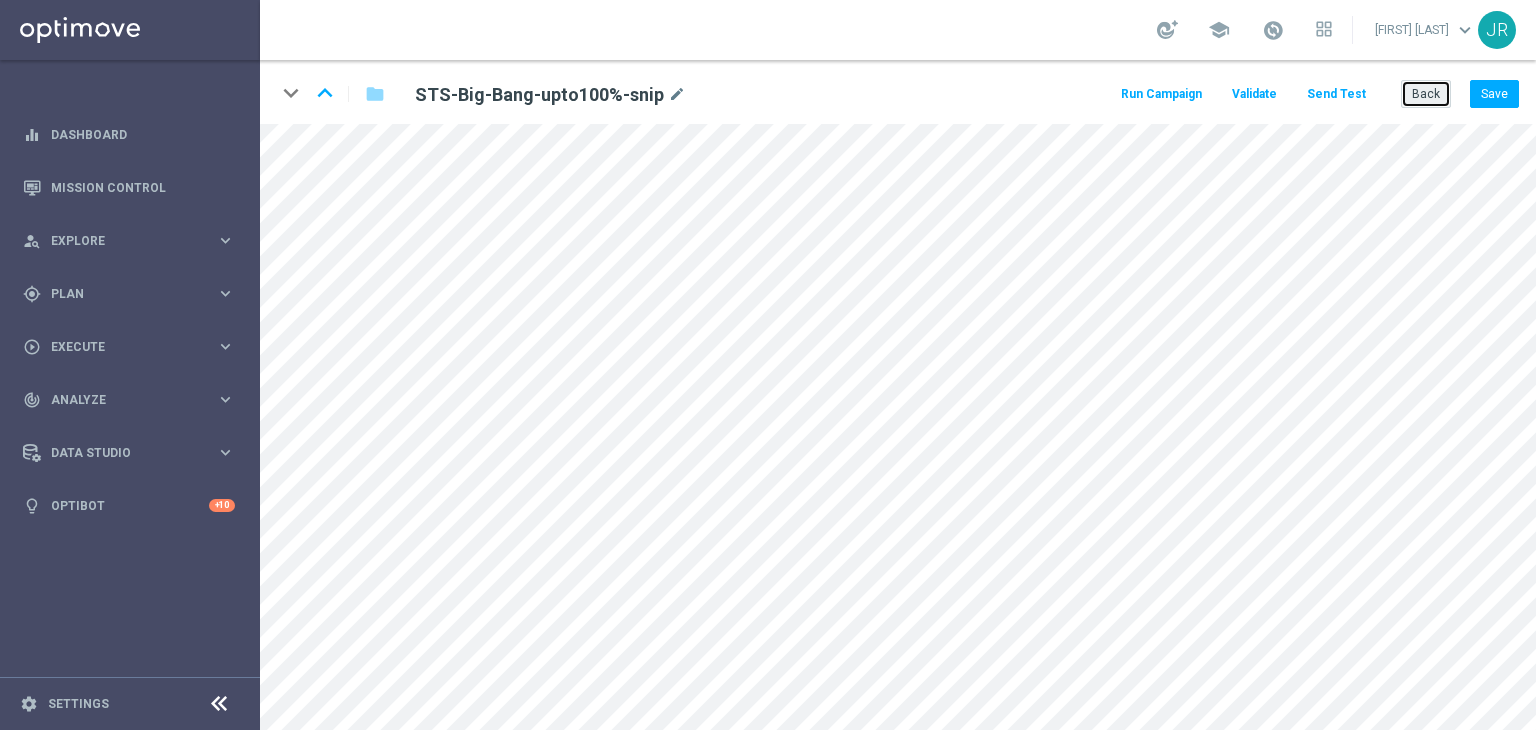 click on "Back" 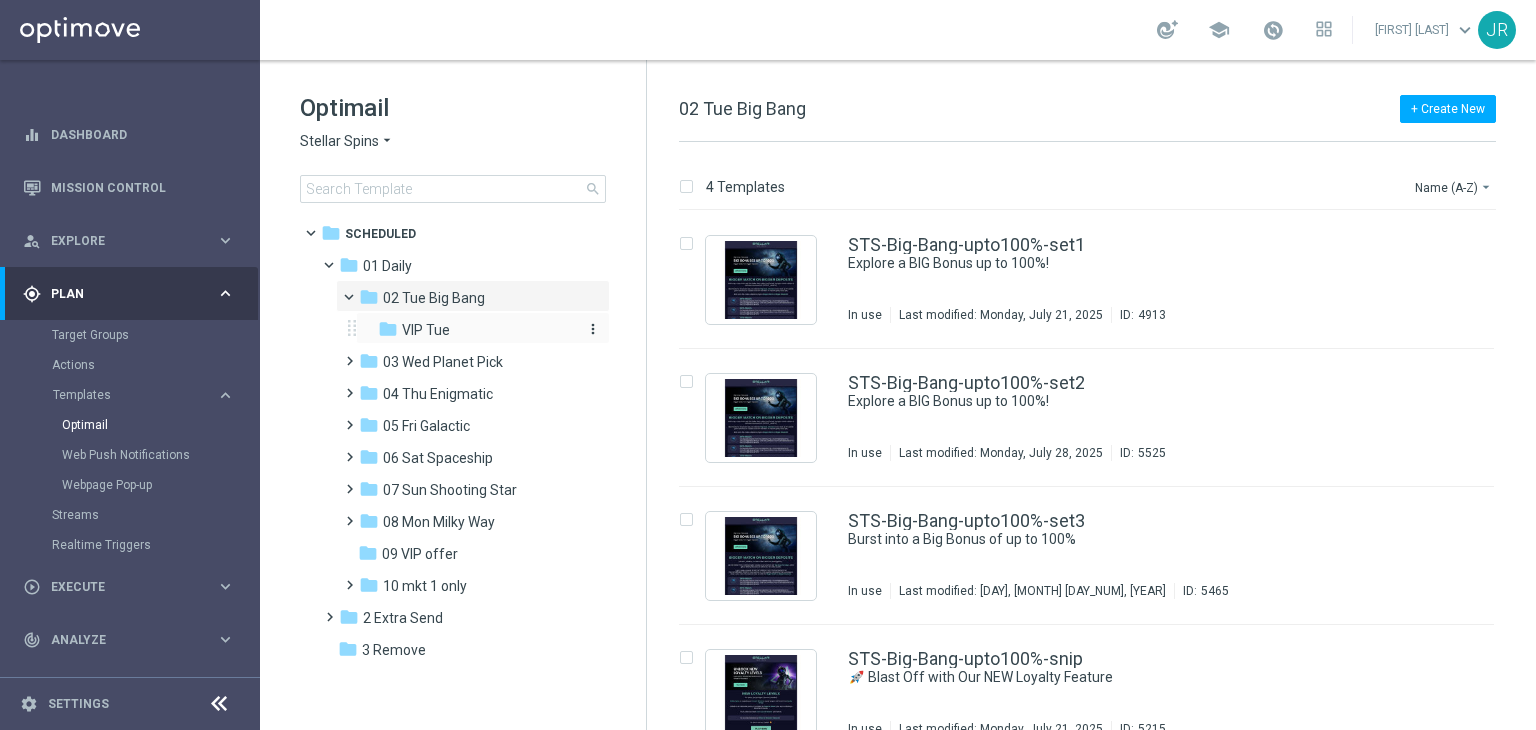 click on "VIP Tue" at bounding box center (426, 330) 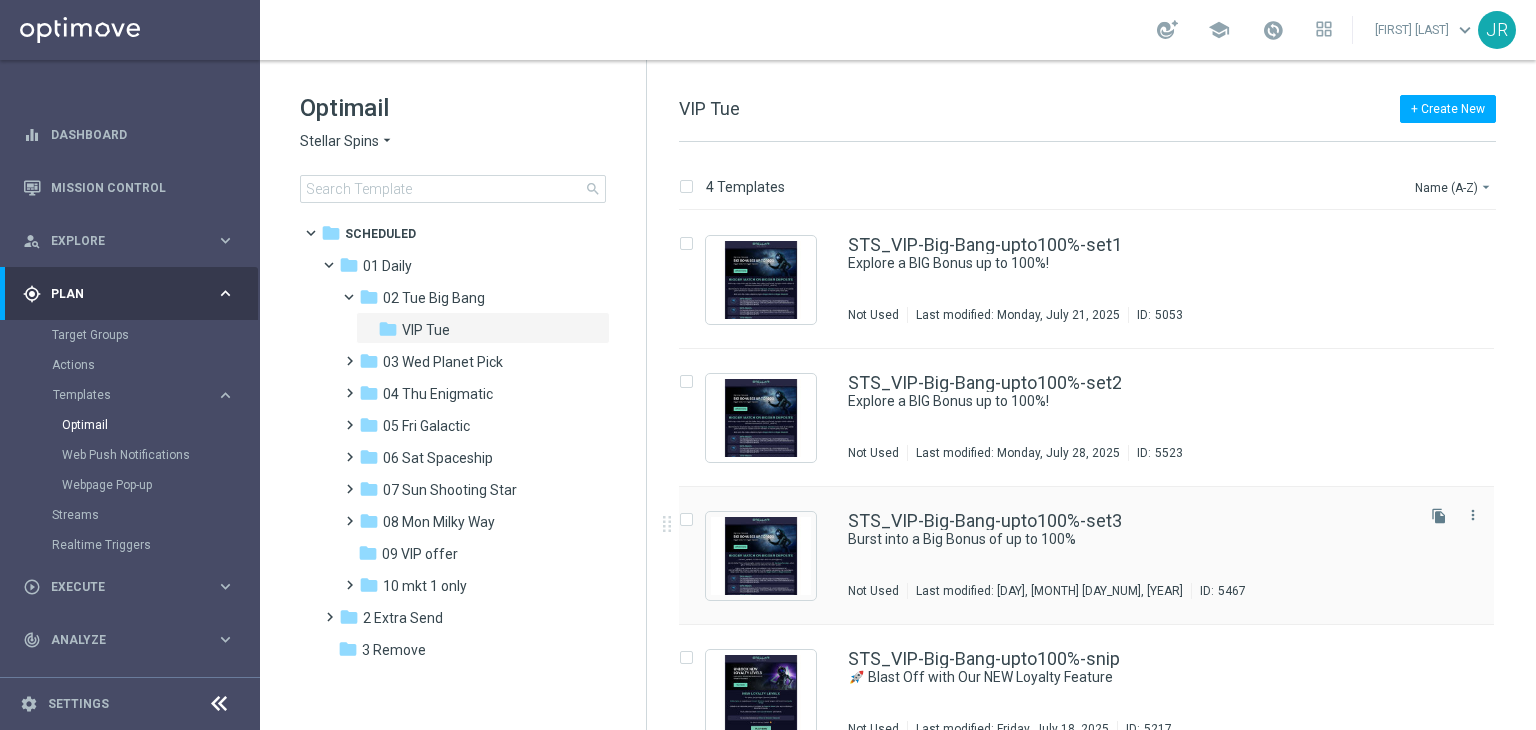 scroll, scrollTop: 32, scrollLeft: 0, axis: vertical 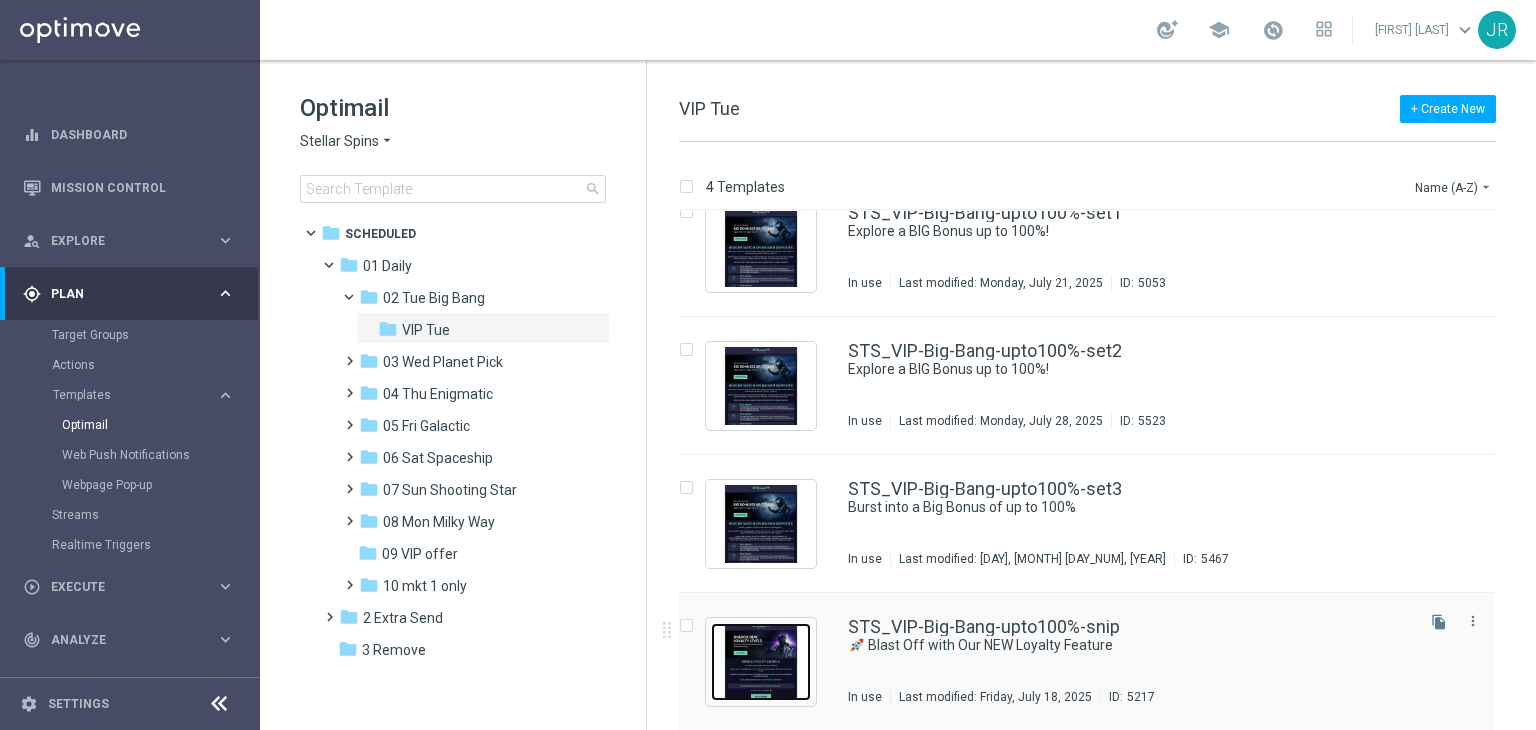 click at bounding box center (761, 662) 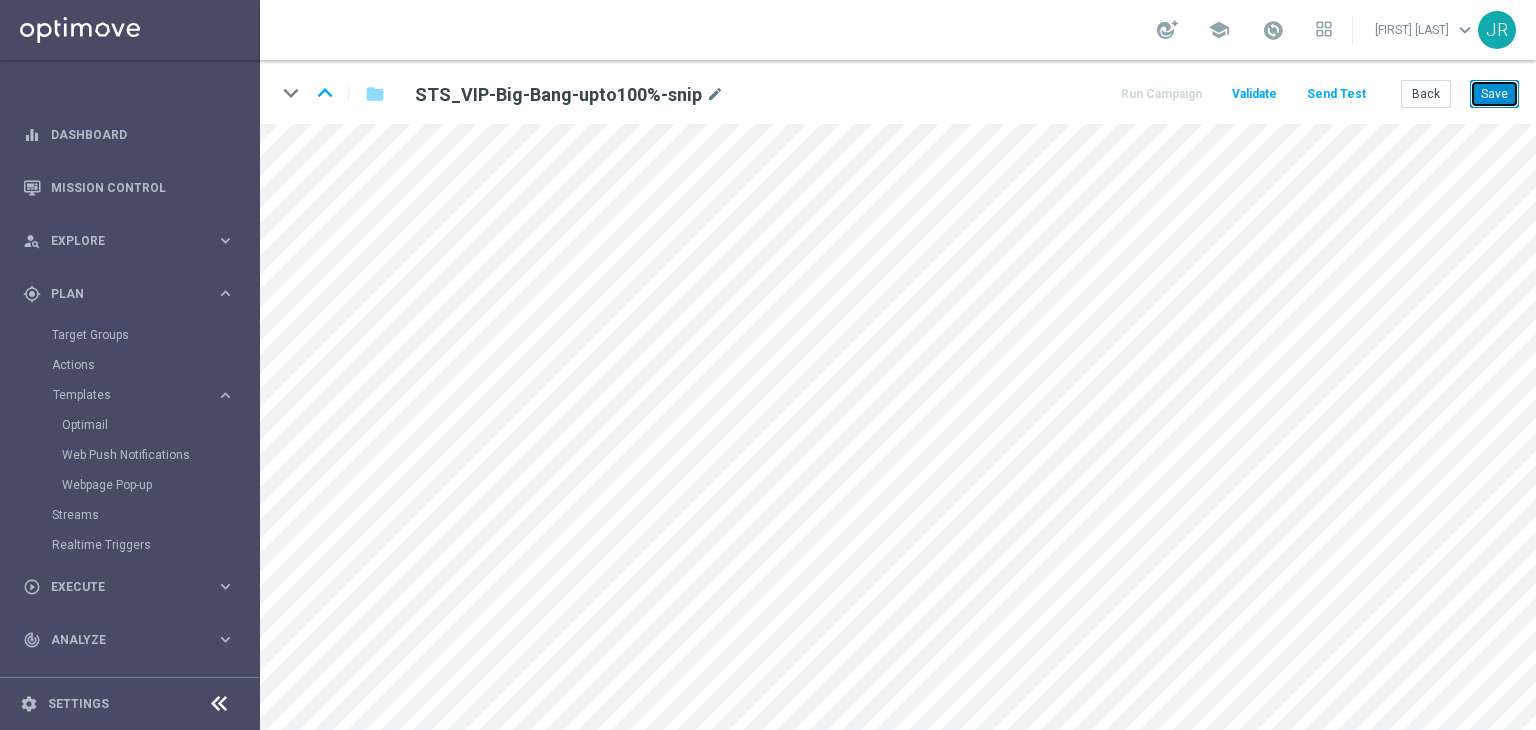 click on "Save" at bounding box center [1494, 94] 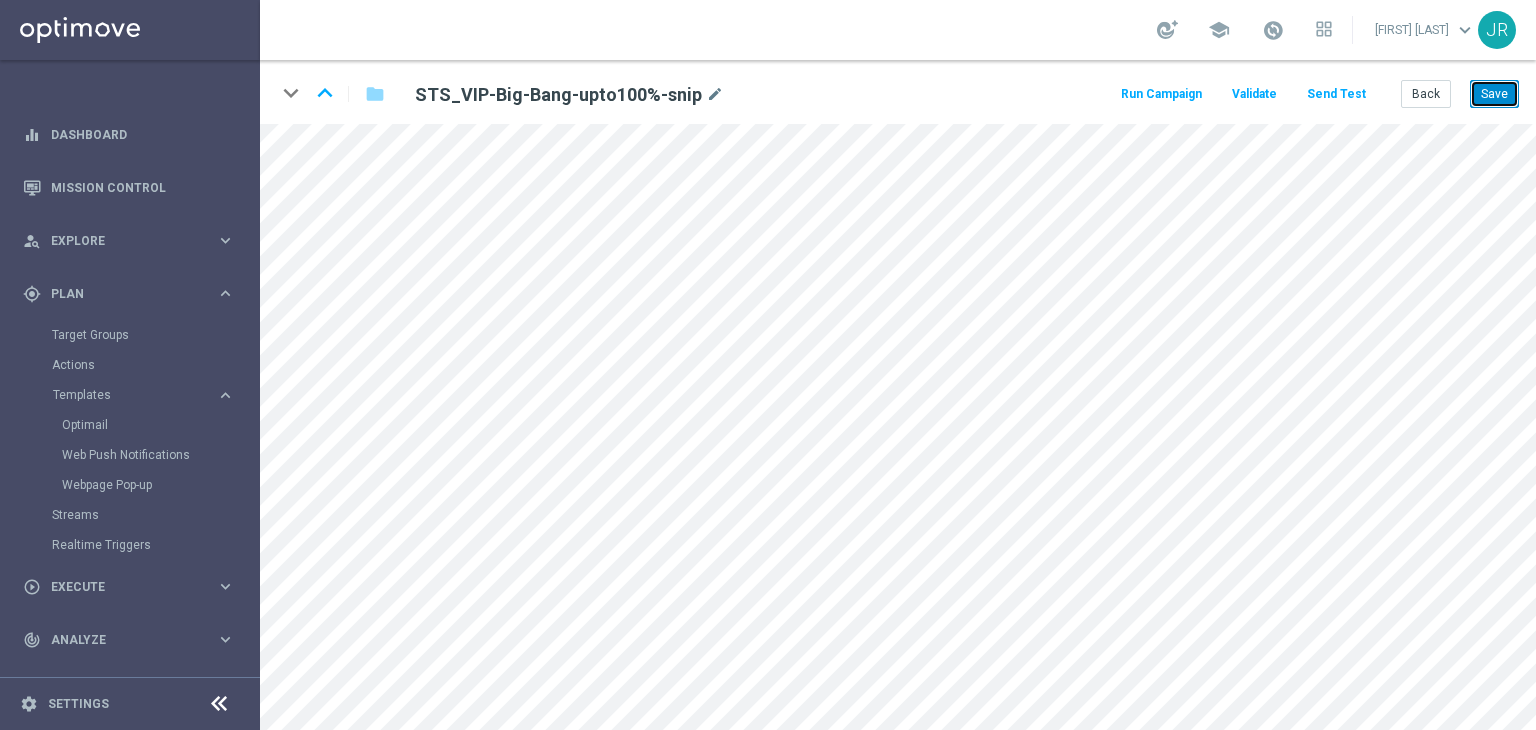 click on "Save" at bounding box center (1494, 94) 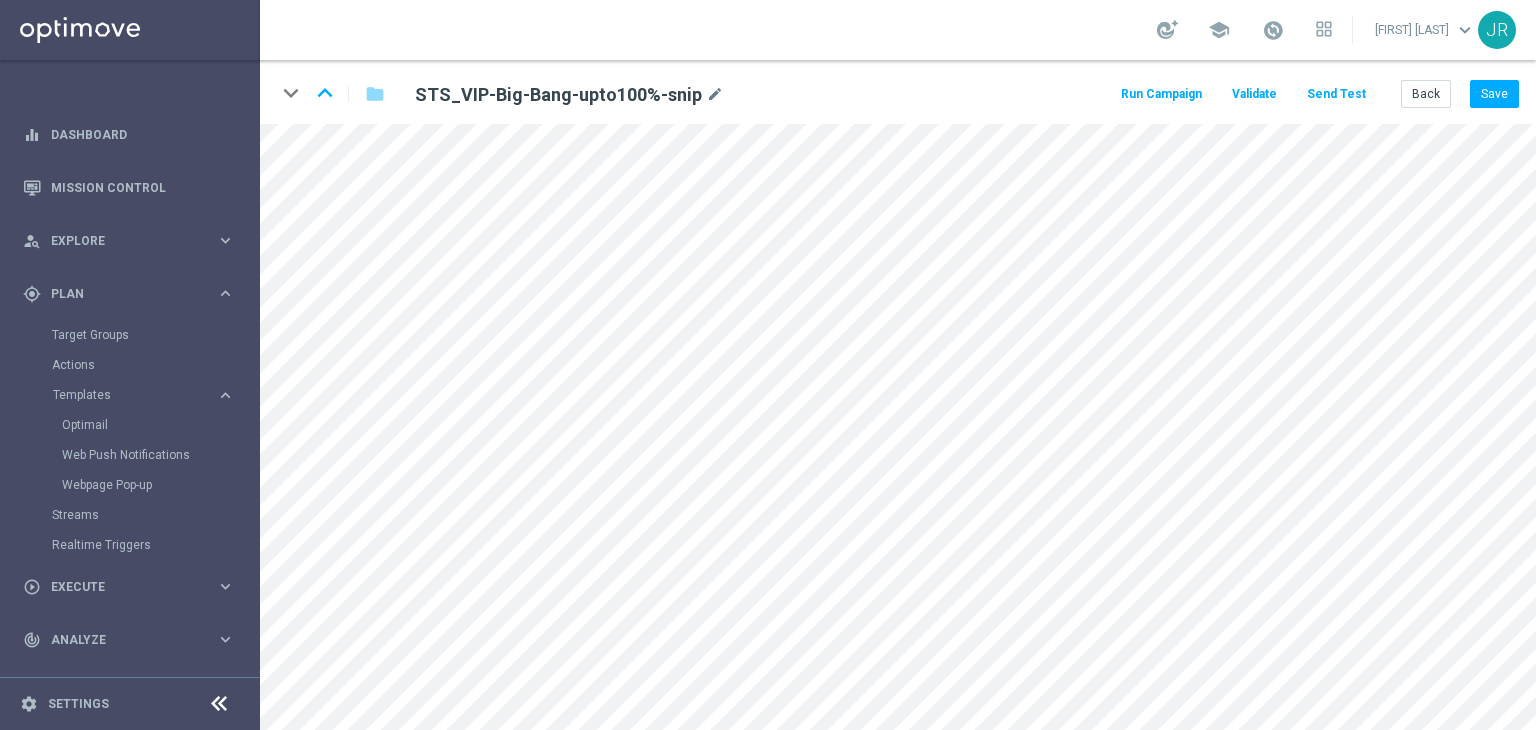 click on "Send Test" 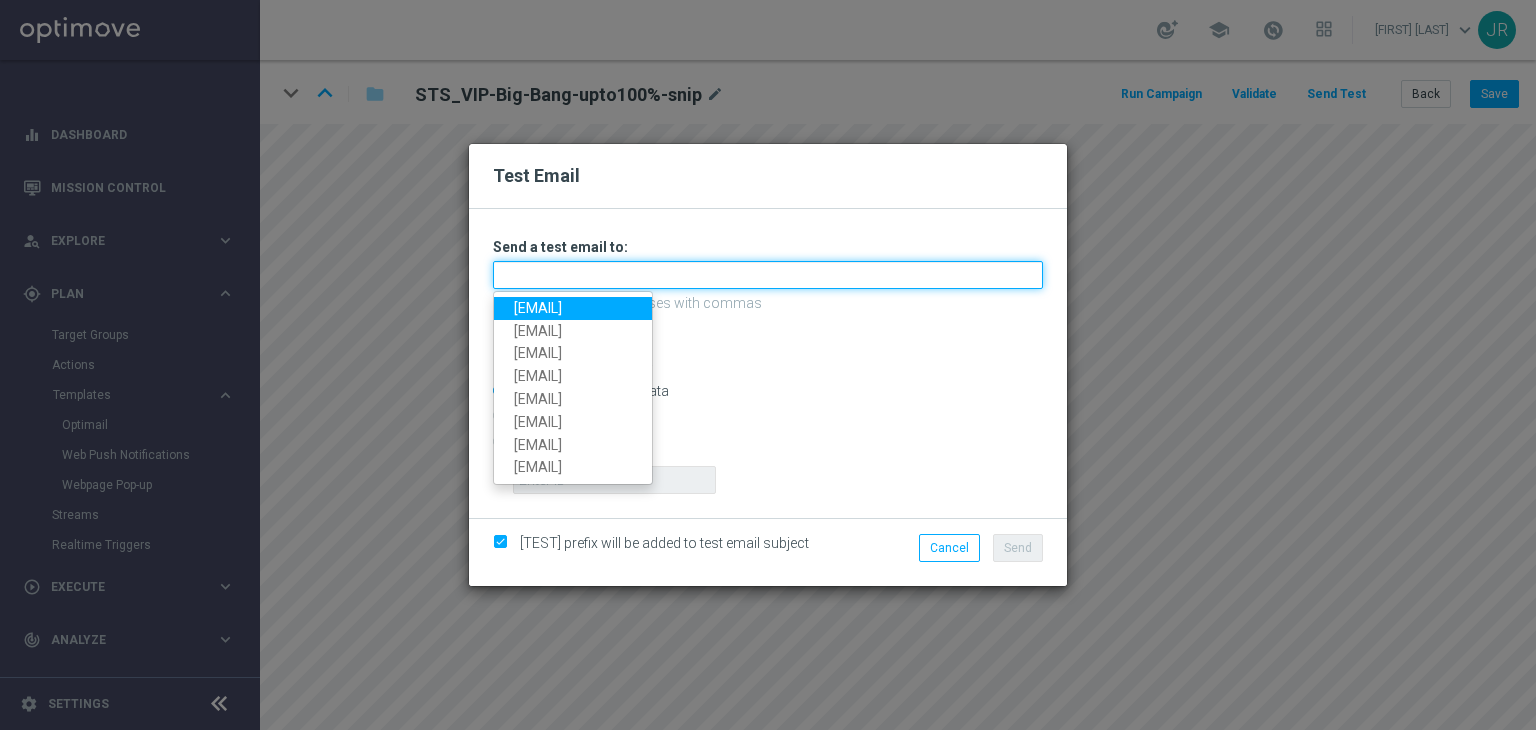 click at bounding box center [768, 275] 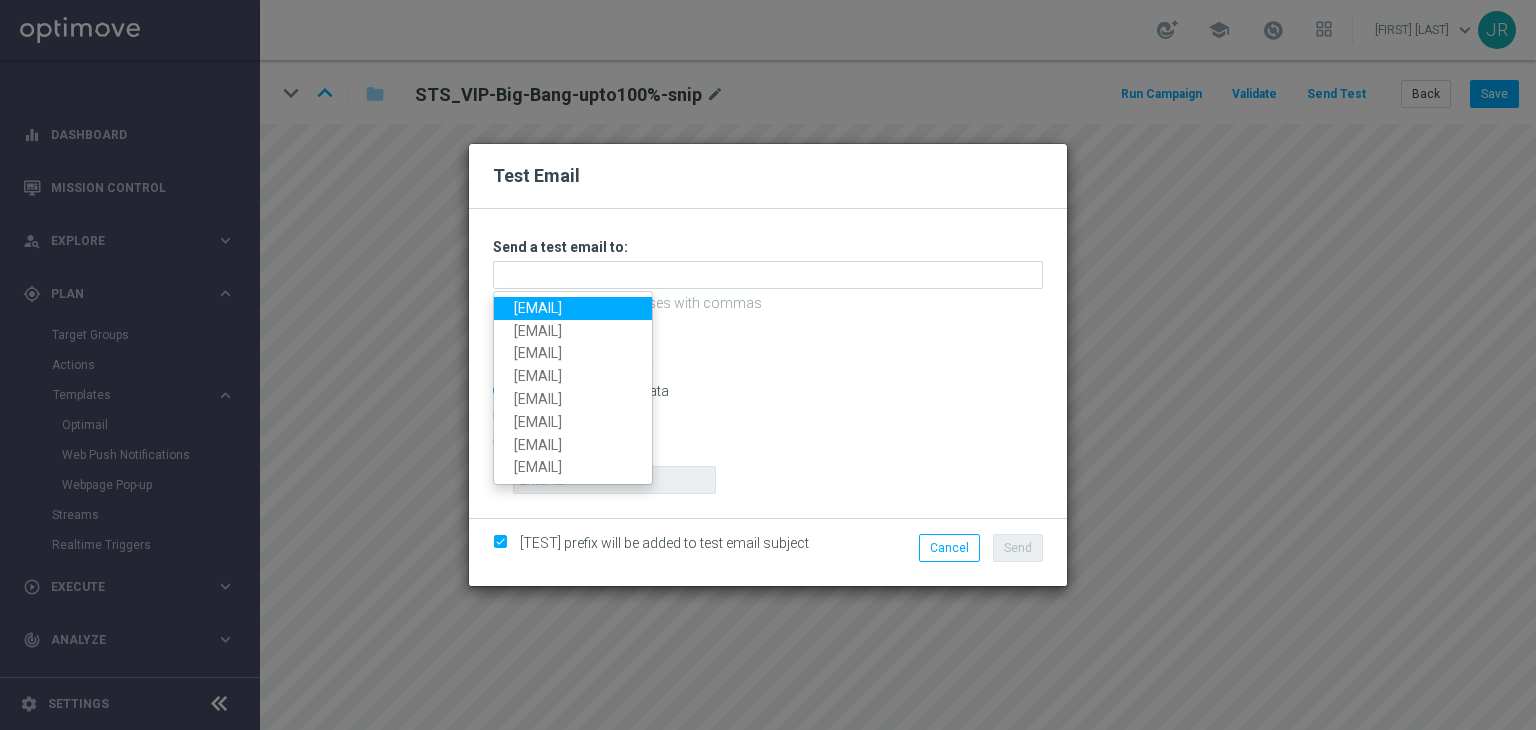 click on "[EMAIL]" at bounding box center (573, 308) 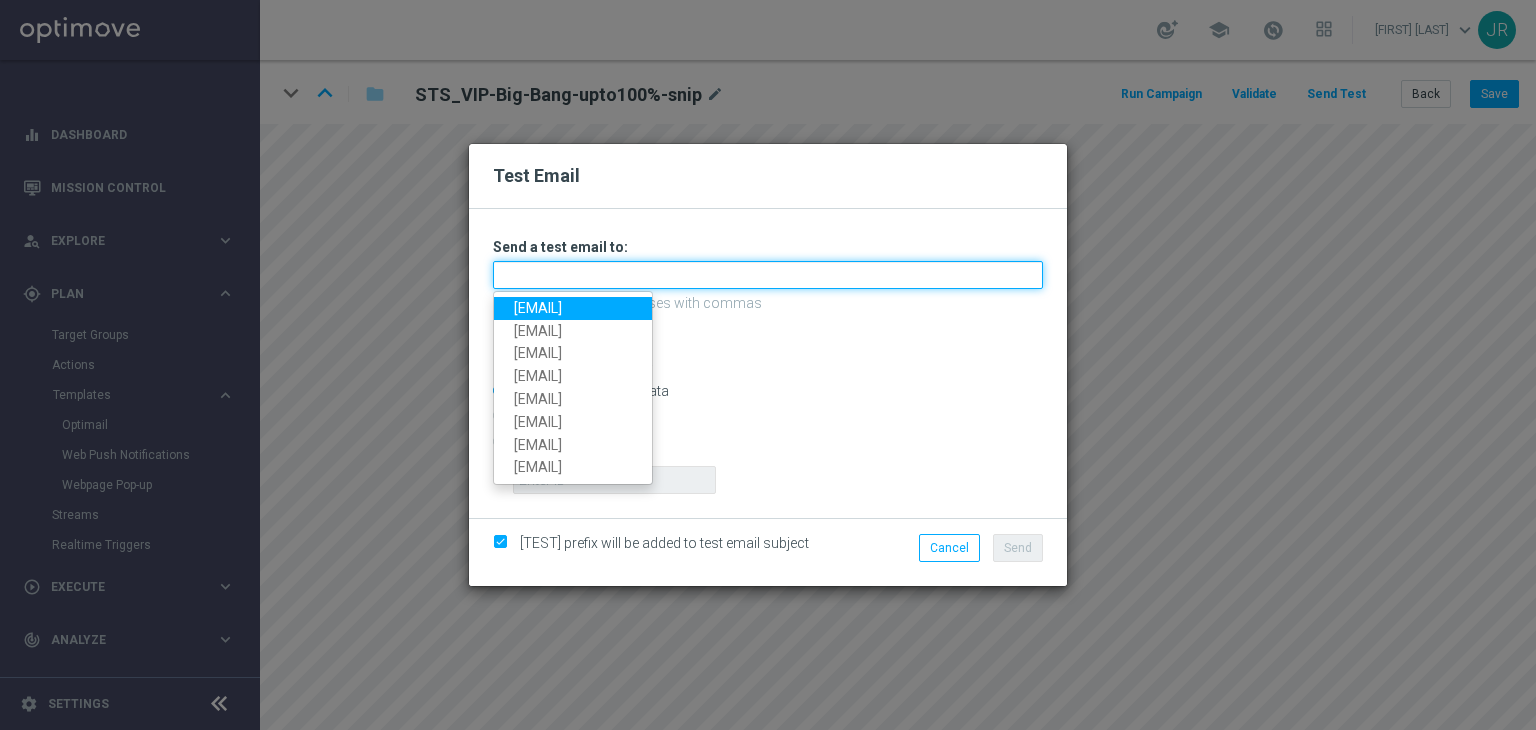 type on "[EMAIL]" 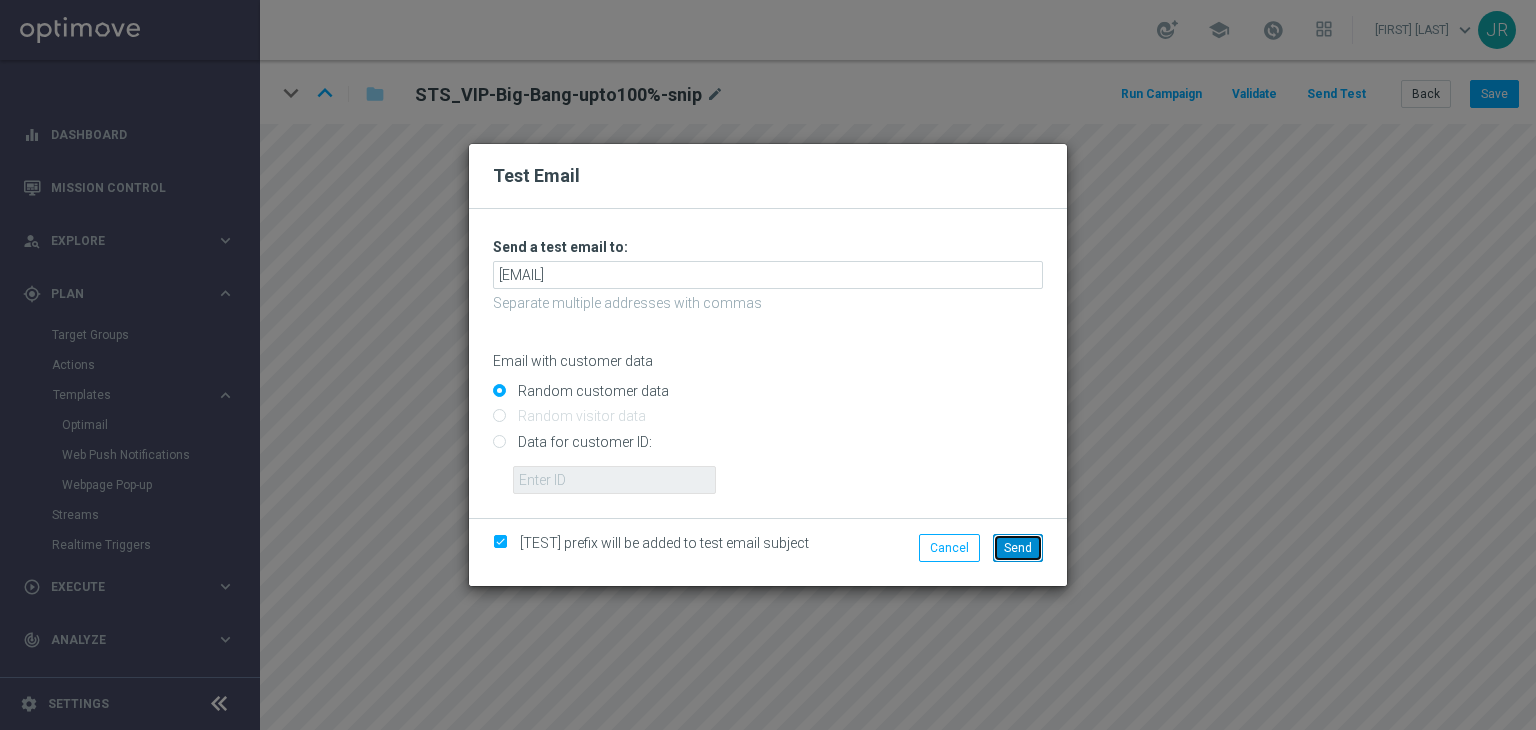 click on "Send" at bounding box center [1018, 548] 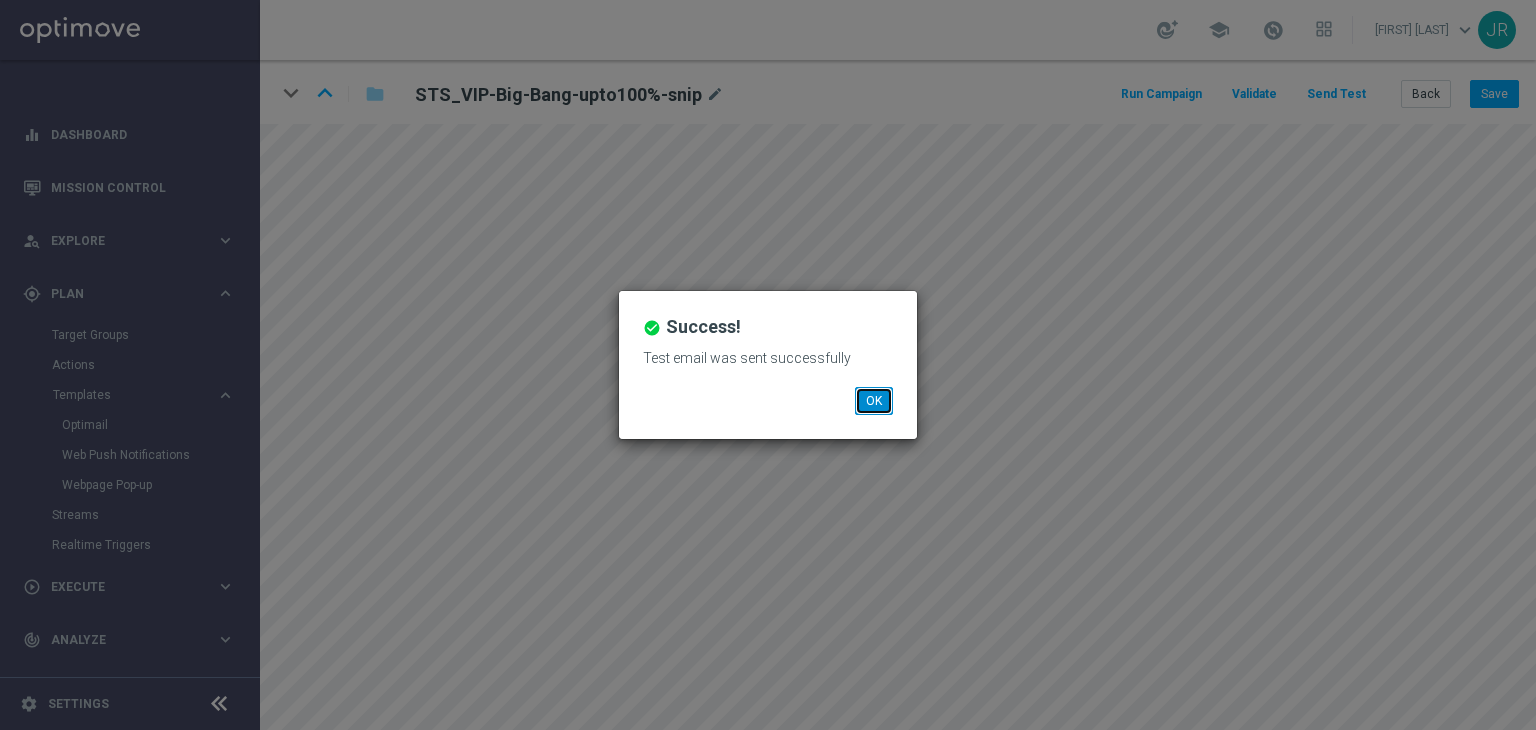 click on "OK" at bounding box center [874, 401] 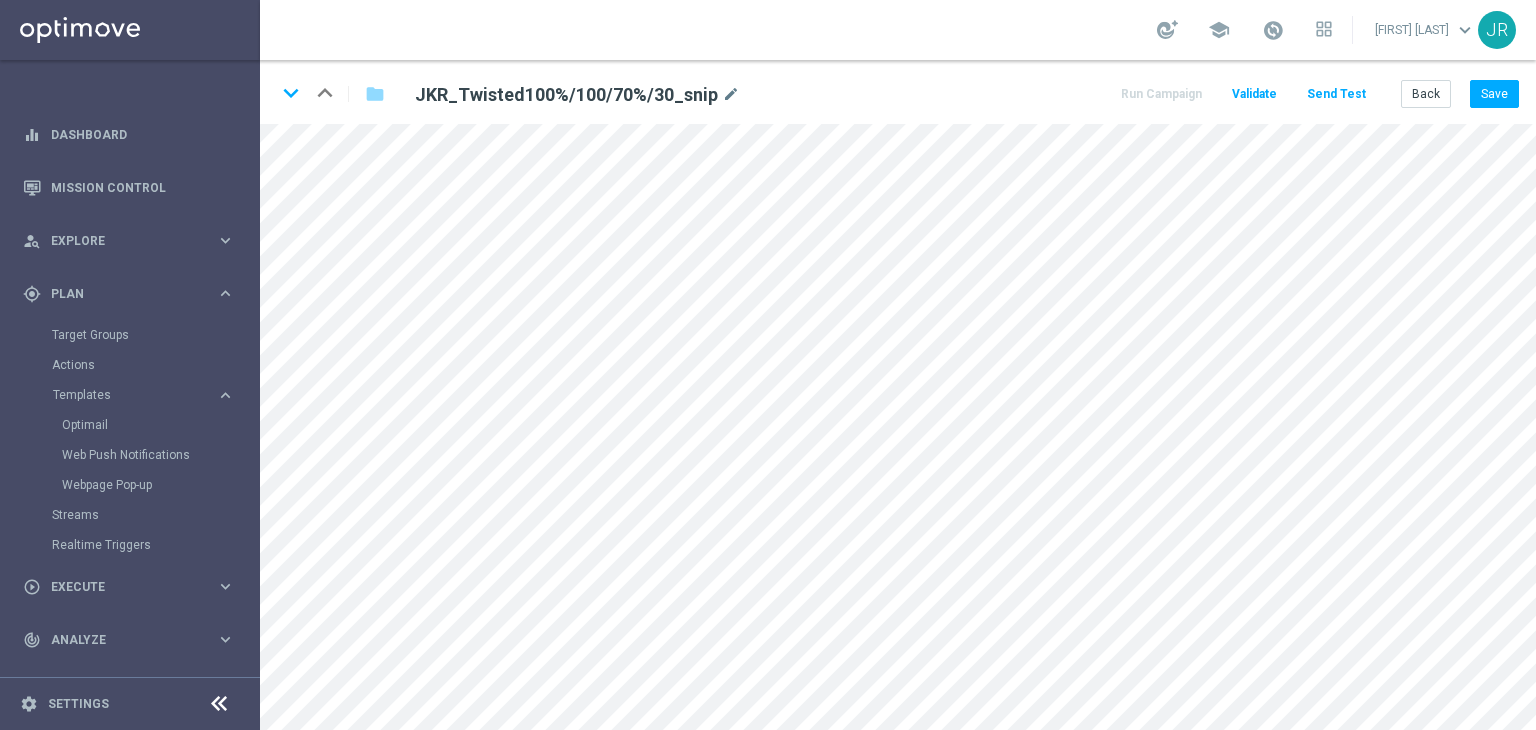 scroll, scrollTop: 0, scrollLeft: 0, axis: both 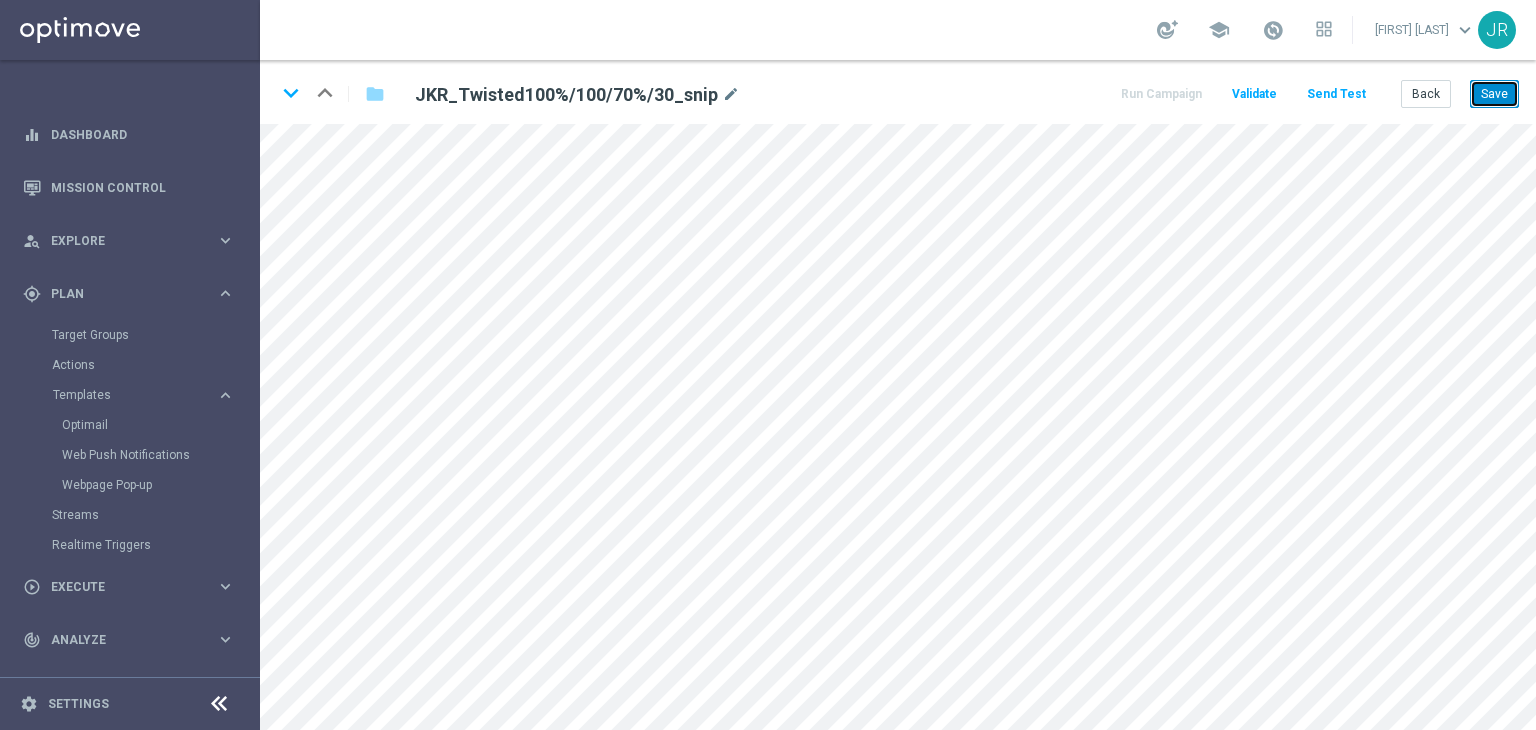 click on "Save" at bounding box center [1494, 94] 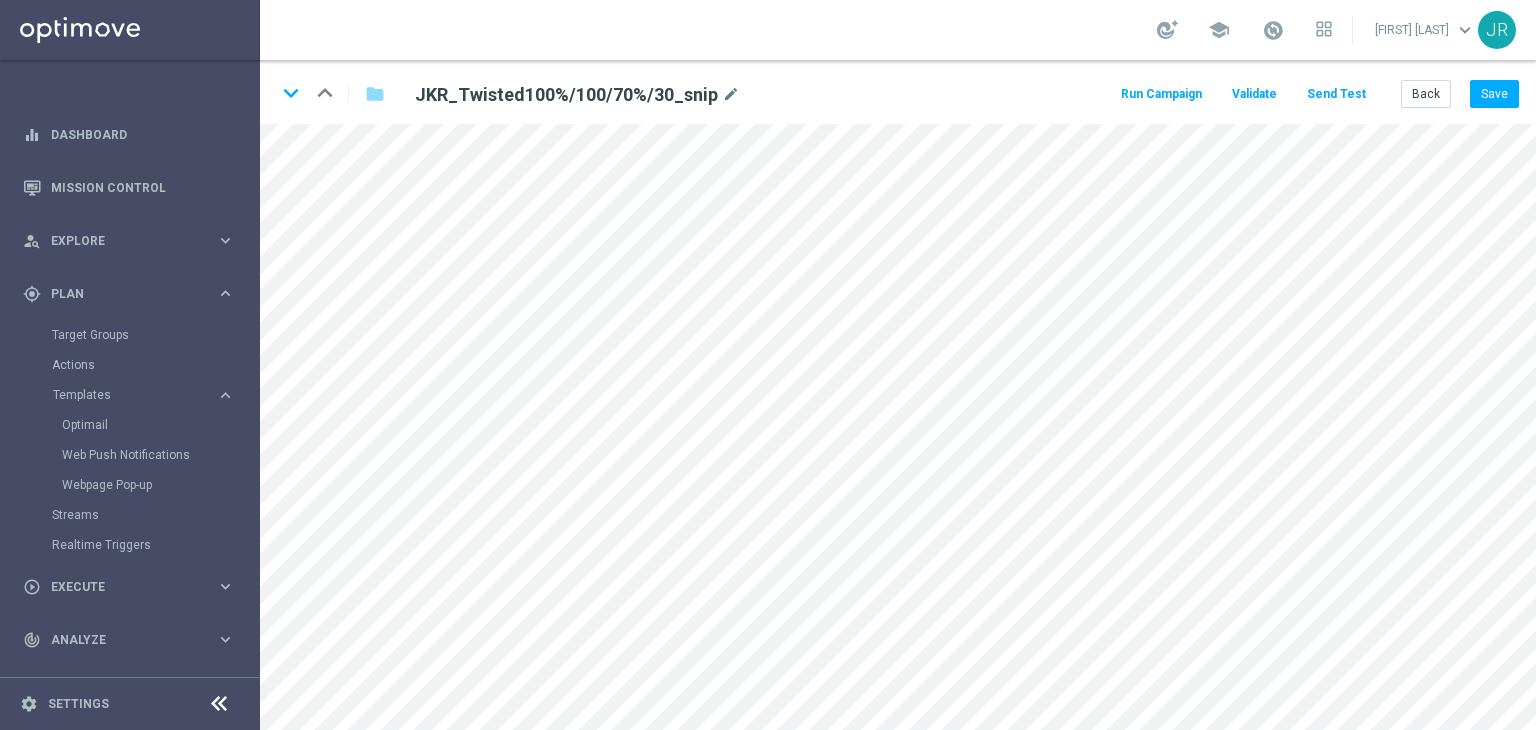 click on "Send Test" 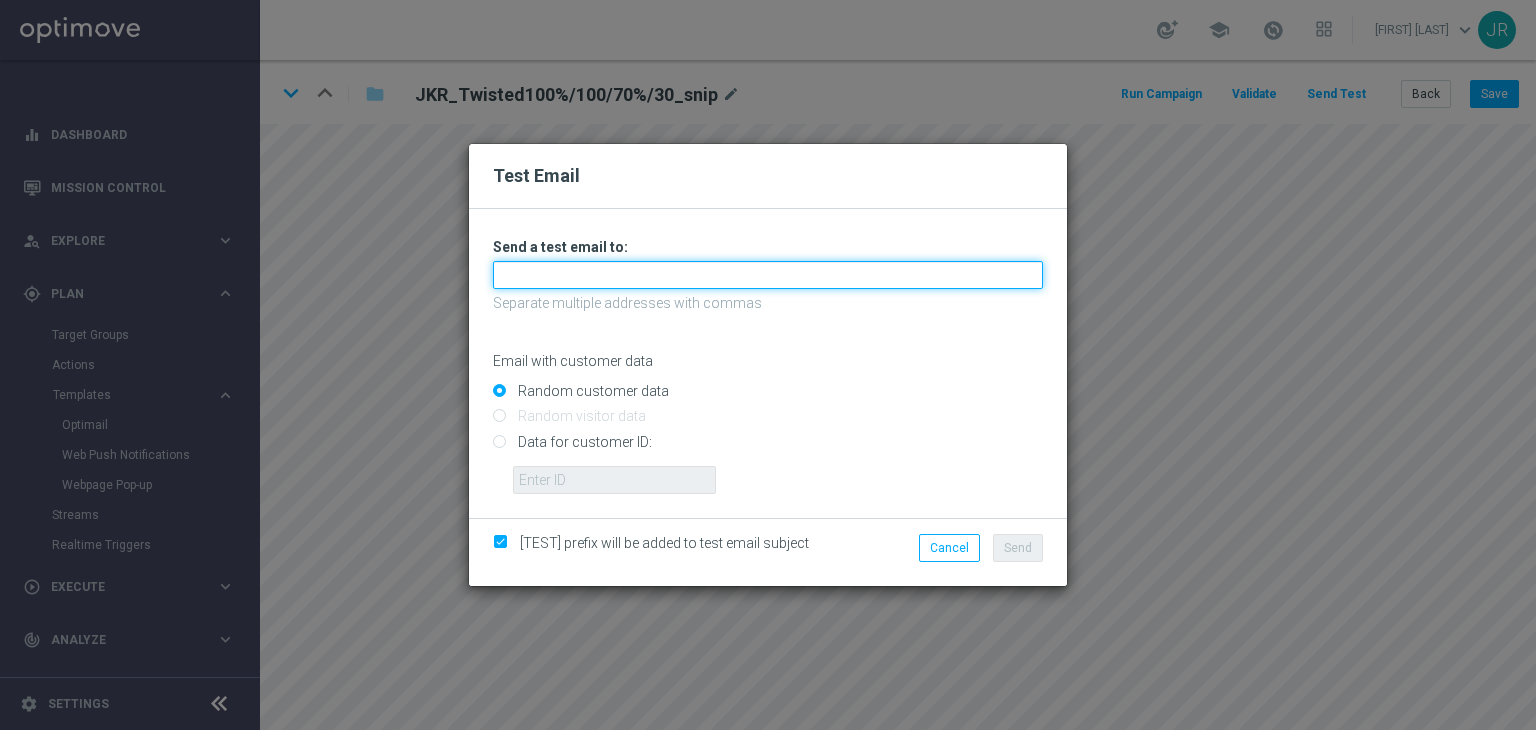 click at bounding box center (768, 275) 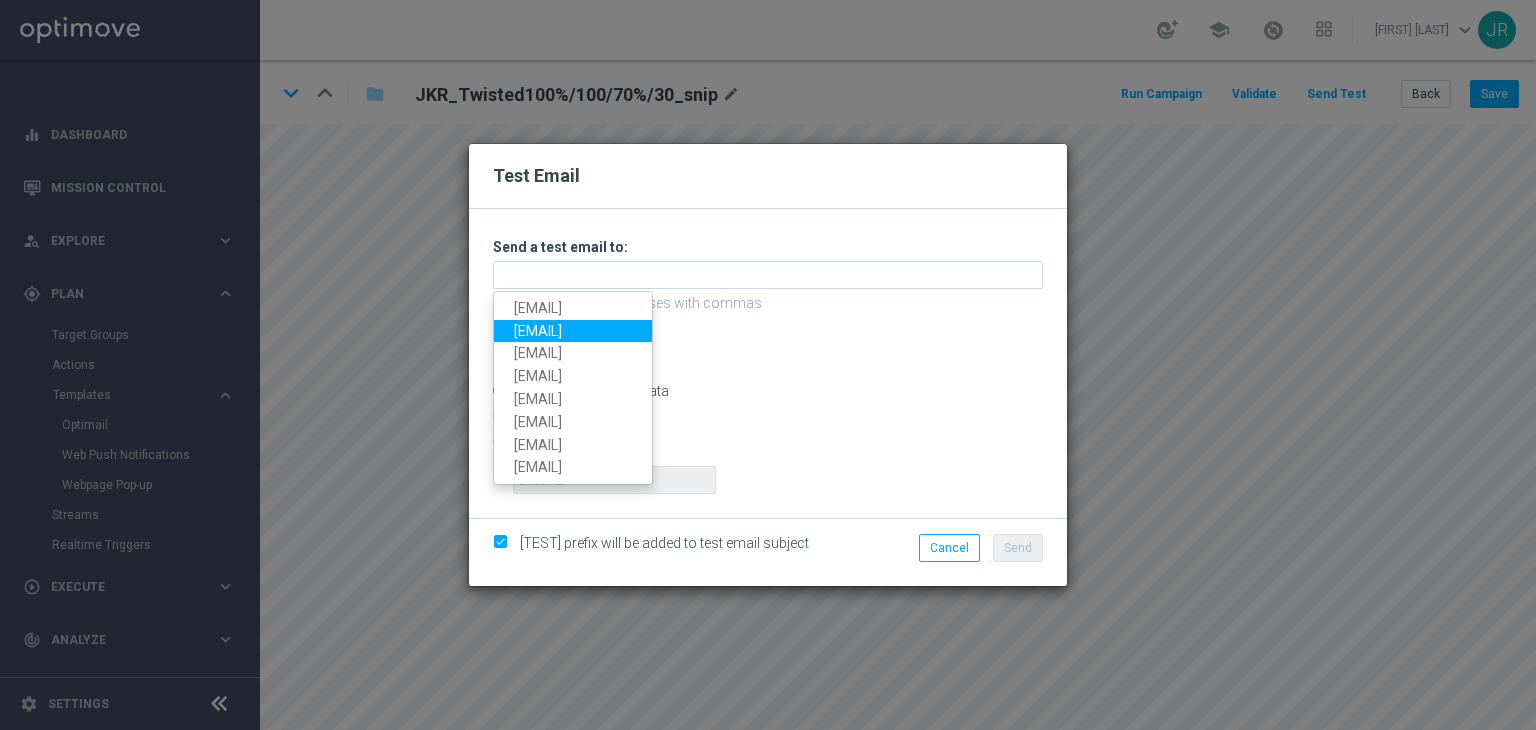 click on "[EMAIL]" at bounding box center (573, 331) 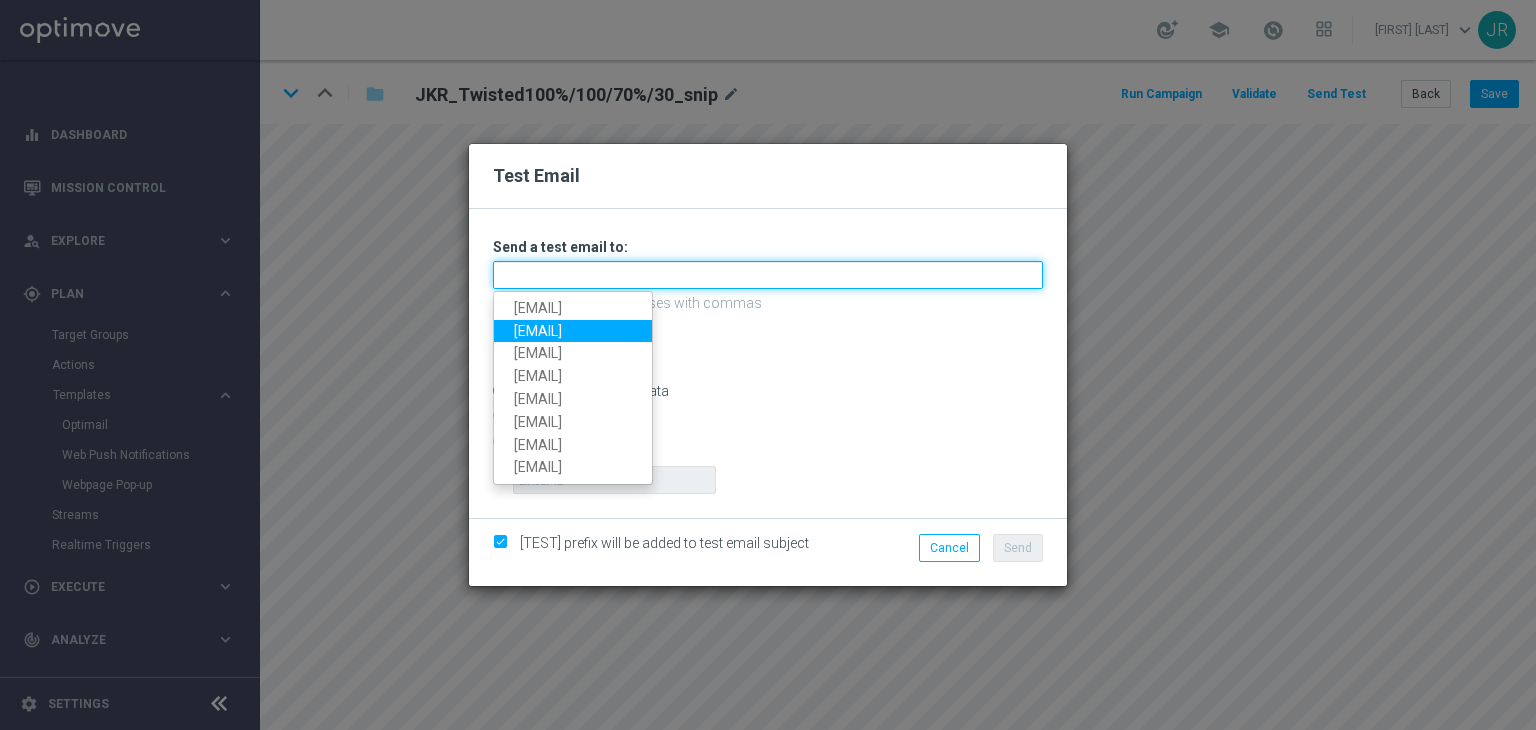 type on "[EMAIL]" 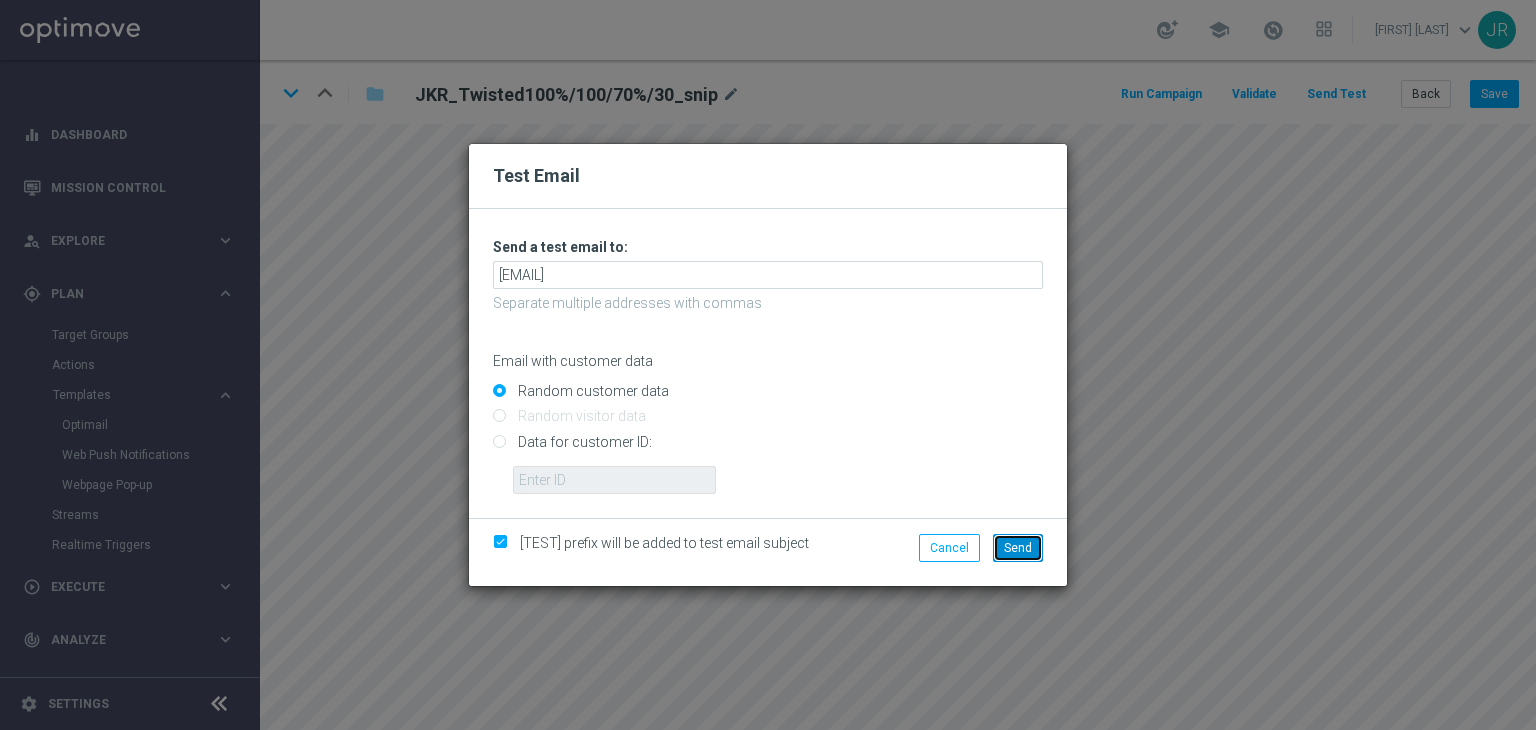 click on "Send" at bounding box center (1018, 548) 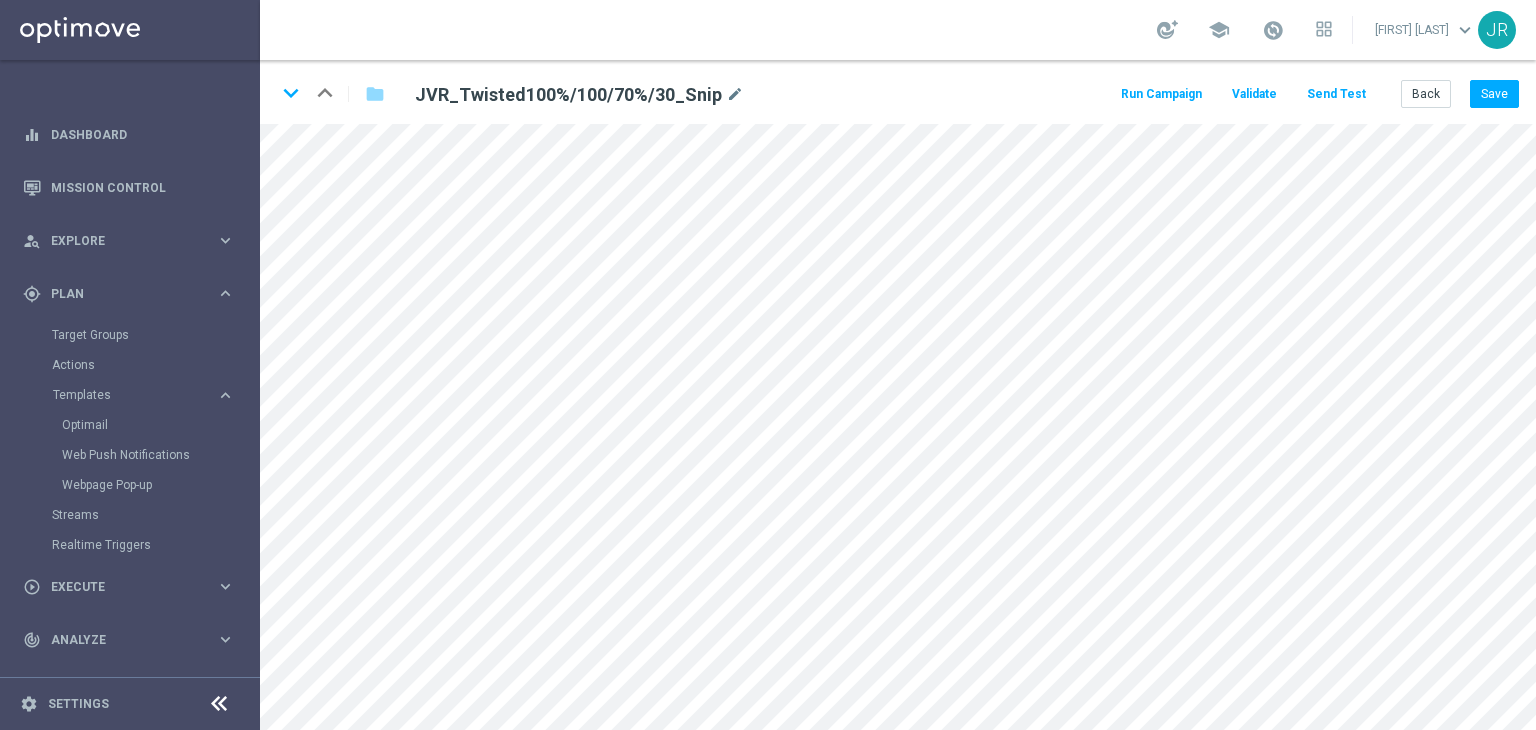 scroll, scrollTop: 0, scrollLeft: 0, axis: both 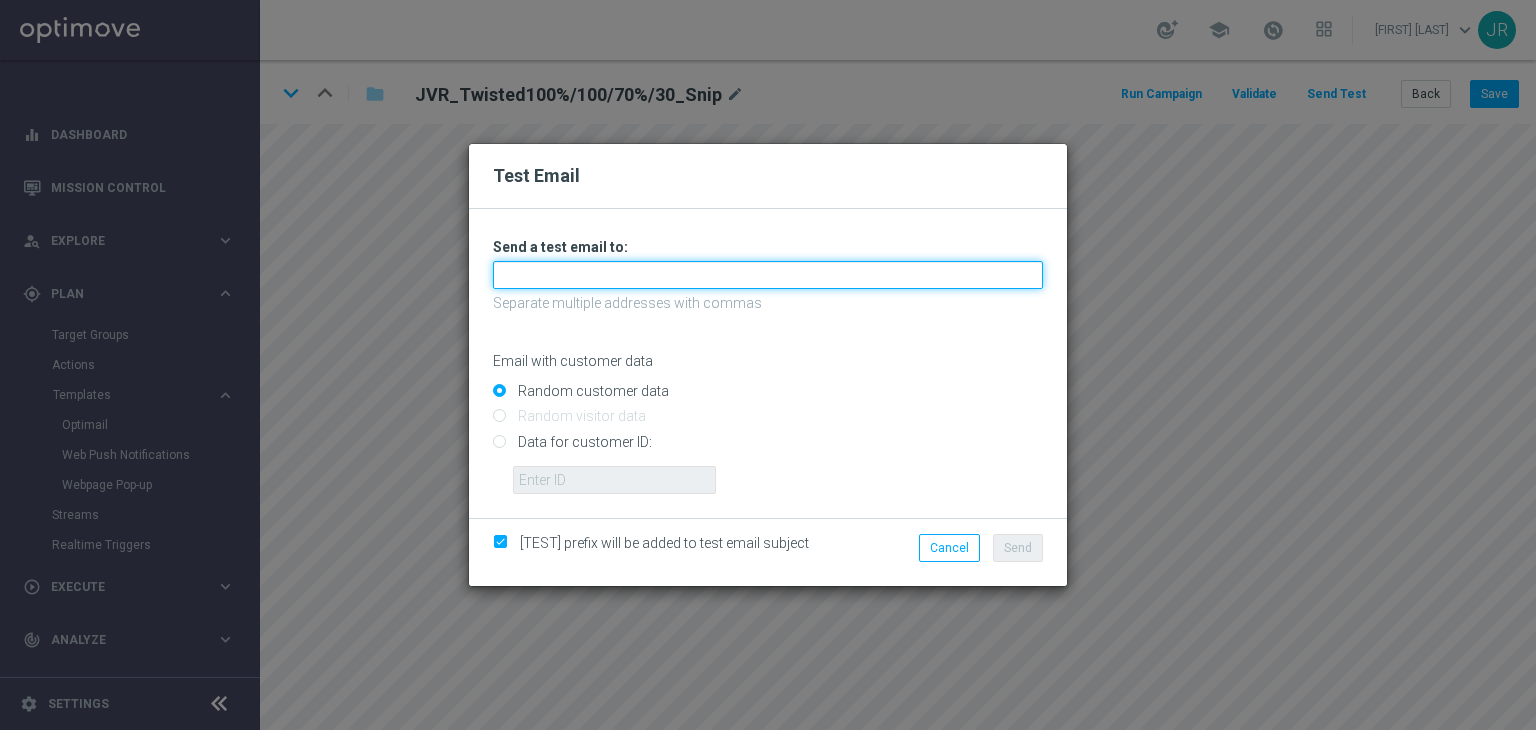drag, startPoint x: 548, startPoint y: 277, endPoint x: 537, endPoint y: 292, distance: 18.601076 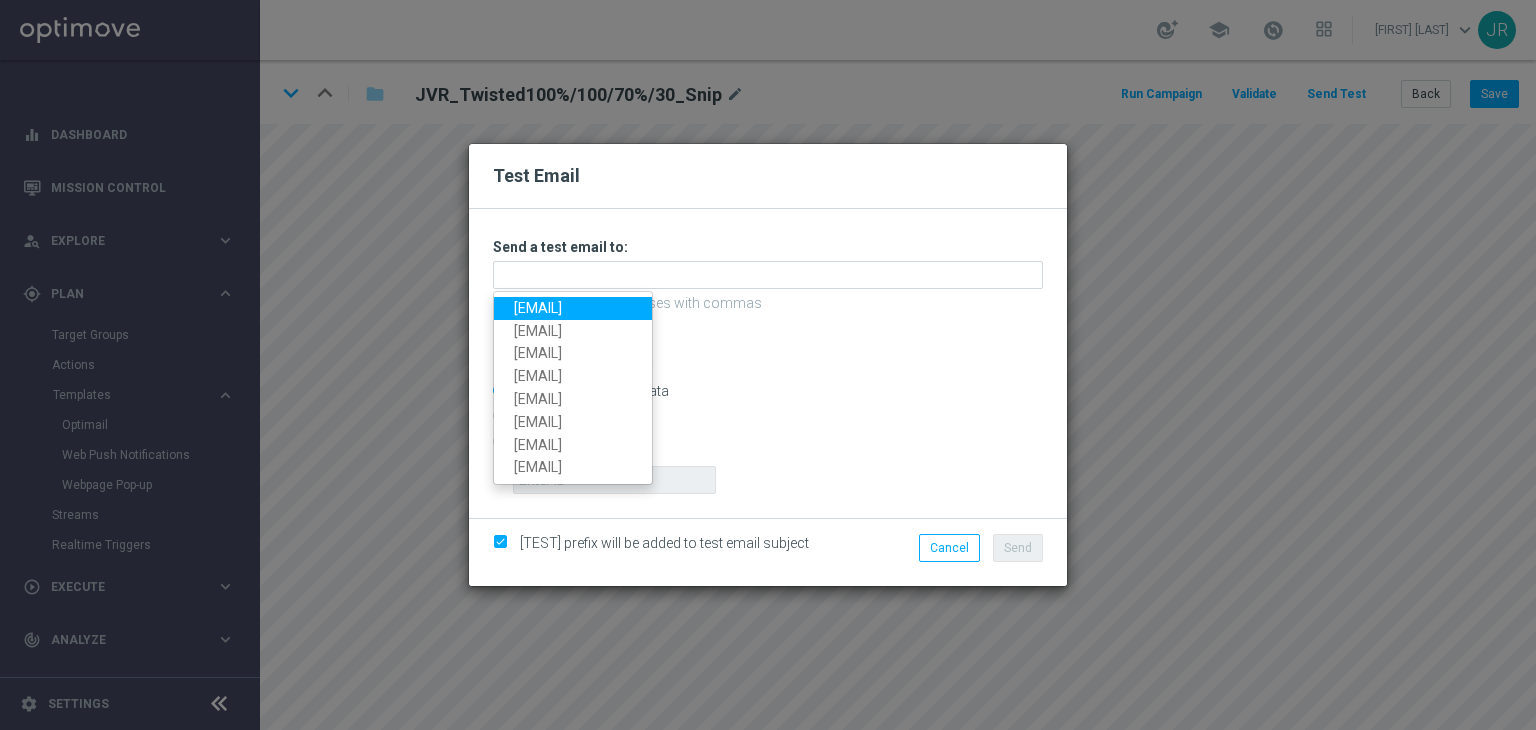 click on "[USERNAME]@[DOMAIN]" at bounding box center [573, 308] 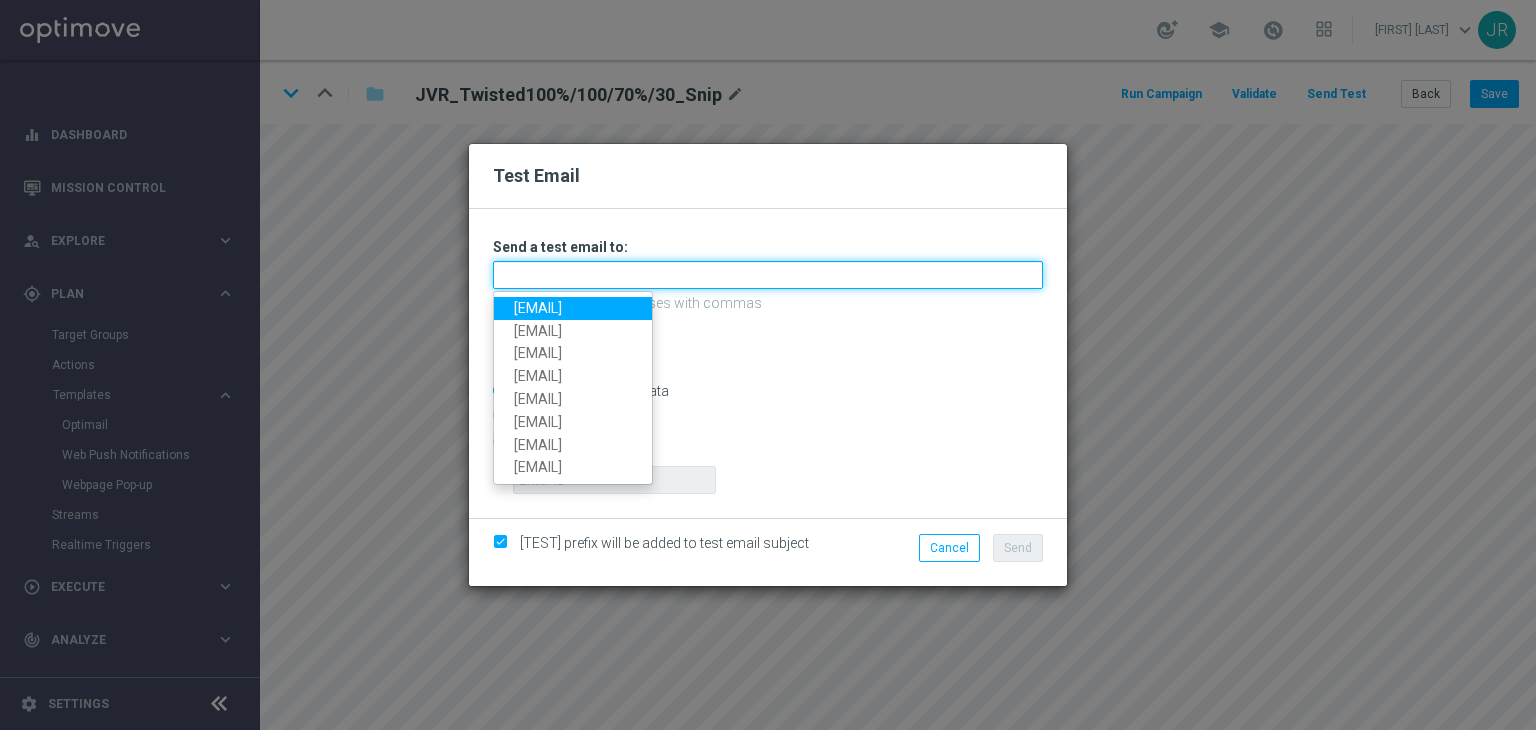 type on "[EMAIL]" 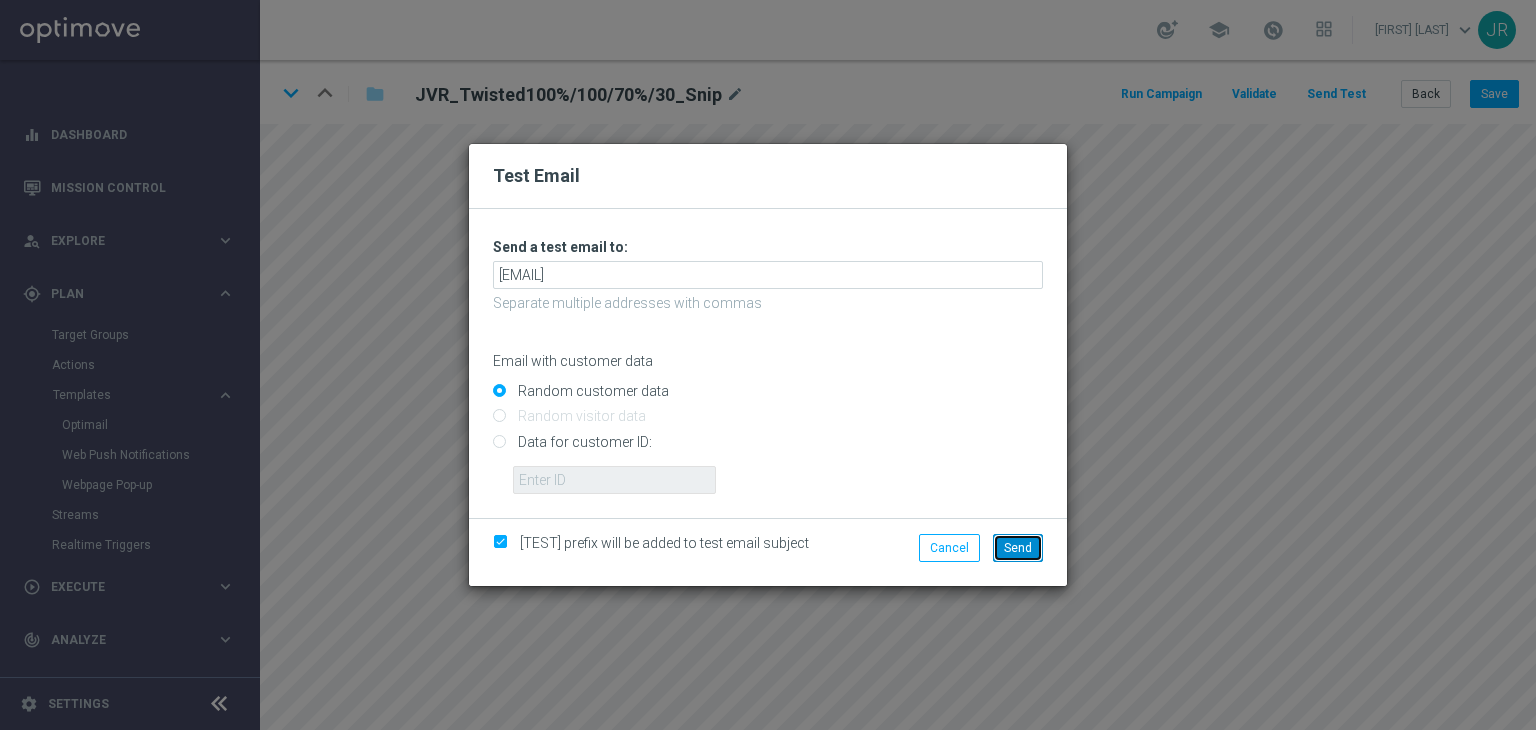 click on "Send" at bounding box center (1018, 548) 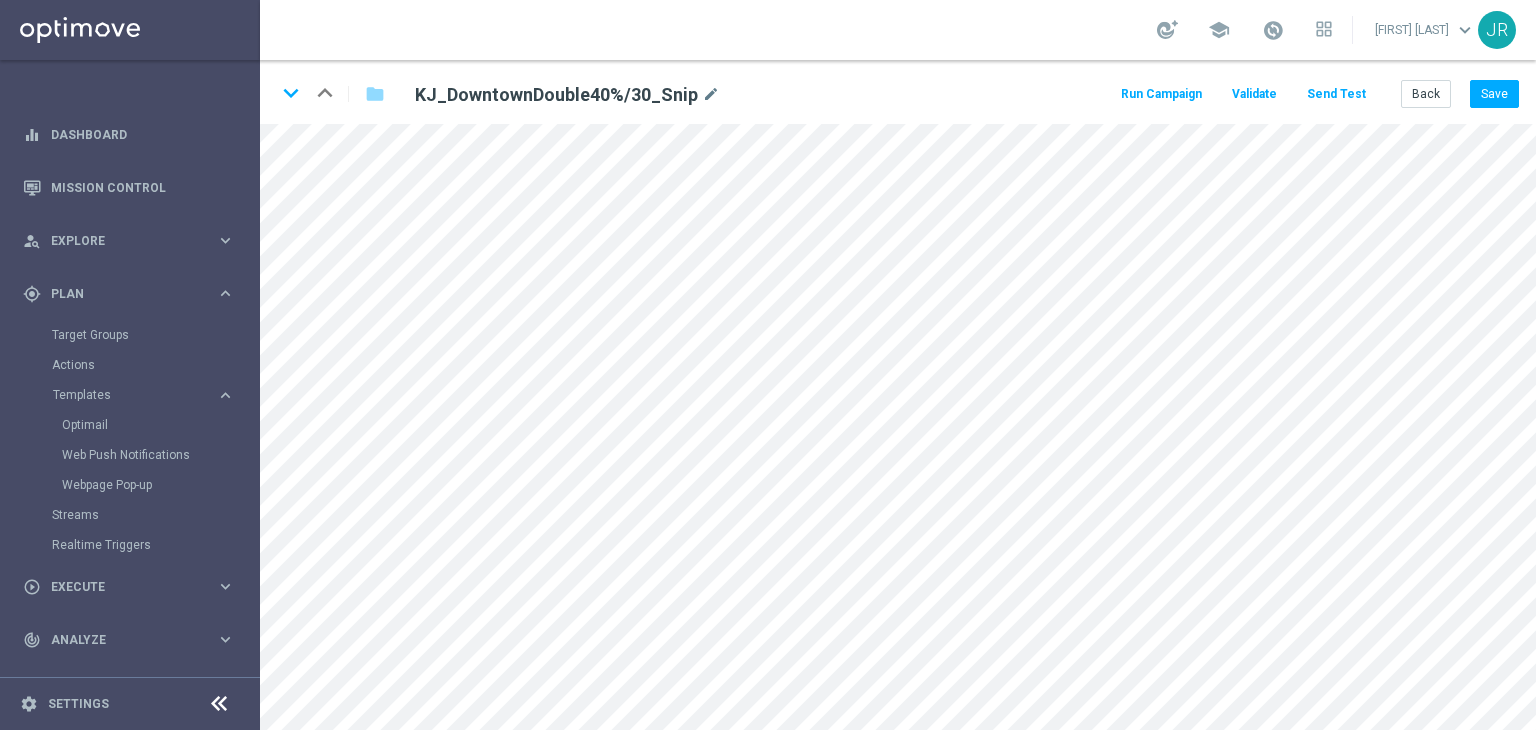 scroll, scrollTop: 0, scrollLeft: 0, axis: both 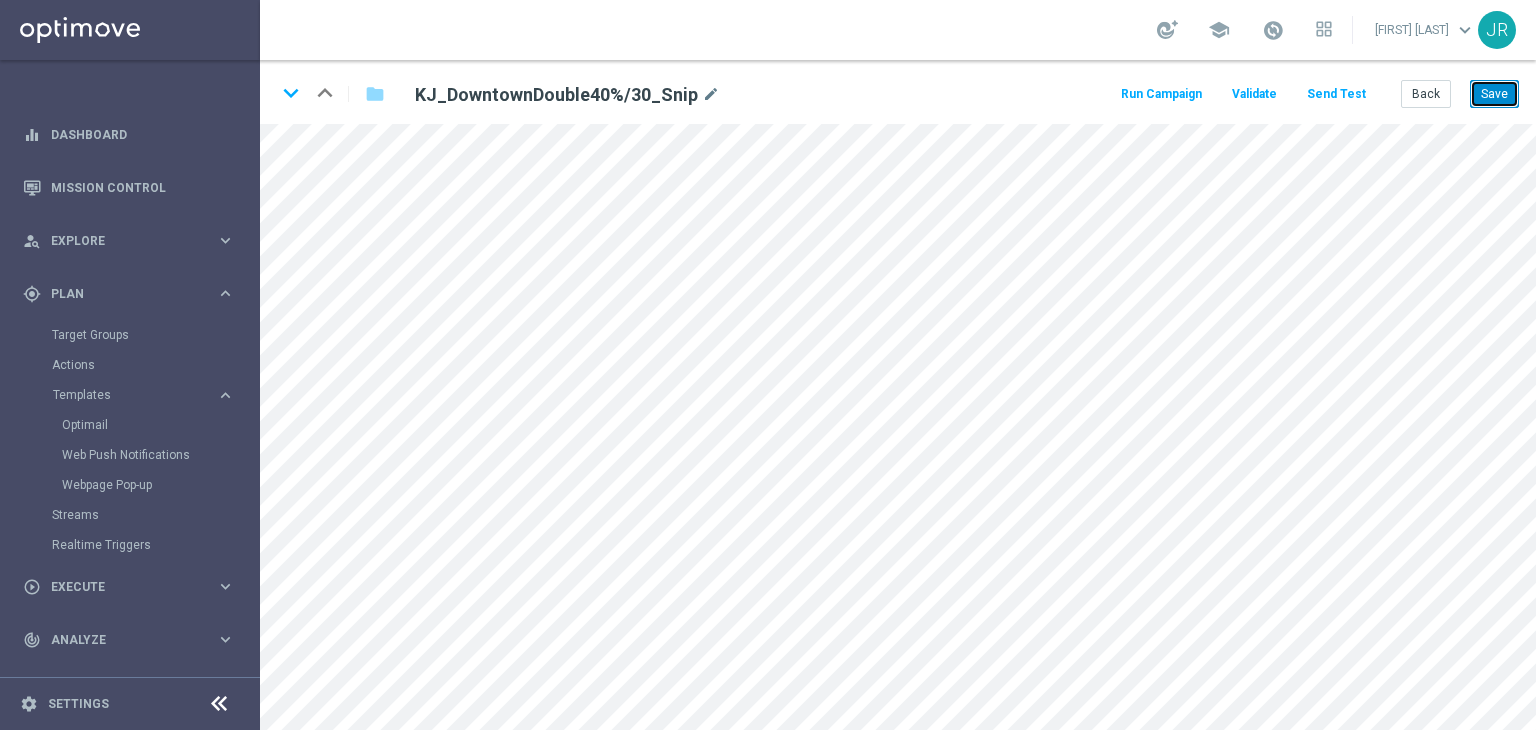 click on "Save" at bounding box center [1494, 94] 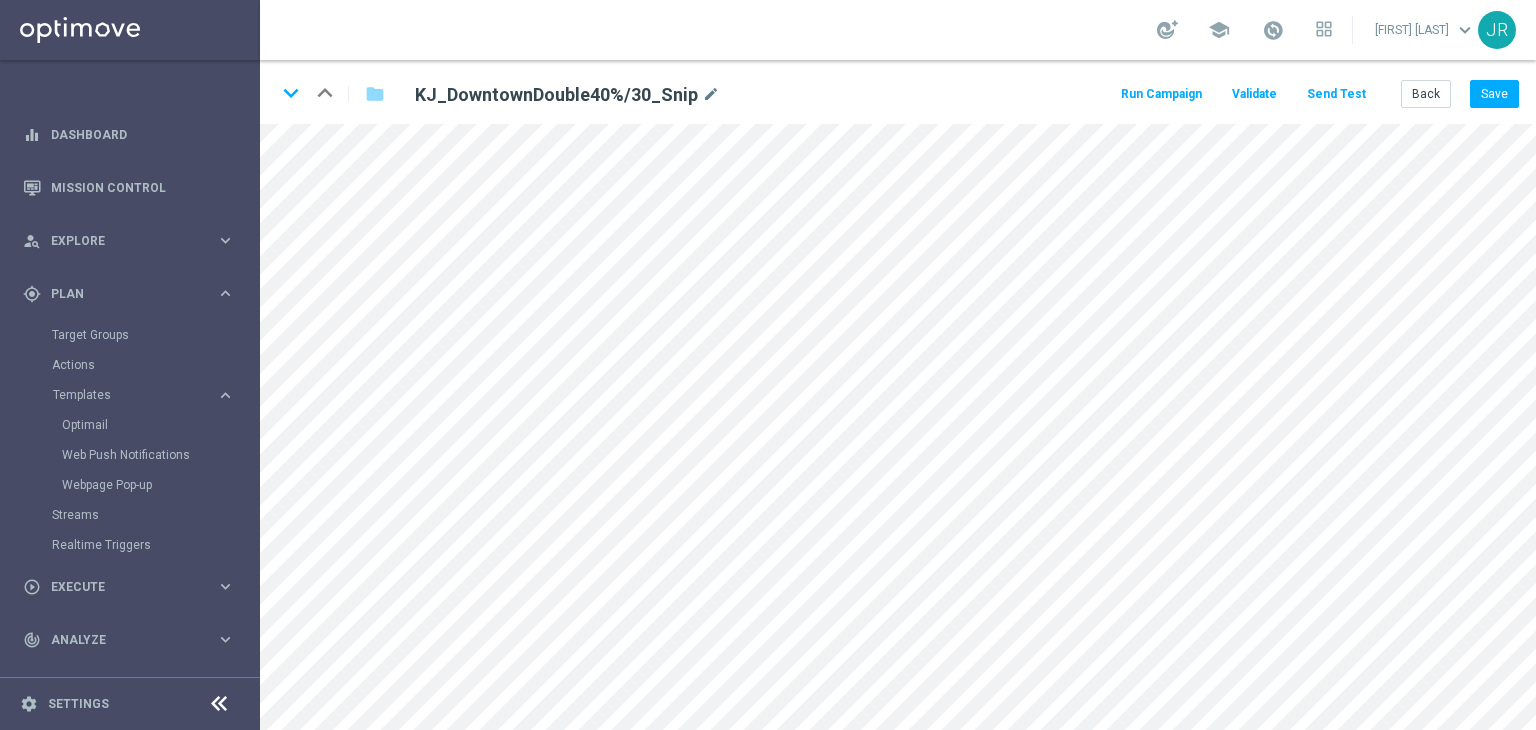 click on "Send Test" 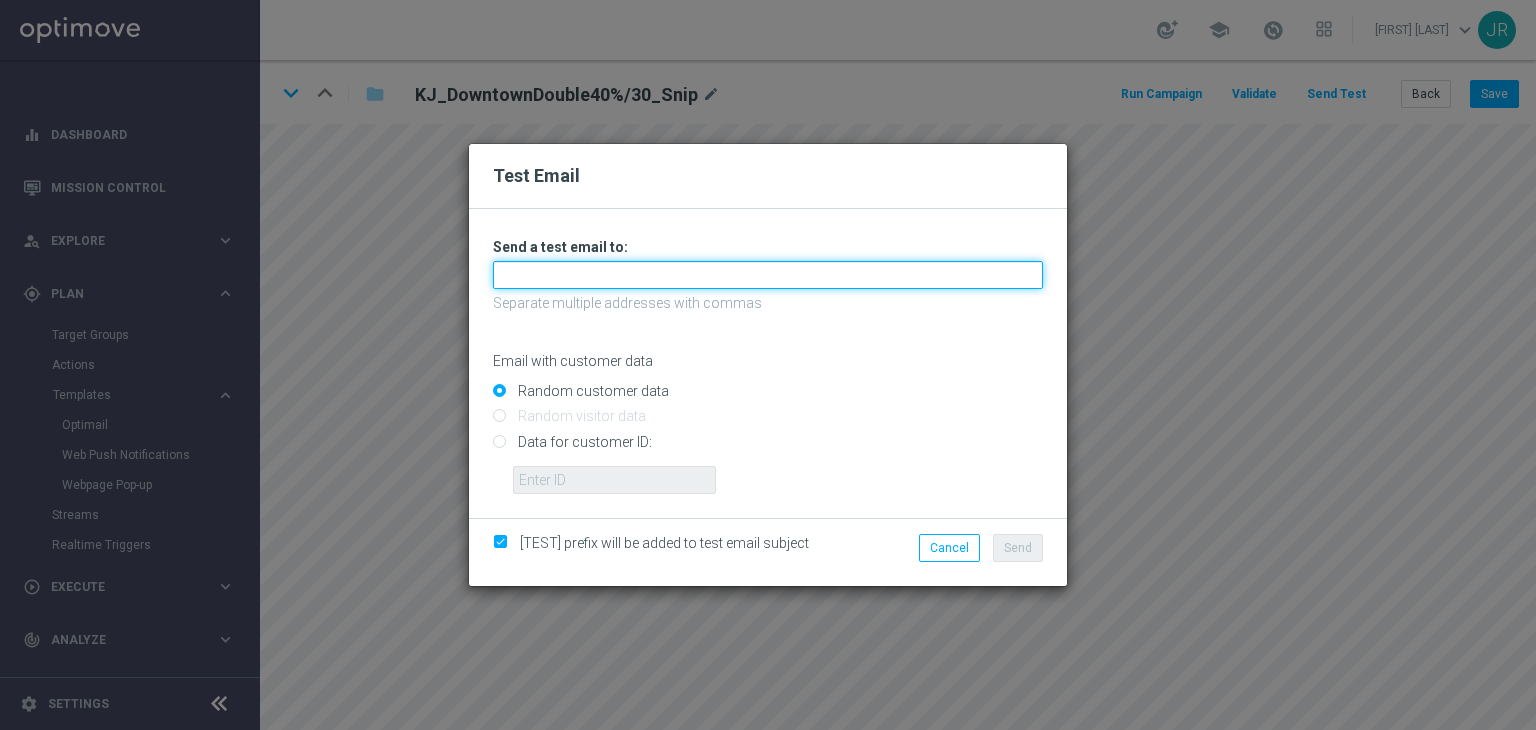 click at bounding box center (768, 275) 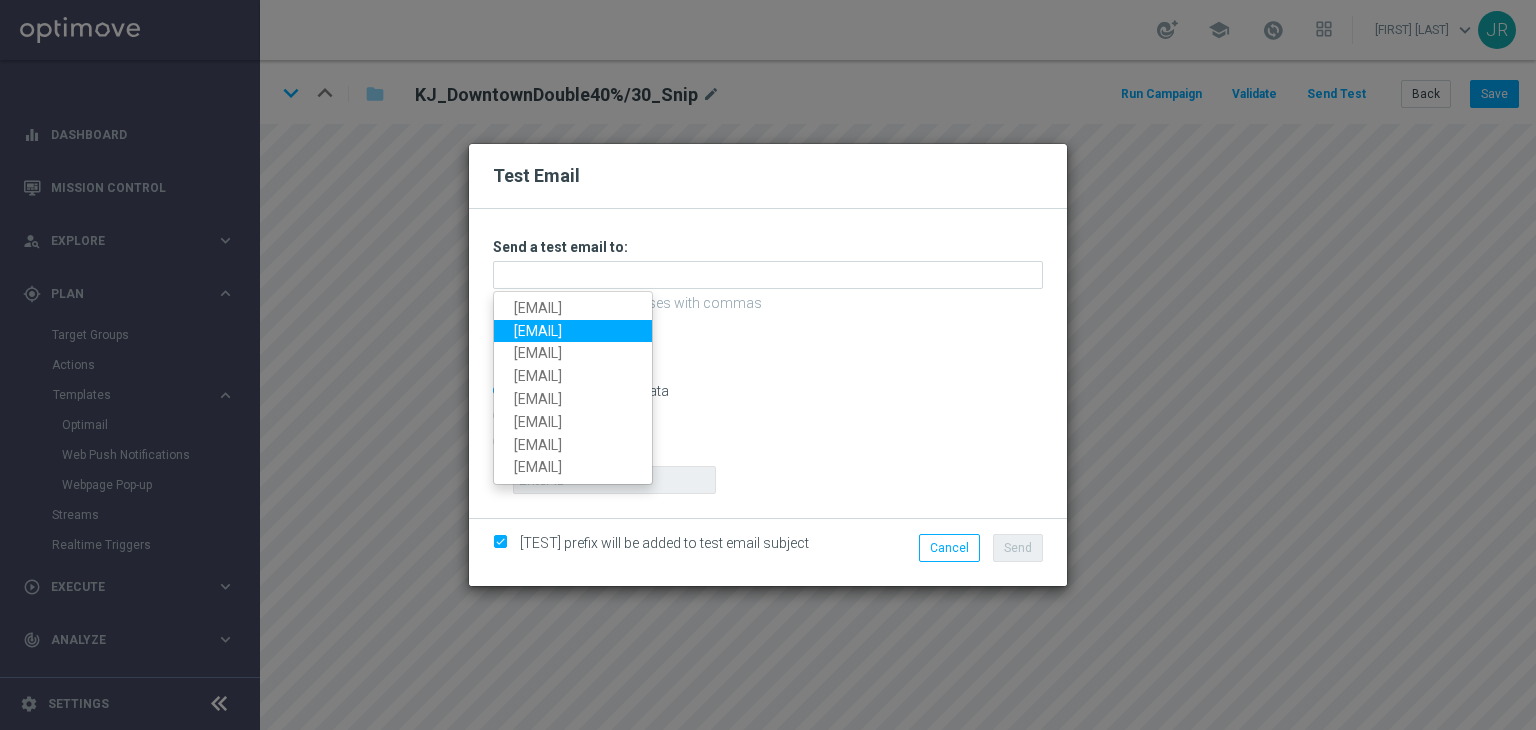 drag, startPoint x: 535, startPoint y: 334, endPoint x: 586, endPoint y: 337, distance: 51.088158 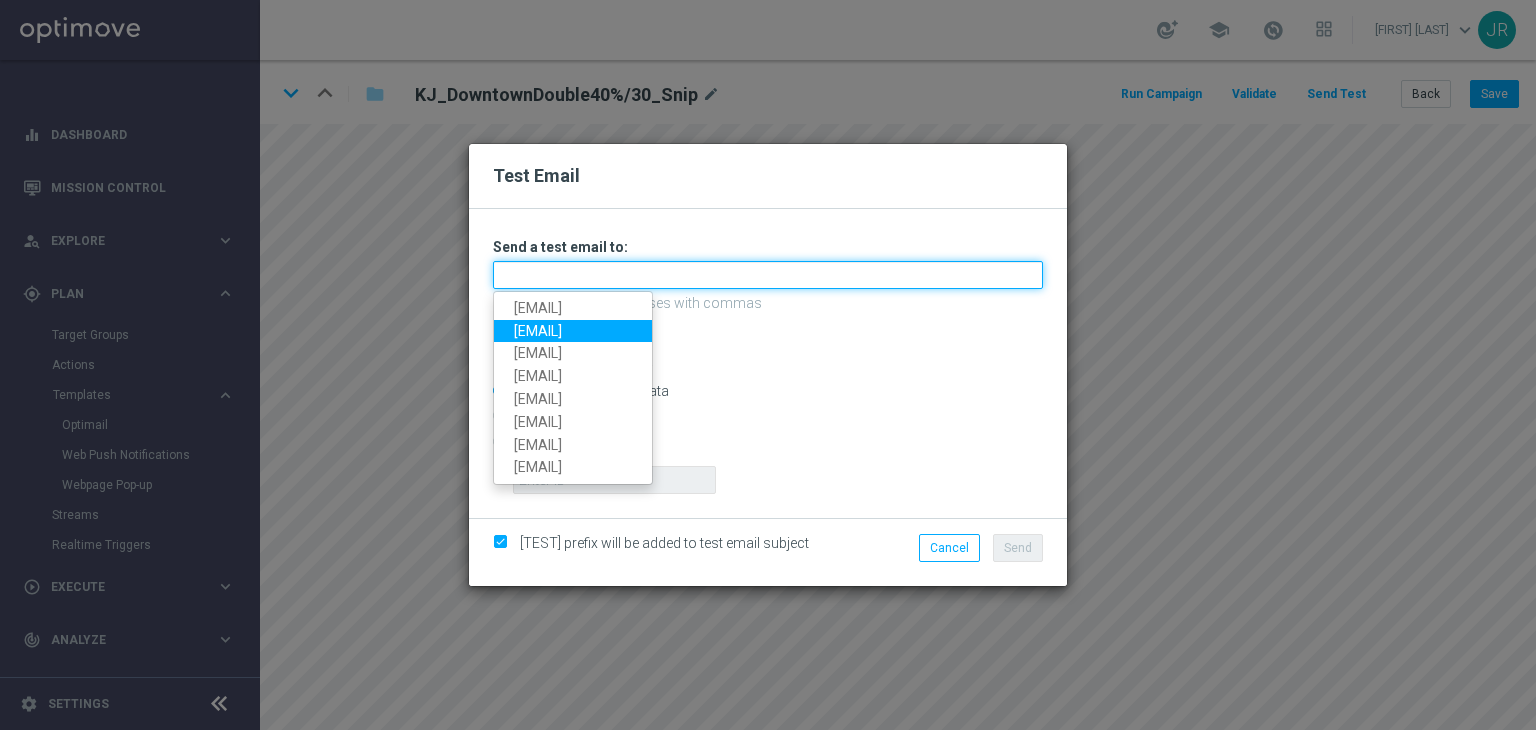 type on "[EMAIL]" 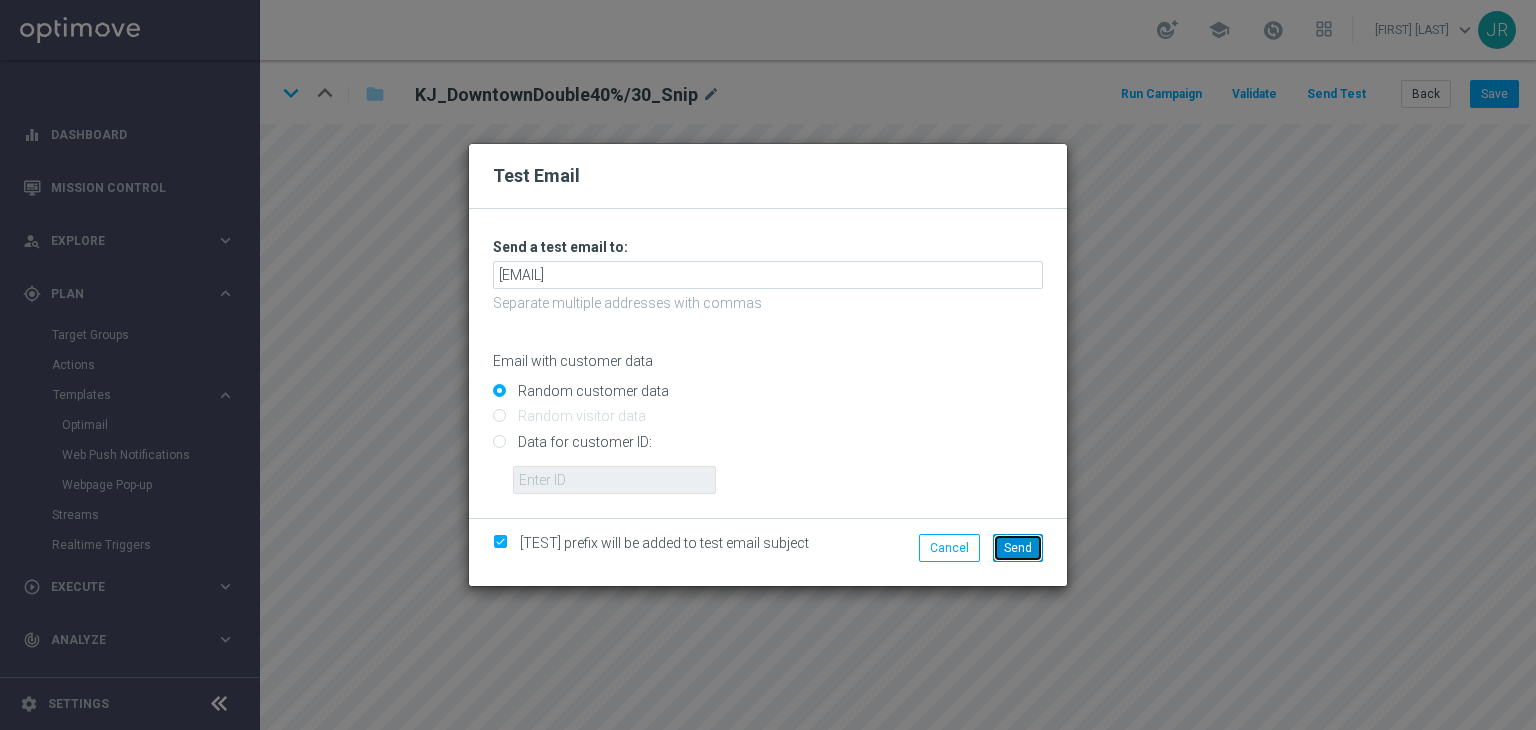 click on "Send" at bounding box center [1018, 548] 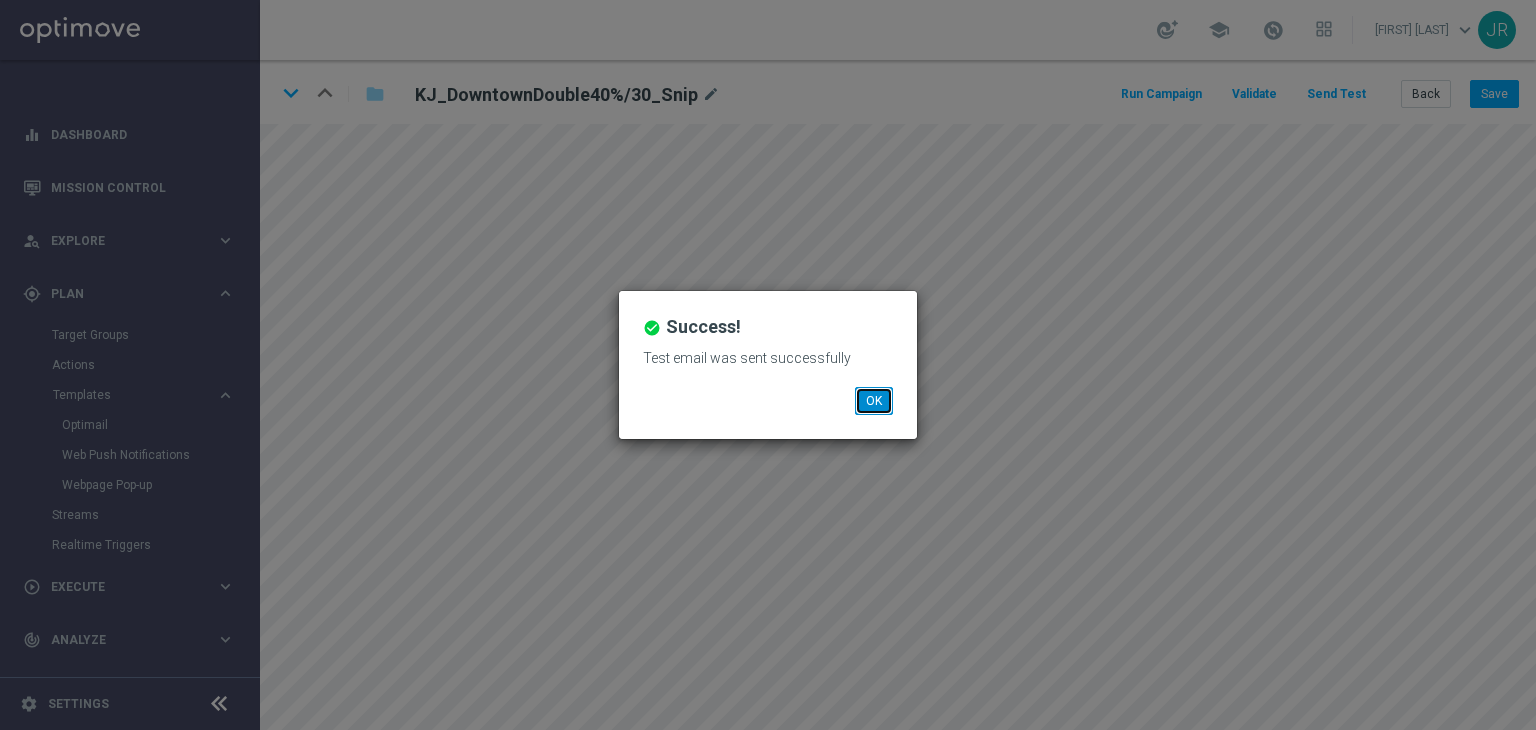 drag, startPoint x: 876, startPoint y: 388, endPoint x: 849, endPoint y: 404, distance: 31.38471 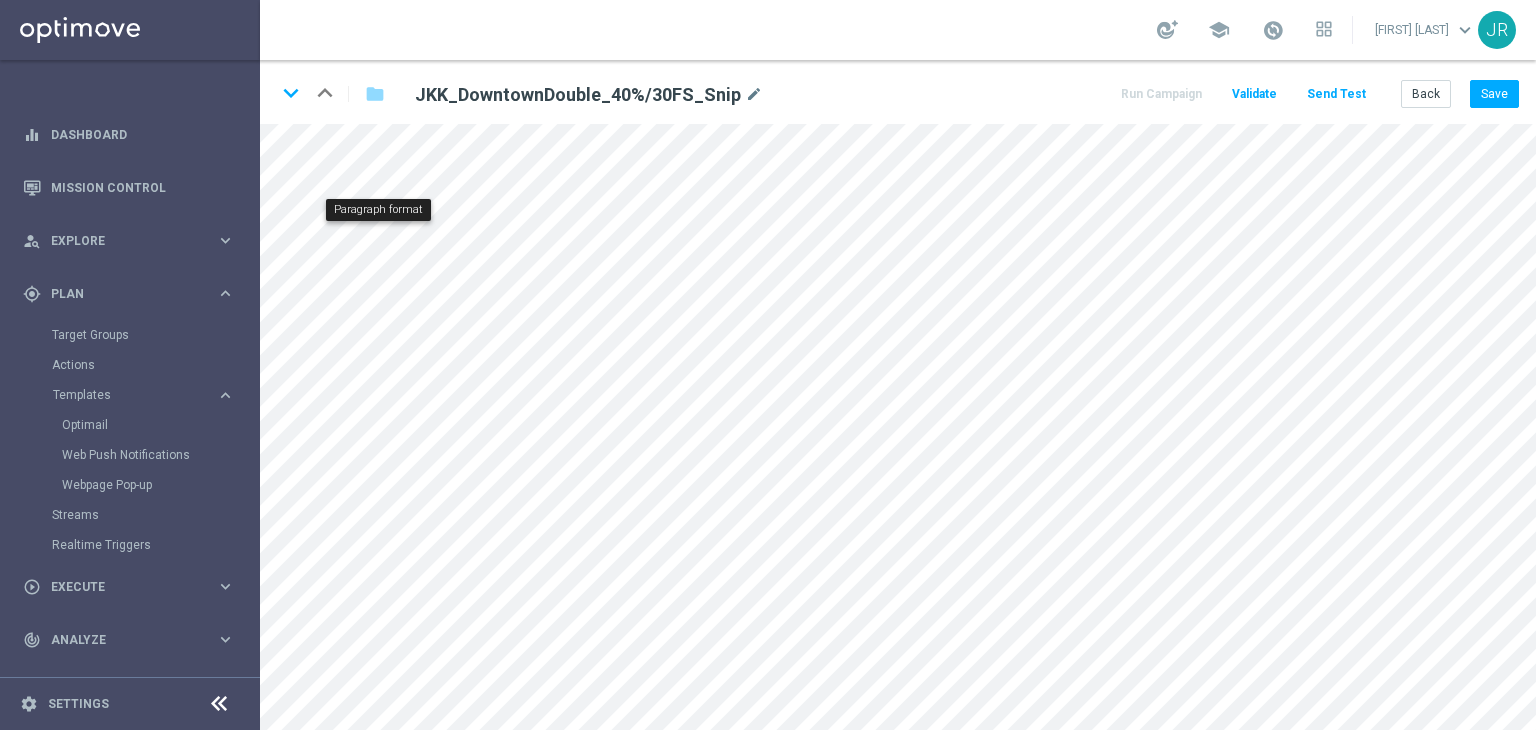 scroll, scrollTop: 0, scrollLeft: 0, axis: both 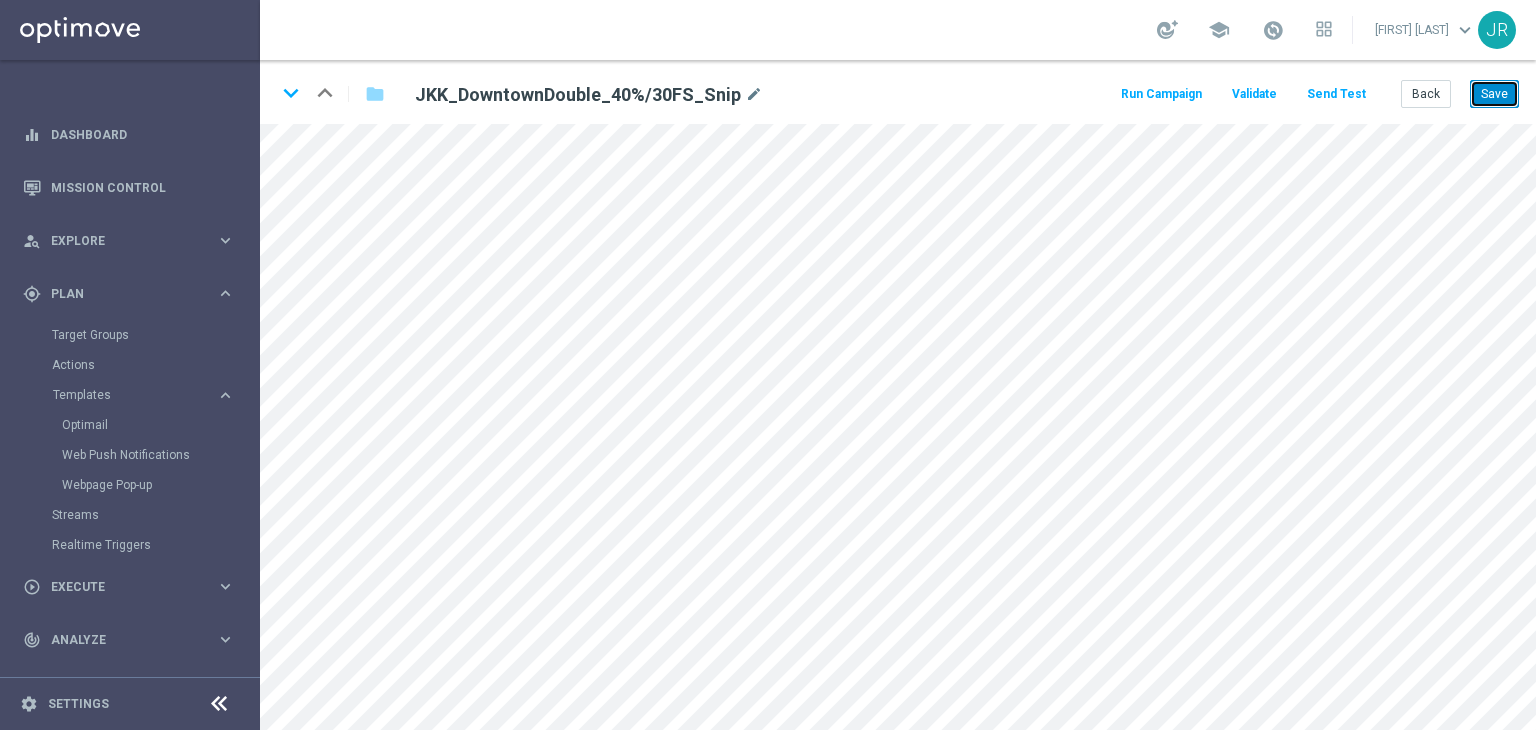 click on "Save" at bounding box center [1494, 94] 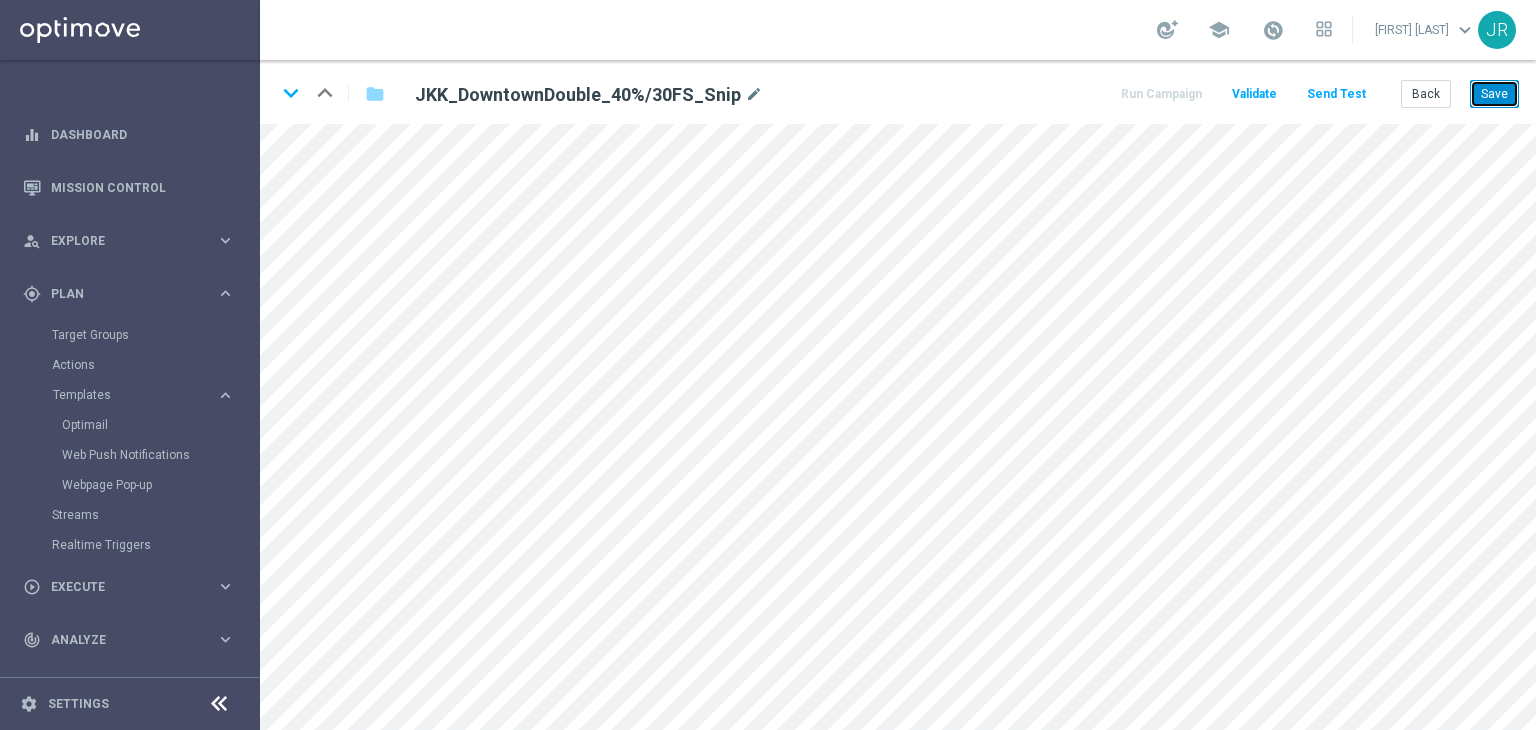 click on "Save" at bounding box center [1494, 94] 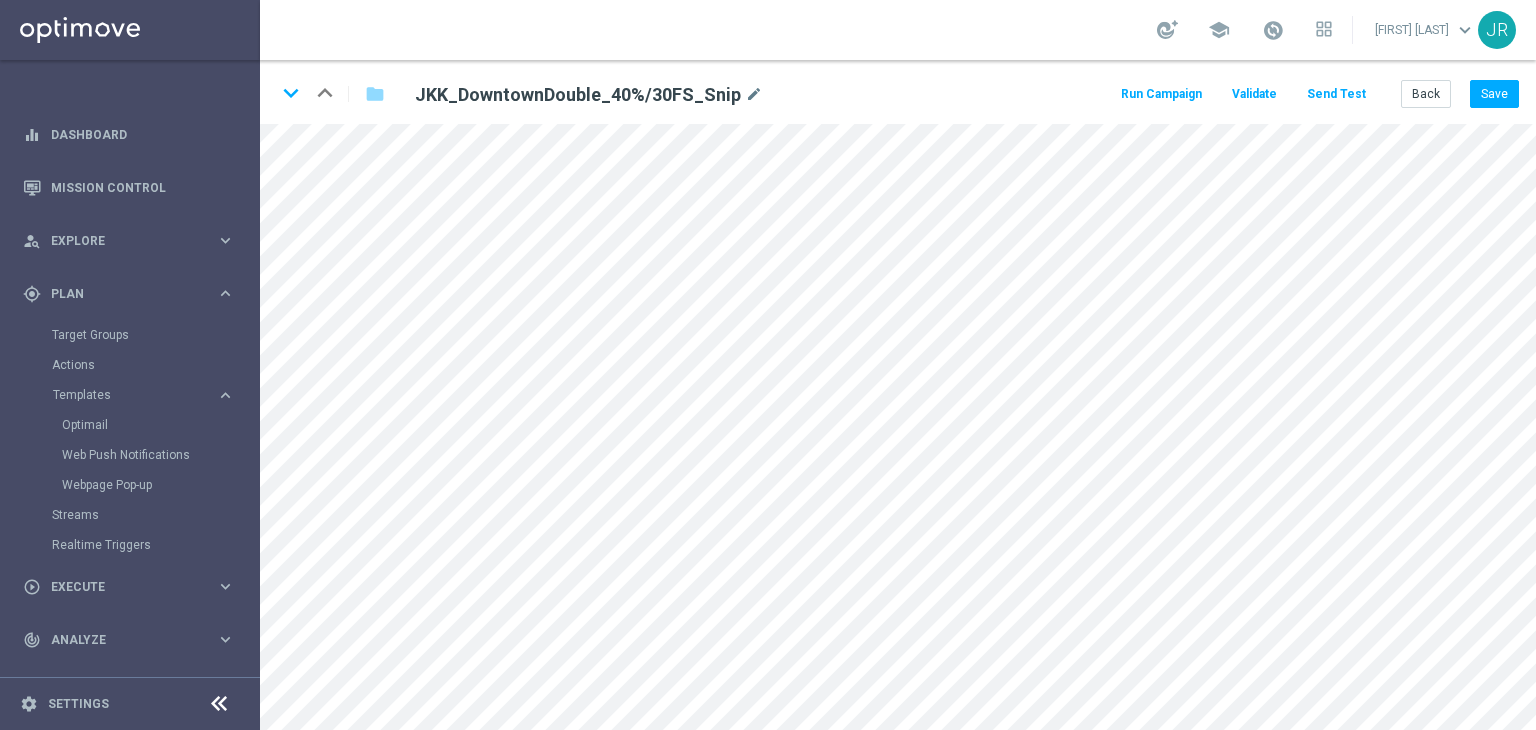 click on "Send Test" 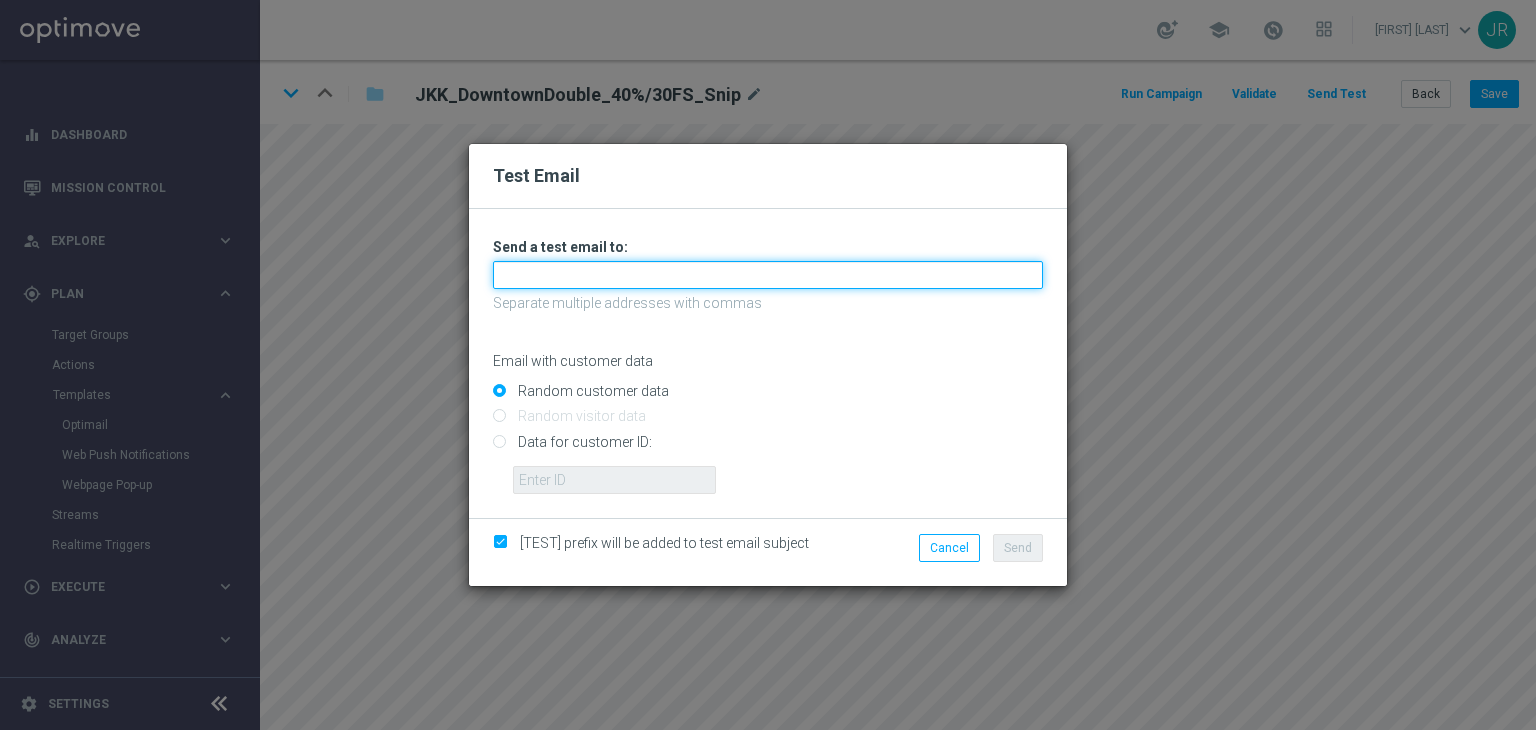 click at bounding box center (768, 275) 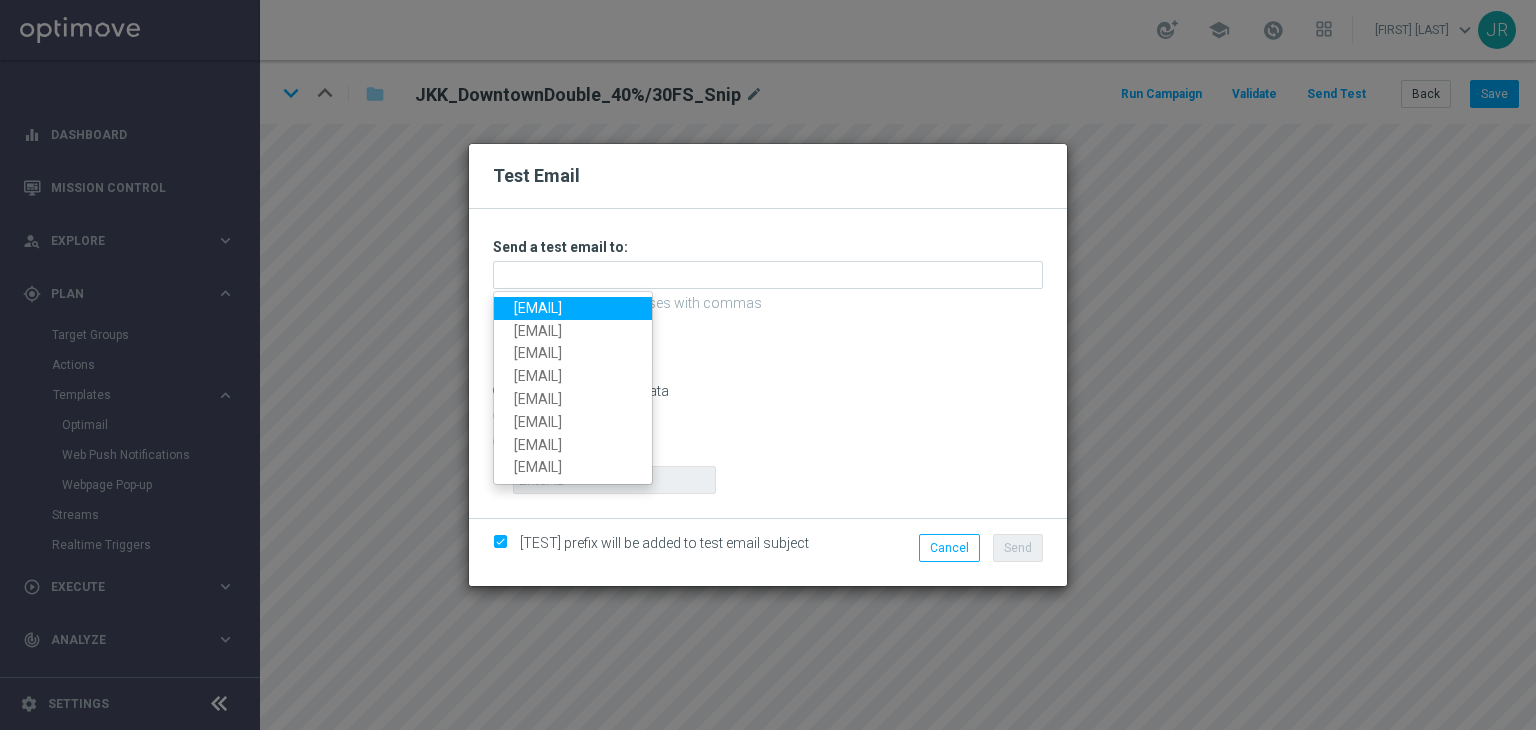drag, startPoint x: 548, startPoint y: 300, endPoint x: 583, endPoint y: 313, distance: 37.336308 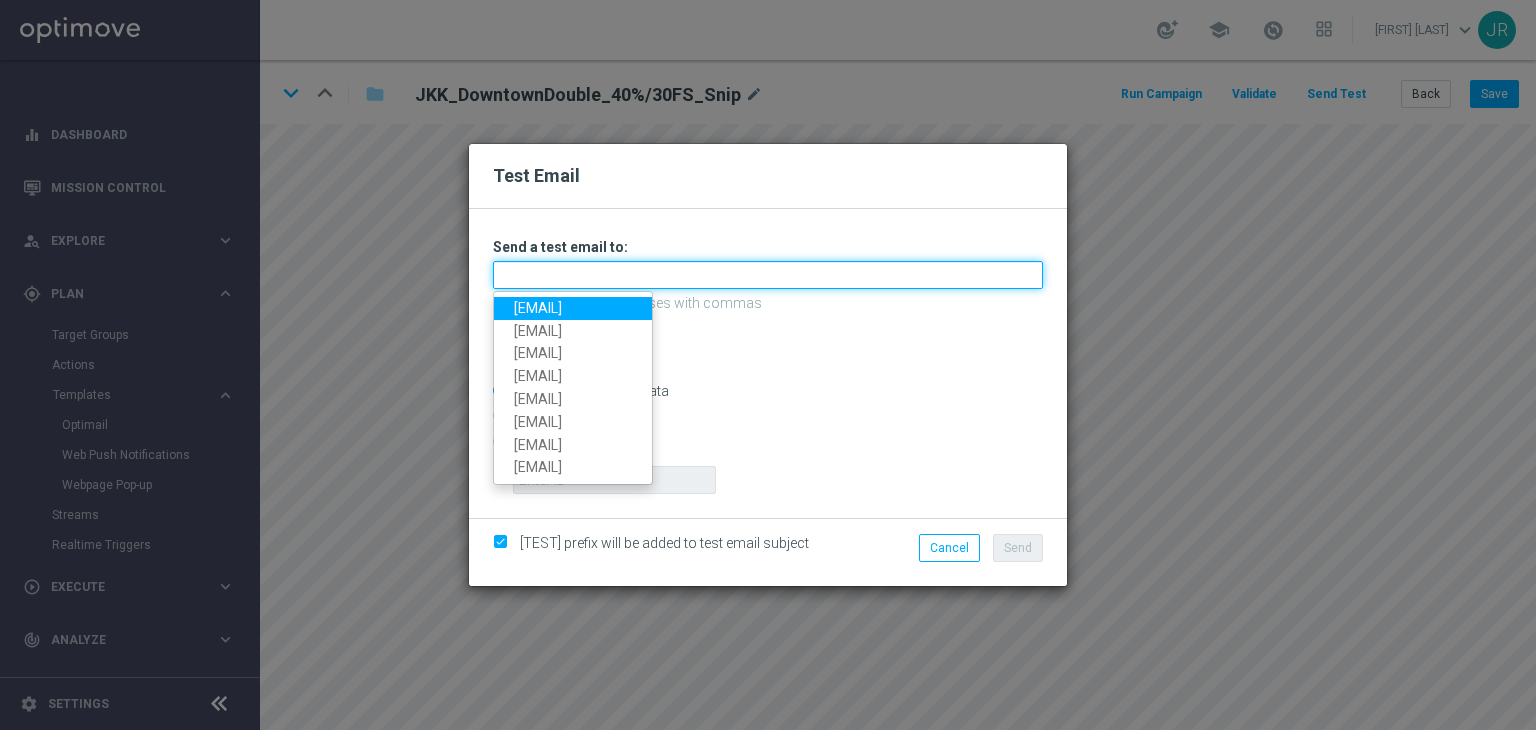 type on "[EMAIL]" 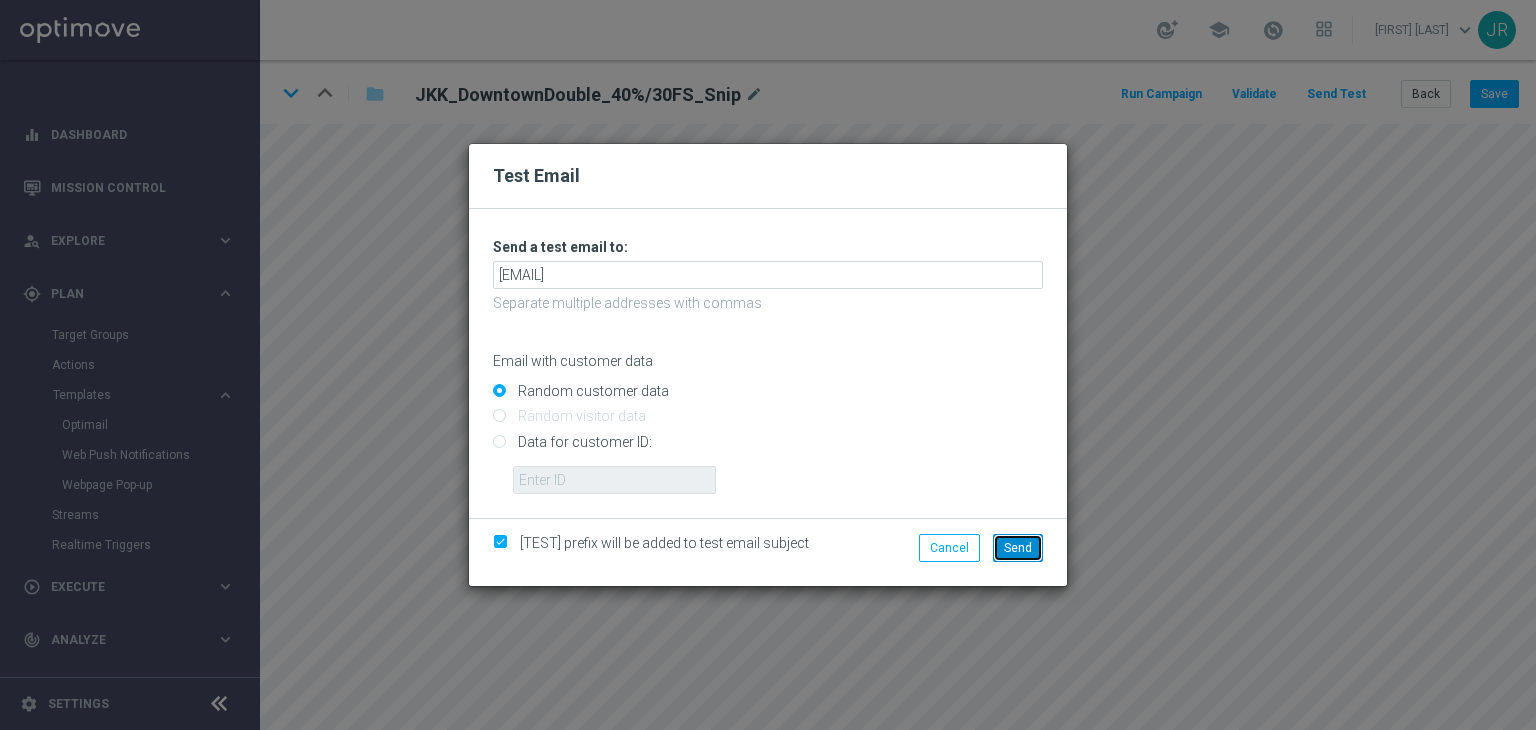 click on "Send" at bounding box center (1018, 548) 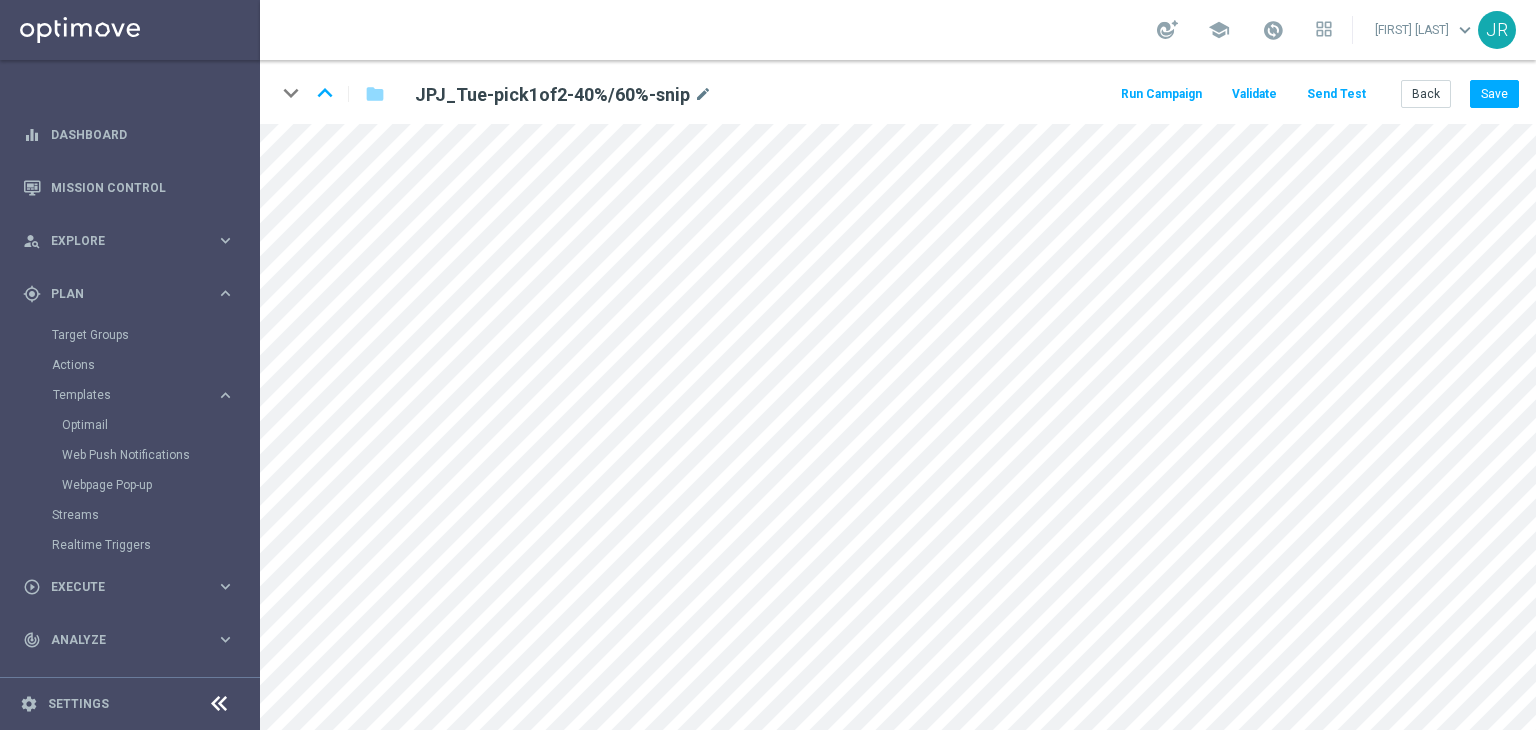 scroll, scrollTop: 0, scrollLeft: 0, axis: both 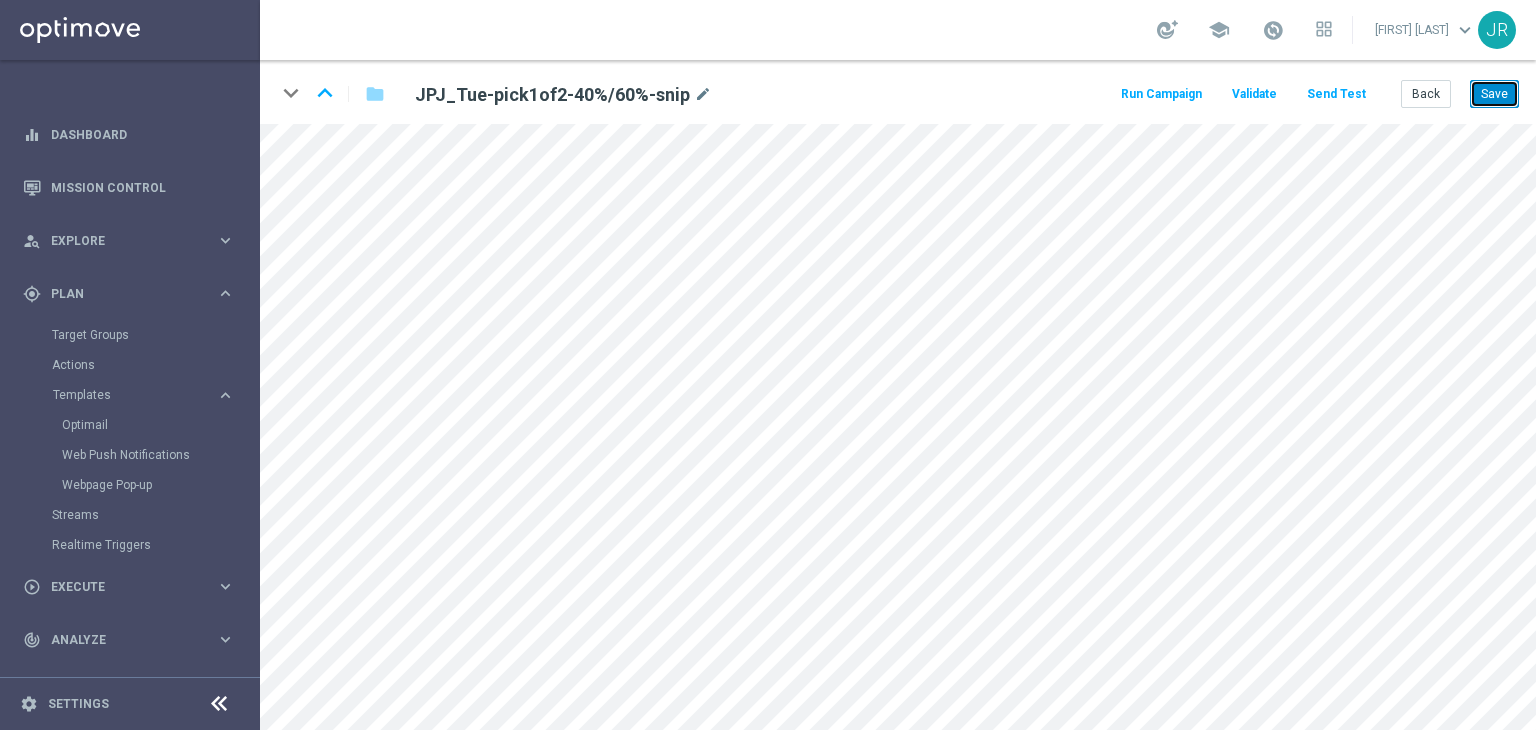 click on "Save" at bounding box center (1494, 94) 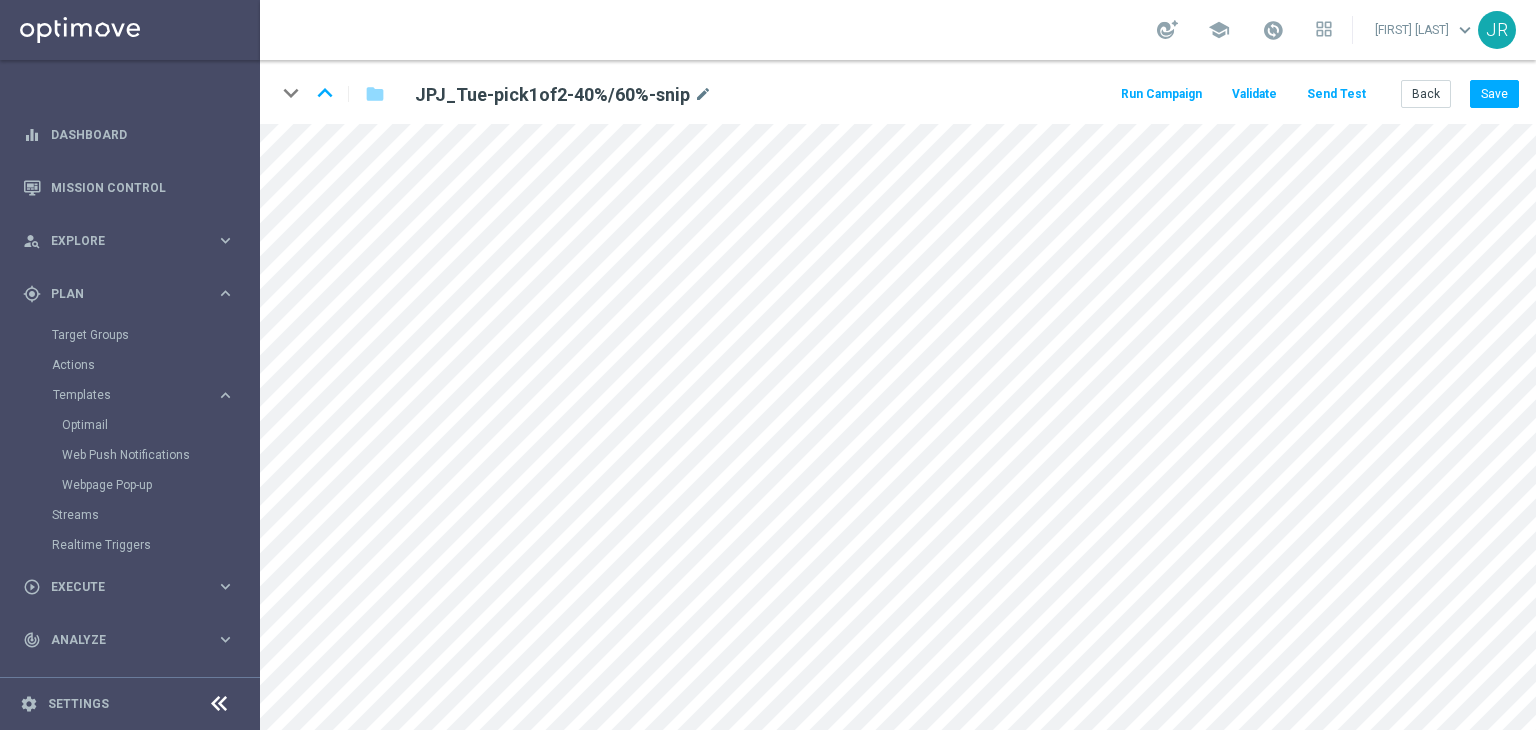 click on "keyboard_arrow_down
keyboard_arrow_up
folder
JPJ_Tue-pick1of2-40%/60%-snip
mode_edit
Run Campaign
Validate
Send Test
Back
Save" 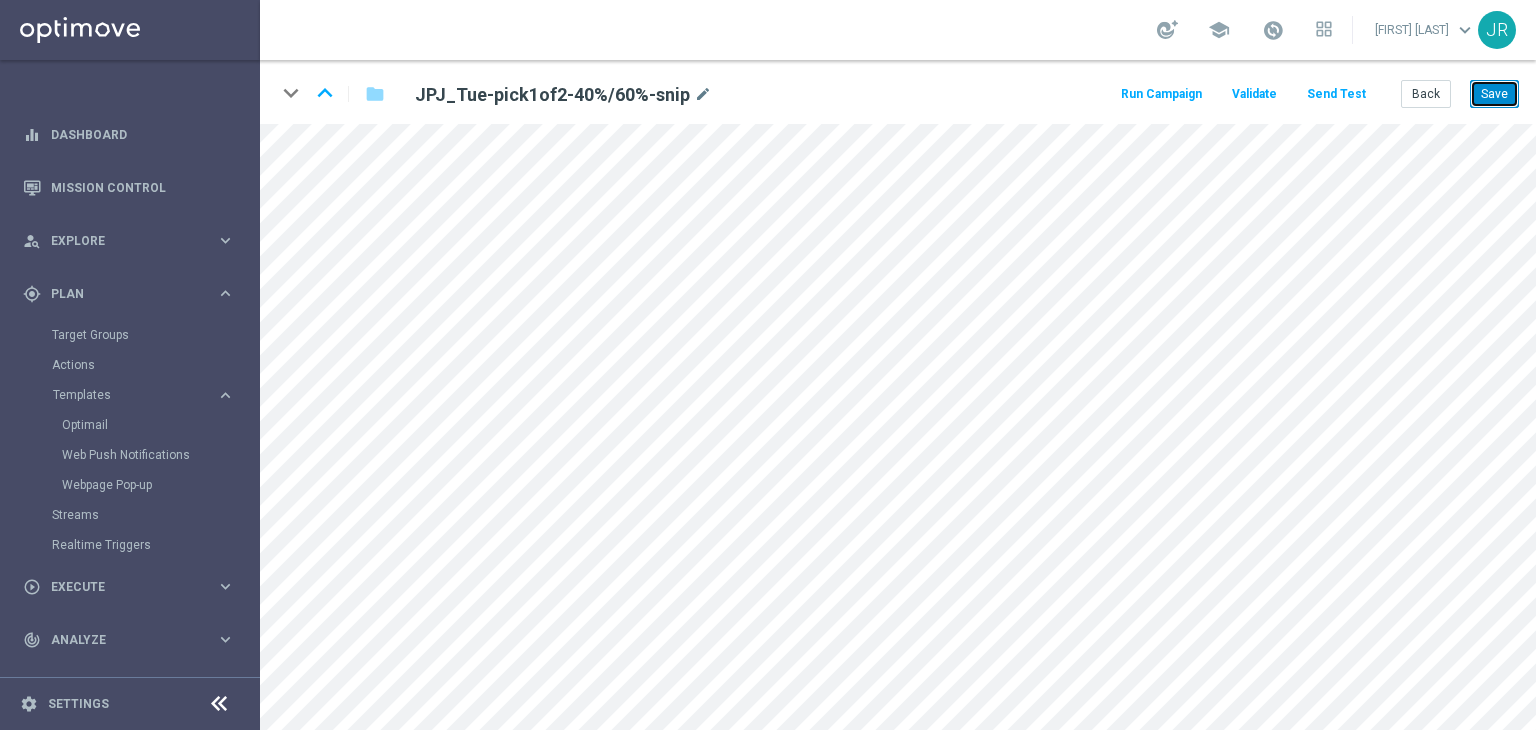 click on "Save" at bounding box center [1494, 94] 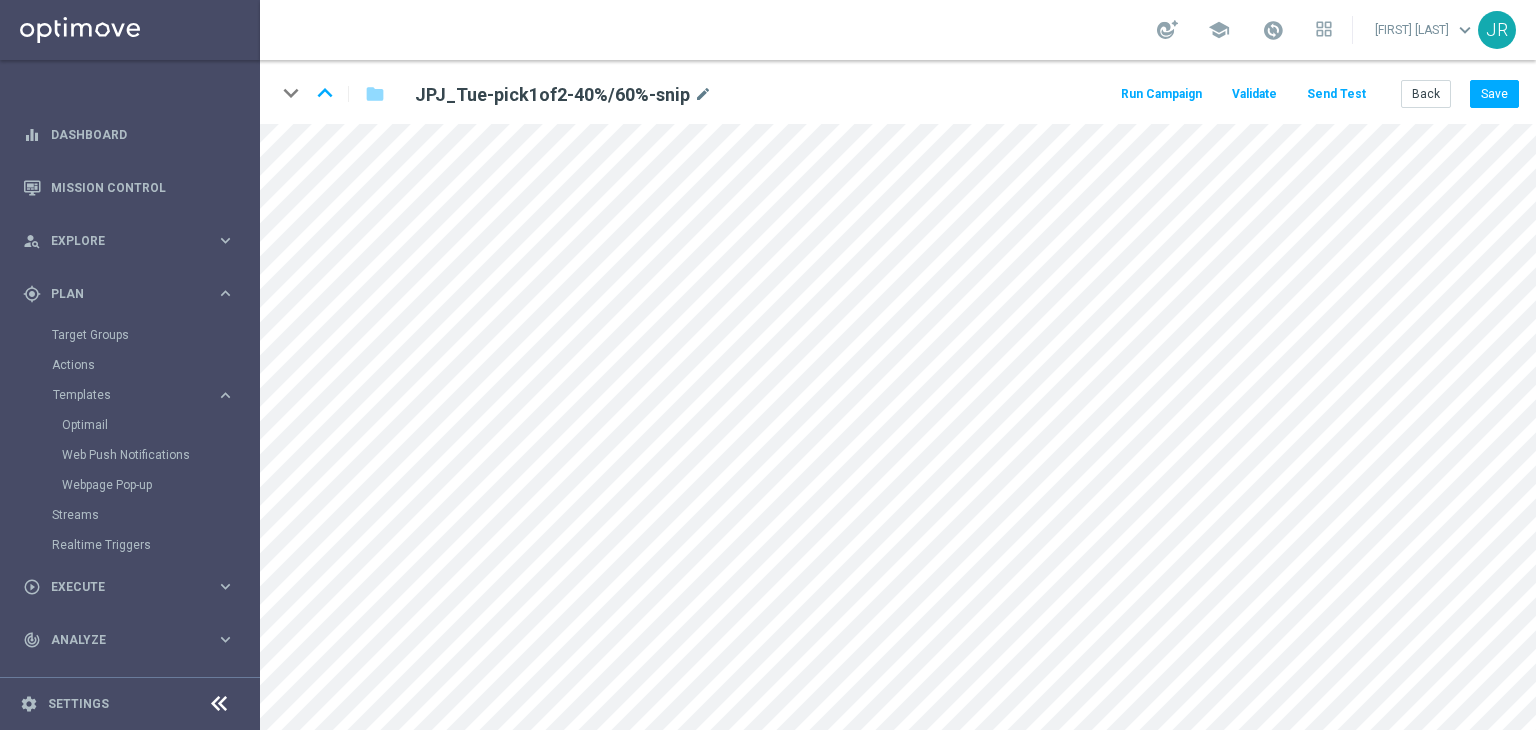 click on "Send Test" 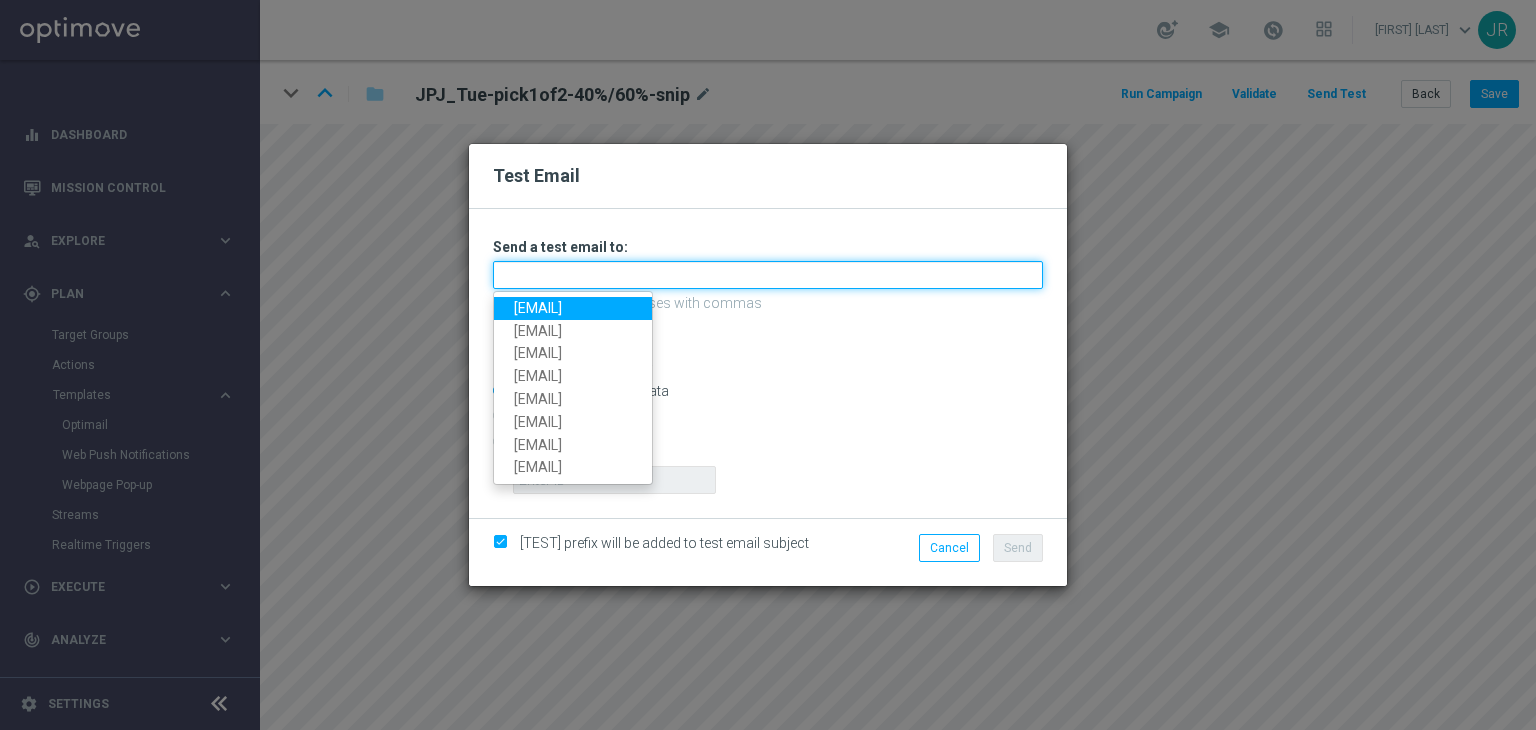 click at bounding box center [768, 275] 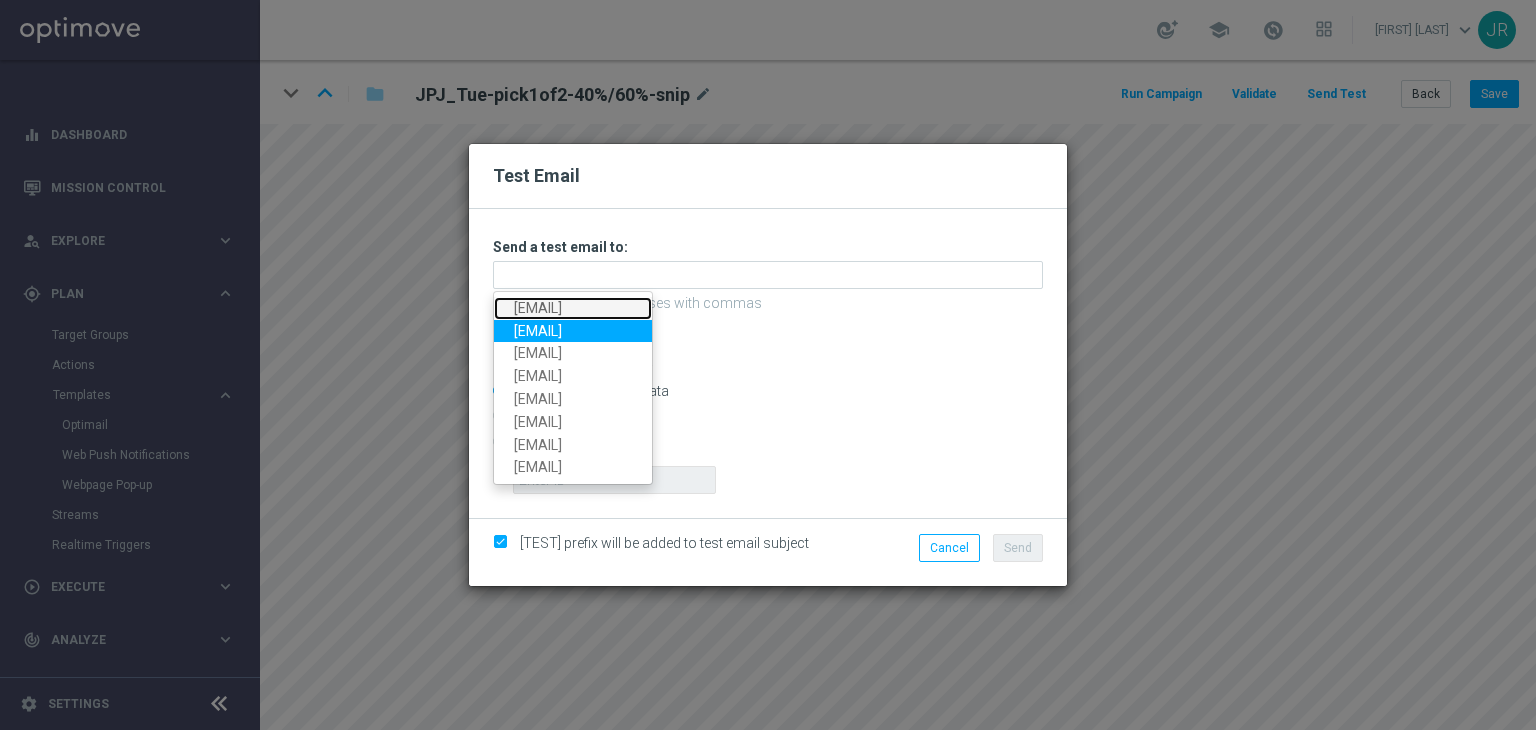 click on "[EMAIL]" at bounding box center [573, 308] 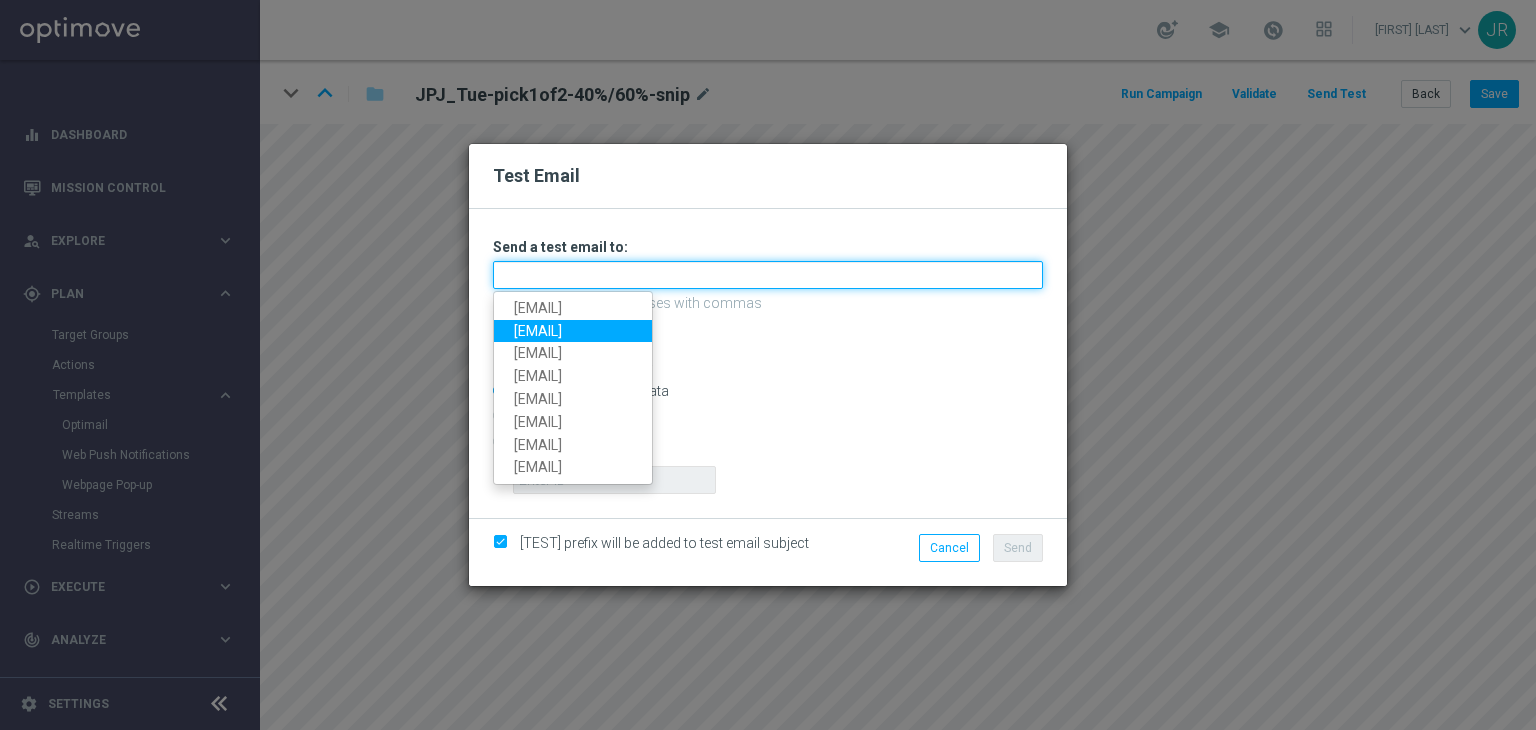 type on "[EMAIL]" 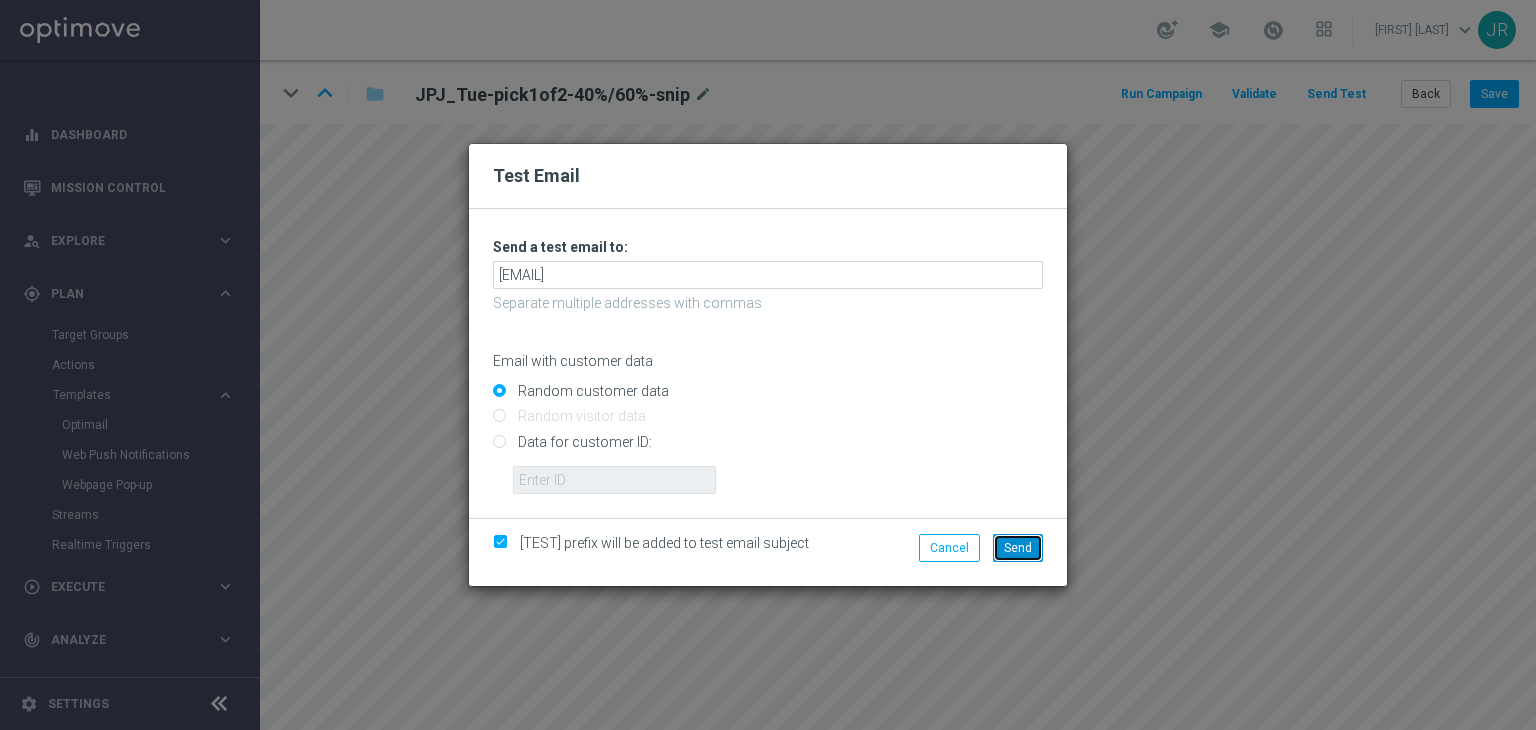 click on "Send" at bounding box center [1018, 548] 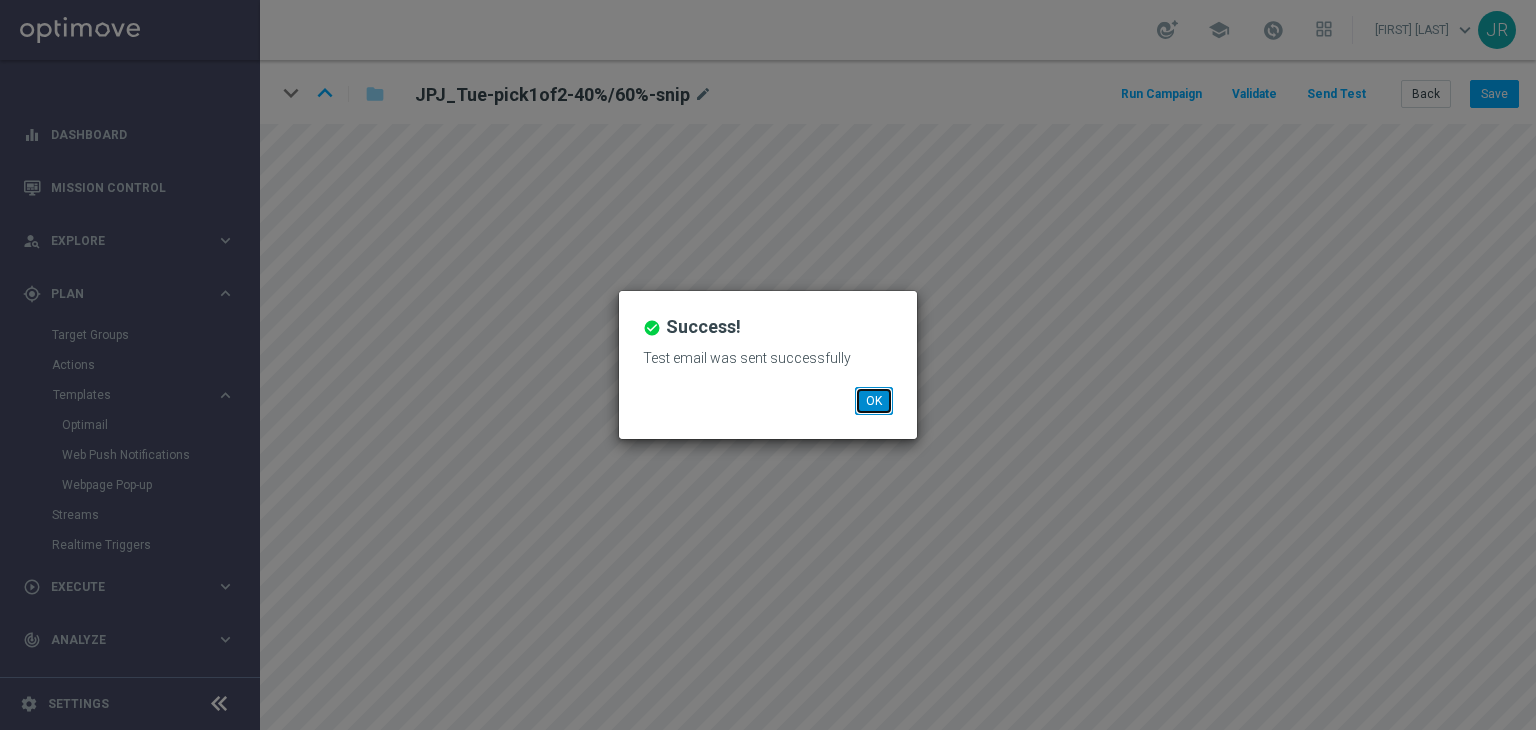 click on "OK" at bounding box center (874, 401) 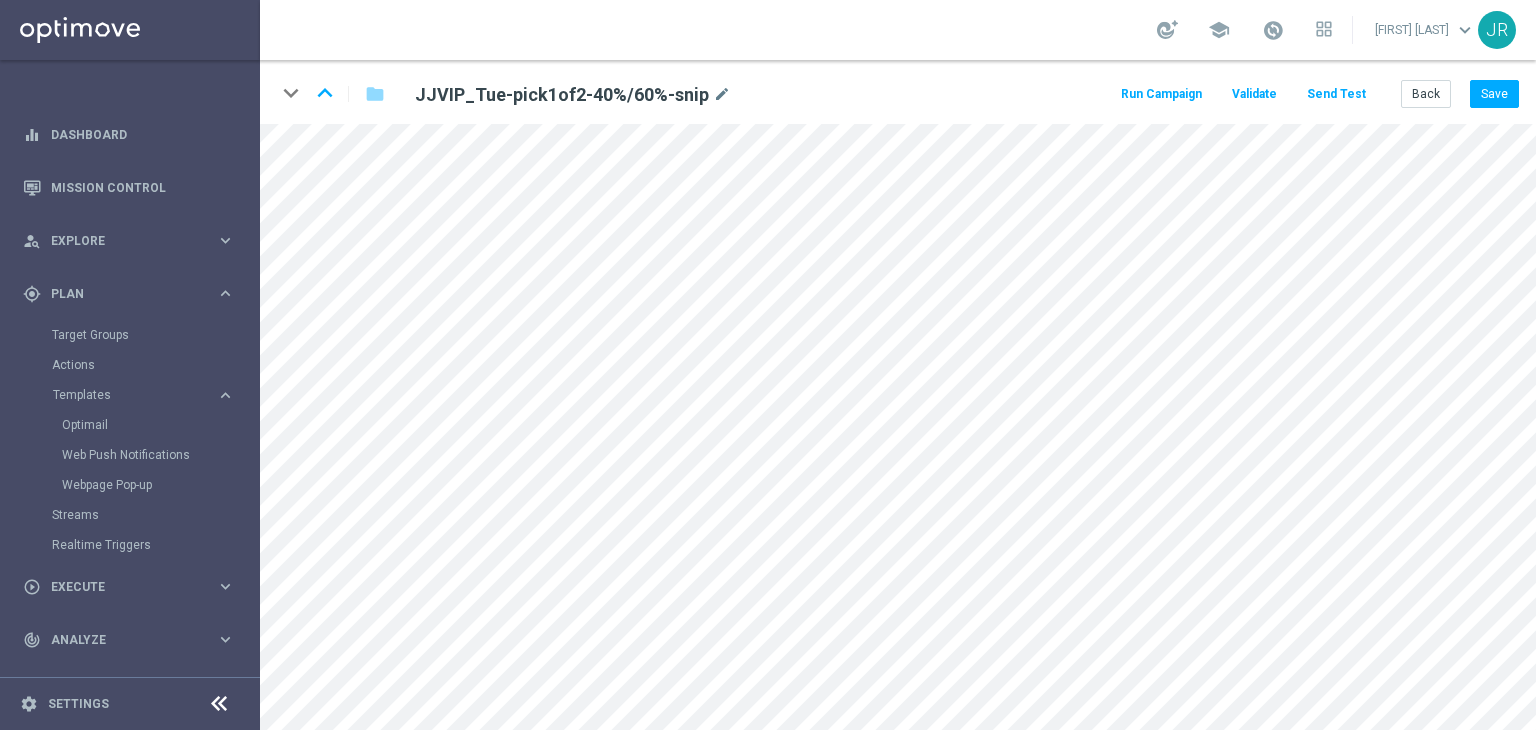 scroll, scrollTop: 0, scrollLeft: 0, axis: both 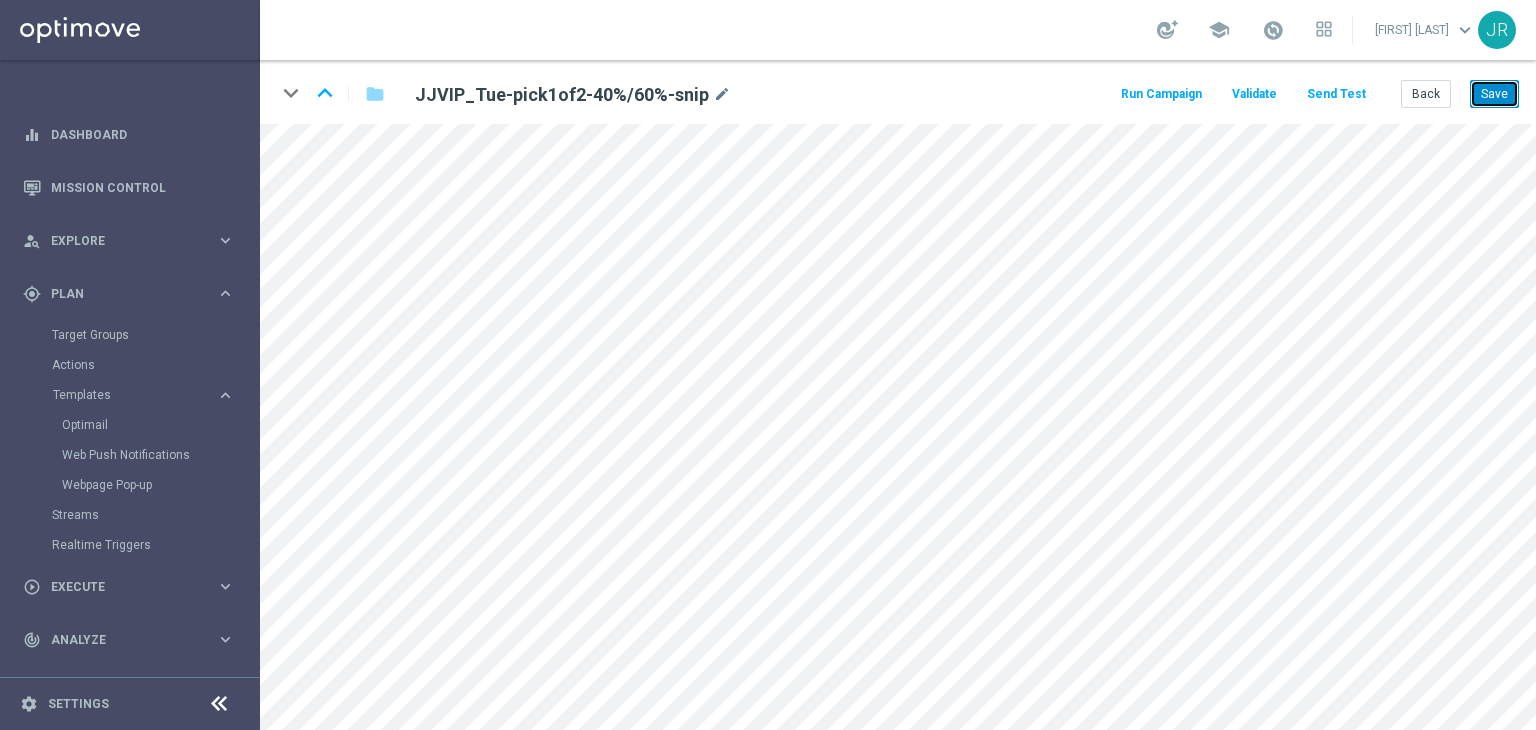 click on "Save" at bounding box center [1494, 94] 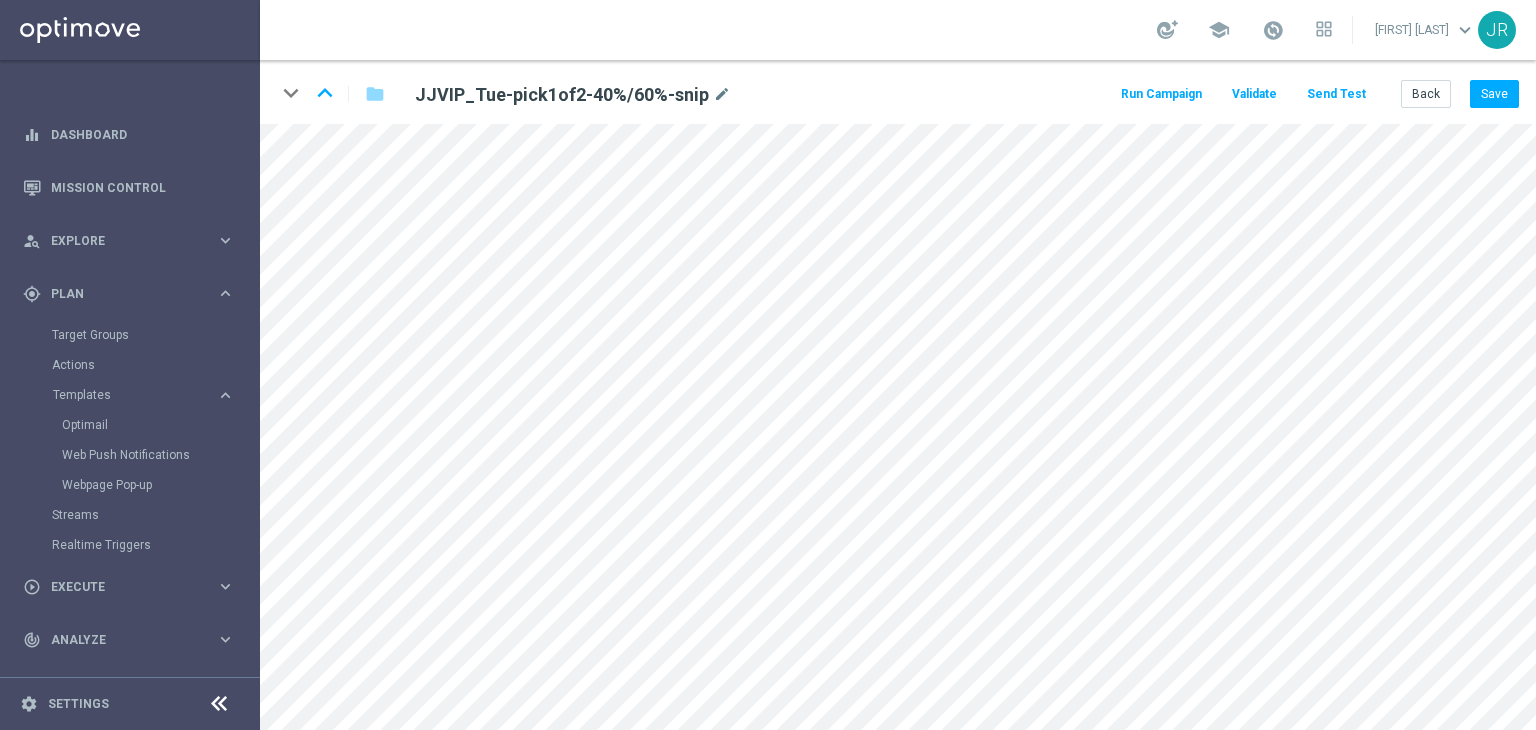 click on "Send Test" 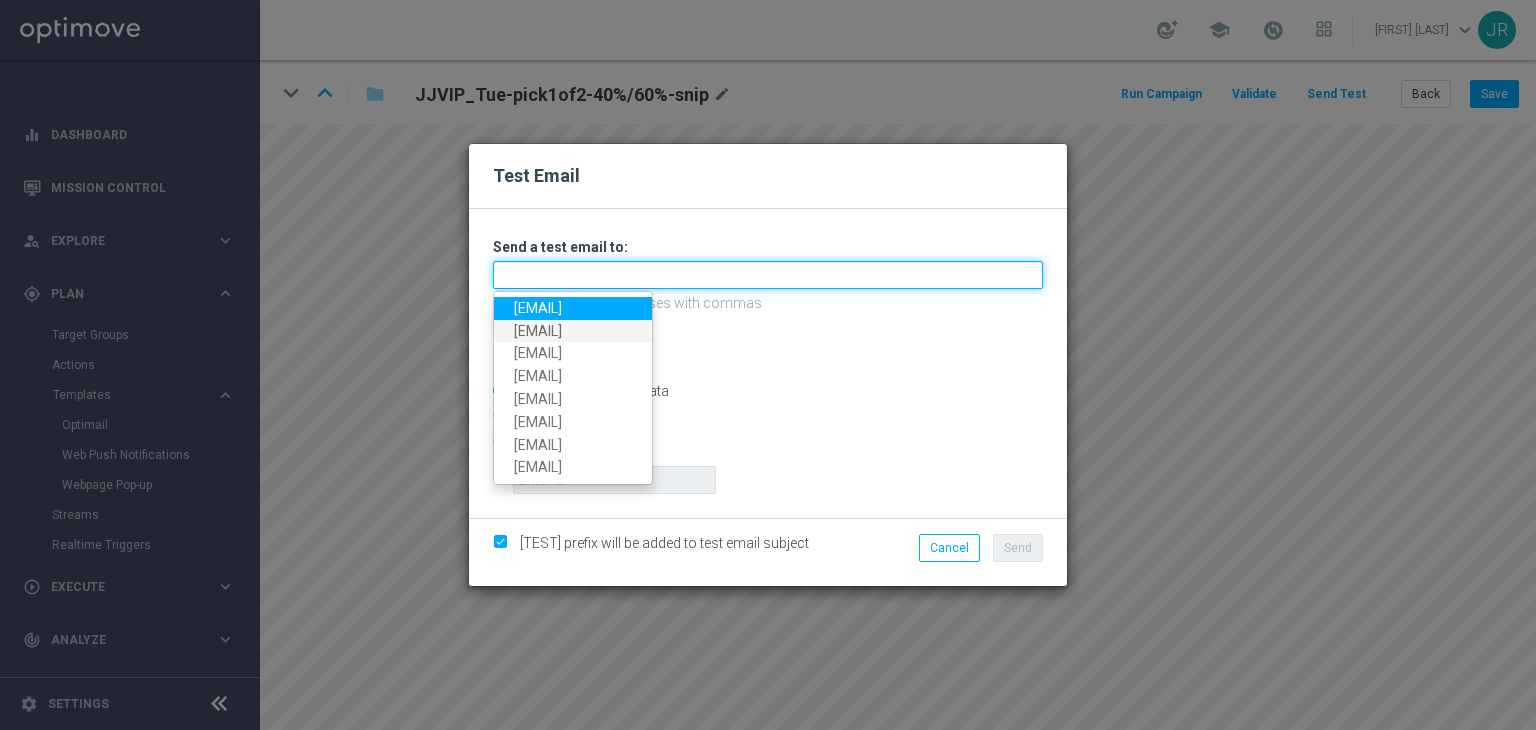 drag, startPoint x: 641, startPoint y: 272, endPoint x: 533, endPoint y: 327, distance: 121.19818 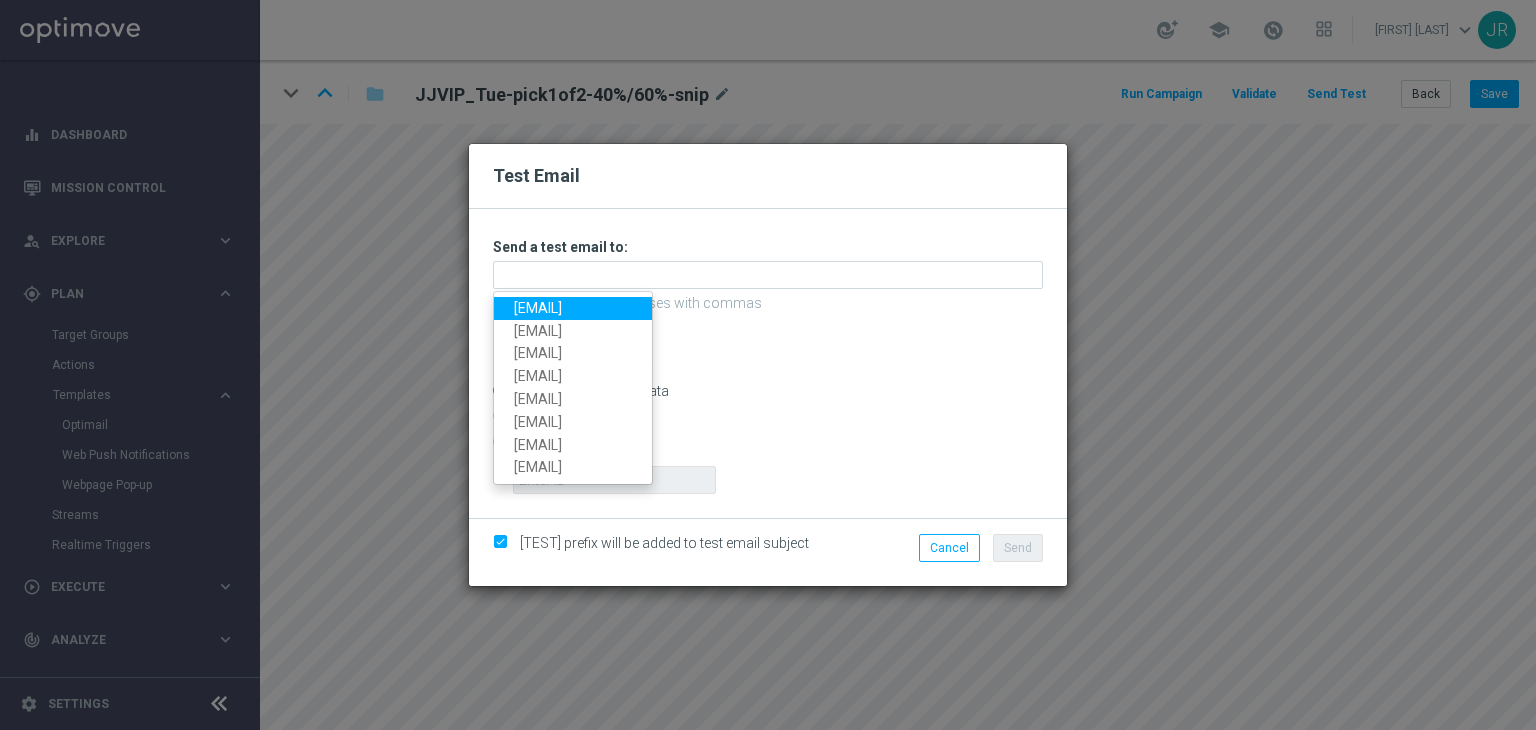 drag, startPoint x: 552, startPoint y: 310, endPoint x: 587, endPoint y: 313, distance: 35.128338 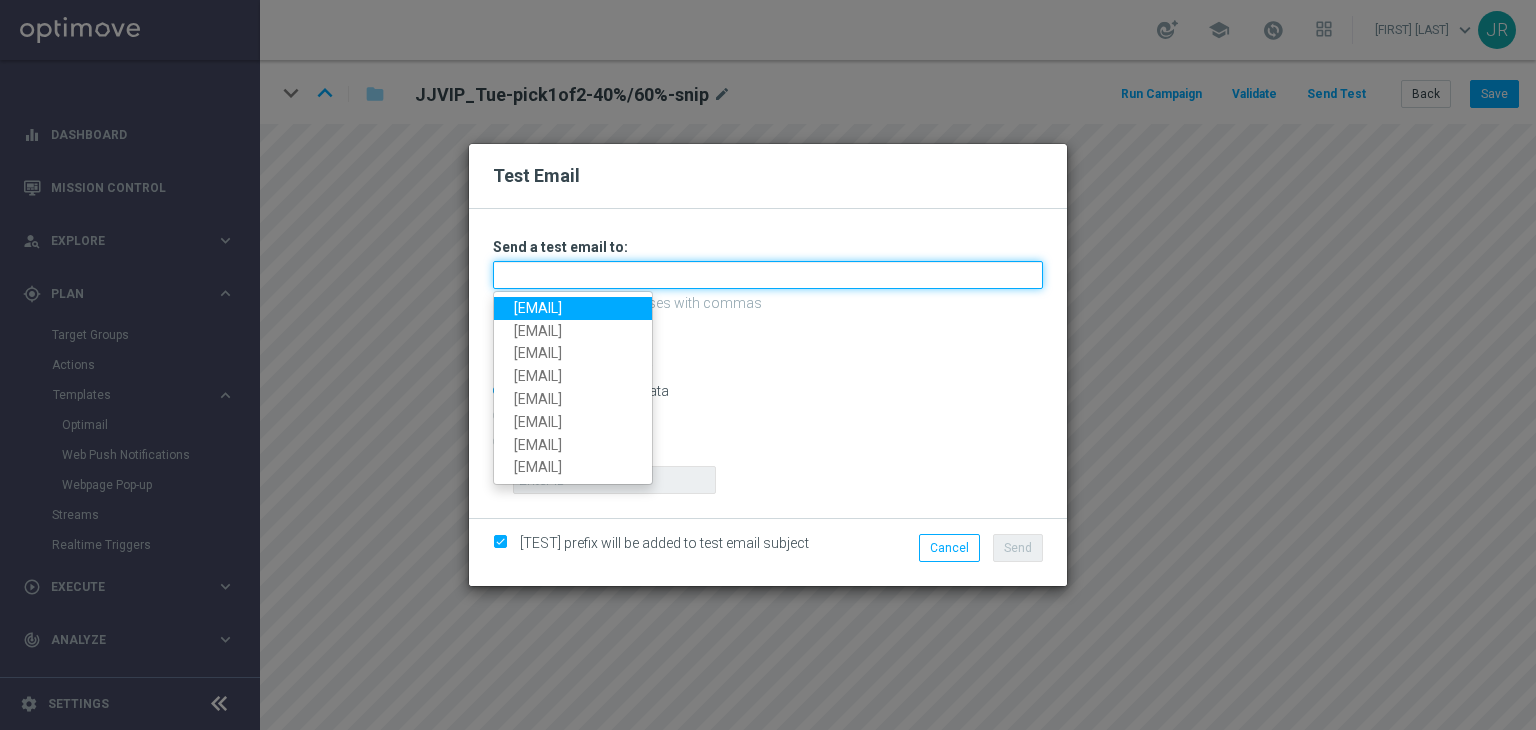 type on "[USERNAME]@[DOMAIN]" 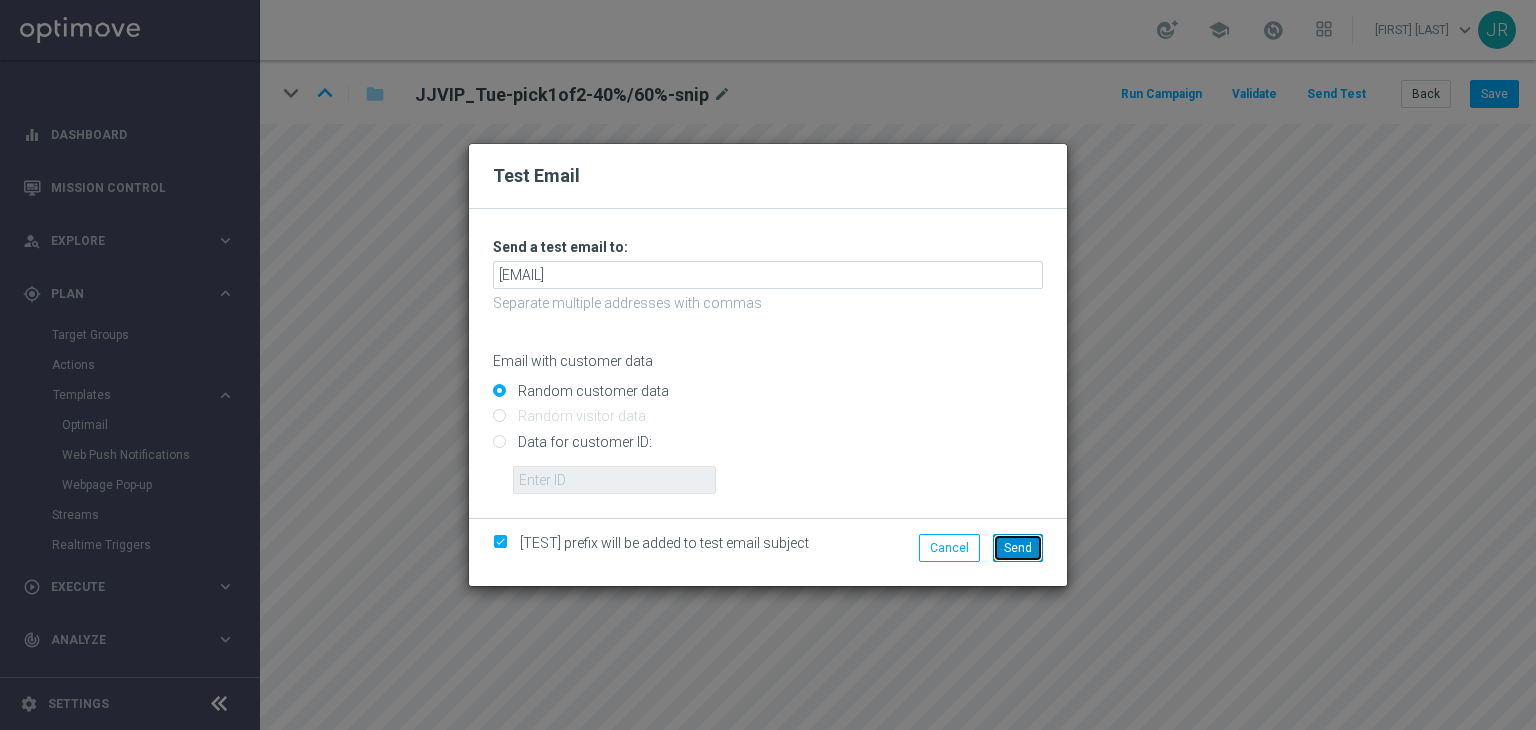 click on "Send" at bounding box center (1018, 548) 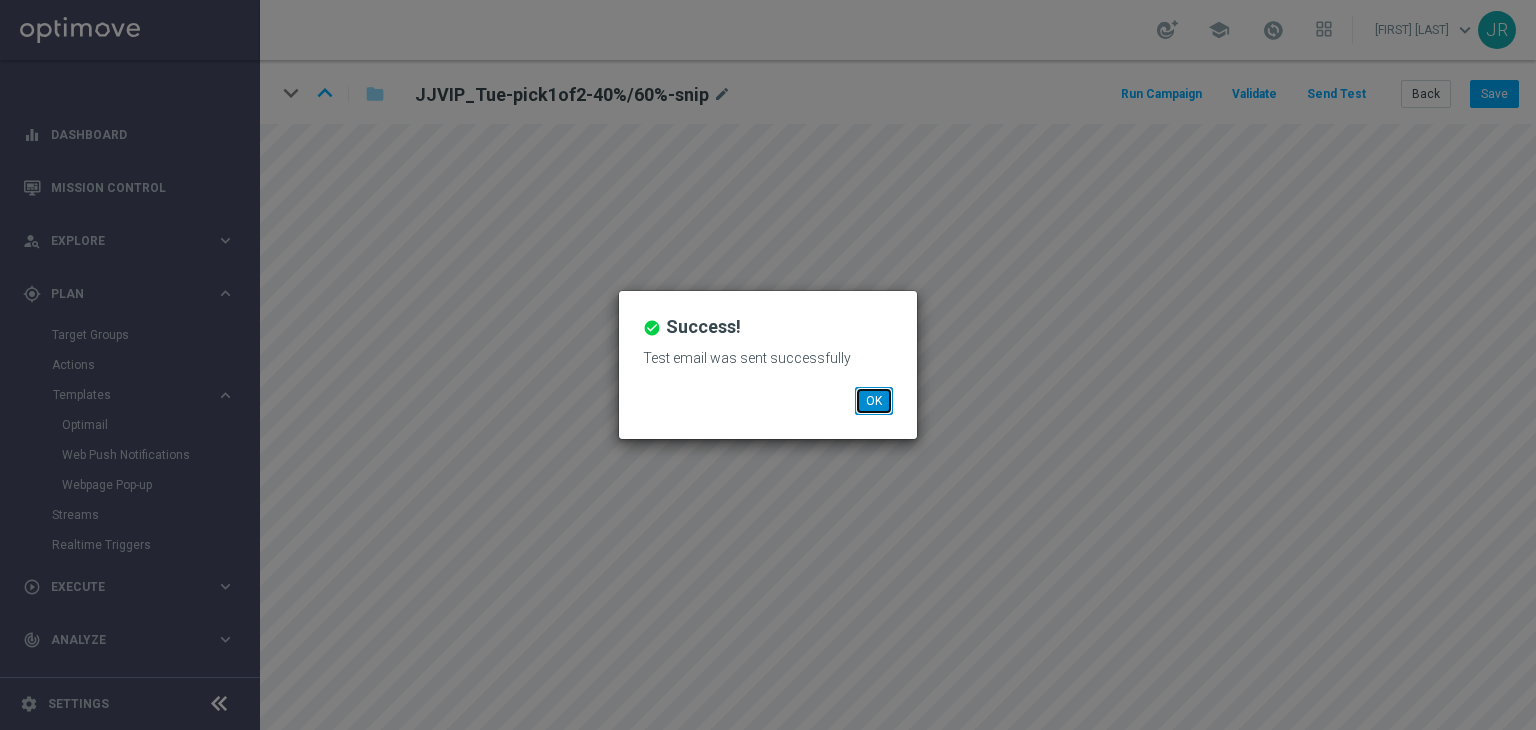 click on "OK" at bounding box center (874, 401) 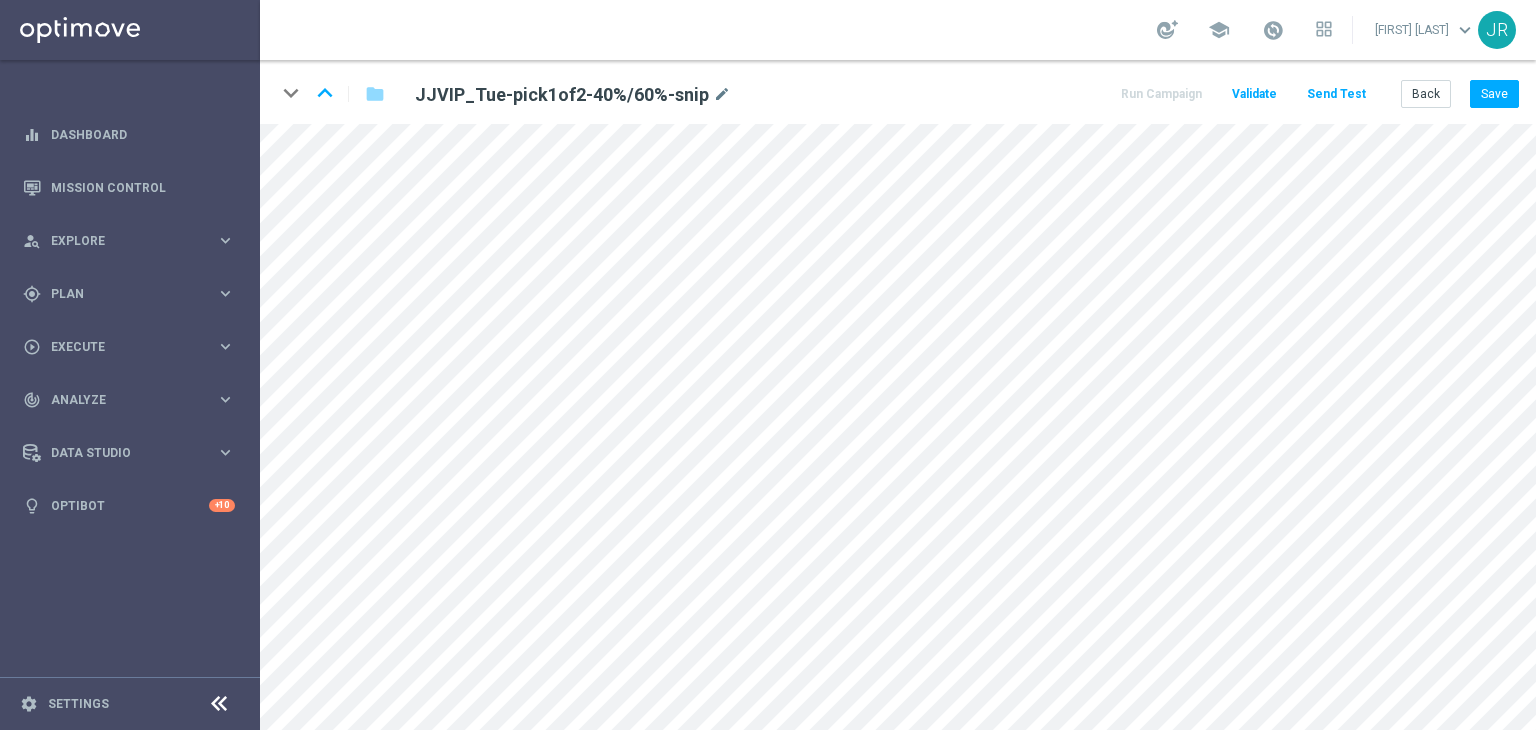scroll, scrollTop: 0, scrollLeft: 0, axis: both 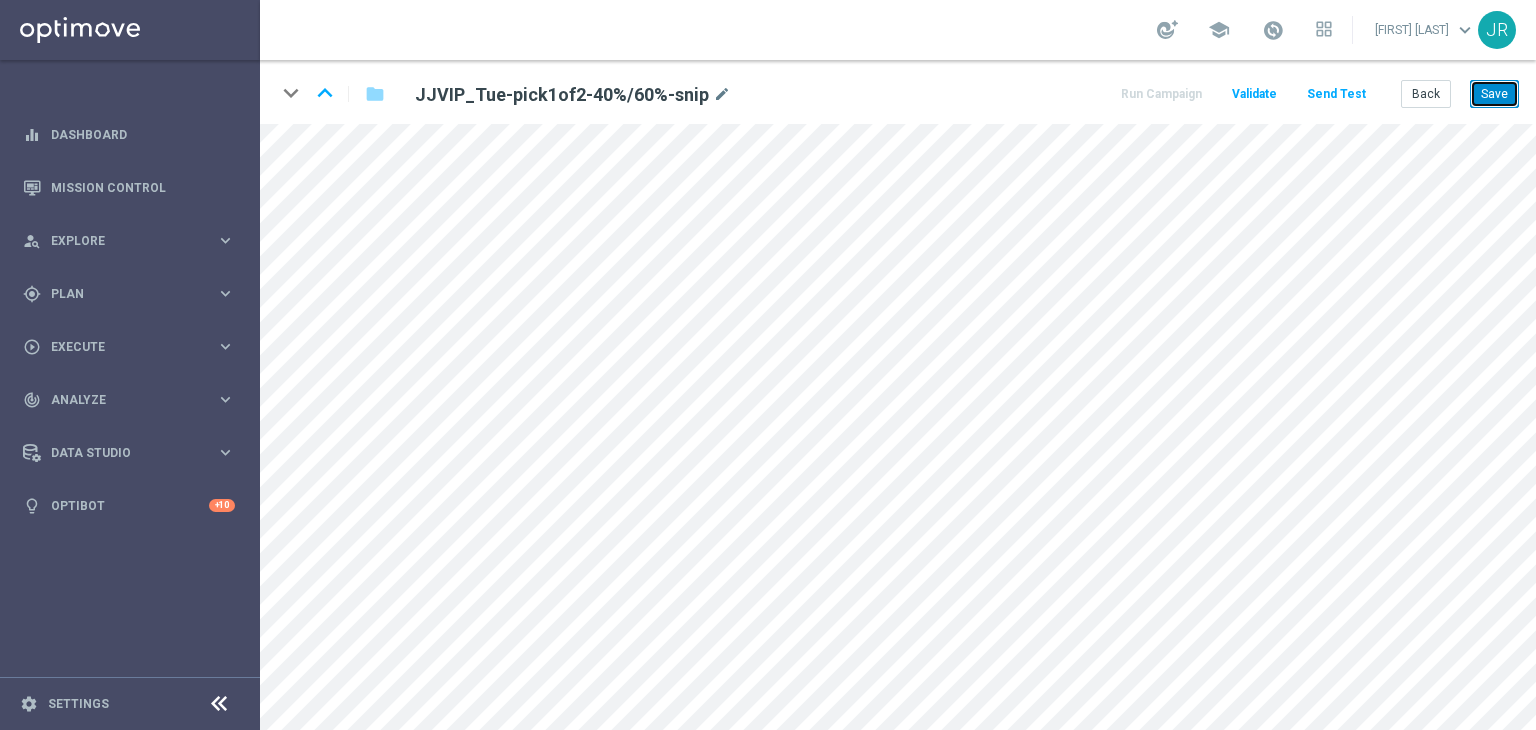 click on "Save" at bounding box center (1494, 94) 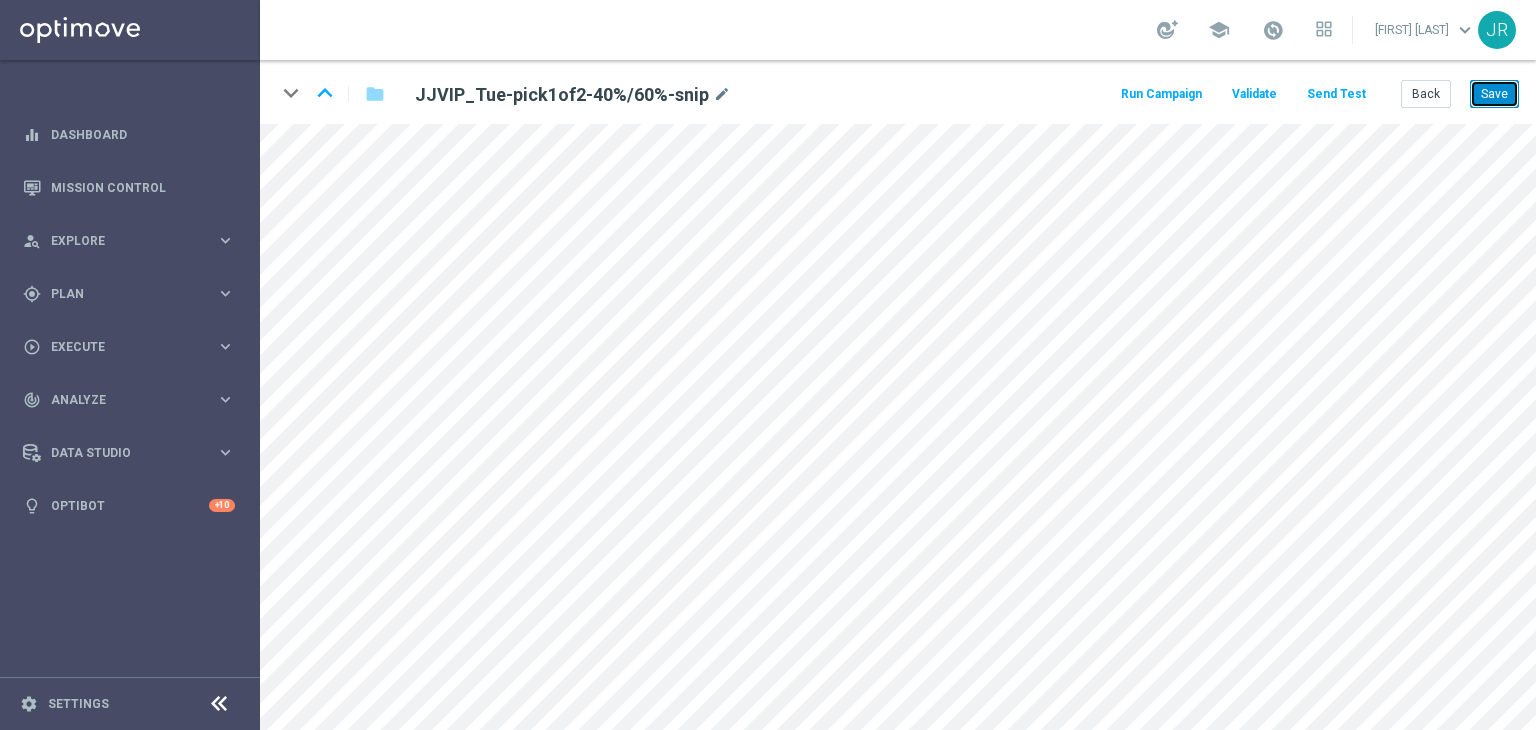click on "Save" at bounding box center (1494, 94) 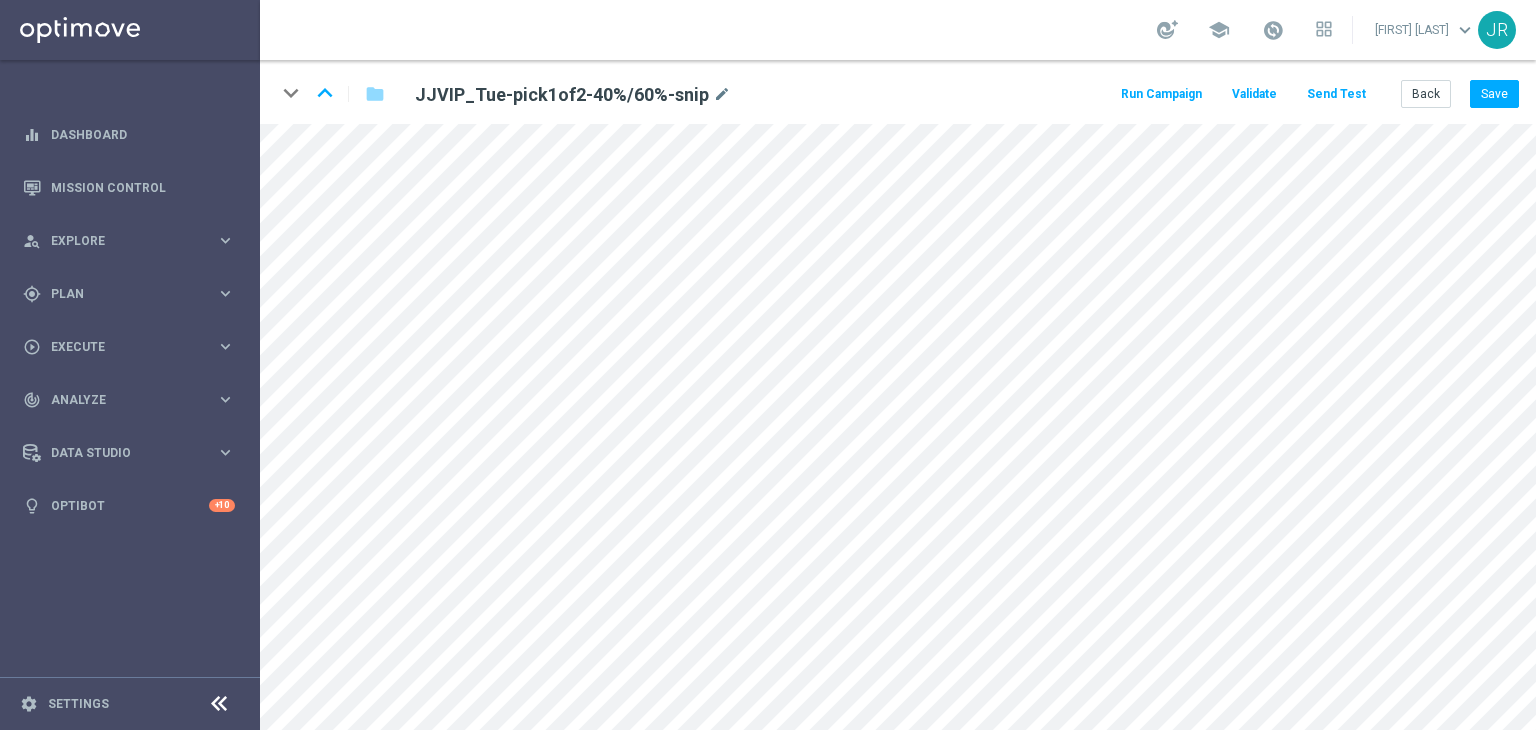 click on "Send Test" 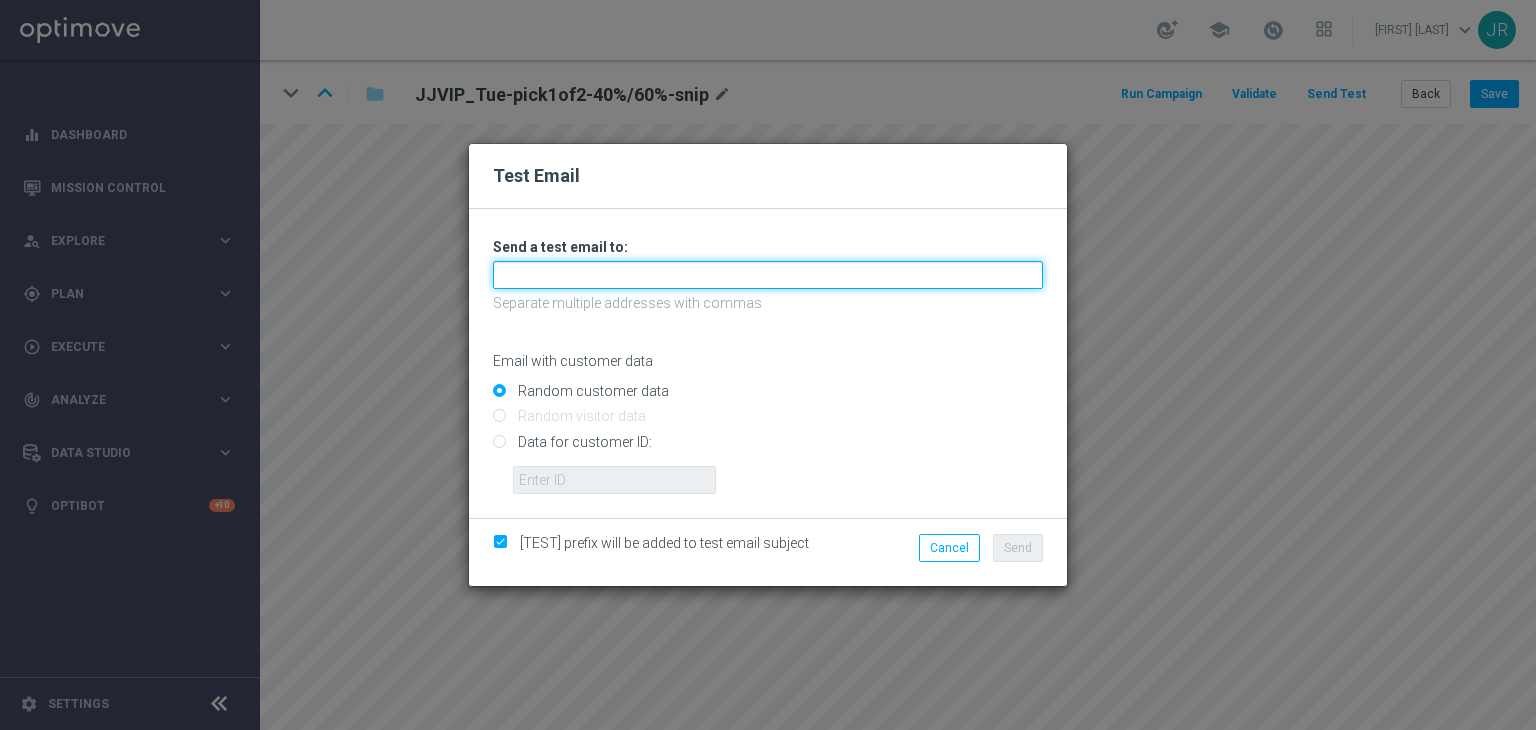 drag, startPoint x: 544, startPoint y: 269, endPoint x: 546, endPoint y: 282, distance: 13.152946 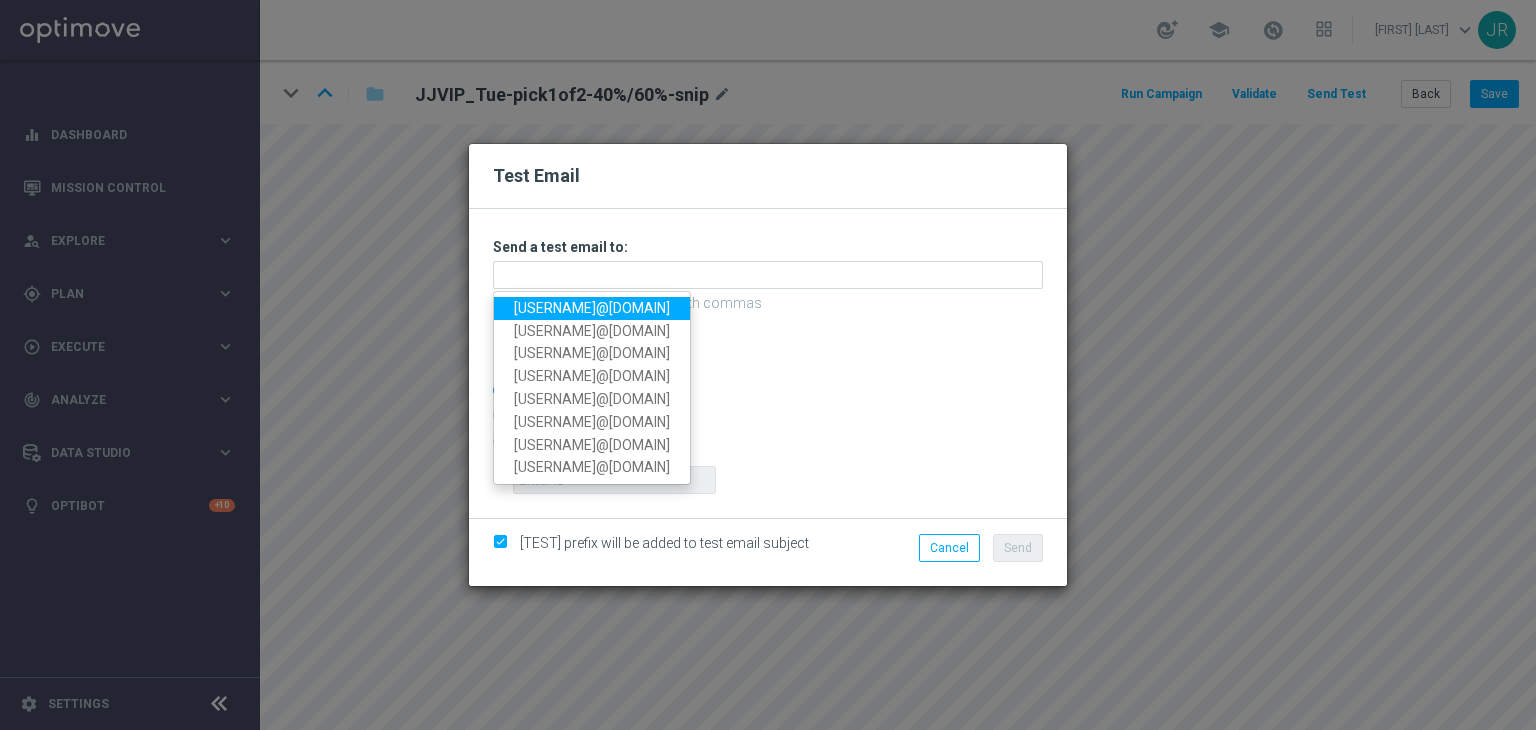 click on "[EMAIL]" at bounding box center (592, 308) 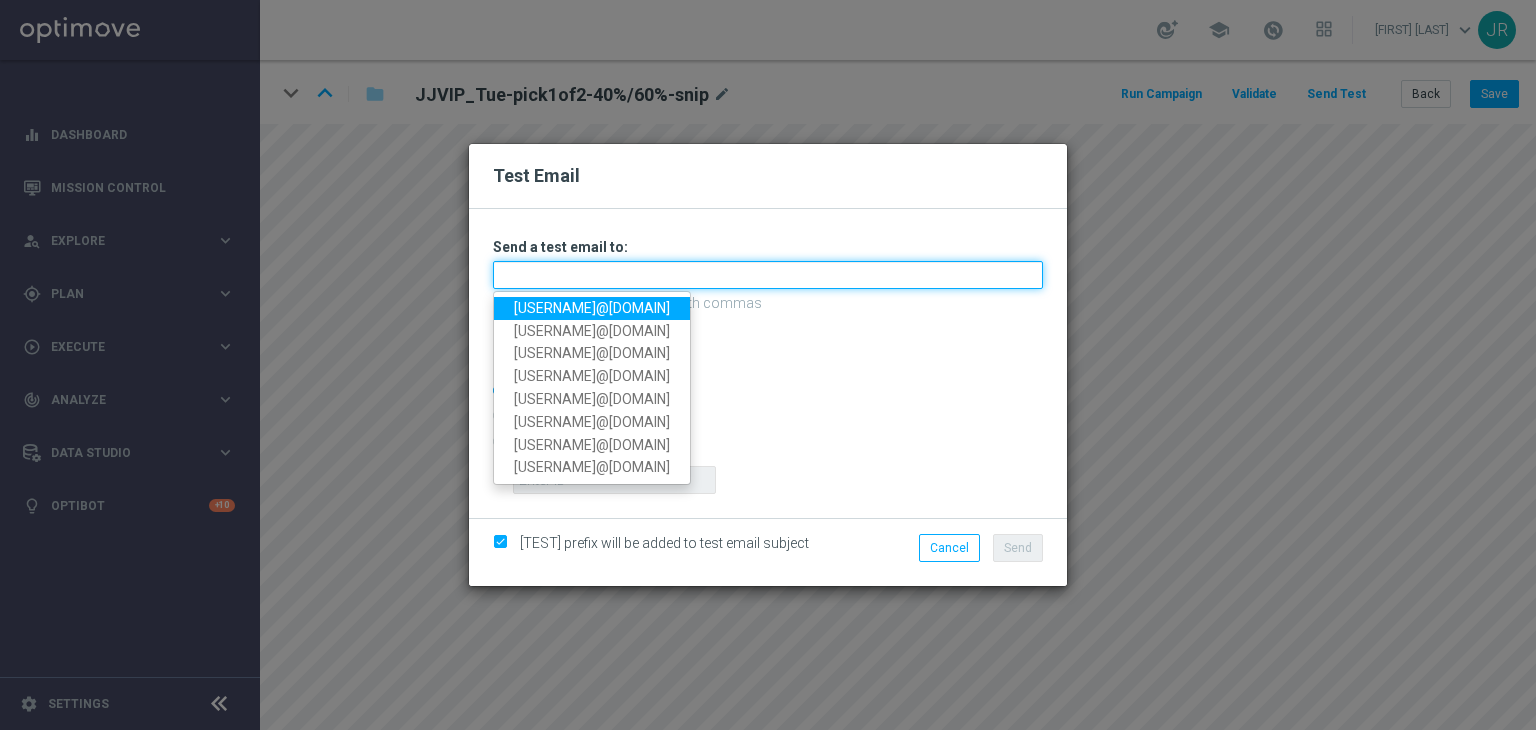 type on "[EMAIL]" 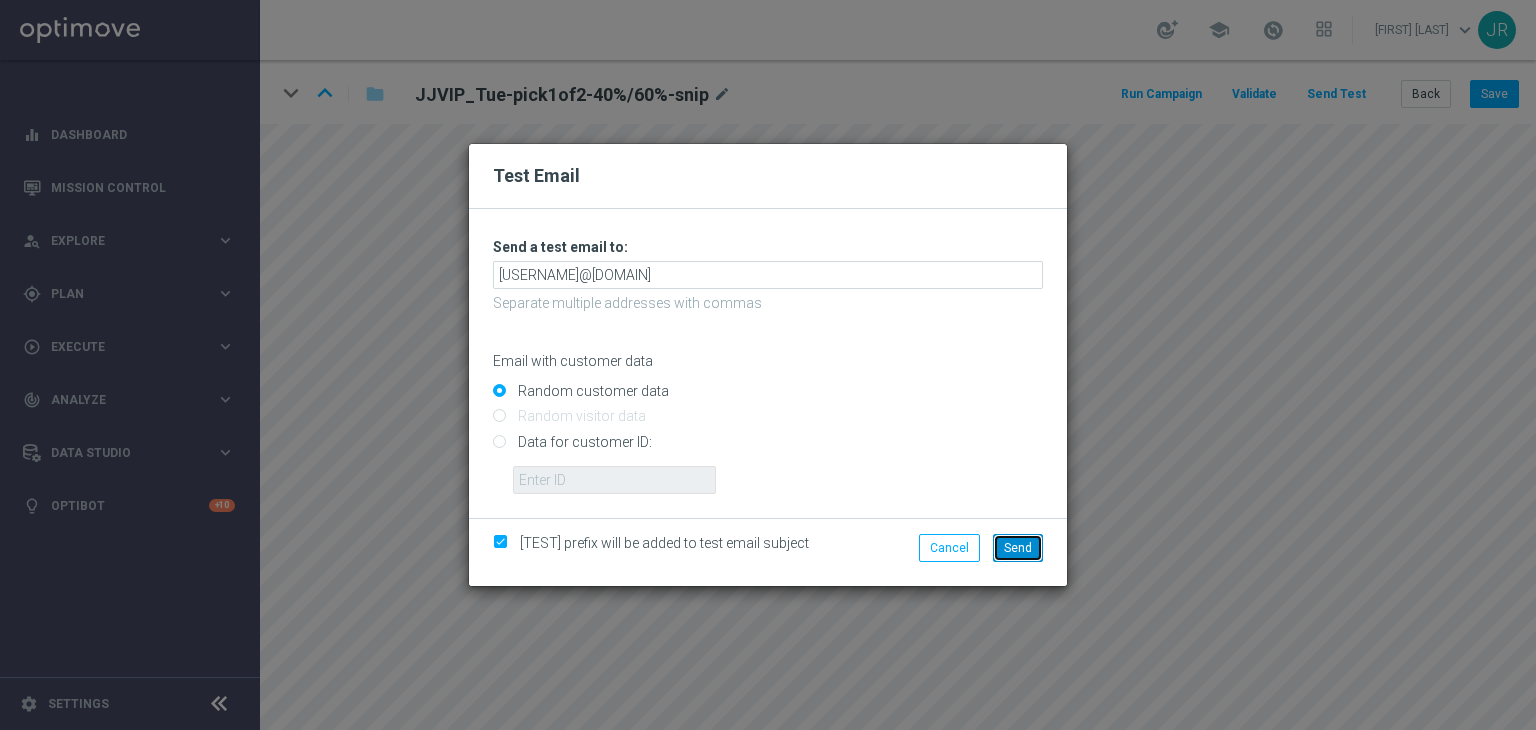 click on "Send" at bounding box center (1018, 548) 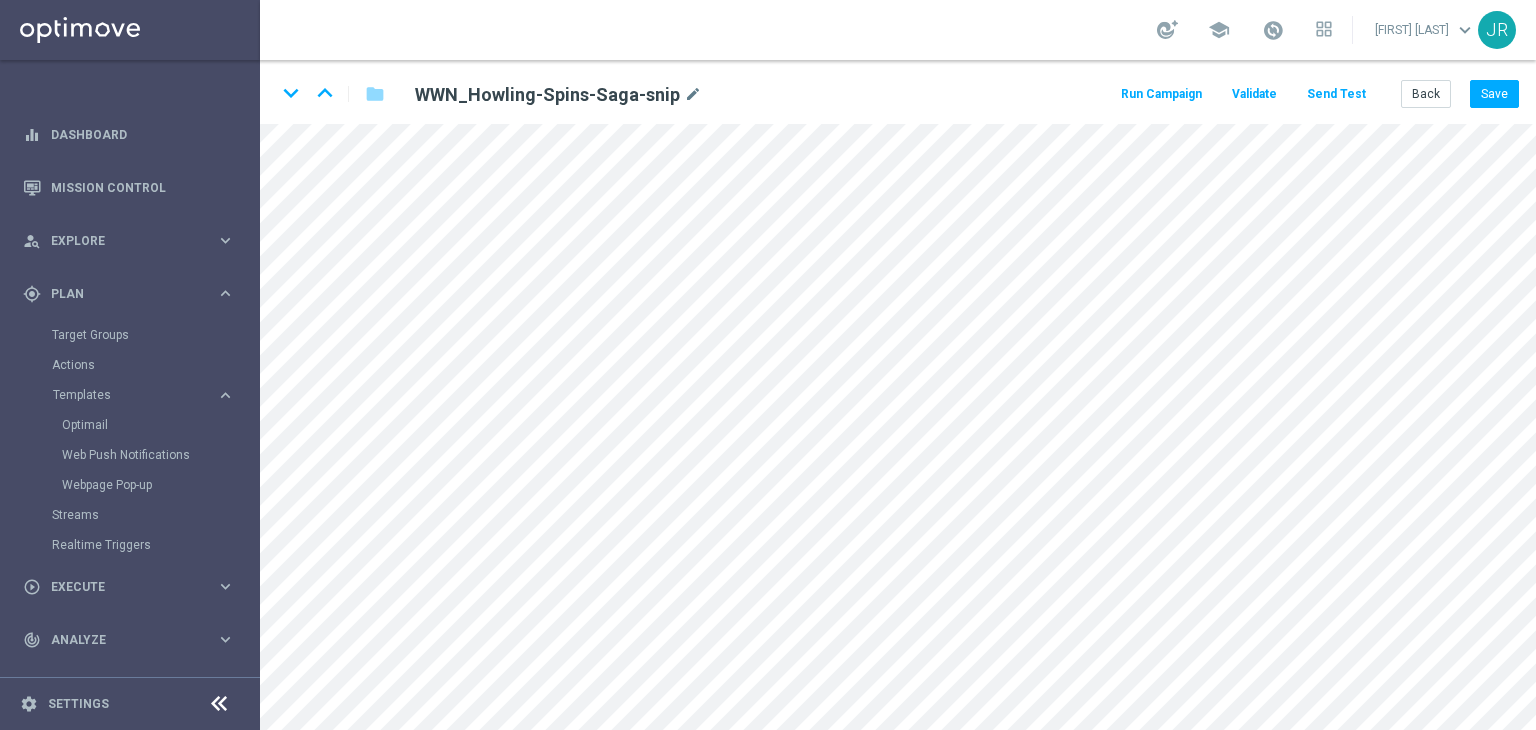 scroll, scrollTop: 0, scrollLeft: 0, axis: both 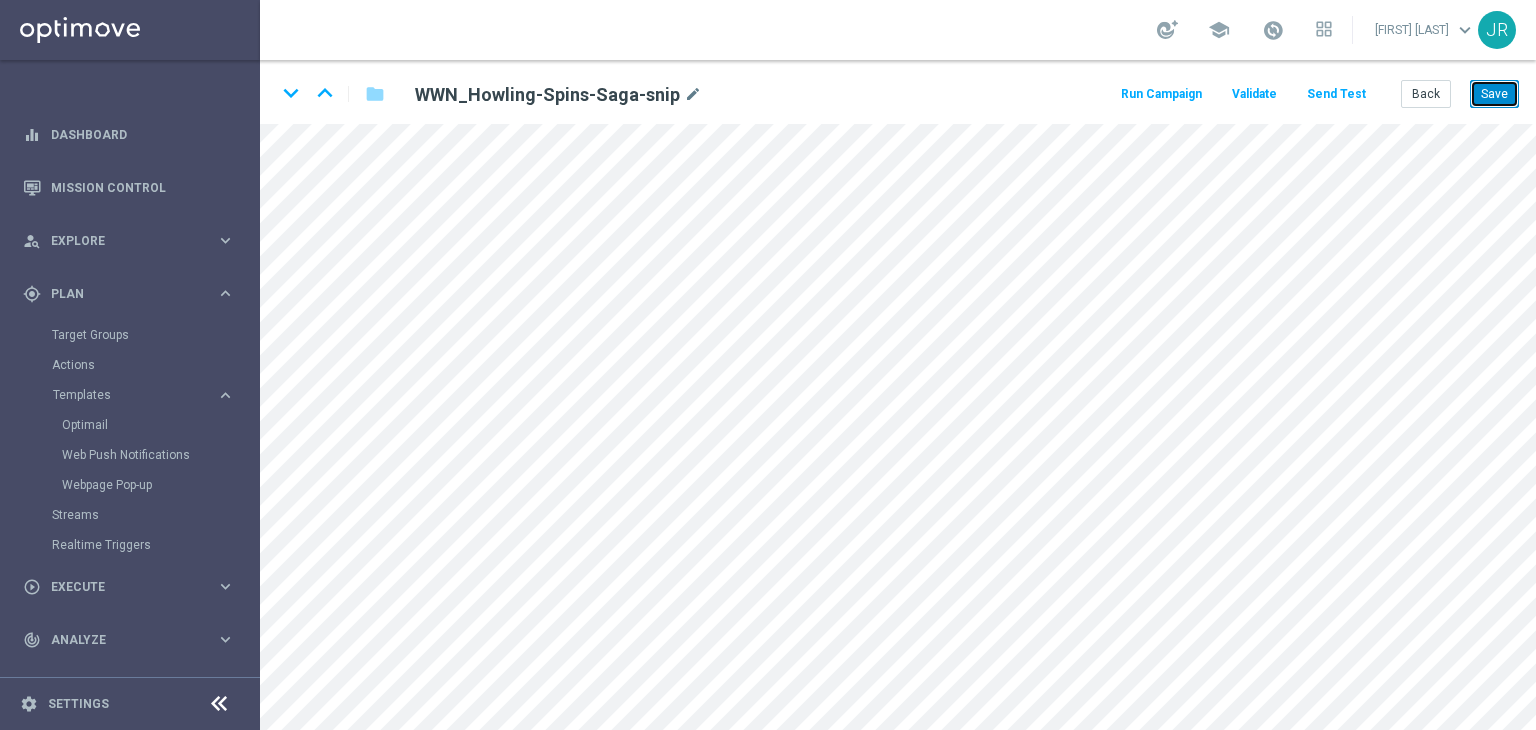 click on "Save" at bounding box center [1494, 94] 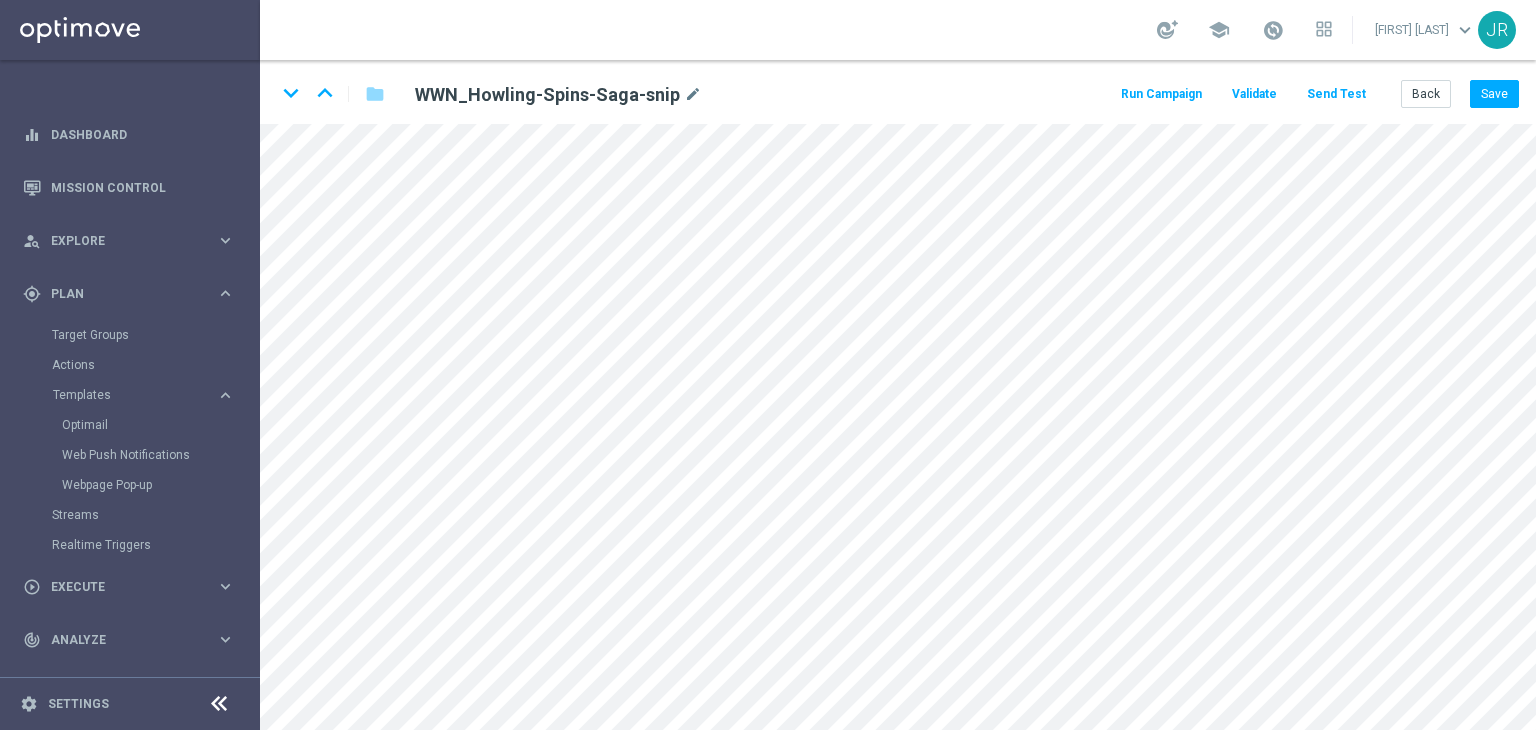 click on "Send Test" 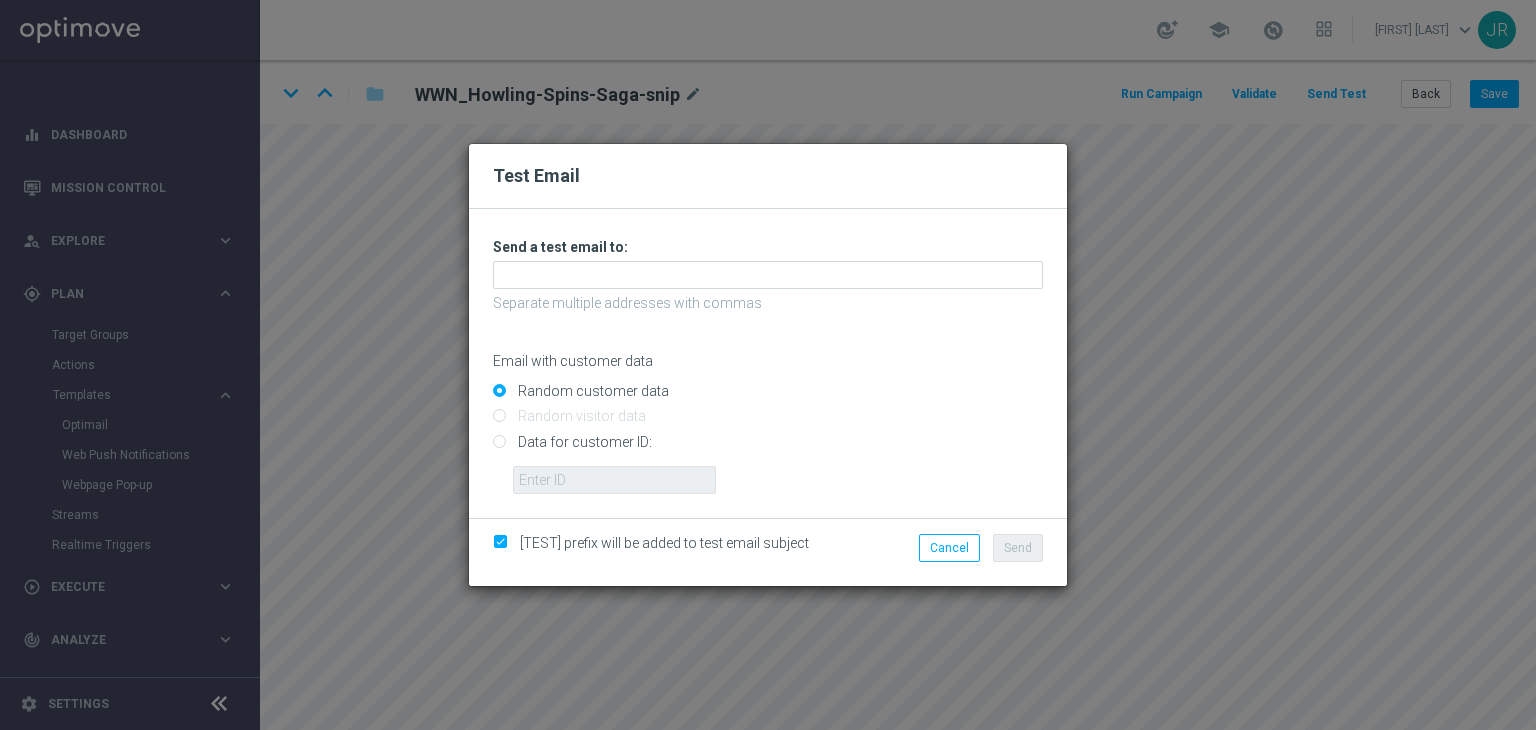drag, startPoint x: 564, startPoint y: 288, endPoint x: 532, endPoint y: 312, distance: 40 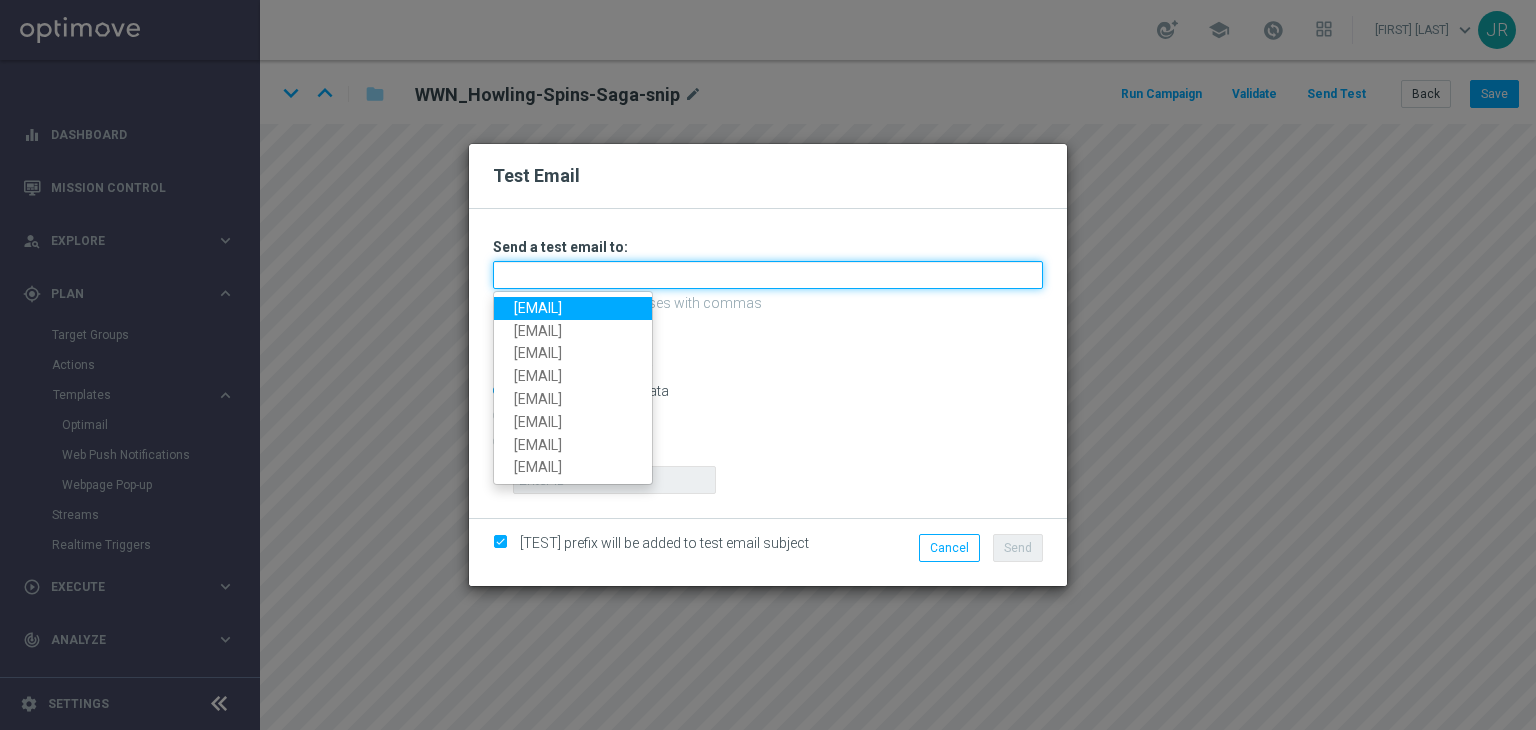 drag, startPoint x: 532, startPoint y: 275, endPoint x: 534, endPoint y: 294, distance: 19.104973 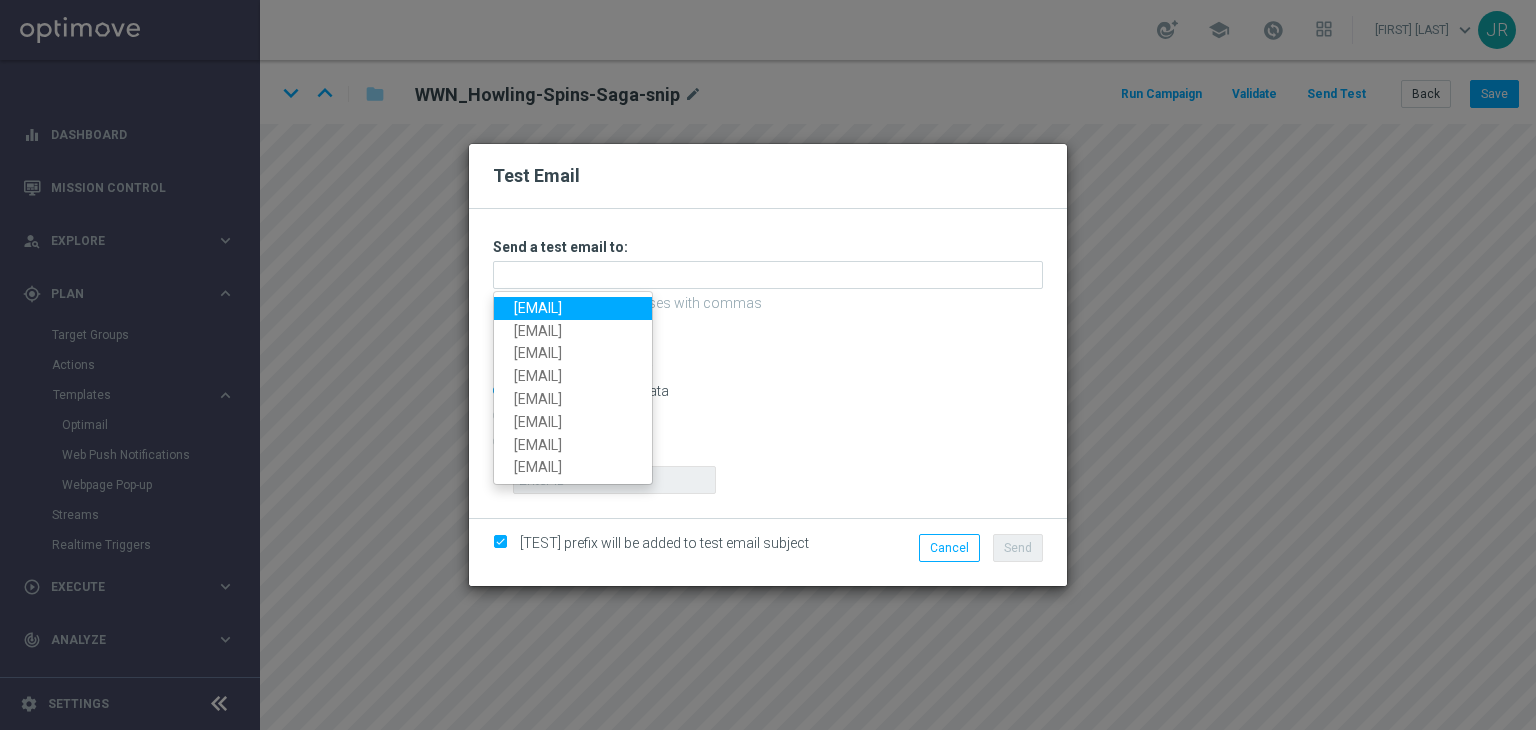 click on "testingalltesting@gmail.com" at bounding box center (573, 308) 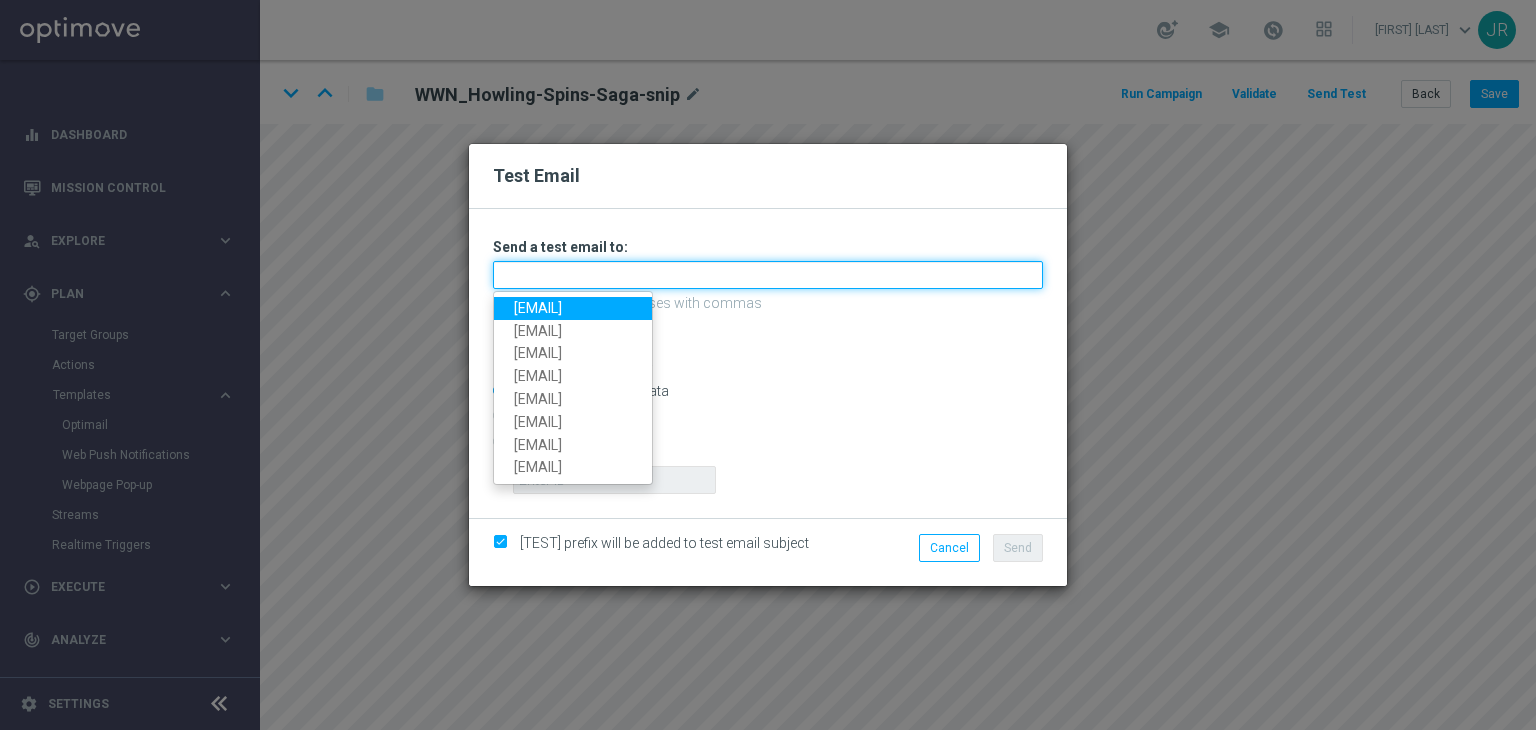 type on "testingalltesting@gmail.com" 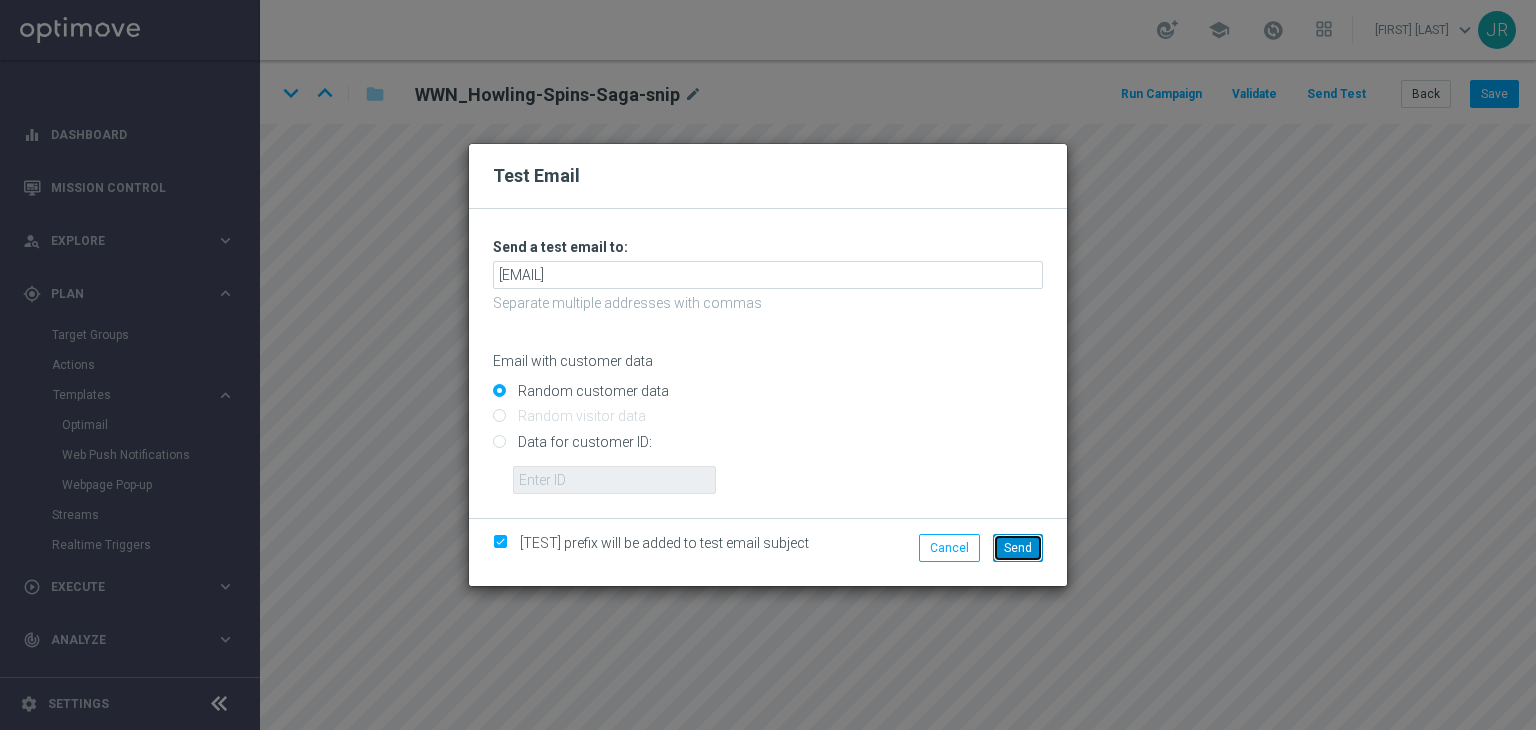 click on "Send" at bounding box center (1018, 548) 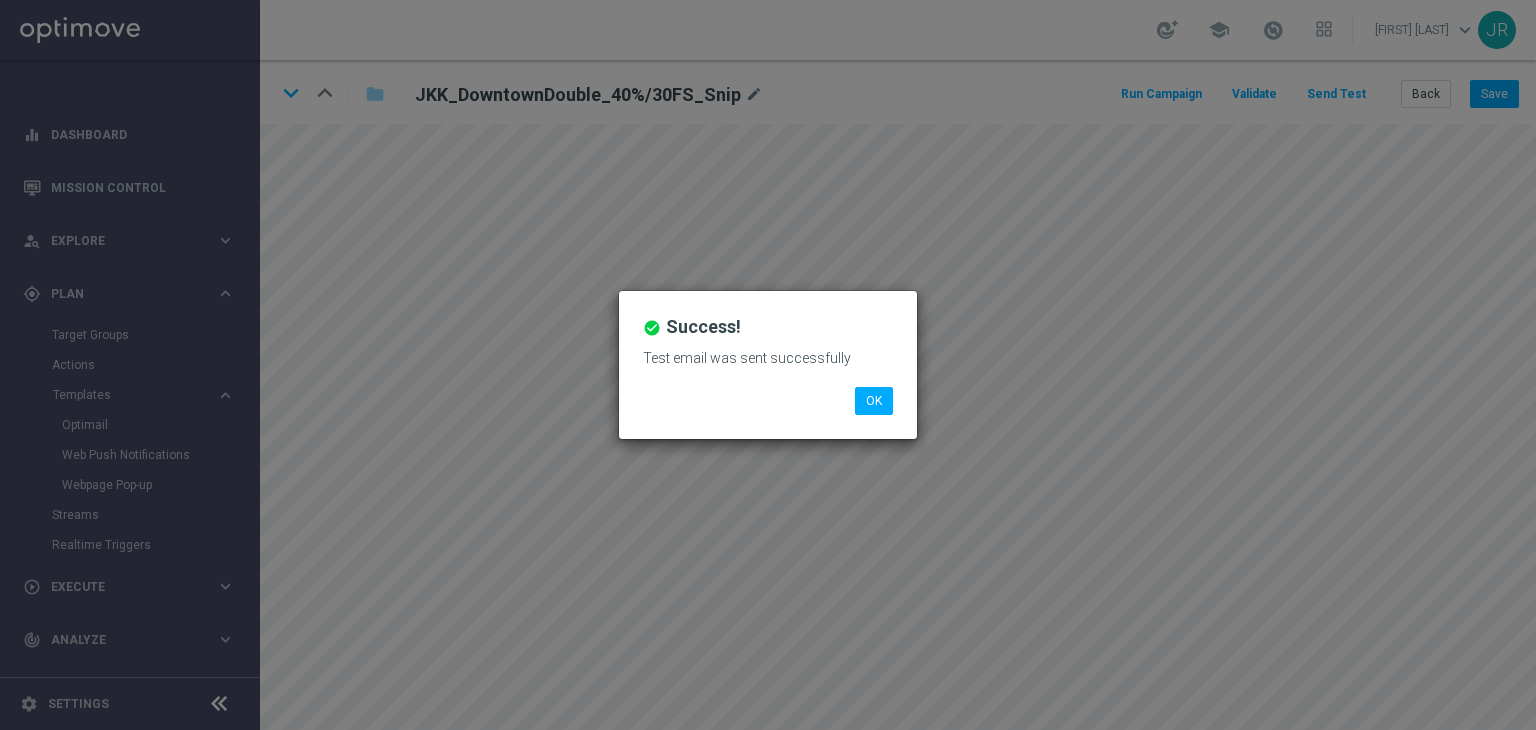 scroll, scrollTop: 0, scrollLeft: 0, axis: both 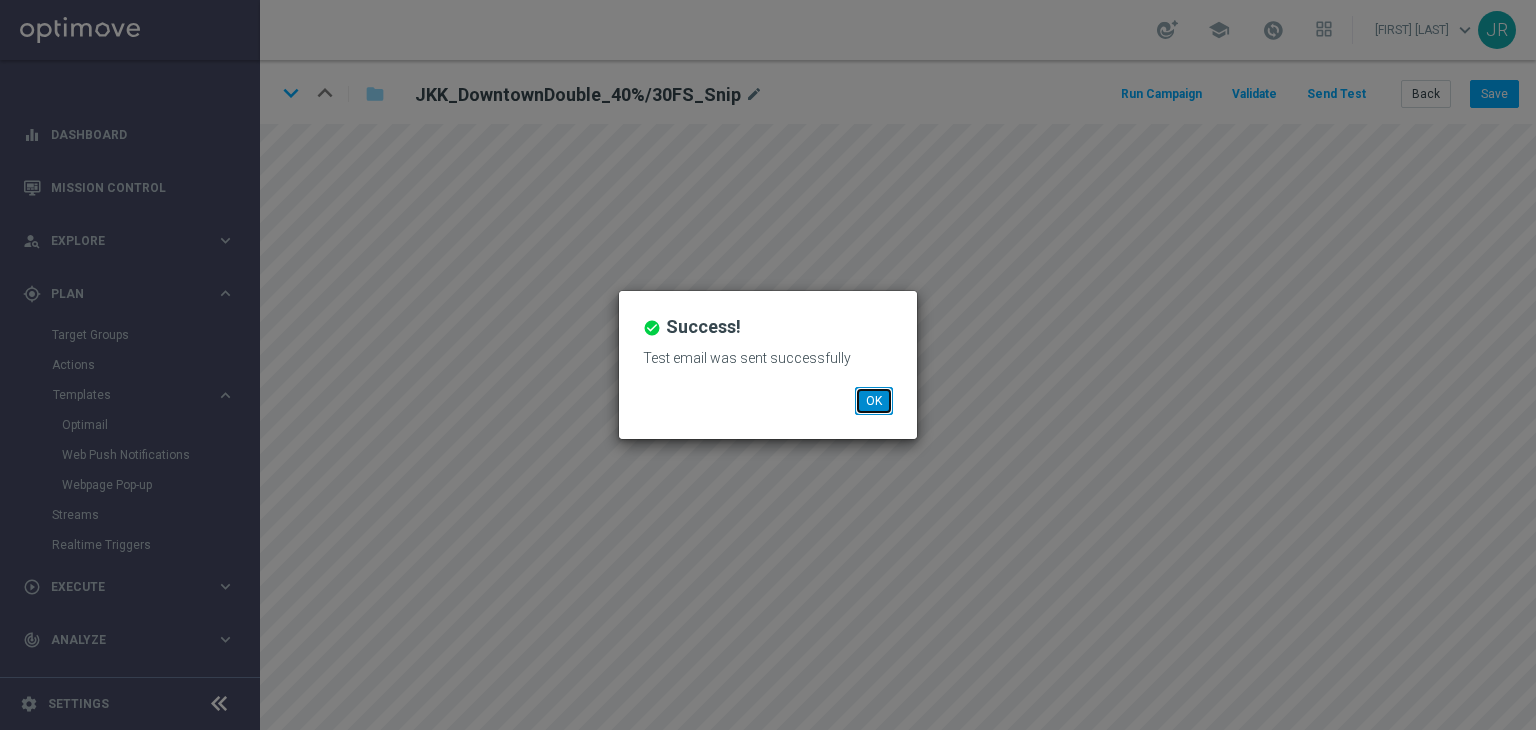 click on "OK" at bounding box center (874, 401) 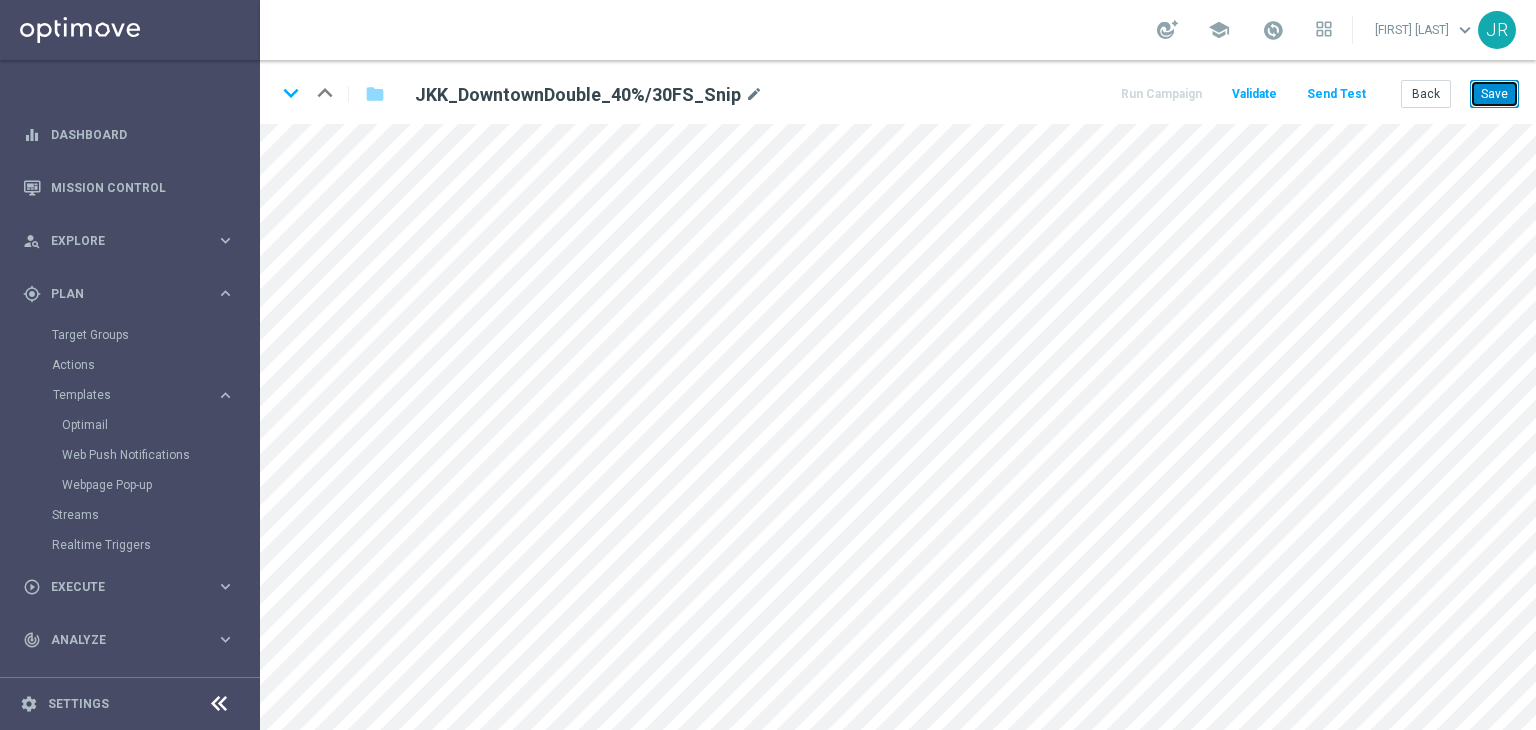 click on "Save" at bounding box center [1494, 94] 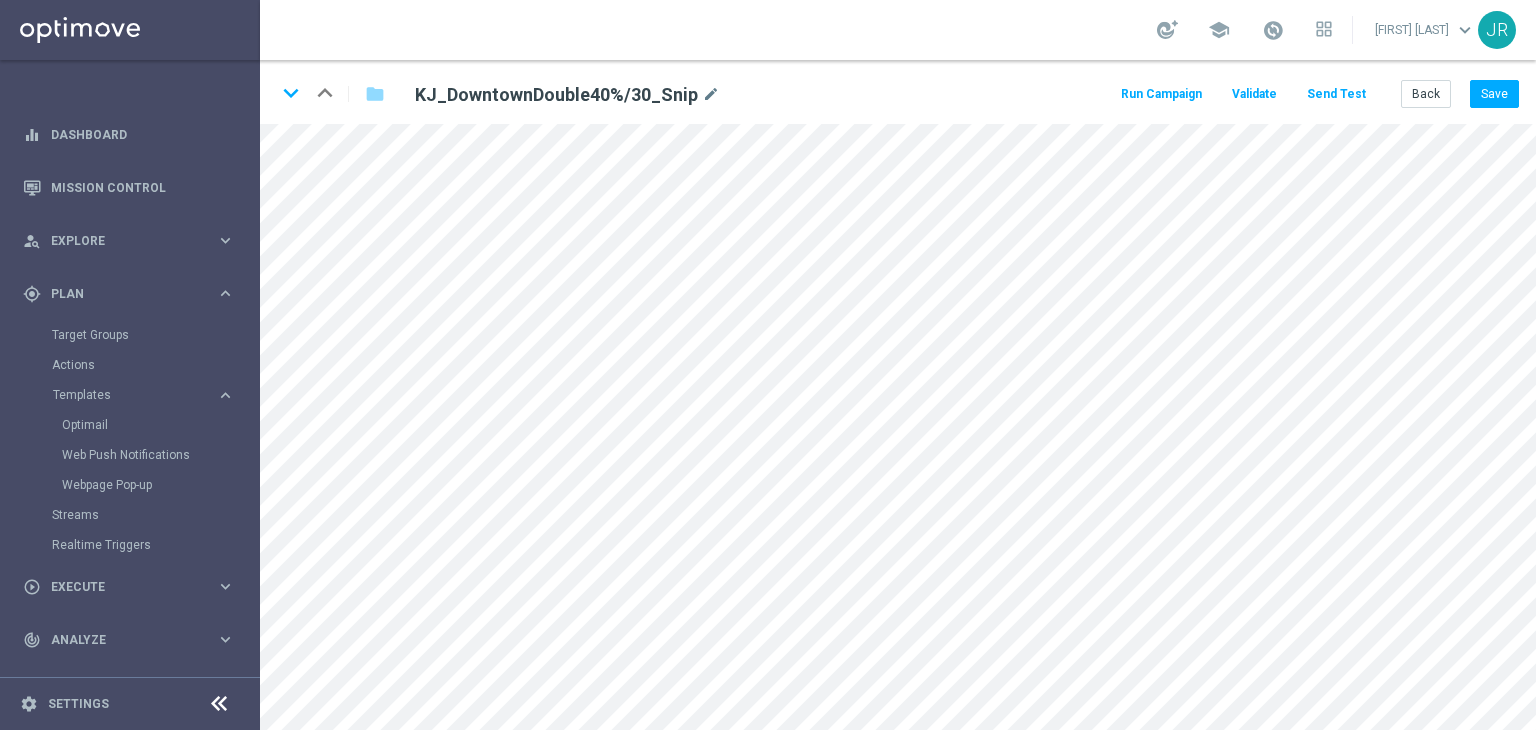 scroll, scrollTop: 0, scrollLeft: 0, axis: both 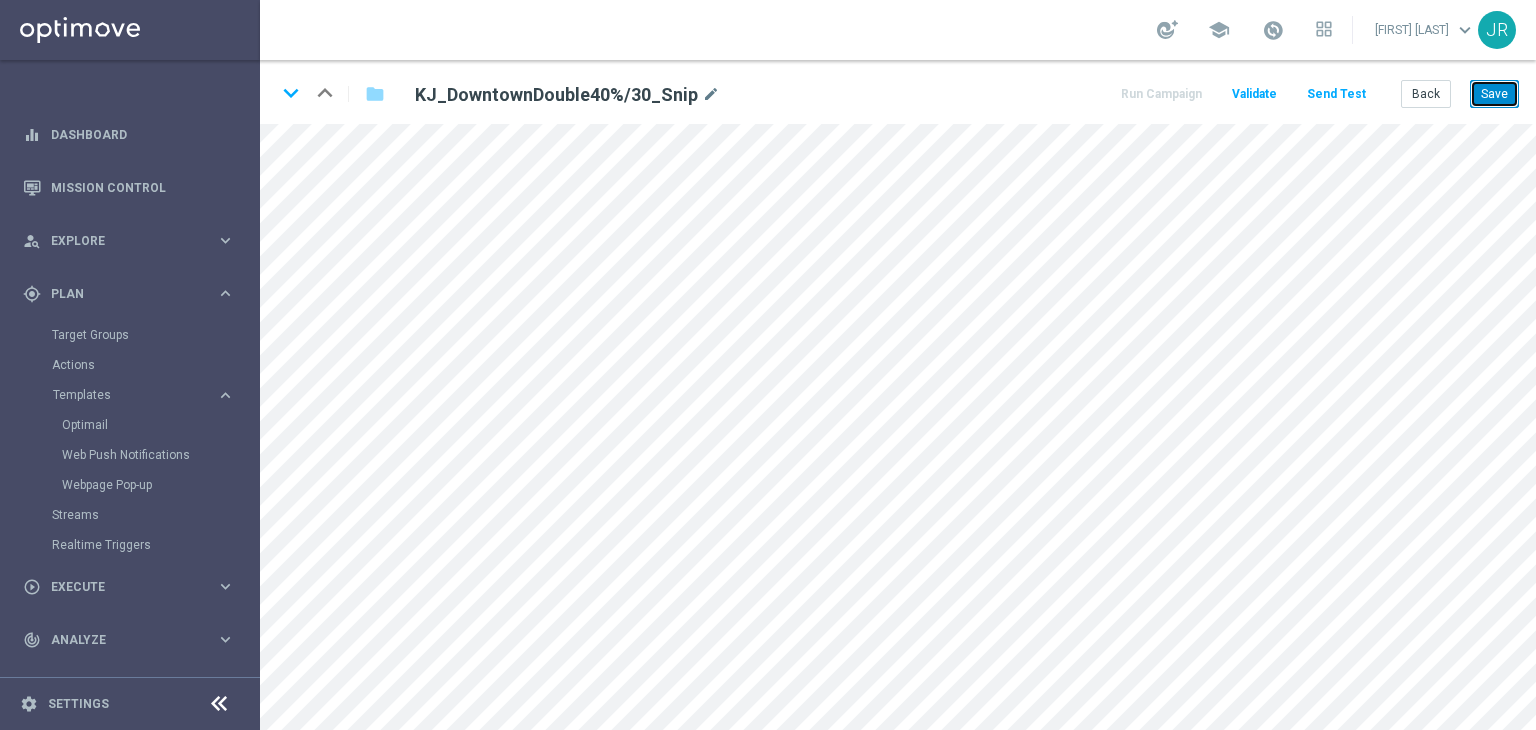 click on "Save" at bounding box center (1494, 94) 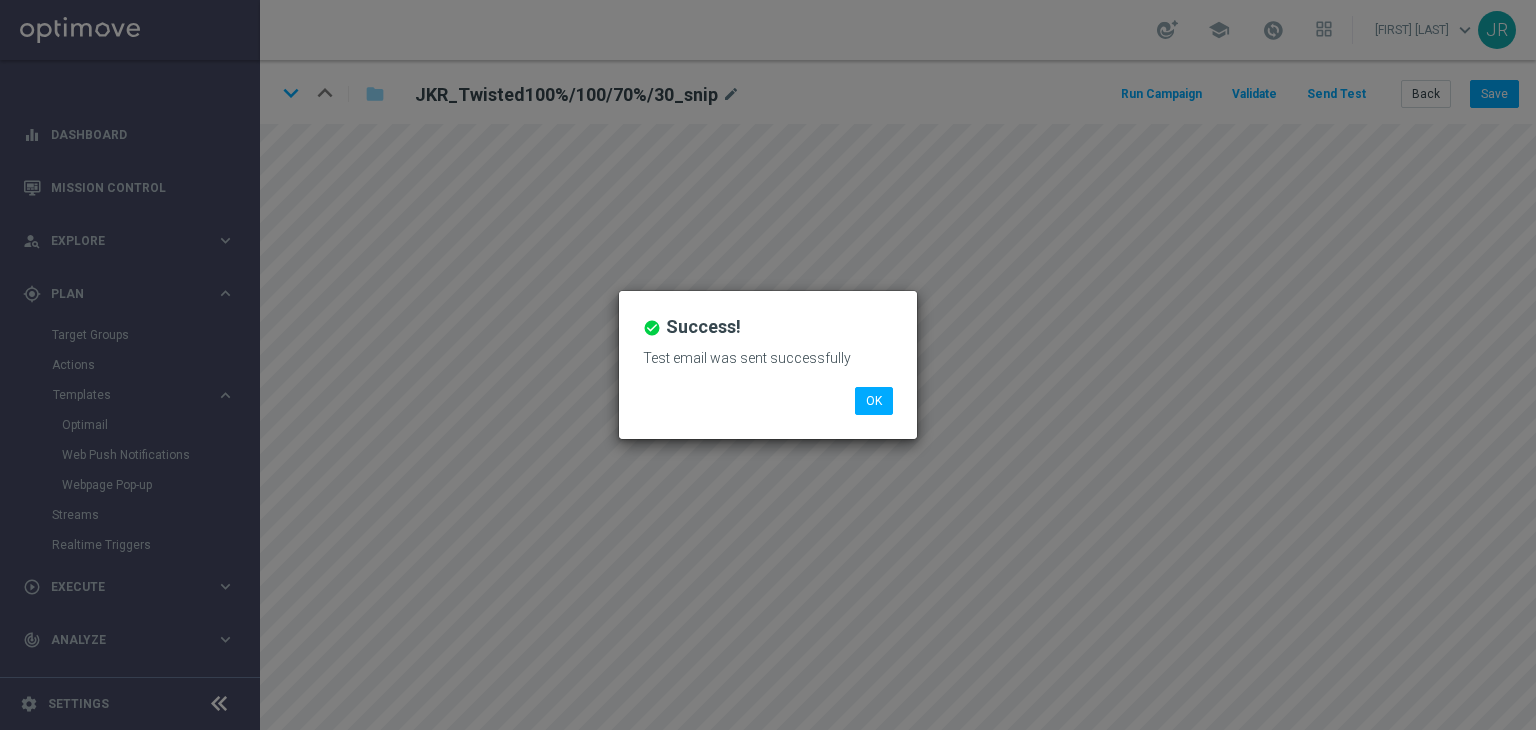 scroll, scrollTop: 0, scrollLeft: 0, axis: both 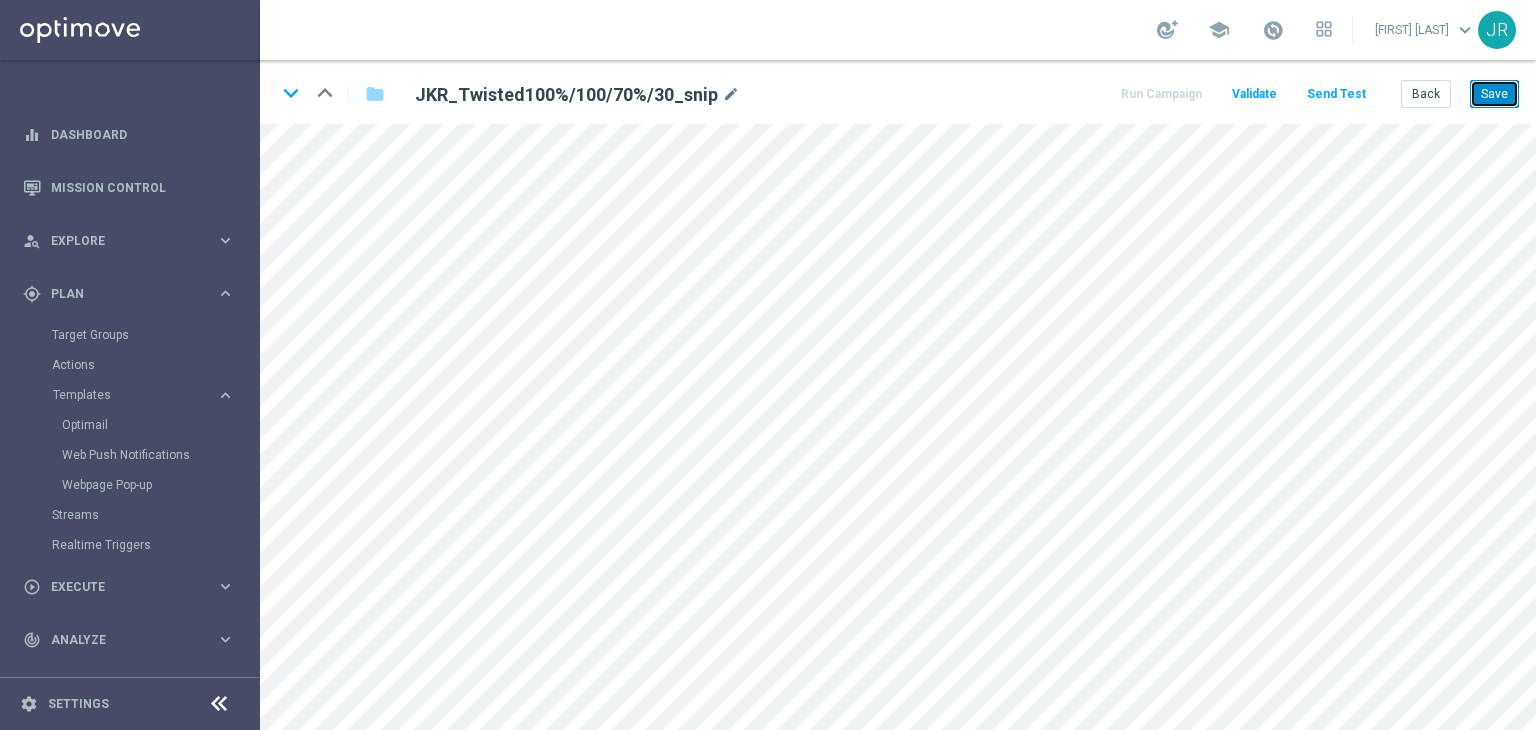 drag, startPoint x: 1488, startPoint y: 105, endPoint x: 1476, endPoint y: 121, distance: 20 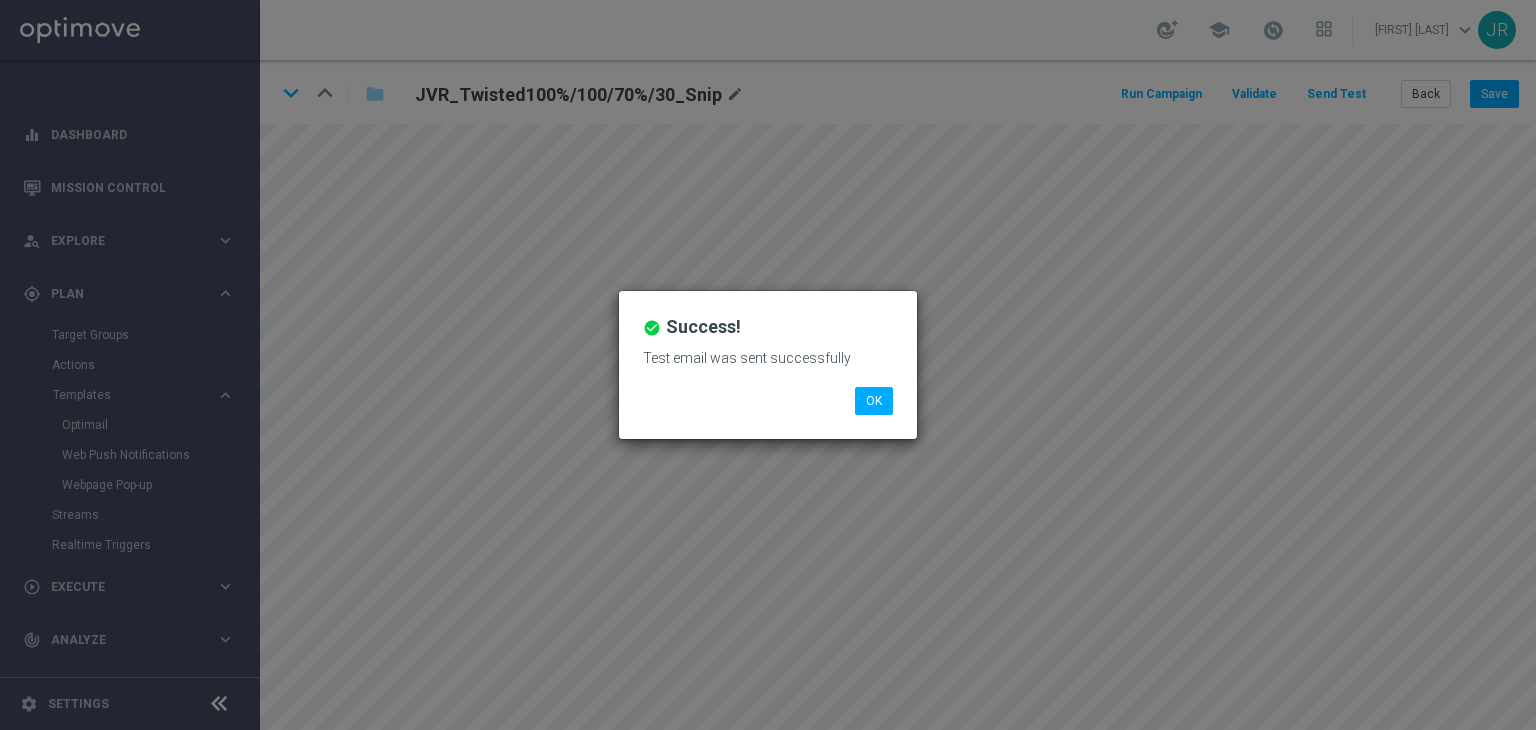 scroll, scrollTop: 0, scrollLeft: 0, axis: both 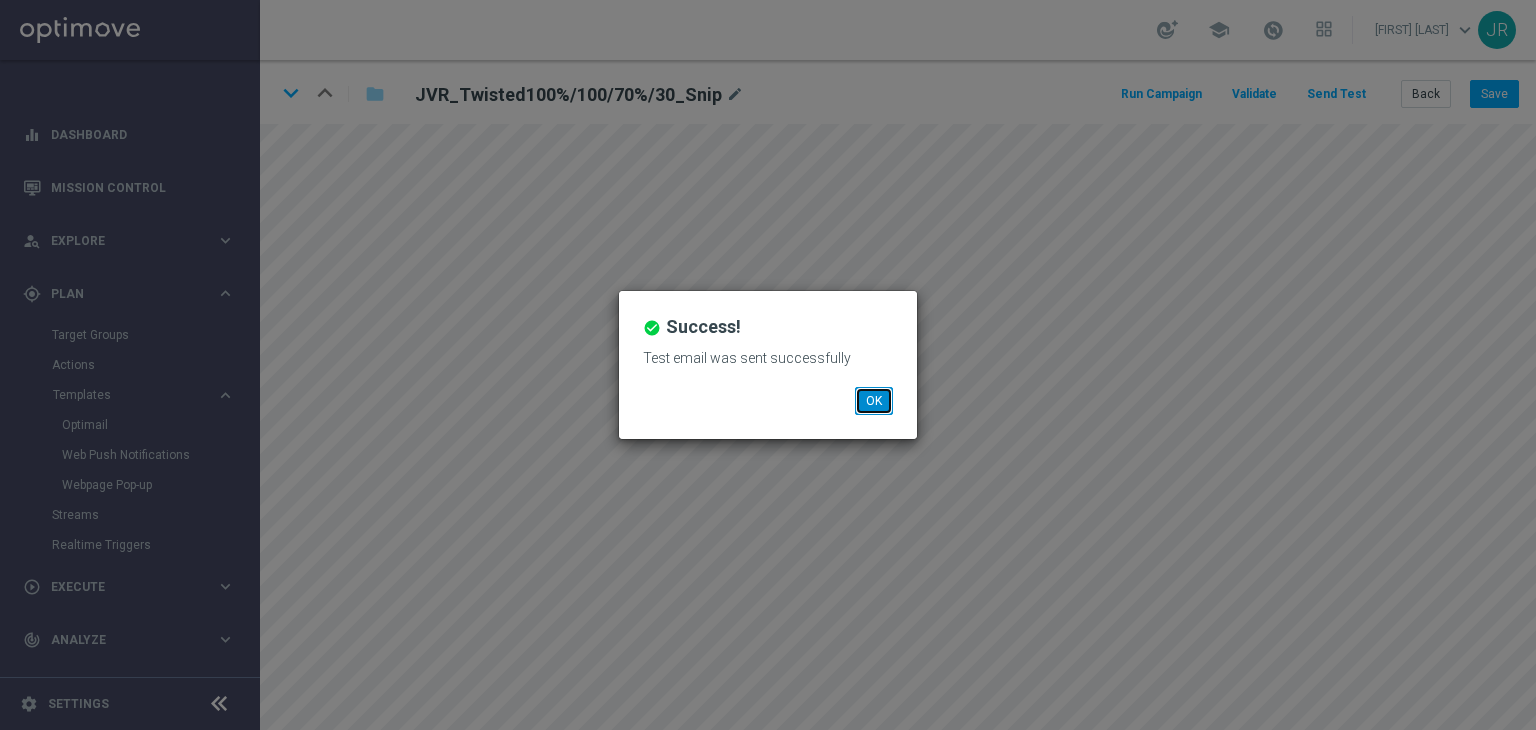 click on "OK" at bounding box center (874, 401) 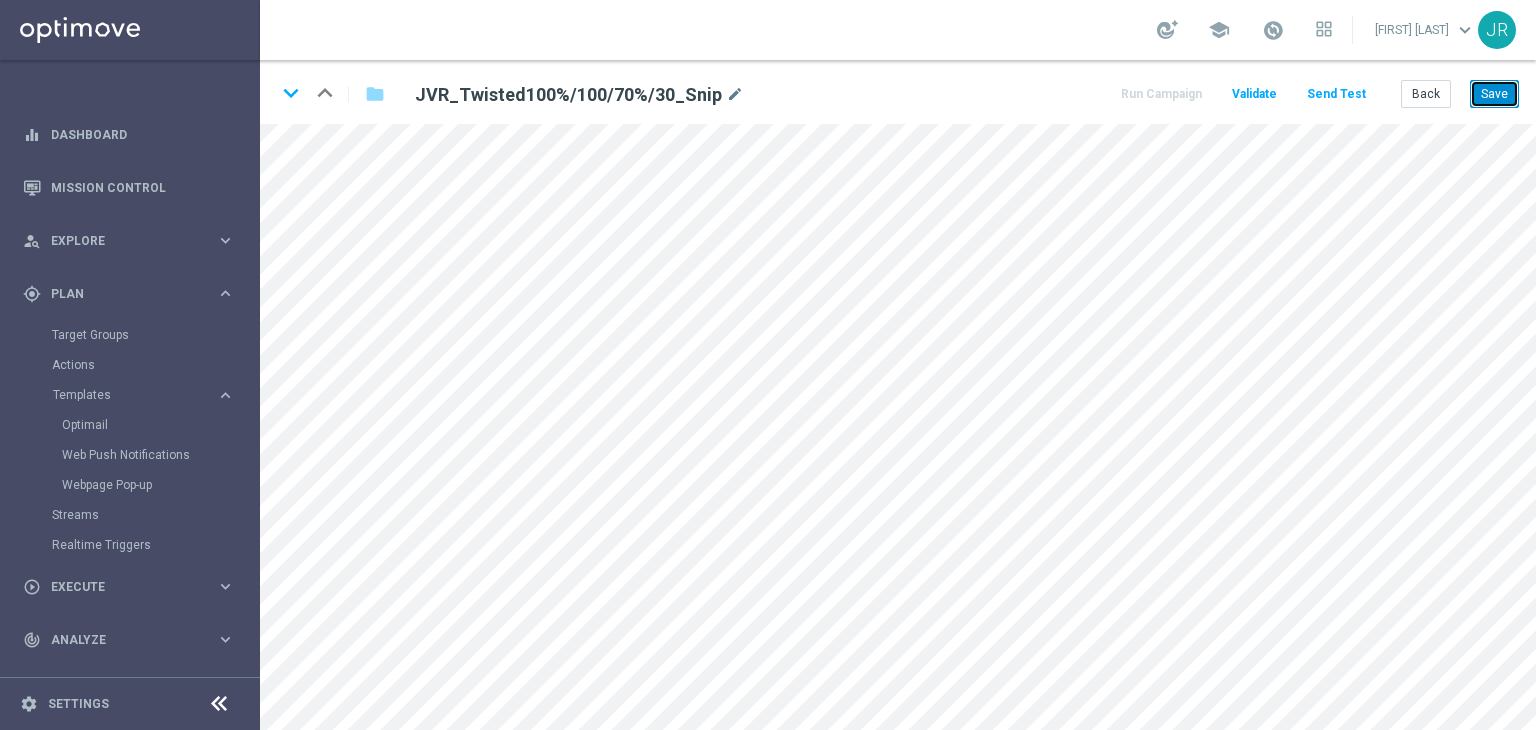 click on "Save" at bounding box center (1494, 94) 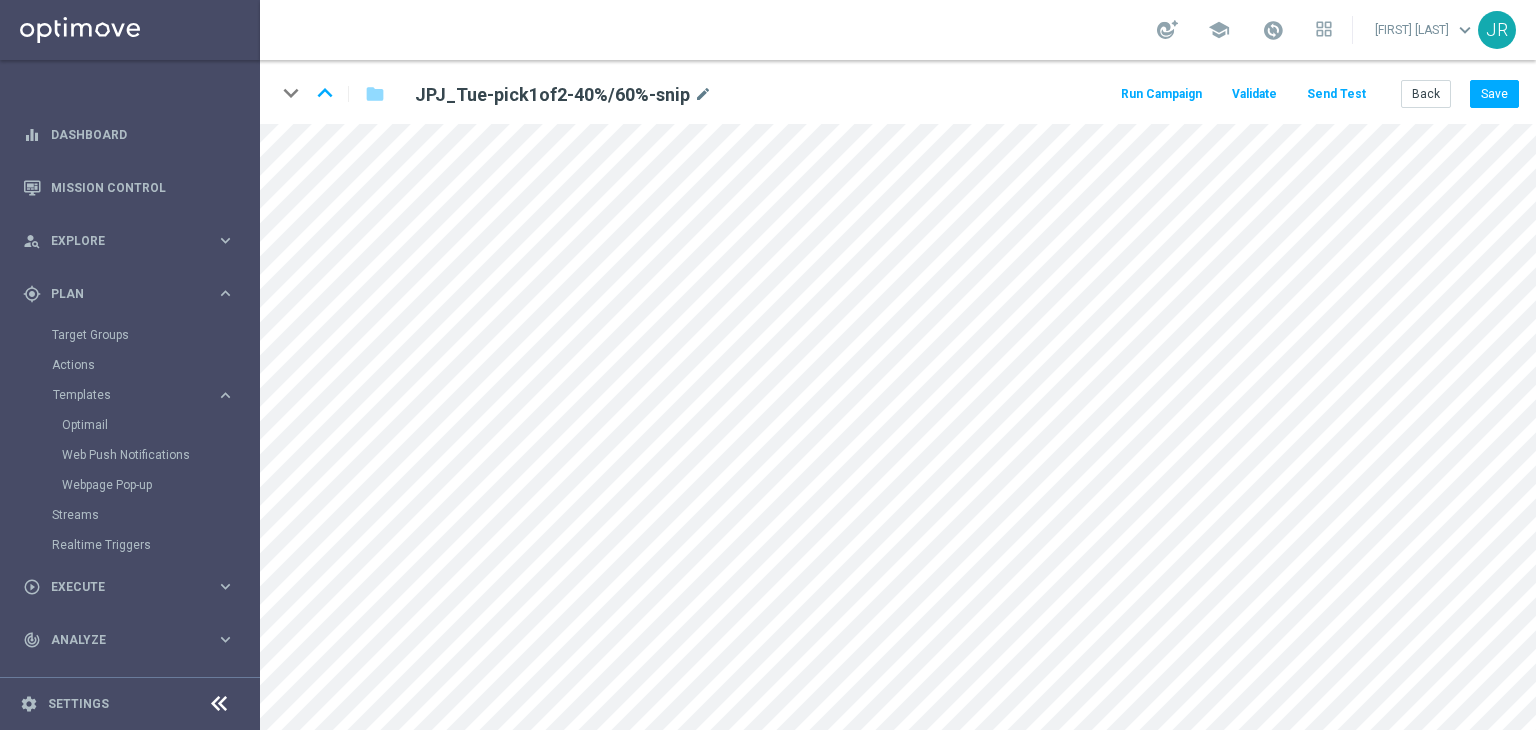 scroll, scrollTop: 0, scrollLeft: 0, axis: both 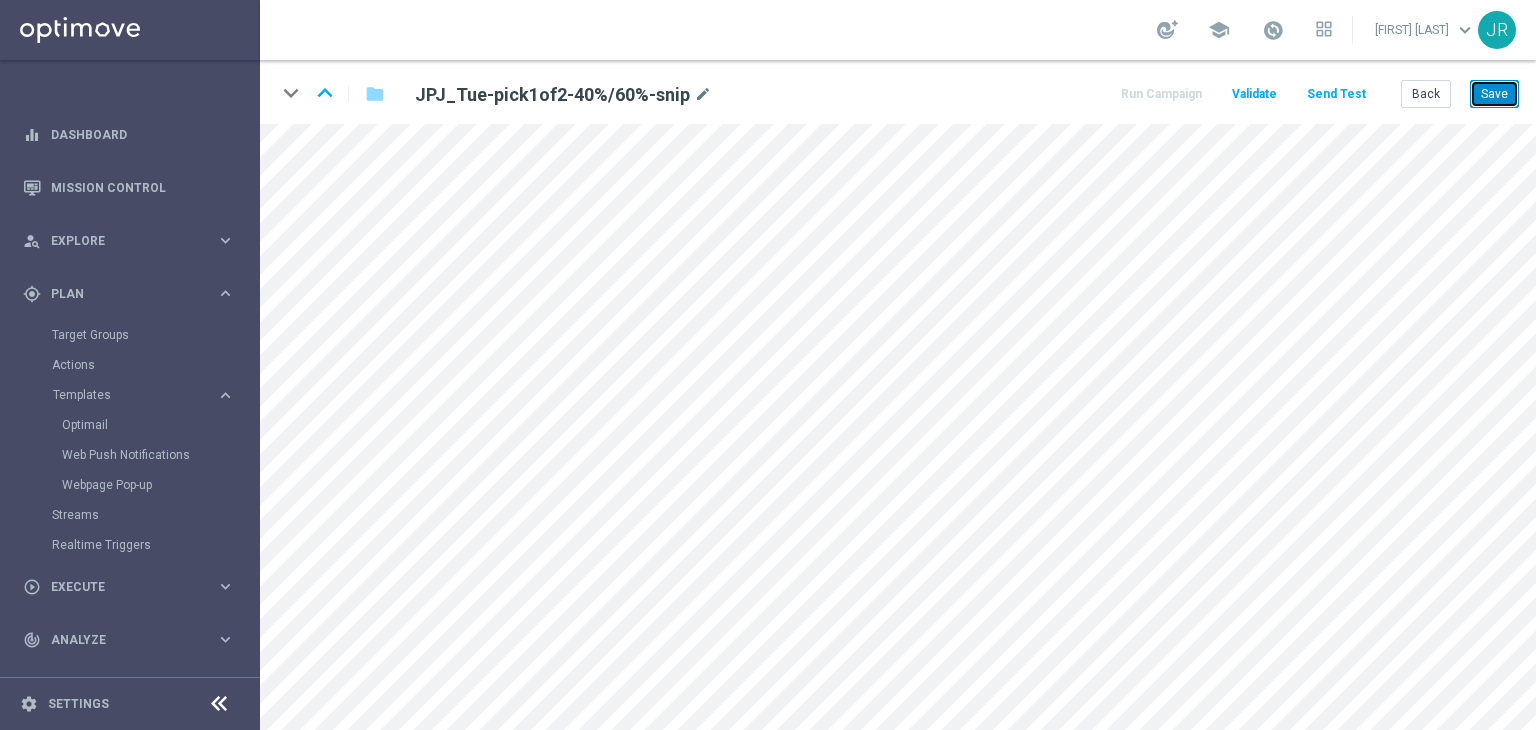 click on "Save" at bounding box center (1494, 94) 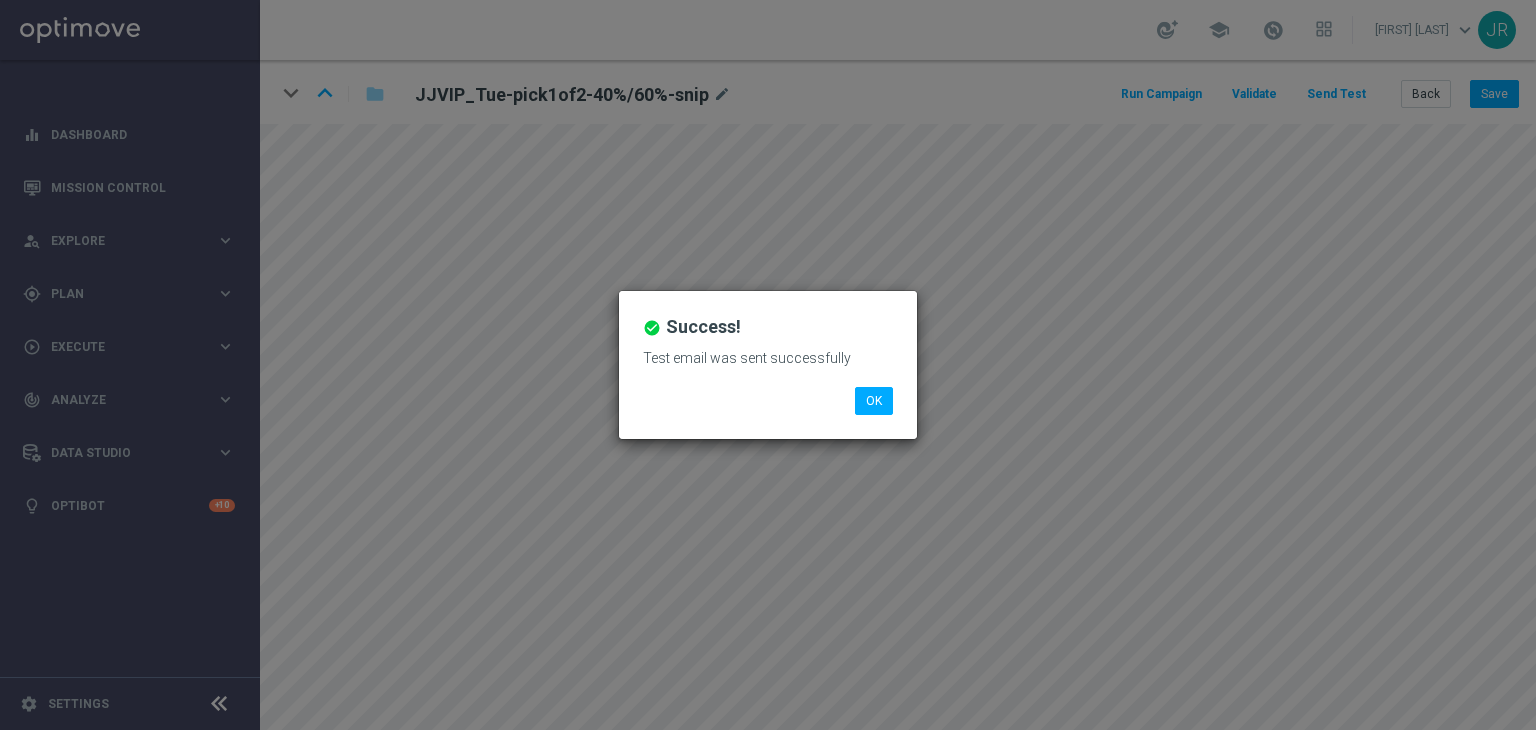 scroll, scrollTop: 0, scrollLeft: 0, axis: both 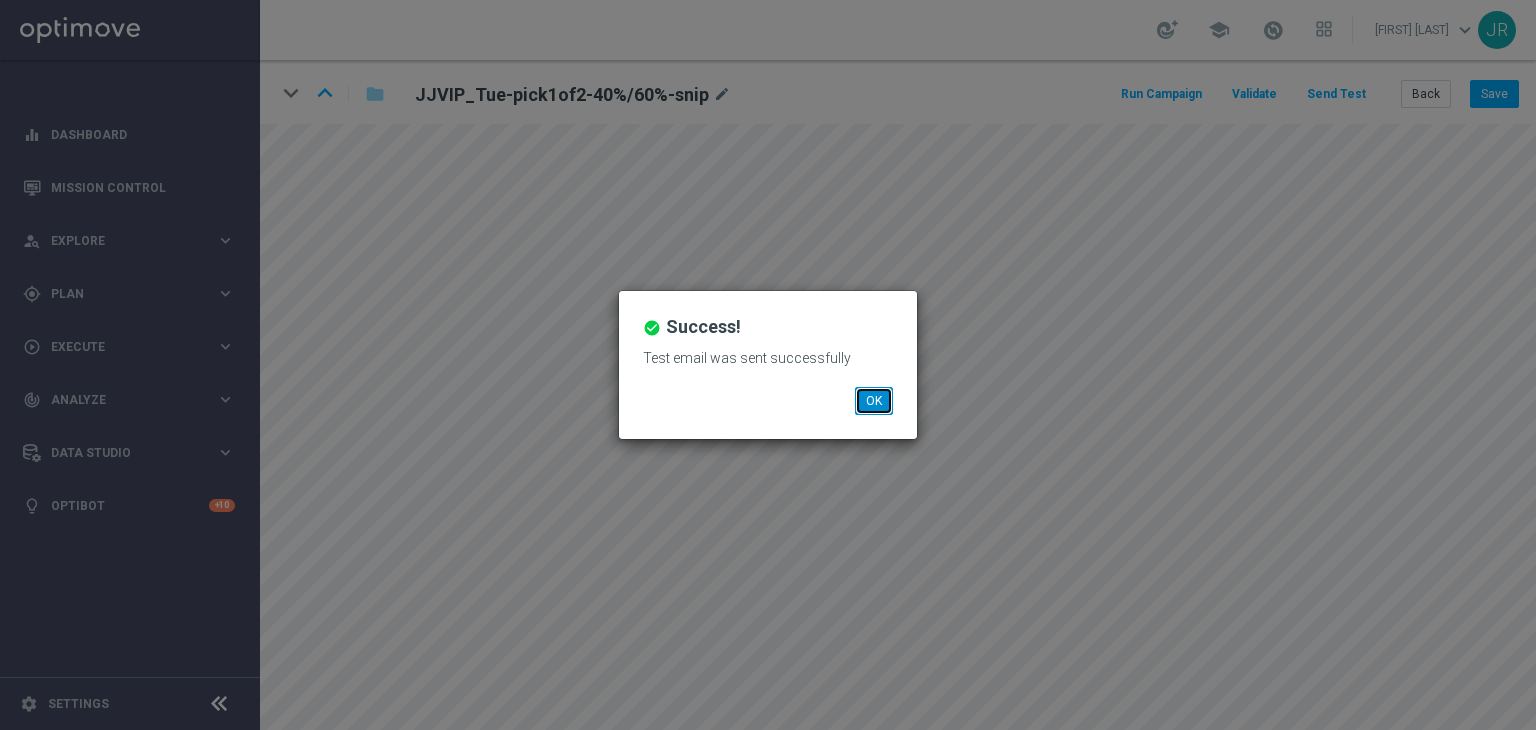click on "OK" at bounding box center (874, 401) 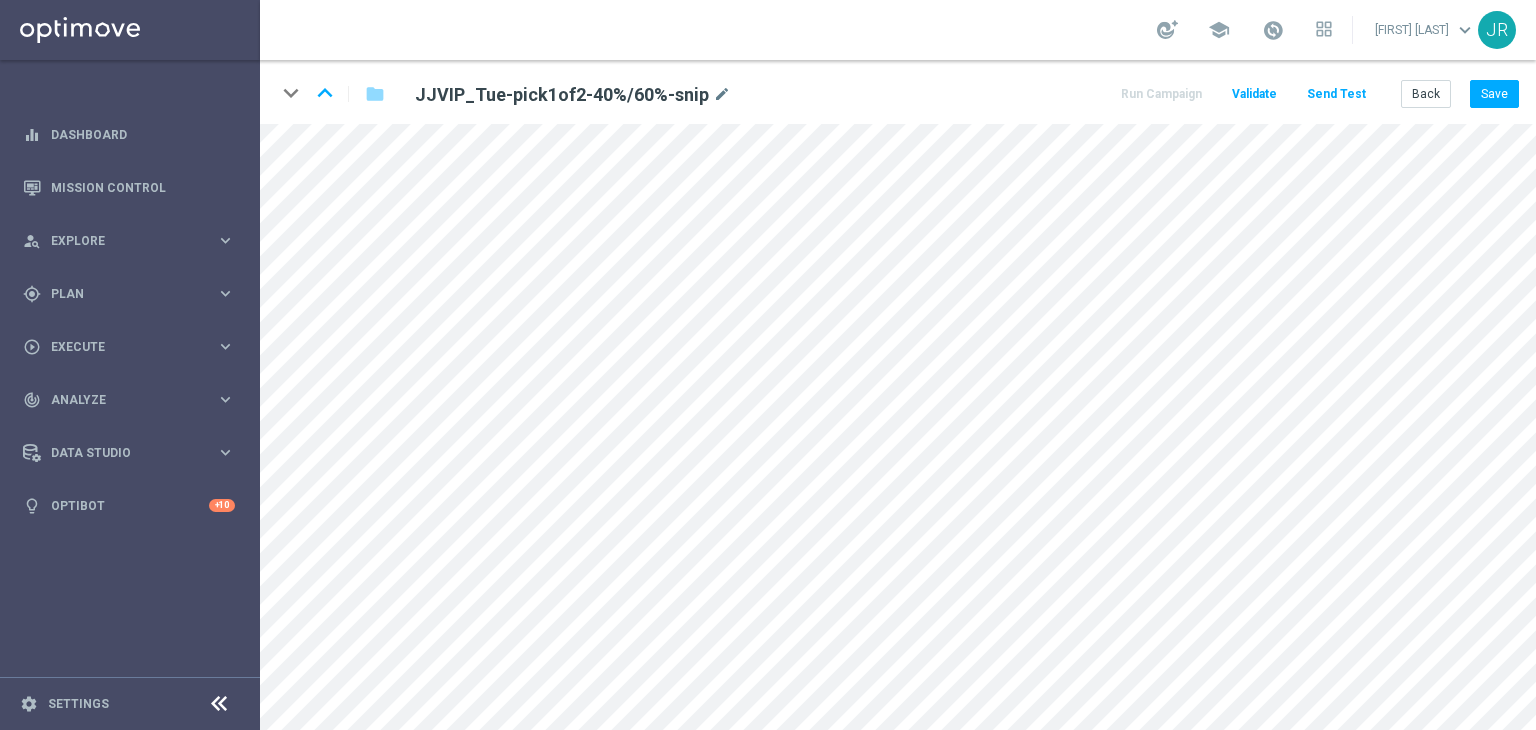 click on "keyboard_arrow_down
keyboard_arrow_up
folder
JJVIP_Tue-pick1of2-40%/60%-snip
mode_edit
Run Campaign
Validate
Send Test
Back
Save" 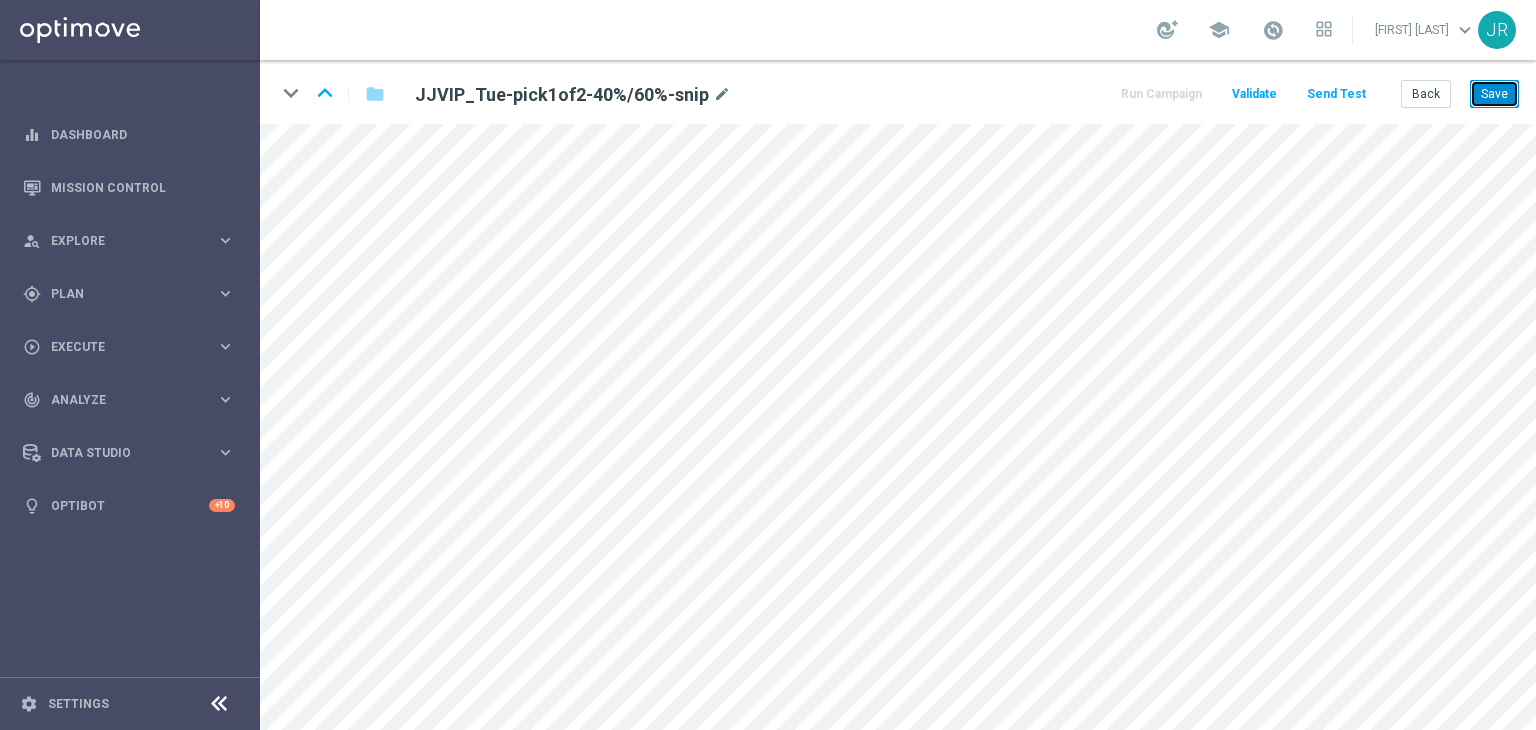 click on "Save" at bounding box center [1494, 94] 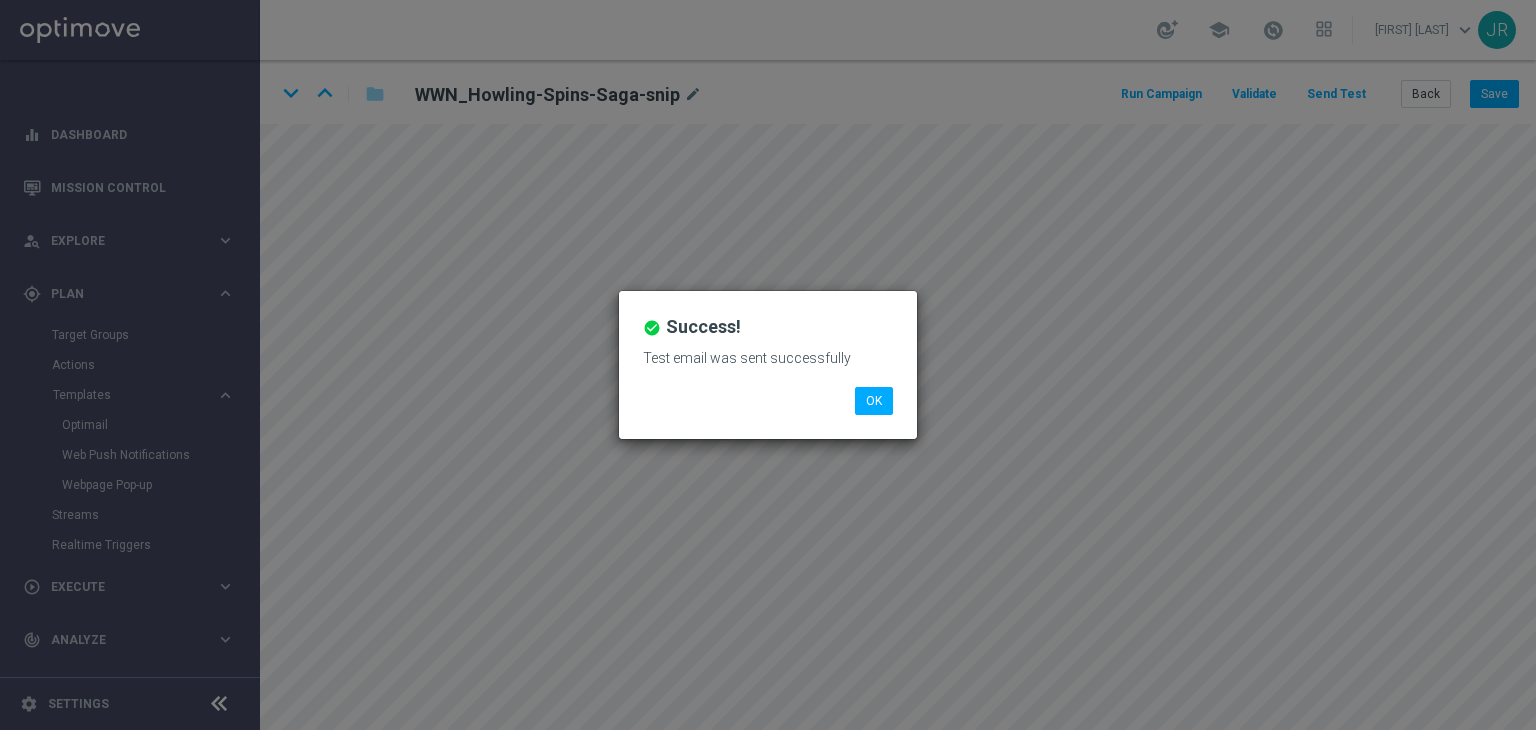 scroll, scrollTop: 0, scrollLeft: 0, axis: both 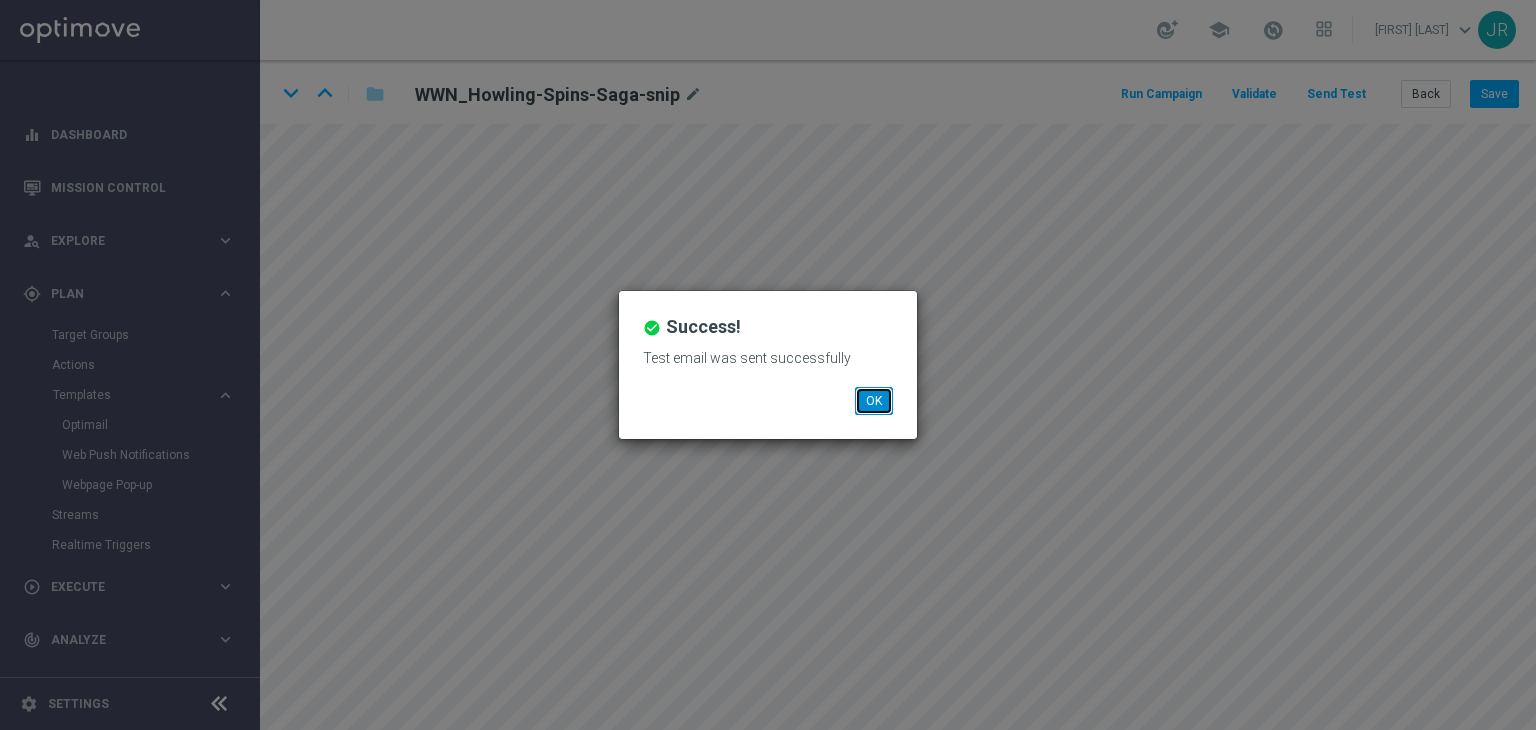 click on "OK" at bounding box center [874, 401] 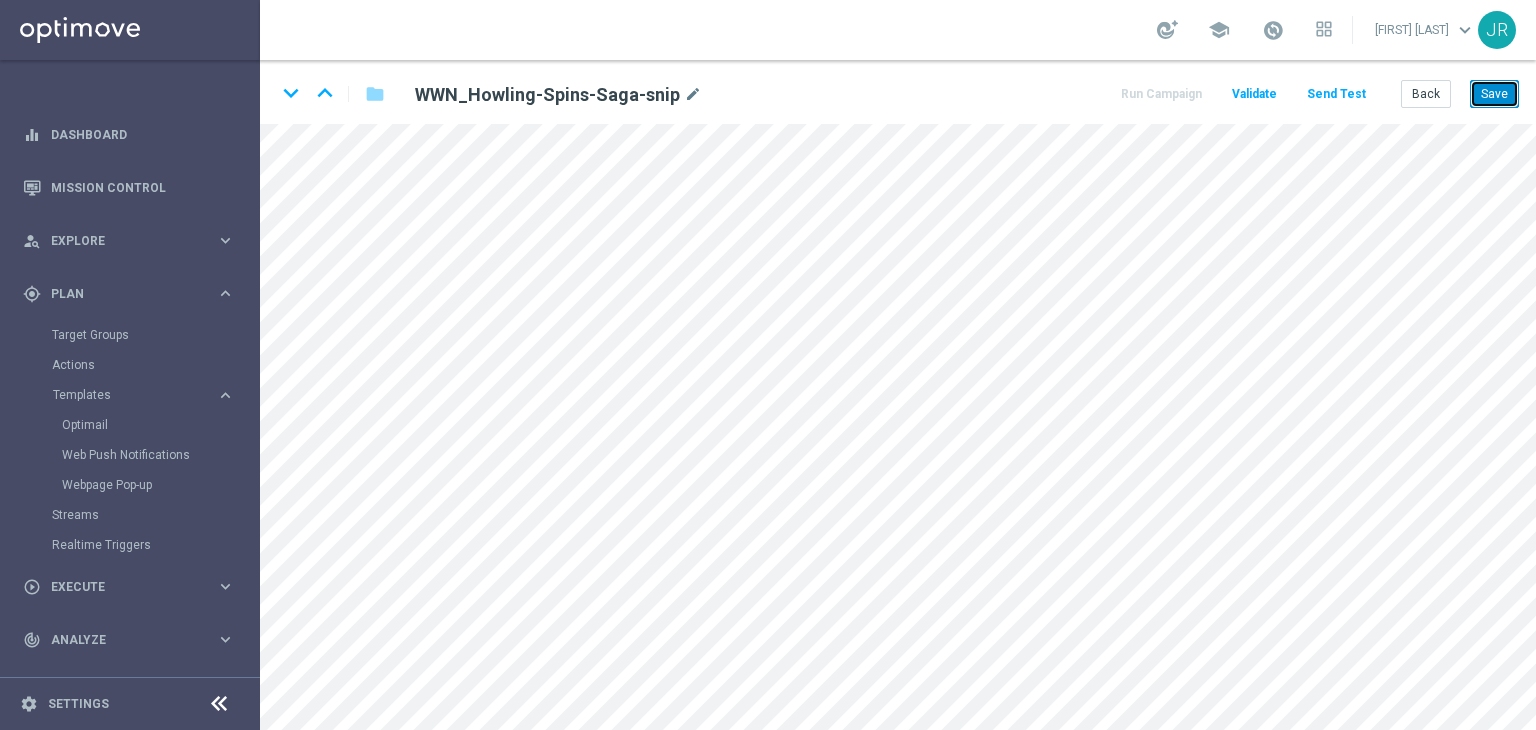 click on "Save" at bounding box center [1494, 94] 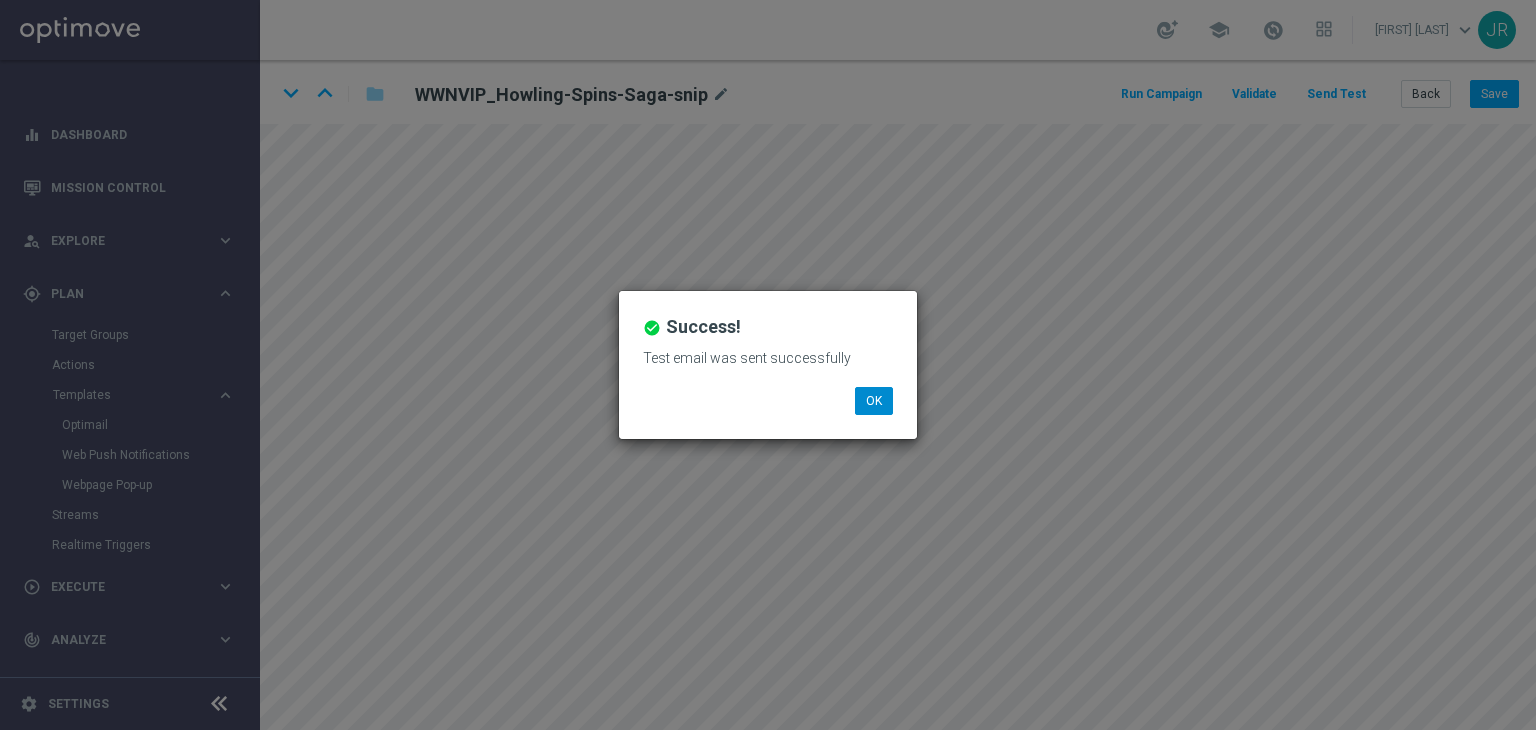 scroll, scrollTop: 0, scrollLeft: 0, axis: both 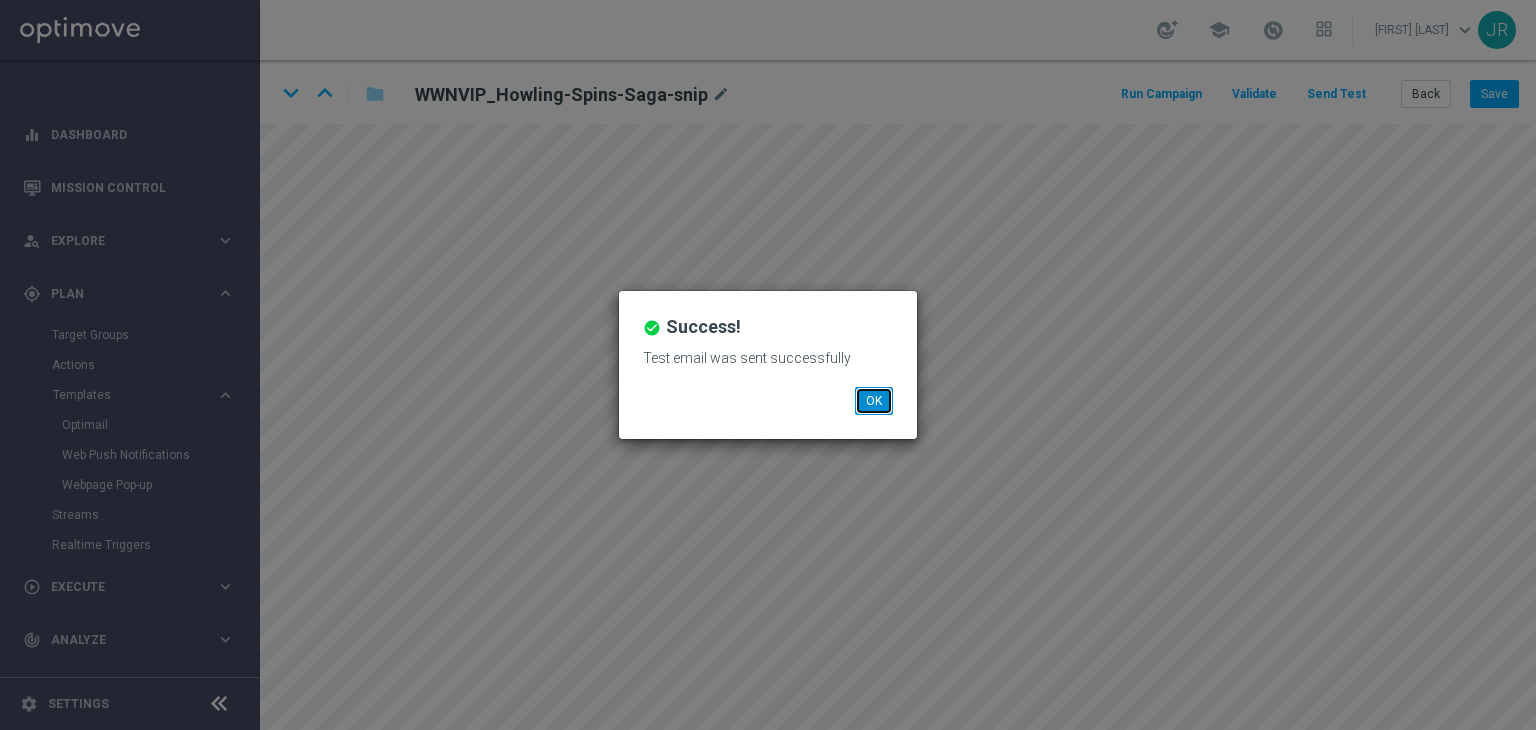 click on "OK" at bounding box center [874, 401] 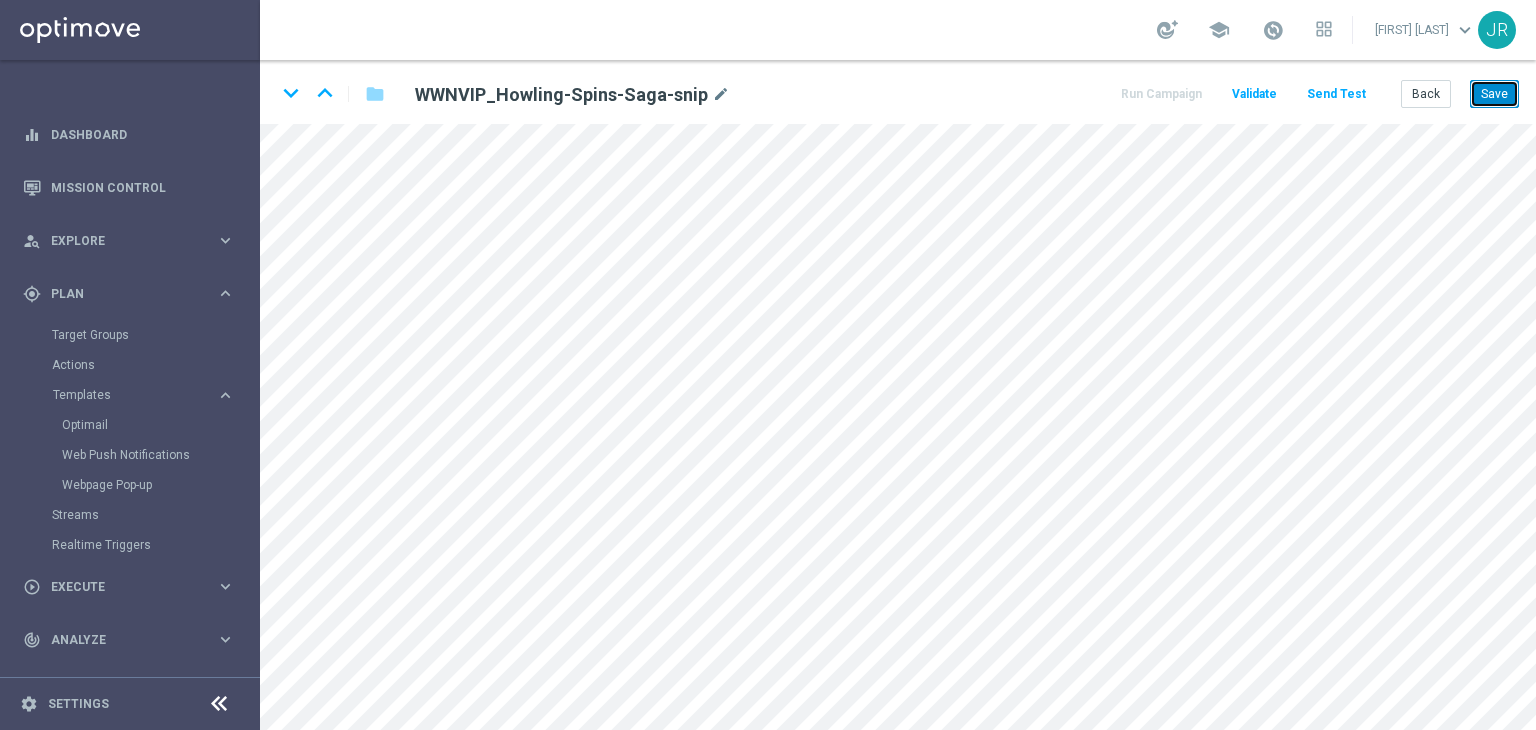 click on "Save" at bounding box center (1494, 94) 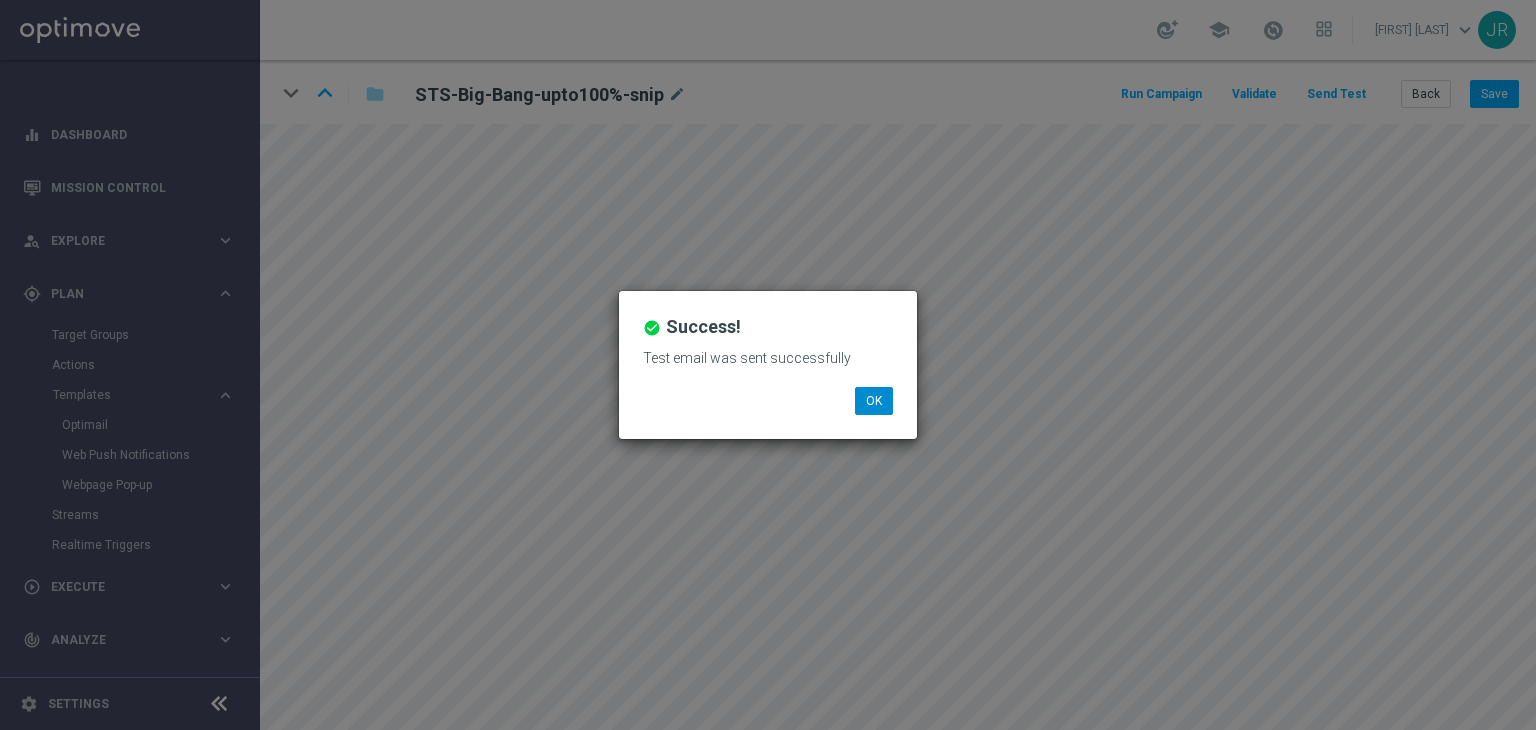 scroll, scrollTop: 0, scrollLeft: 0, axis: both 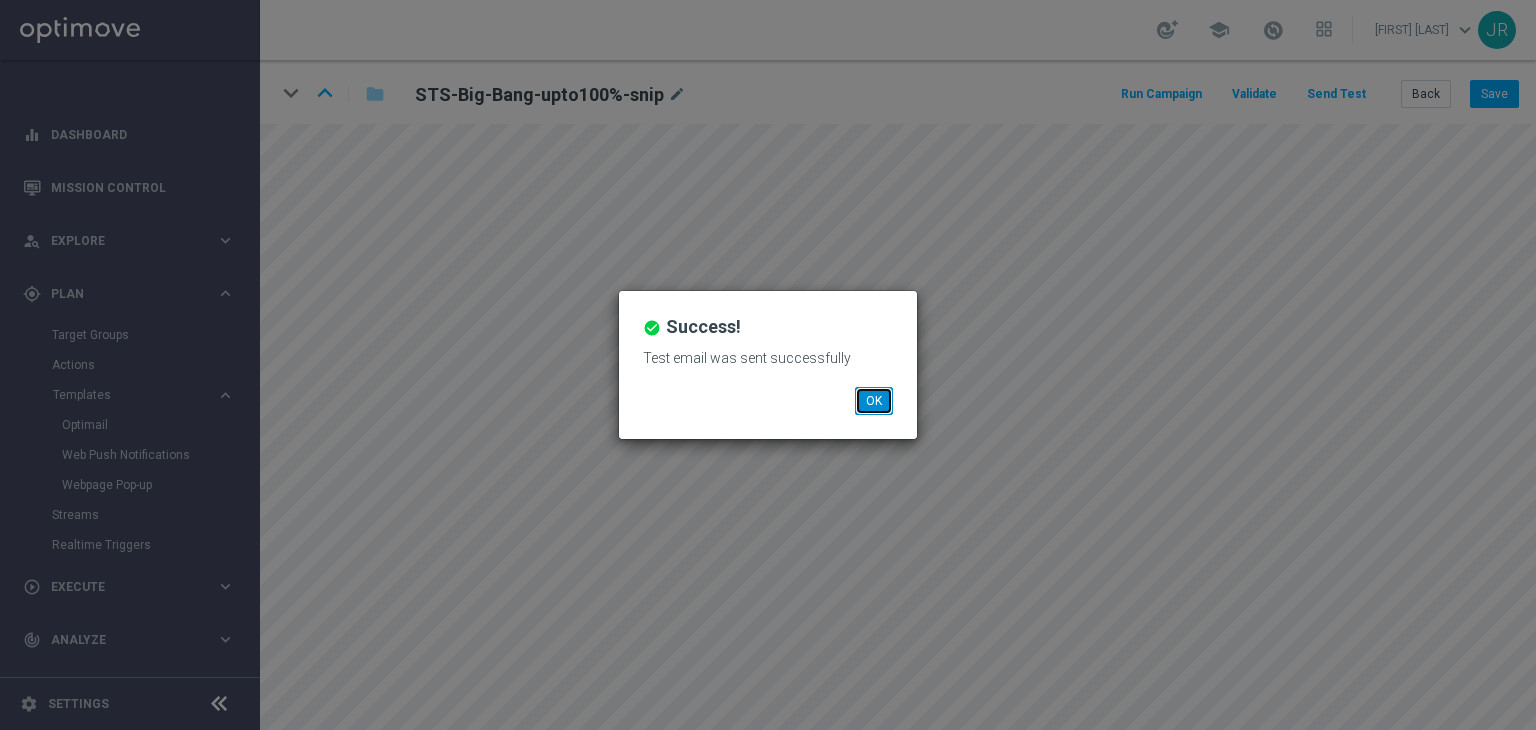 click on "OK" at bounding box center (874, 401) 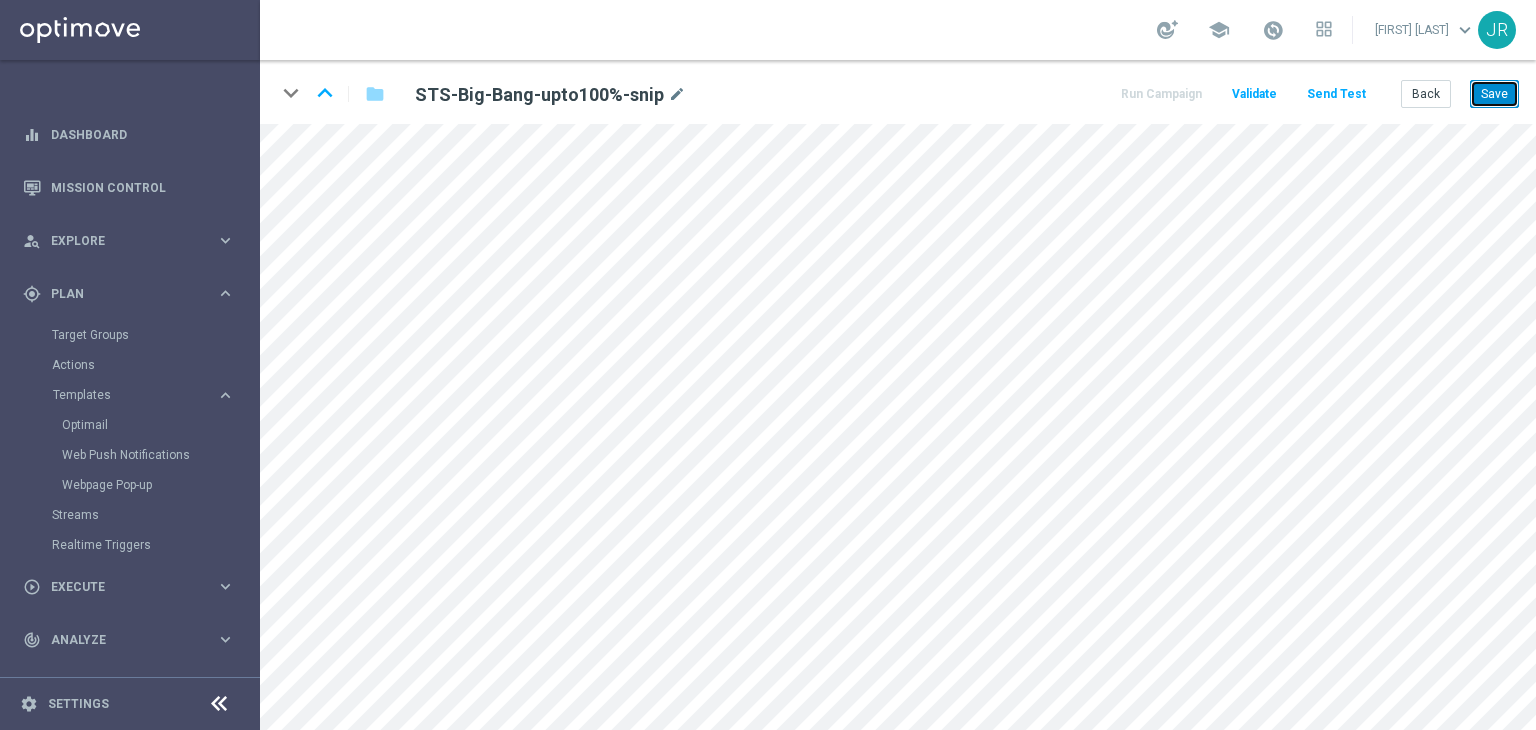 drag, startPoint x: 1485, startPoint y: 106, endPoint x: 1481, endPoint y: 117, distance: 11.7046995 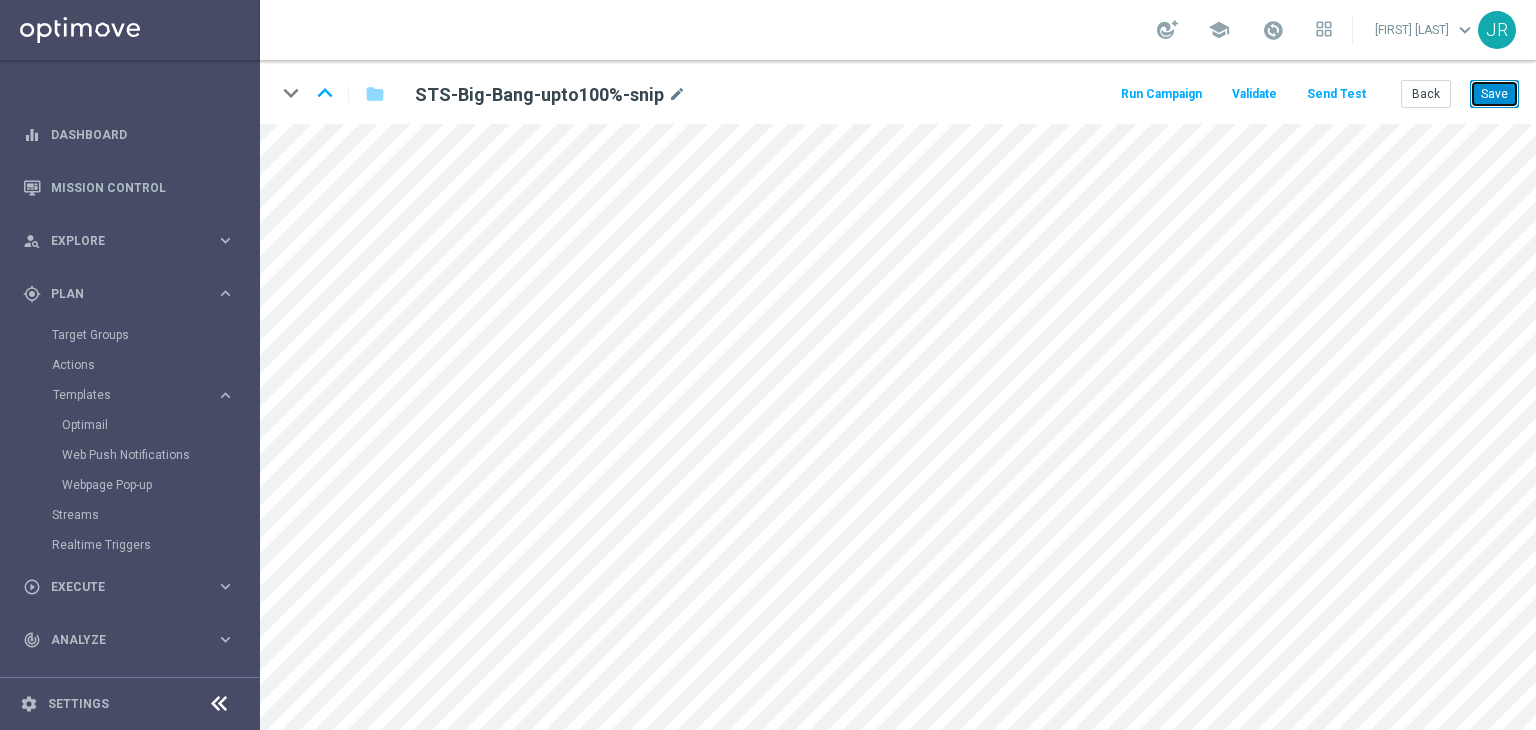 drag, startPoint x: 1484, startPoint y: 85, endPoint x: 830, endPoint y: 18, distance: 657.423 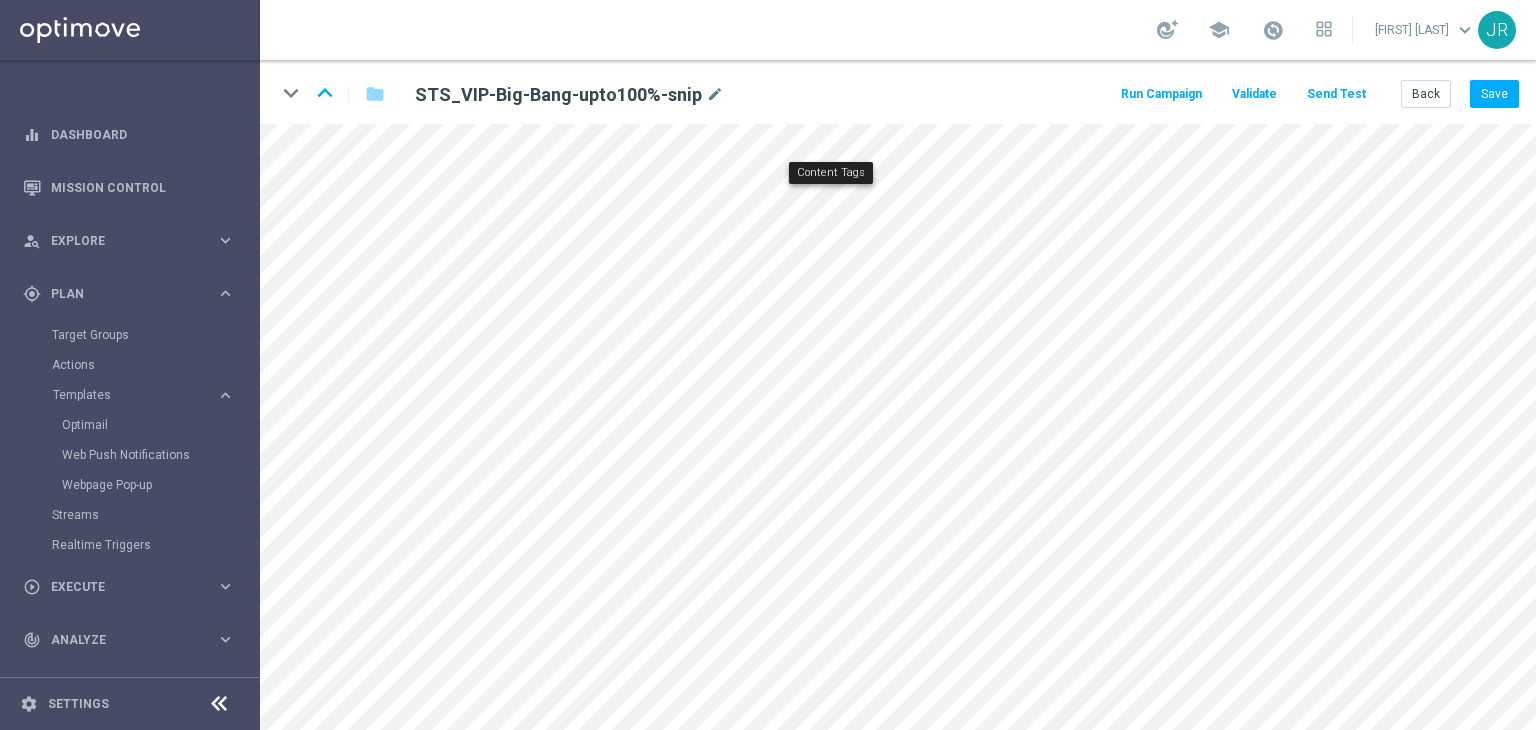 scroll, scrollTop: 0, scrollLeft: 0, axis: both 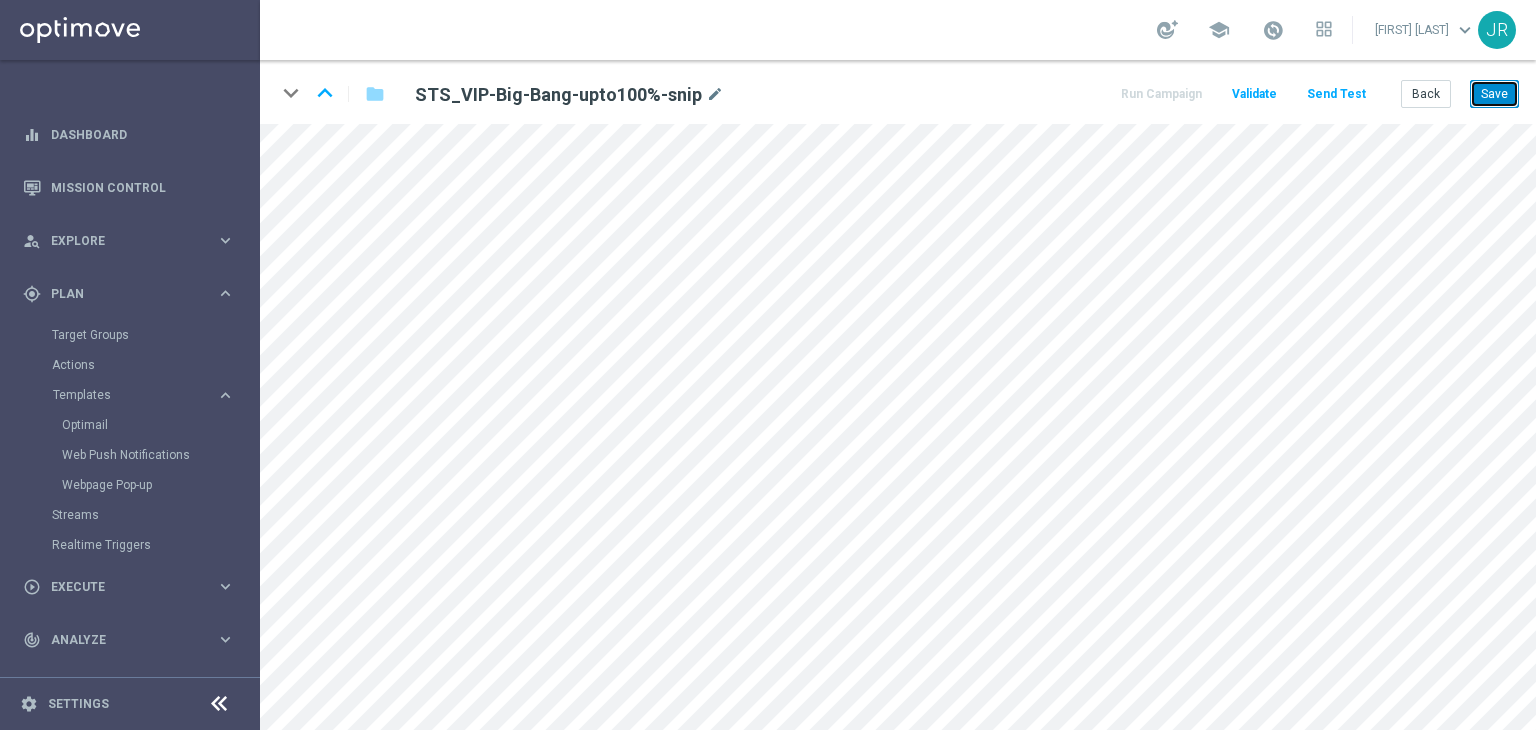 click on "Save" at bounding box center (1494, 94) 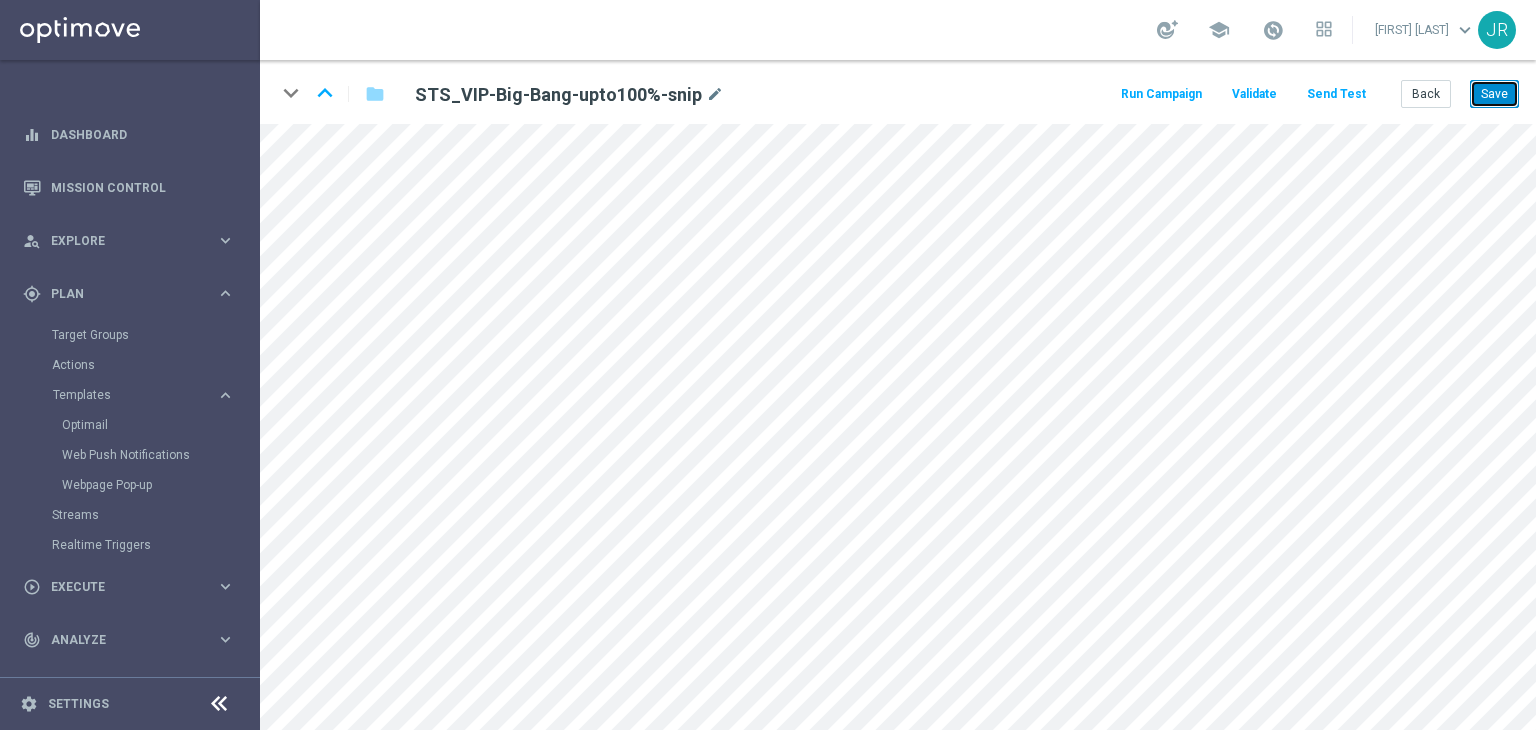 click on "Save" at bounding box center [1494, 94] 